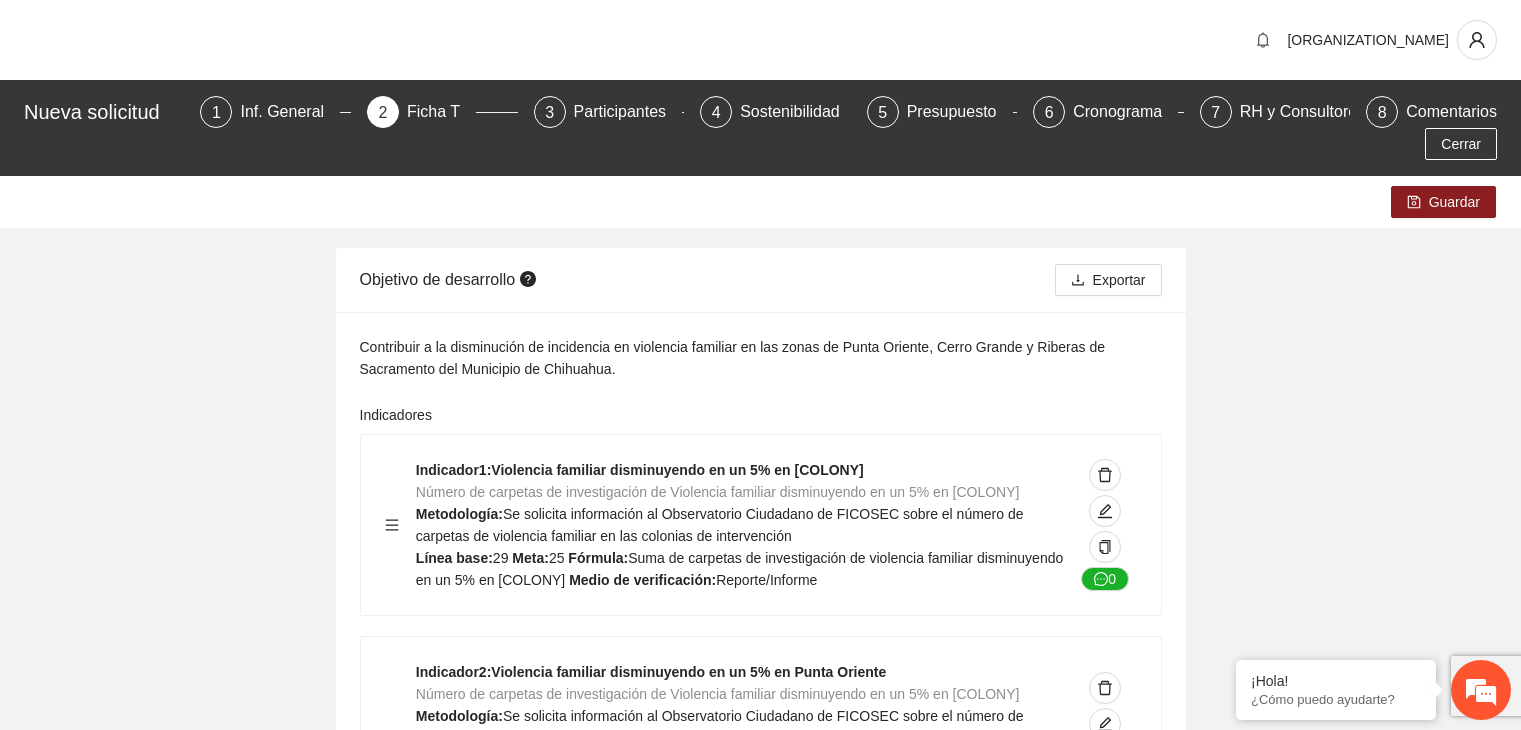 scroll, scrollTop: 4902, scrollLeft: 0, axis: vertical 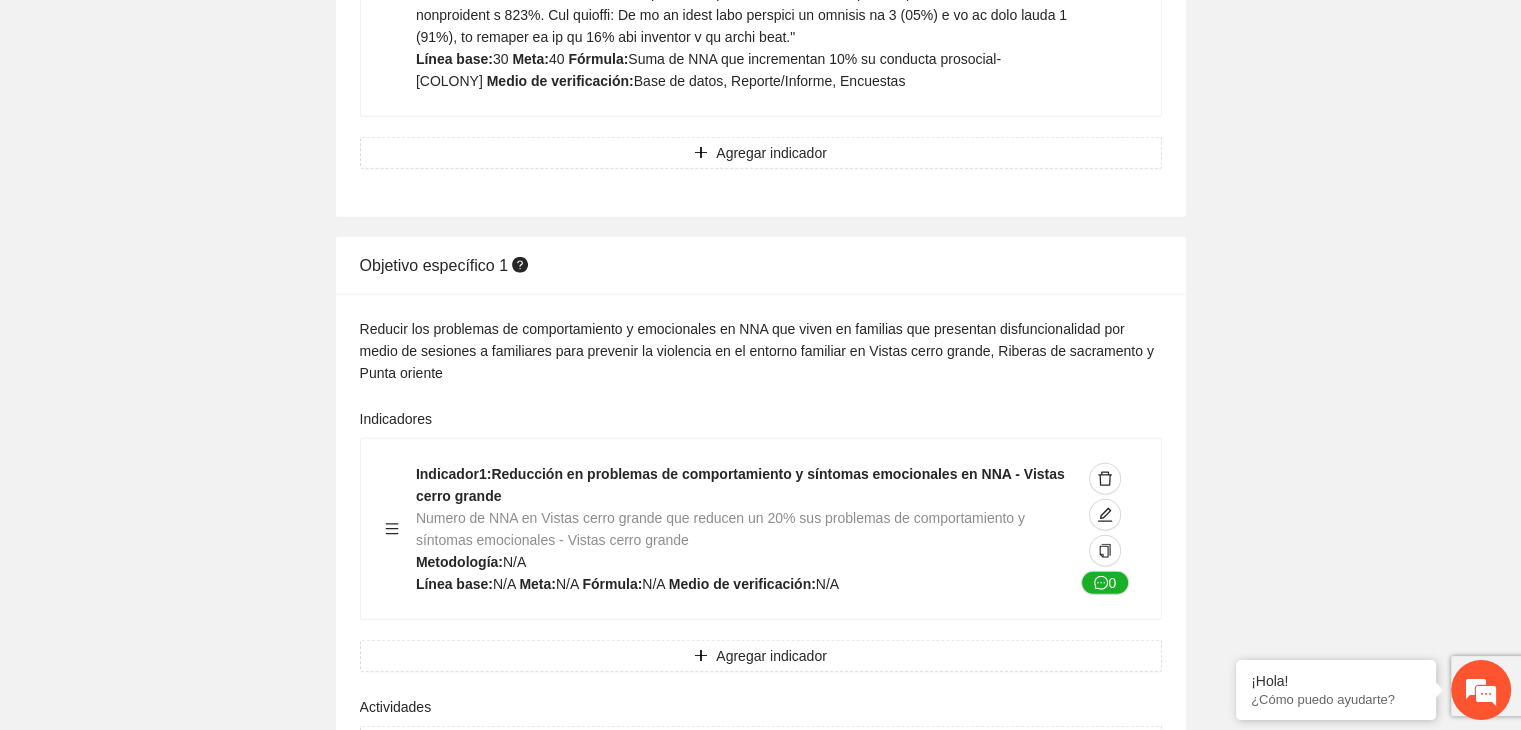 click on "Guardar Objetivo de desarrollo Exportar Contribuir a la disminución de incidencia en violencia familiar en las zonas de Punta Oriente, Cerro Grande y Riberas de Sacramento del Municipio de Chihuahua. Indicadores Indicador 1 : Violencia familiar disminuyendo en un 5% en [COLONY] Número de carpetas de investigación de Violencia familiar disminuyendo en un 5% en [COLONY] Metodología: Se solicita información al Observatorio Ciudadano de FICOSEC sobre el número de carpetas de violencia familiar en las colonias de intervención Línea base: 29 Meta: 25 Fórmula: Suma de carpetas de investigación de violencia familiar disminuyendo en un 5% en [COLONY] Medio de verificación: Reporte/Informe 0 Indicador 2 : Violencia familiar disminuyendo en un 5% en [COLONY] Número de carpetas de investigación de Violencia familiar disminuyendo en un 5% en [COLONY] Metodología: Línea base: 63 Meta: 56 Fórmula: Medio de verificación: Reporte/Informe 0 3 :" at bounding box center (760, -1601) 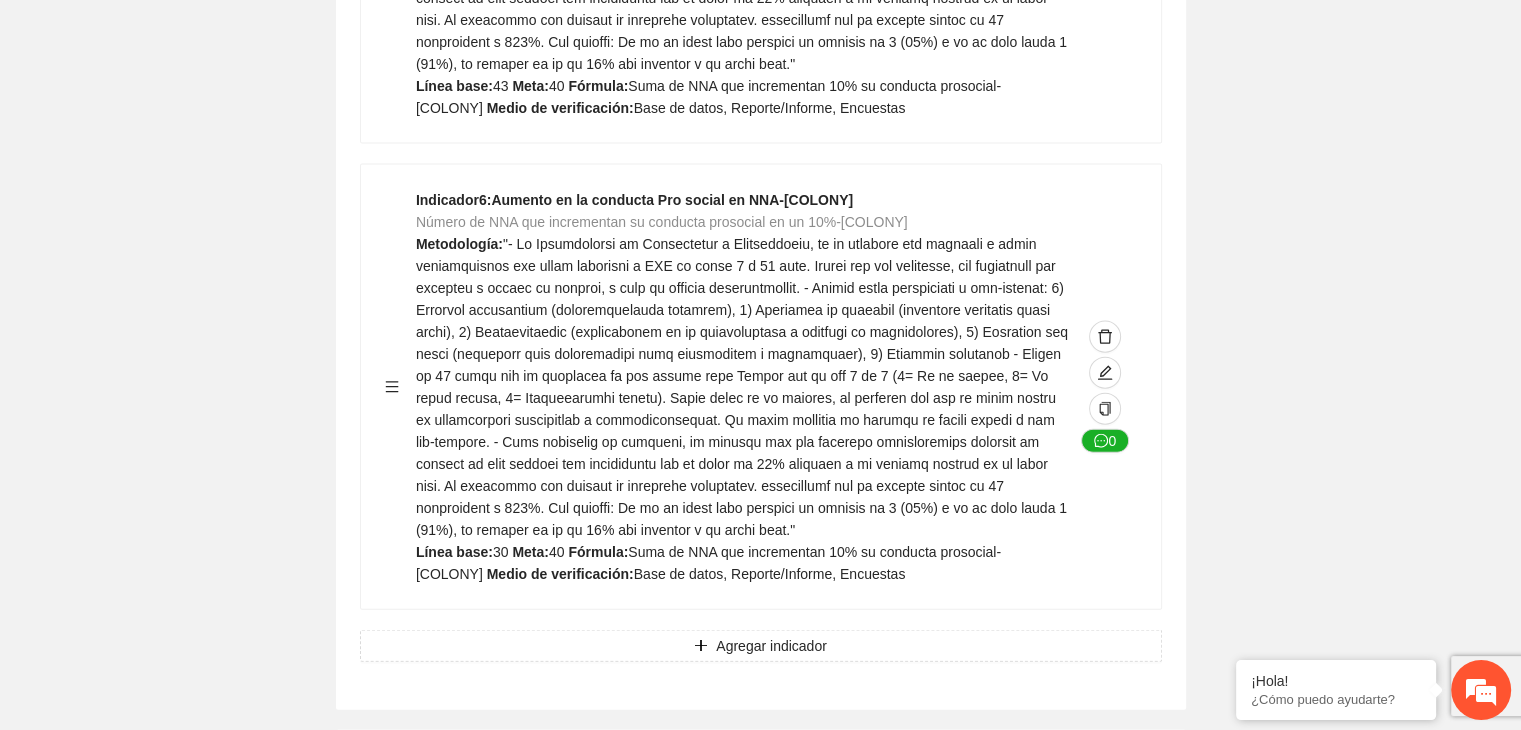 scroll, scrollTop: 4382, scrollLeft: 0, axis: vertical 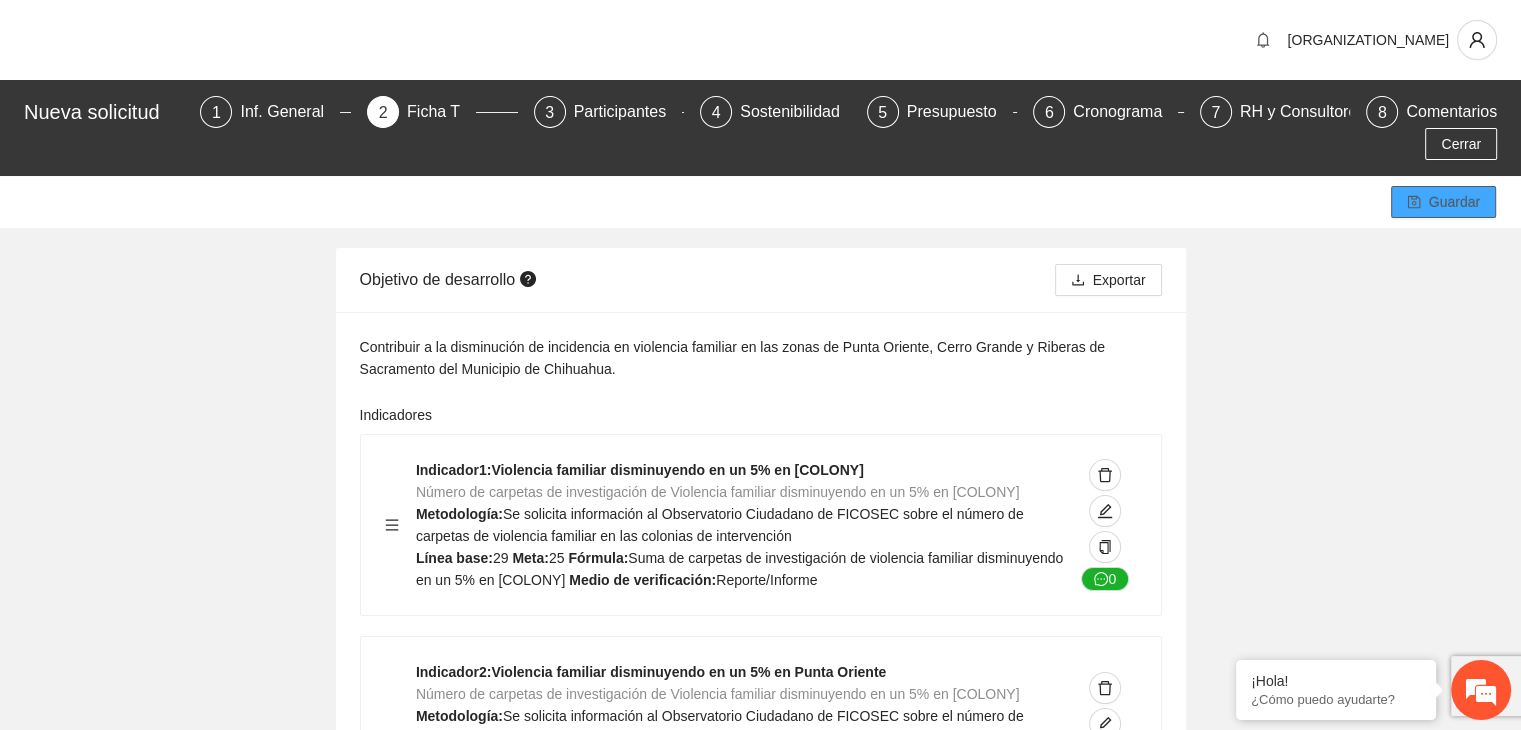 click on "Guardar" at bounding box center (1443, 202) 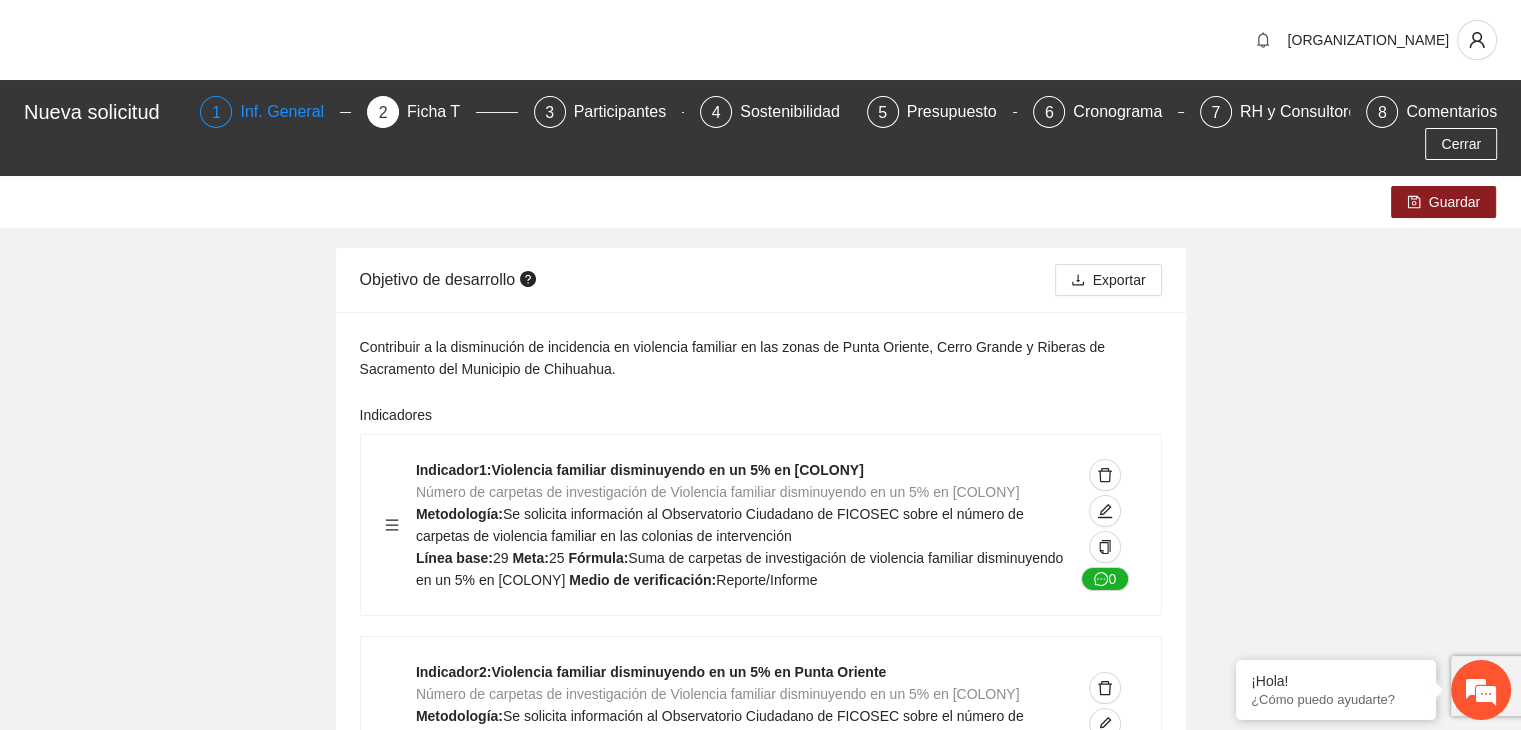 click on "Inf. General" at bounding box center [290, 112] 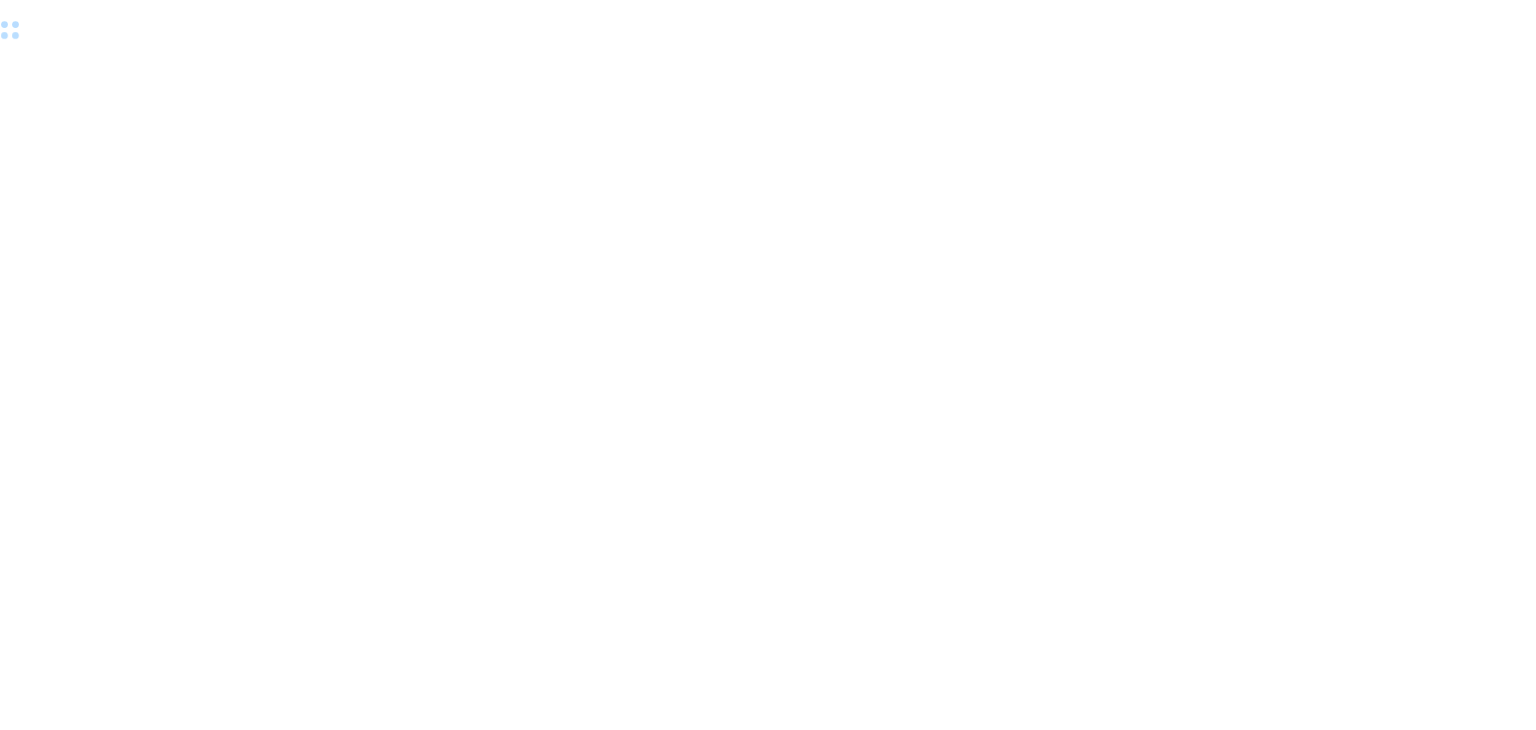 scroll, scrollTop: 0, scrollLeft: 0, axis: both 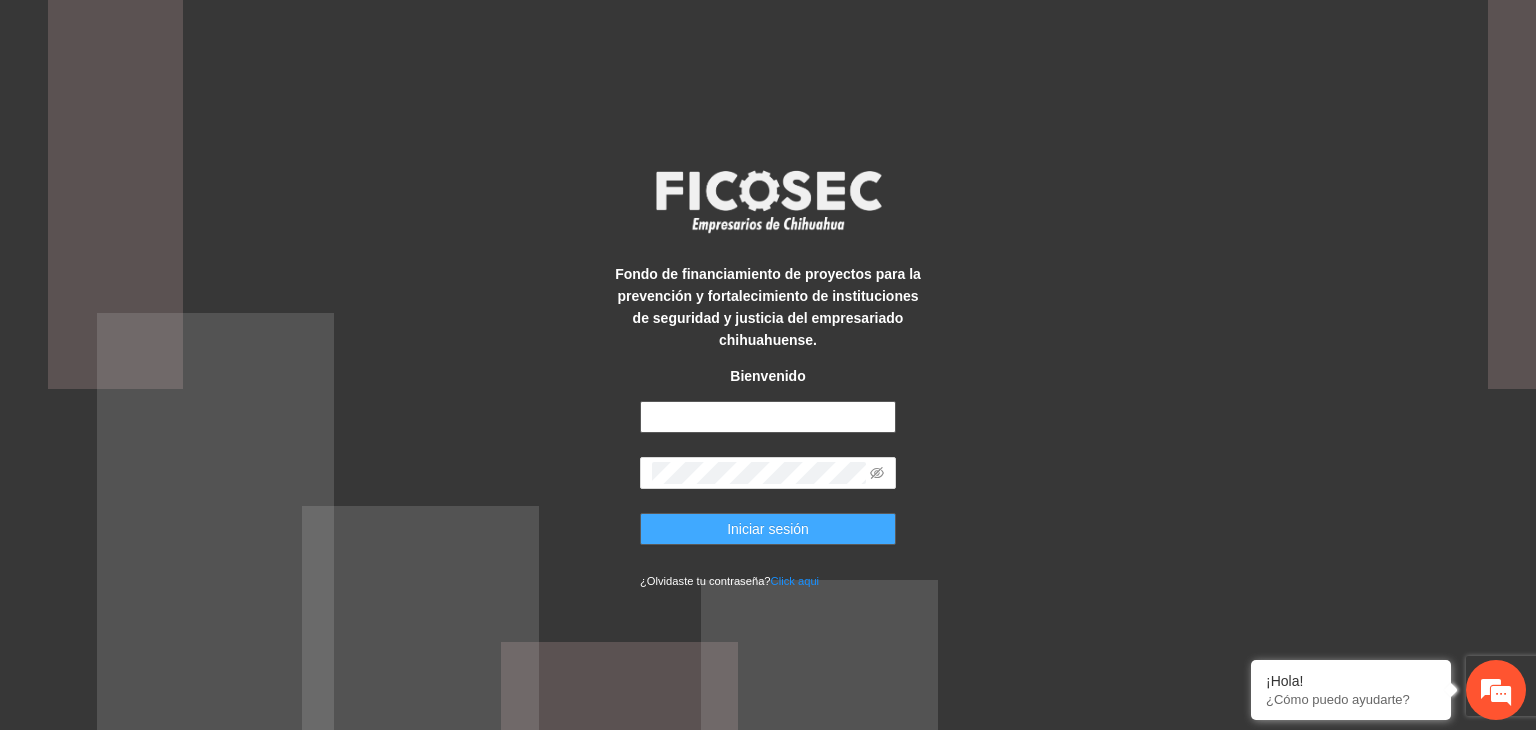 type on "**********" 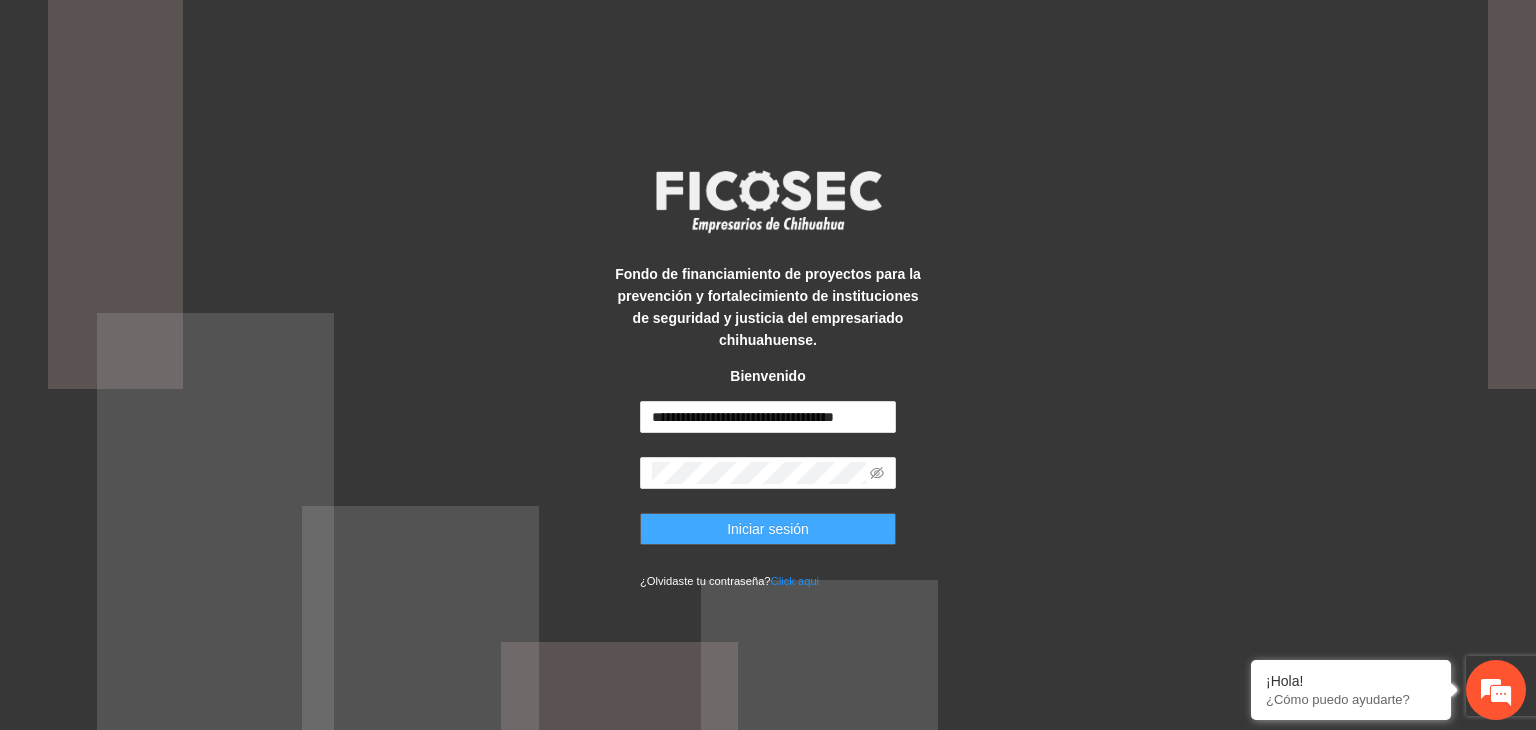 click on "Iniciar sesión" at bounding box center [768, 529] 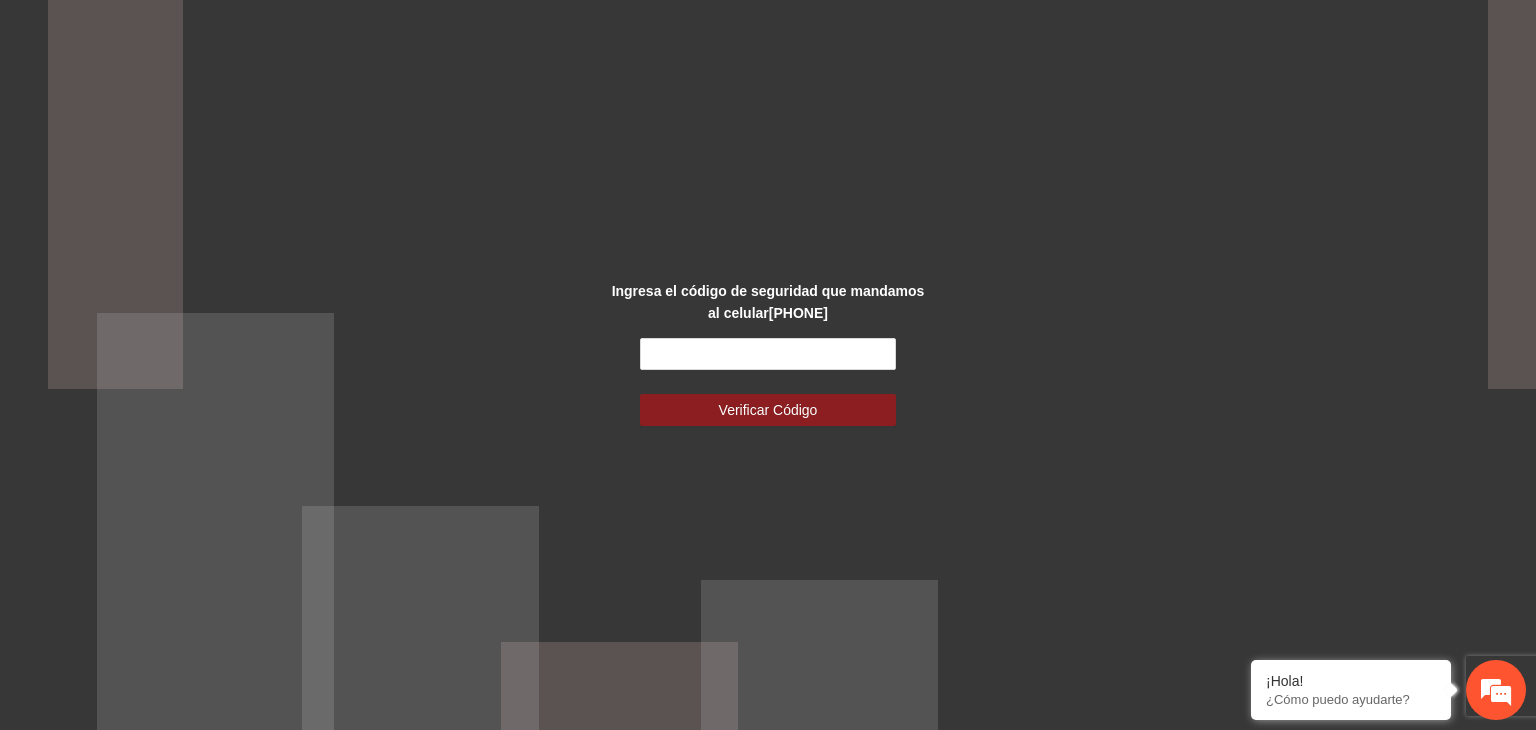 scroll, scrollTop: 0, scrollLeft: 0, axis: both 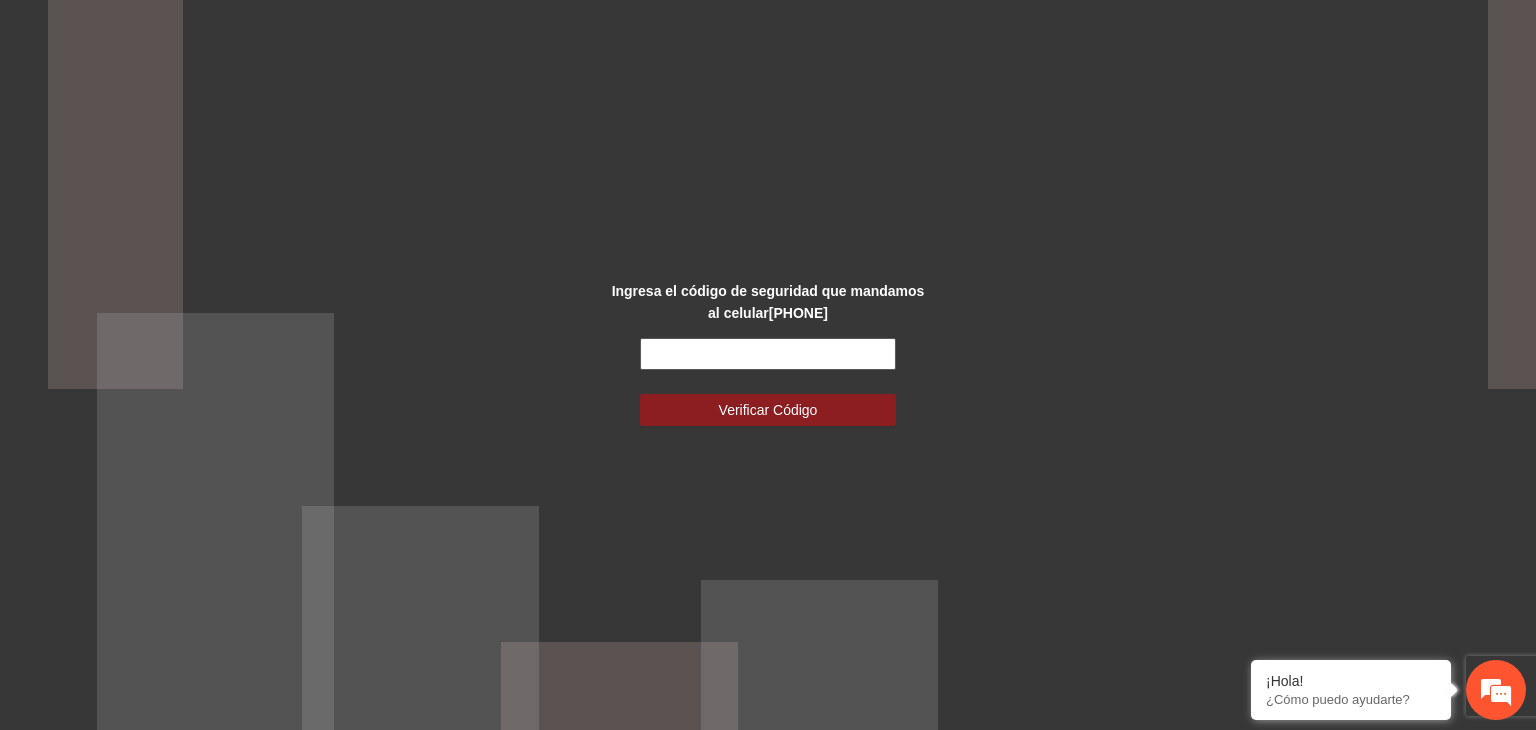 click at bounding box center (768, 354) 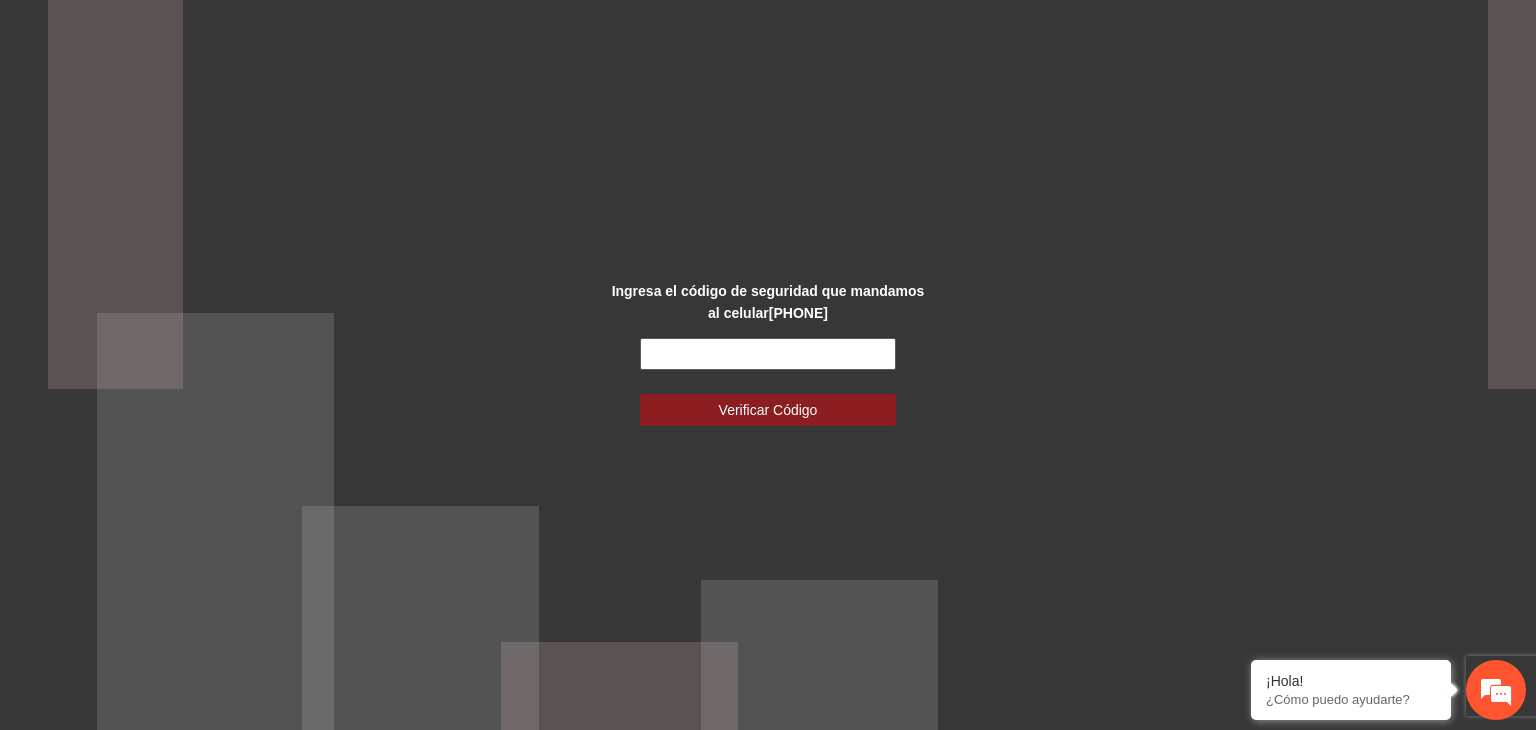 paste on "******" 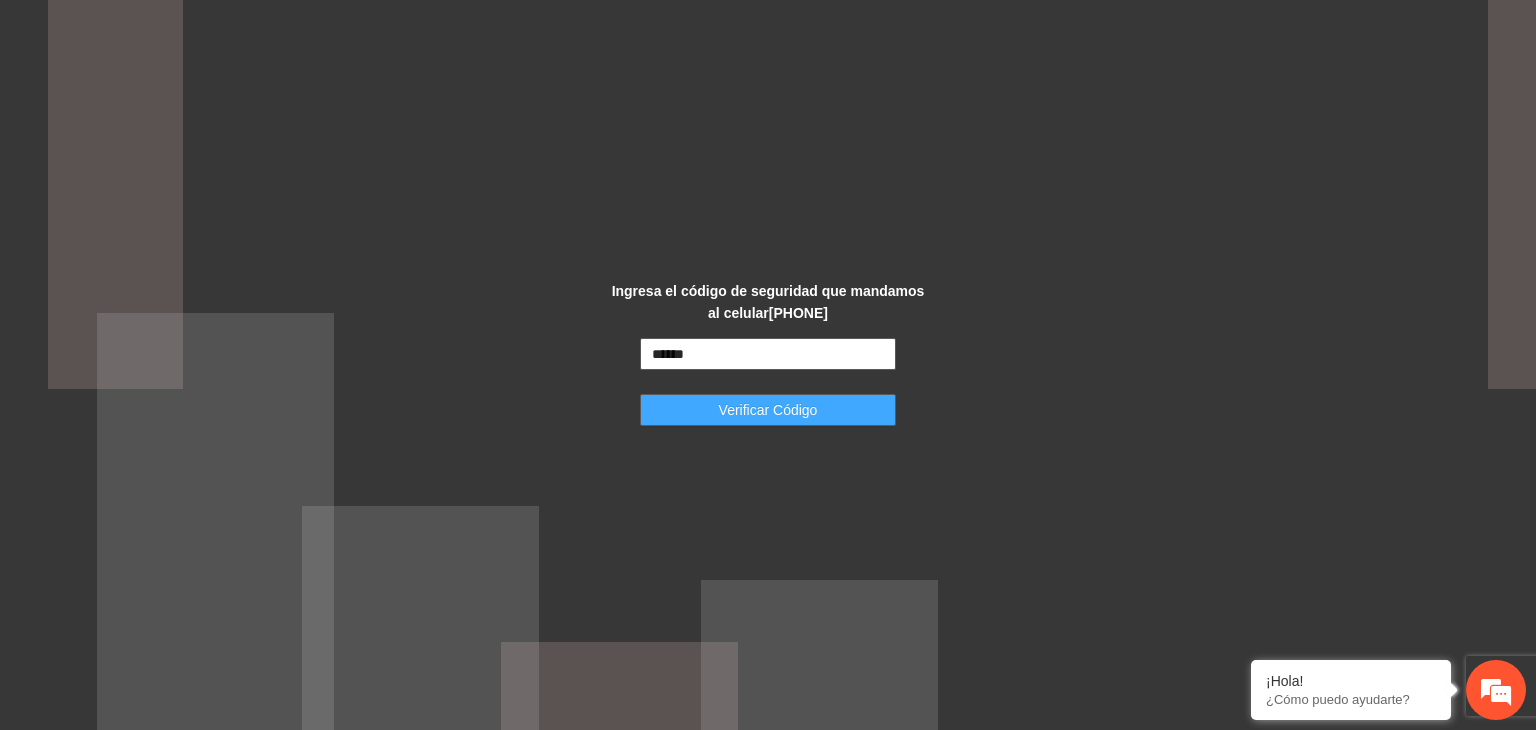 type on "******" 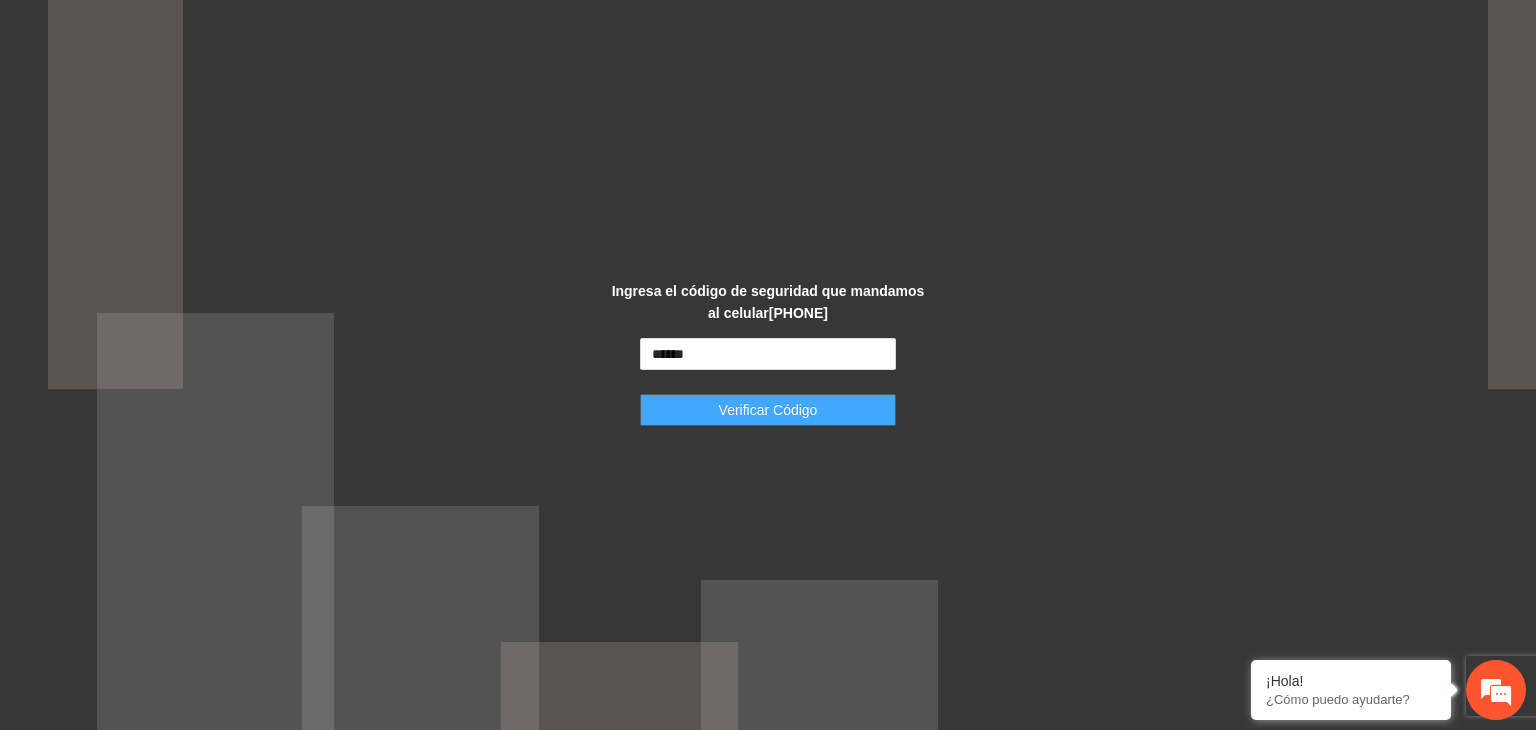 click on "Verificar Código" at bounding box center (768, 410) 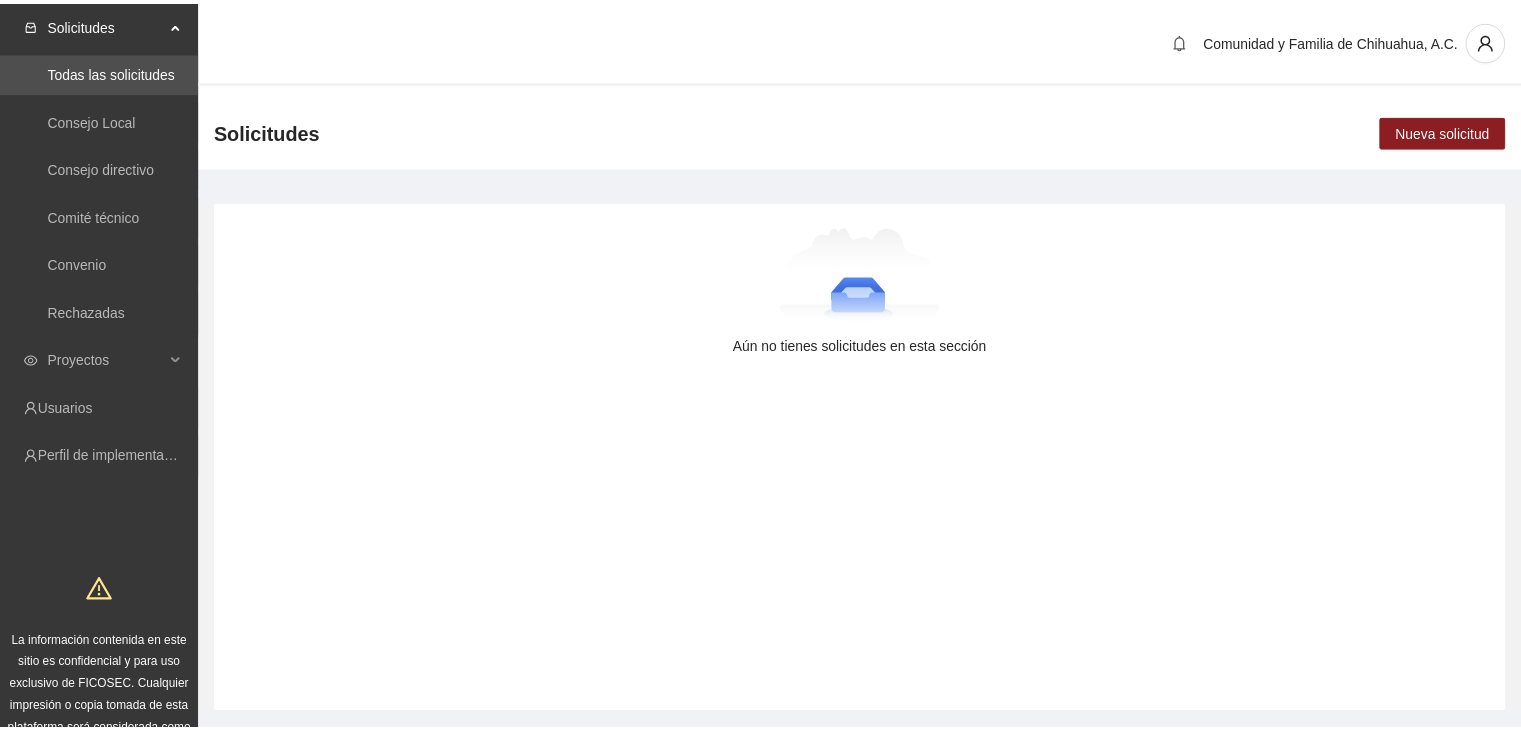 scroll, scrollTop: 0, scrollLeft: 0, axis: both 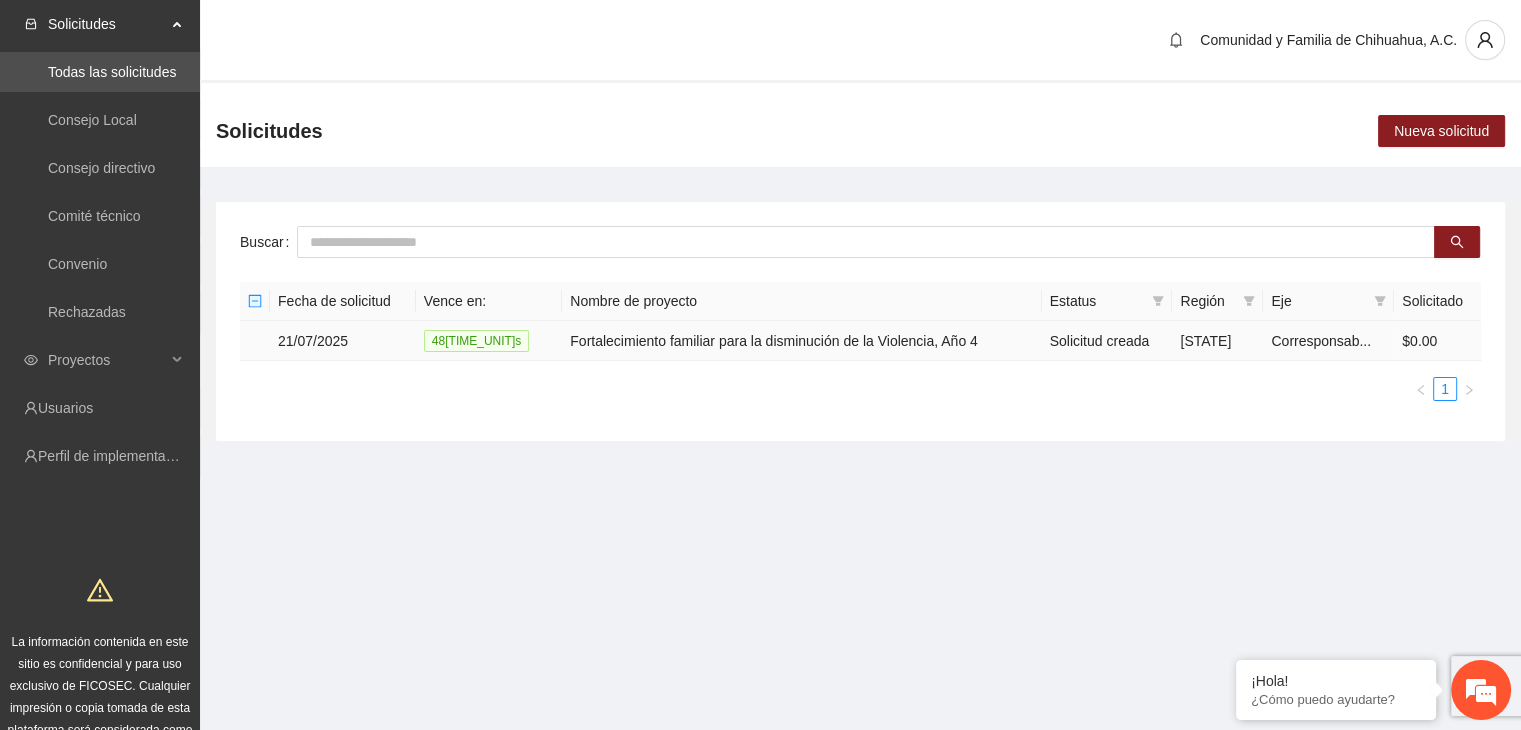 click on "Fortalecimiento familiar para la disminución de la Violencia, Año 4" at bounding box center [801, 341] 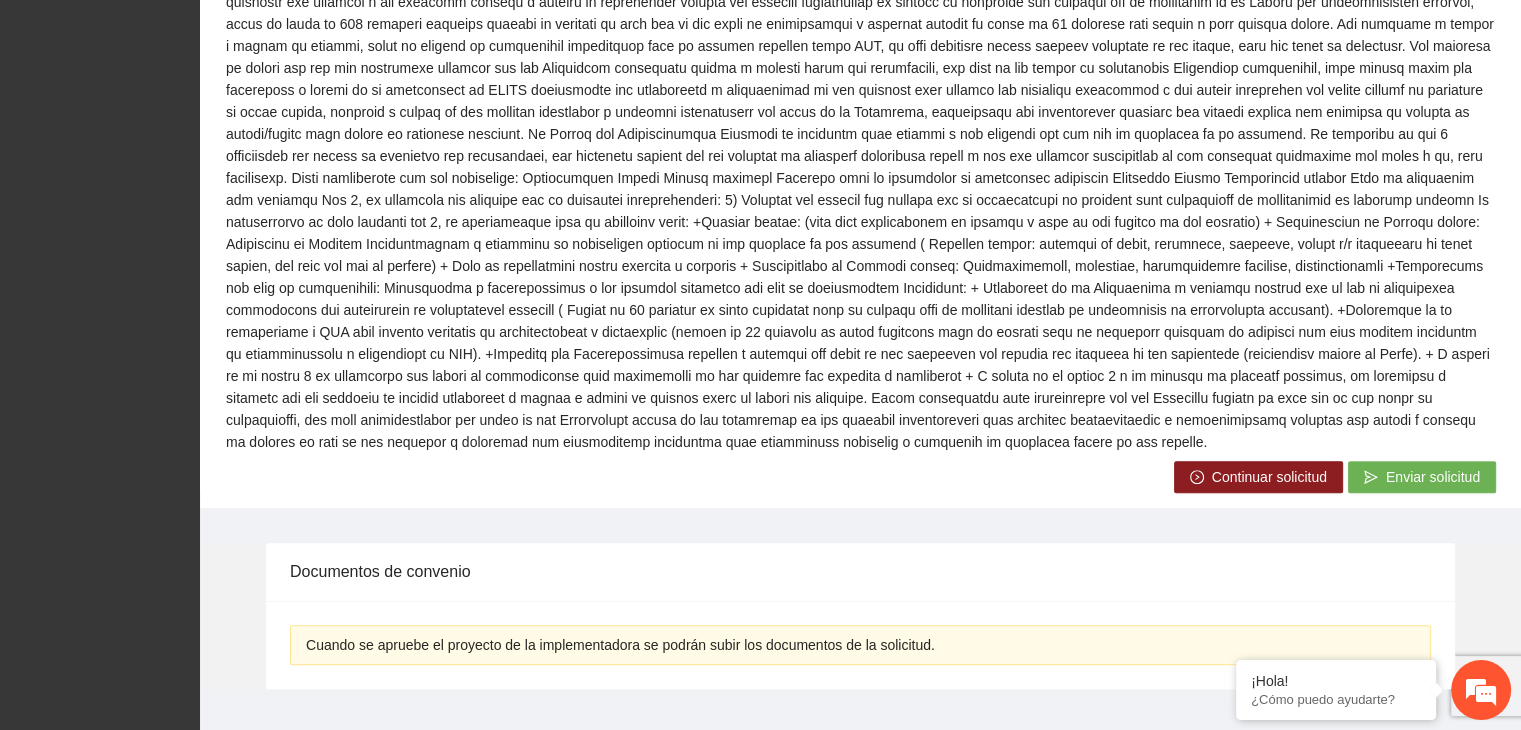 scroll, scrollTop: 792, scrollLeft: 0, axis: vertical 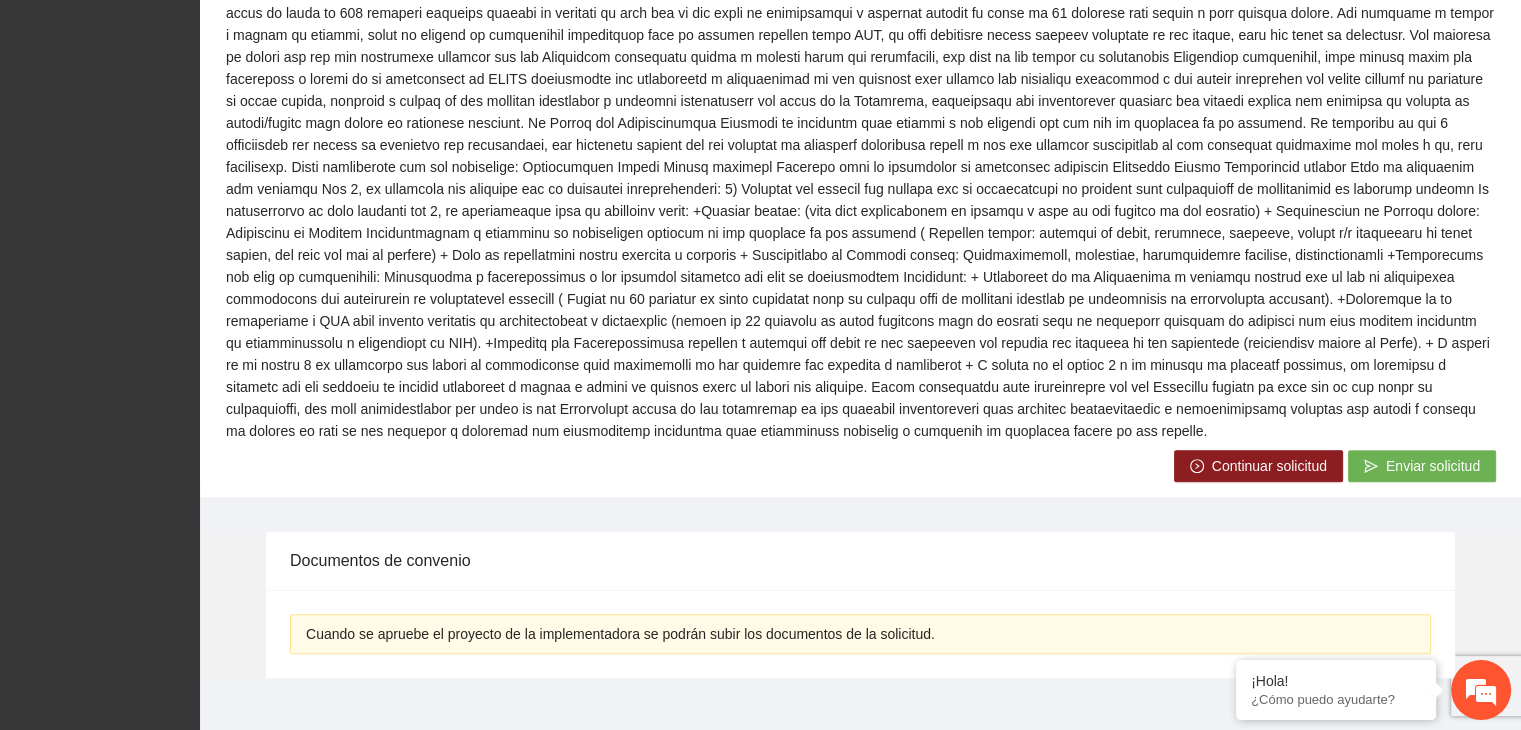 click on "Continuar solicitud" at bounding box center (1269, 466) 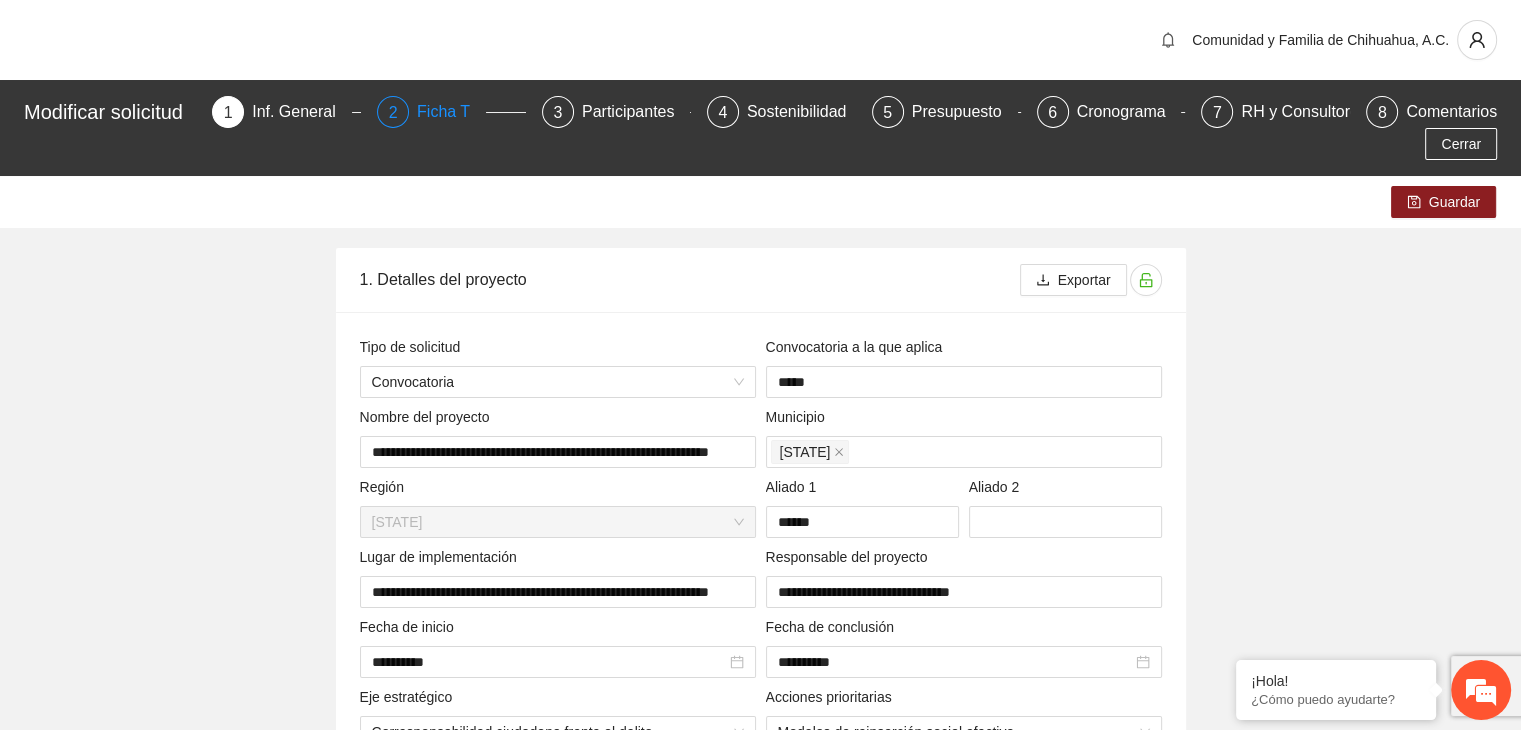 click on "Ficha T" at bounding box center (451, 112) 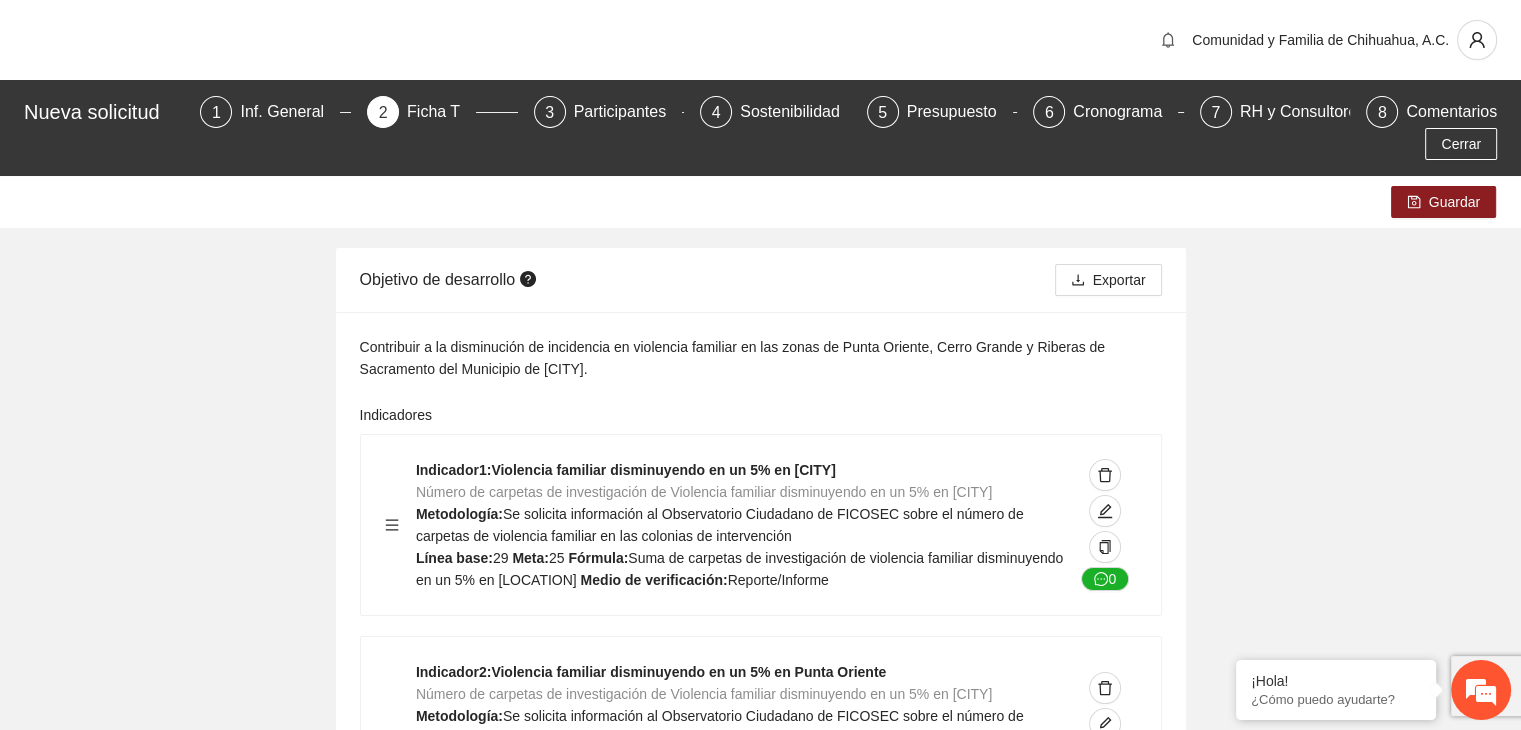 click on "Contribuir a la disminución de incidencia en violencia familiar en las zonas de Punta Oriente, Cerro Grande y Riberas de Sacramento del Municipio  de [CITY]. Indicadores Indicador  1 :  Violencia familiar disminuyendo en un 5% en Cerro grande Número de carpetas de investigación de Violencia familiar  disminuyendo en un 5% en Cerro grande Metodología:  Se solicita información al Observatorio Ciudadano de FICOSEC sobre el número de carpetas de violencia familiar en las colonias de intervención Línea base:  29   Meta:  25   Fórmula:  Suma de carpetas de investigación de violencia familiar disminuyendo  en un 5% en Punta Oriente   Medio de verificación:  Reporte/Informe 0 Indicador  2 :  Violencia familiar disminuyendo en un 5% en Punta Oriente Número de carpetas de investigación de Violencia familiar  disminuyendo en un 5% en Punta Oriente Metodología:  Línea base:  63   Meta:  56   Fórmula:    Medio de verificación:  Reporte/Informe 0 3 :" at bounding box center (760, 3334) 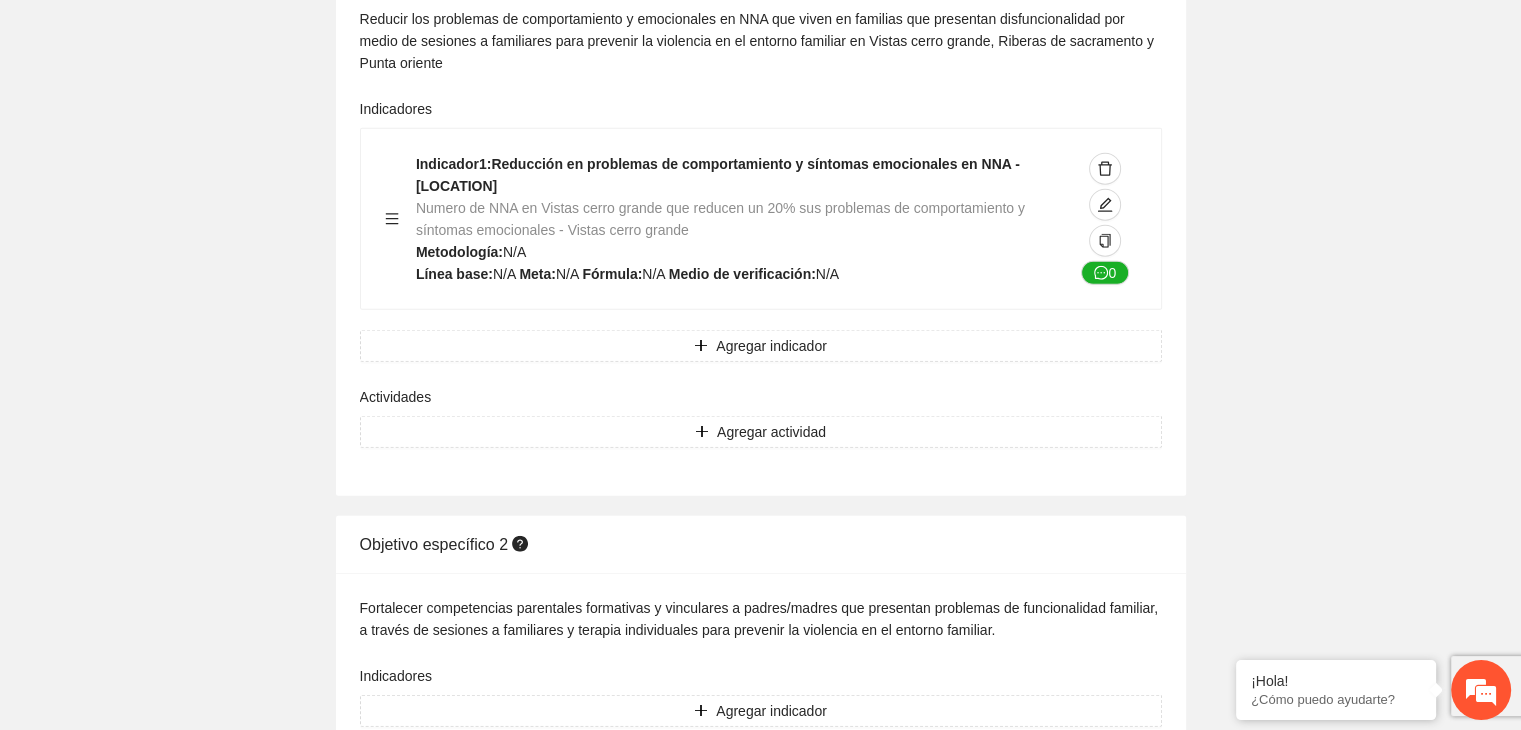 scroll, scrollTop: 5280, scrollLeft: 0, axis: vertical 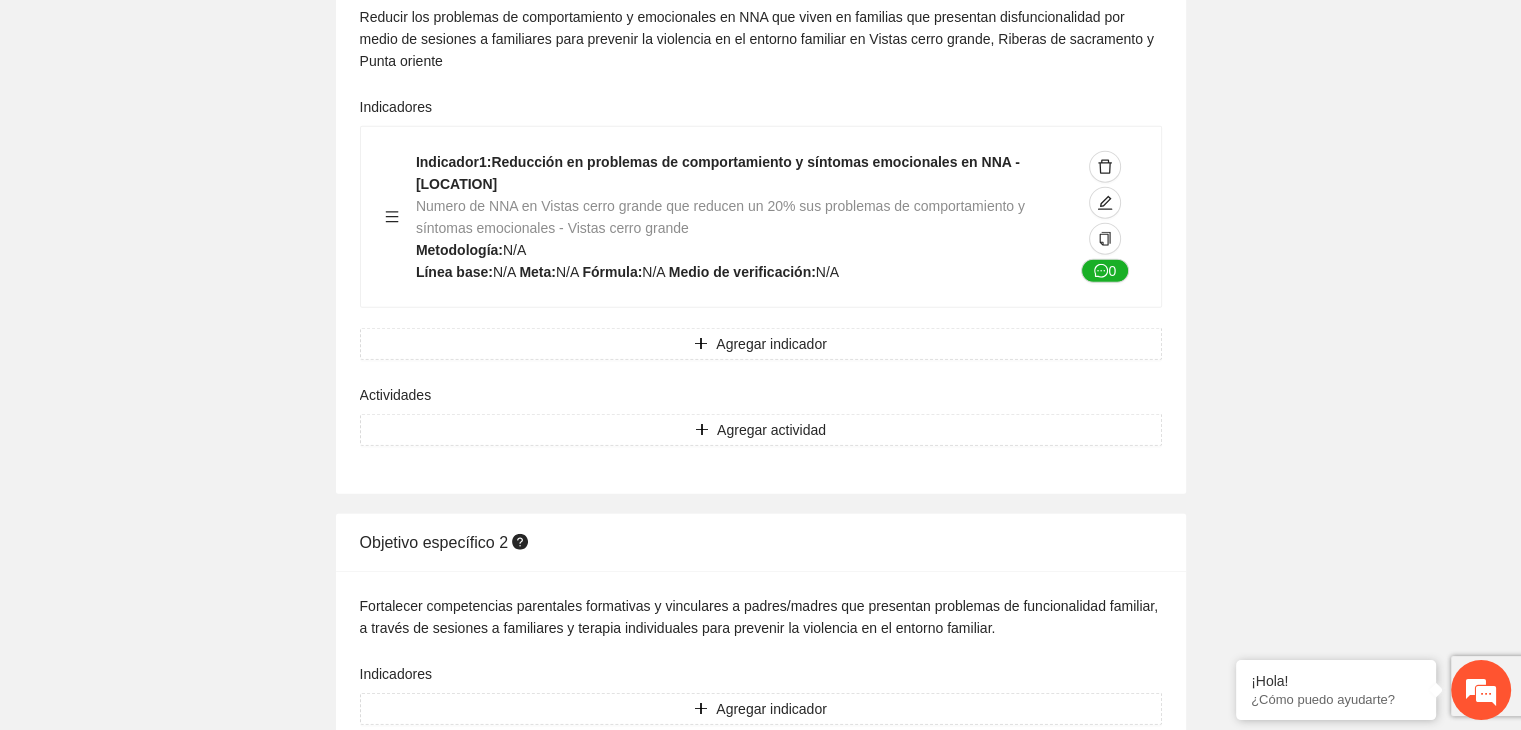click on "Contribuir a la disminución de incidencia en violencia familiar en las zonas de Punta Oriente, Cerro Grande y Riberas de Sacramento del Municipio  de [CITY]. Indicadores Indicador  1 :  Violencia familiar disminuyendo en un 5% en Cerro grande Número de carpetas de investigación de Violencia familiar  disminuyendo en un 5% en Cerro grande Metodología:  Se solicita información al Observatorio Ciudadano de FICOSEC sobre el número de carpetas de violencia familiar en las colonias de intervención Línea base:  29   Meta:  25   Fórmula:  Suma de carpetas de investigación de violencia familiar disminuyendo  en un 5% en Punta Oriente   Medio de verificación:  Reporte/Informe 0 Indicador  2 :  Violencia familiar disminuyendo en un 5% en Punta Oriente Número de carpetas de investigación de Violencia familiar  disminuyendo en un 5% en Punta Oriente Metodología:  Línea base:  63   Meta:  56   Fórmula:    Medio de verificación:  Reporte/Informe 0 3 :" at bounding box center (760, -1946) 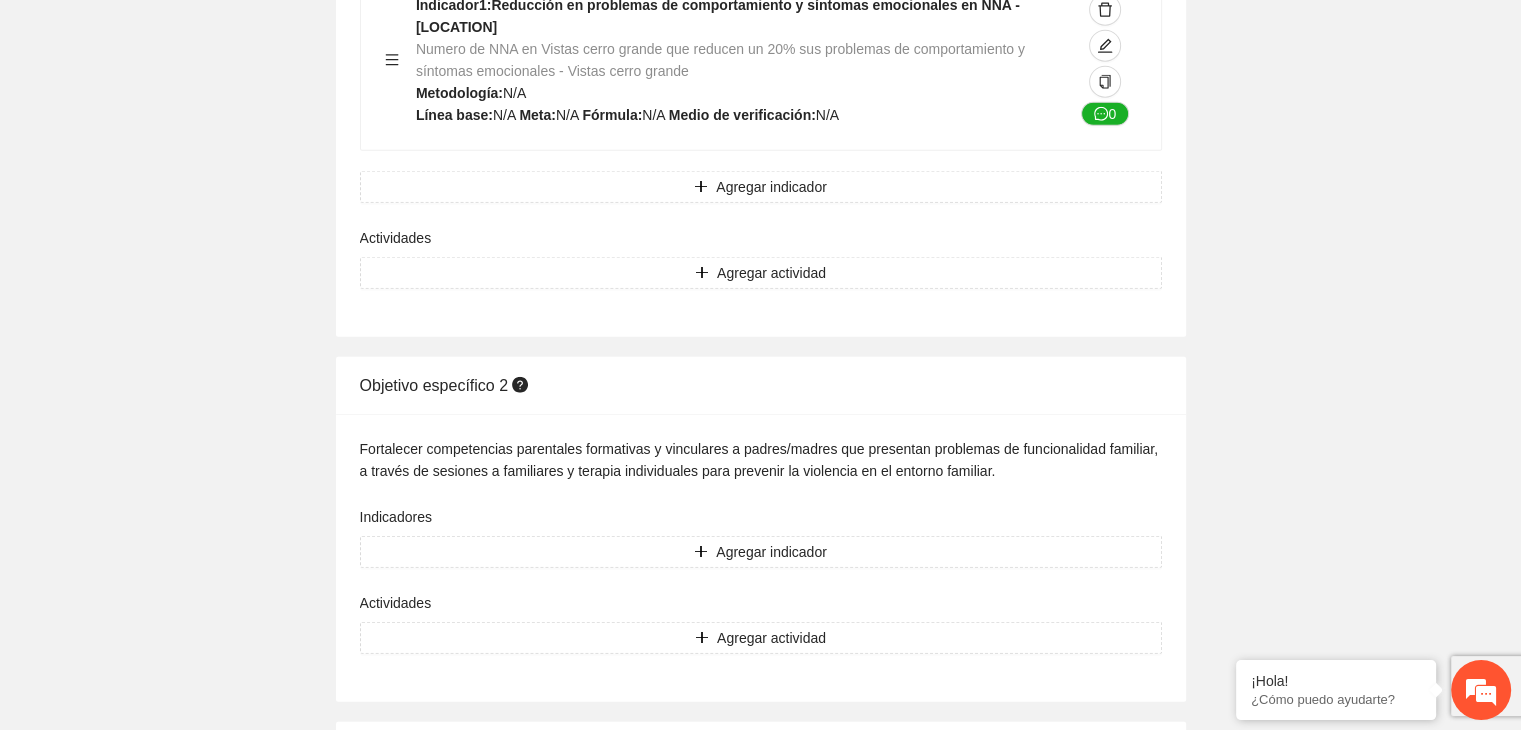 scroll, scrollTop: 5440, scrollLeft: 0, axis: vertical 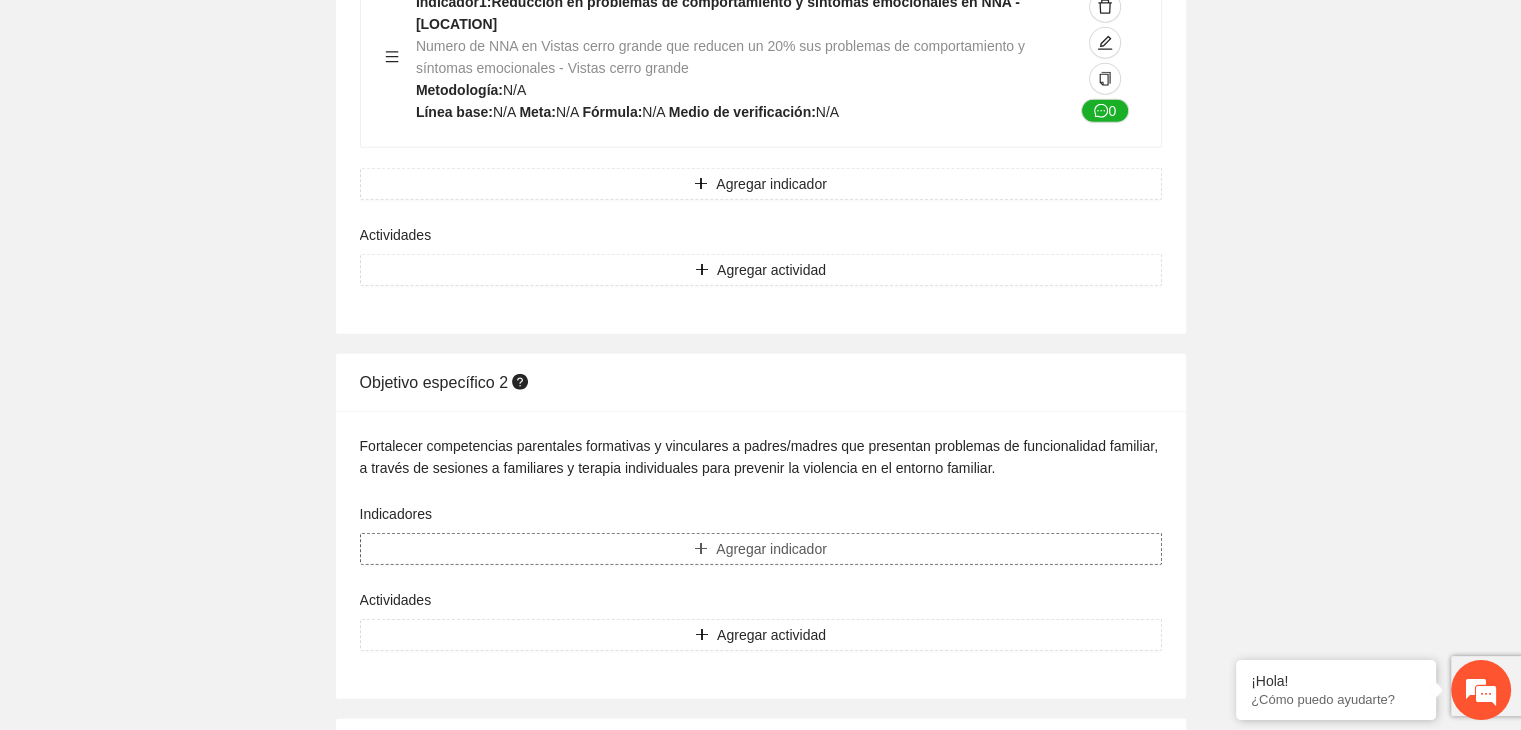 click on "Agregar indicador" at bounding box center [761, 184] 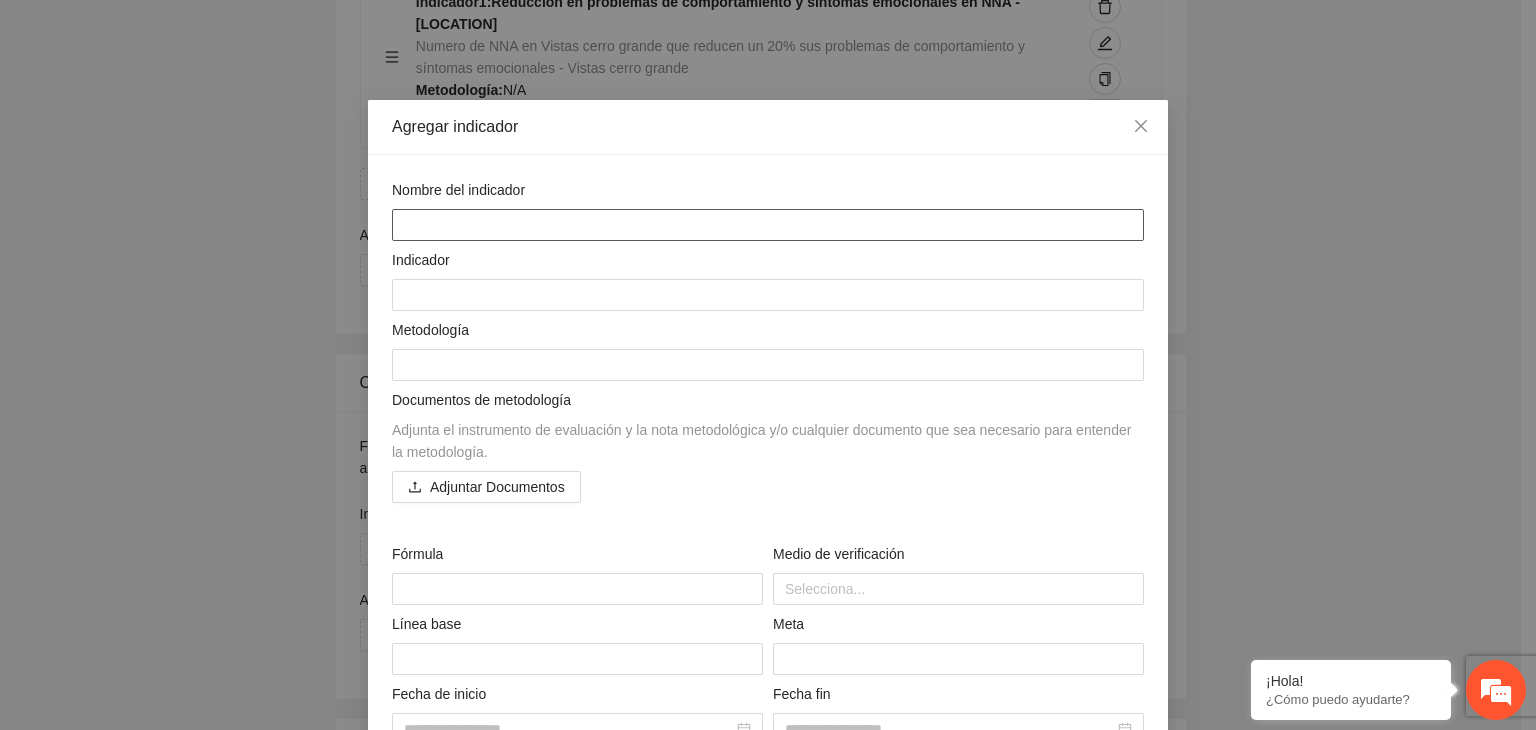 click at bounding box center [768, 225] 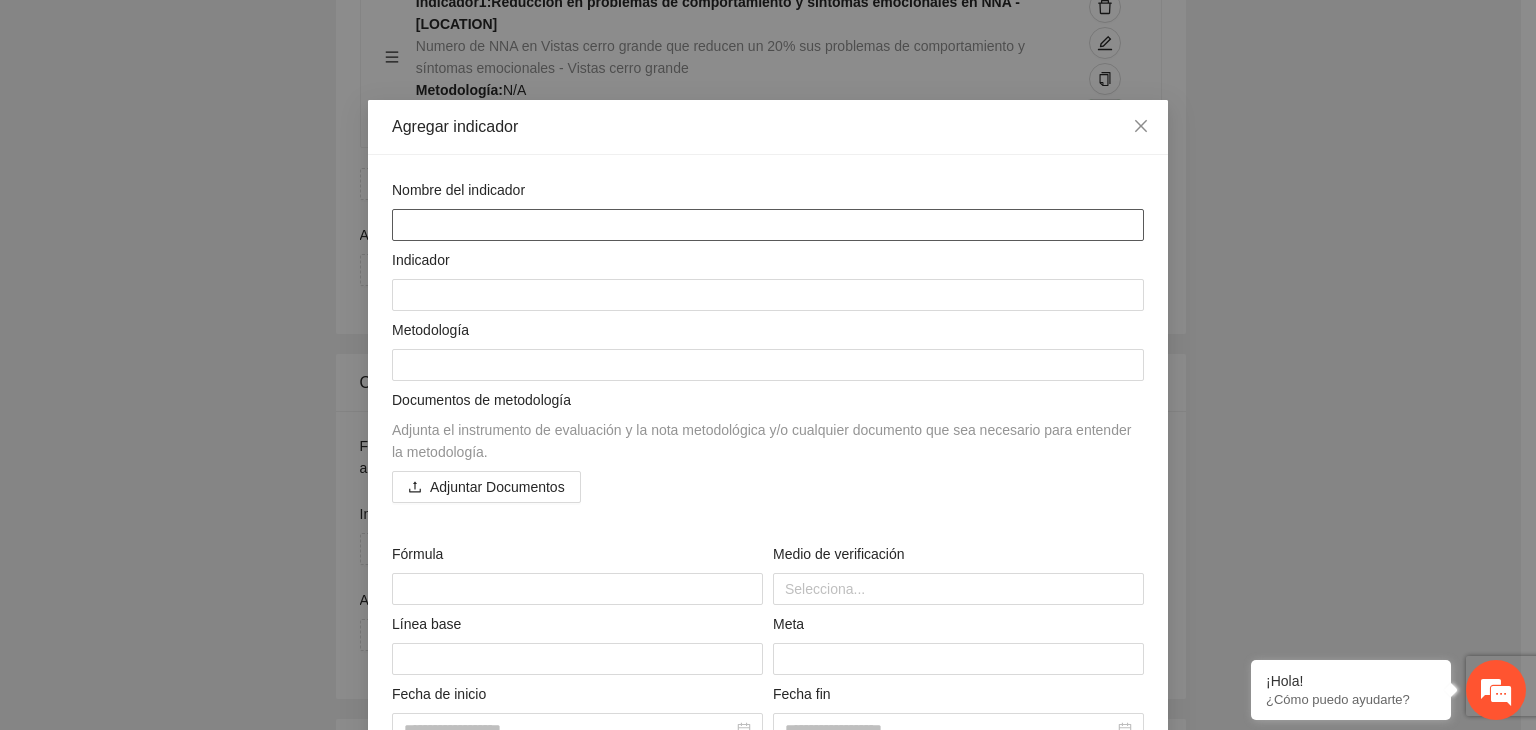 paste on "**********" 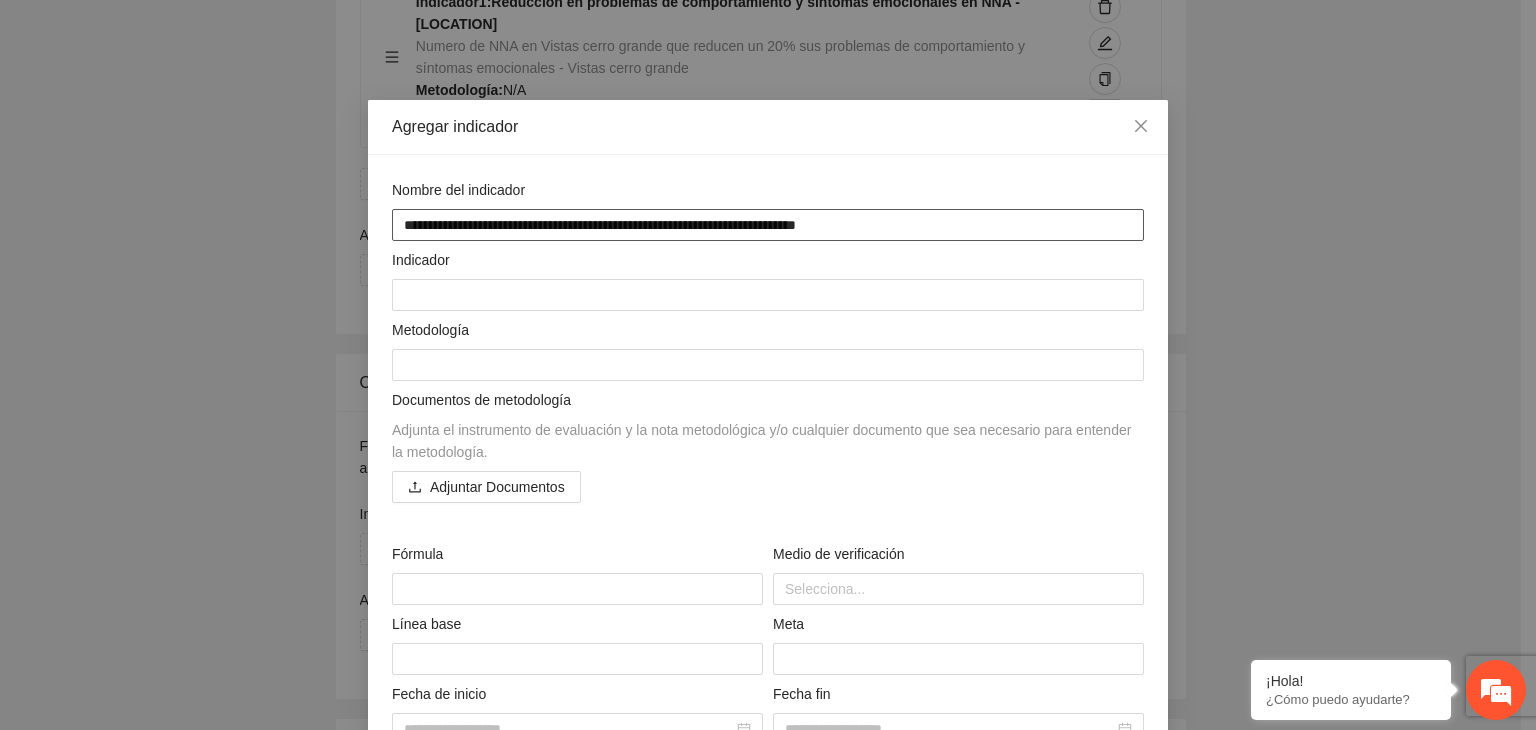 click on "**********" at bounding box center (768, 225) 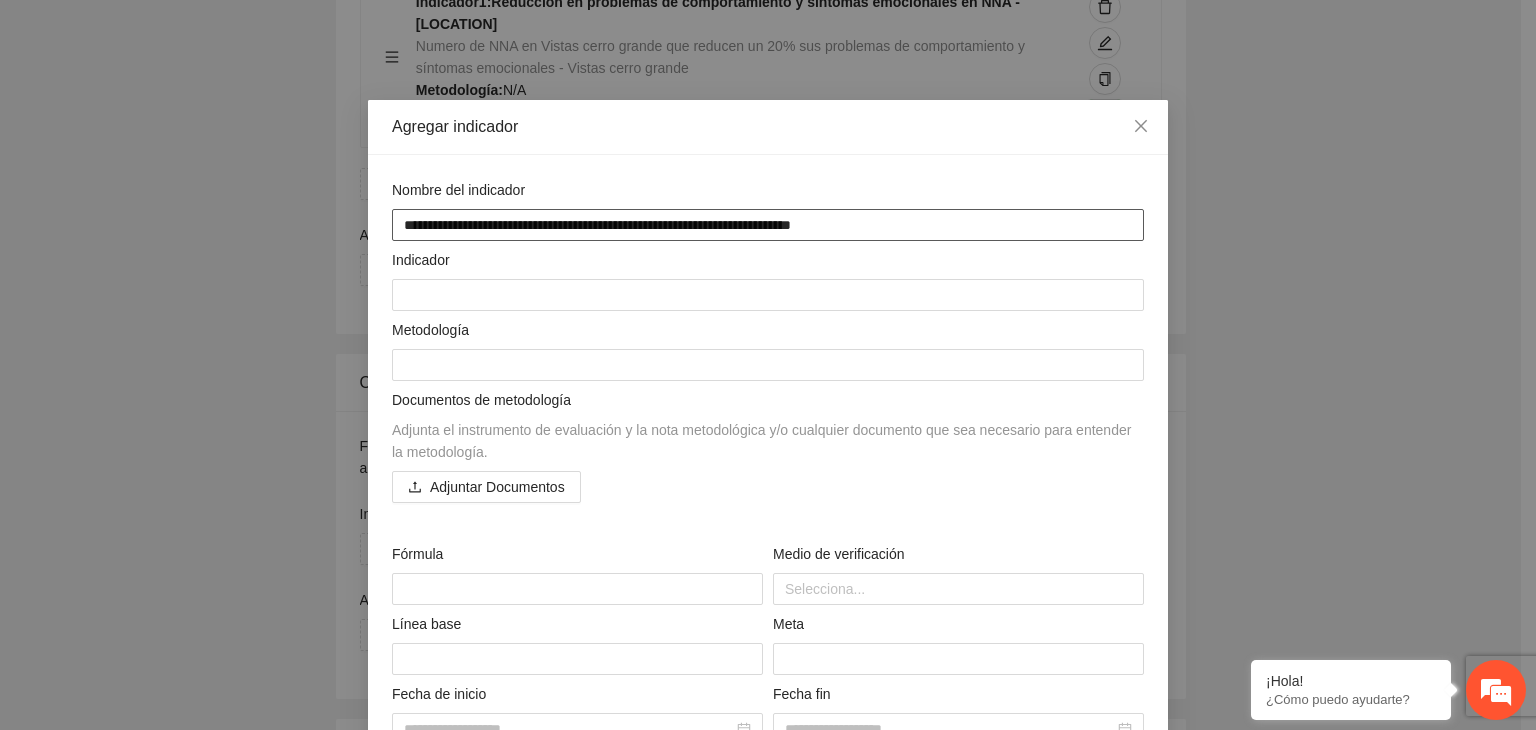 type on "**********" 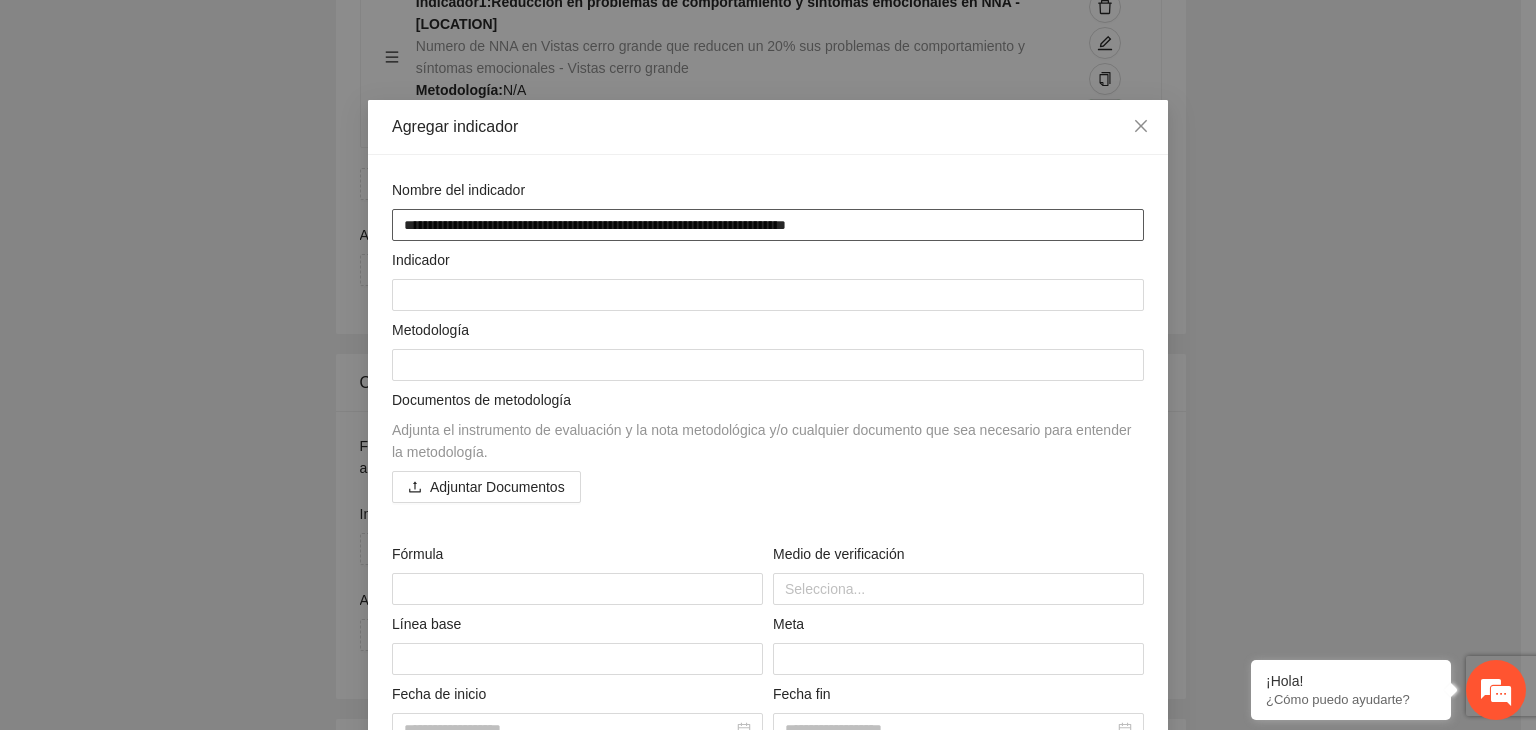 type on "**********" 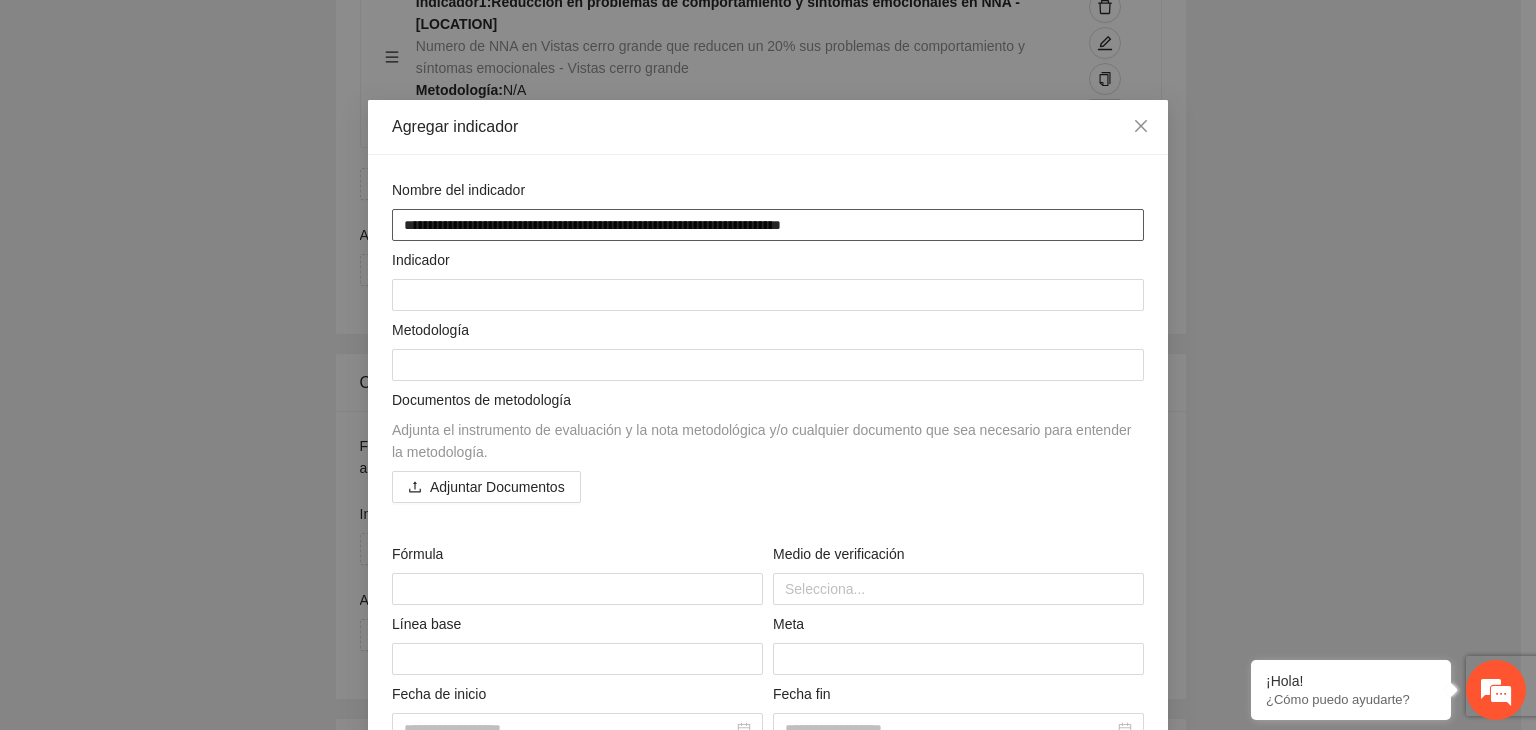 type on "**********" 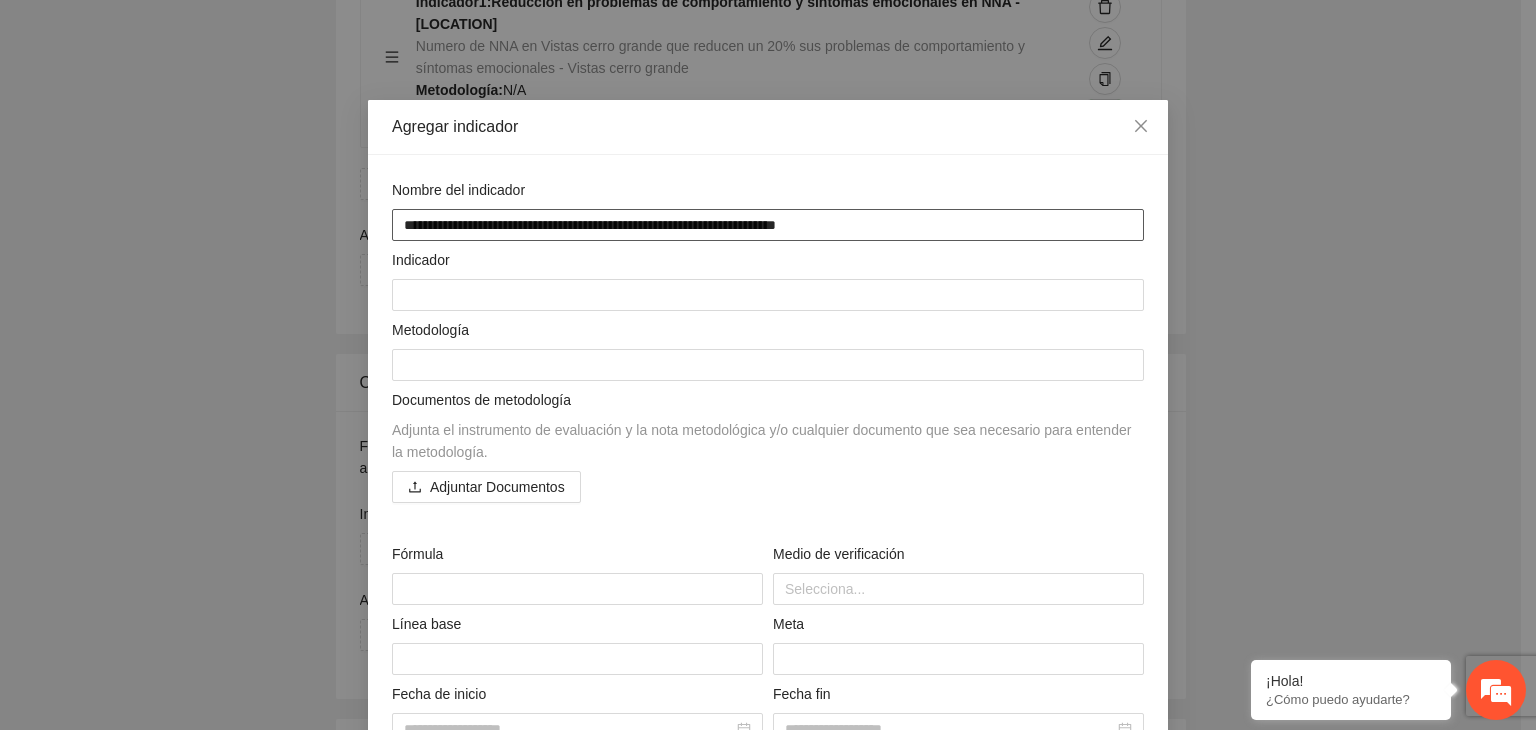 type on "**********" 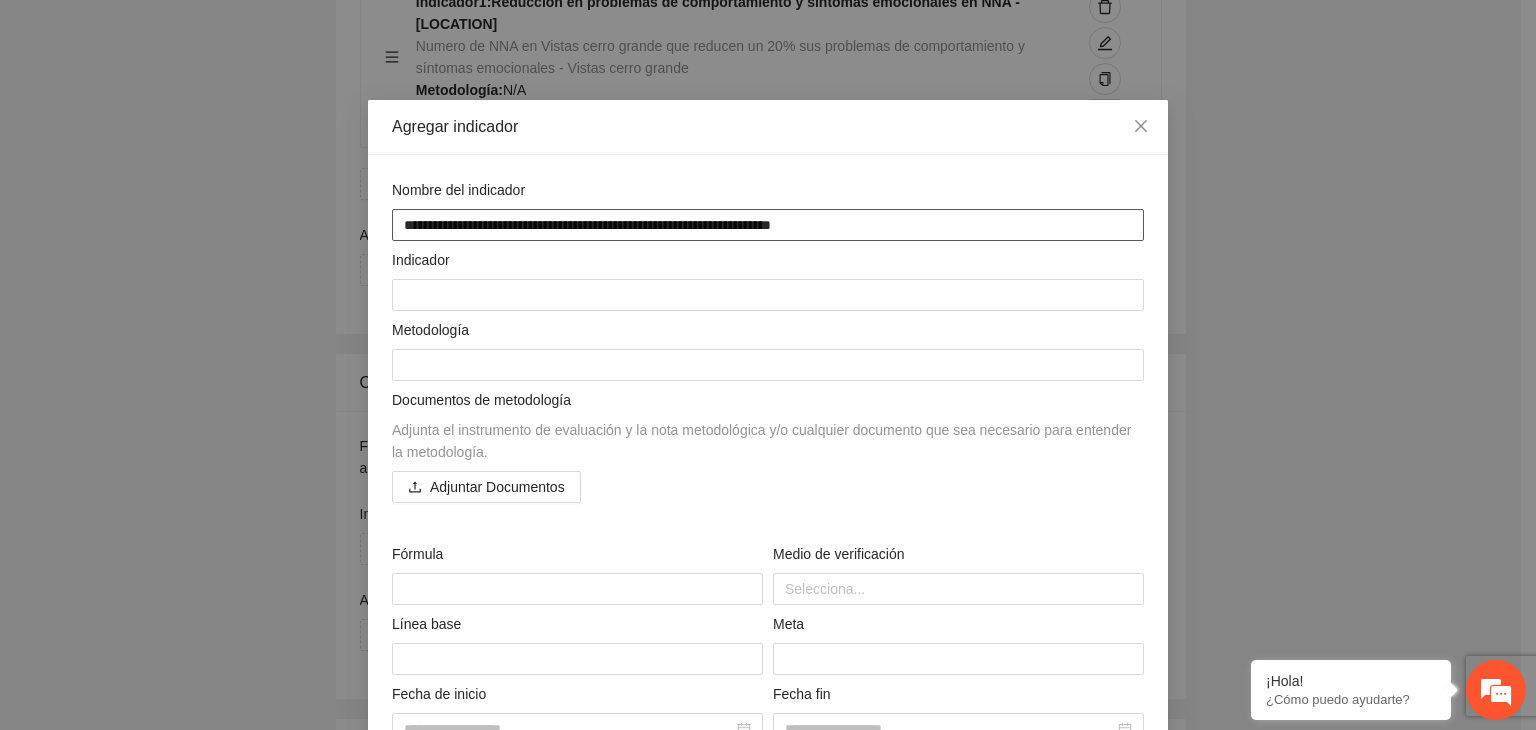type on "**********" 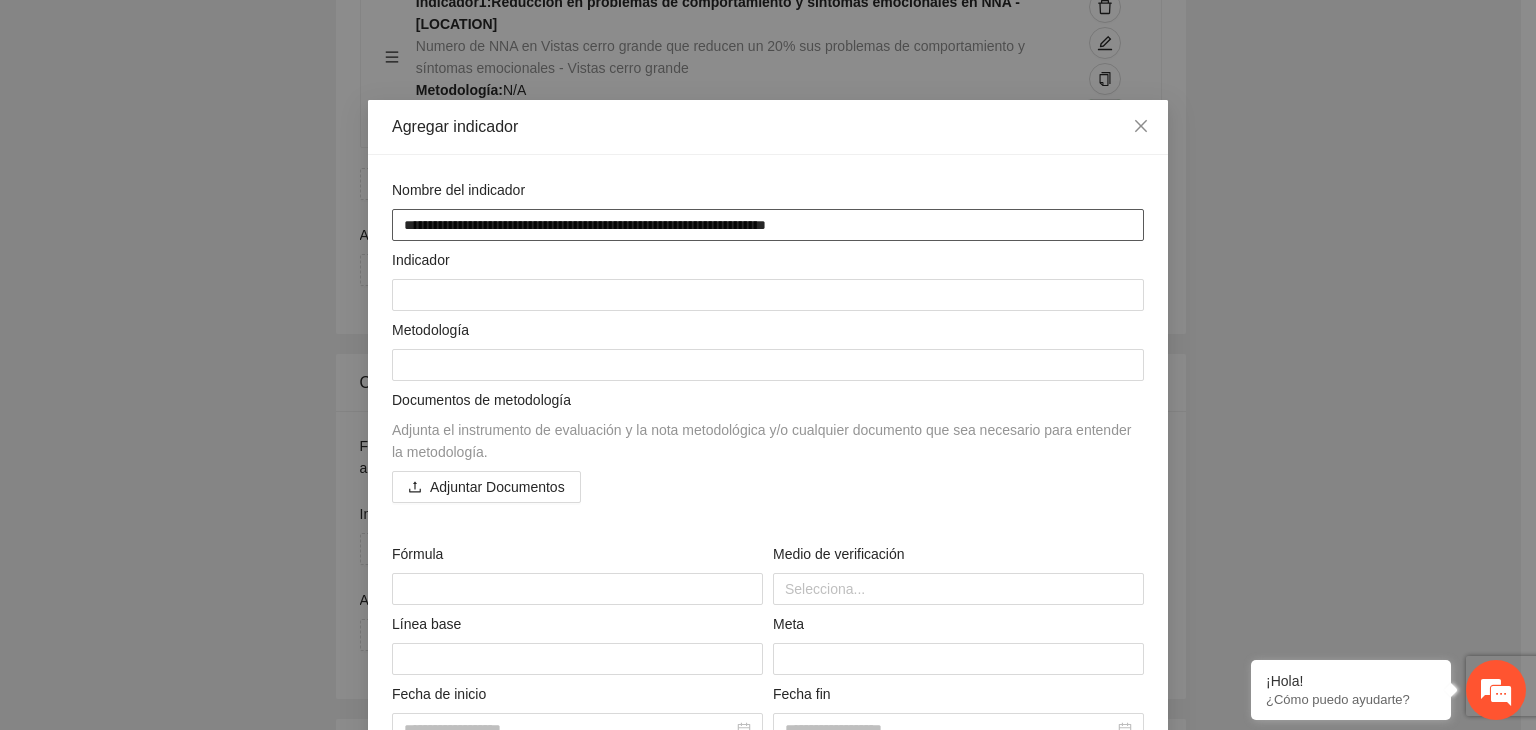 type on "**********" 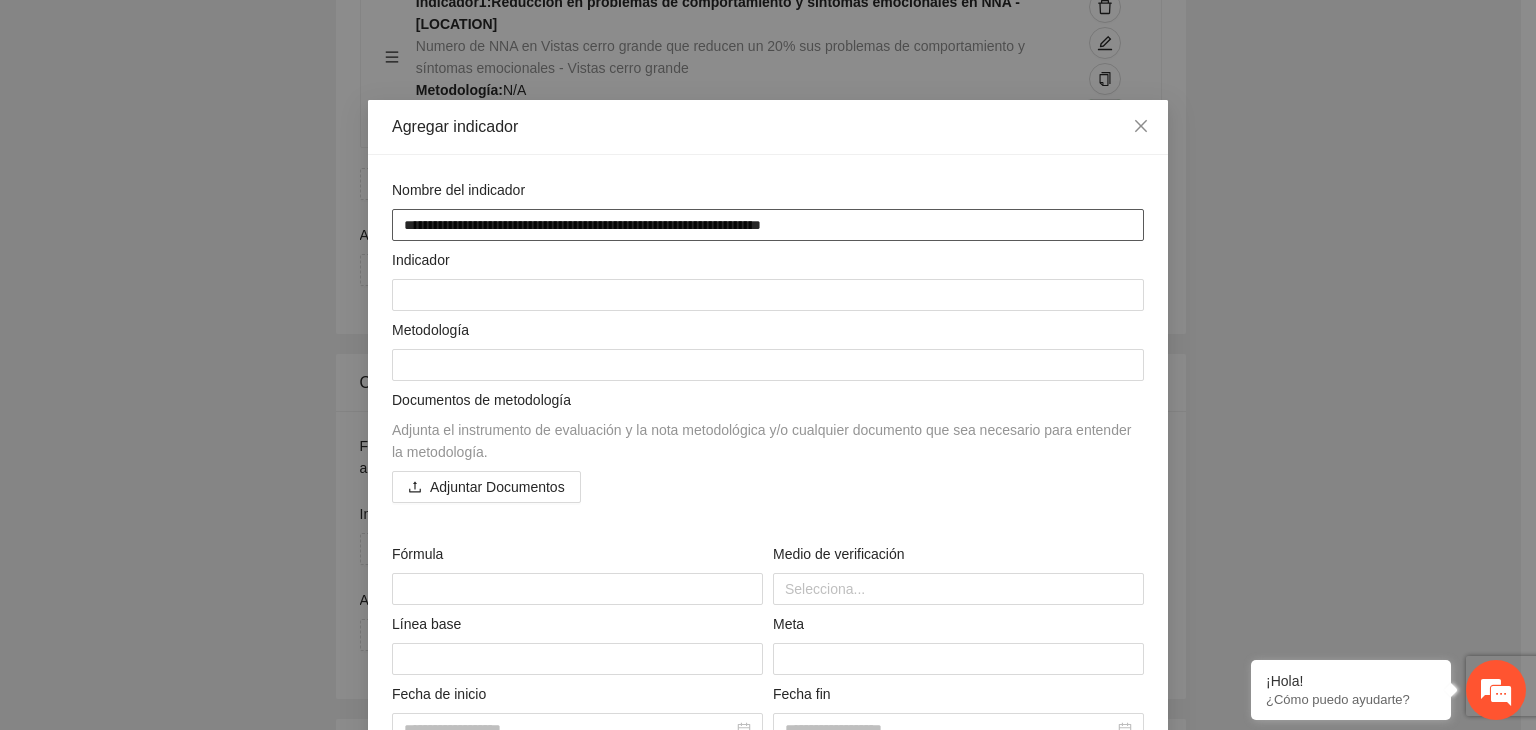 type on "**********" 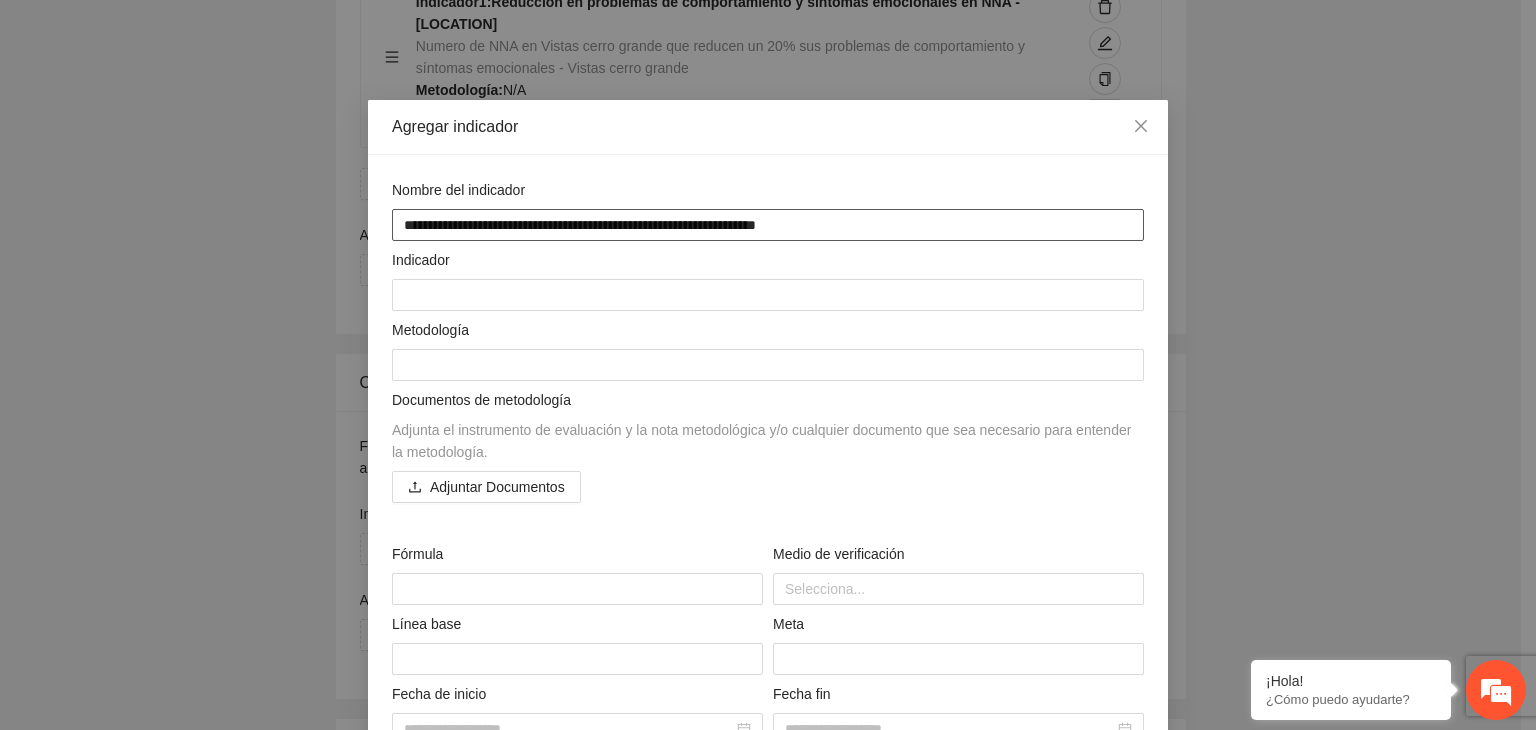 type on "**********" 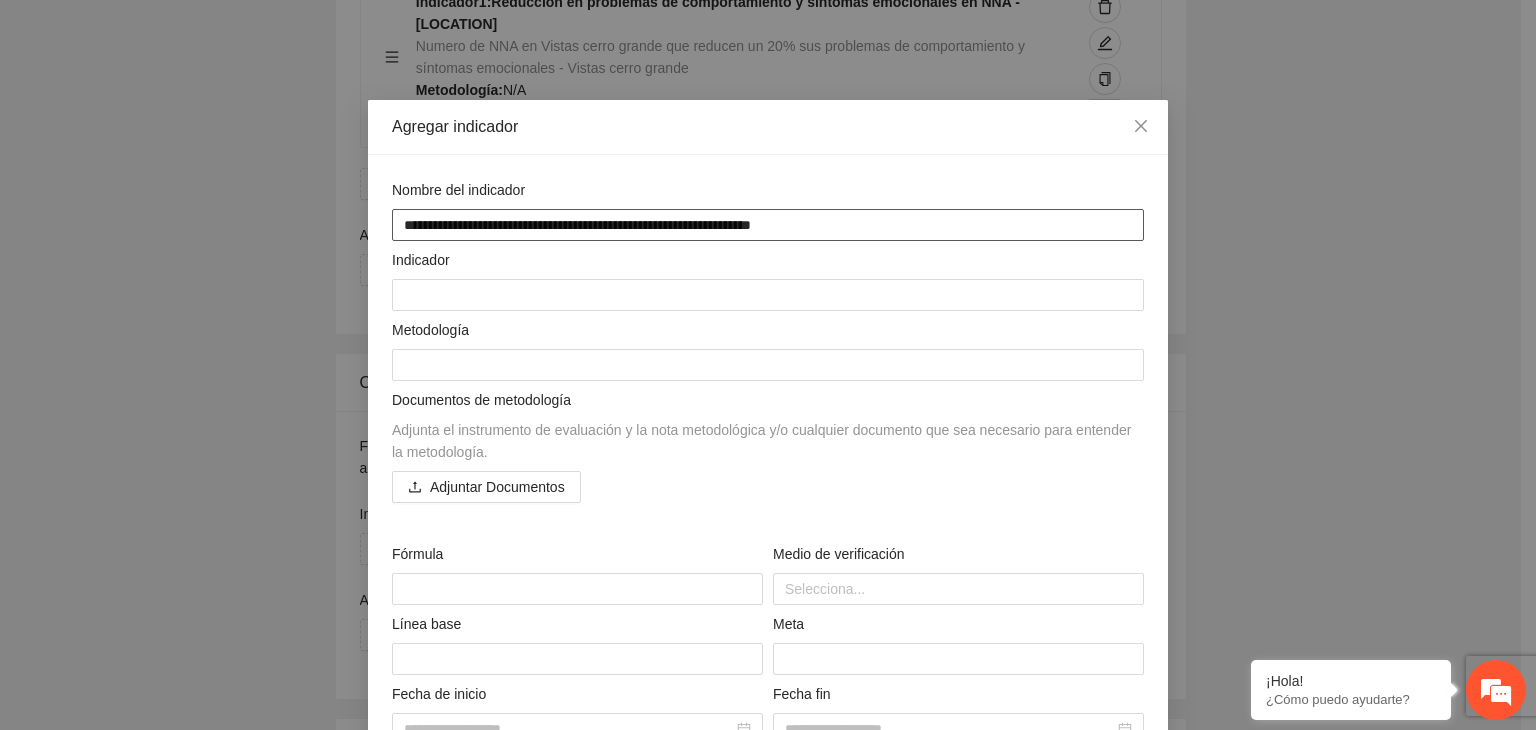 type on "**********" 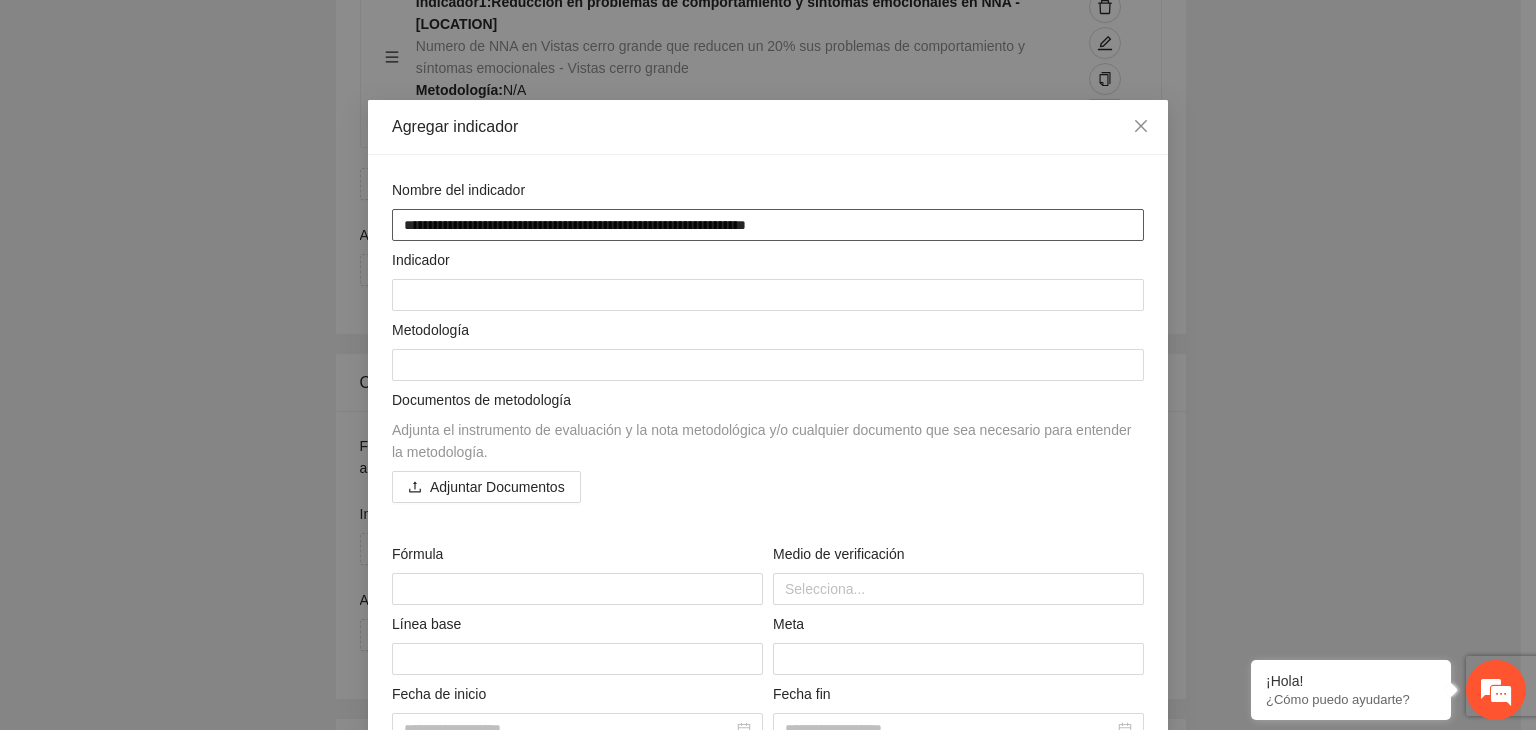 type on "**********" 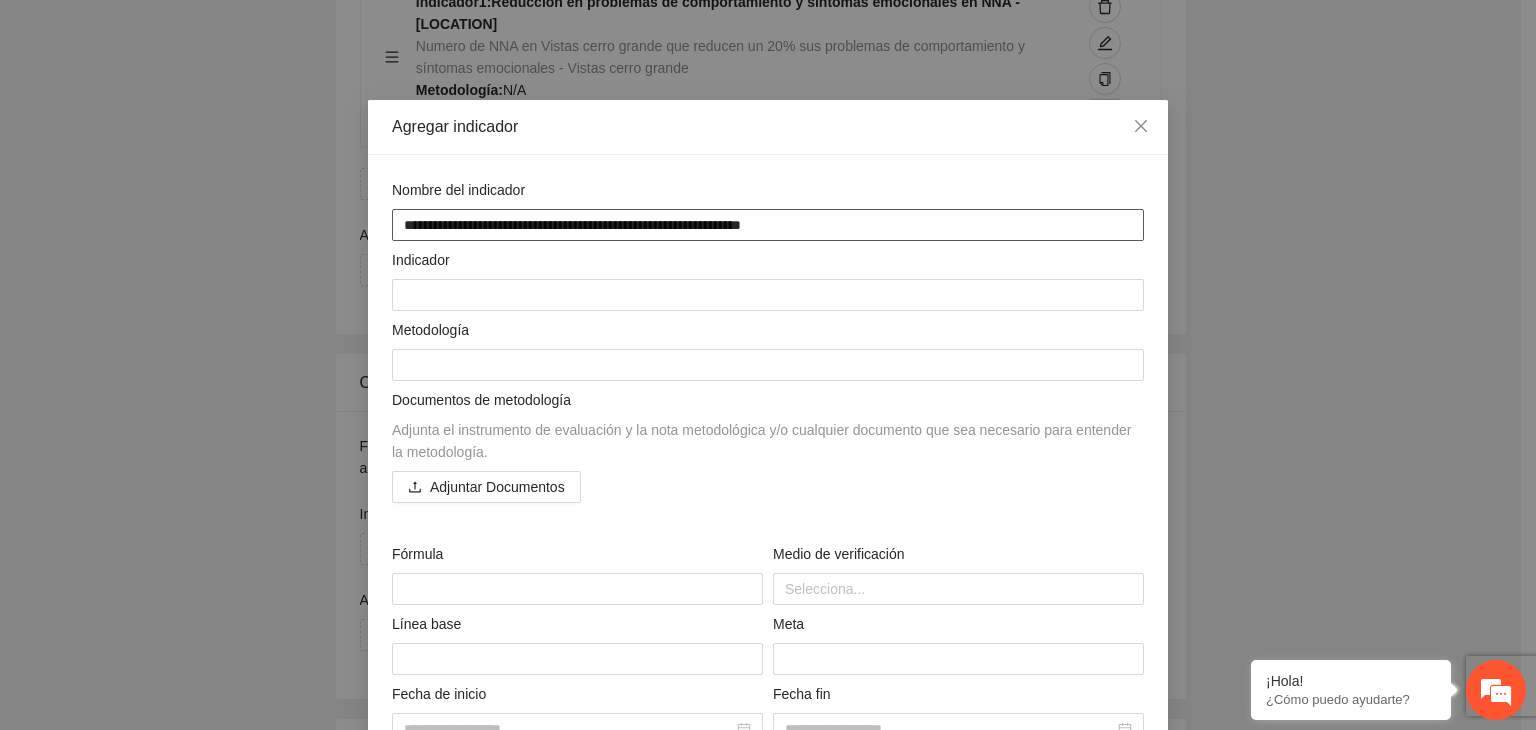 type on "**********" 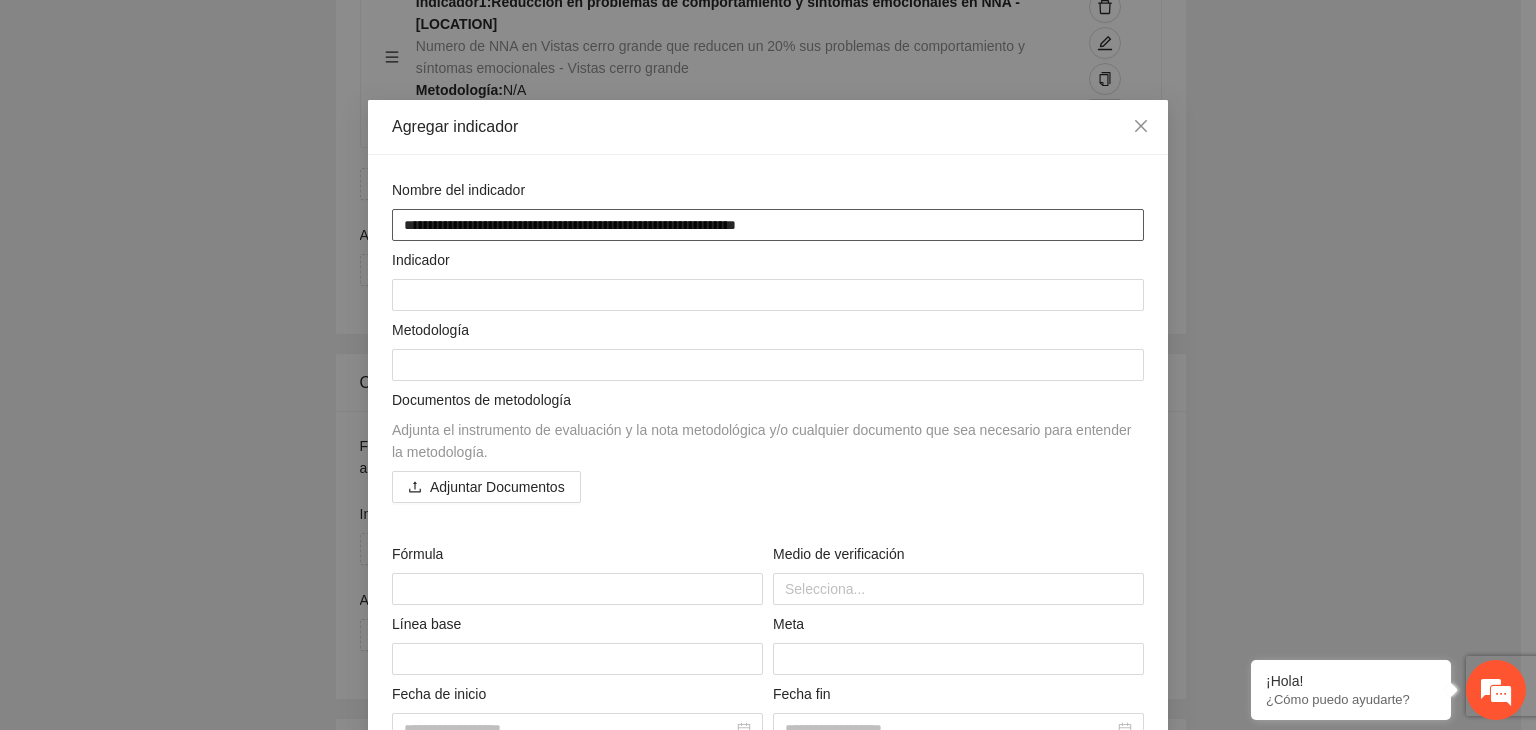 type on "**********" 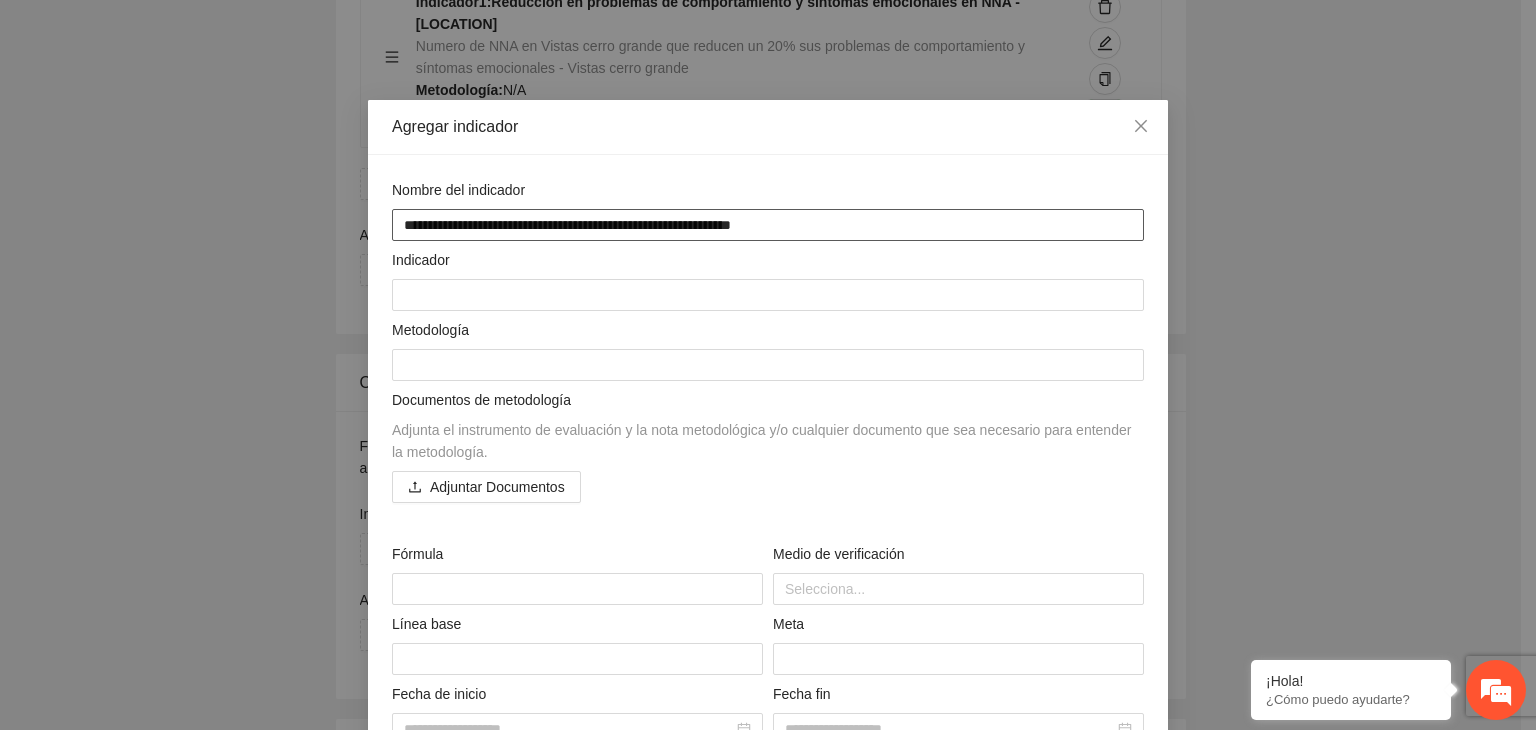 type on "**********" 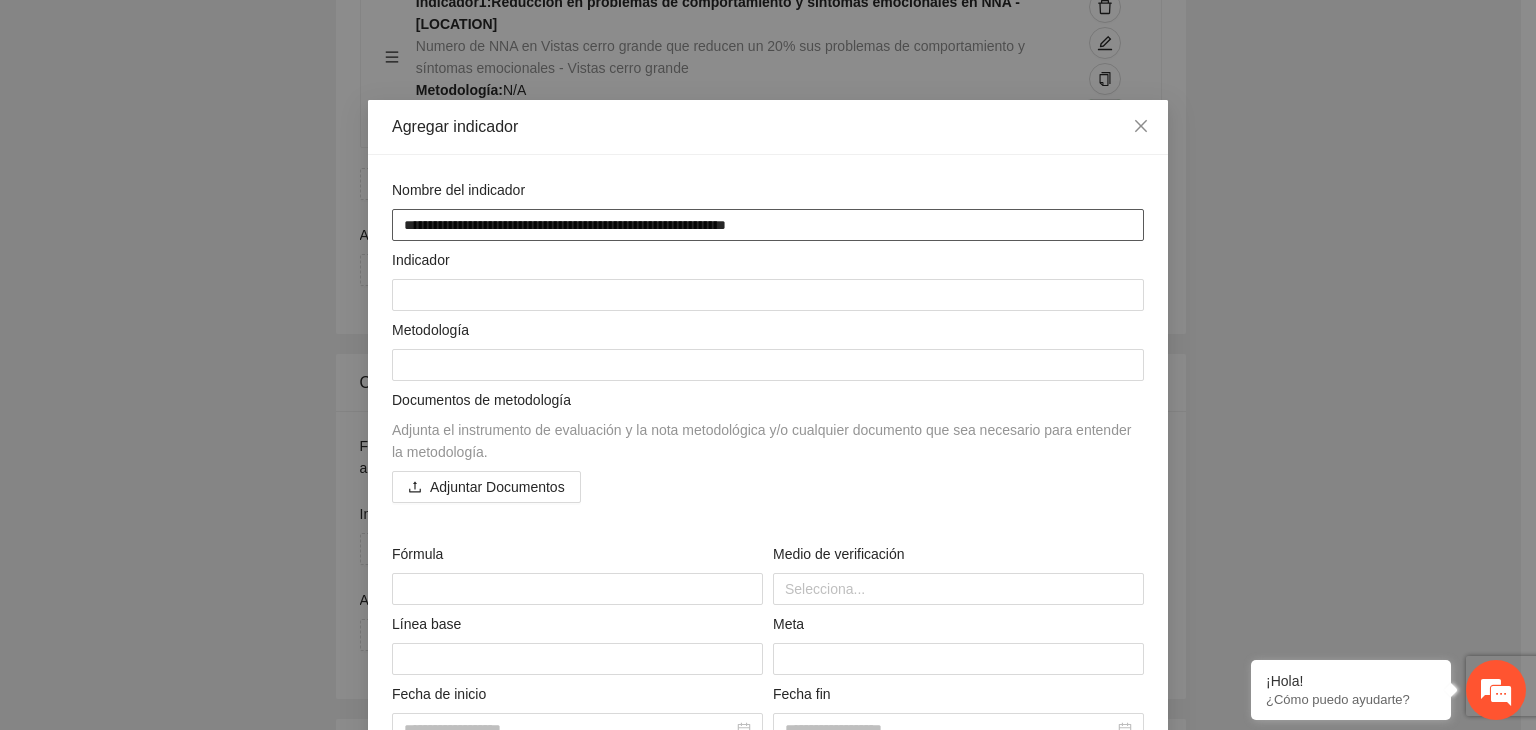 type on "**********" 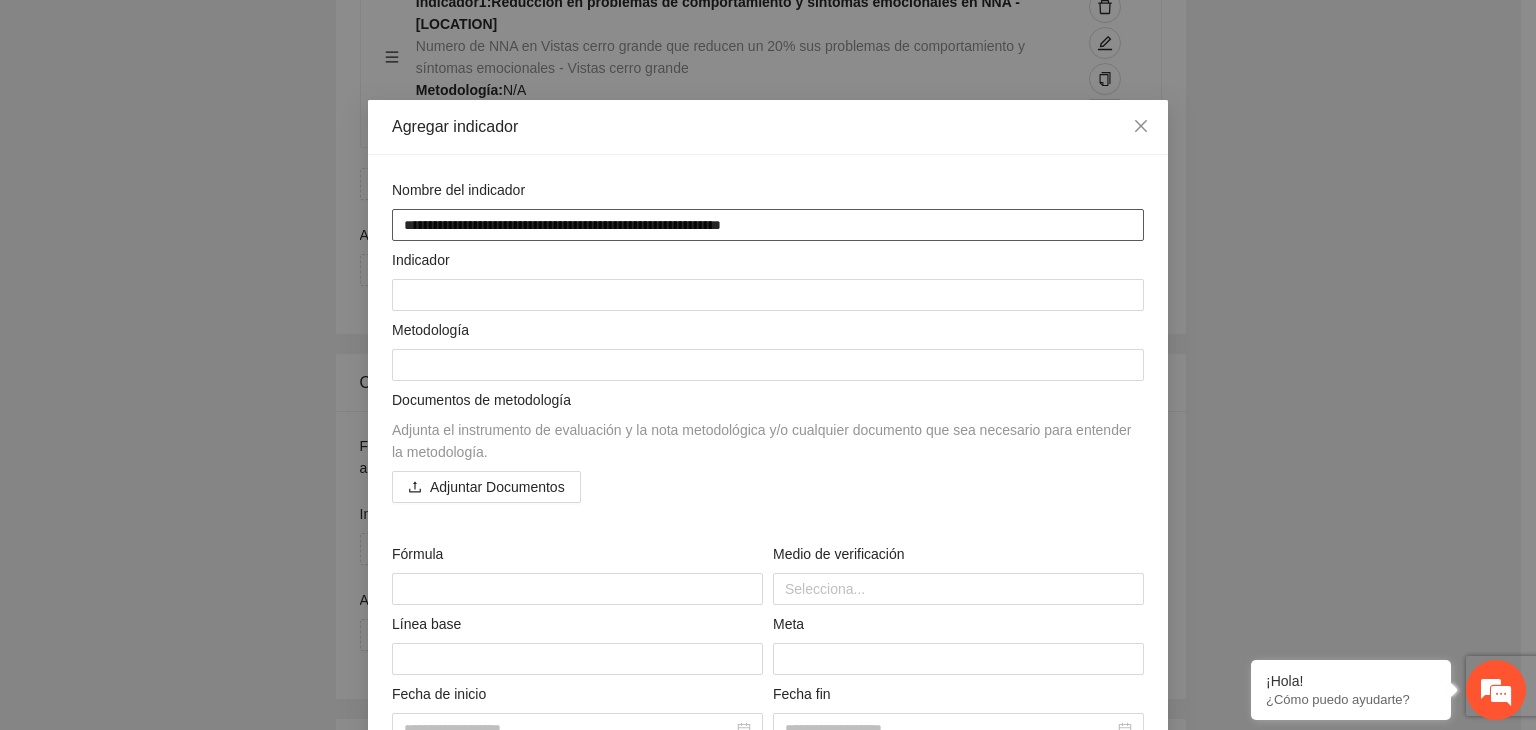 type on "**********" 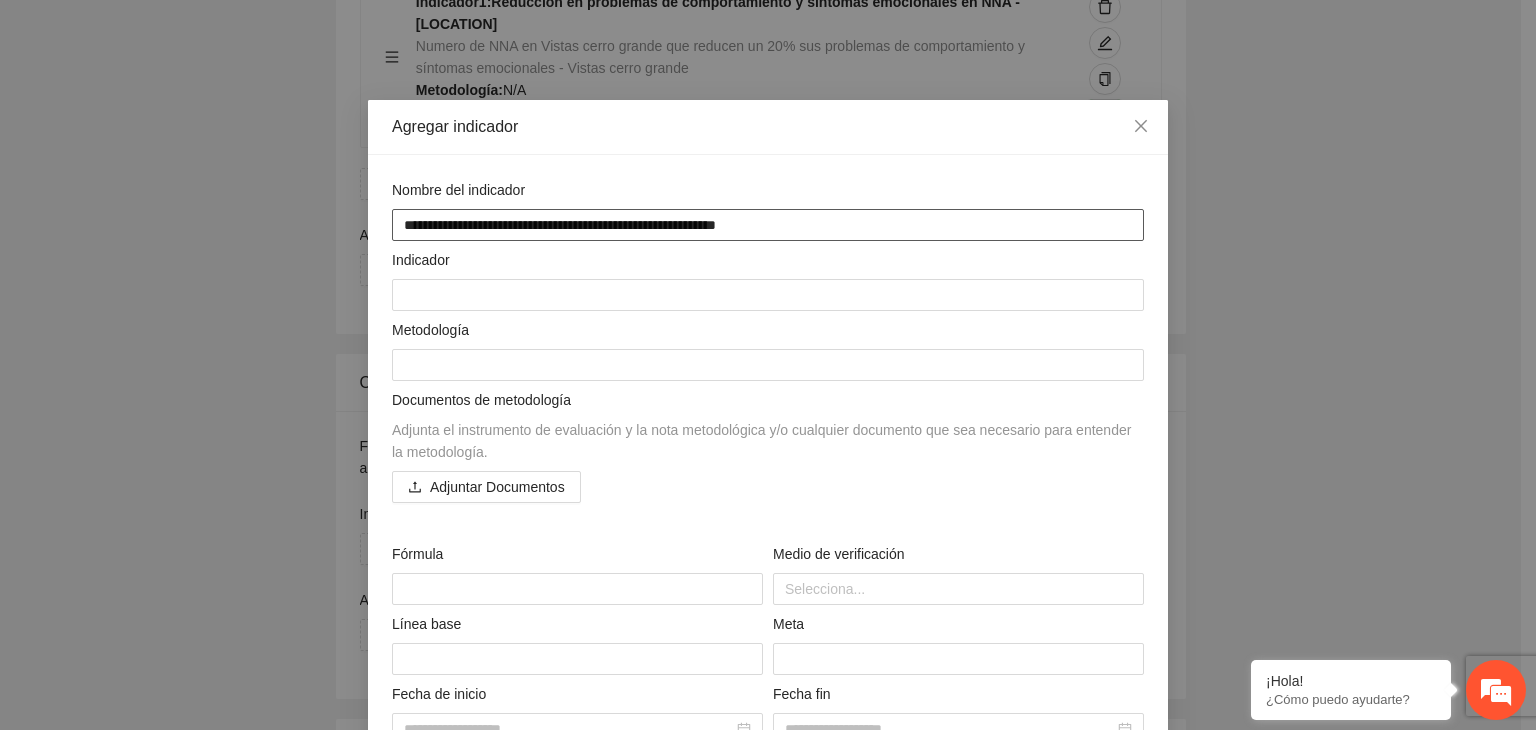 type on "**********" 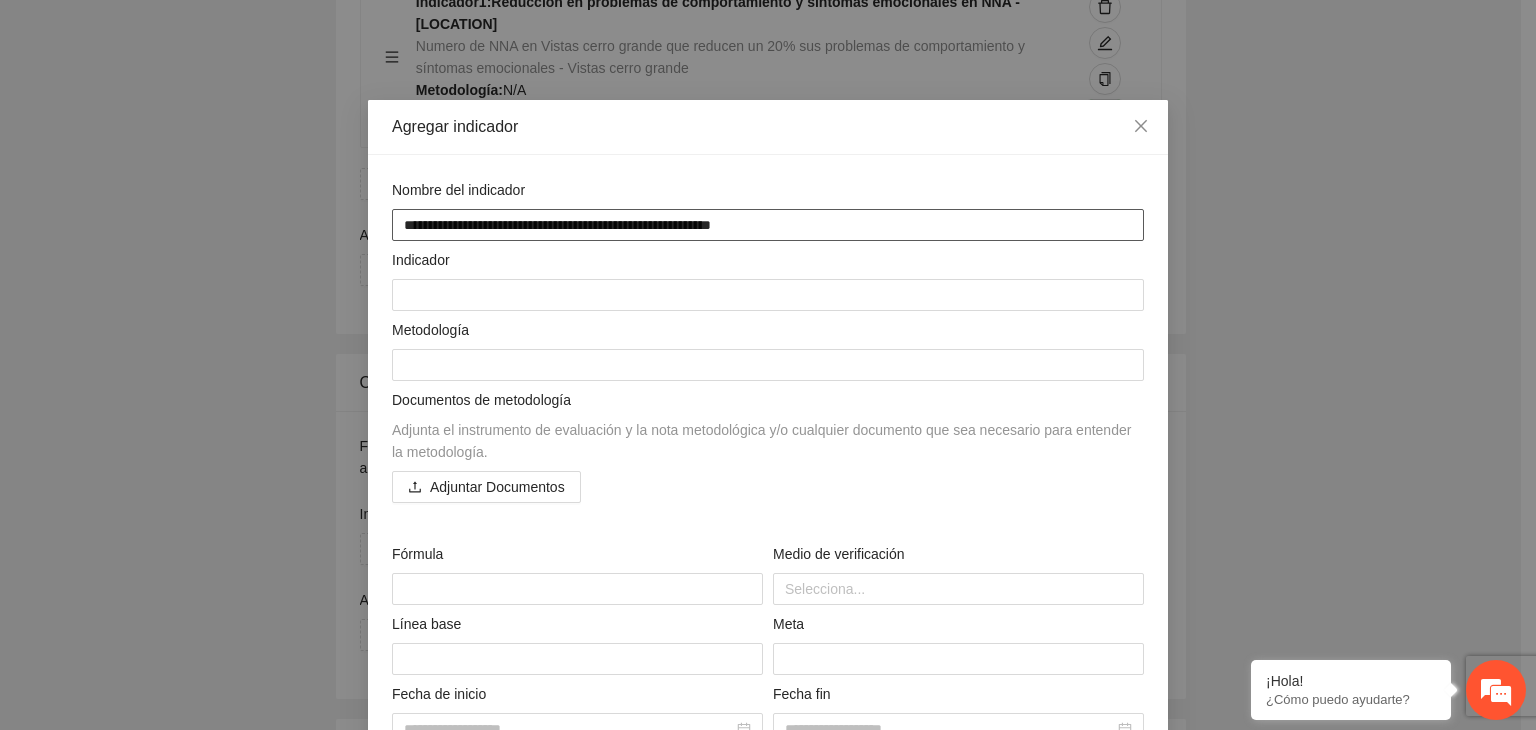 type on "**********" 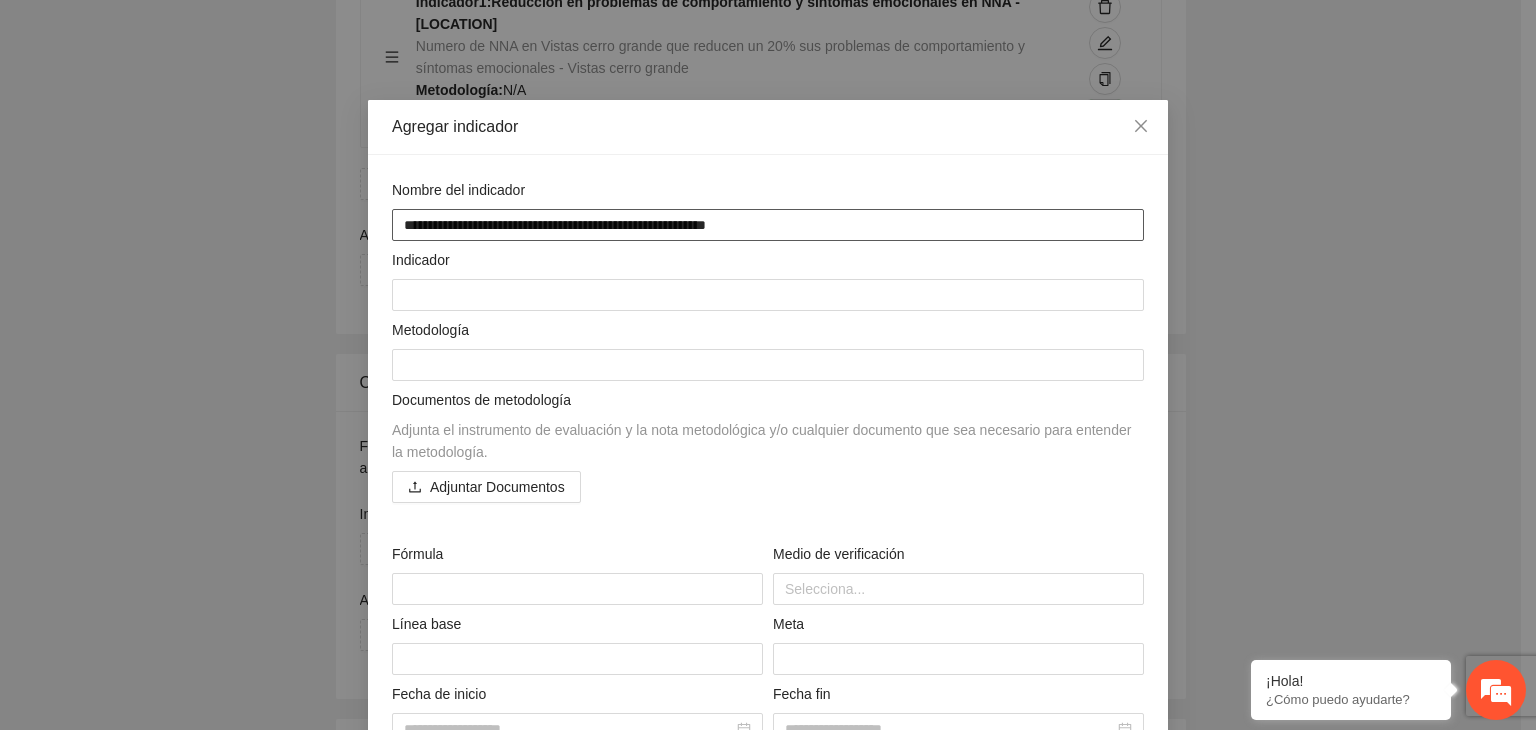 type on "**********" 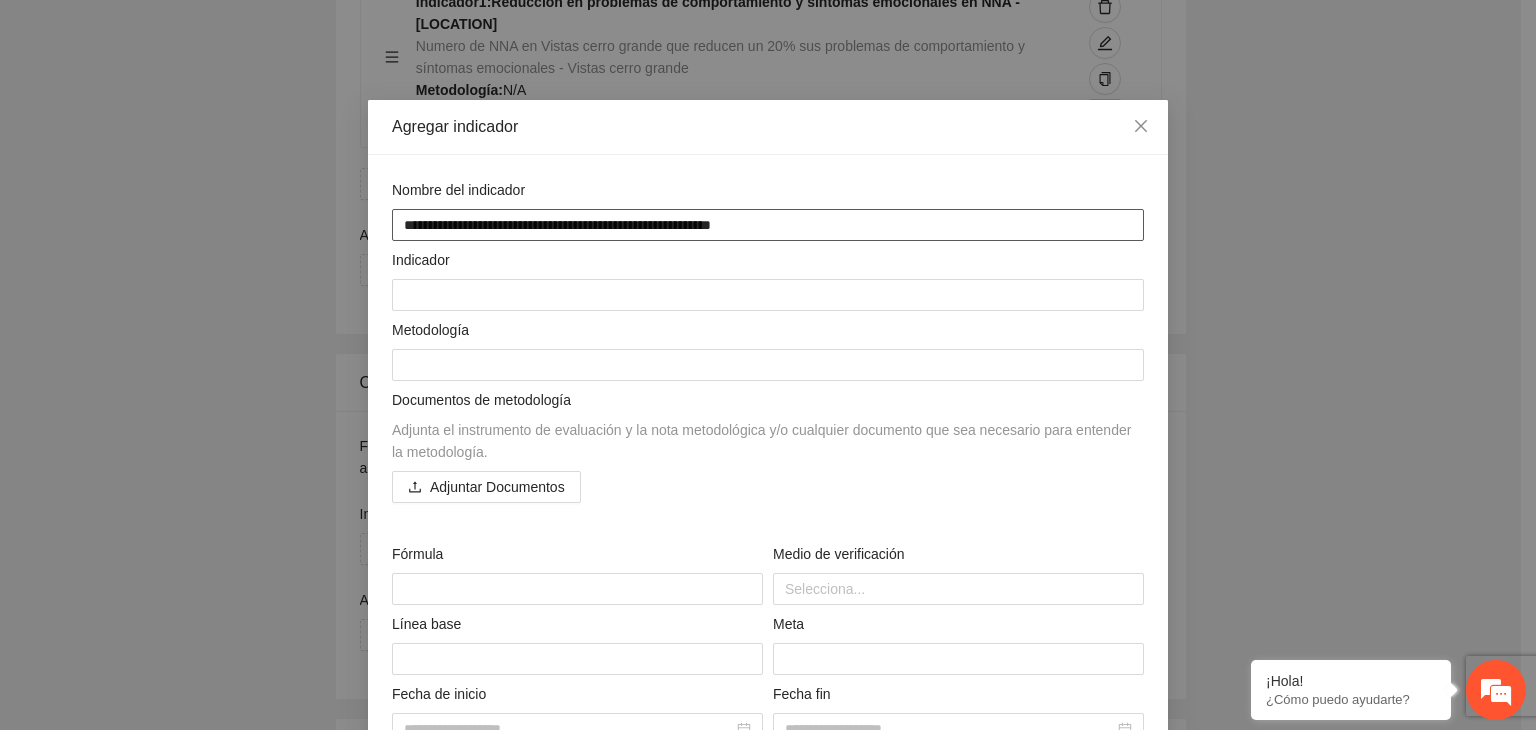 type on "**********" 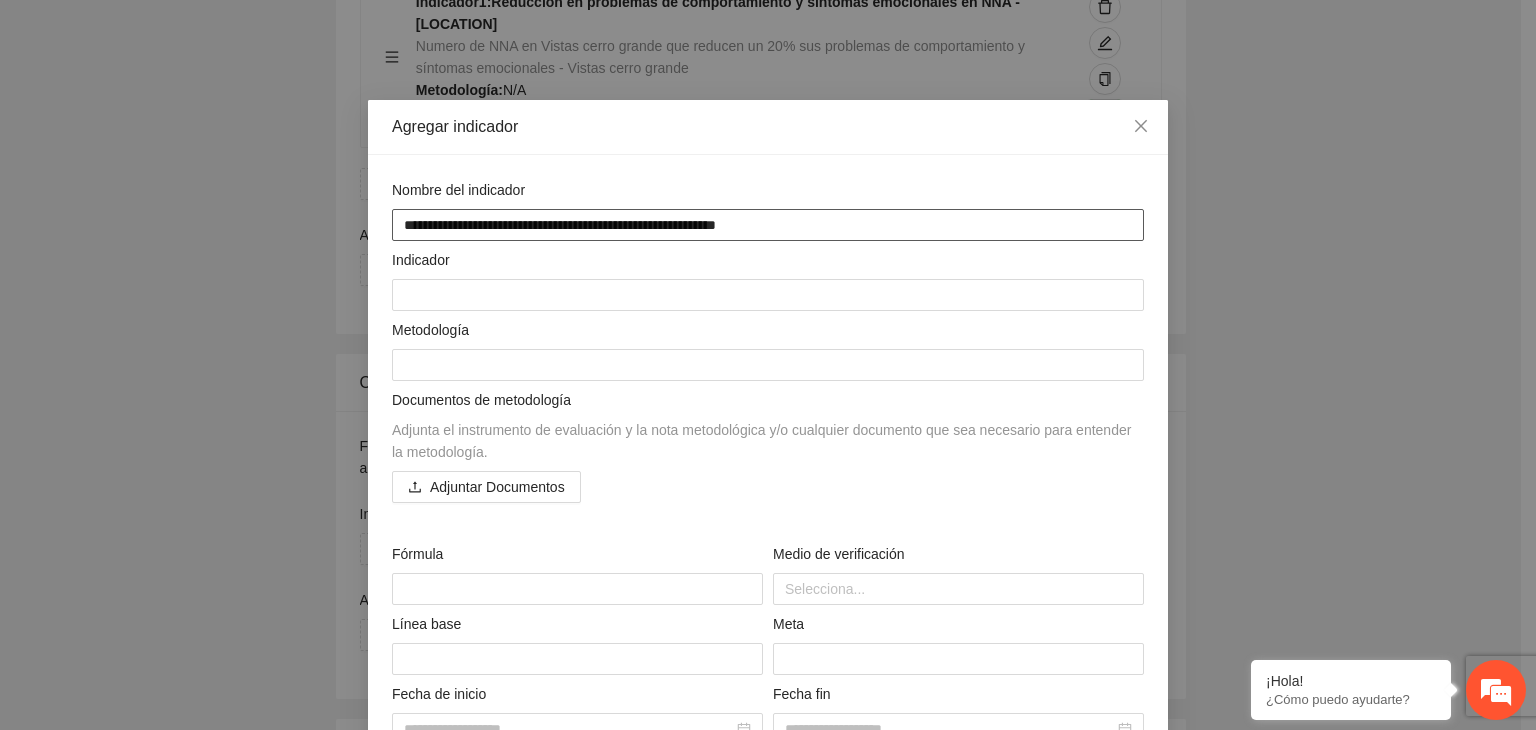 type on "**********" 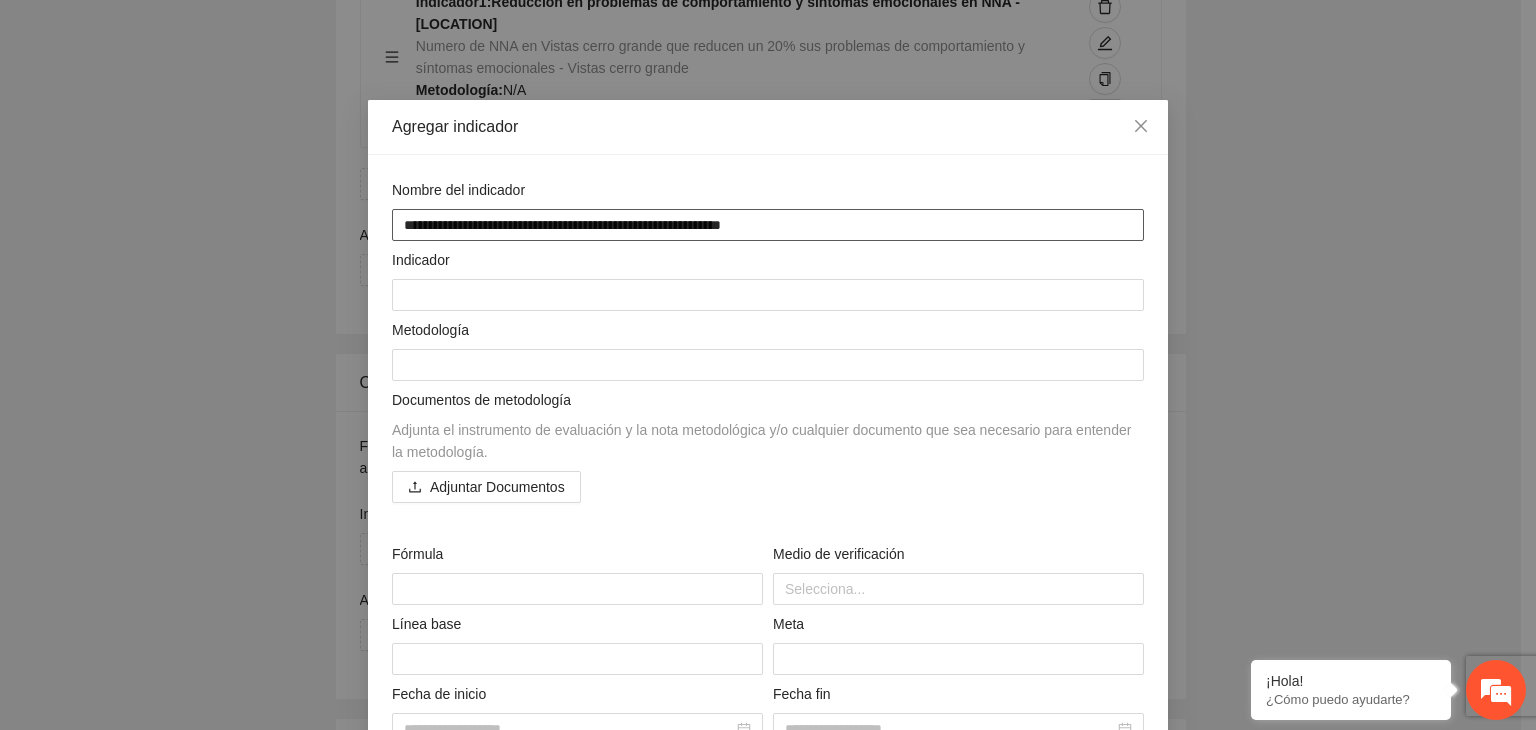 type on "**********" 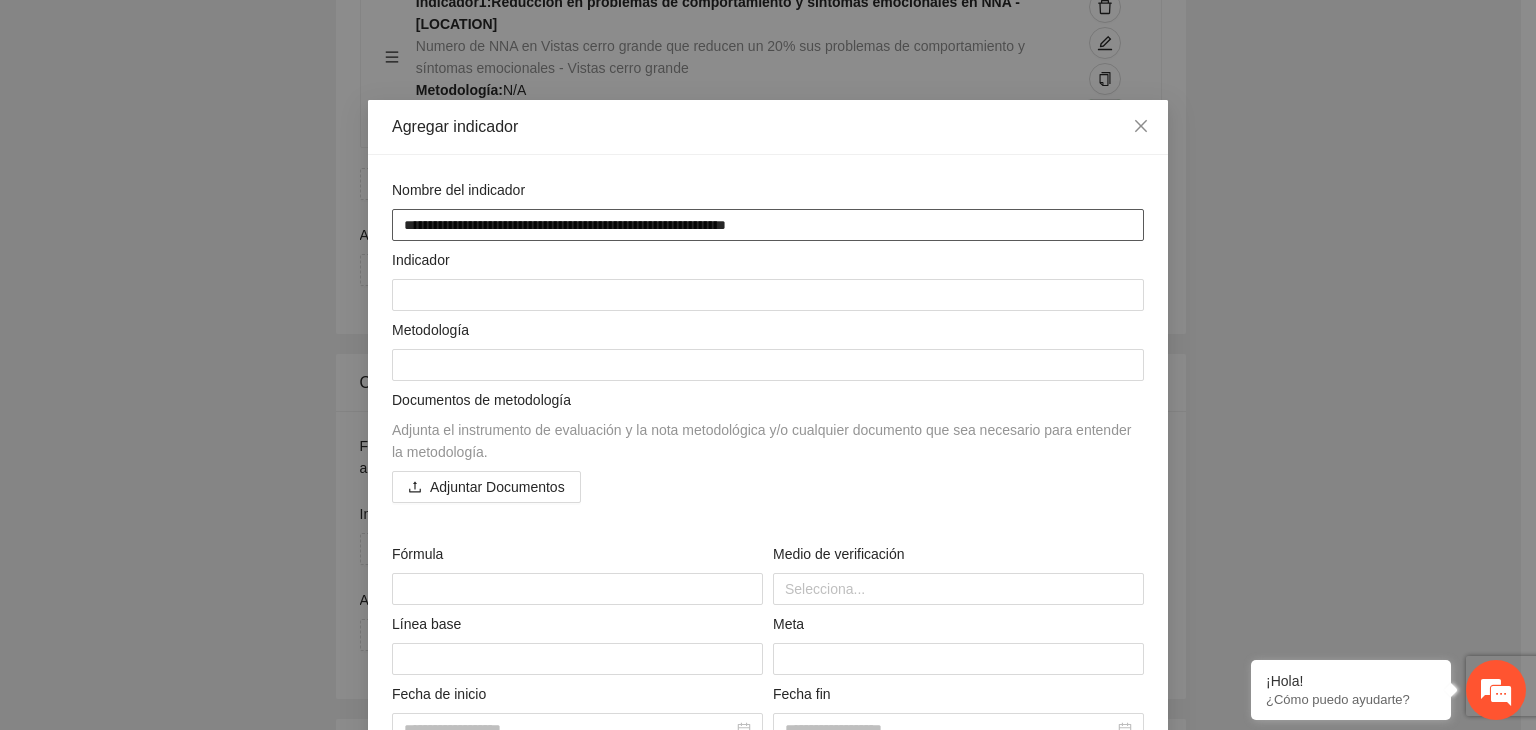 type on "**********" 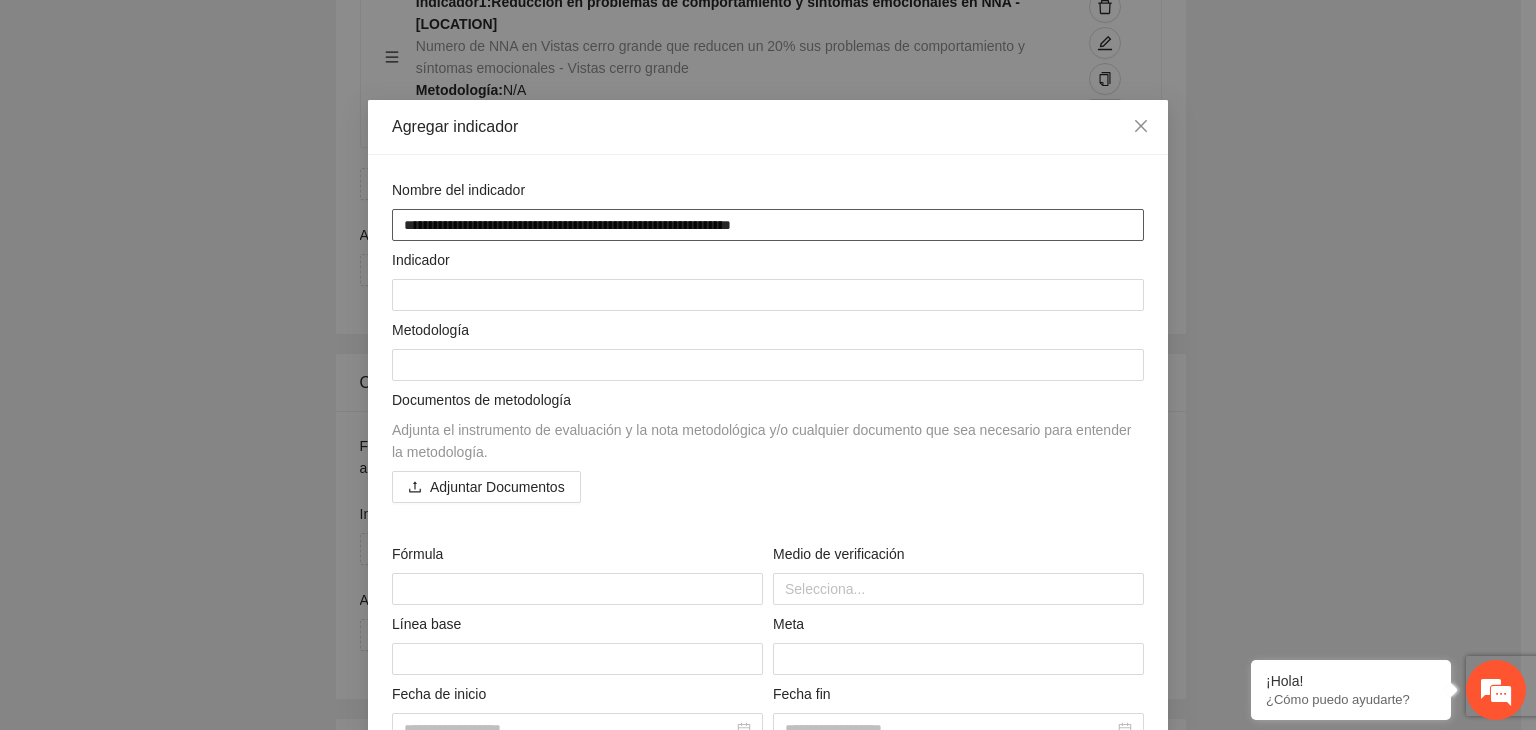 type on "**********" 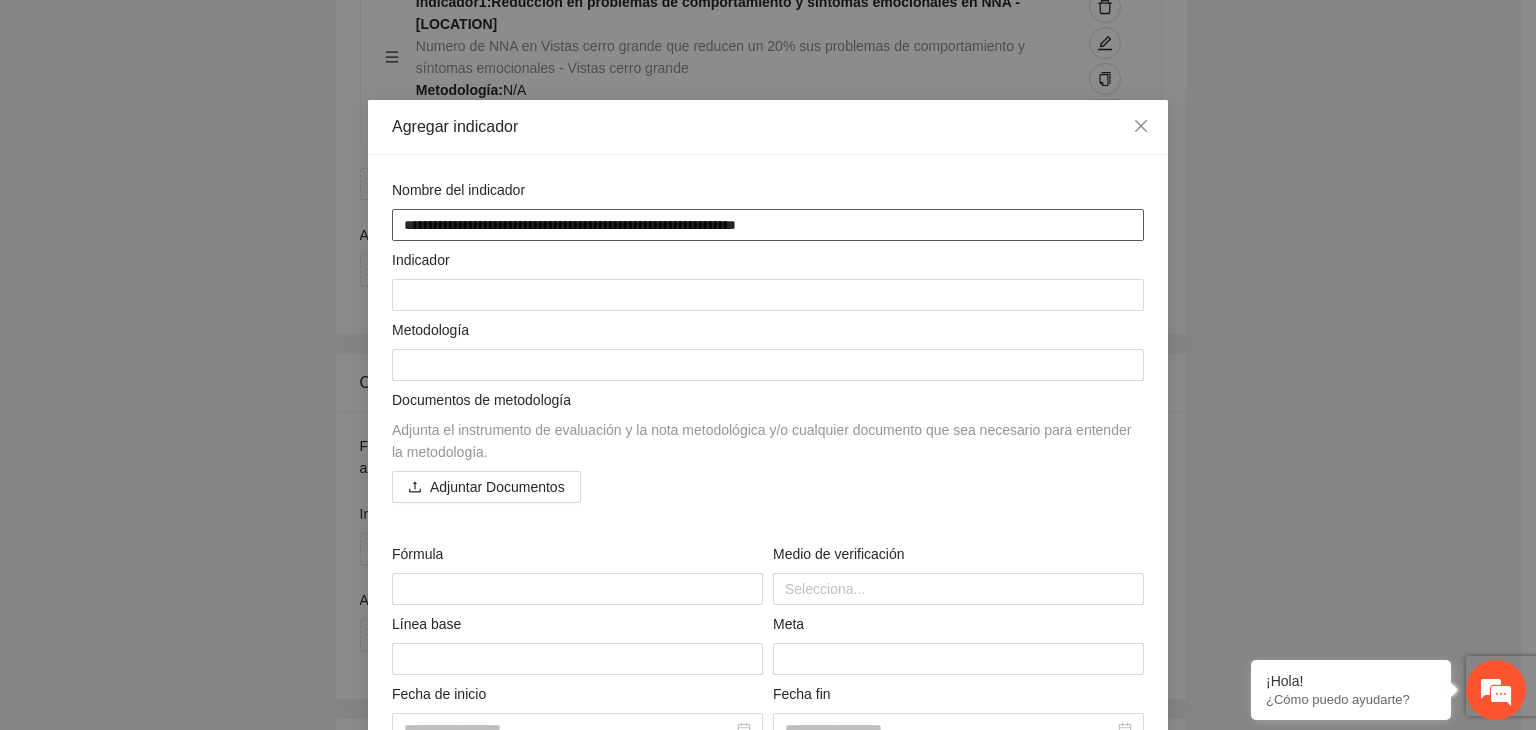 type on "**********" 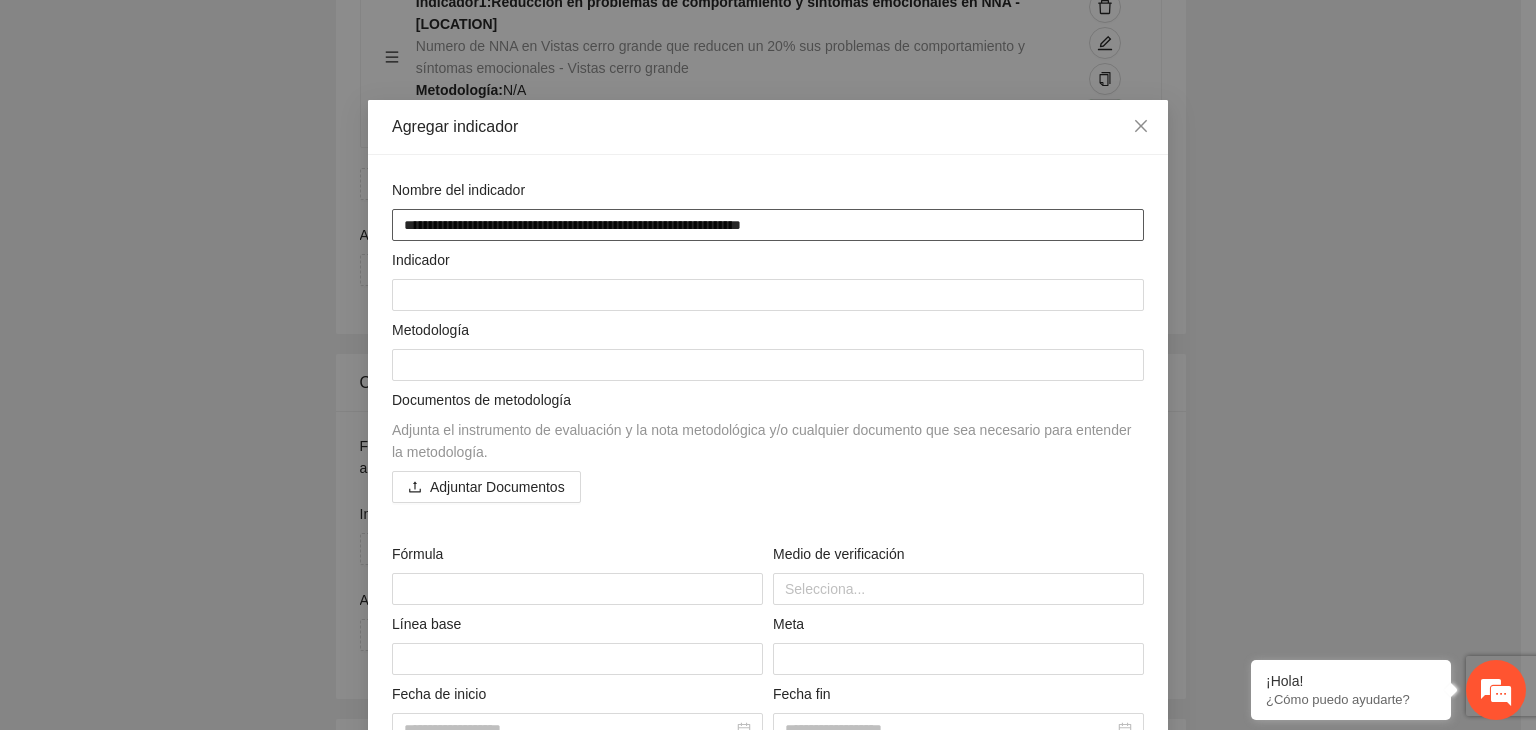 type on "**********" 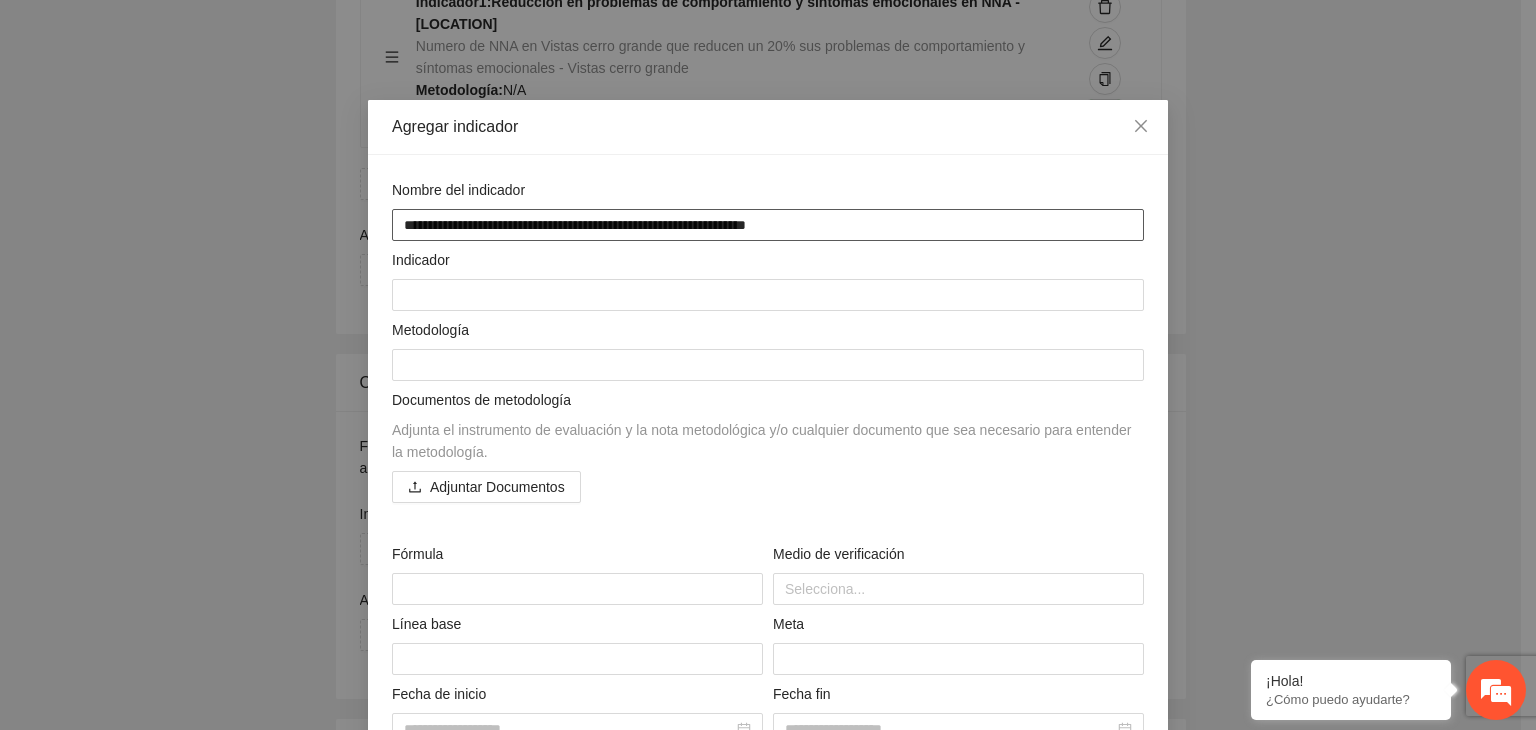 type on "**********" 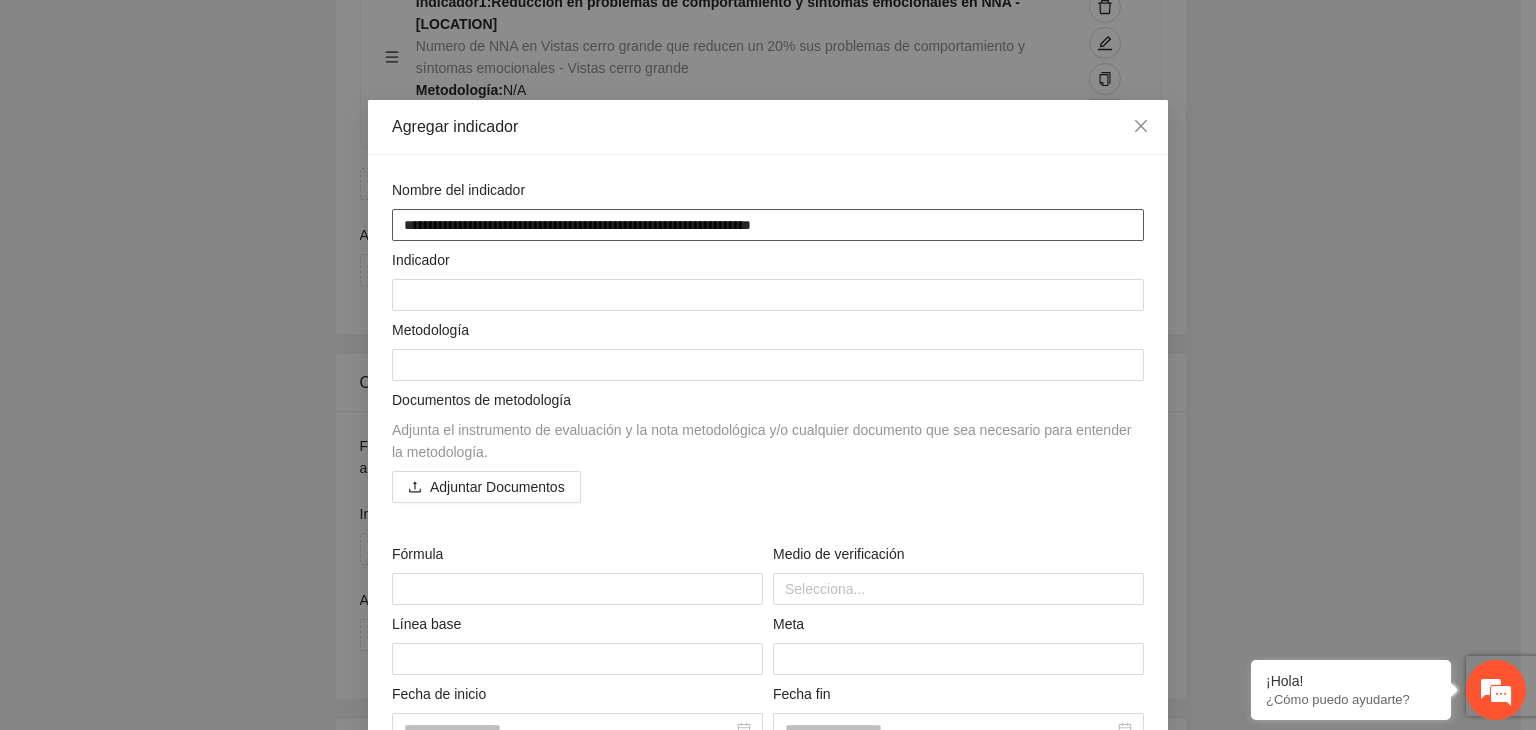type on "**********" 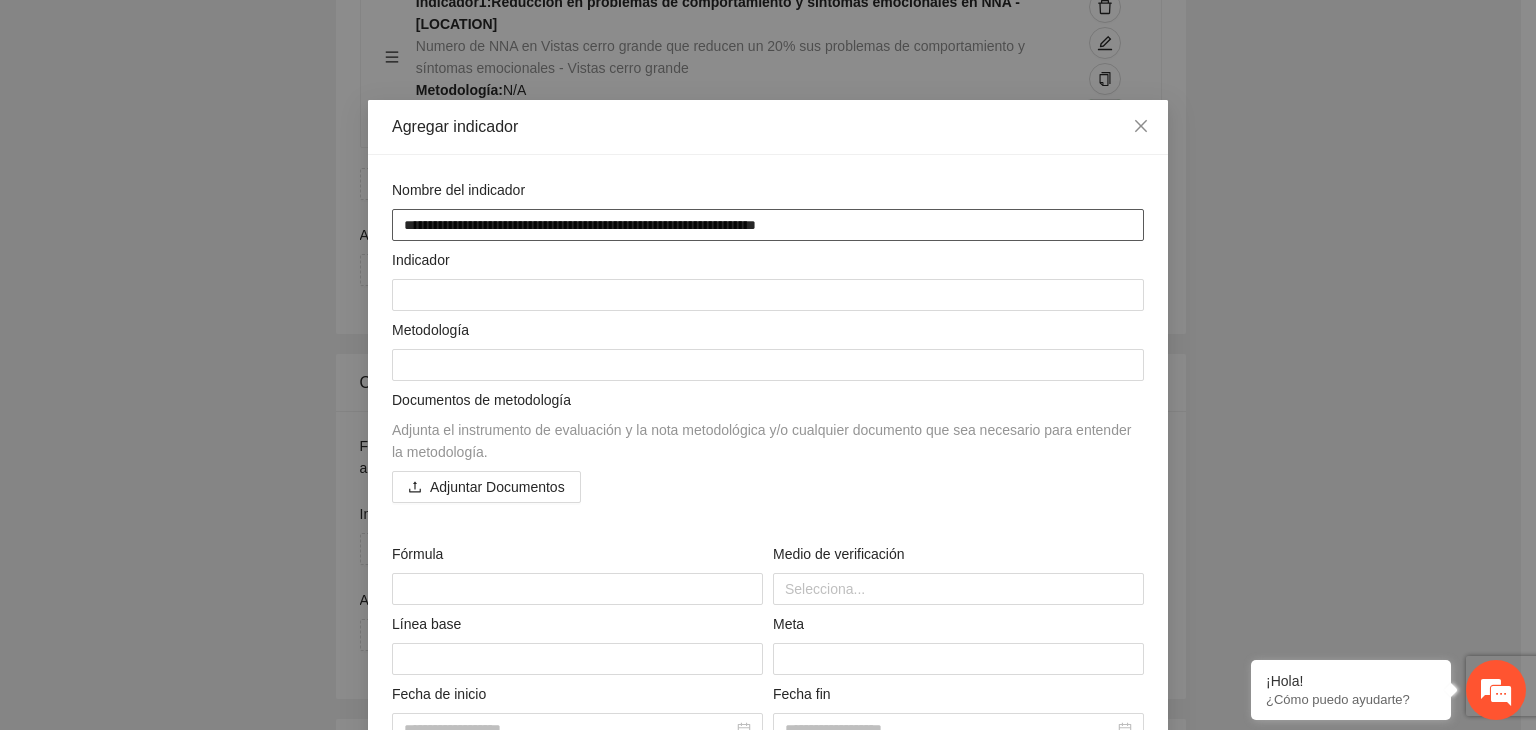 type on "**********" 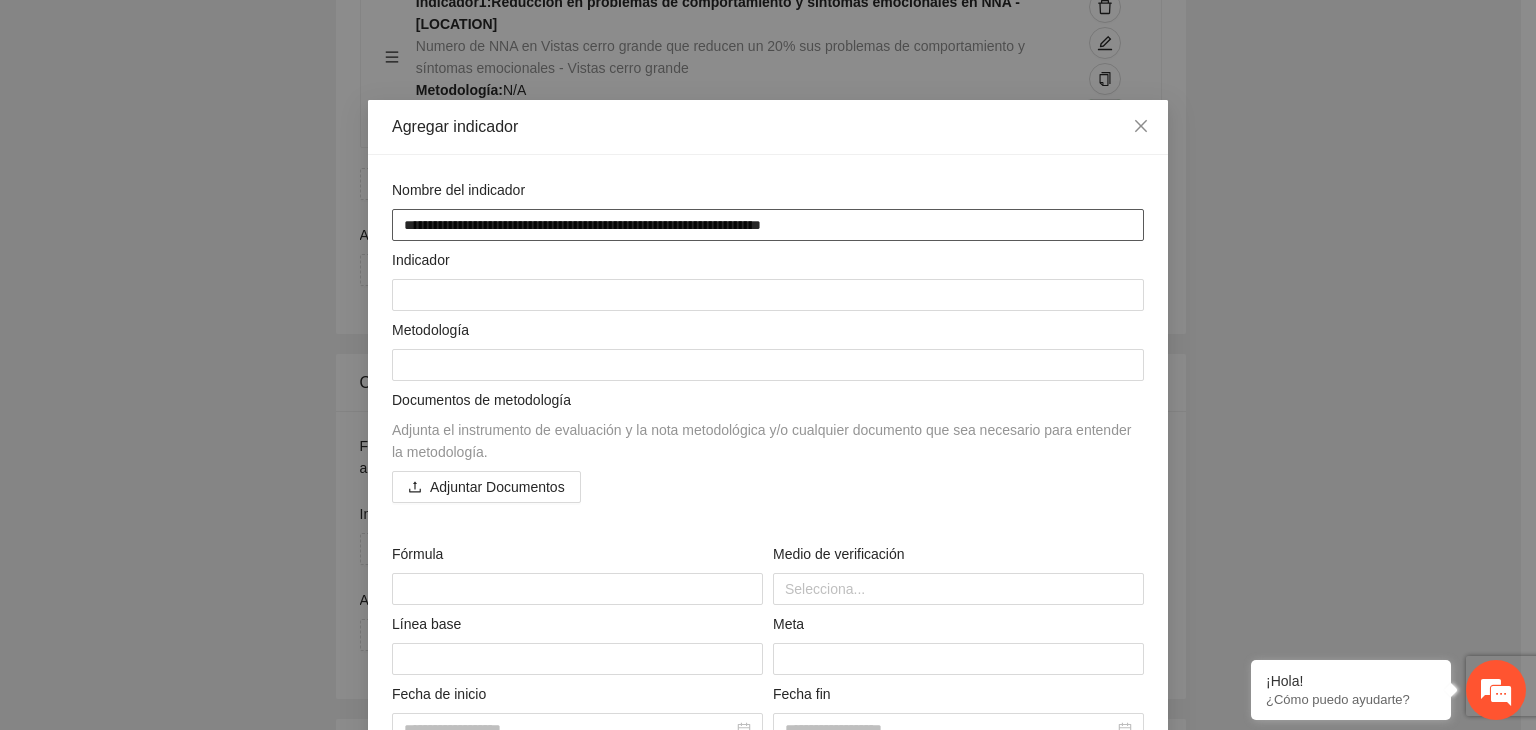 type on "**********" 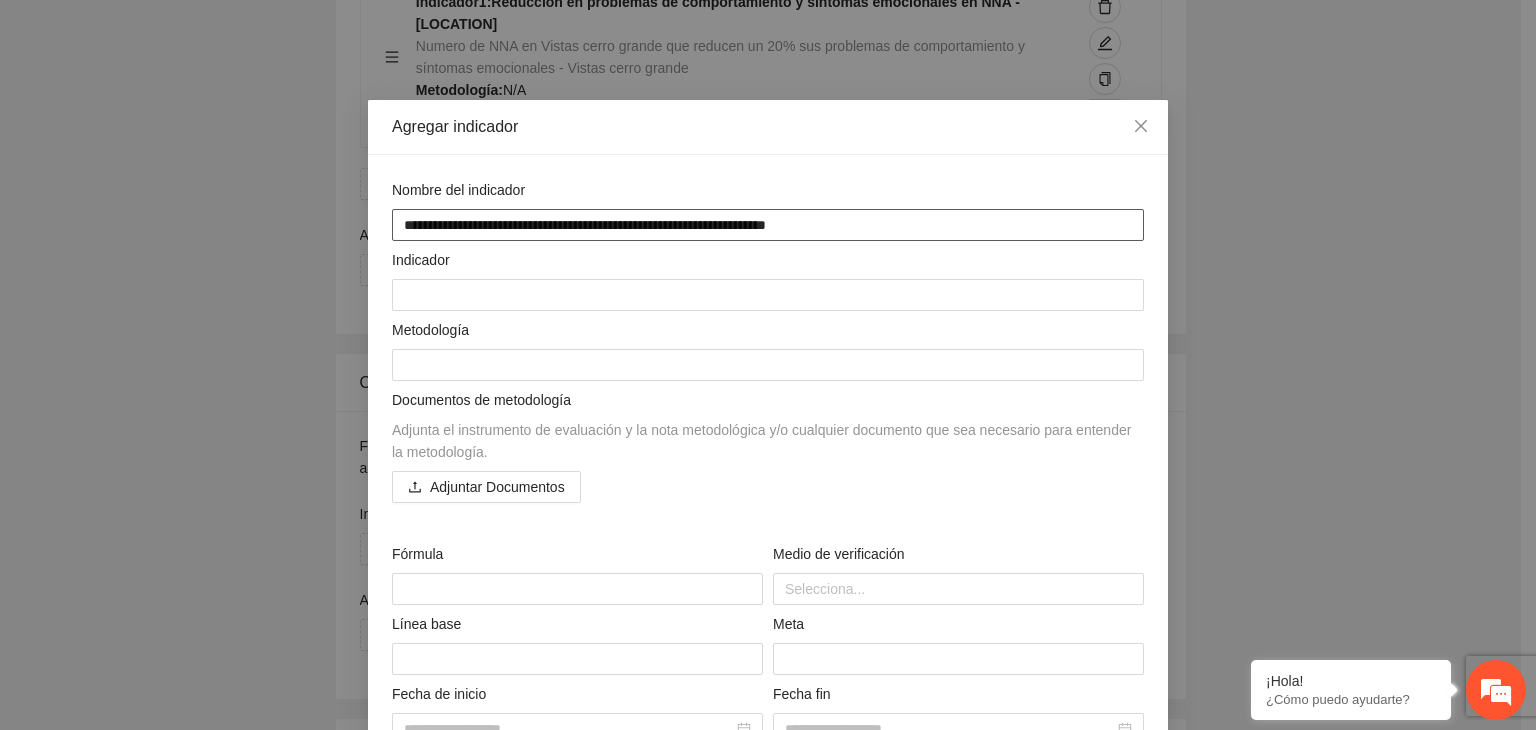 type on "**********" 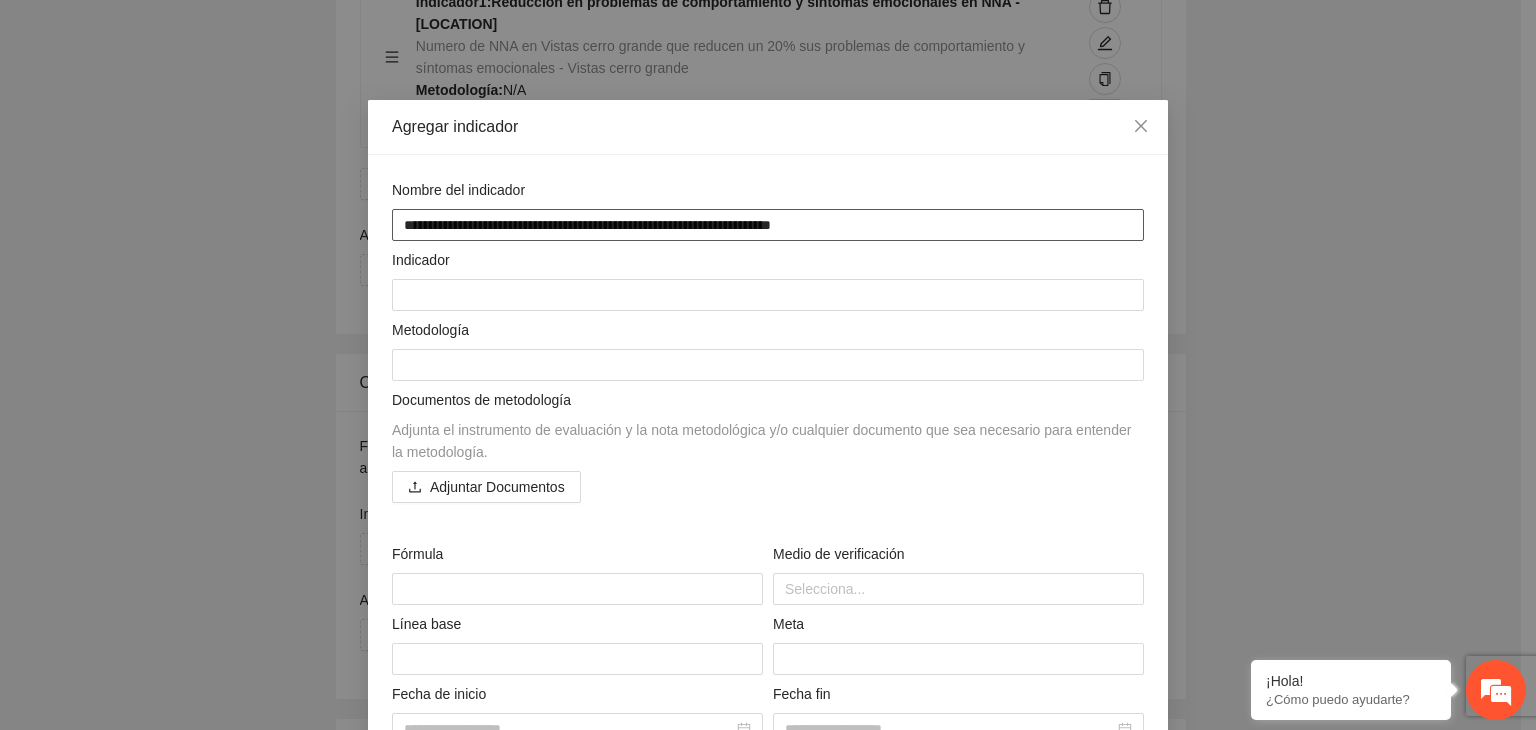 type on "**********" 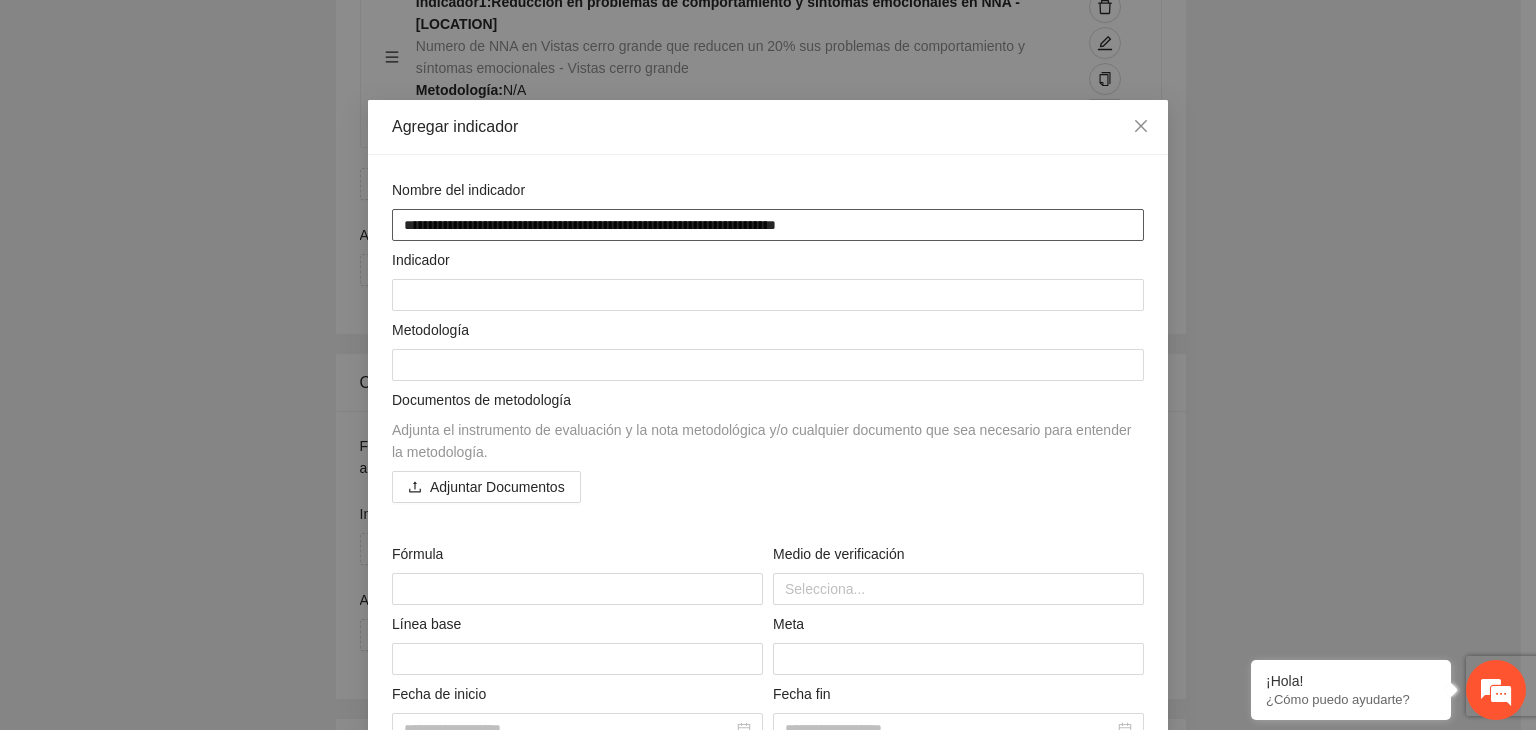 type on "**********" 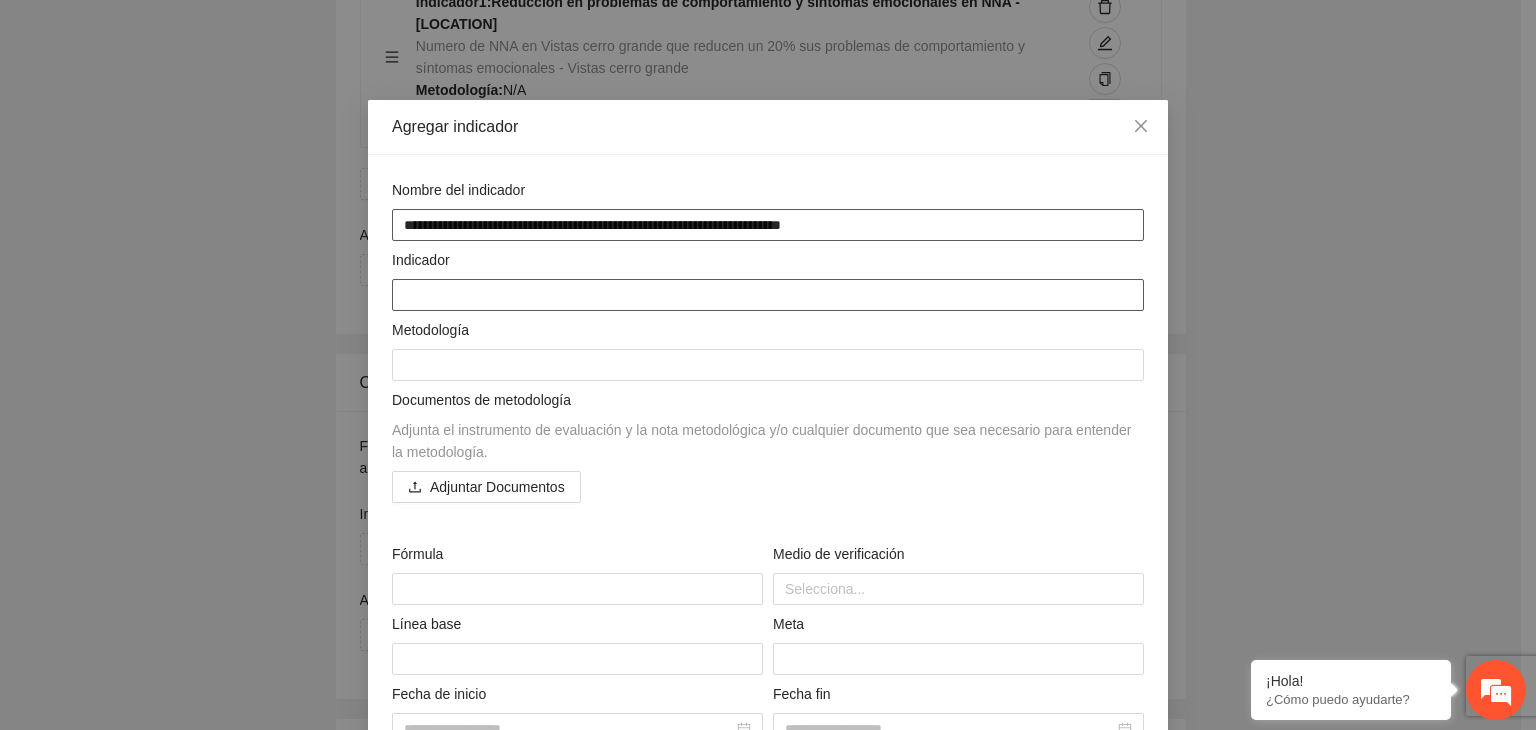 type on "**********" 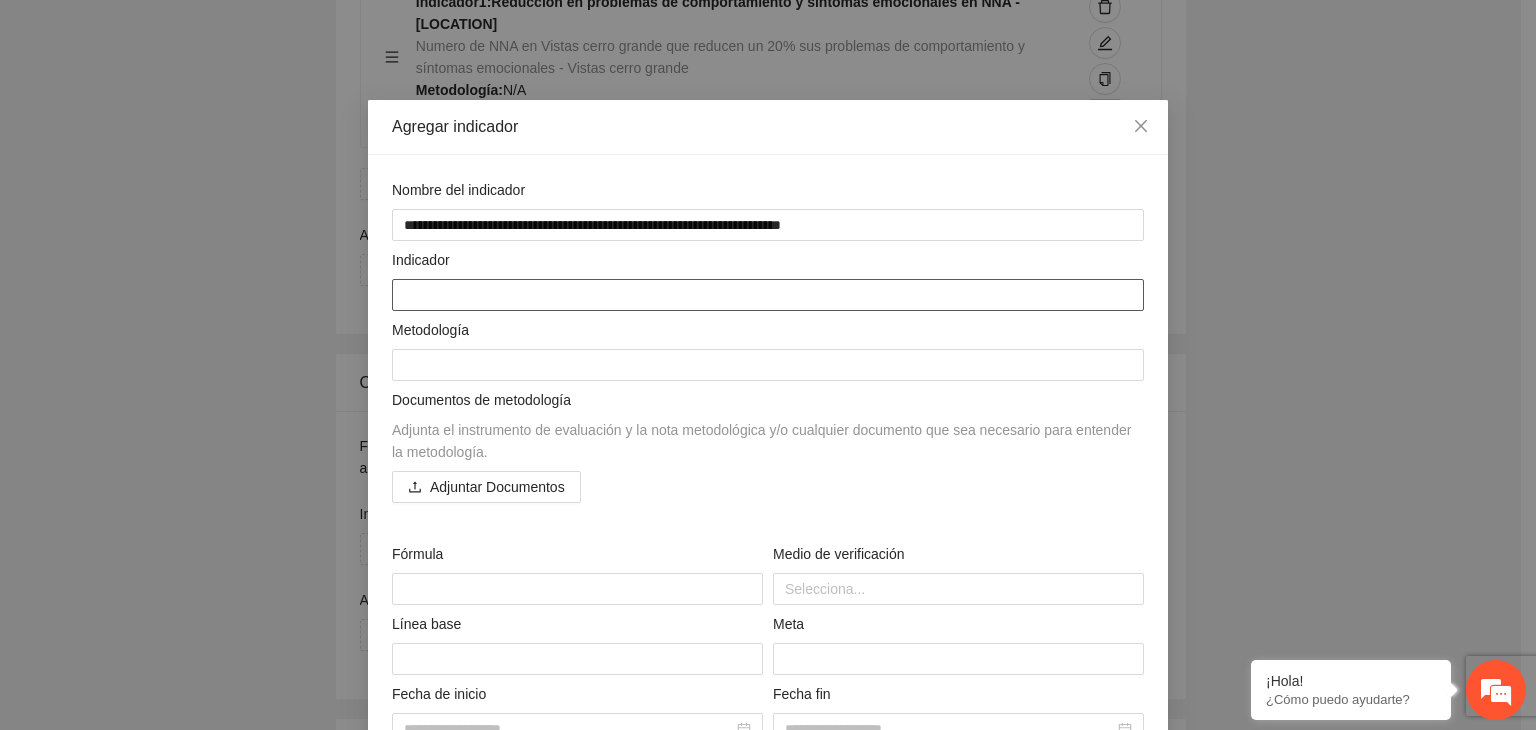 click at bounding box center [768, 295] 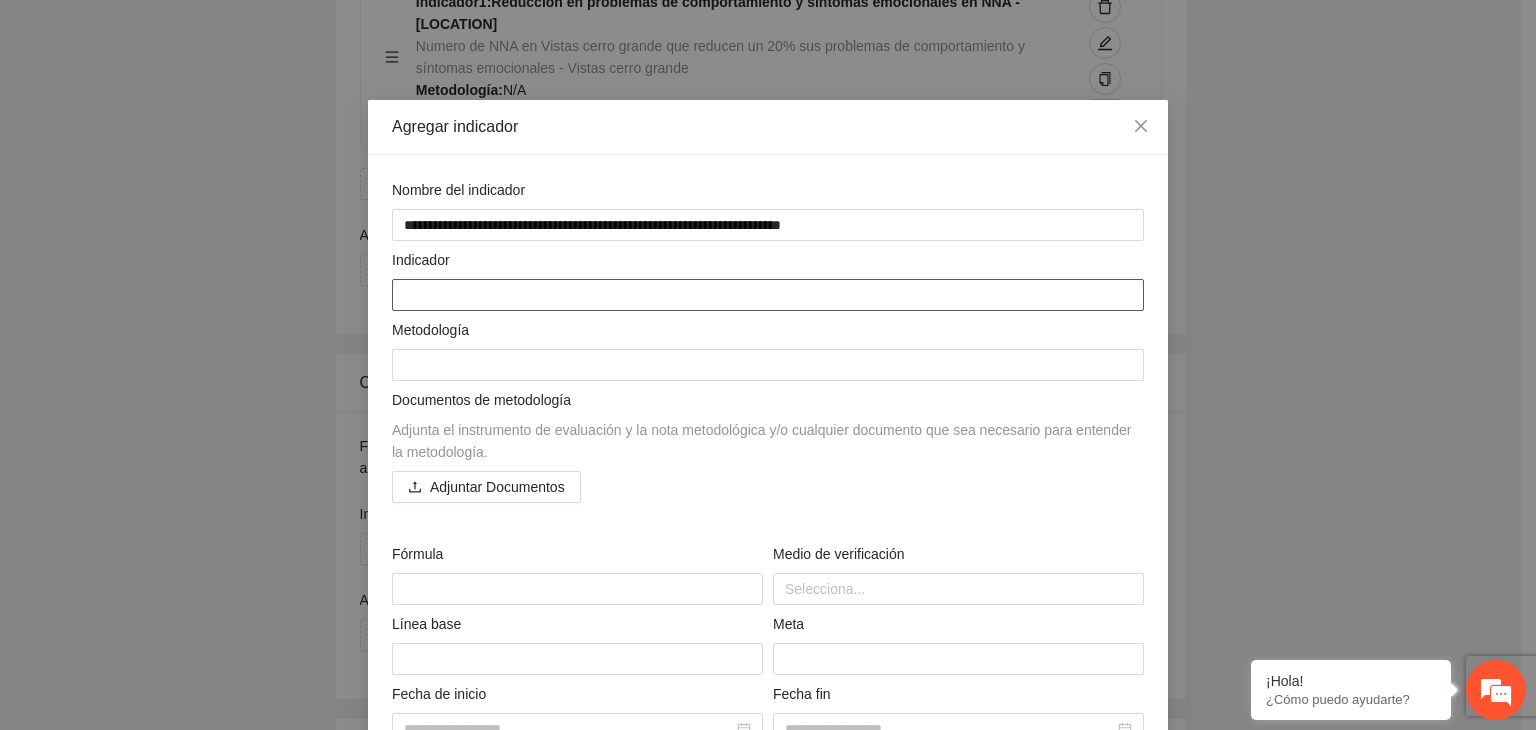 click at bounding box center [768, 295] 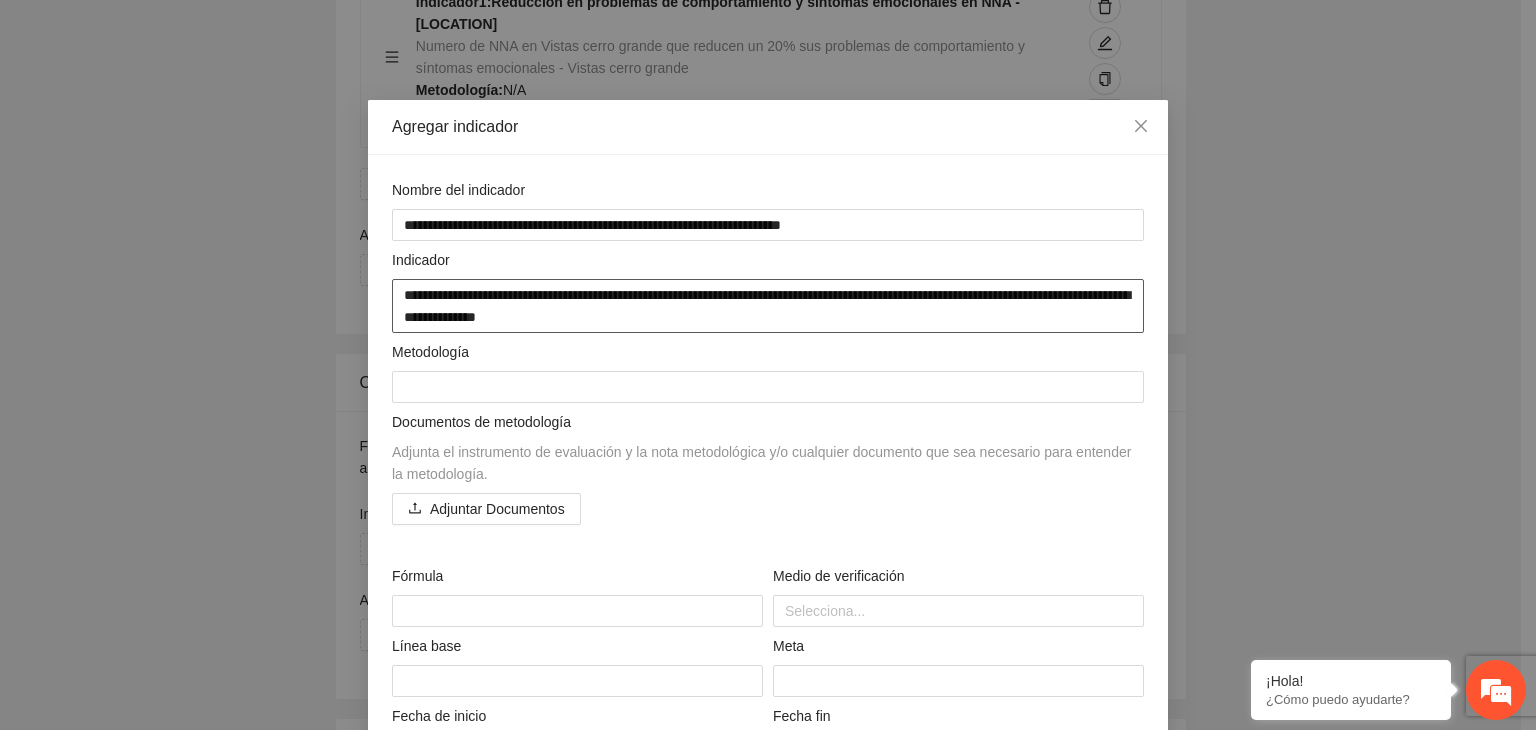 click on "**********" at bounding box center (768, 306) 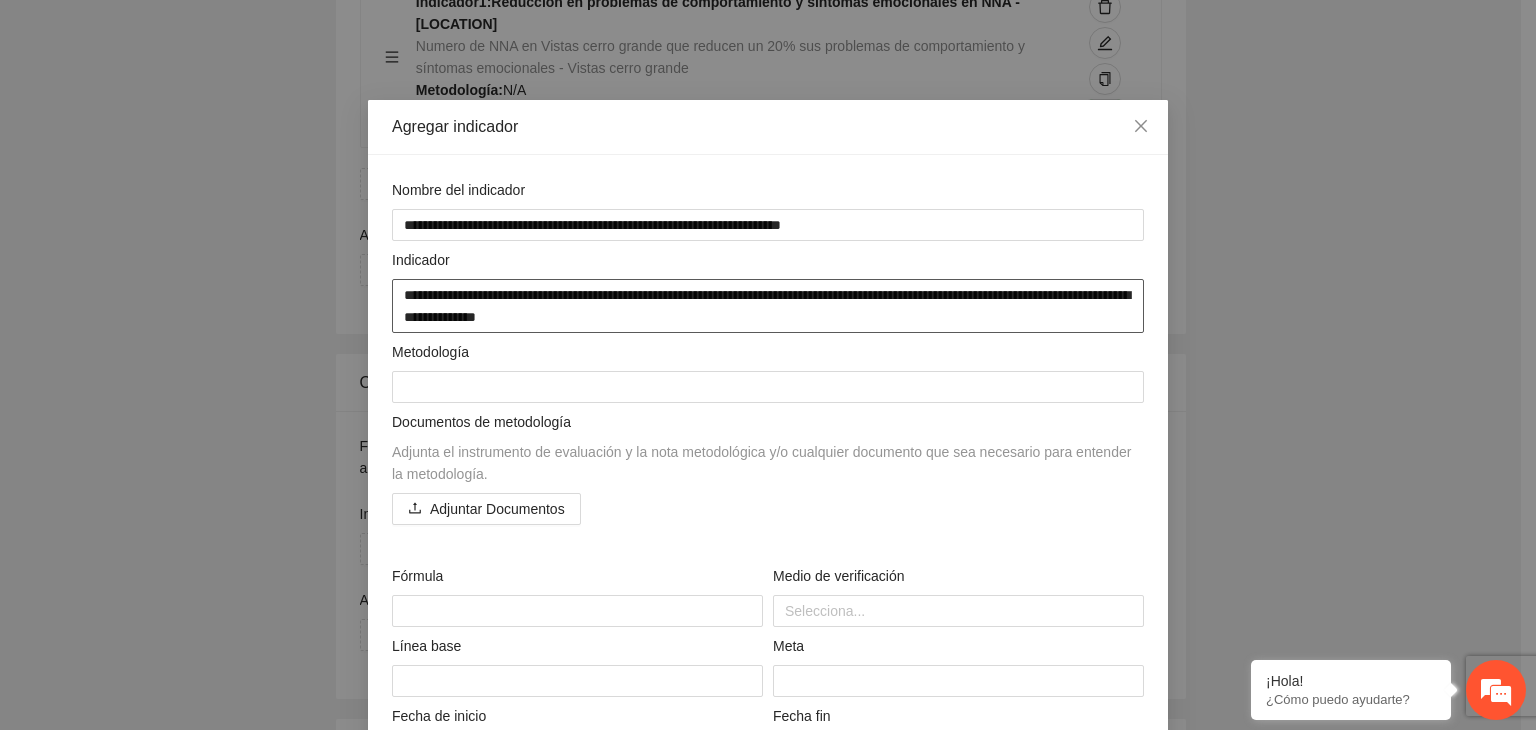 type on "**********" 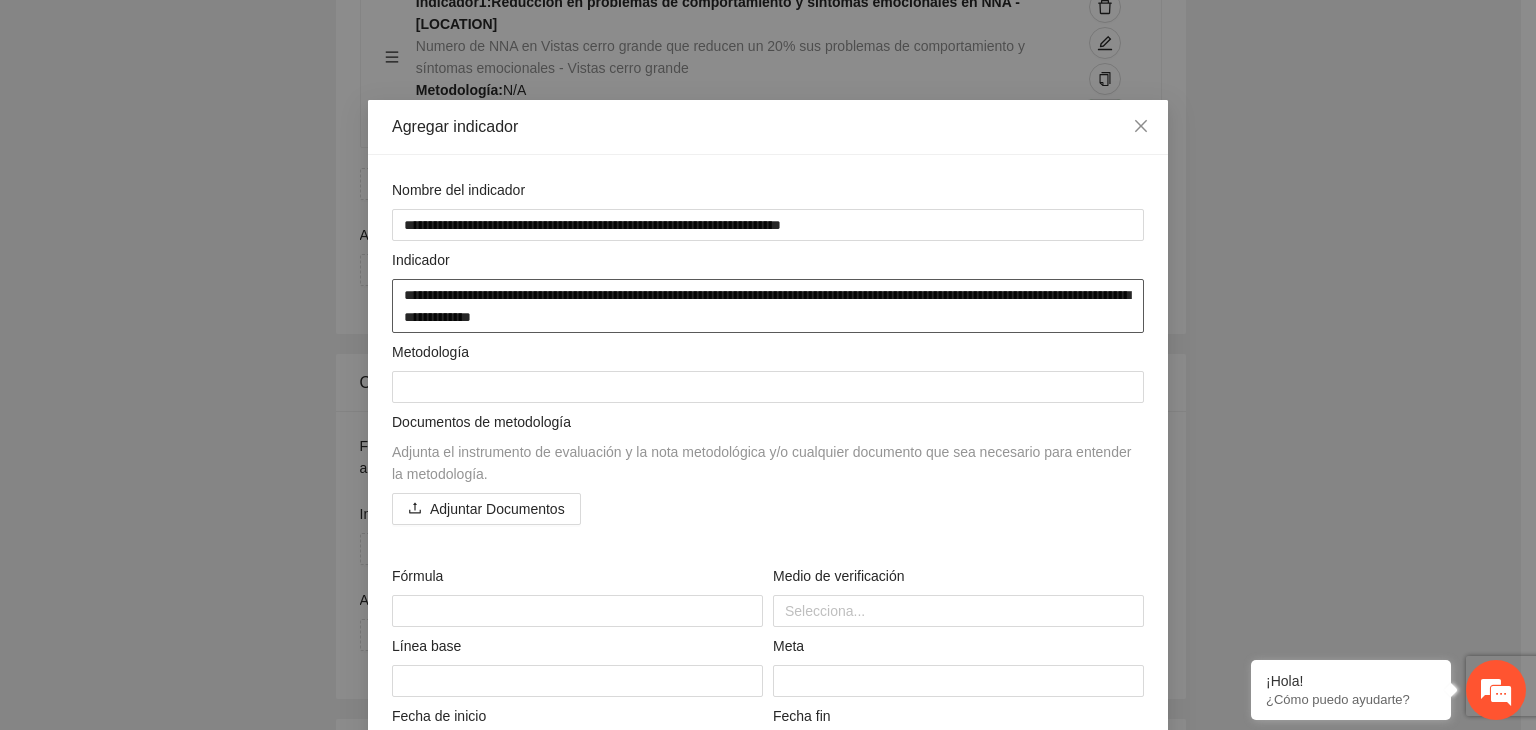 type on "**********" 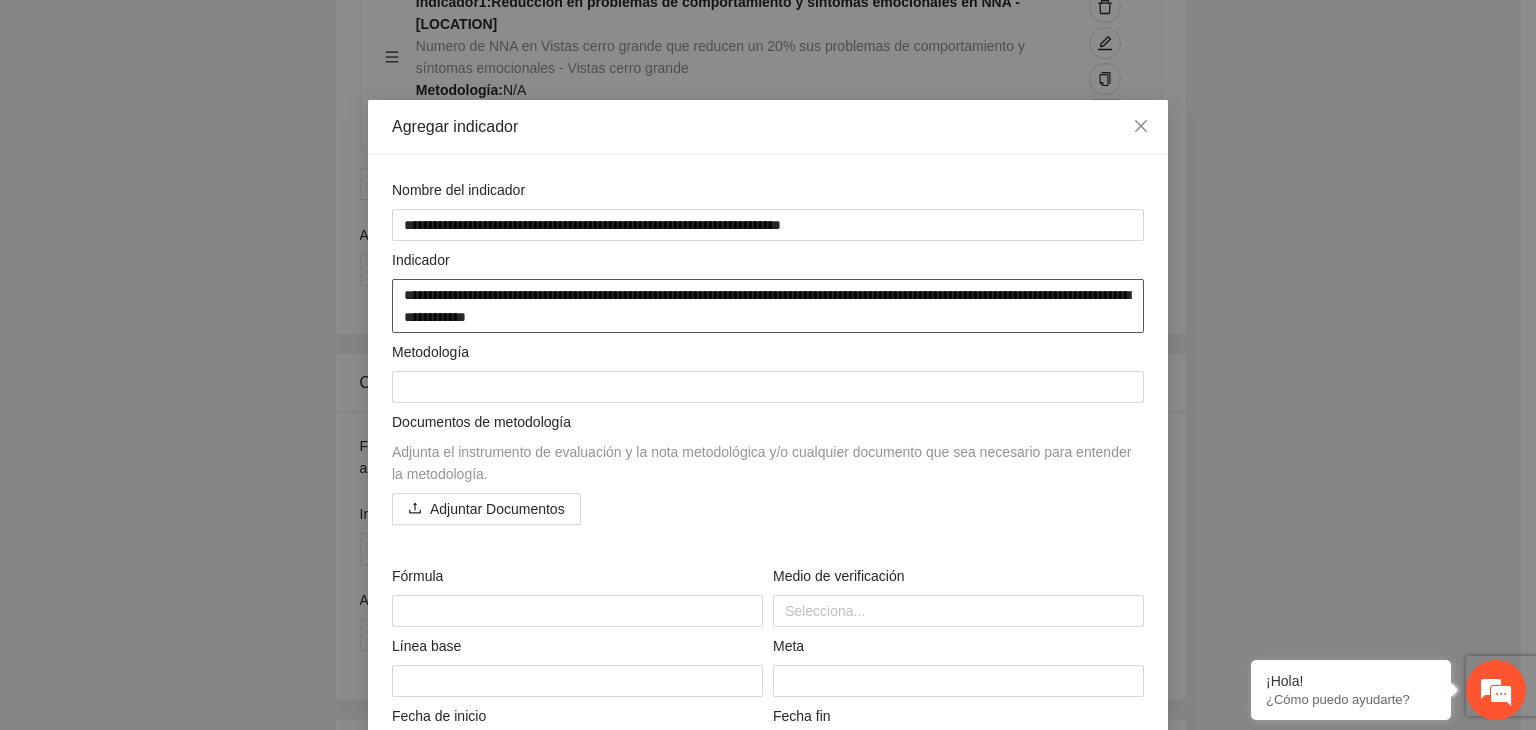 type on "**********" 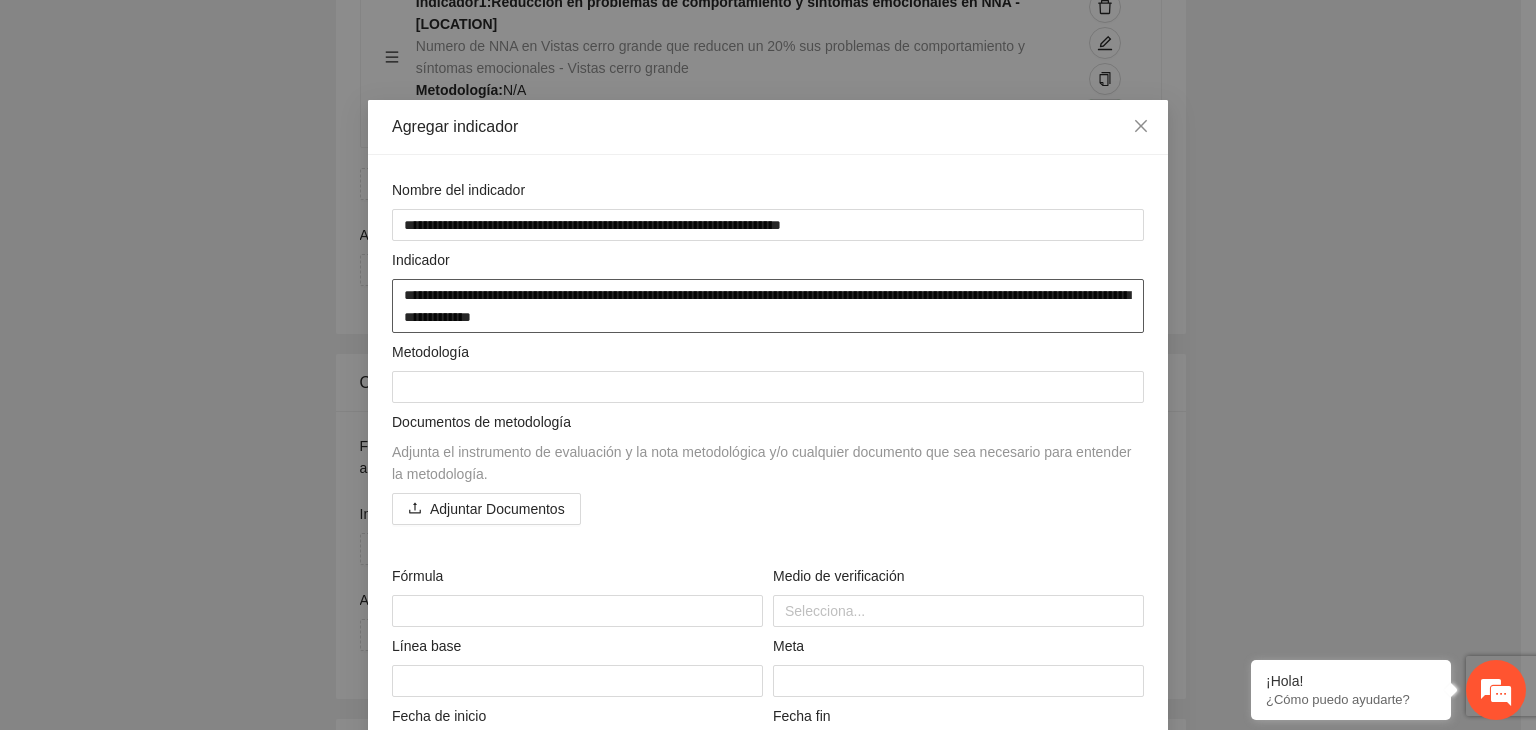 type on "**********" 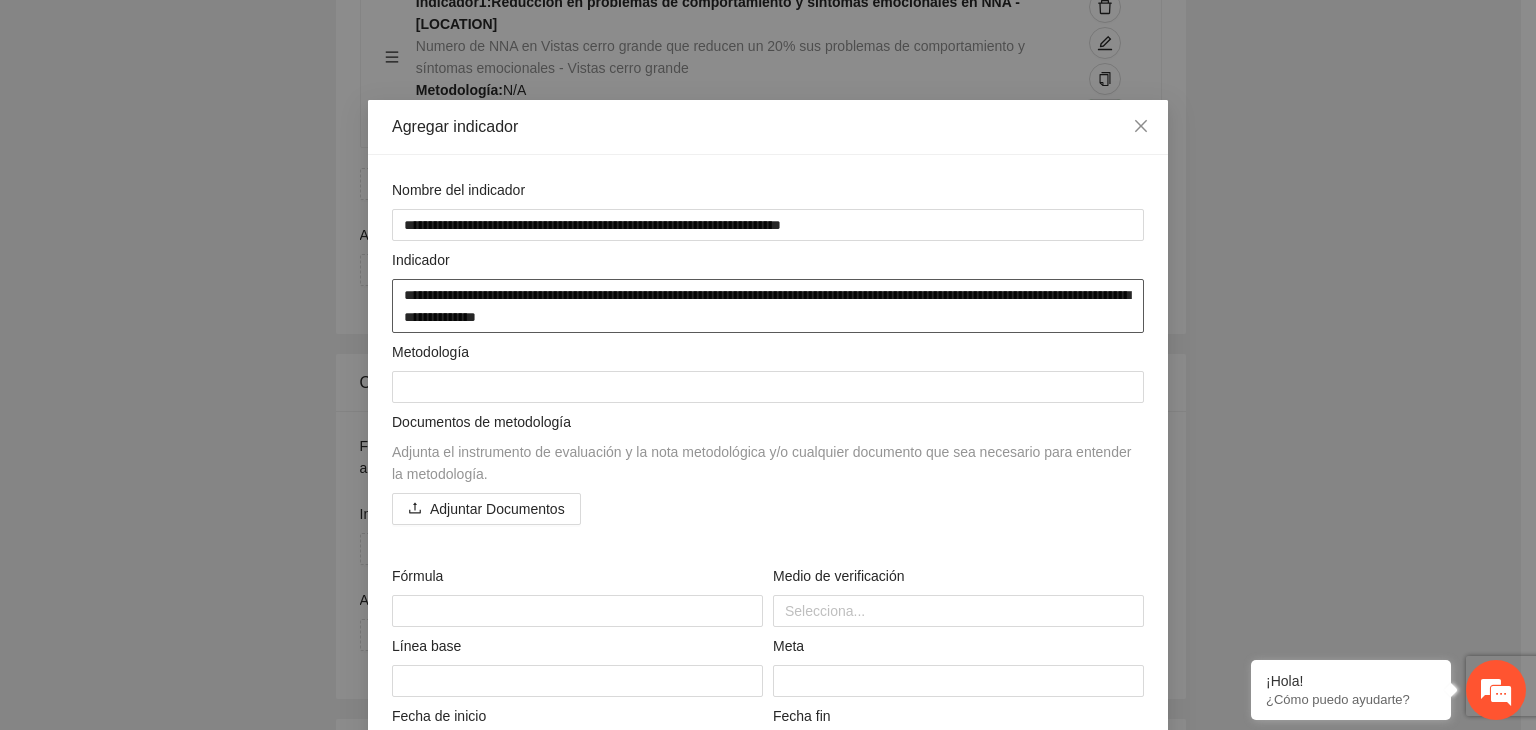 type on "**********" 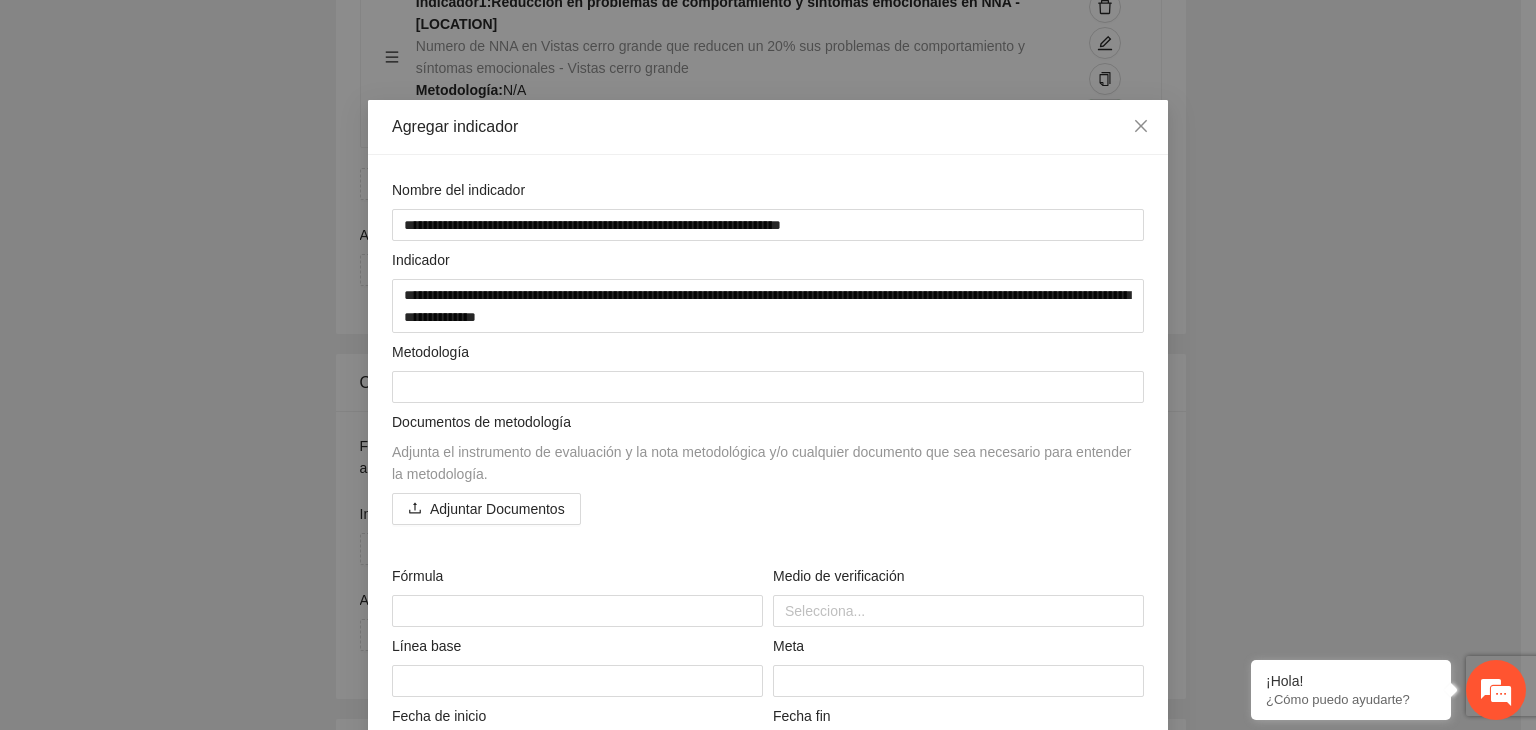 drag, startPoint x: 631, startPoint y: 316, endPoint x: 1399, endPoint y: 170, distance: 781.75446 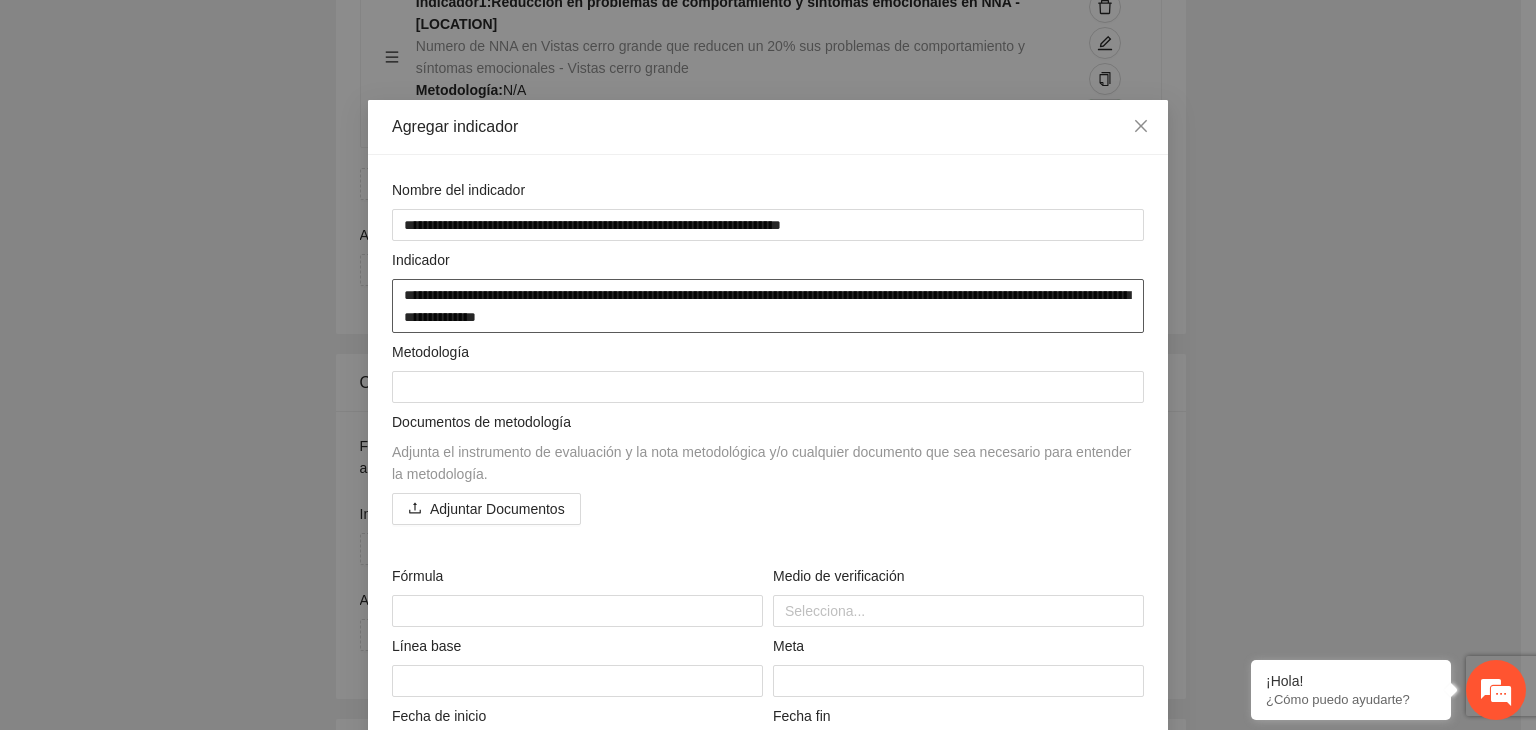click on "**********" at bounding box center (768, 306) 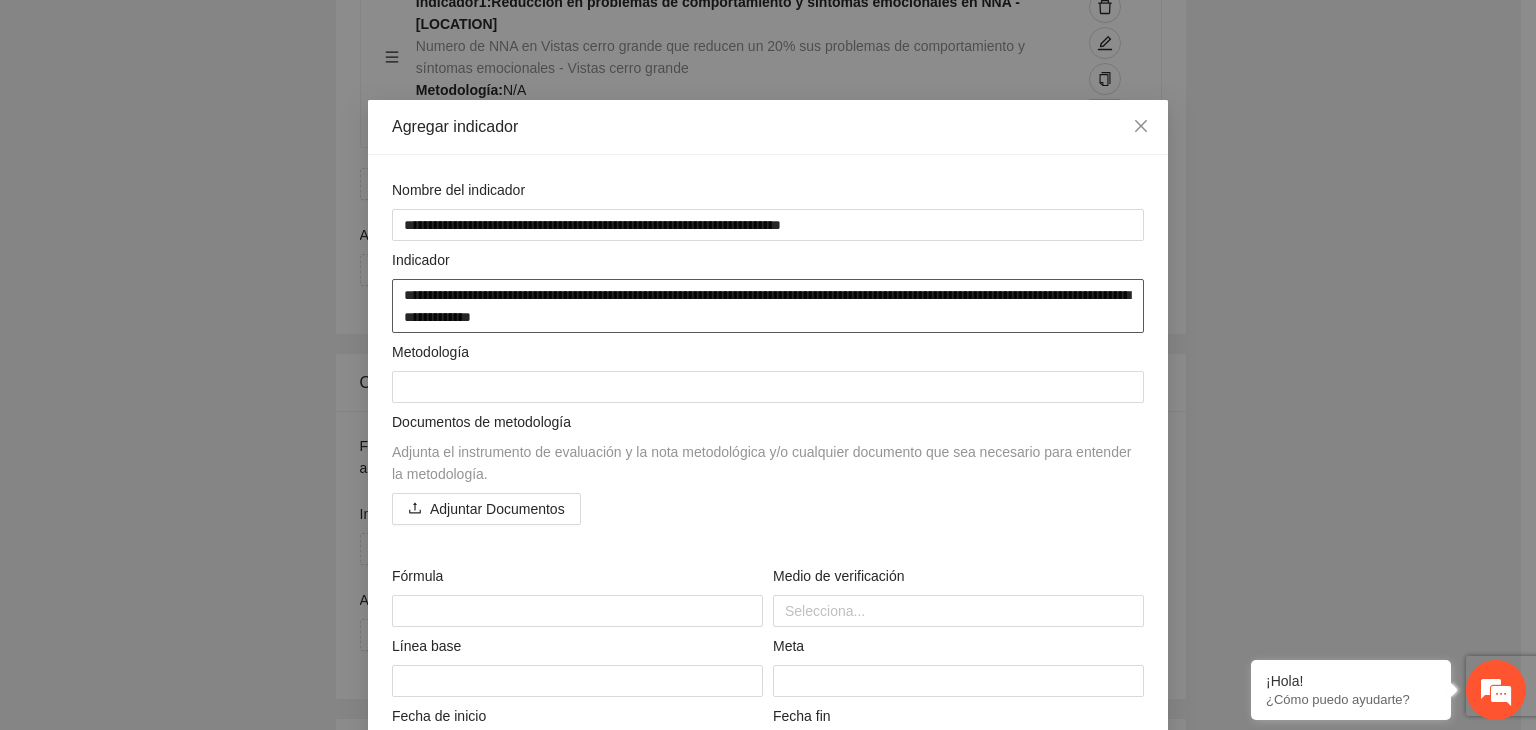 type on "**********" 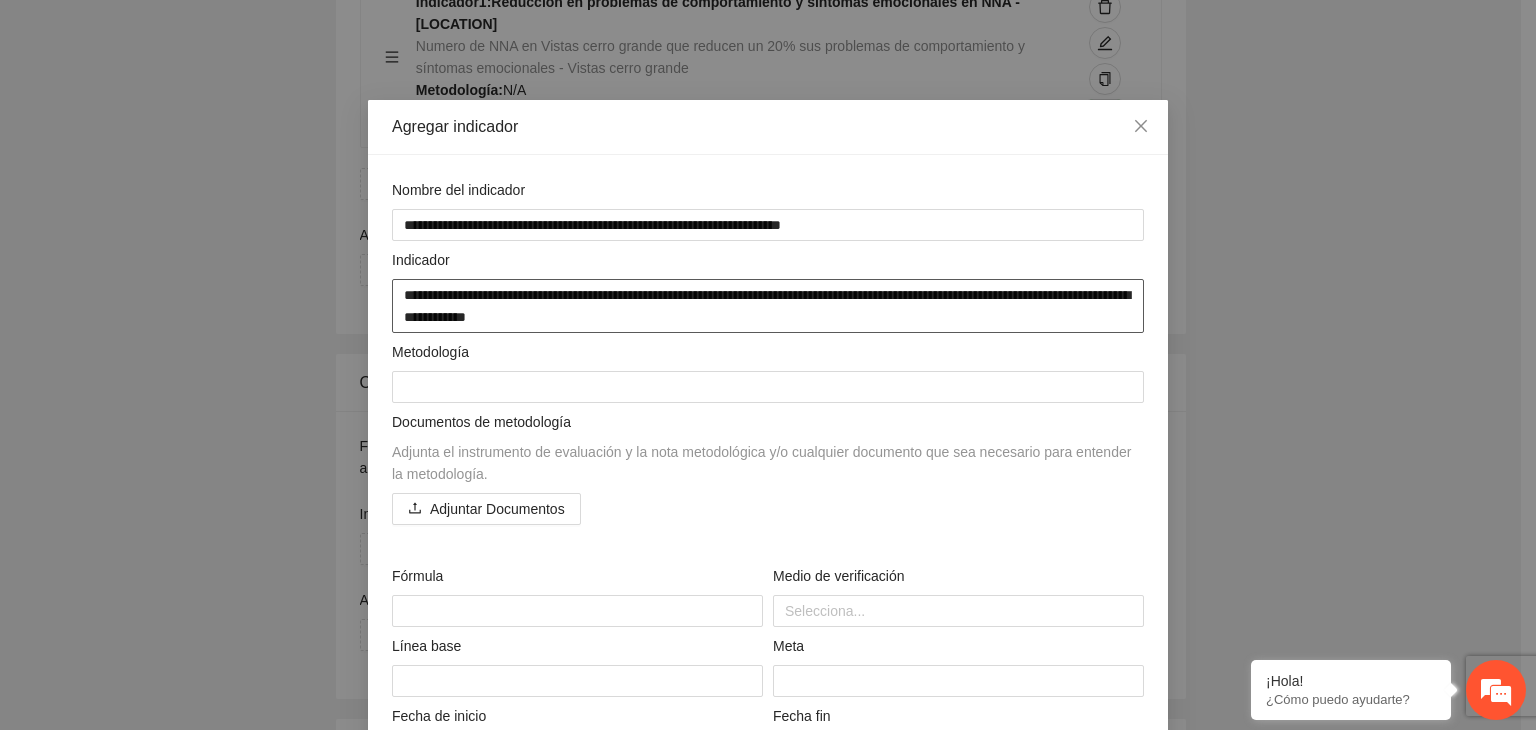 type on "**********" 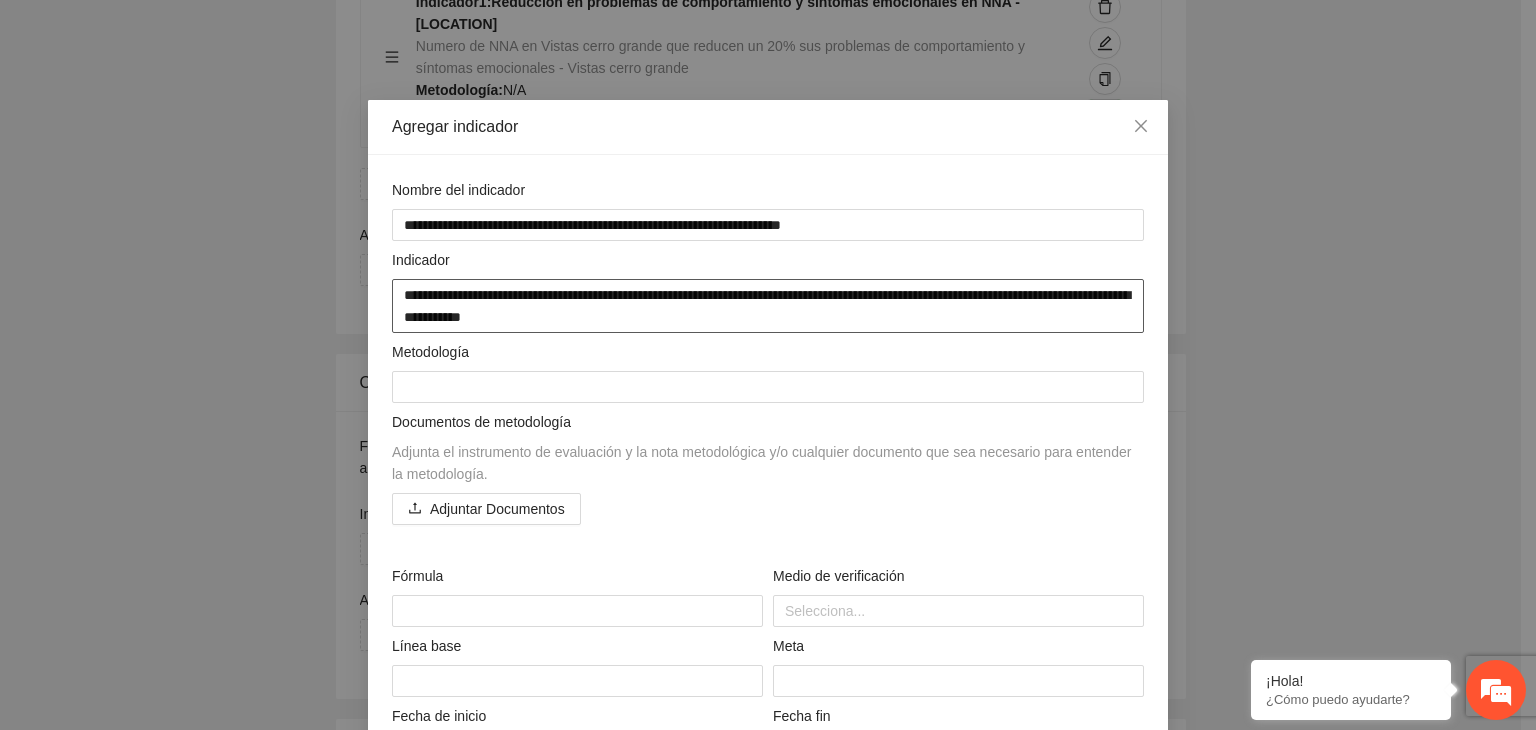 type on "**********" 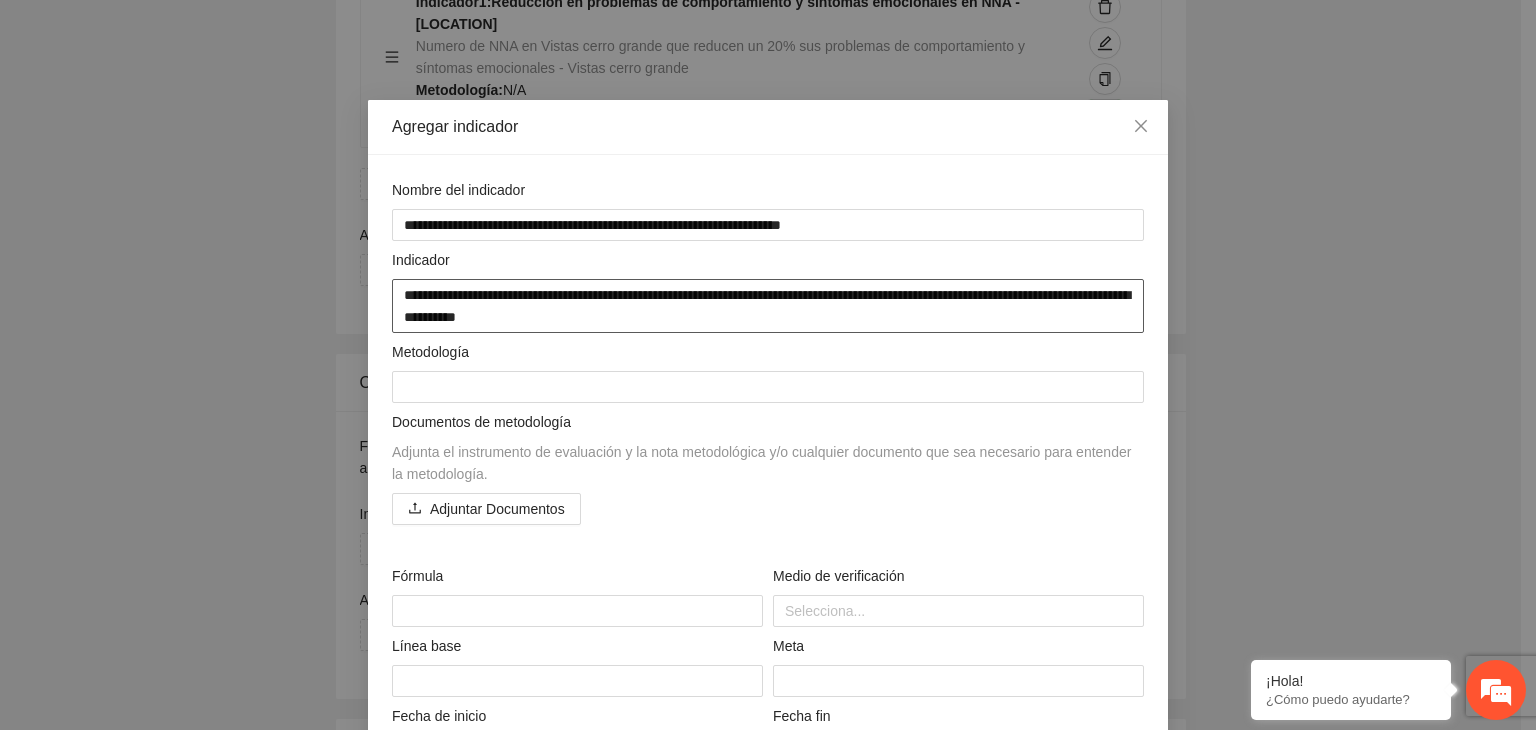 type on "**********" 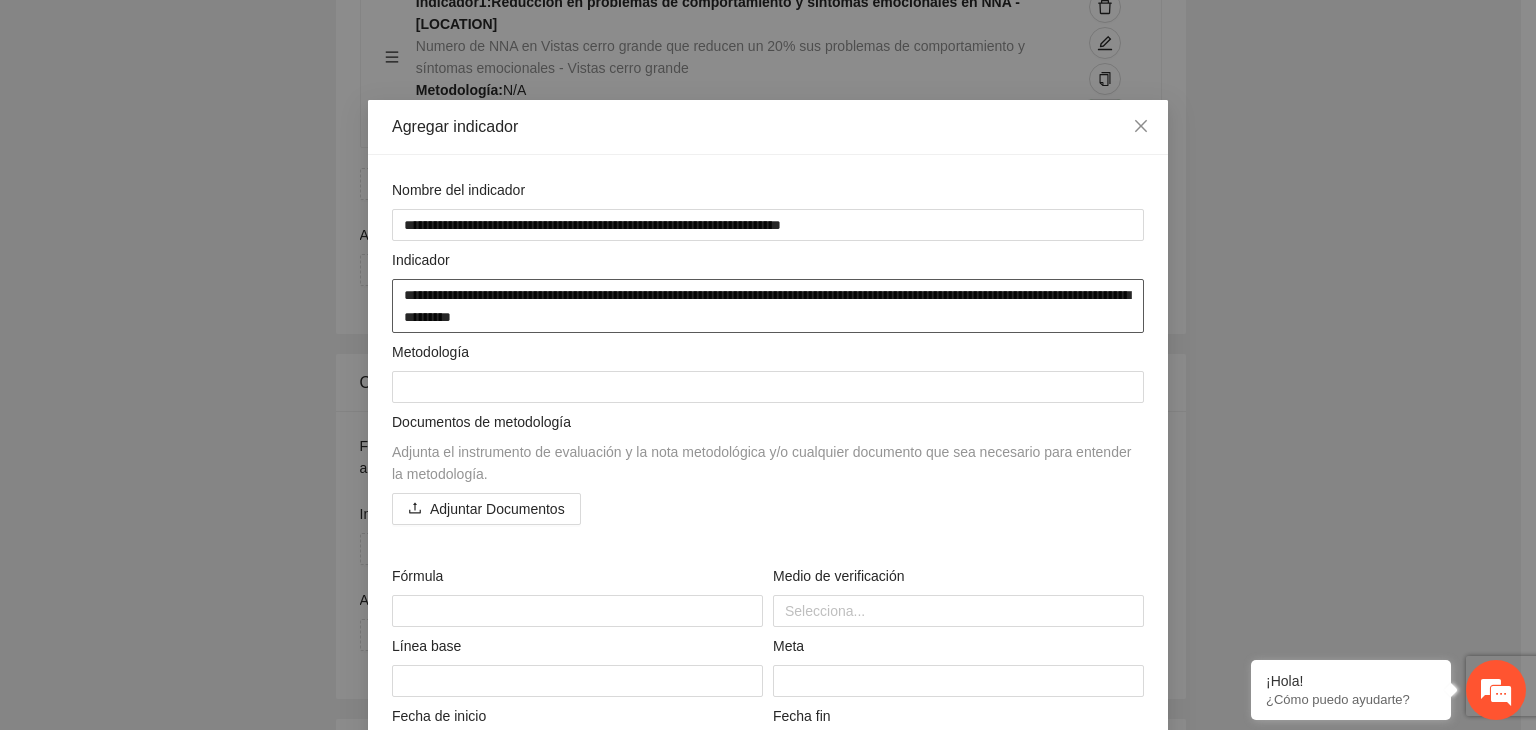 type on "**********" 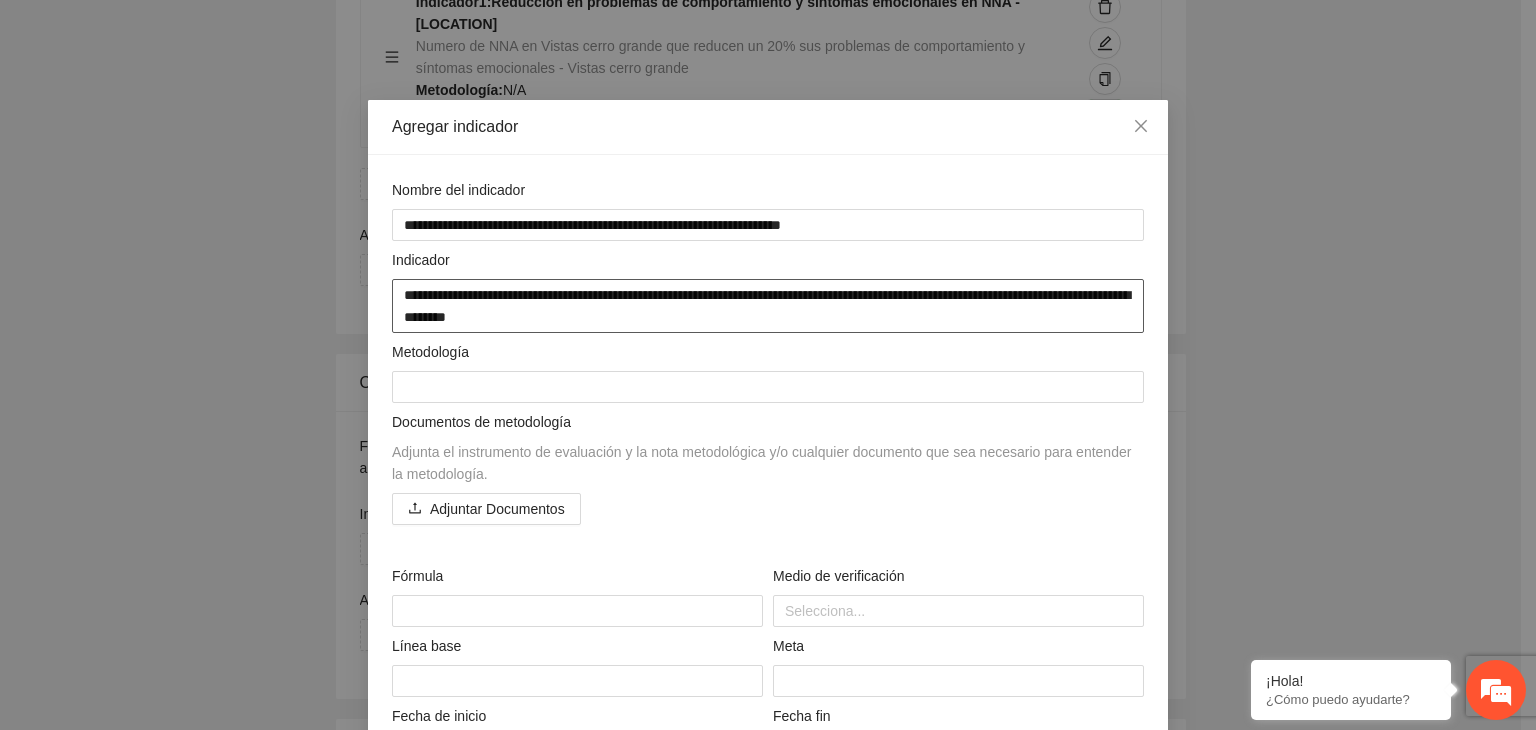 type on "**********" 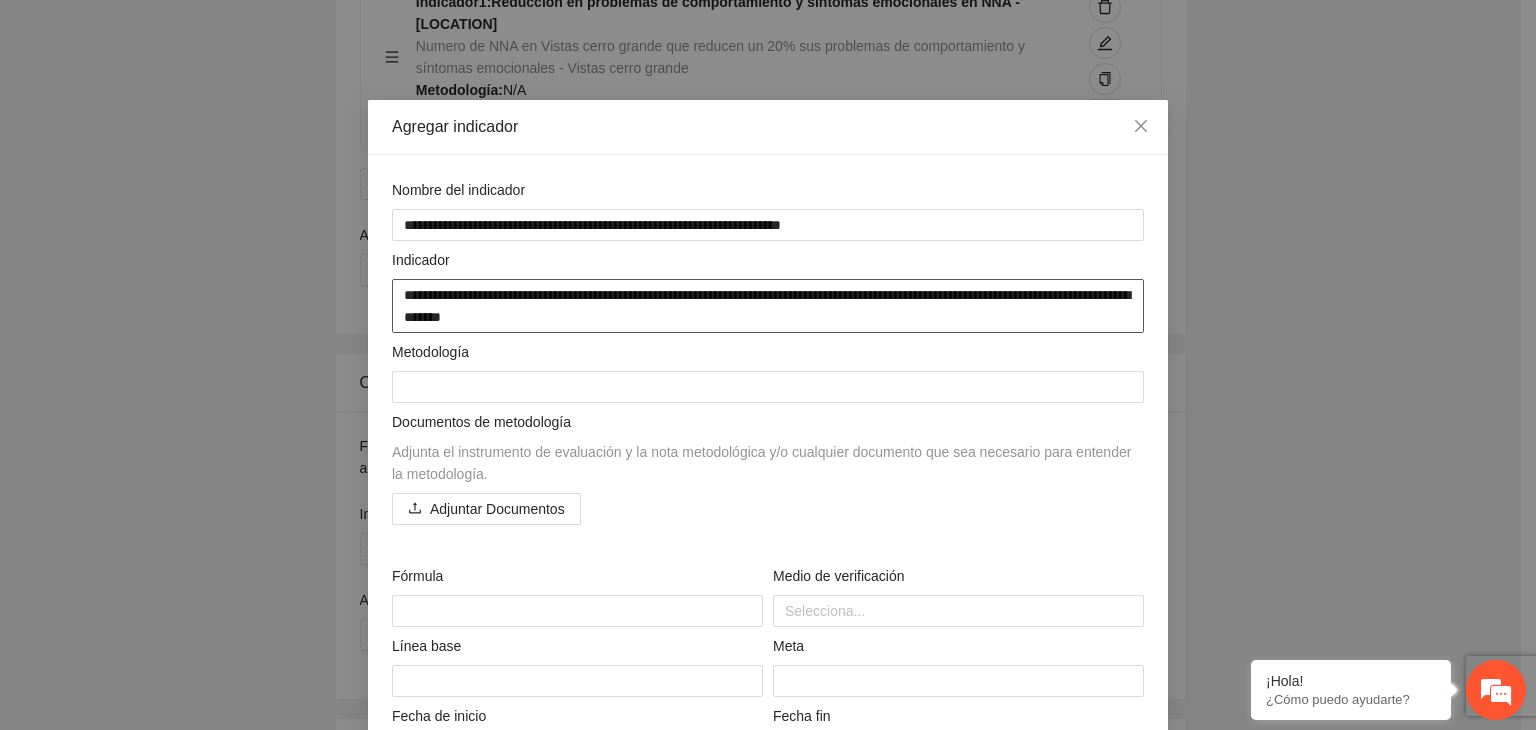 type on "**********" 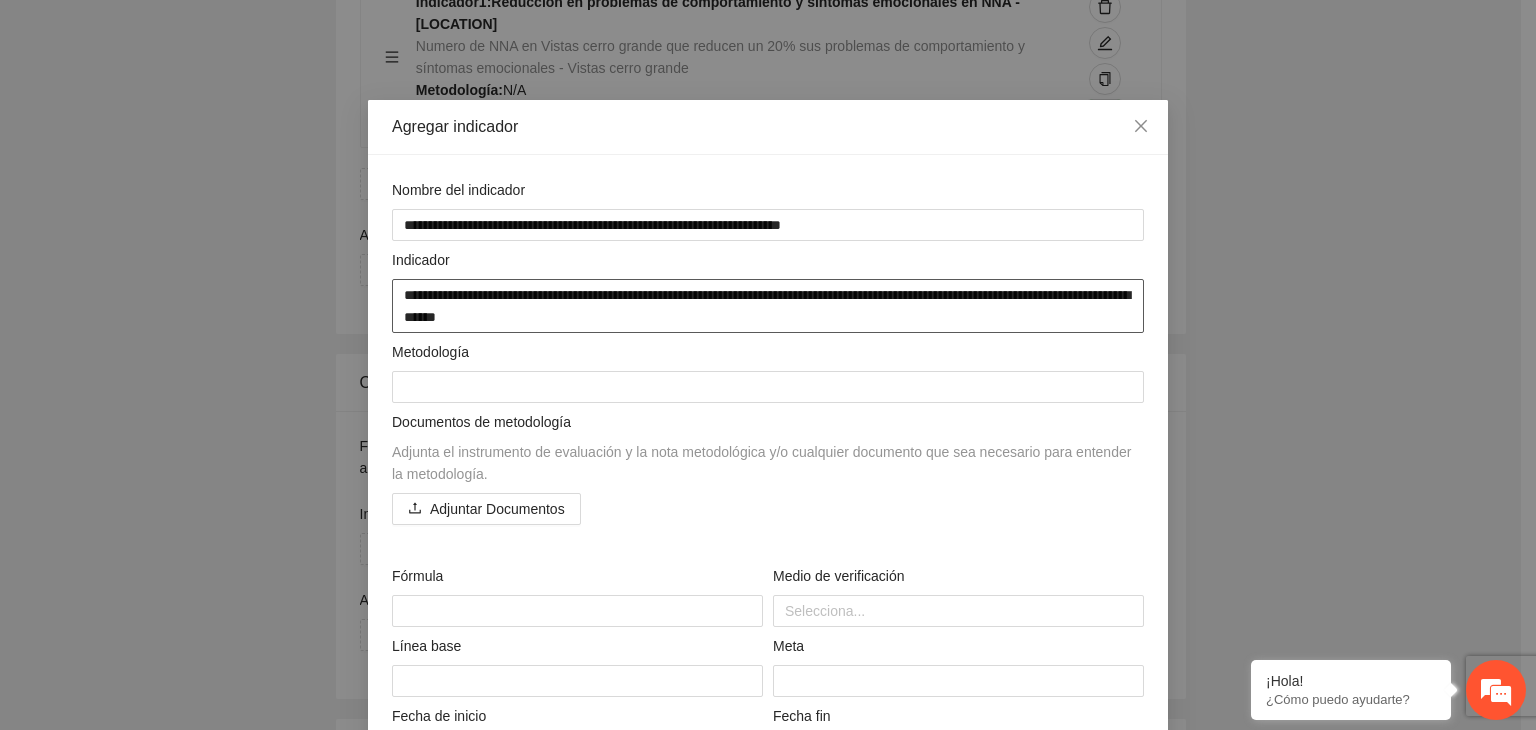 type on "**********" 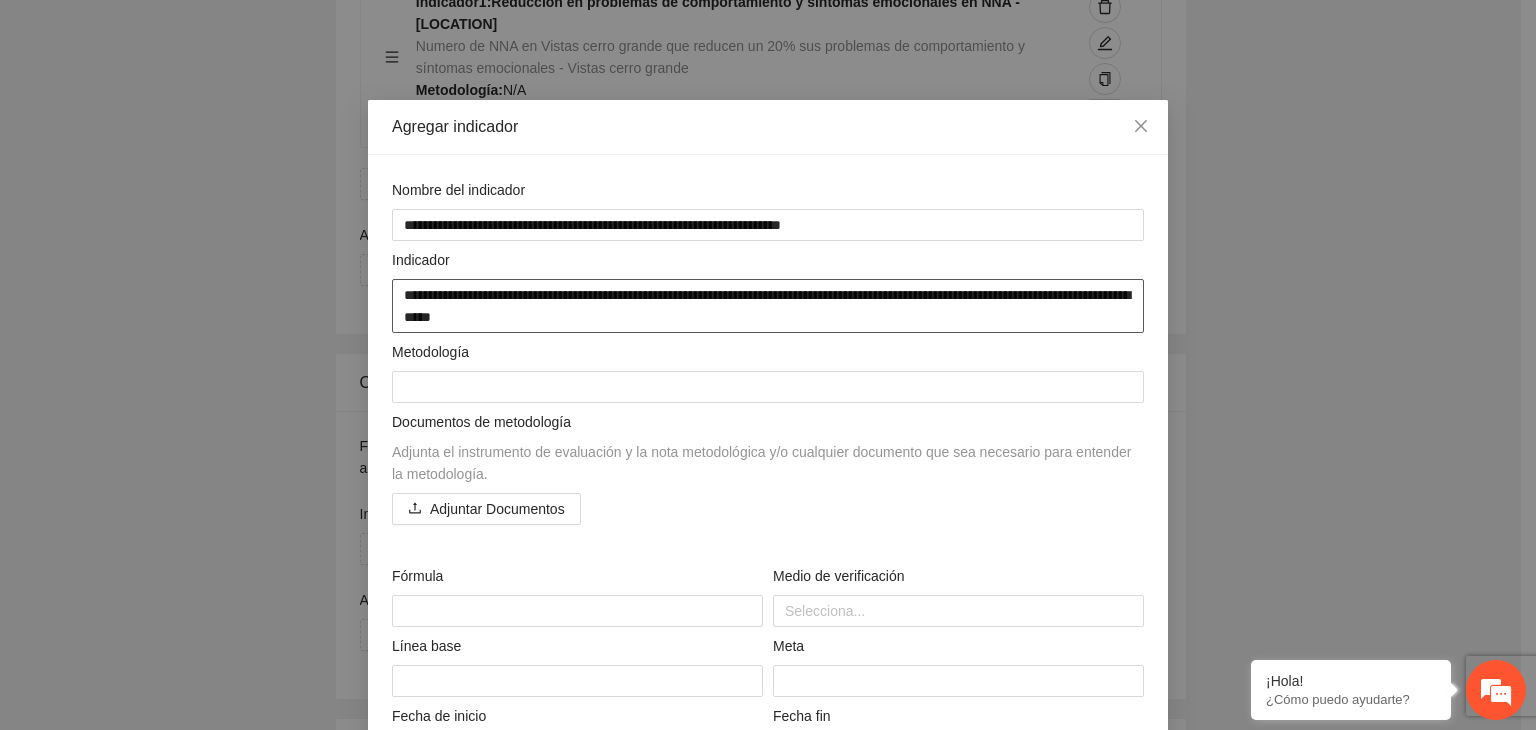 type on "**********" 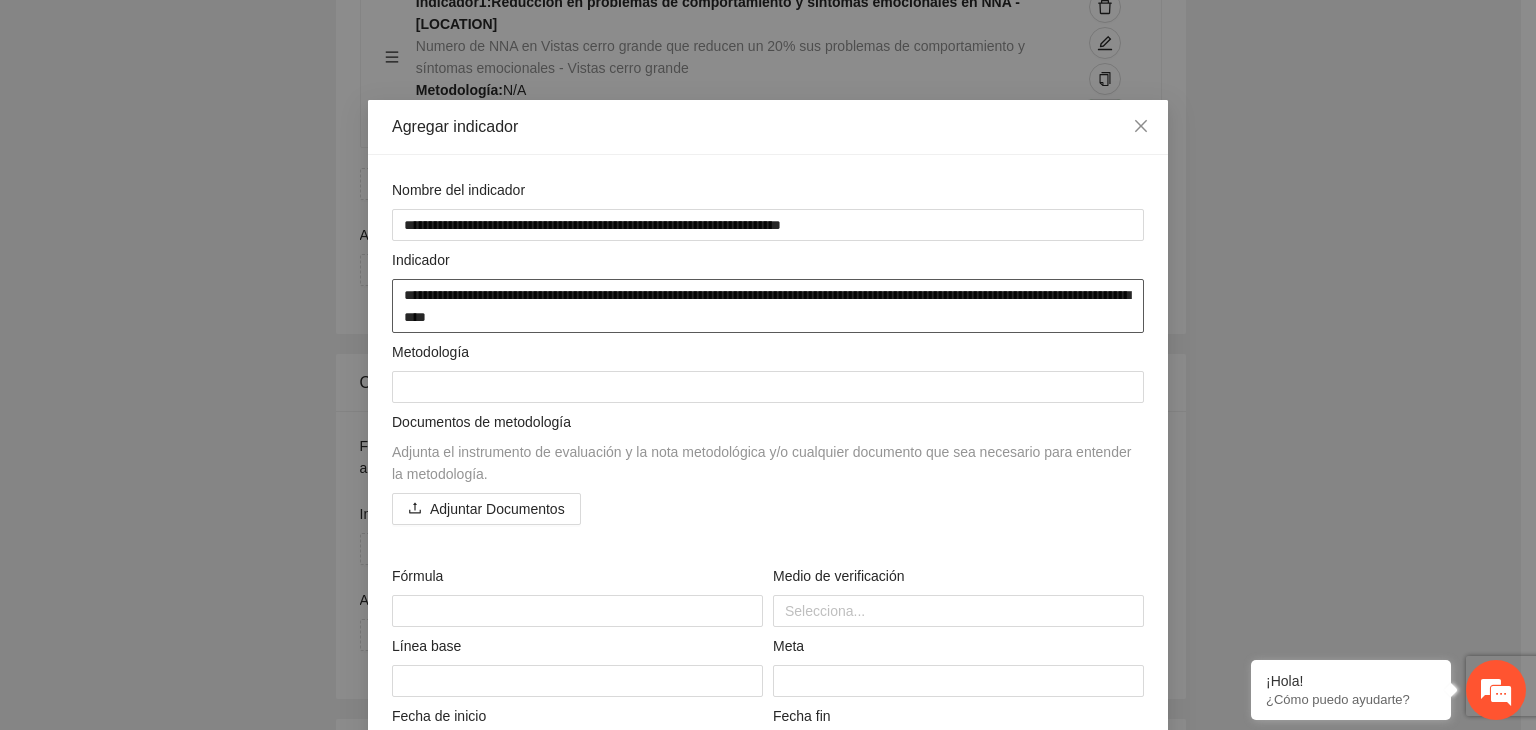 type on "**********" 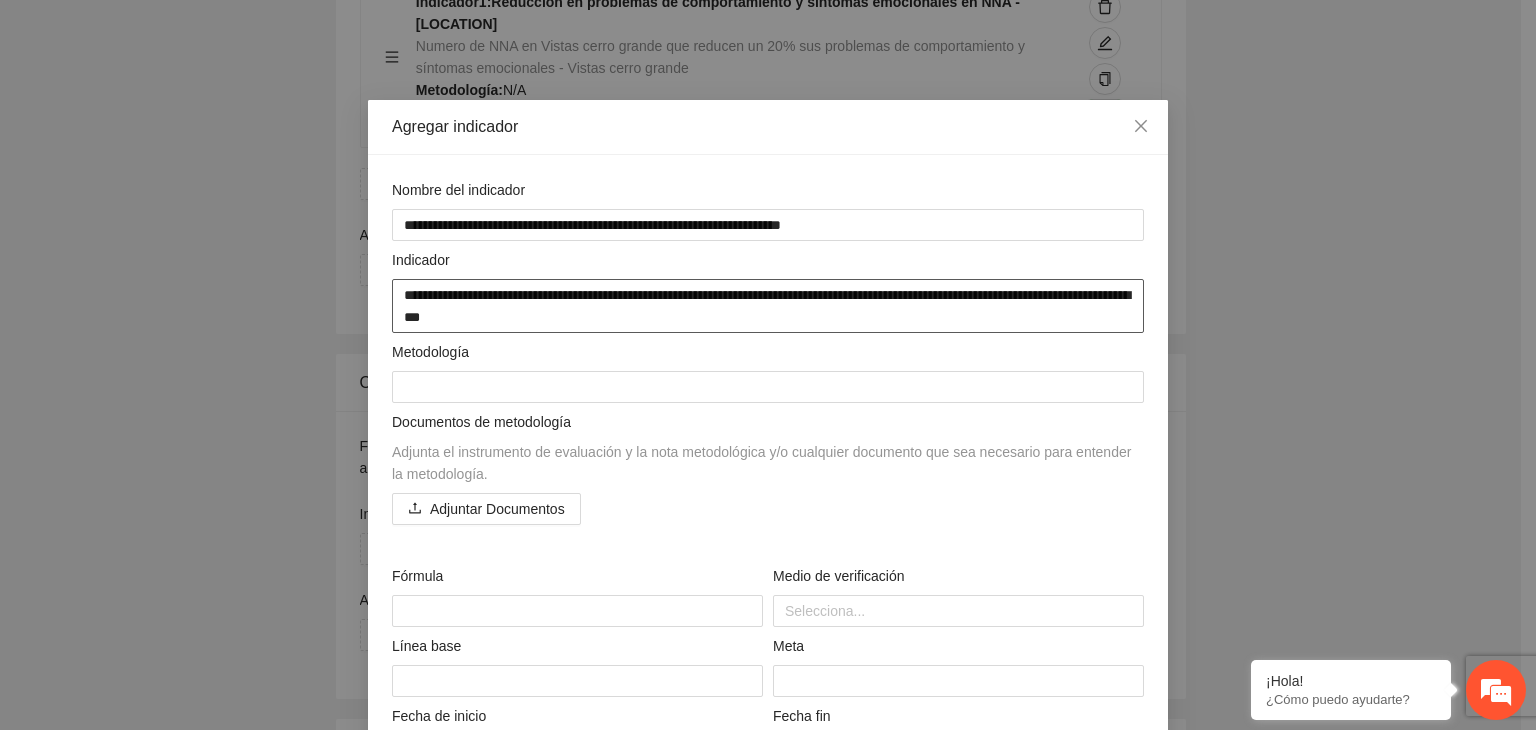 type on "**********" 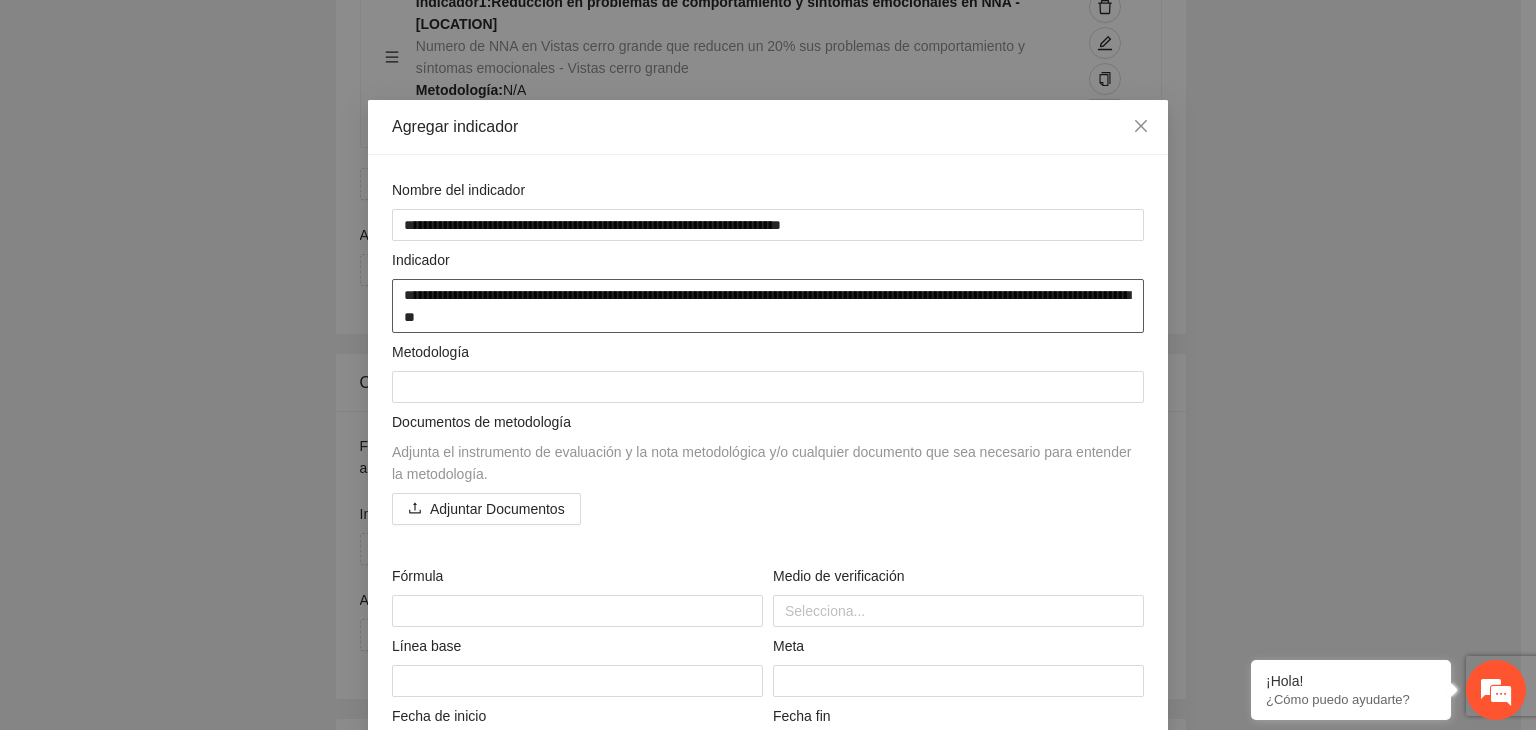 type on "**********" 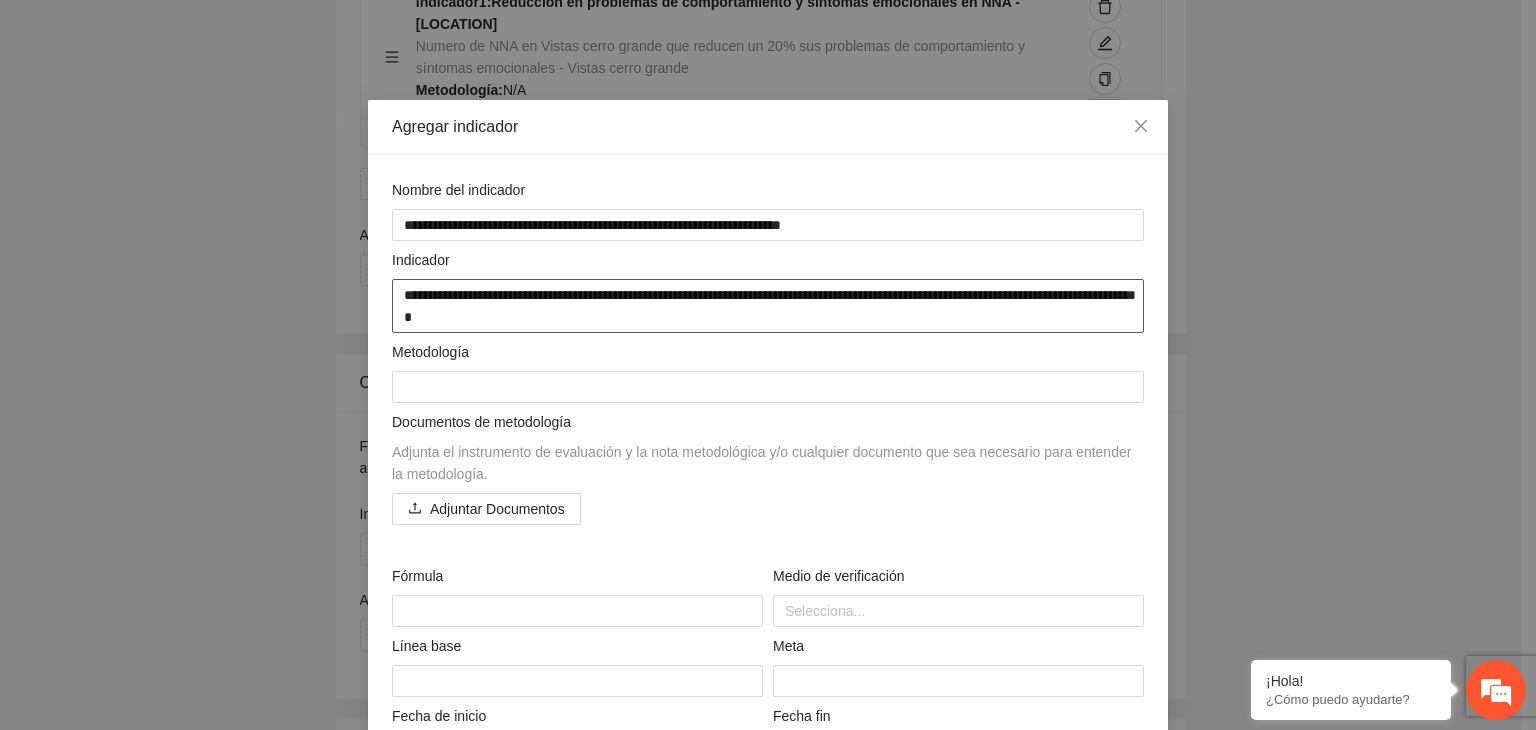 type on "**********" 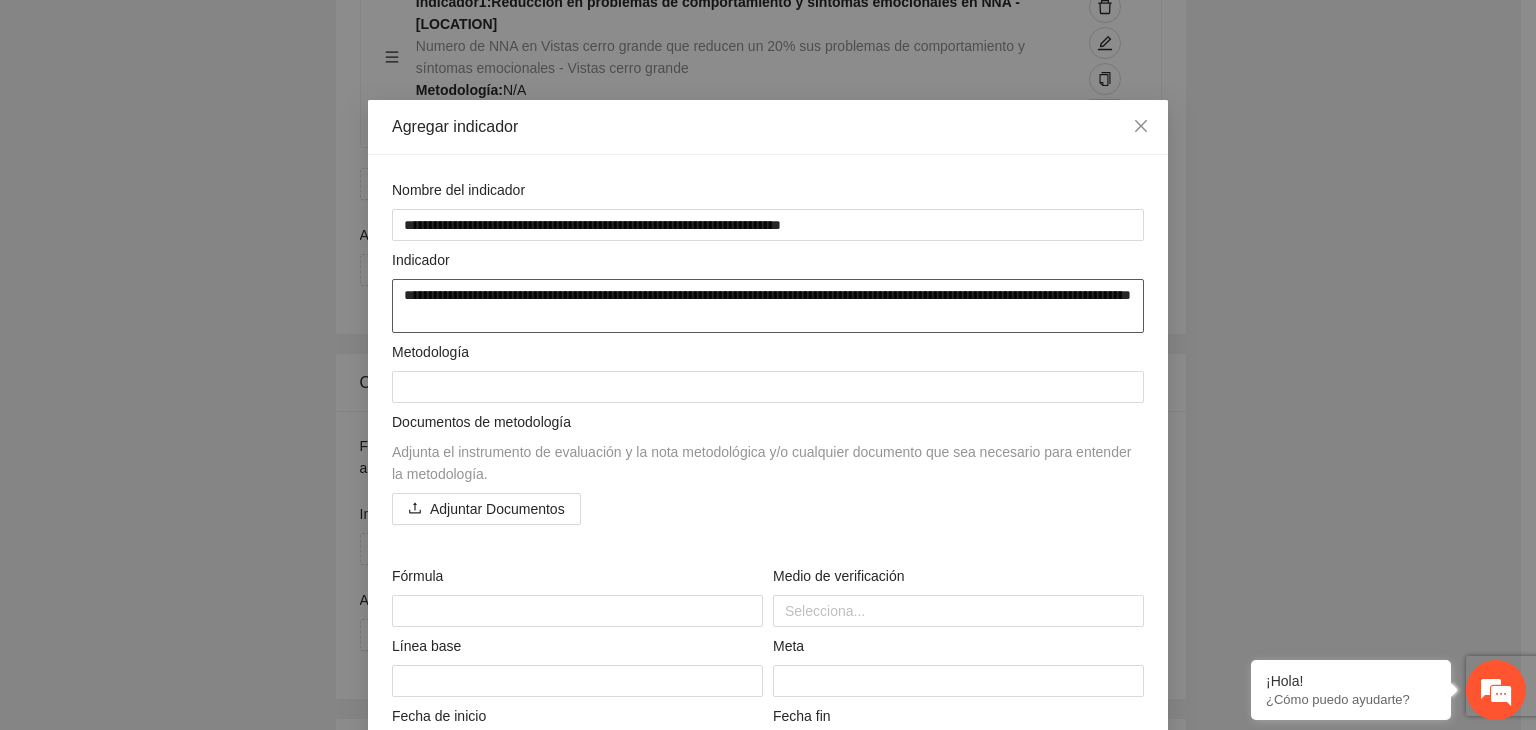 type on "**********" 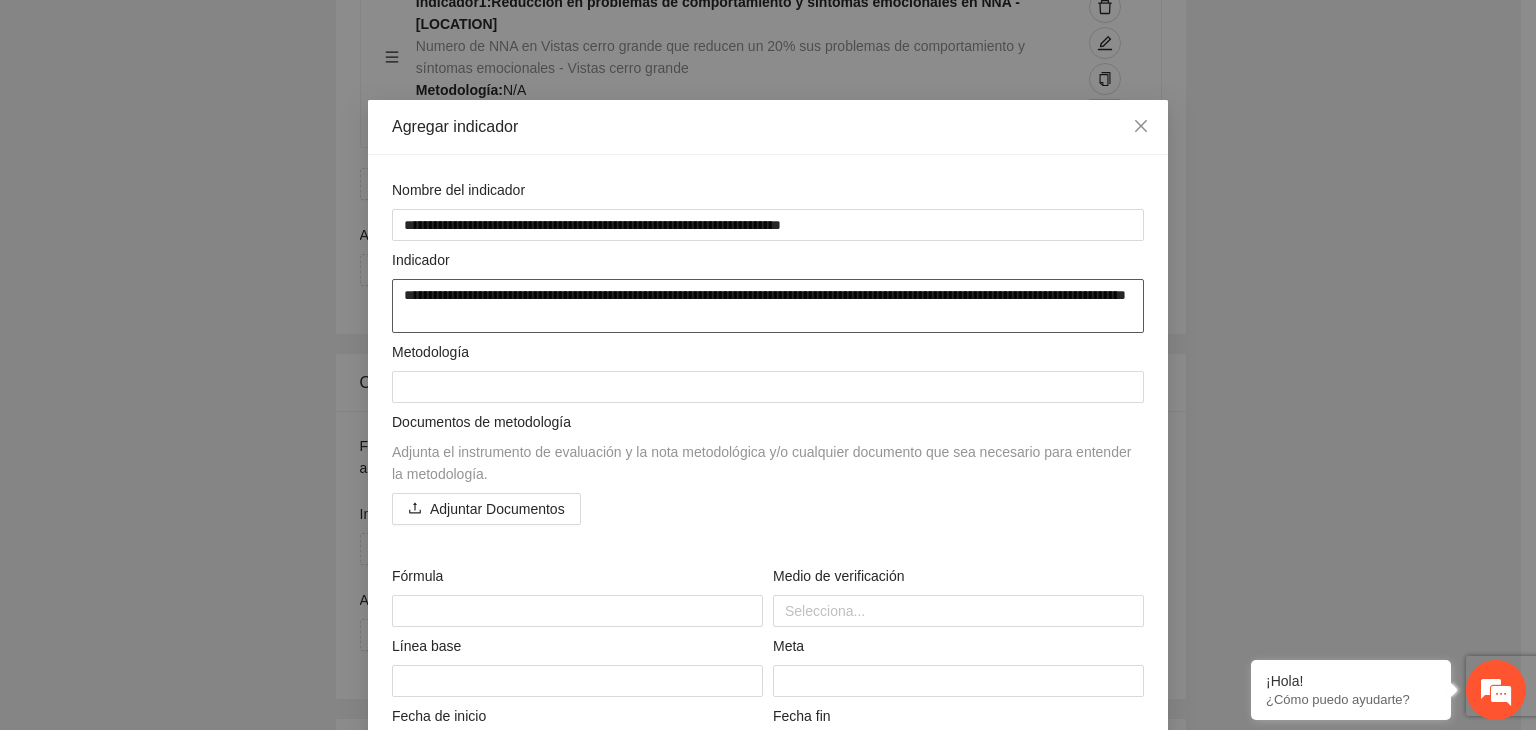 type on "**********" 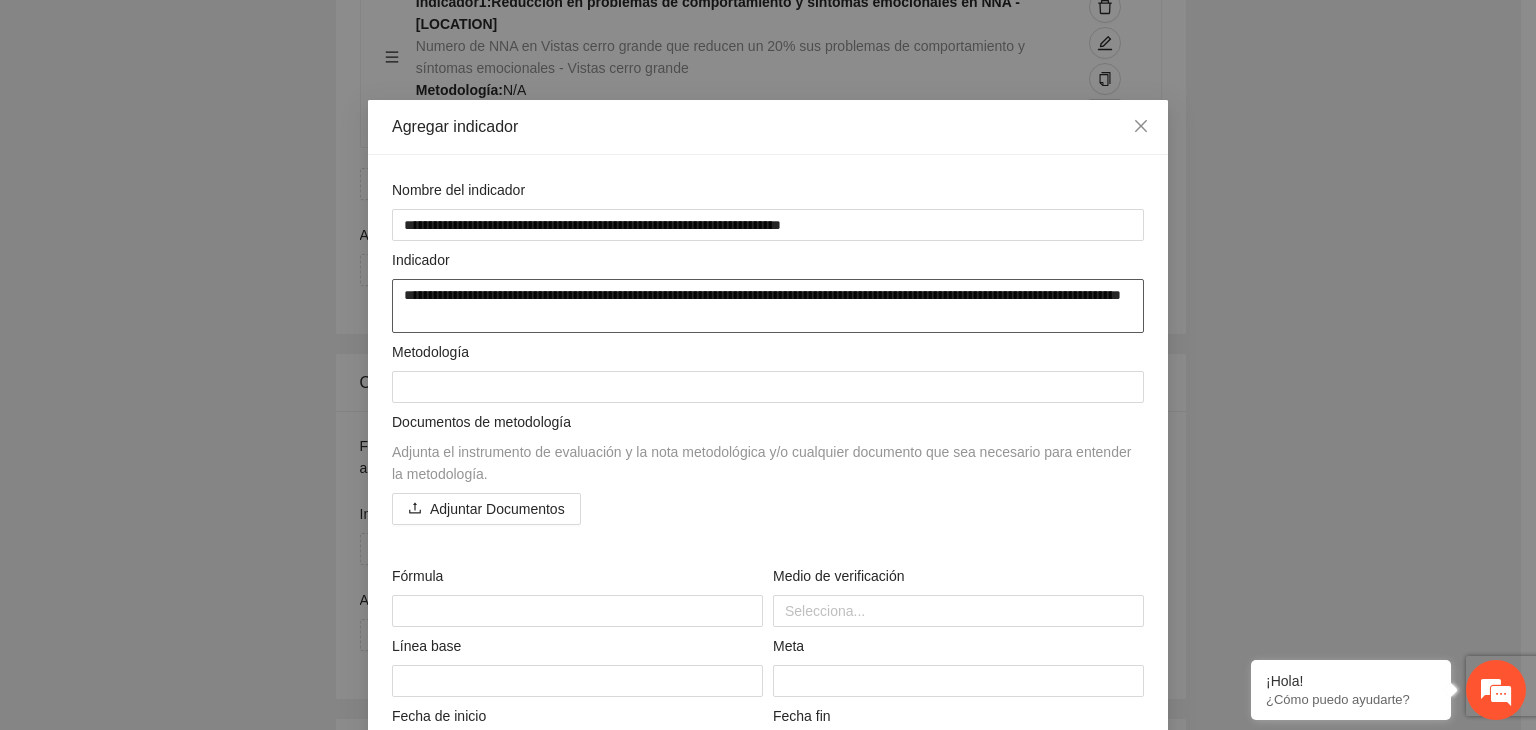 type on "**********" 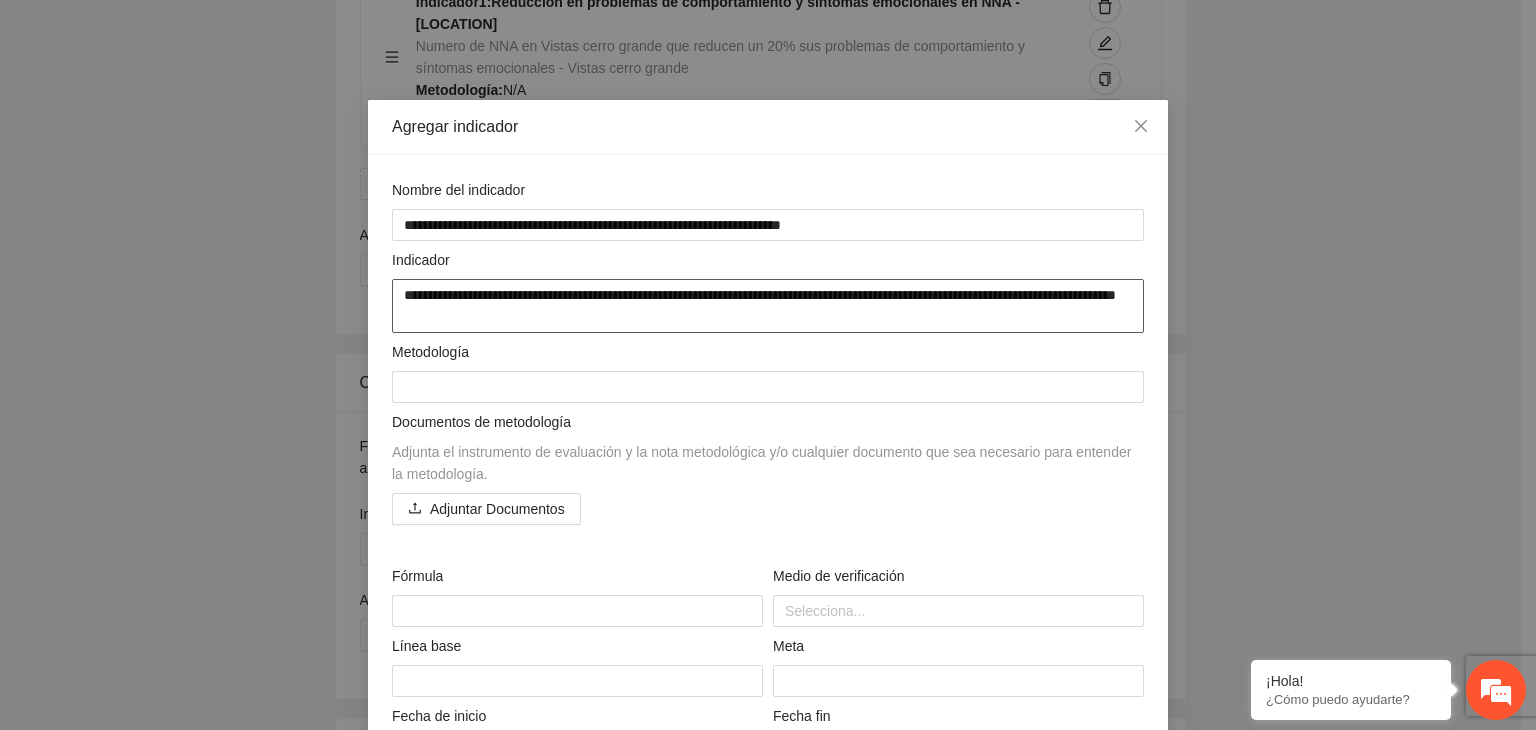 type on "**********" 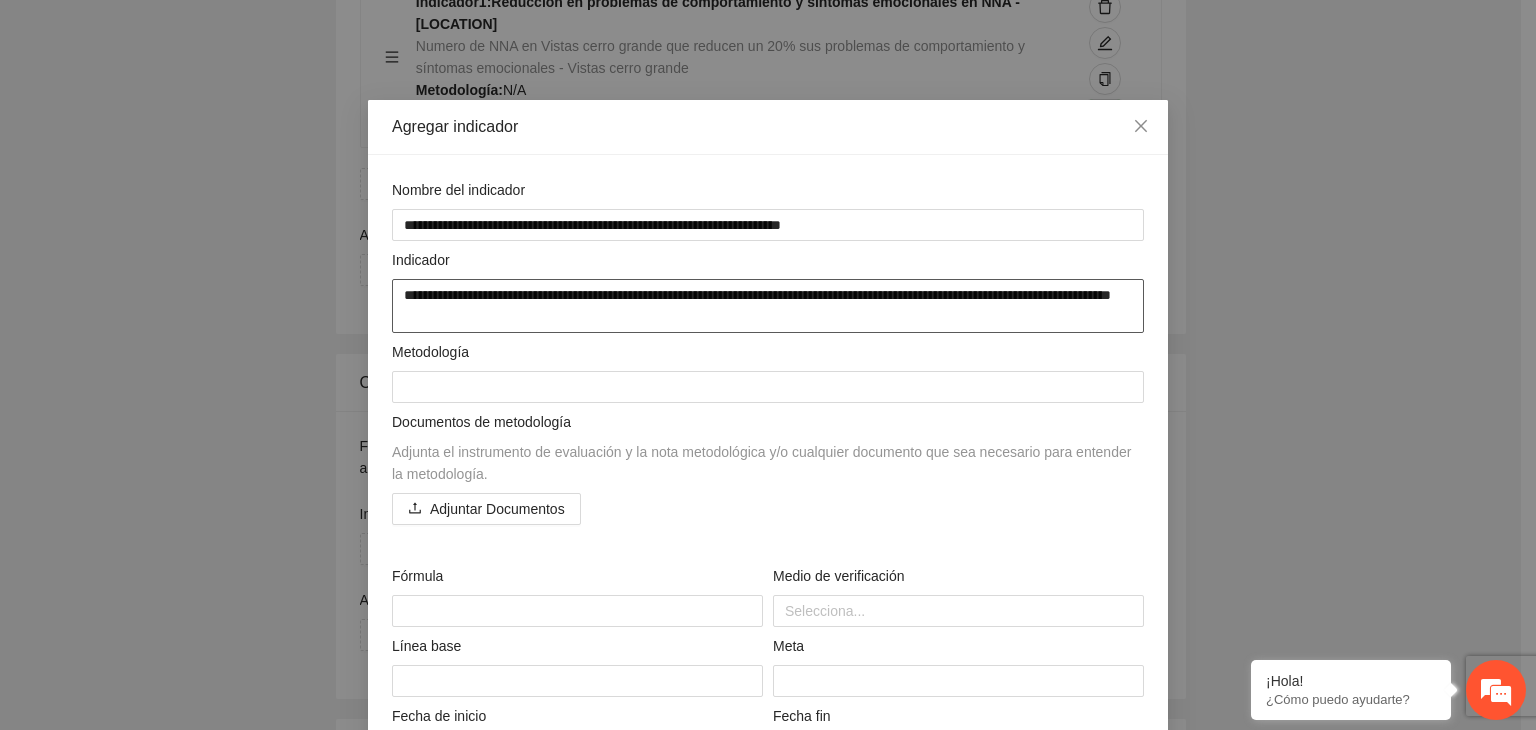 type on "**********" 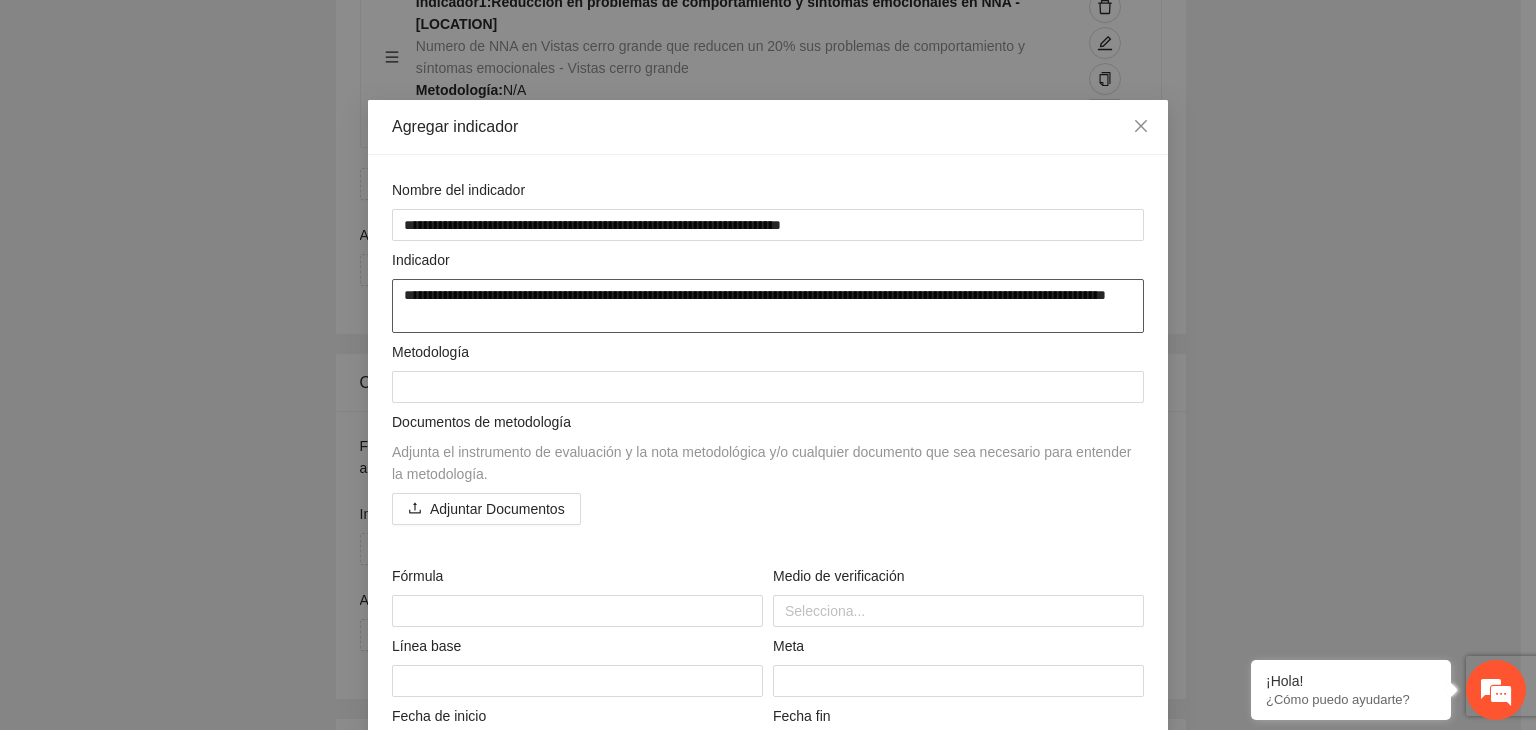 type on "**********" 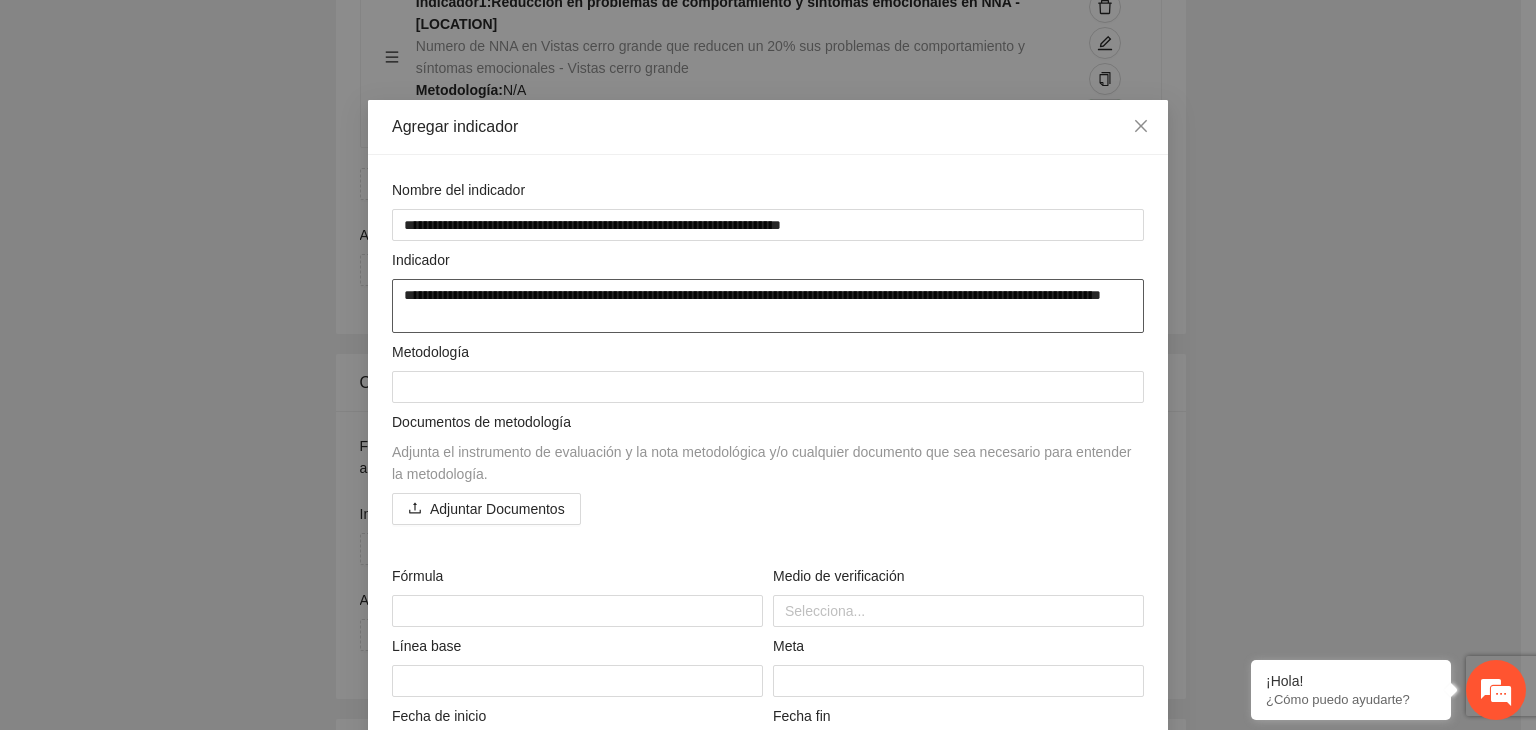 type on "**********" 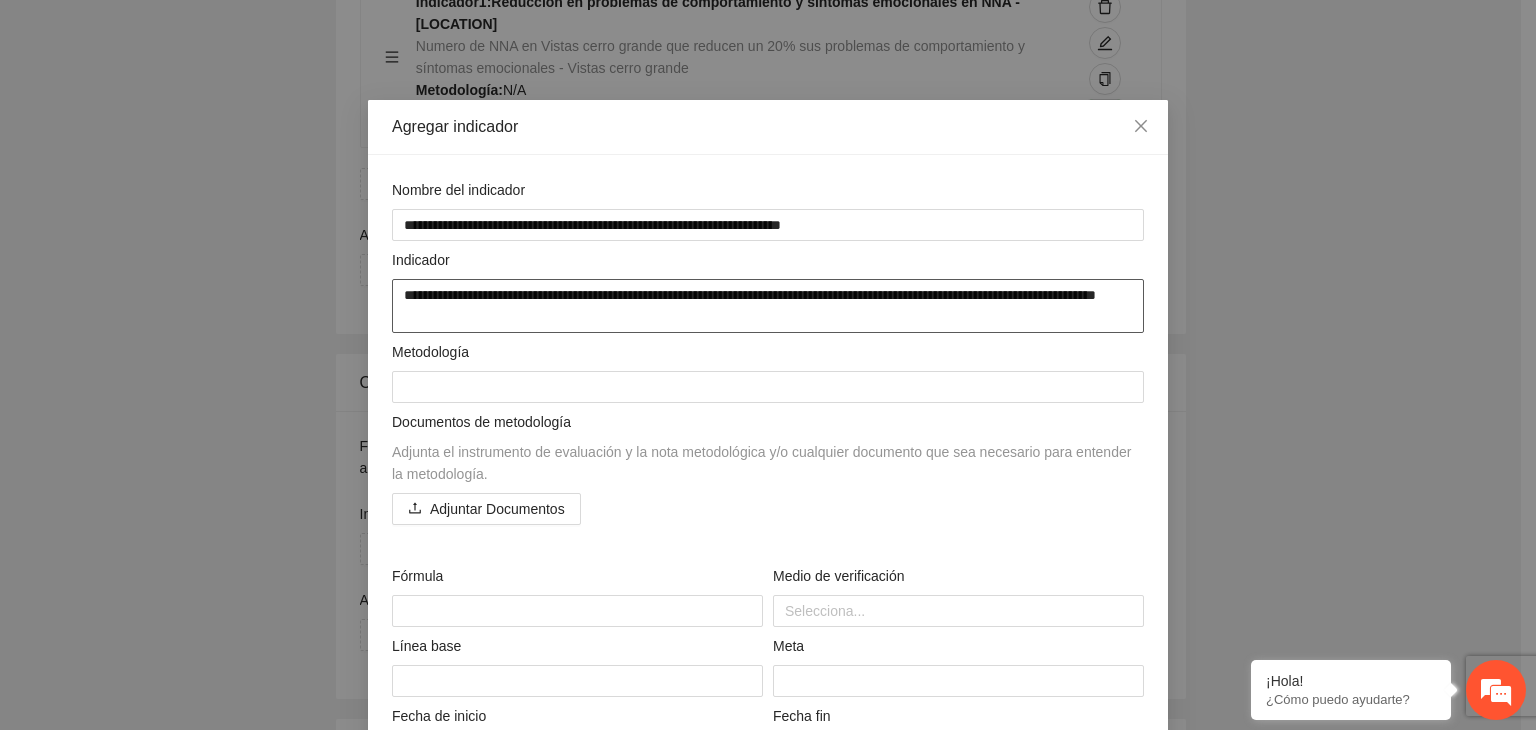 type on "**********" 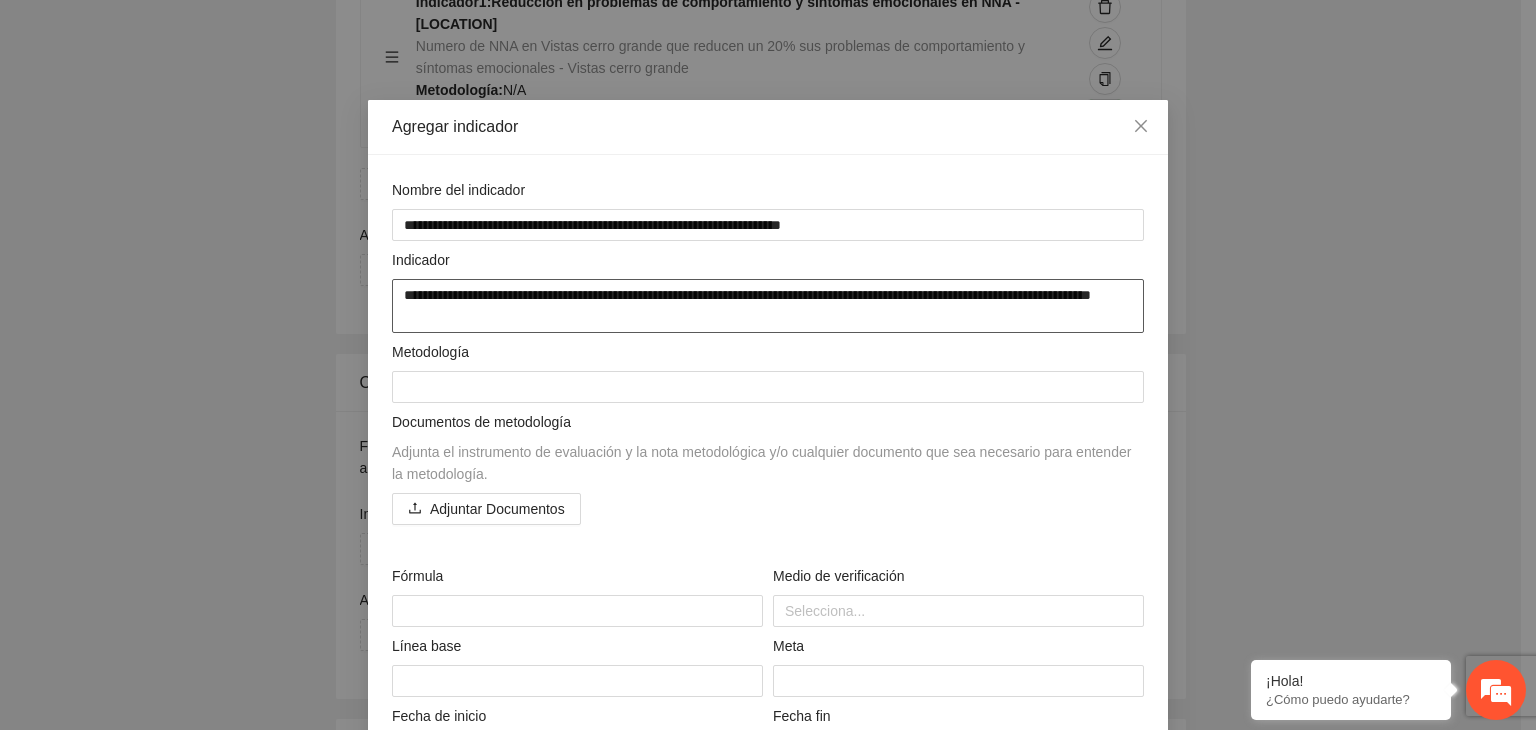 type on "**********" 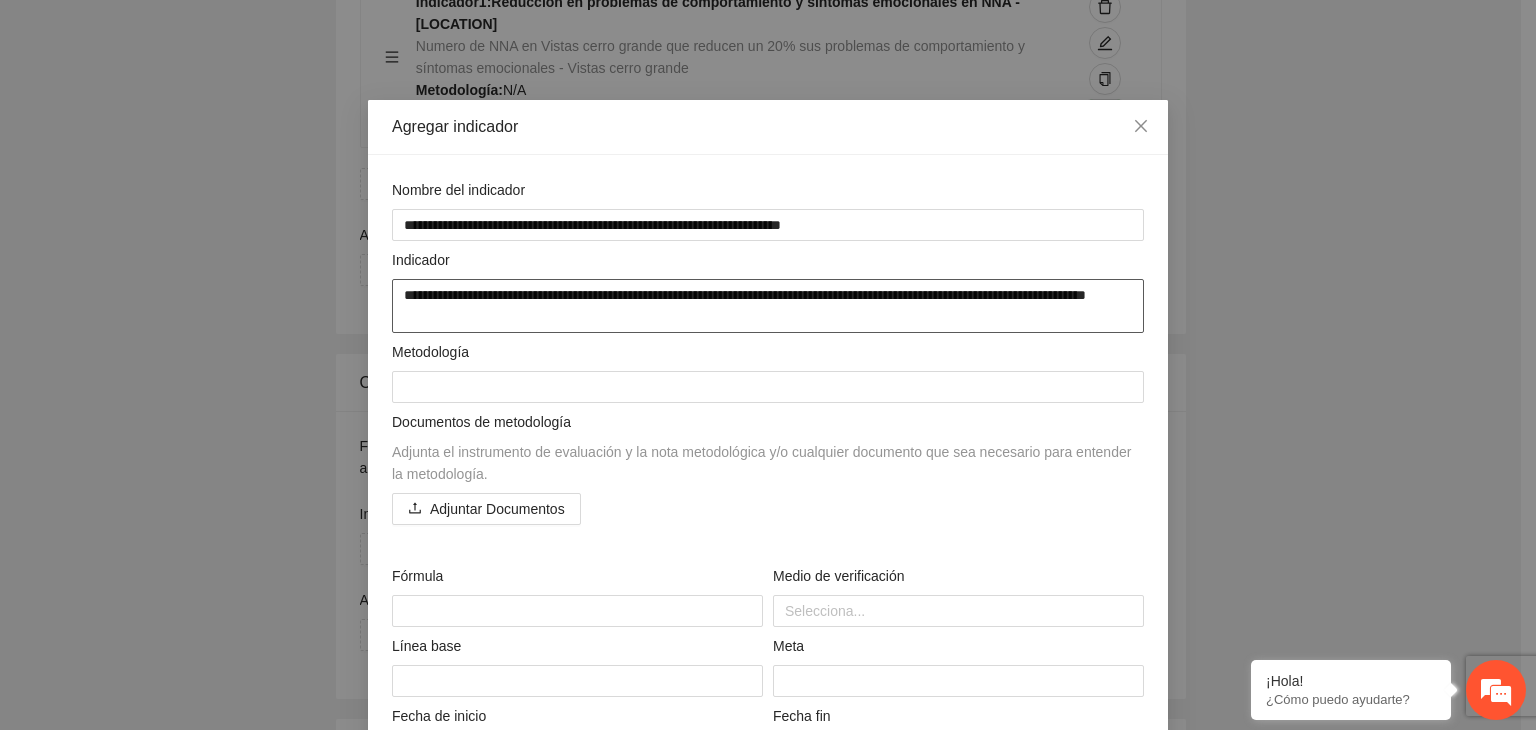 type on "**********" 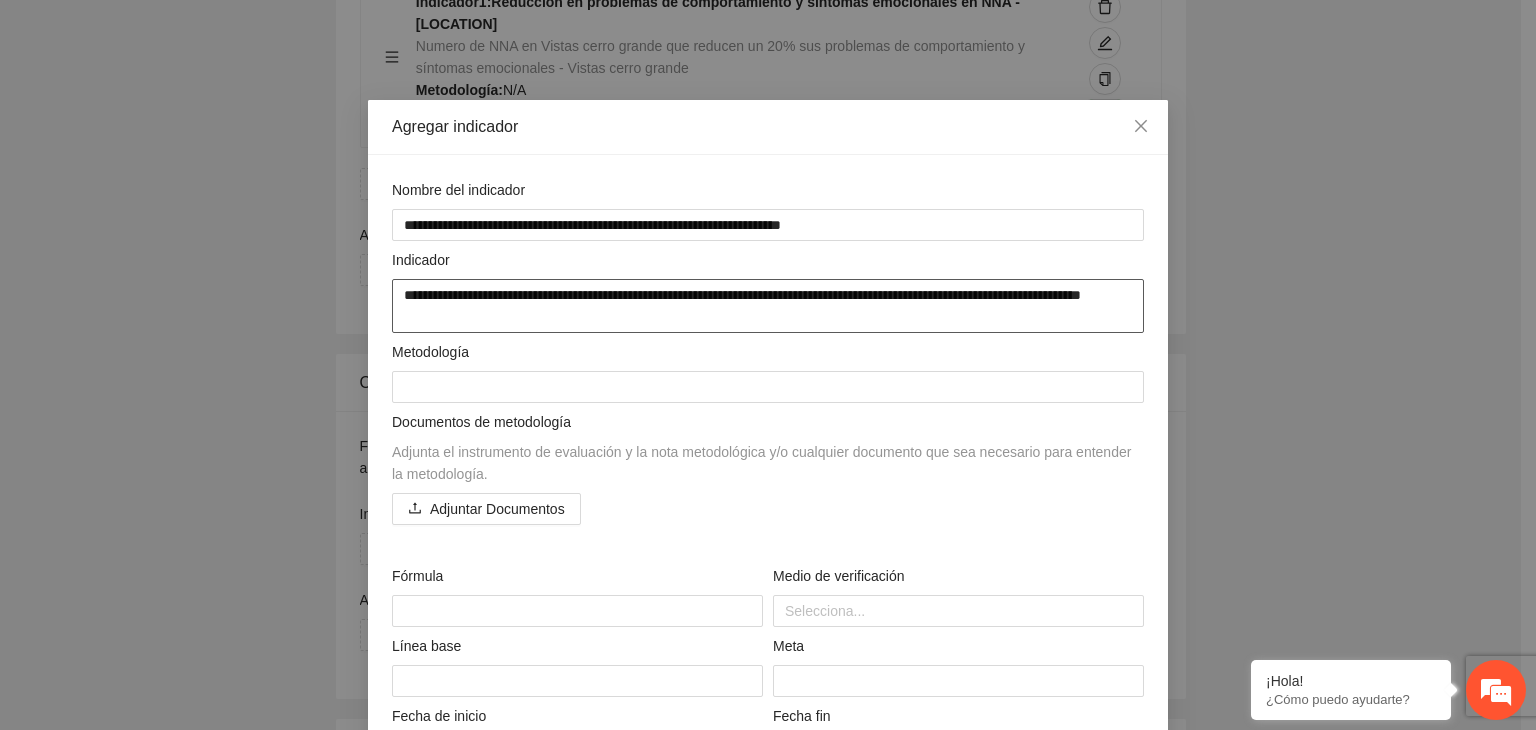 type on "**********" 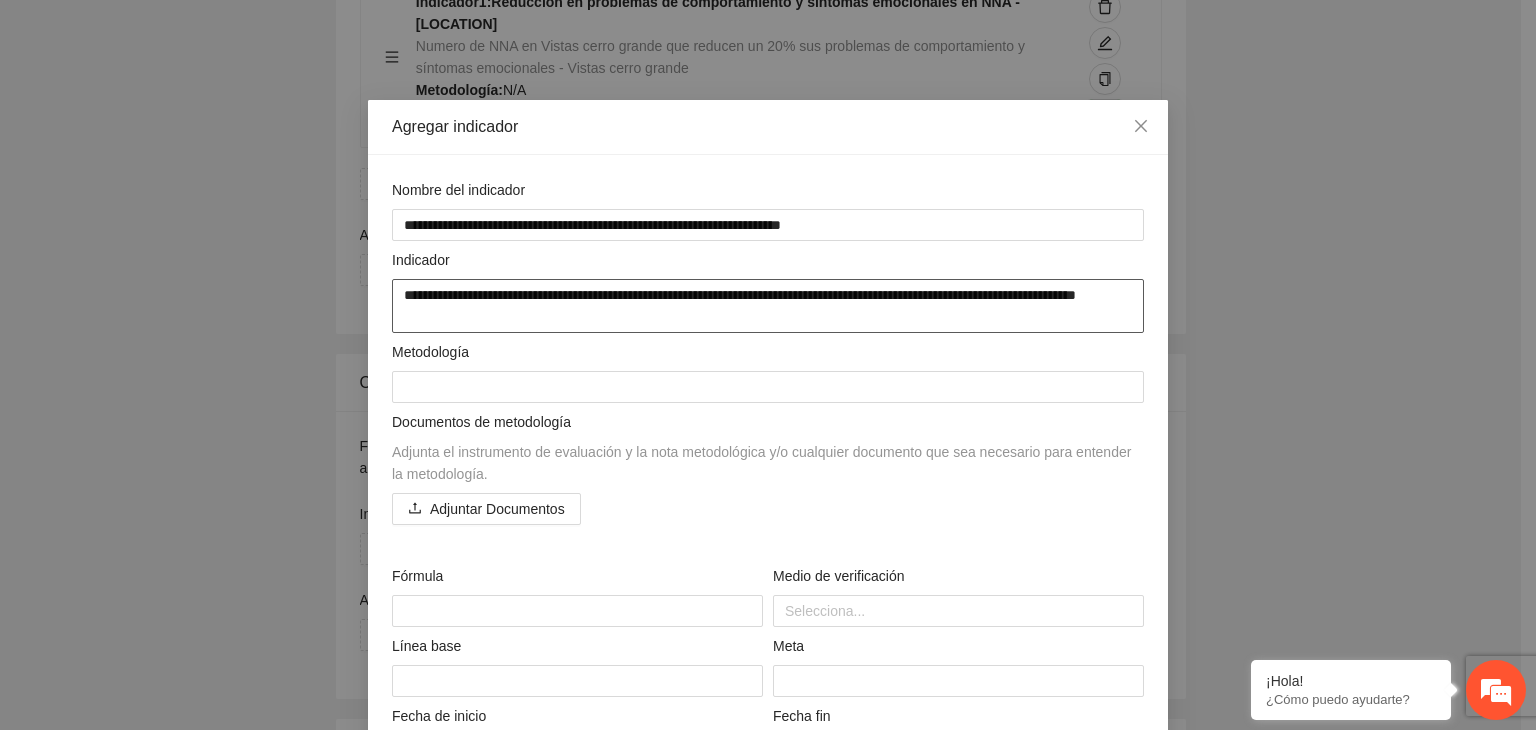 type on "**********" 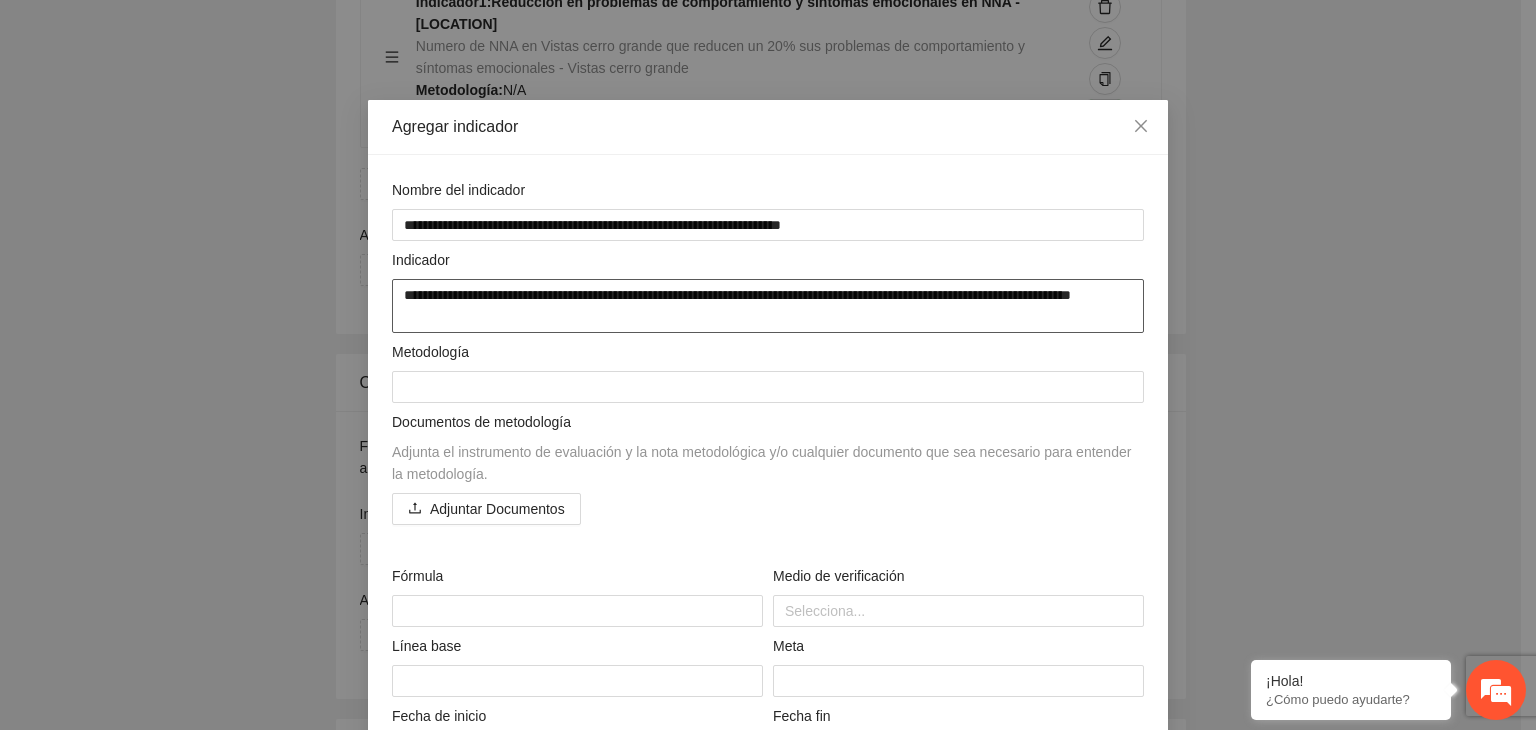 type on "**********" 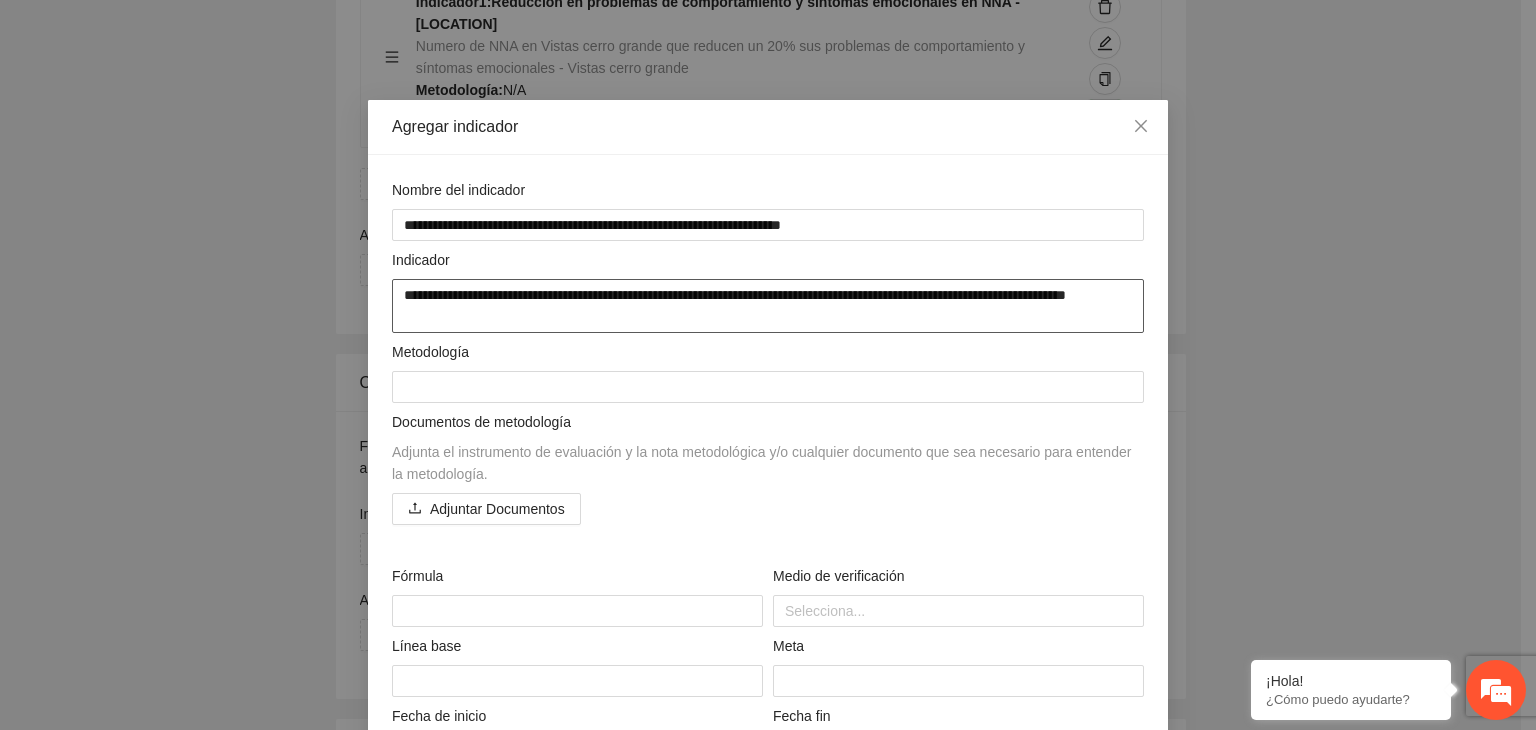 type on "**********" 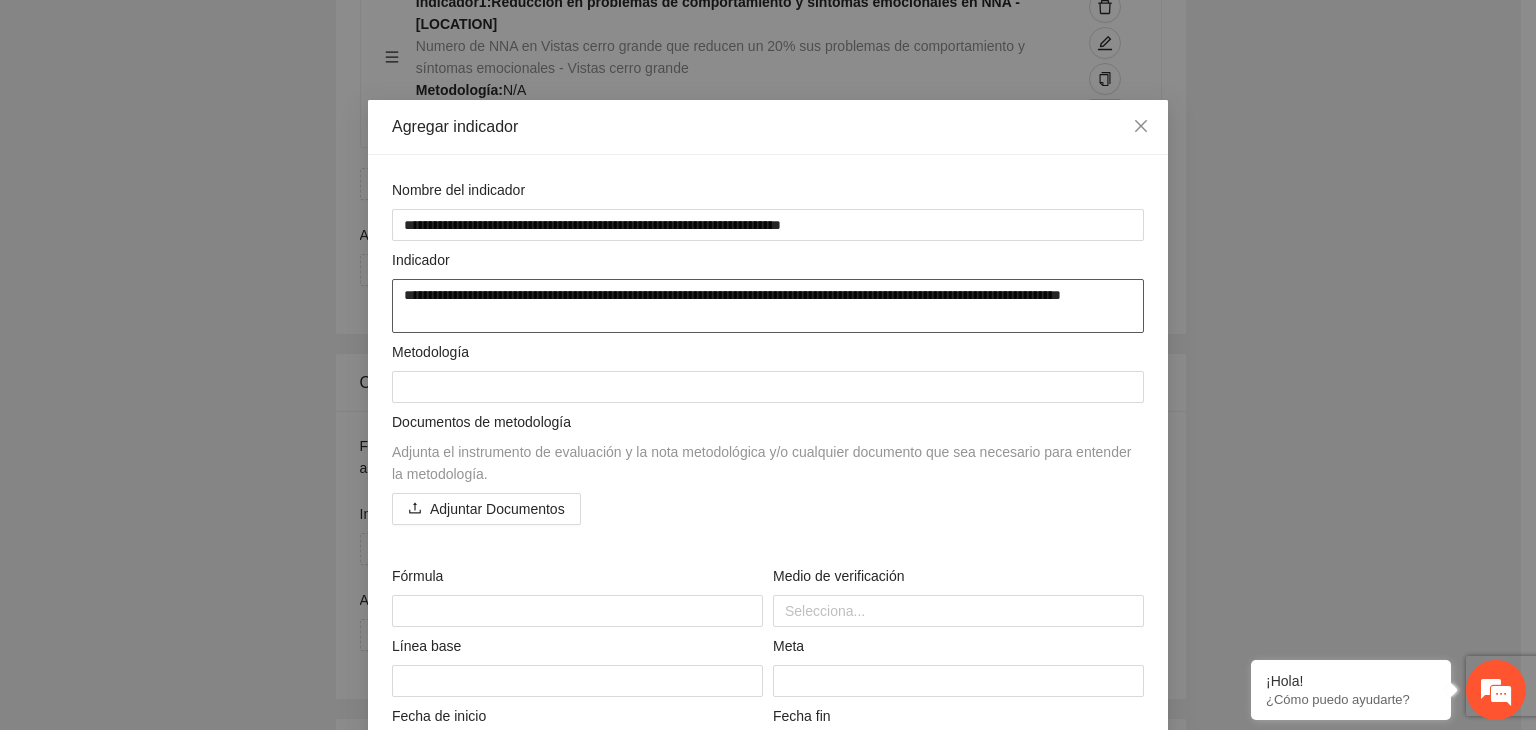 type on "**********" 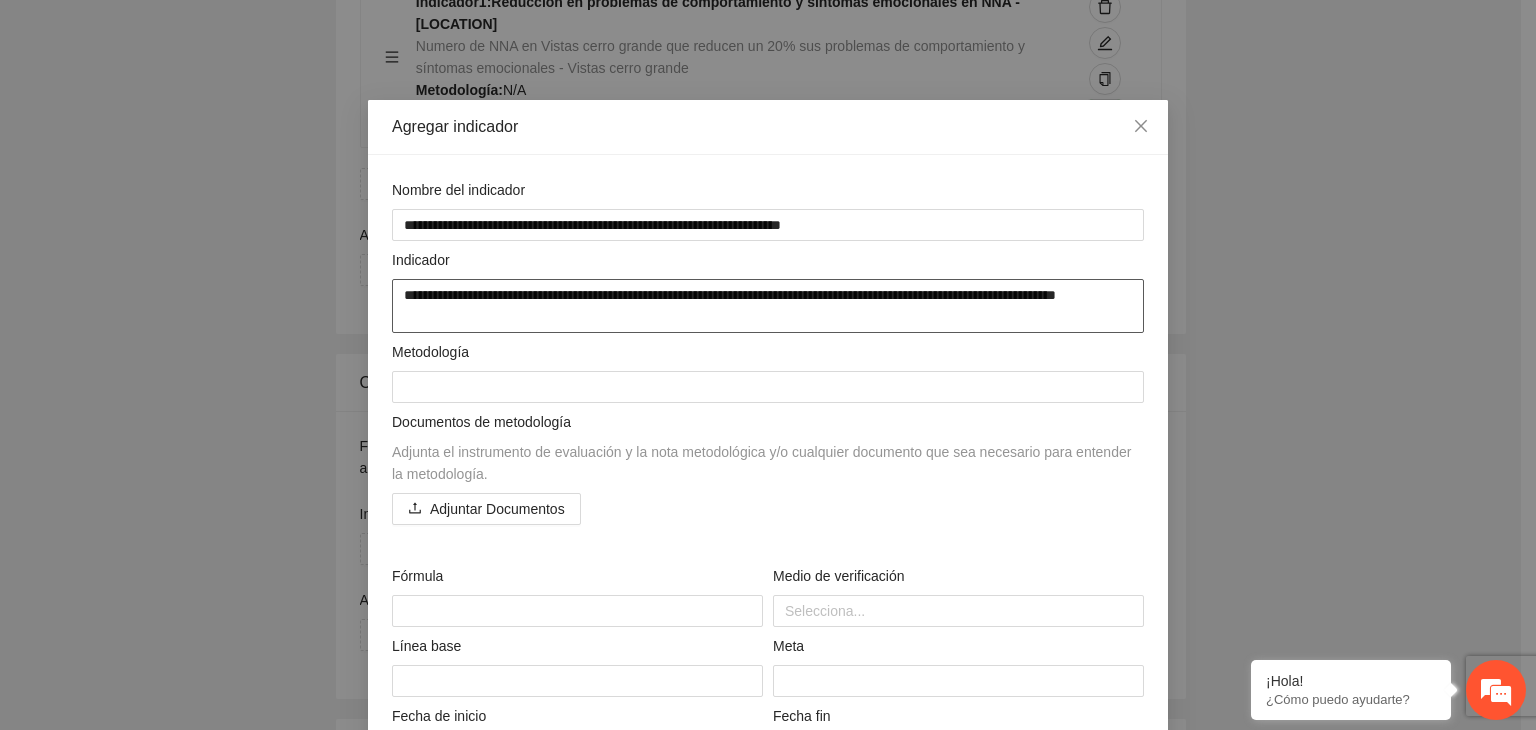 type on "**********" 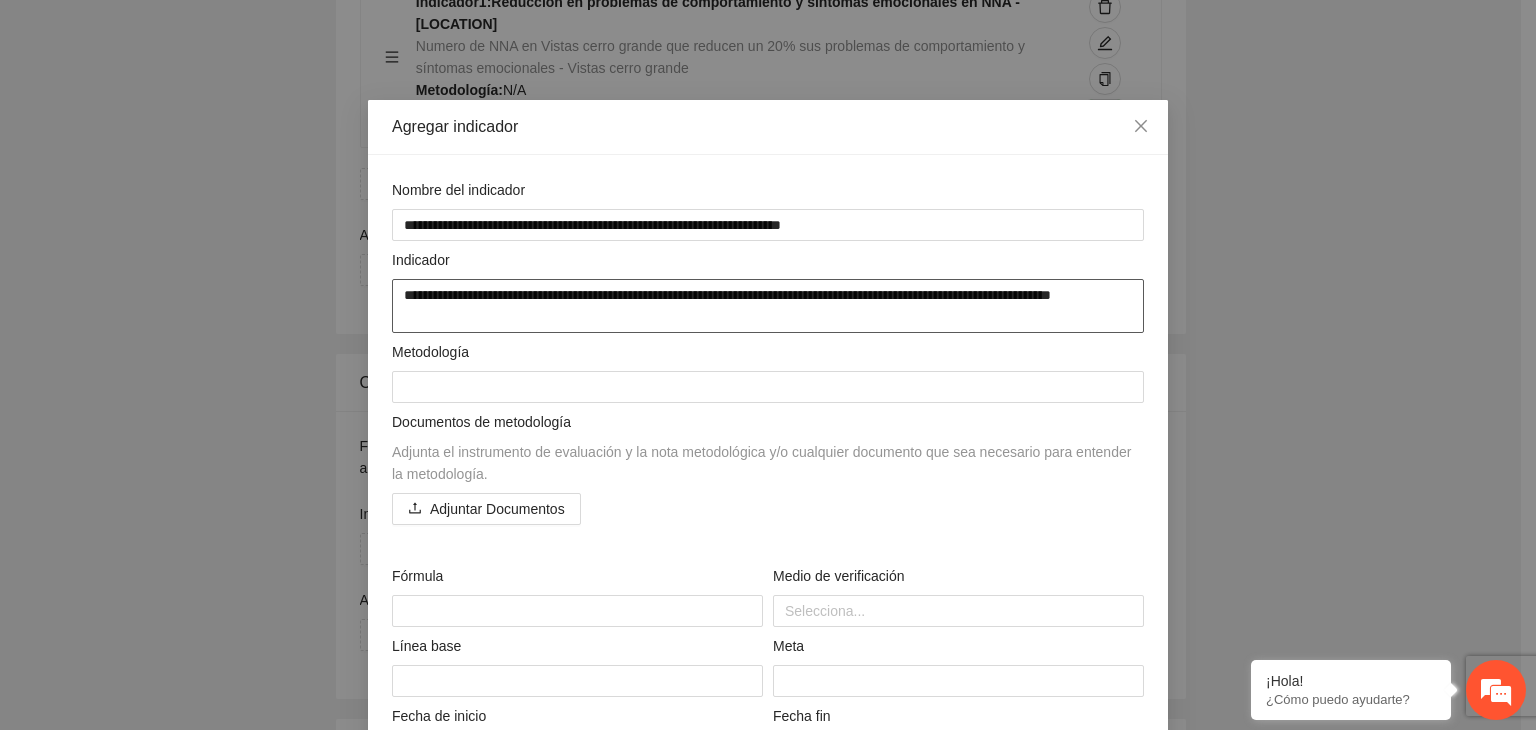type on "**********" 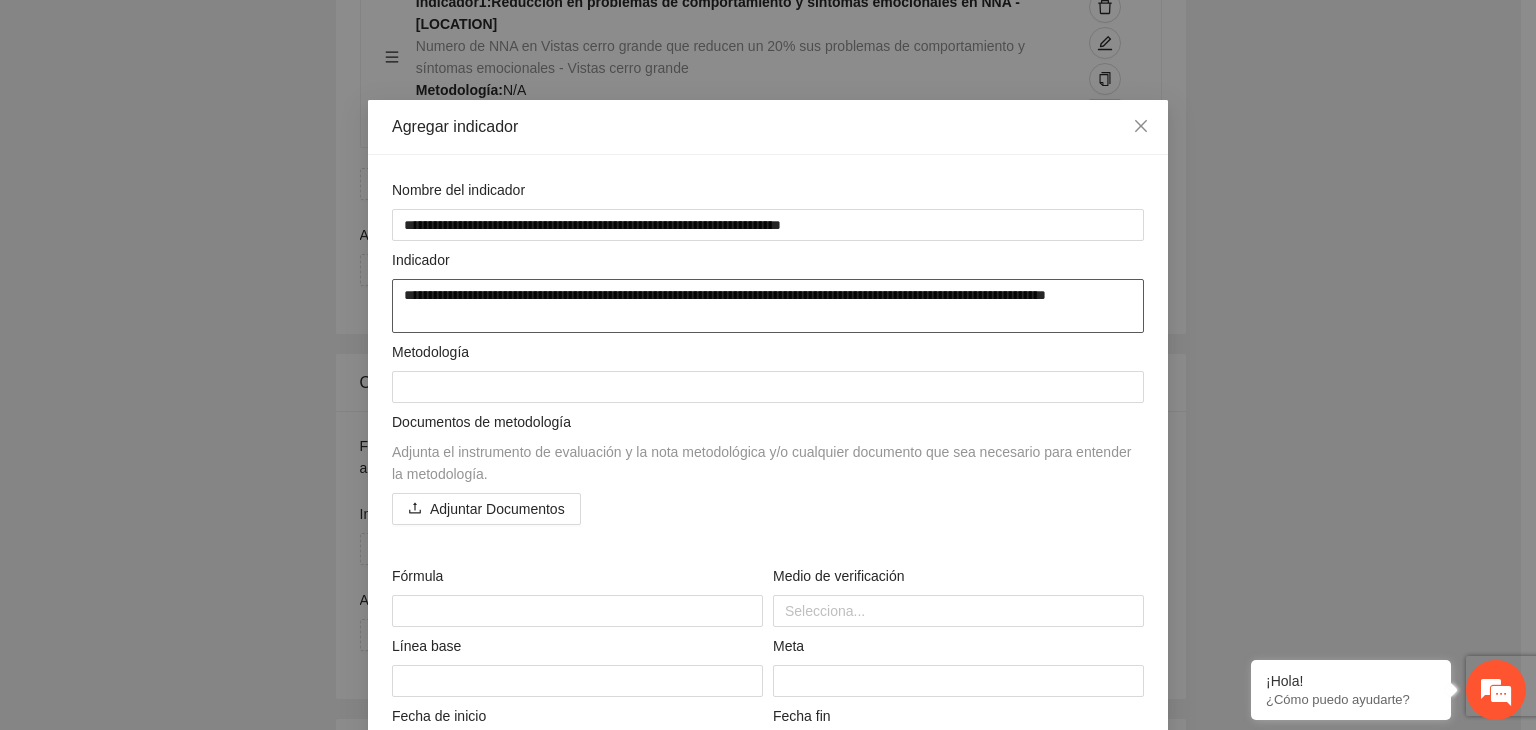 type on "**********" 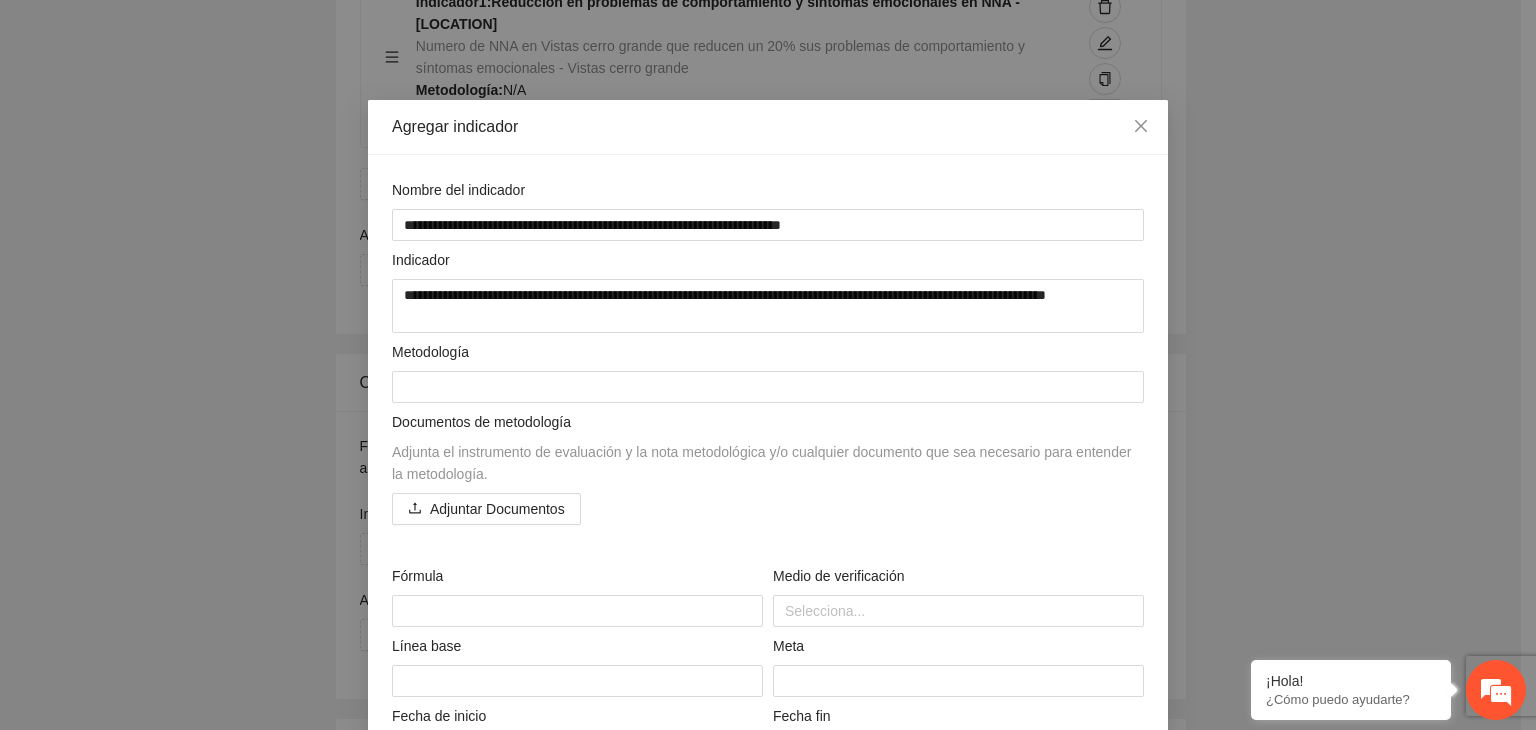 click on "**********" at bounding box center [768, 365] 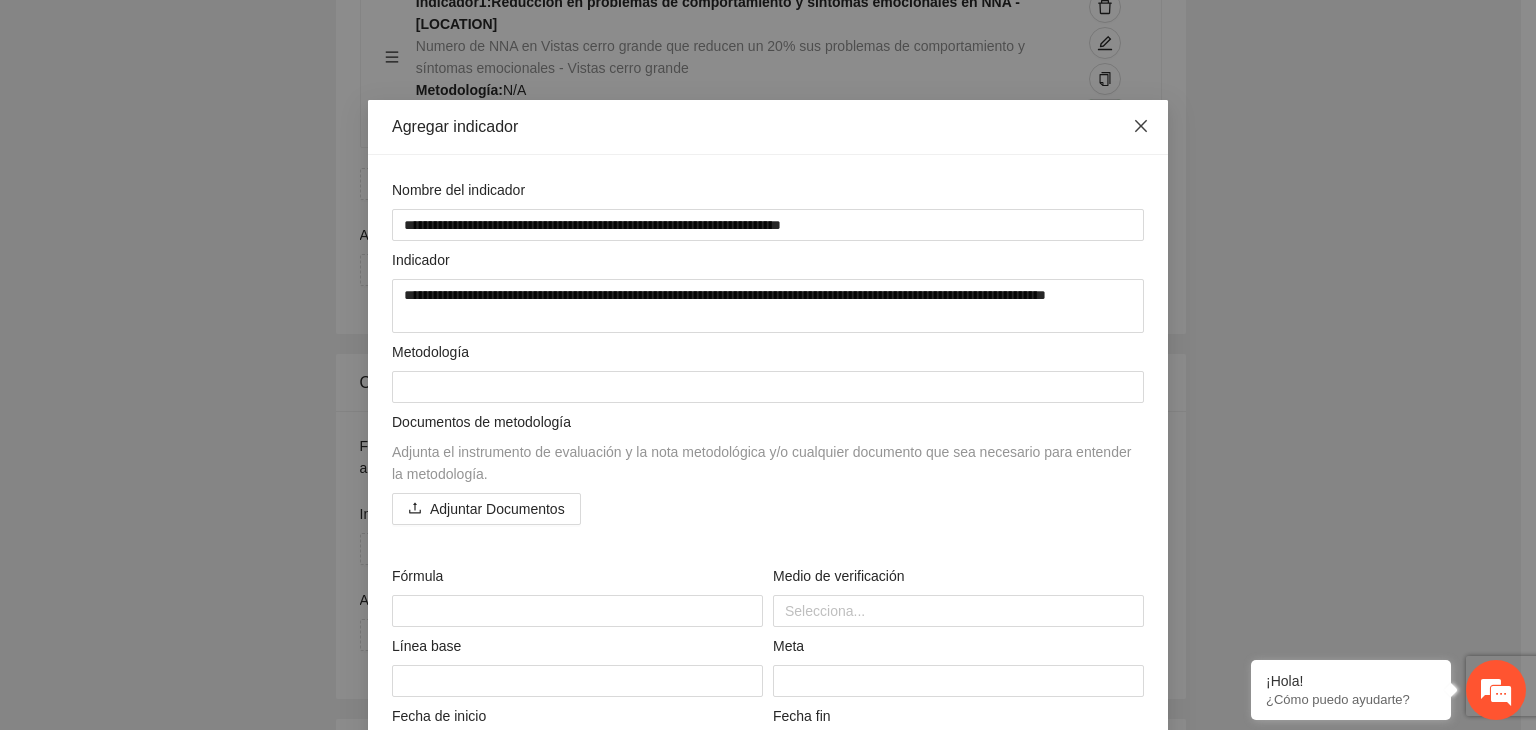 click 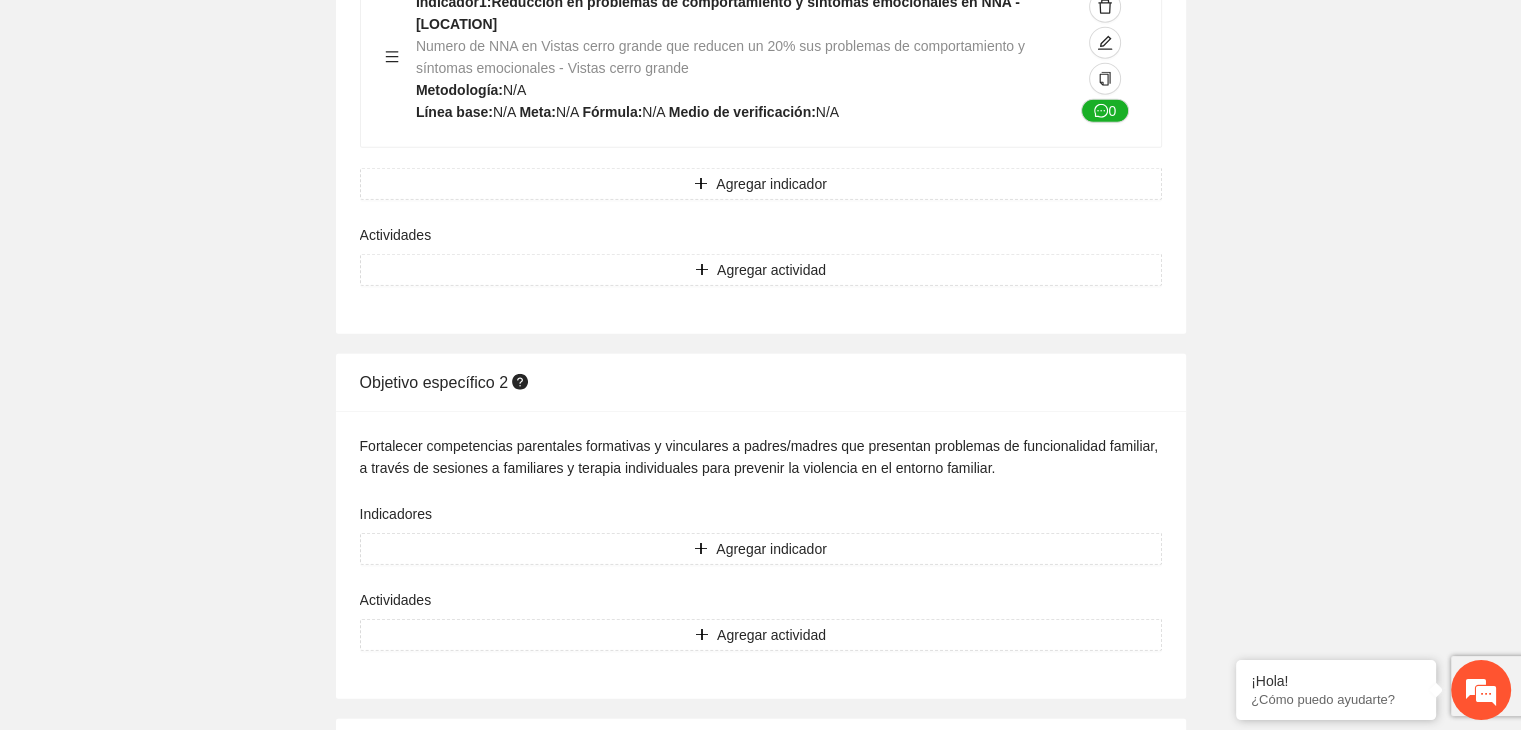click on "Contribuir a la disminución de incidencia en violencia familiar en las zonas de Punta Oriente, Cerro Grande y Riberas de Sacramento del Municipio  de [CITY]. Indicadores Indicador  1 :  Violencia familiar disminuyendo en un 5% en Cerro grande Número de carpetas de investigación de Violencia familiar  disminuyendo en un 5% en Cerro grande Metodología:  Se solicita información al Observatorio Ciudadano de FICOSEC sobre el número de carpetas de violencia familiar en las colonias de intervención Línea base:  29   Meta:  25   Fórmula:  Suma de carpetas de investigación de violencia familiar disminuyendo  en un 5% en Punta Oriente   Medio de verificación:  Reporte/Informe 0 Indicador  2 :  Violencia familiar disminuyendo en un 5% en Punta Oriente Número de carpetas de investigación de Violencia familiar  disminuyendo en un 5% en Punta Oriente Metodología:  Línea base:  63   Meta:  56   Fórmula:    Medio de verificación:  Reporte/Informe 0 3 :" at bounding box center (760, -2106) 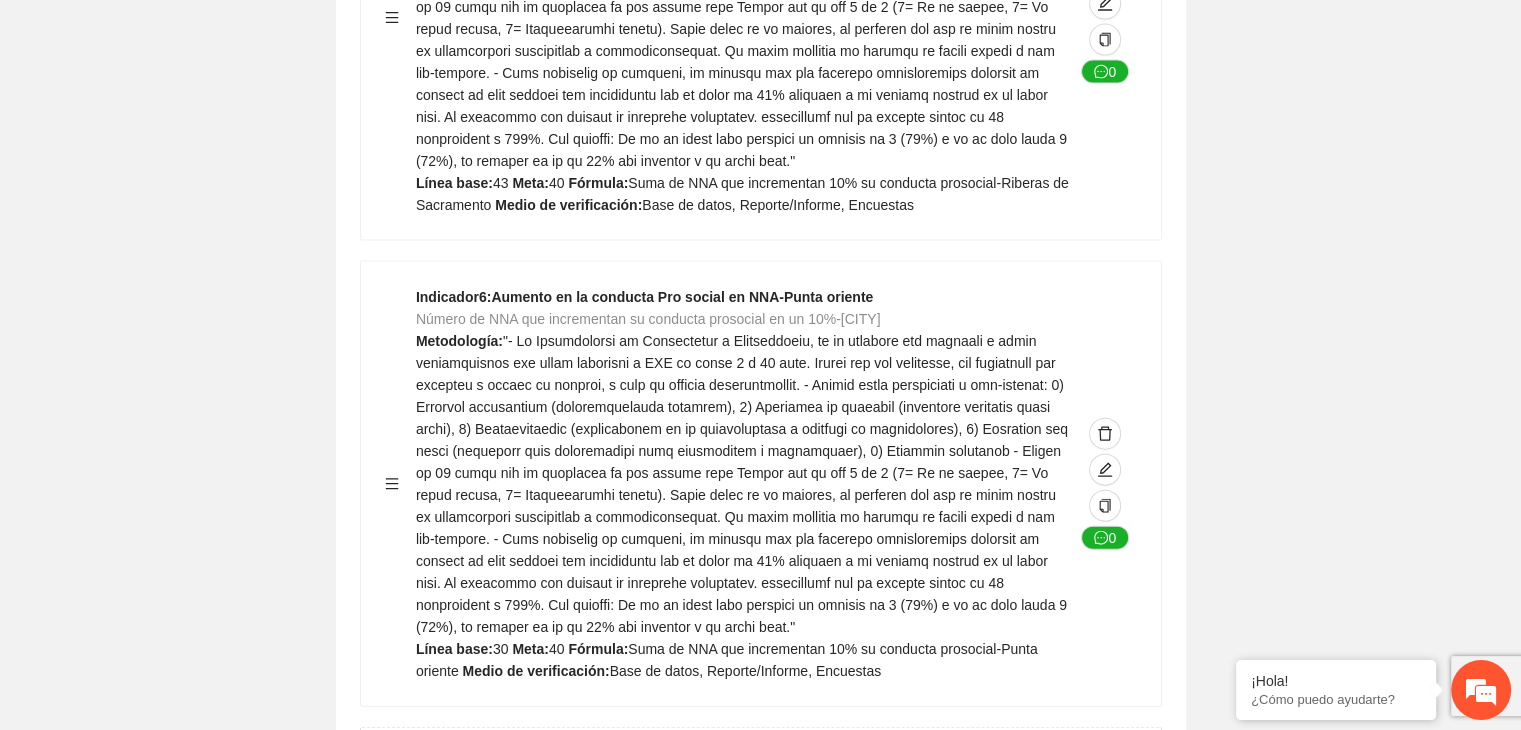 scroll, scrollTop: 4280, scrollLeft: 0, axis: vertical 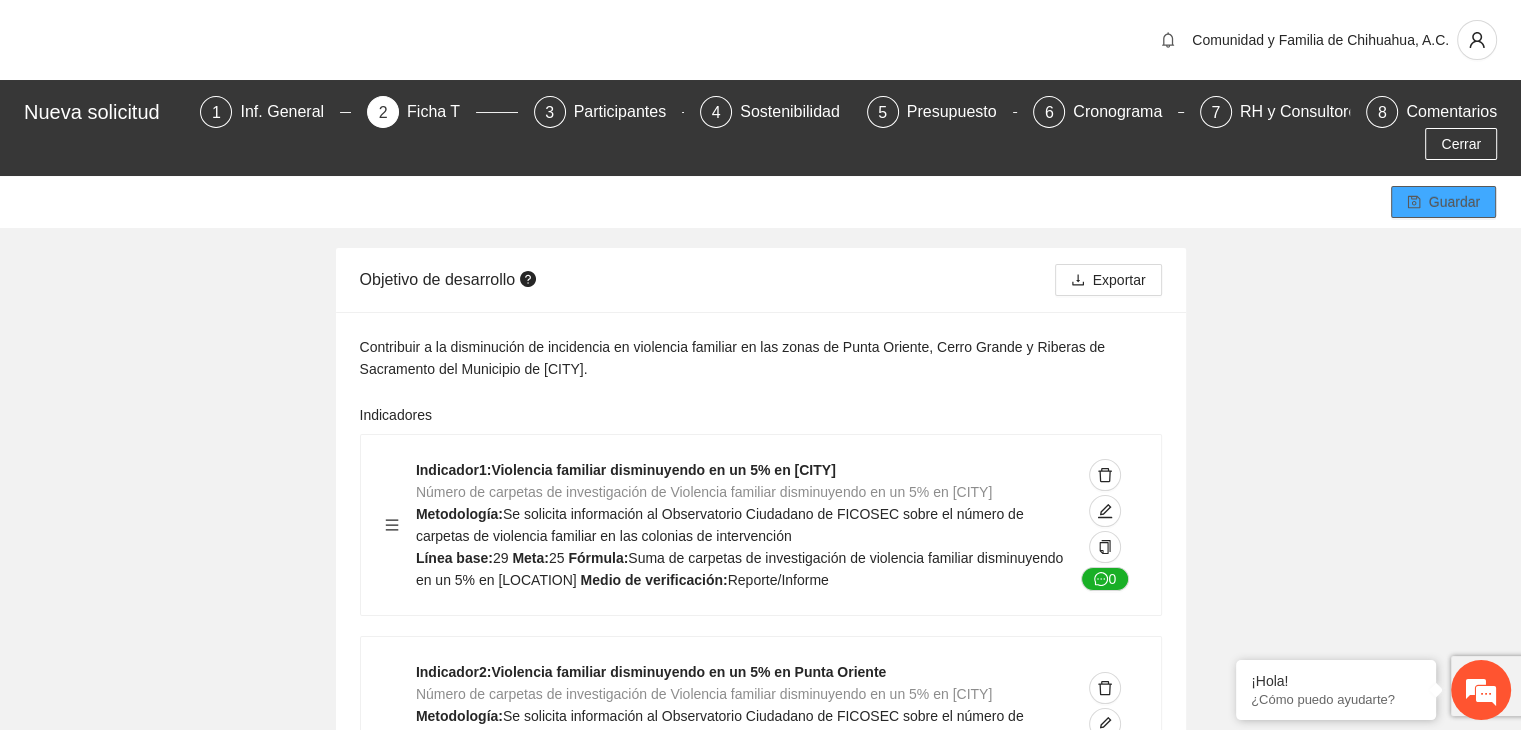 click on "Guardar" at bounding box center (1443, 202) 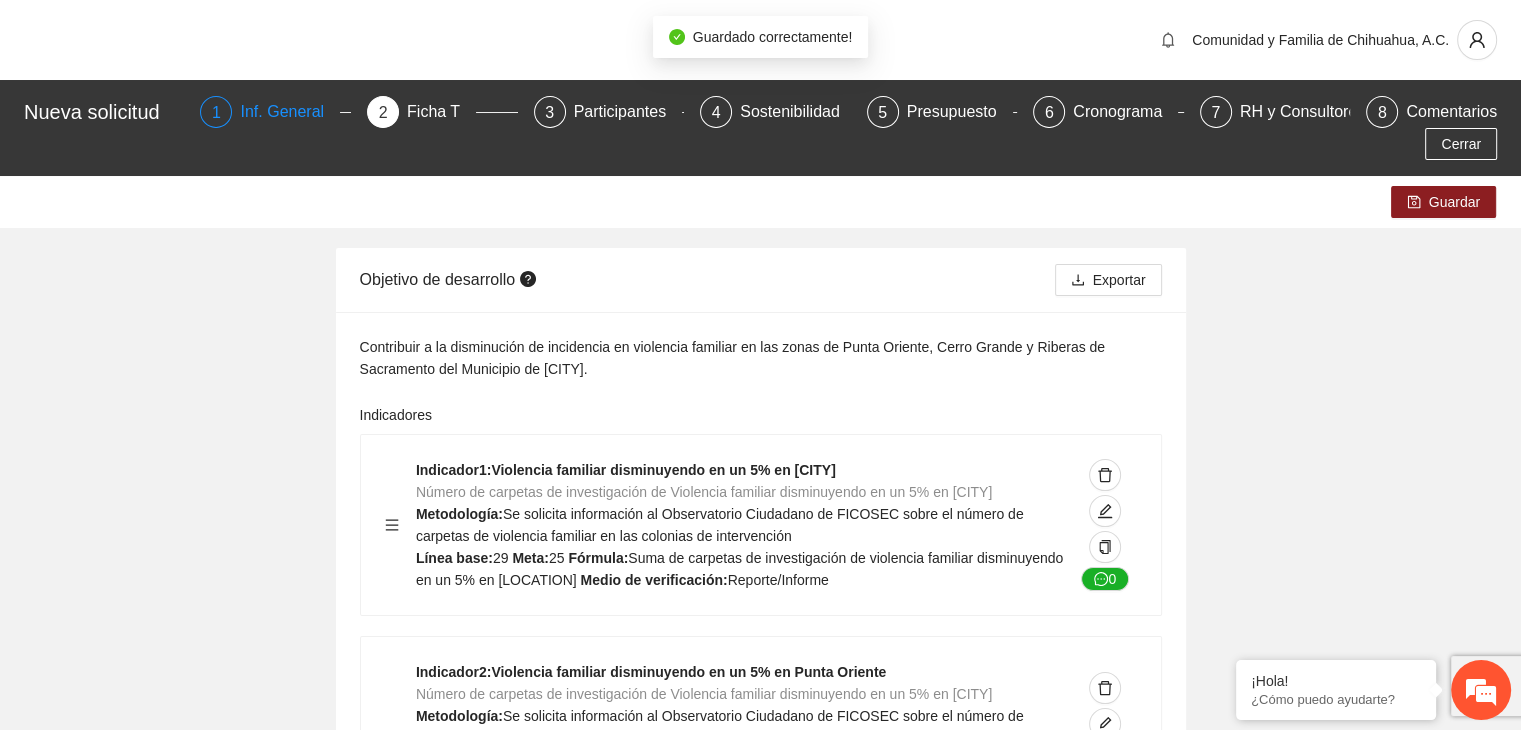 click on "Inf. General" at bounding box center [290, 112] 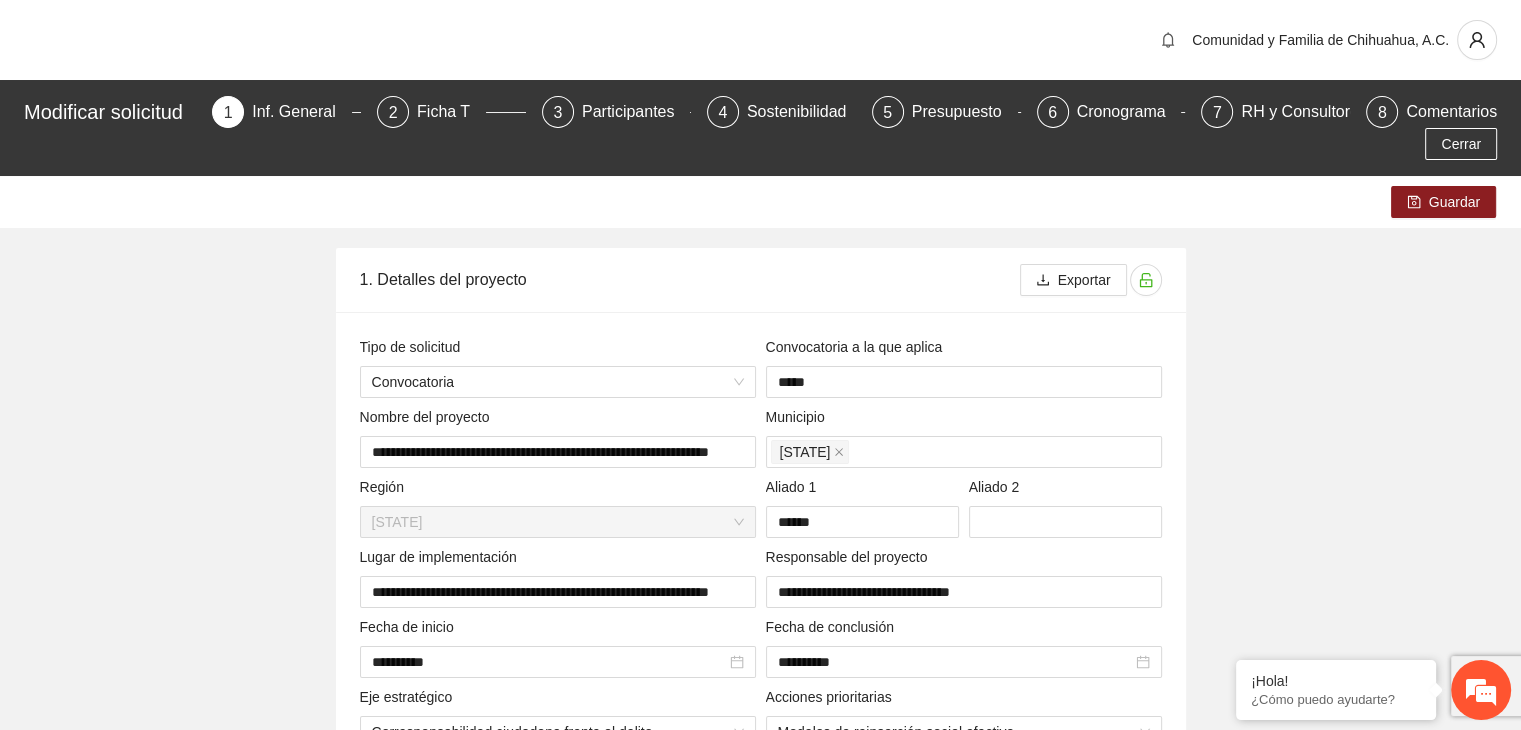 click on "**********" at bounding box center (760, 4611) 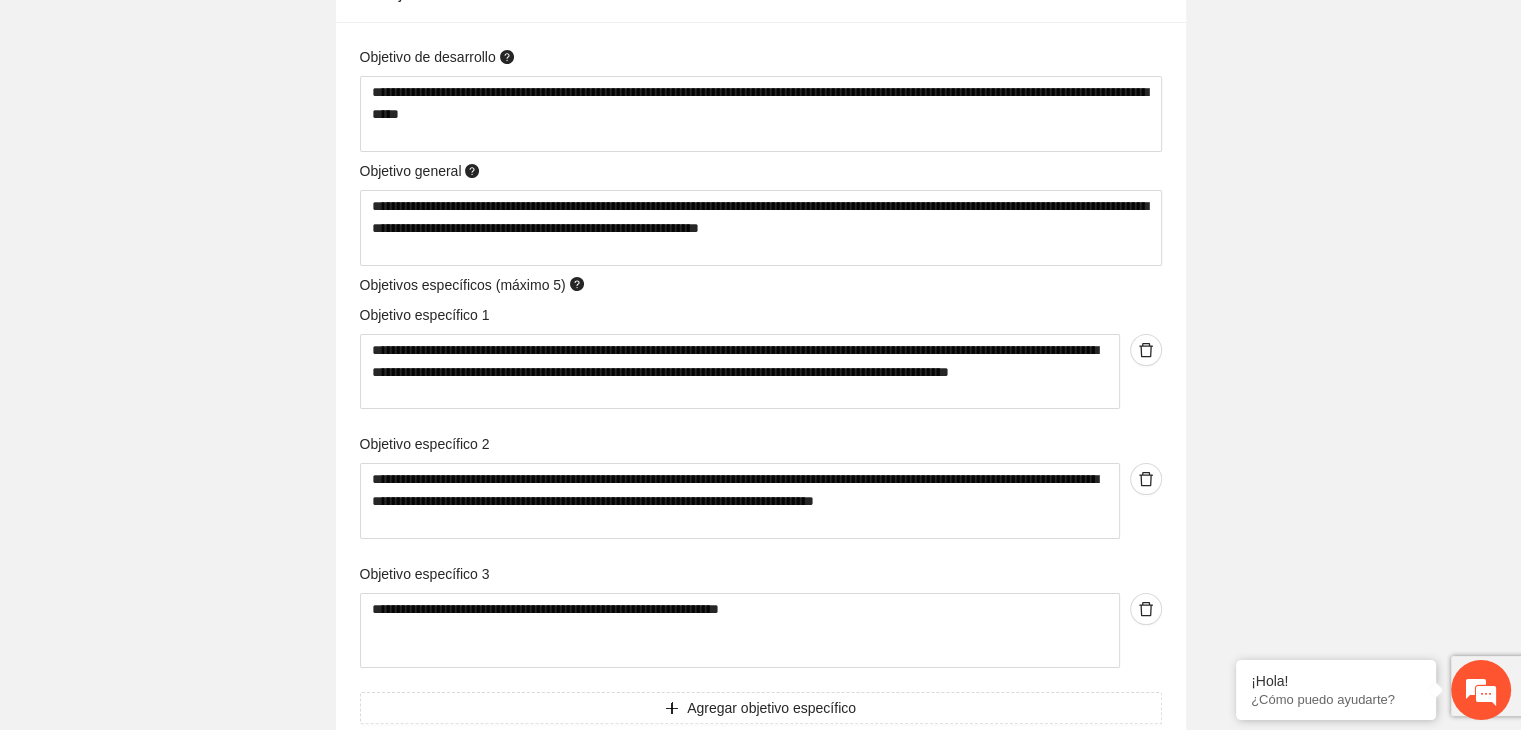 scroll, scrollTop: 7840, scrollLeft: 0, axis: vertical 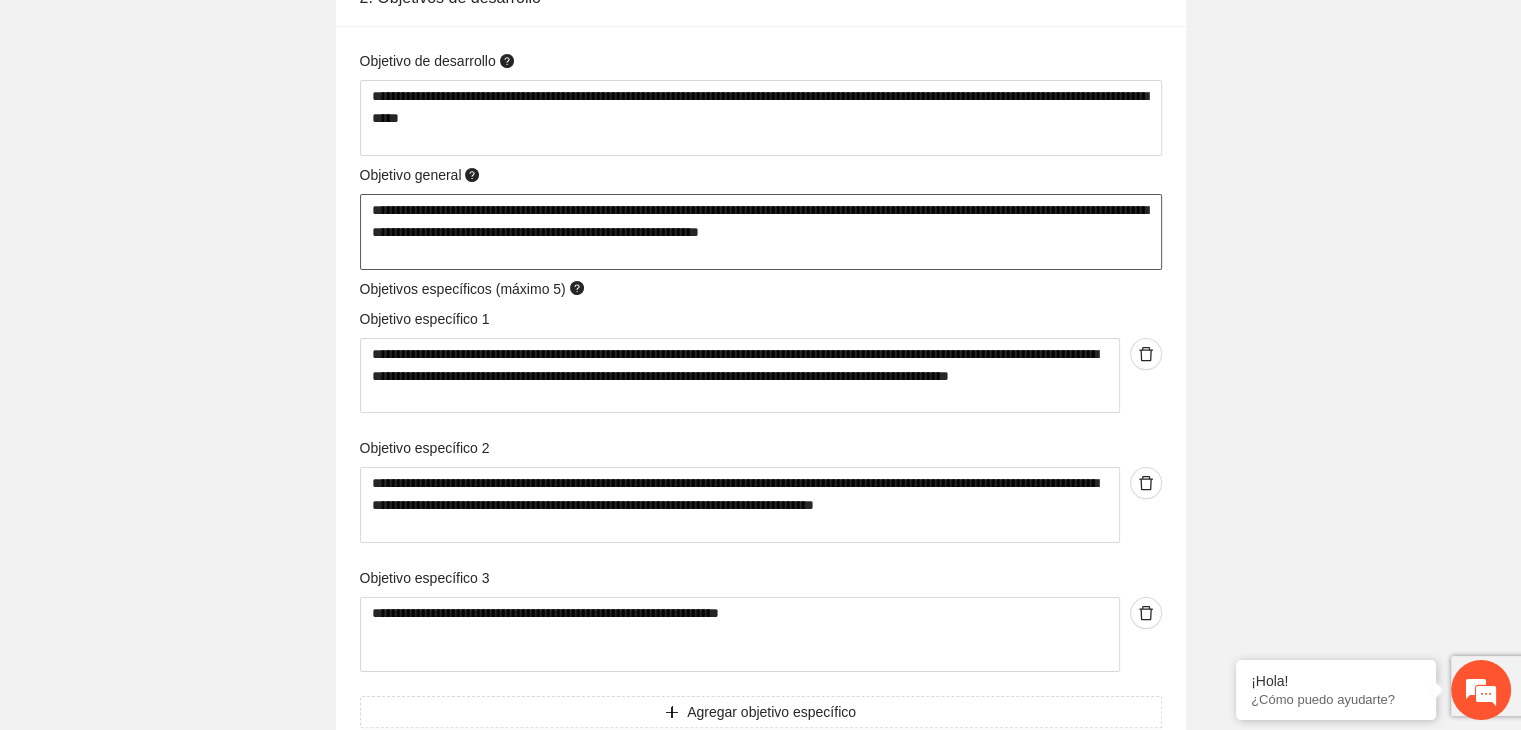click on "**********" at bounding box center (761, 232) 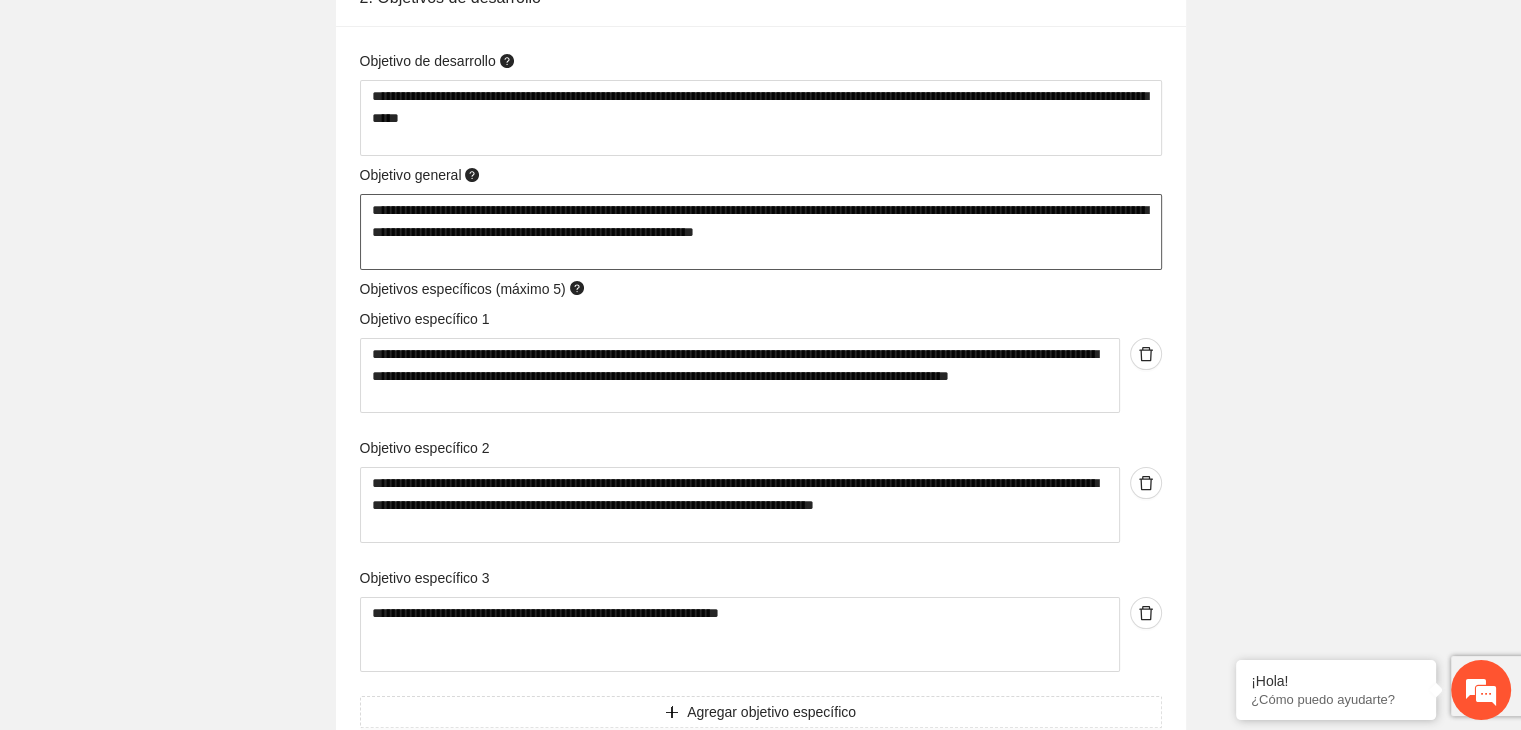 type 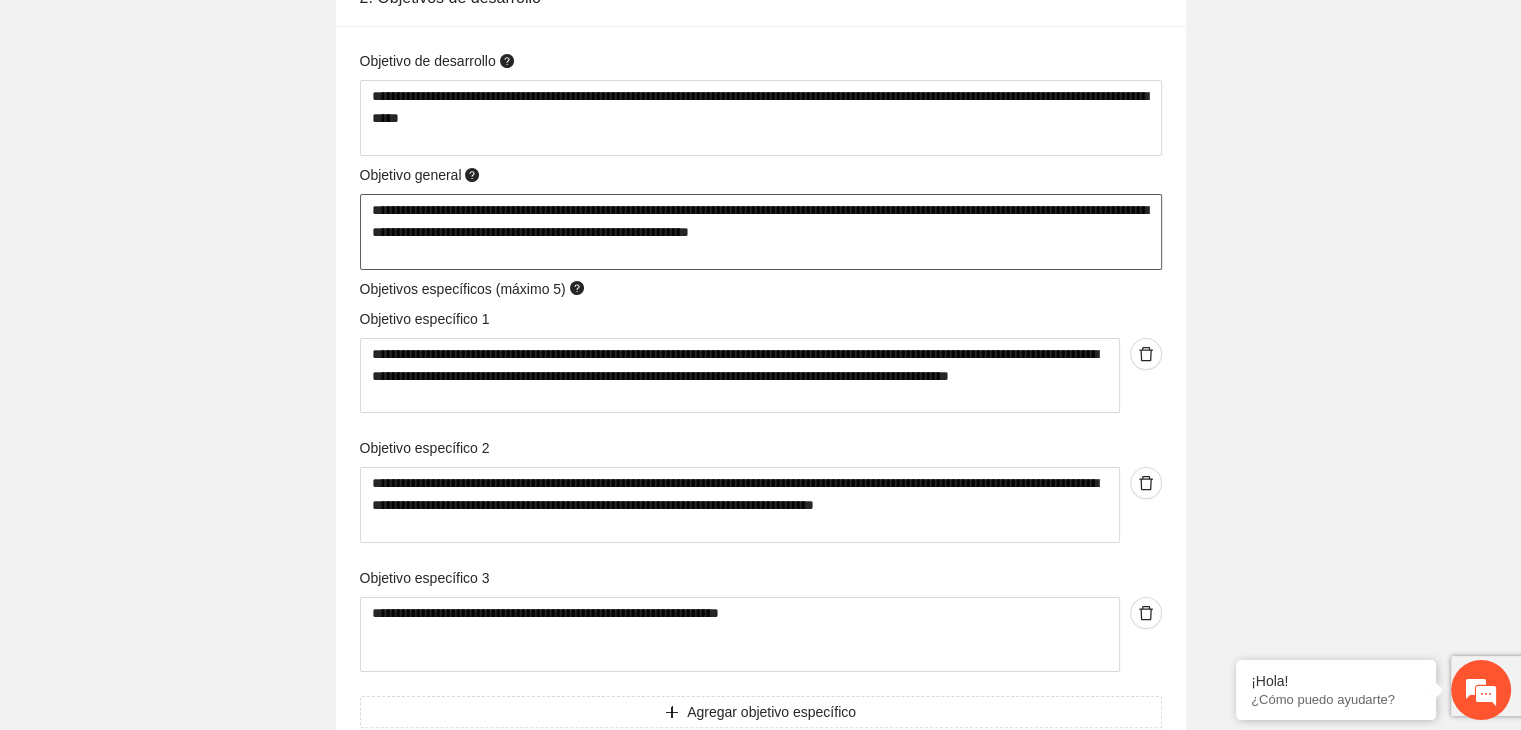 type 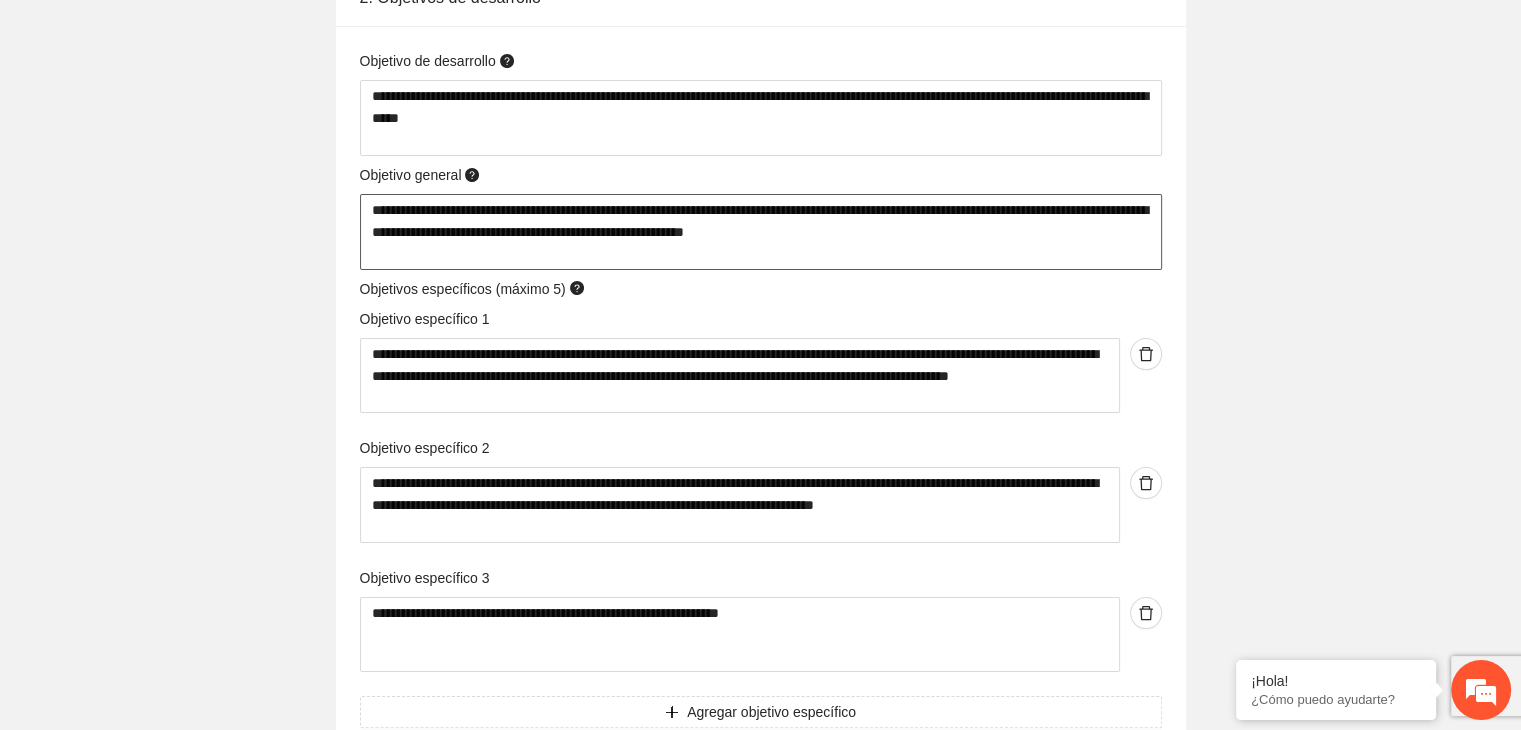 click on "**********" at bounding box center [761, 232] 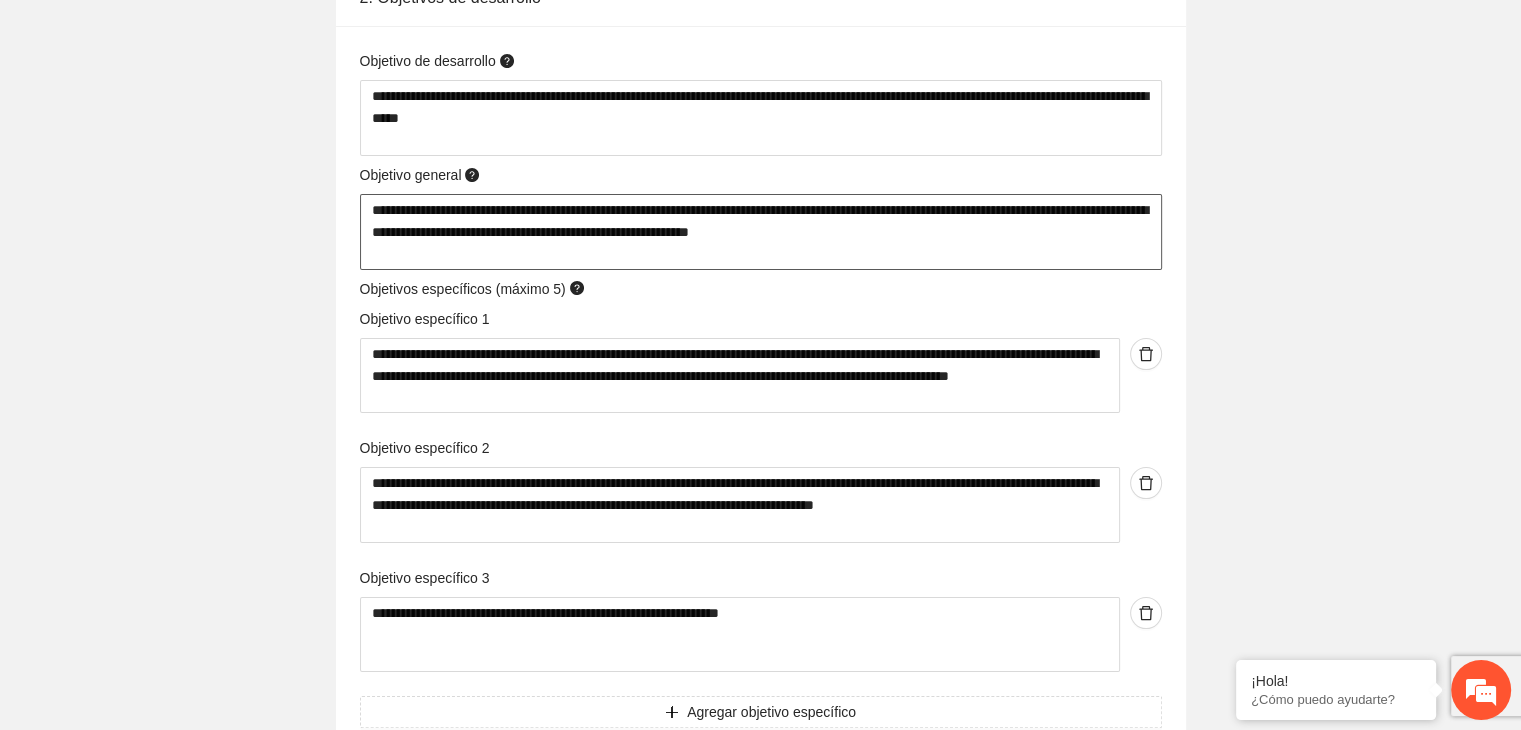 type 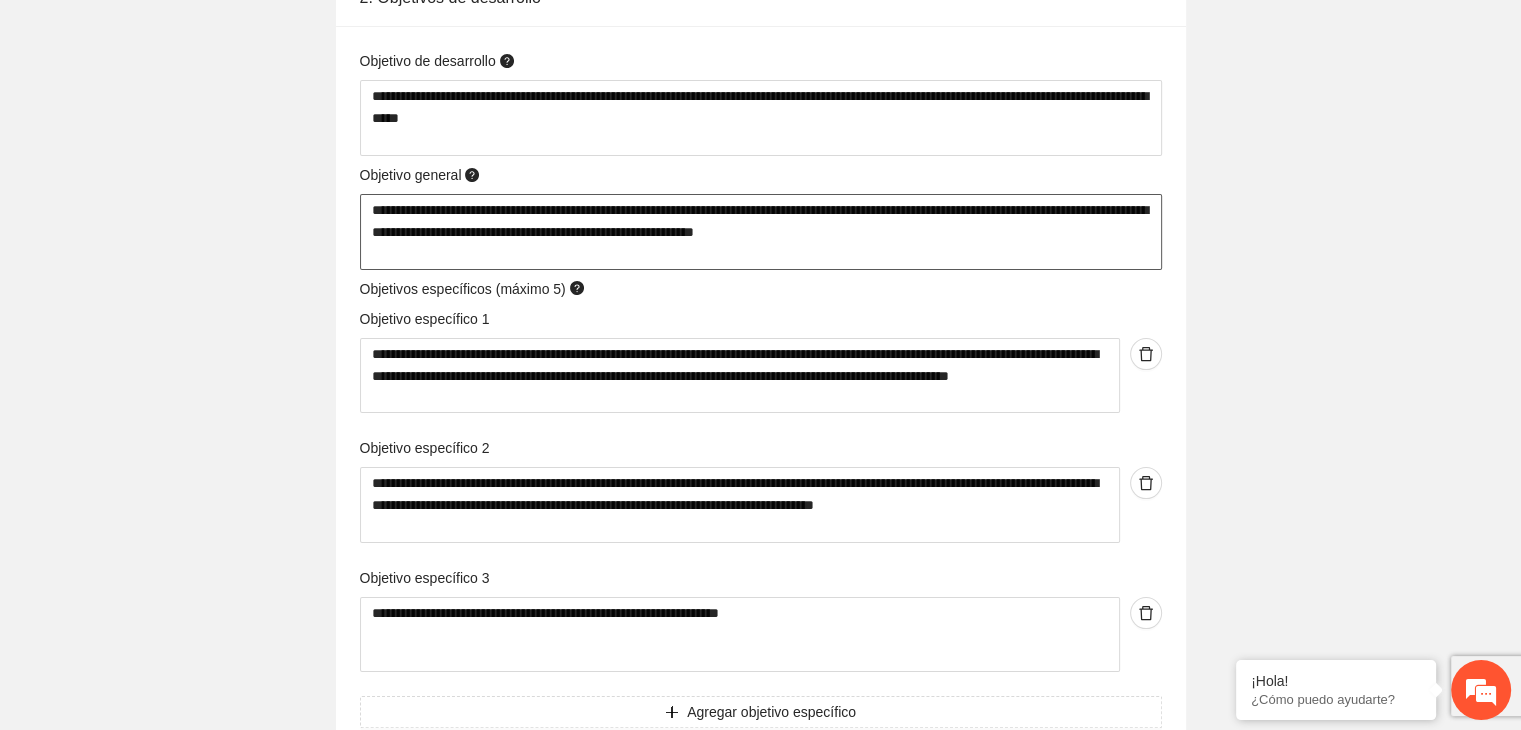 type on "**********" 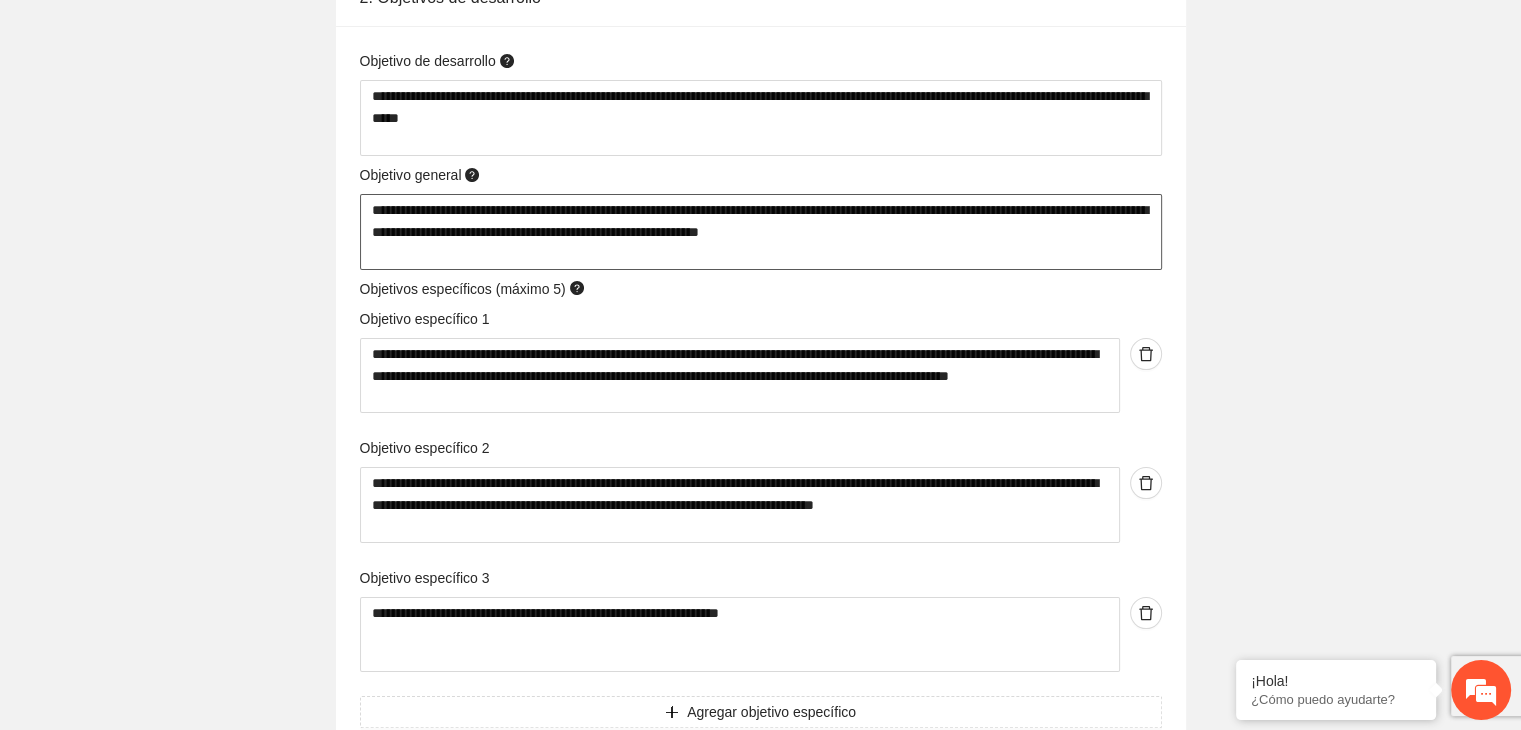 type 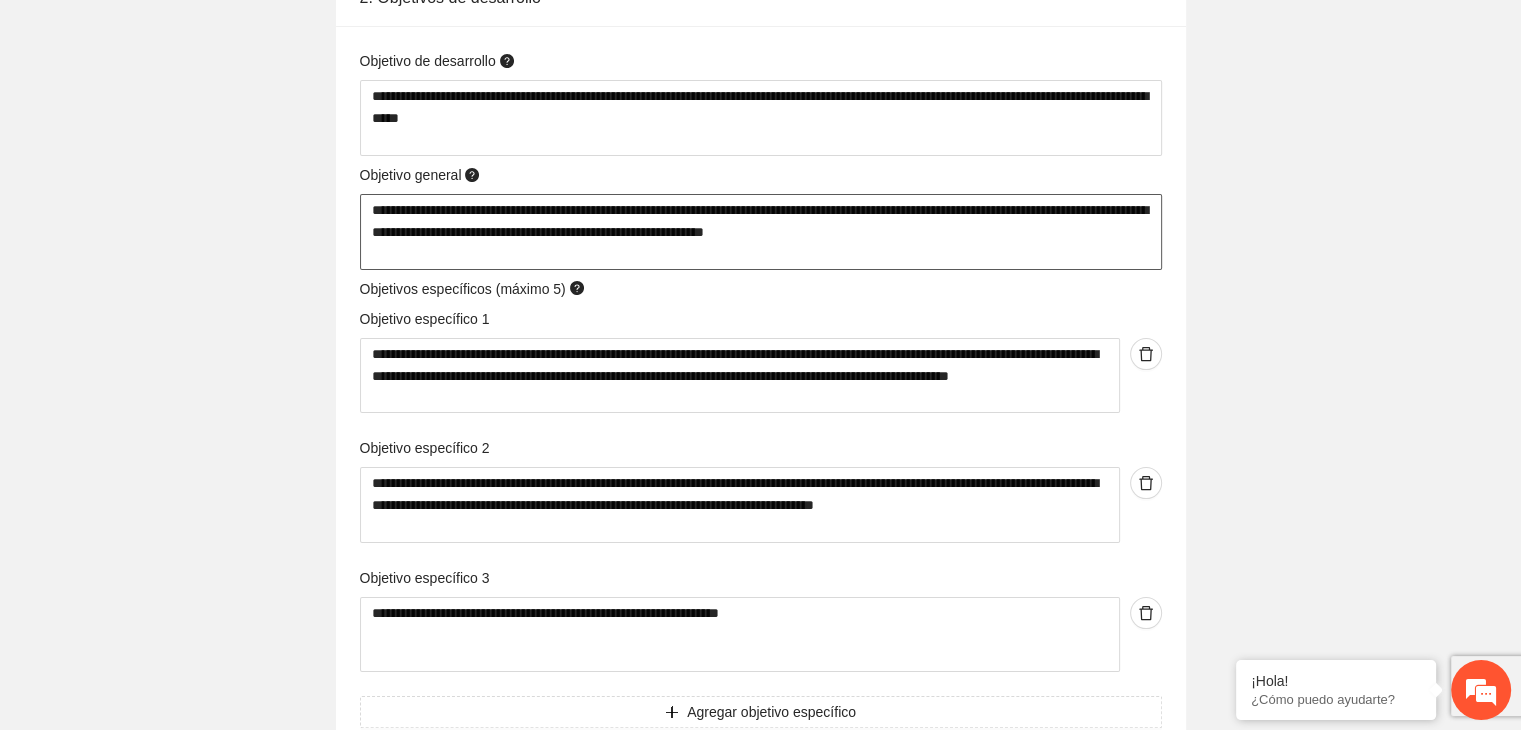 type 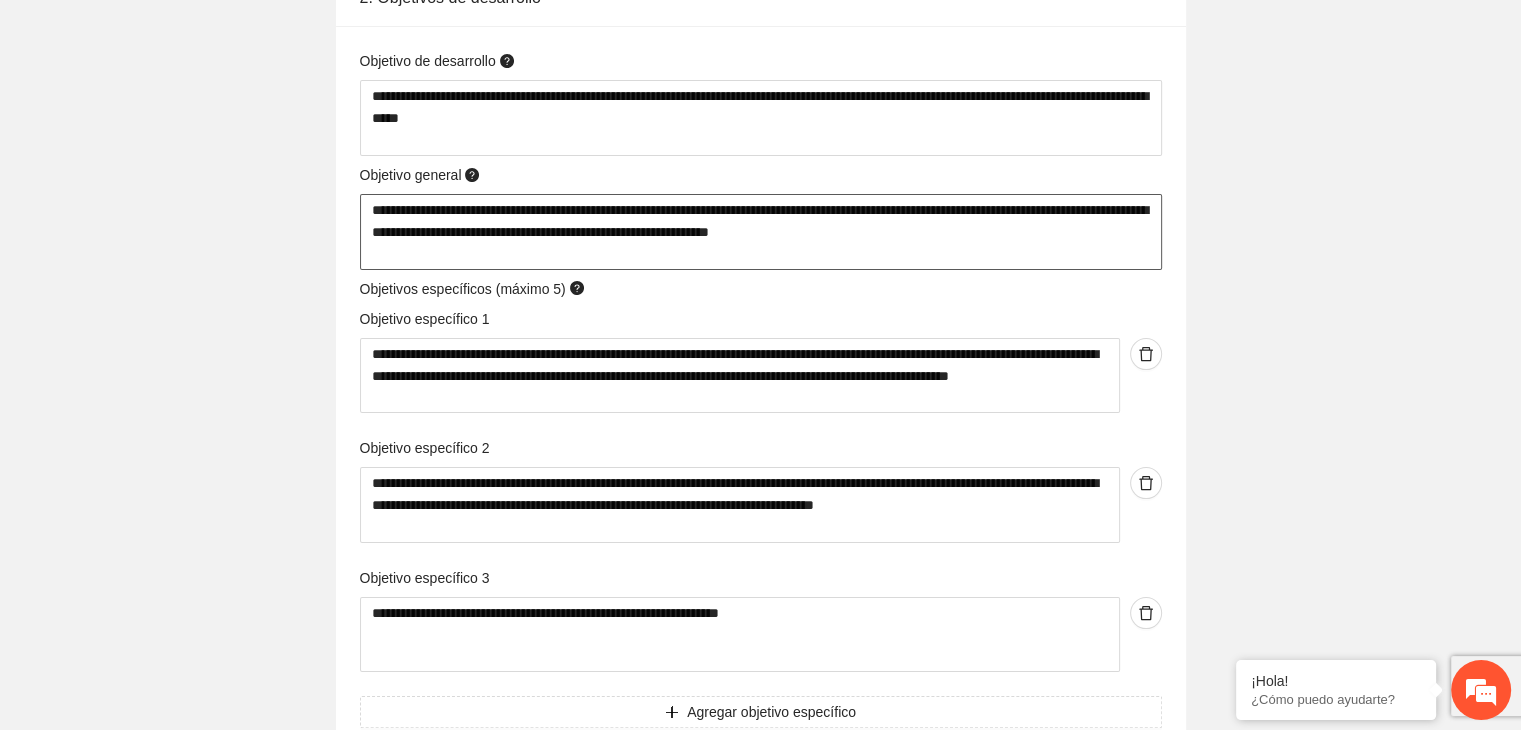type 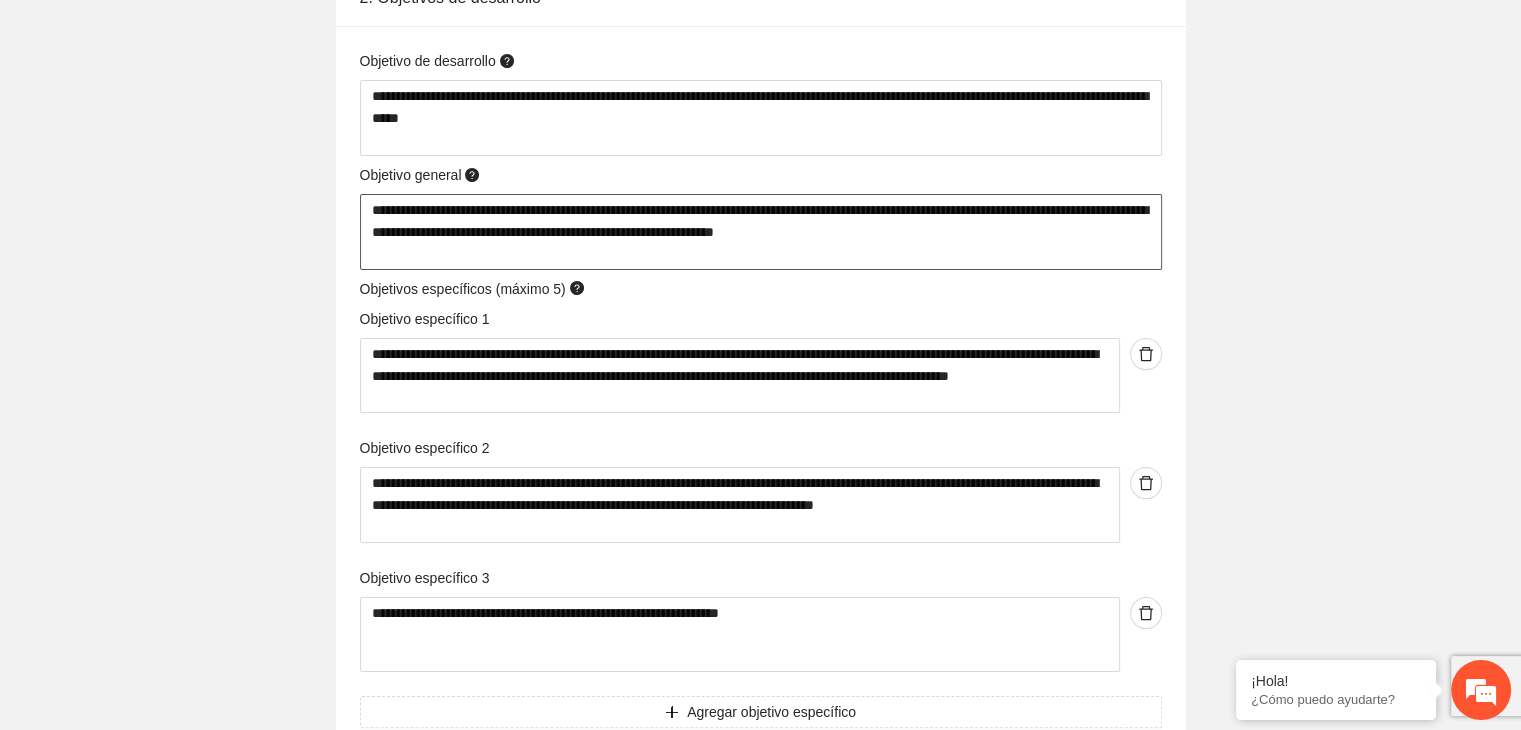 type 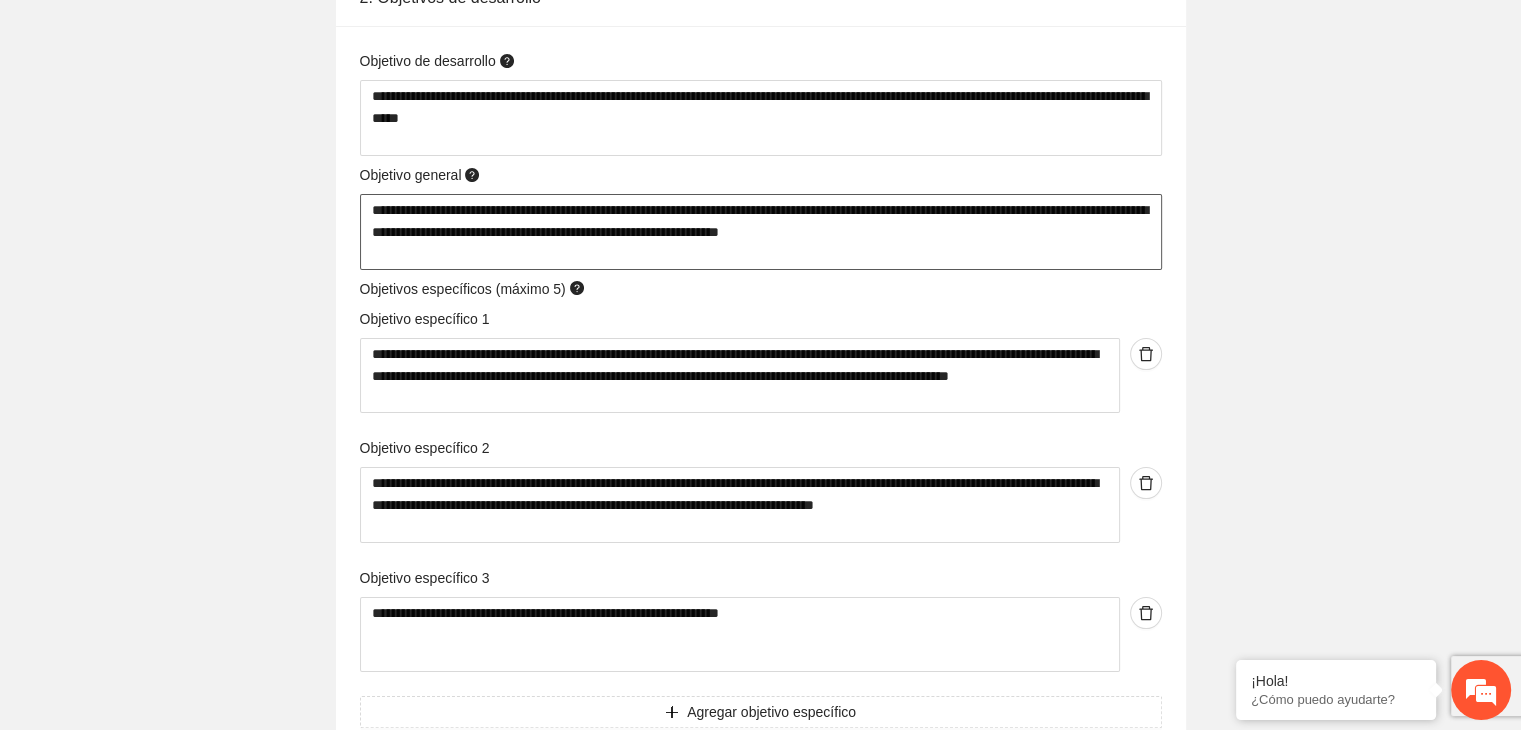 type 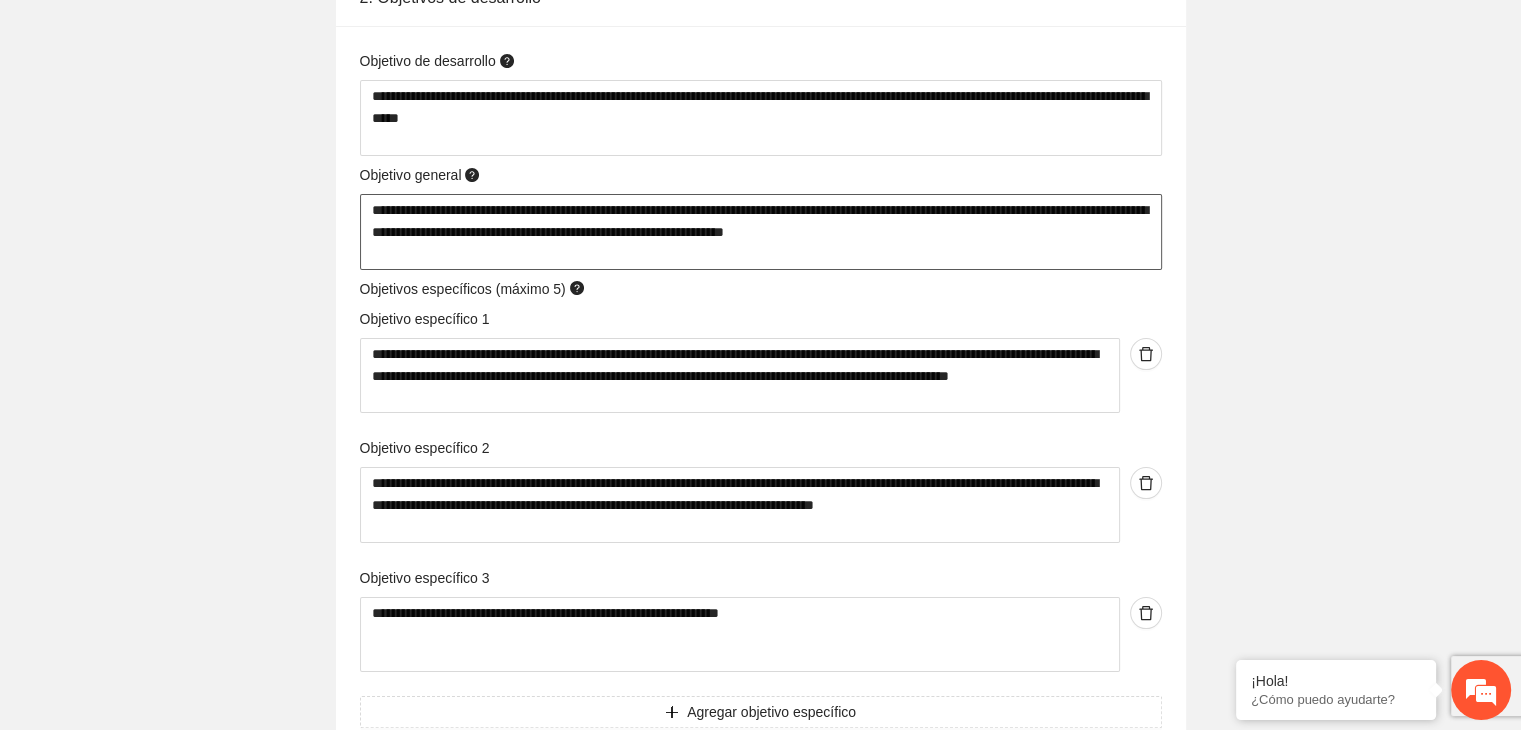 type 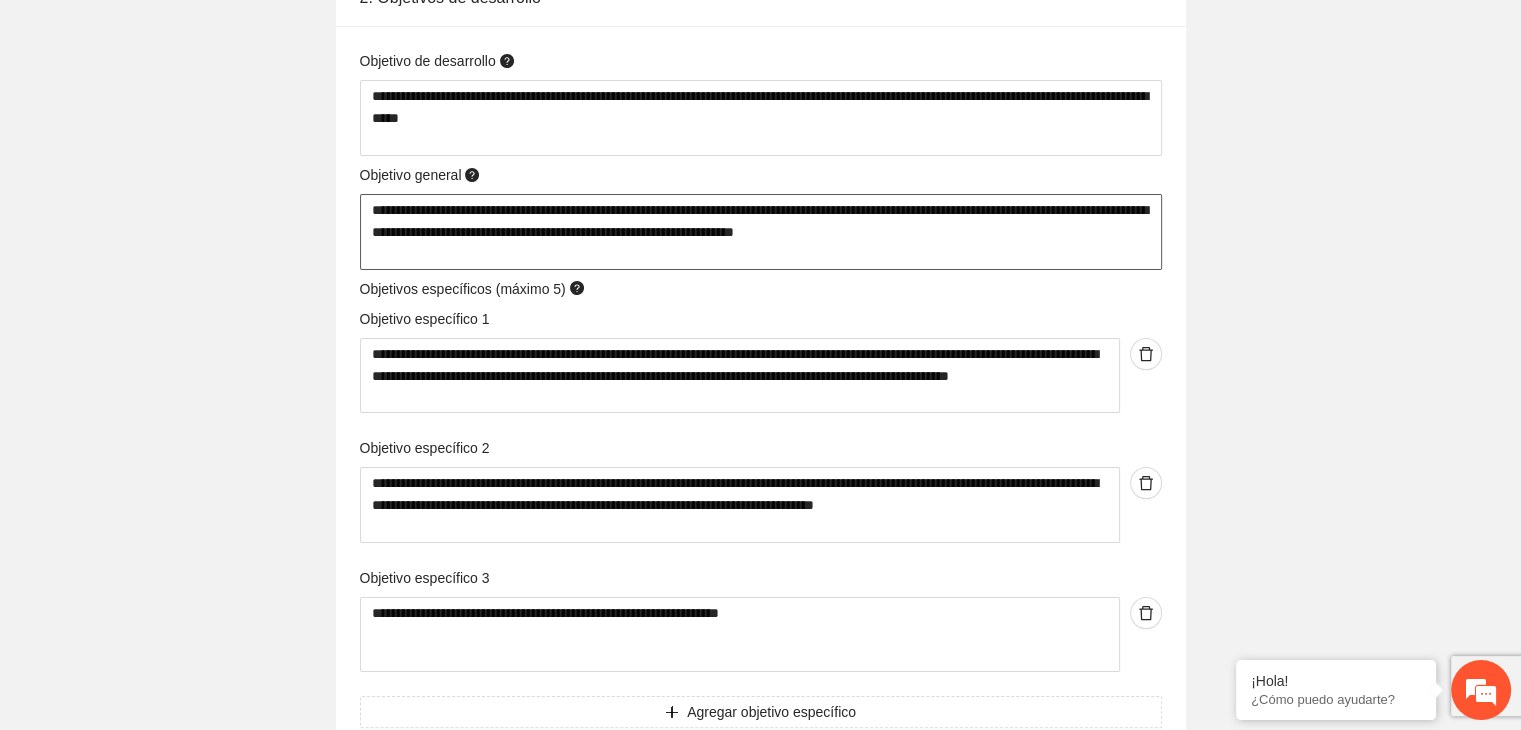 type on "**********" 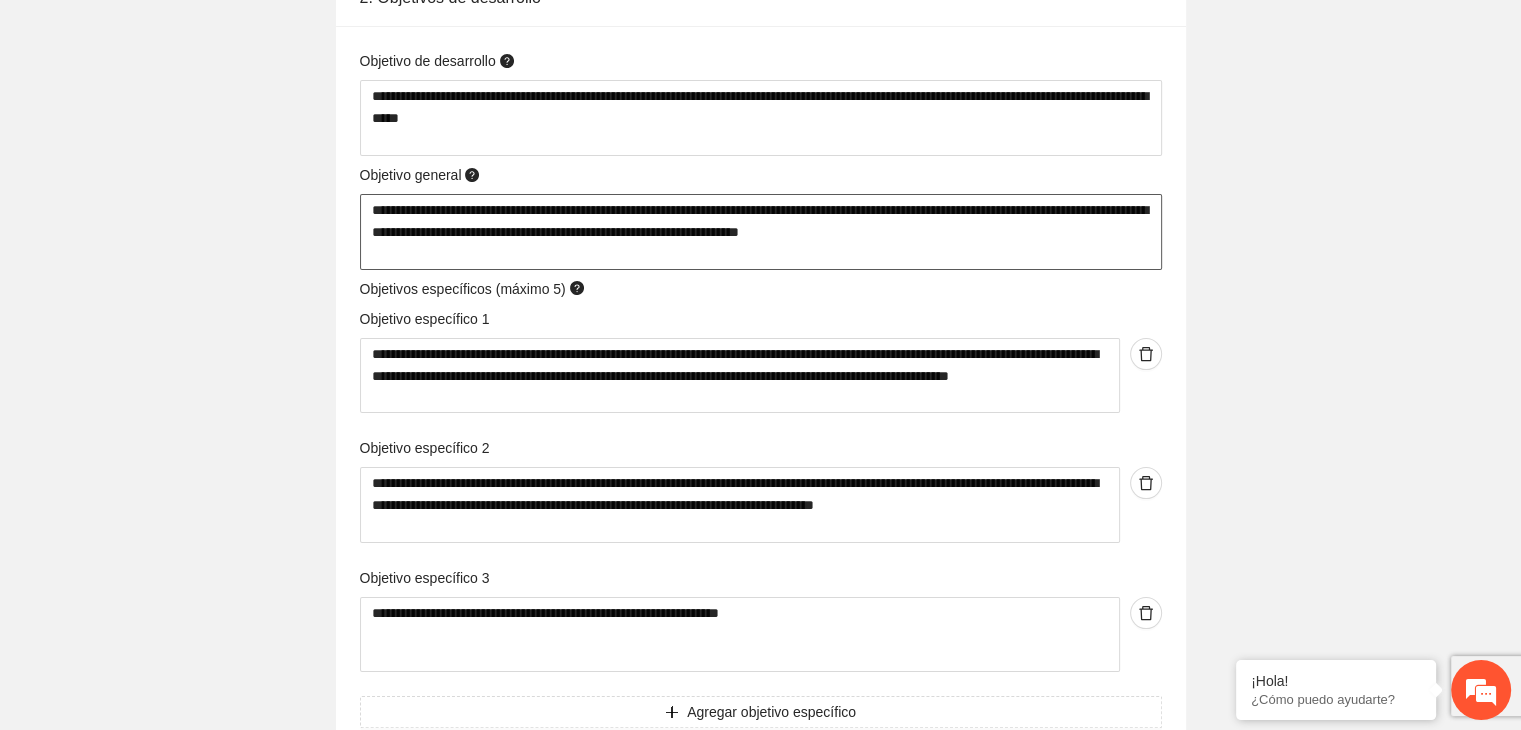 type 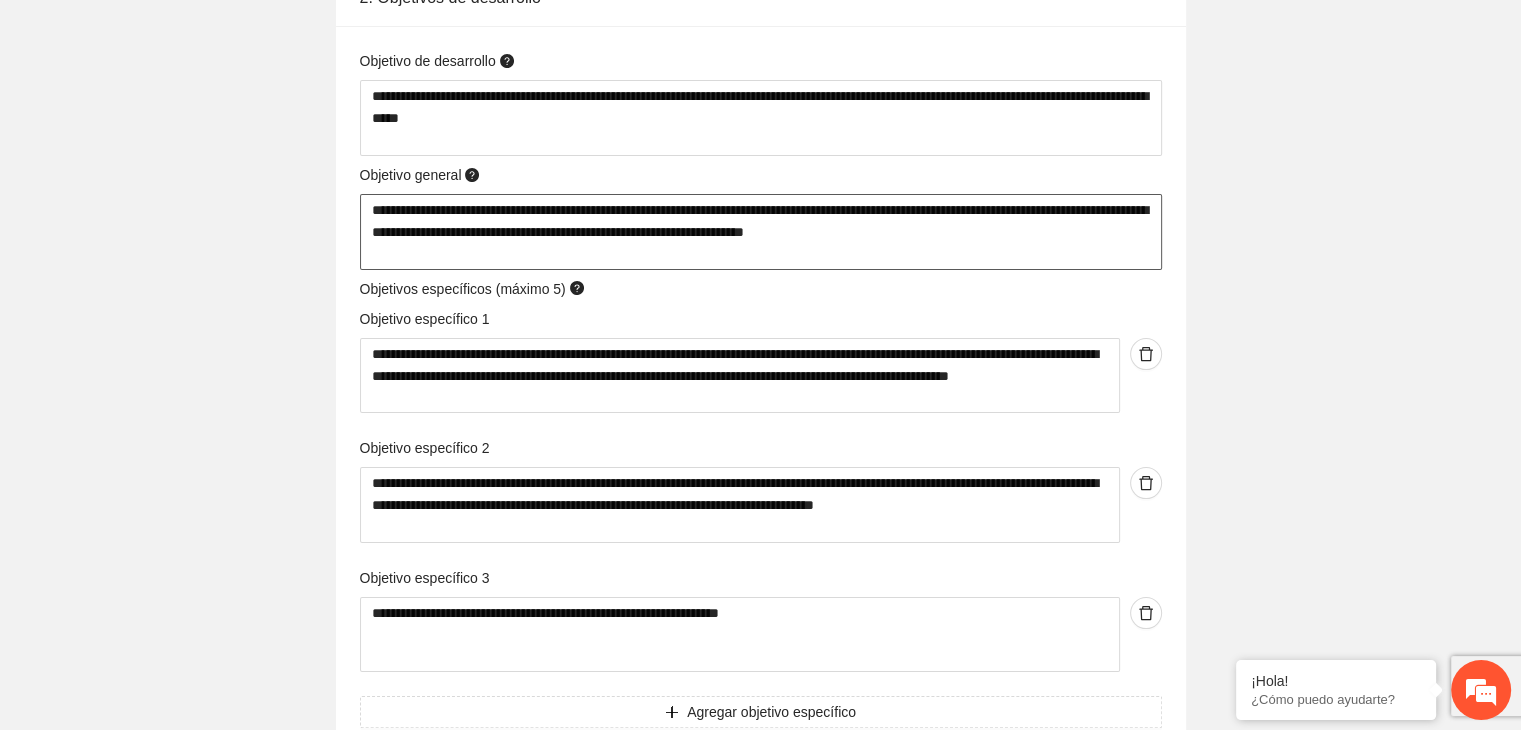type 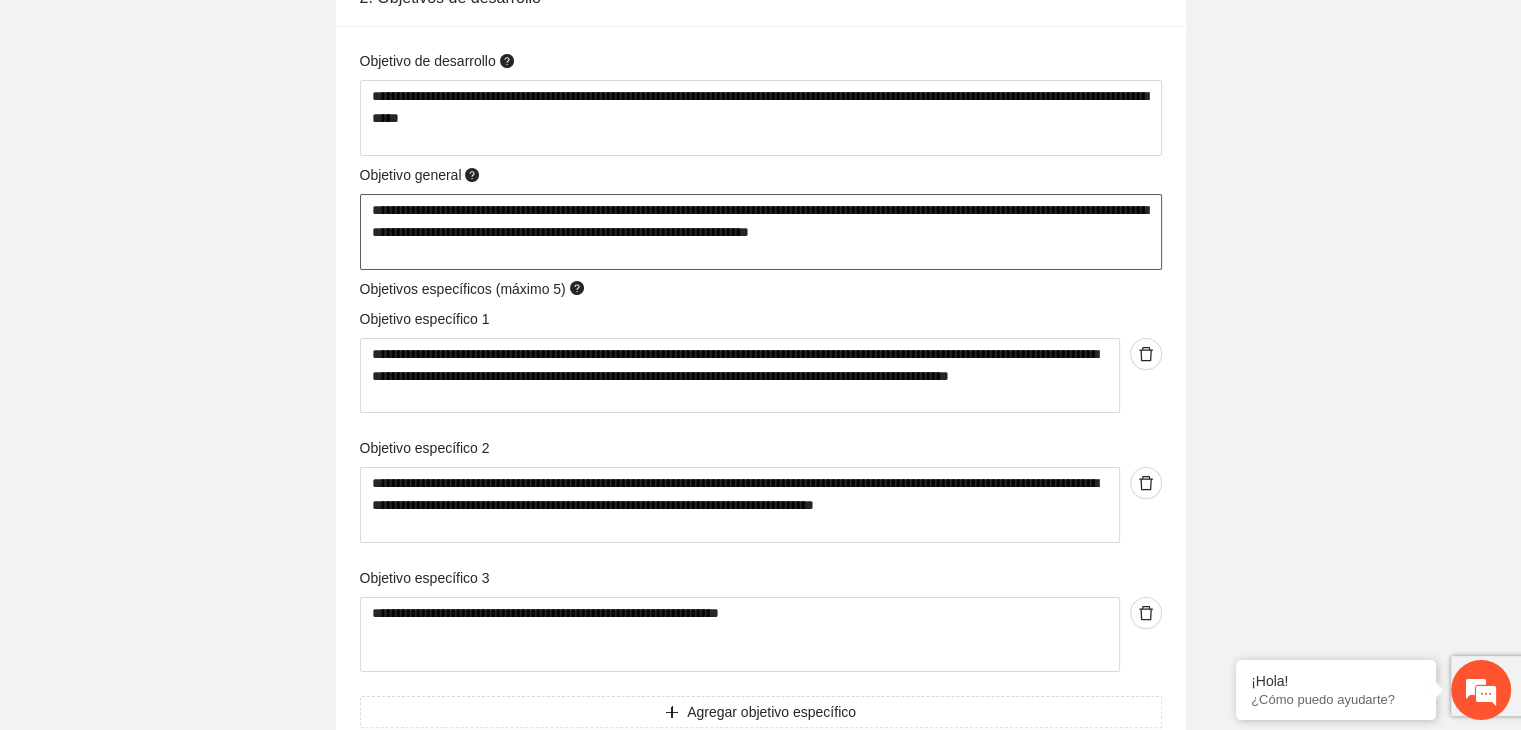 type 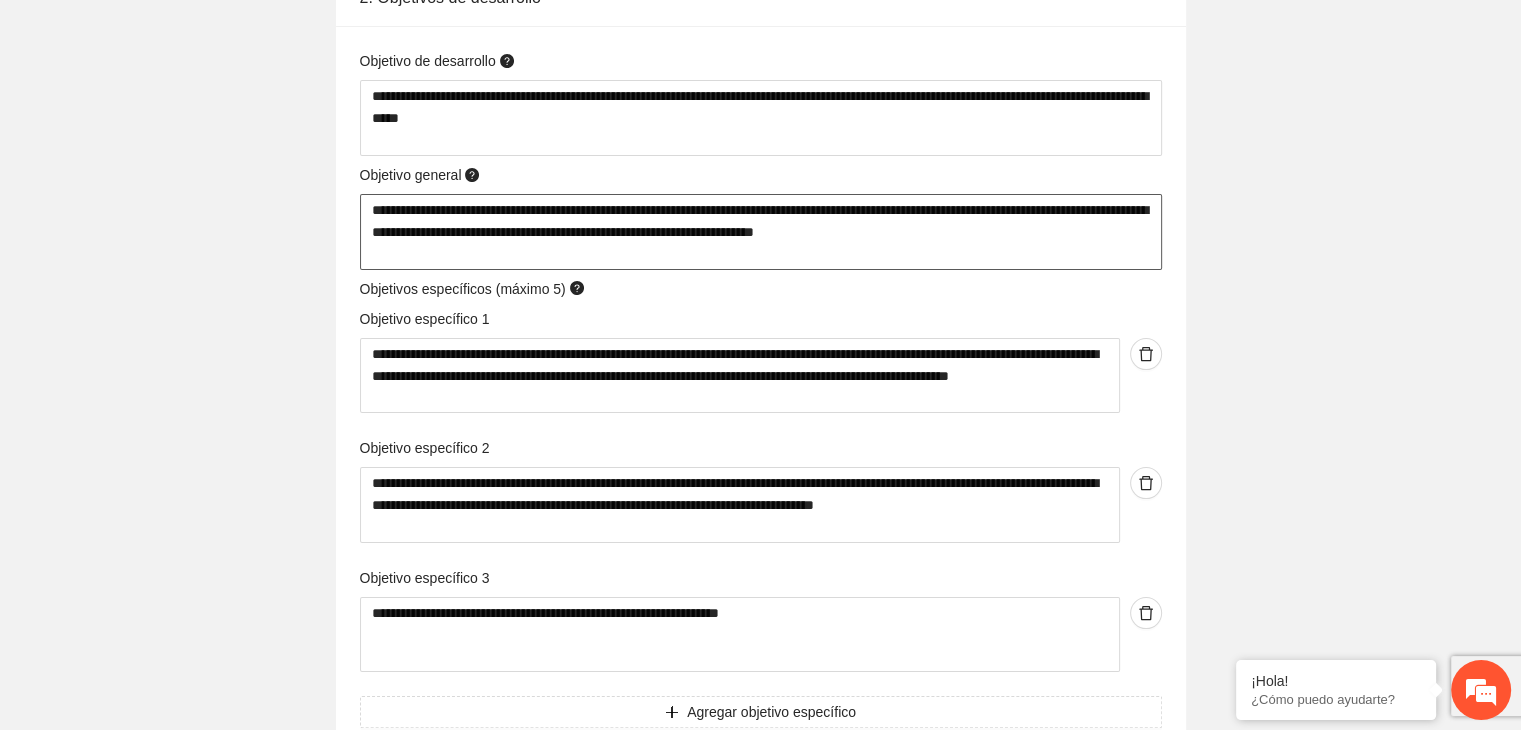 type 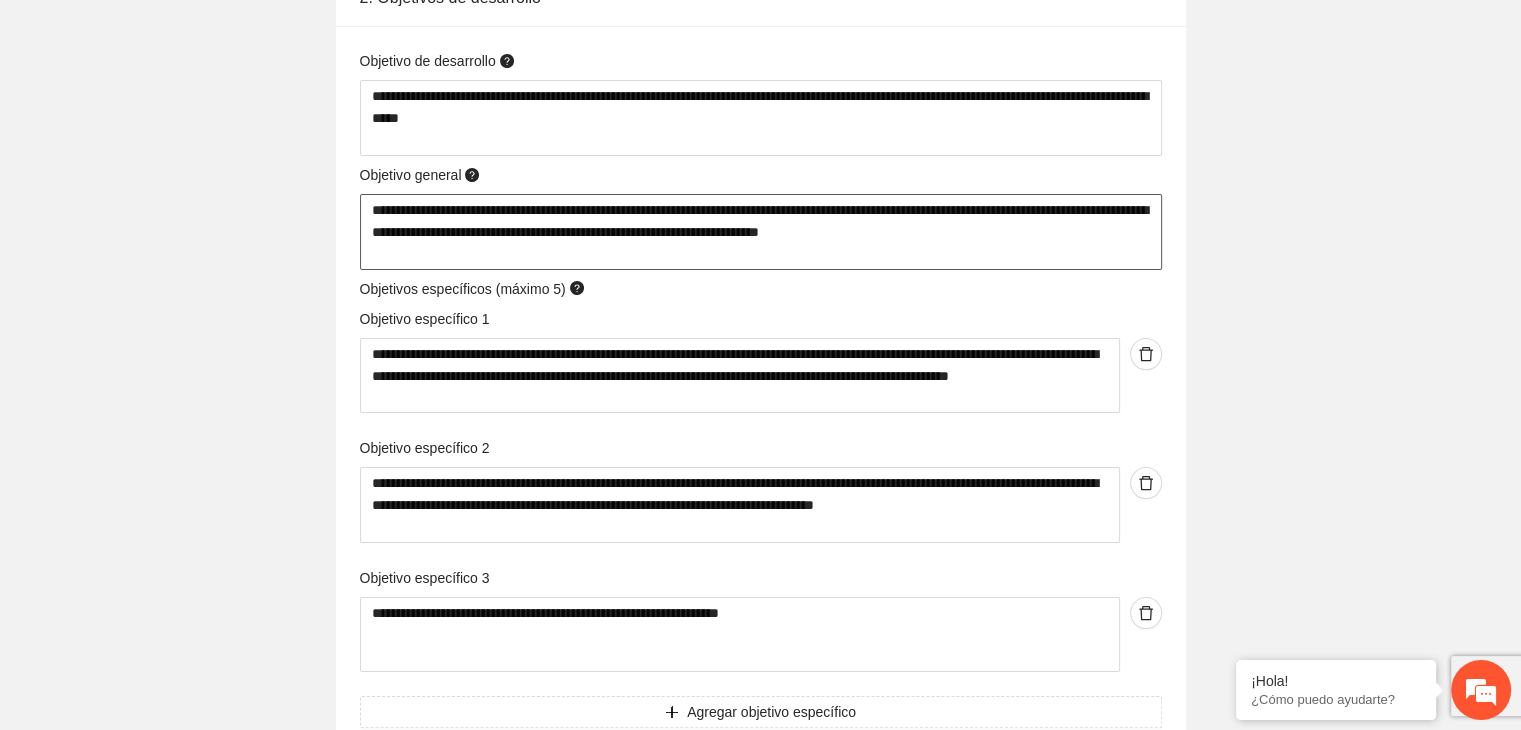 type on "**********" 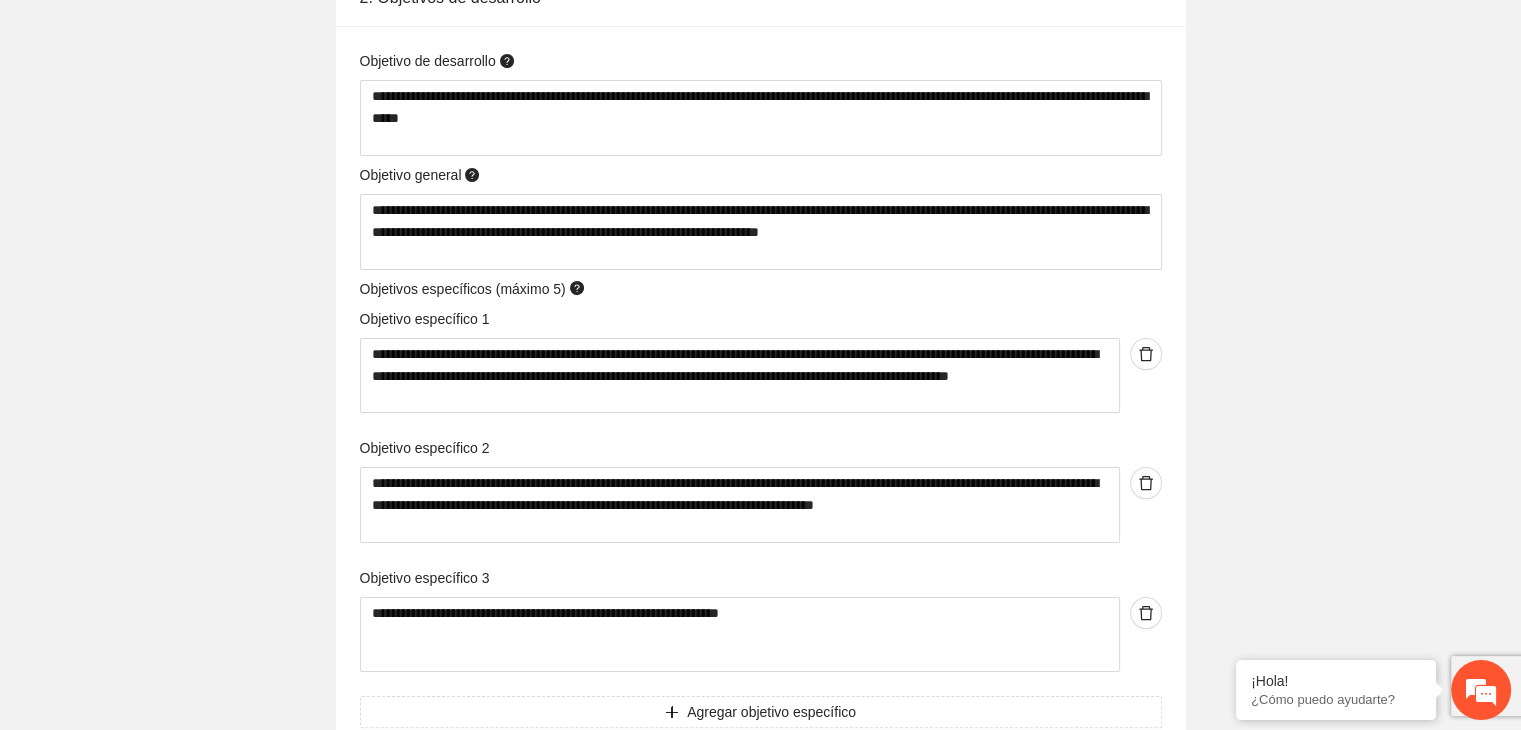 click on "**********" at bounding box center (760, -3229) 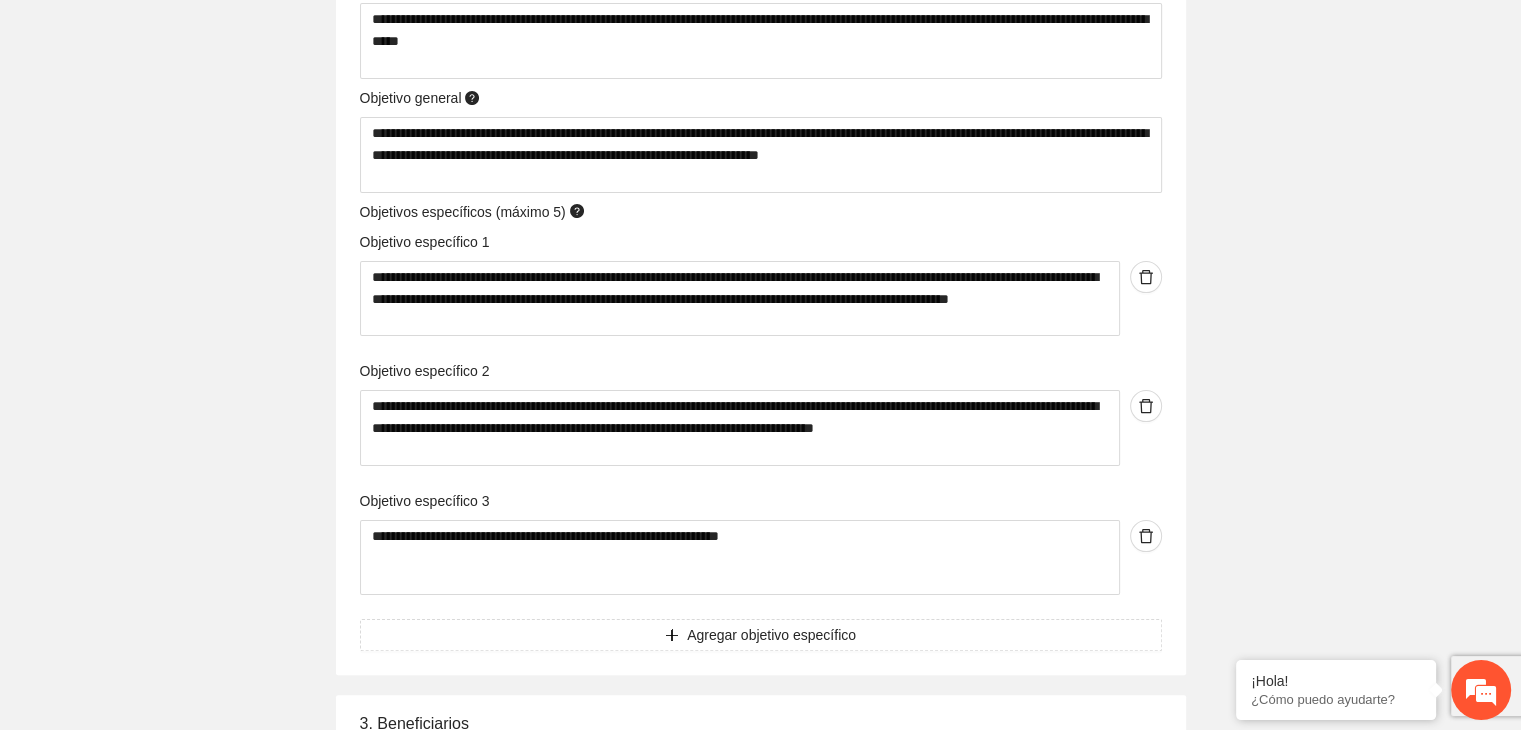 scroll, scrollTop: 7920, scrollLeft: 0, axis: vertical 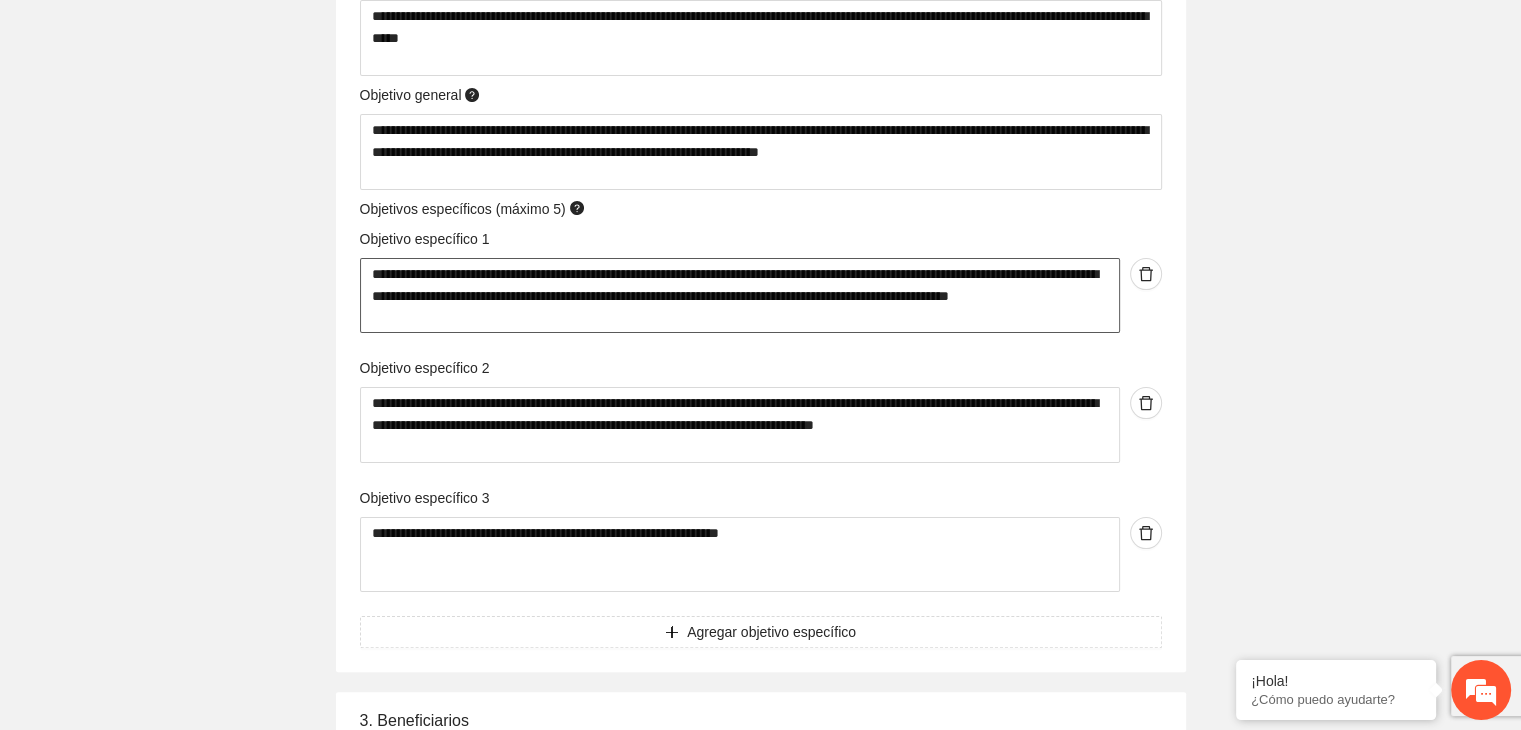 click on "**********" at bounding box center [740, 296] 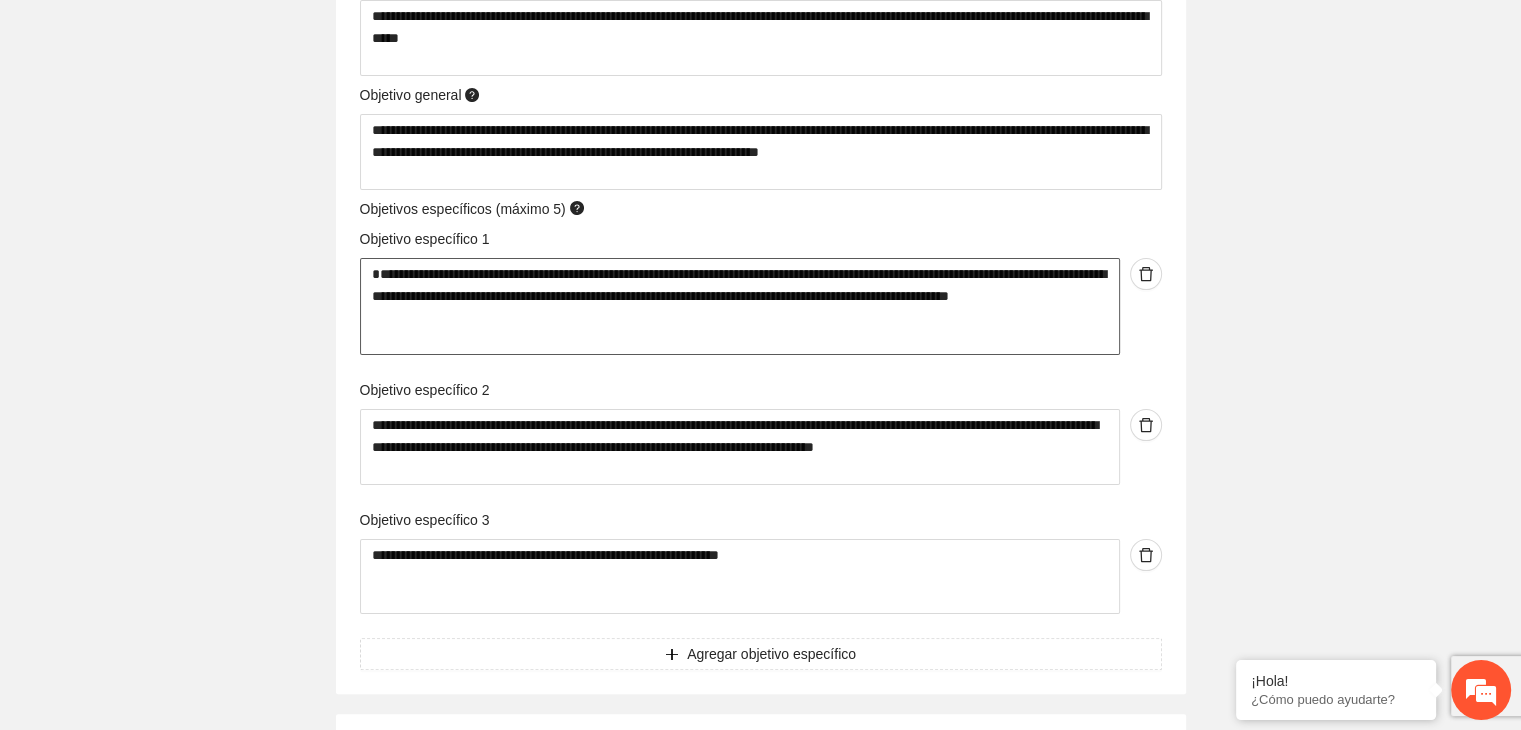 type 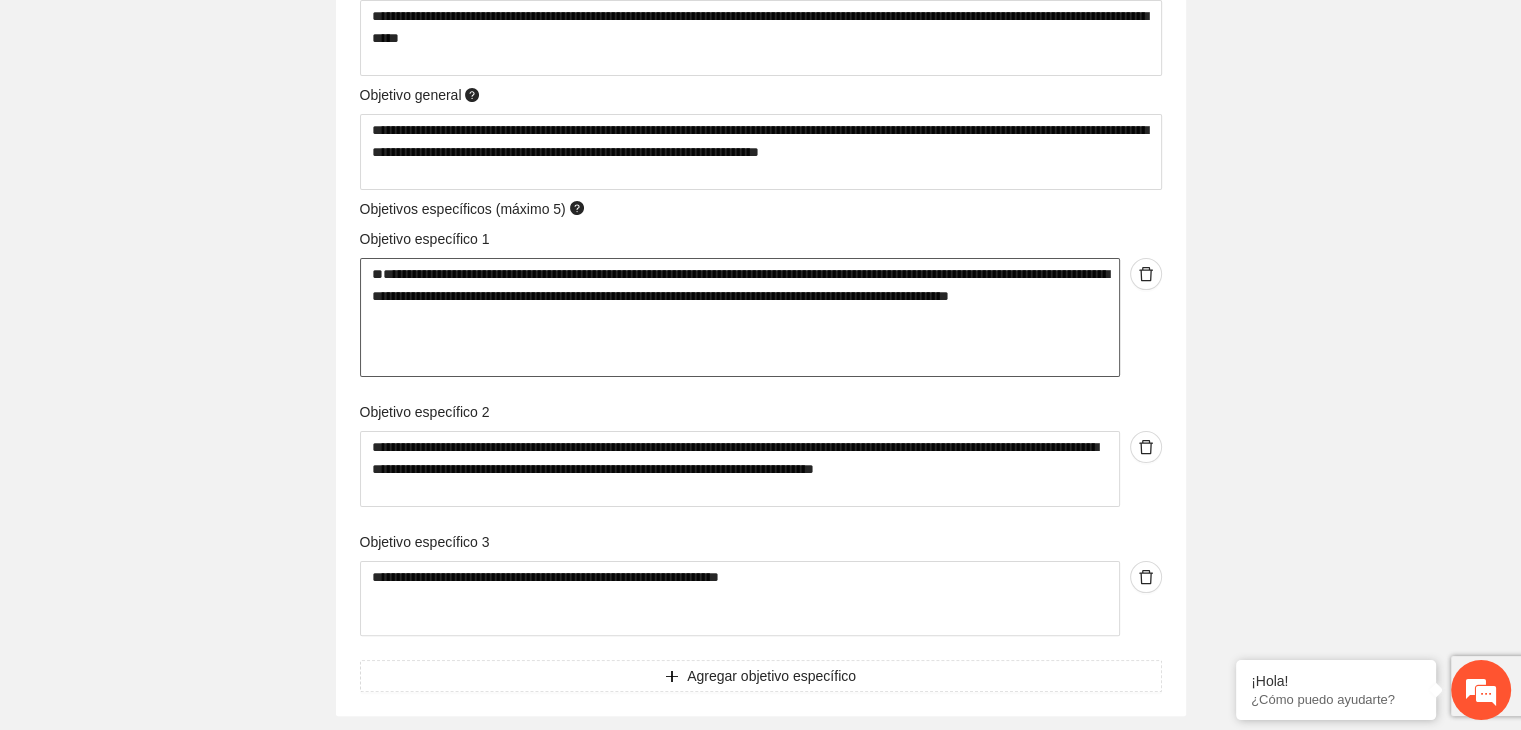type 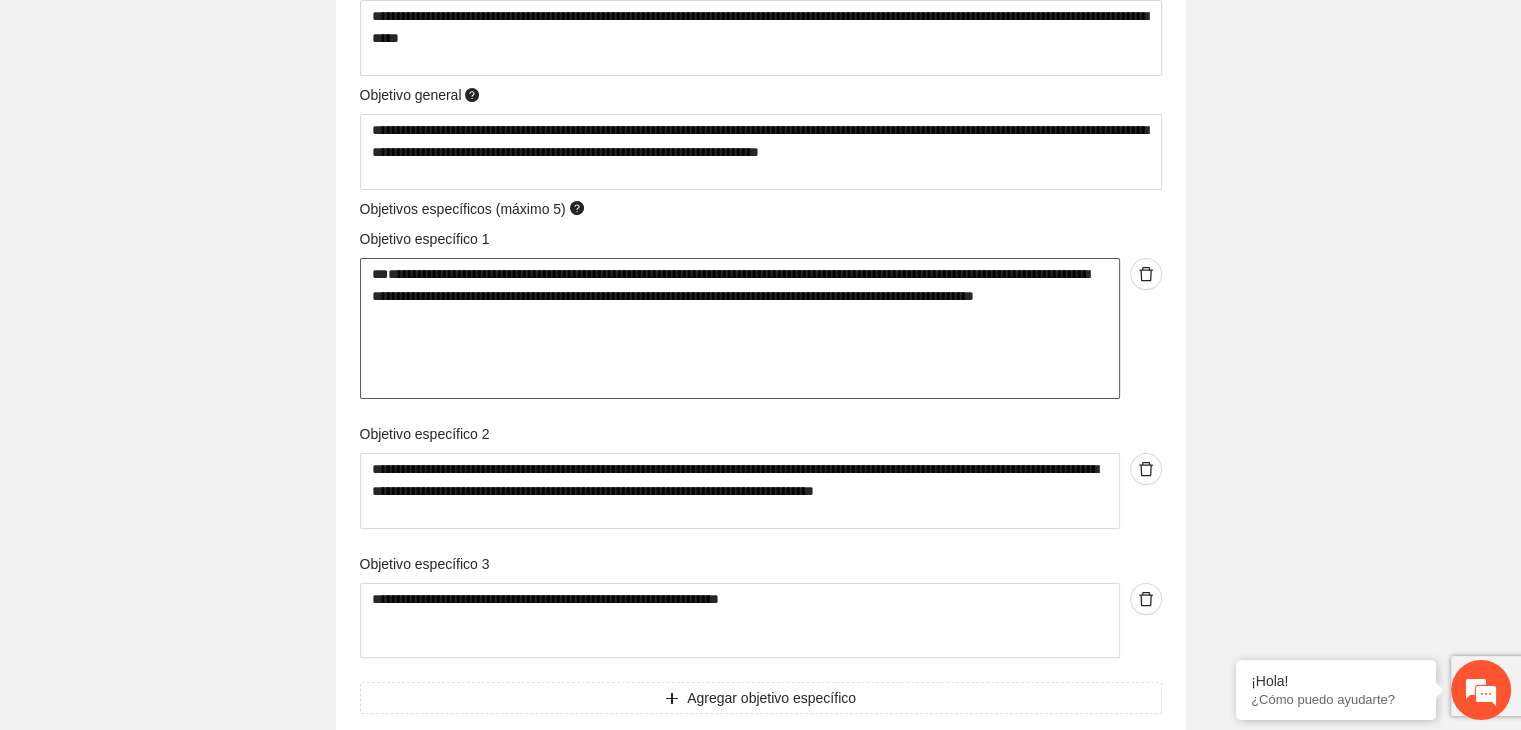 type 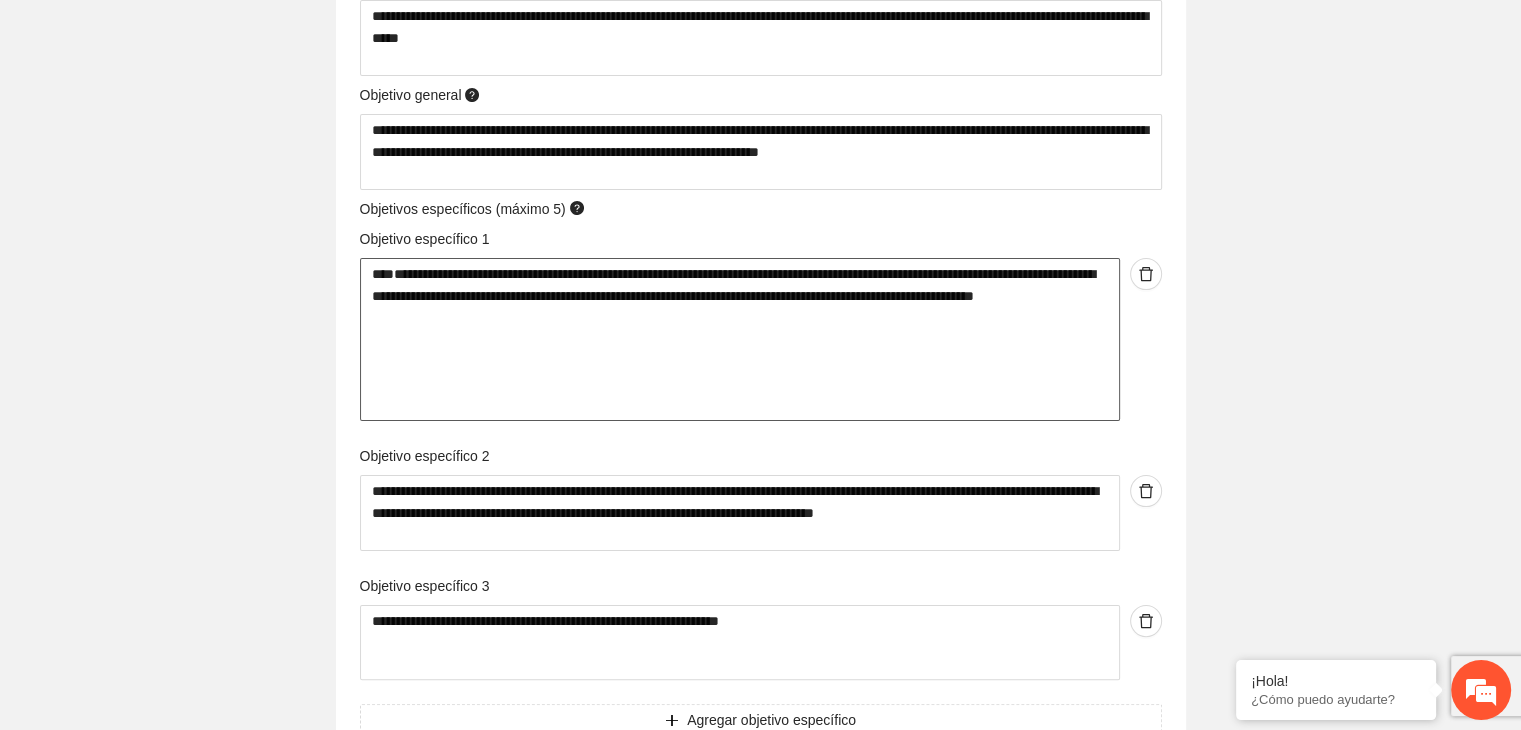 paste on "**********" 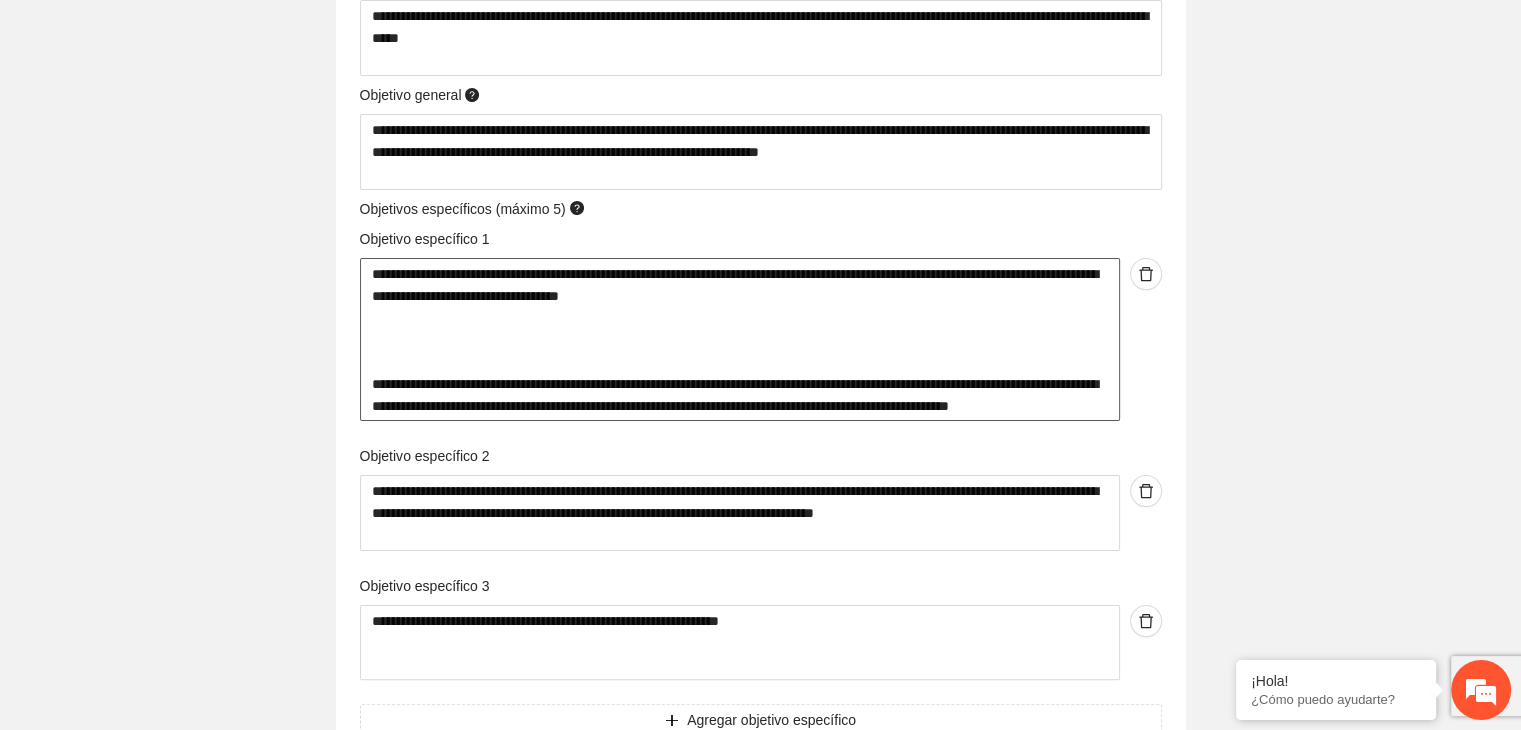 type 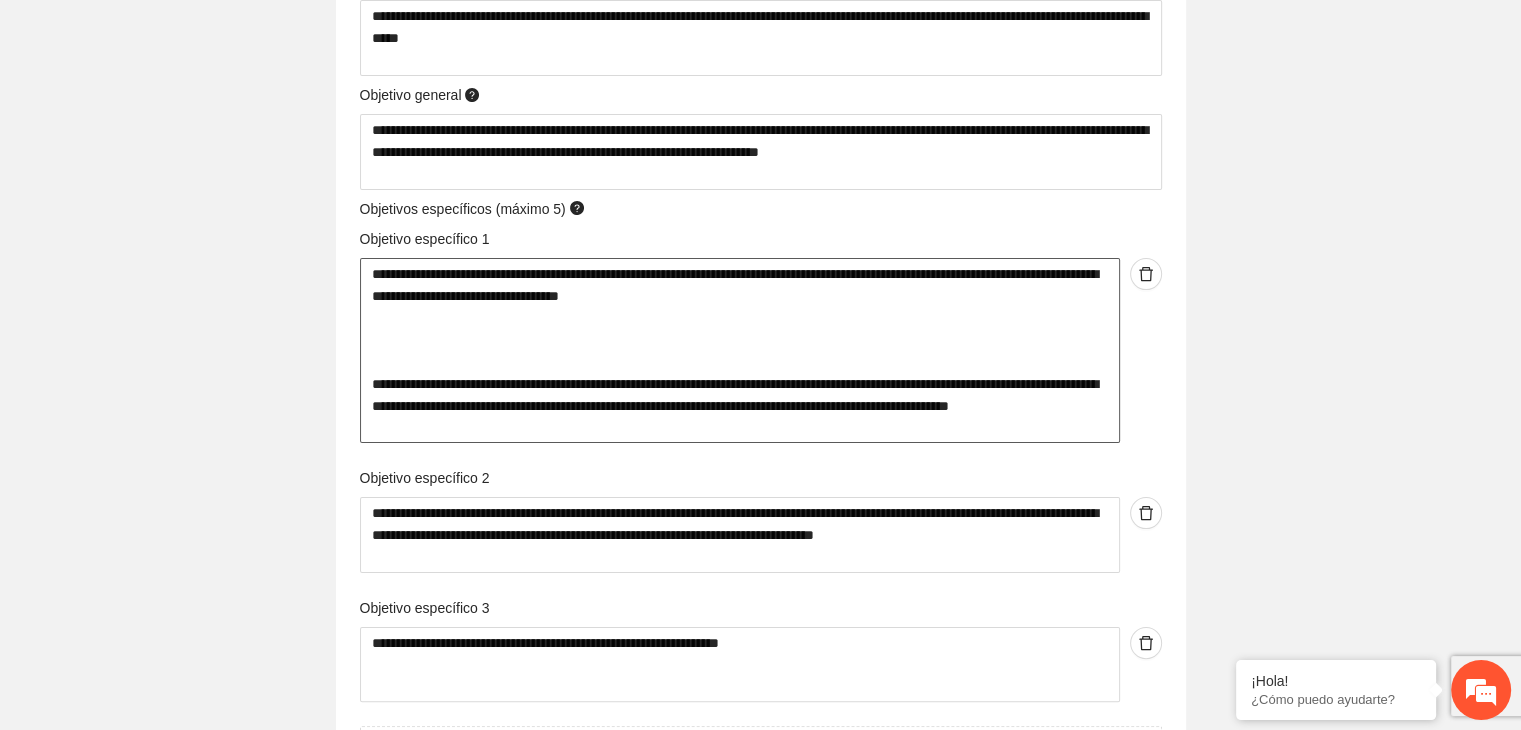 type on "**********" 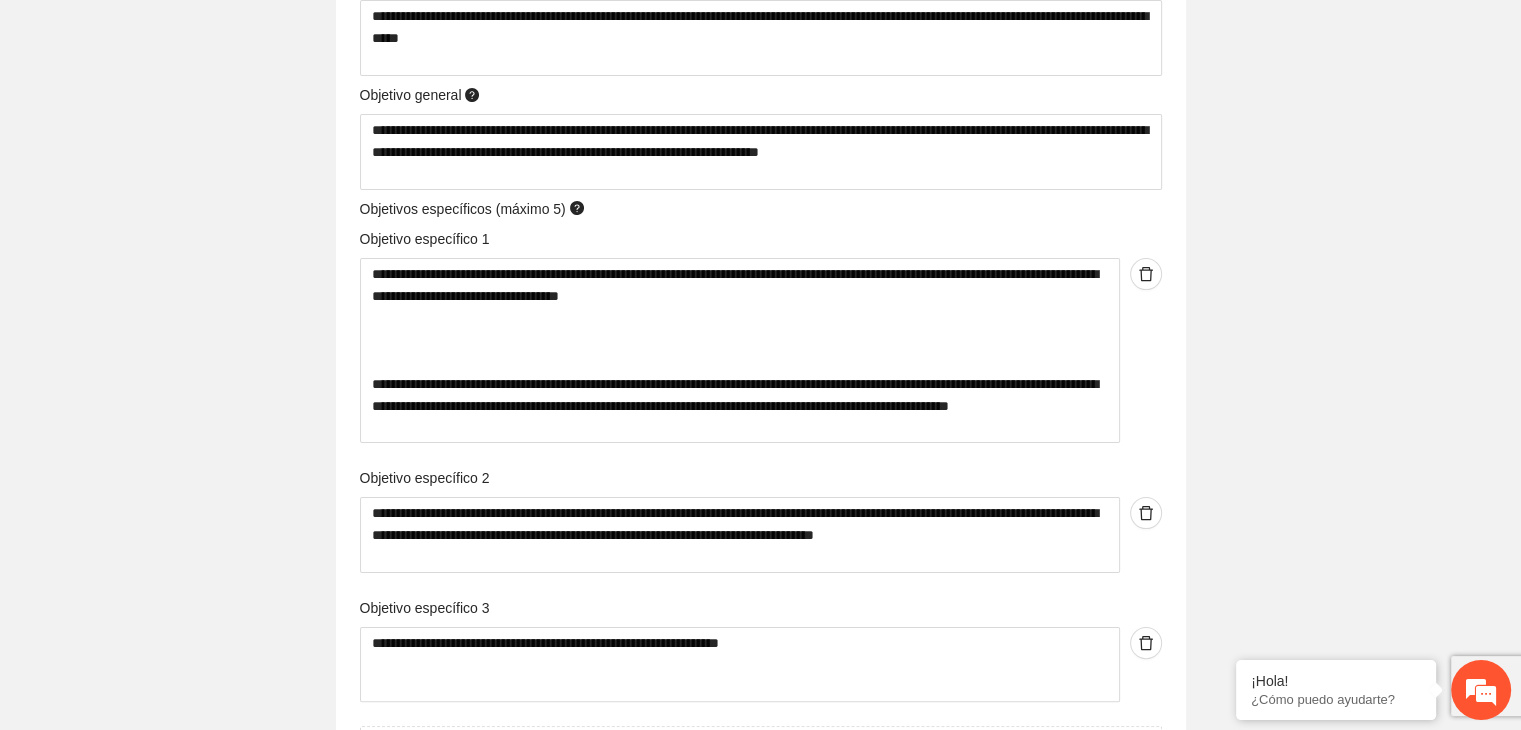 click on "**********" at bounding box center (760, -3254) 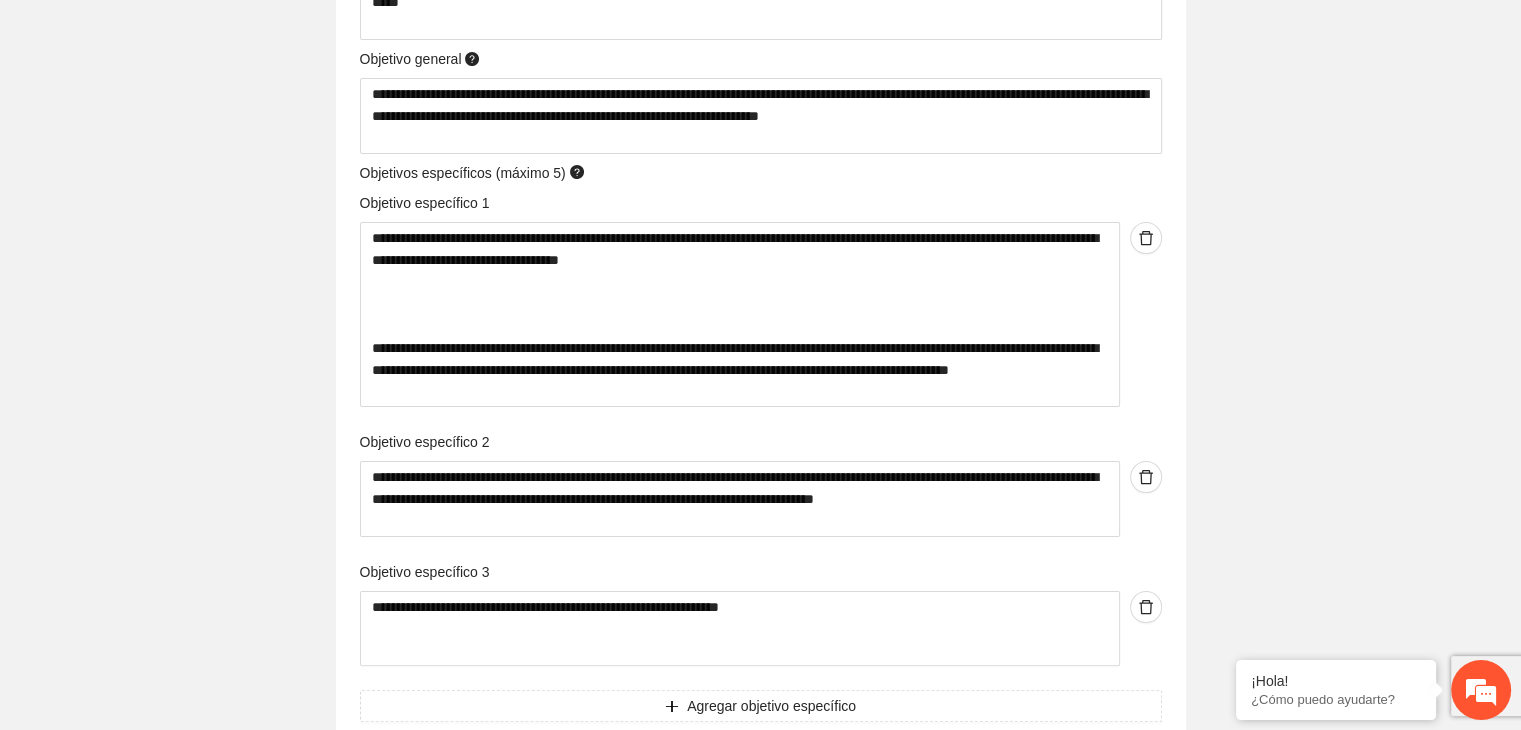 scroll, scrollTop: 7960, scrollLeft: 0, axis: vertical 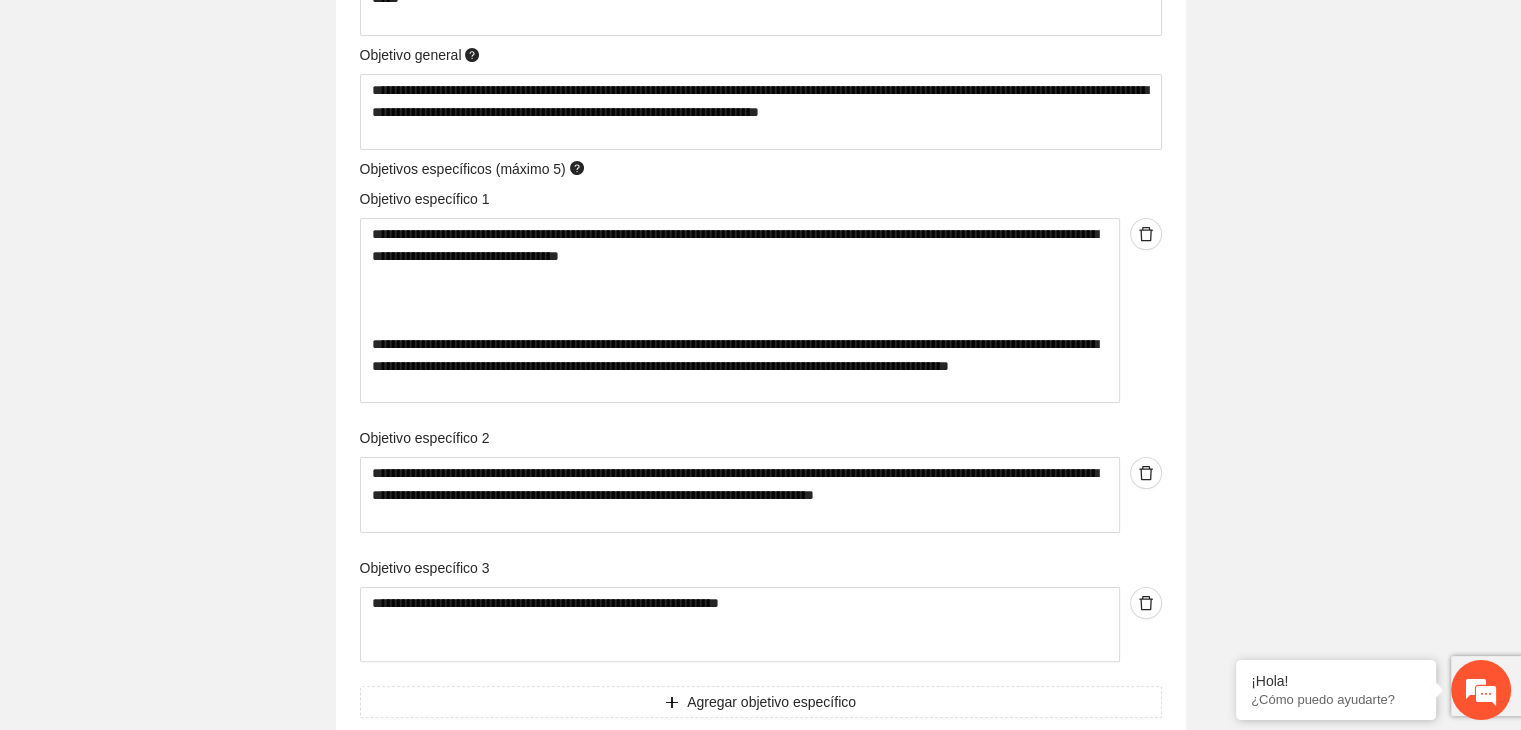 click on "**********" at bounding box center (760, -3294) 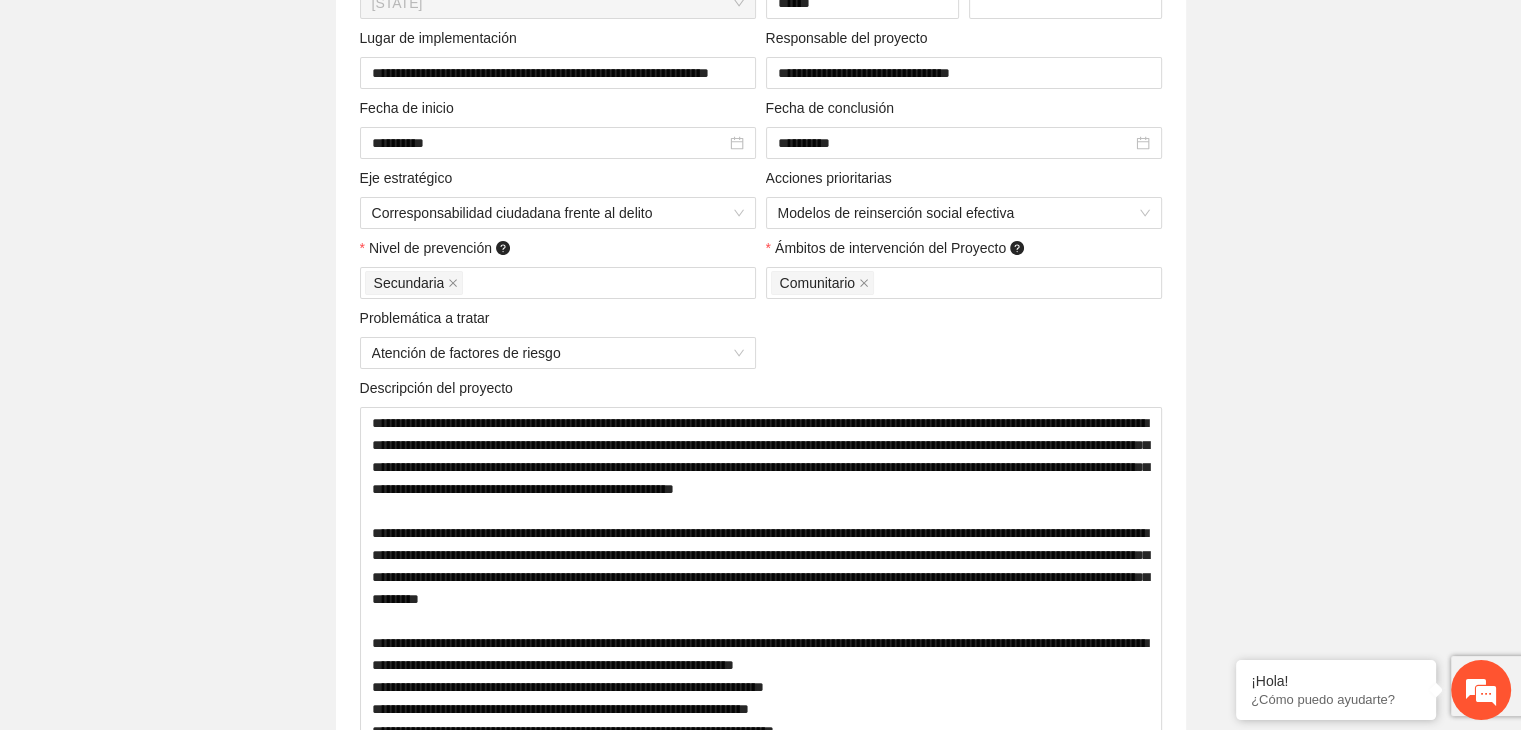 scroll, scrollTop: 0, scrollLeft: 0, axis: both 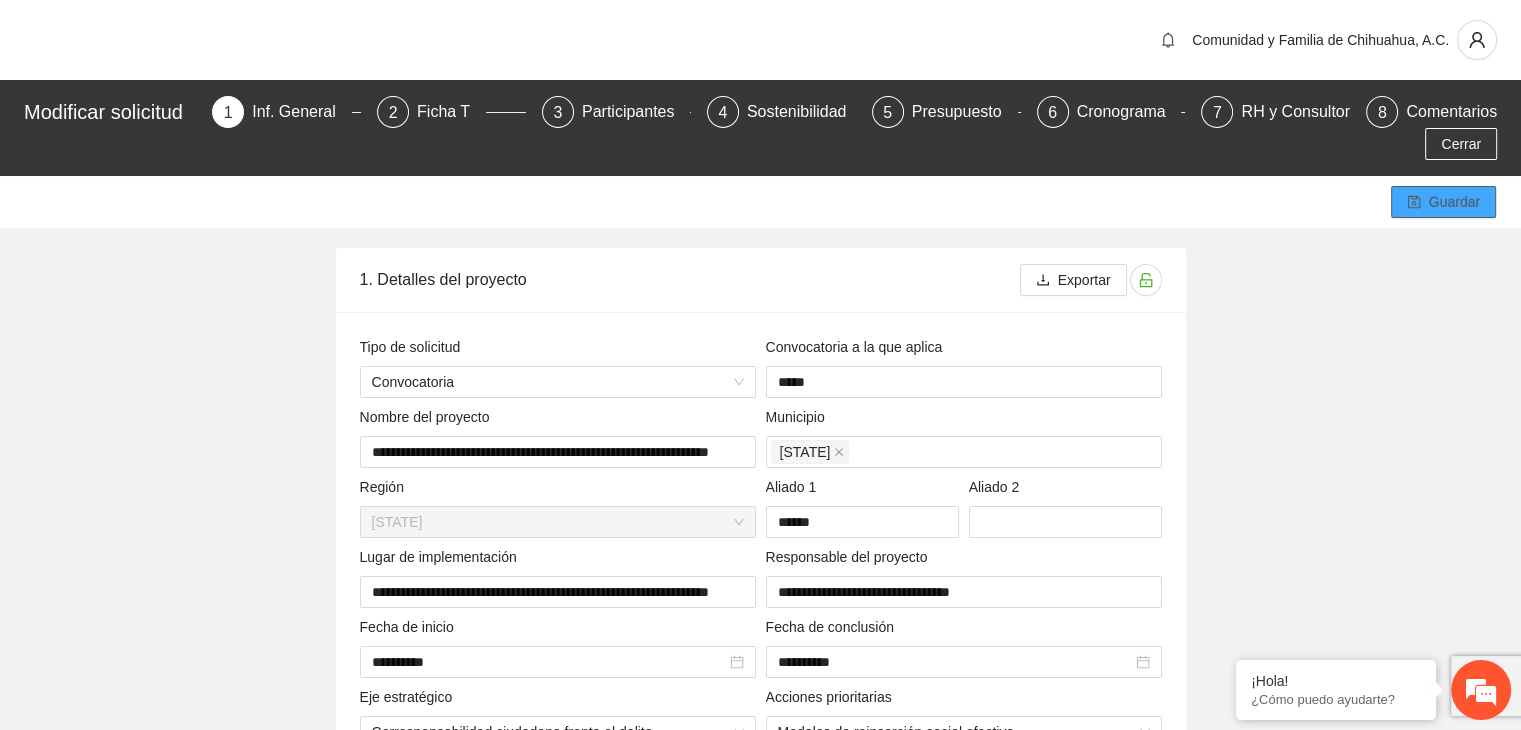 click on "Guardar" at bounding box center [1454, 202] 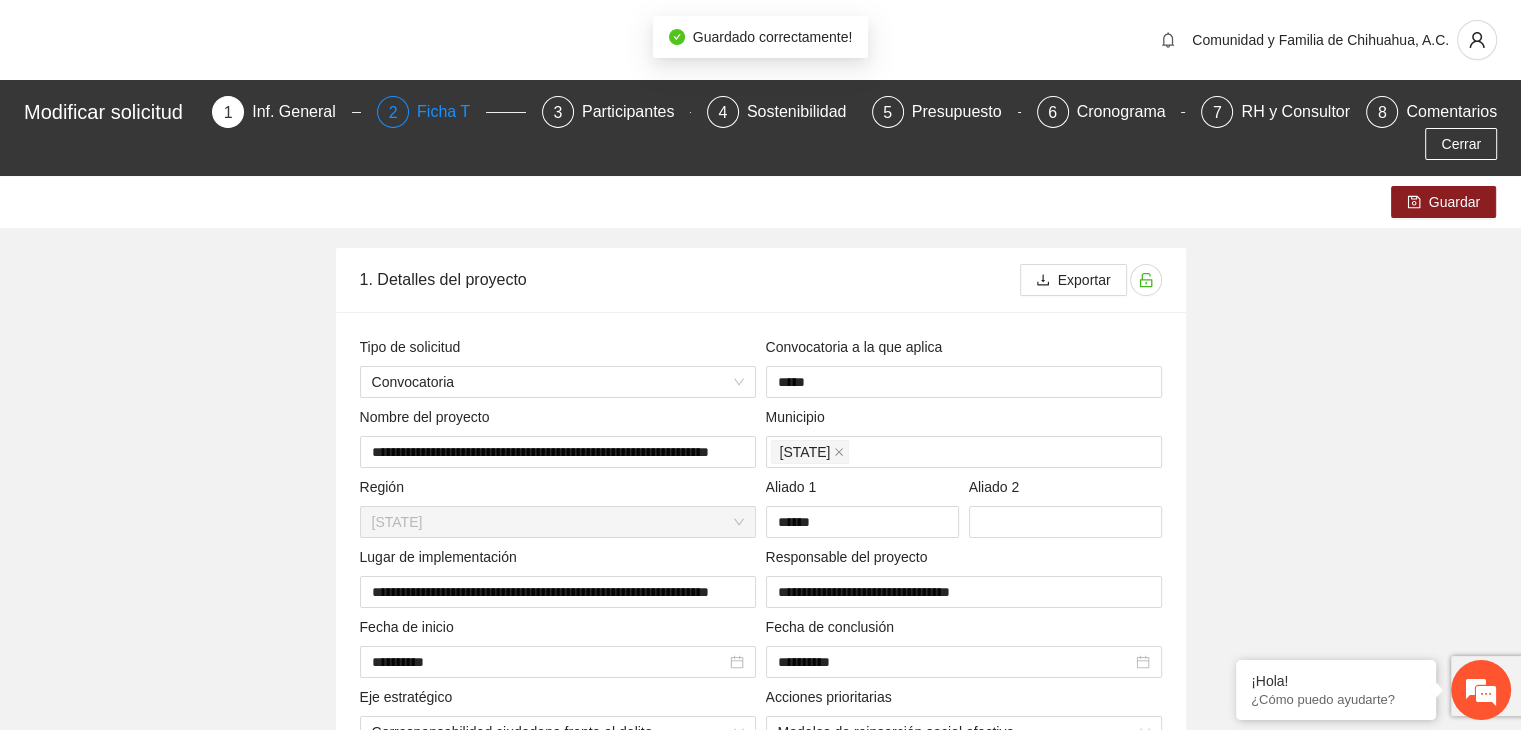 click on "Ficha T" at bounding box center (451, 112) 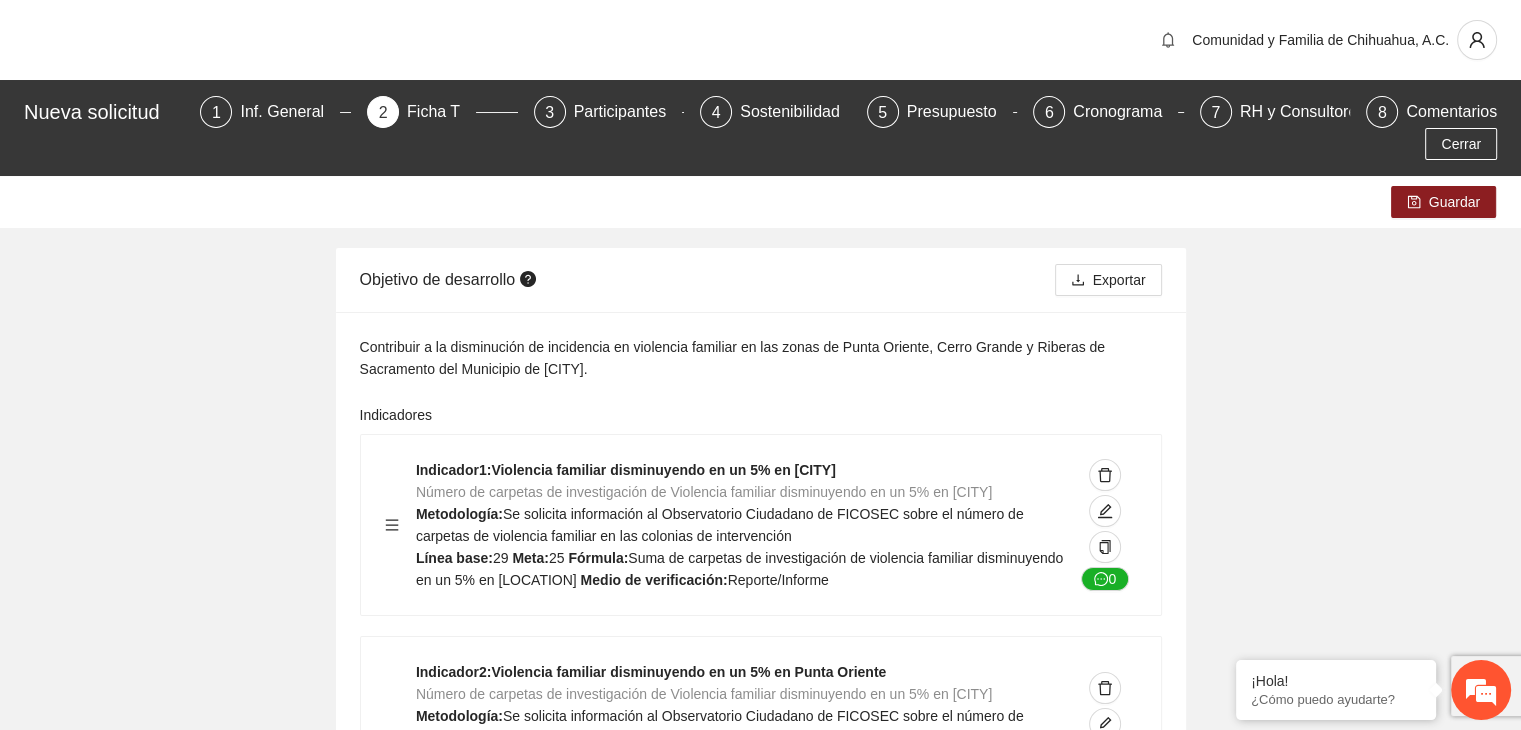 click on "Contribuir a la disminución de incidencia en violencia familiar en las zonas de Punta Oriente, Cerro Grande y Riberas de Sacramento del Municipio  de [CITY]. Indicadores Indicador  1 :  Violencia familiar disminuyendo en un 5% en Cerro grande Número de carpetas de investigación de Violencia familiar  disminuyendo en un 5% en Cerro grande Metodología:  Se solicita información al Observatorio Ciudadano de FICOSEC sobre el número de carpetas de violencia familiar en las colonias de intervención Línea base:  29   Meta:  25   Fórmula:  Suma de carpetas de investigación de violencia familiar disminuyendo  en un 5% en Punta Oriente   Medio de verificación:  Reporte/Informe 0 Indicador  2 :  Violencia familiar disminuyendo en un 5% en Punta Oriente Número de carpetas de investigación de Violencia familiar  disminuyendo en un 5% en Punta Oriente Metodología:  Línea base:  63   Meta:  56   Fórmula:    Medio de verificación:  Reporte/Informe 0 3 :" at bounding box center (760, 3345) 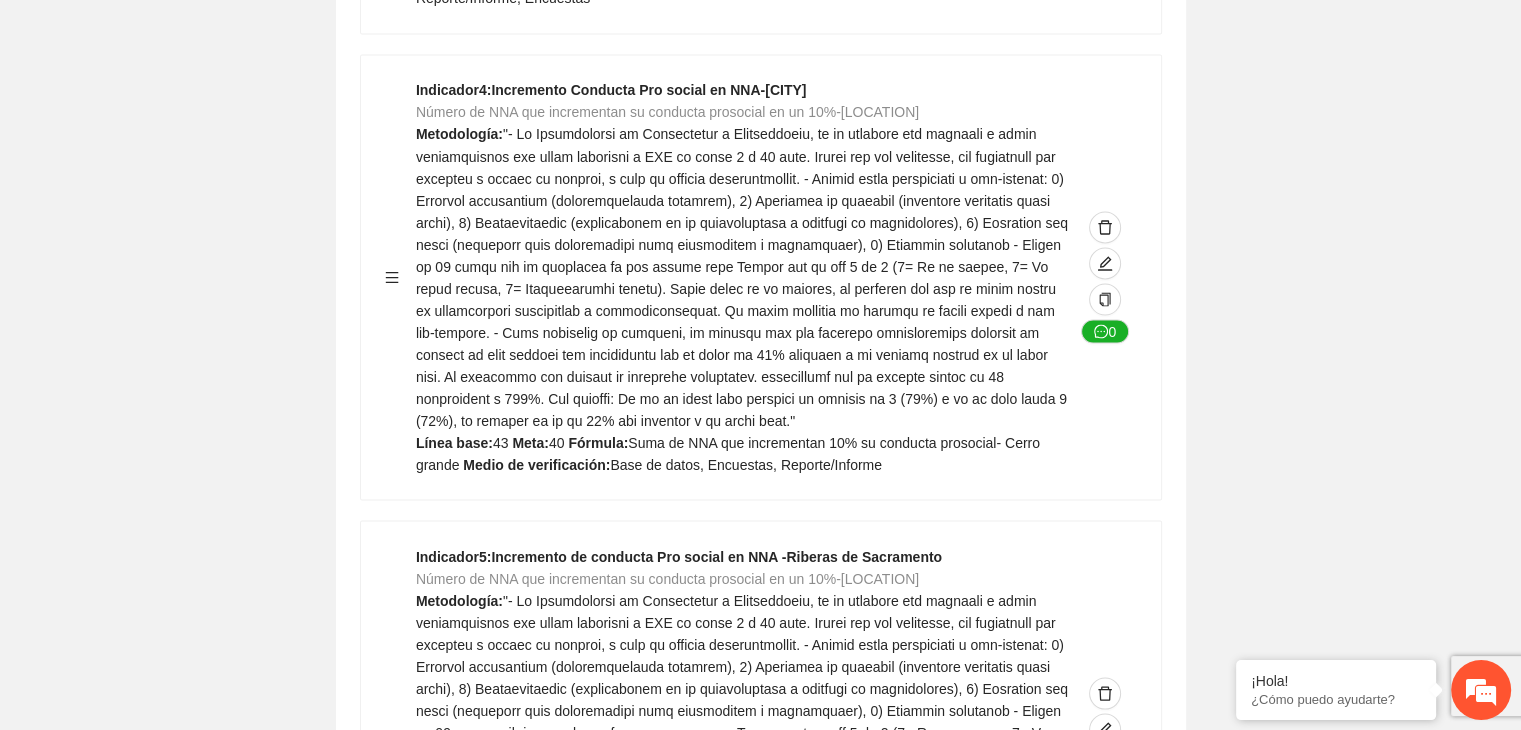 scroll, scrollTop: 3640, scrollLeft: 0, axis: vertical 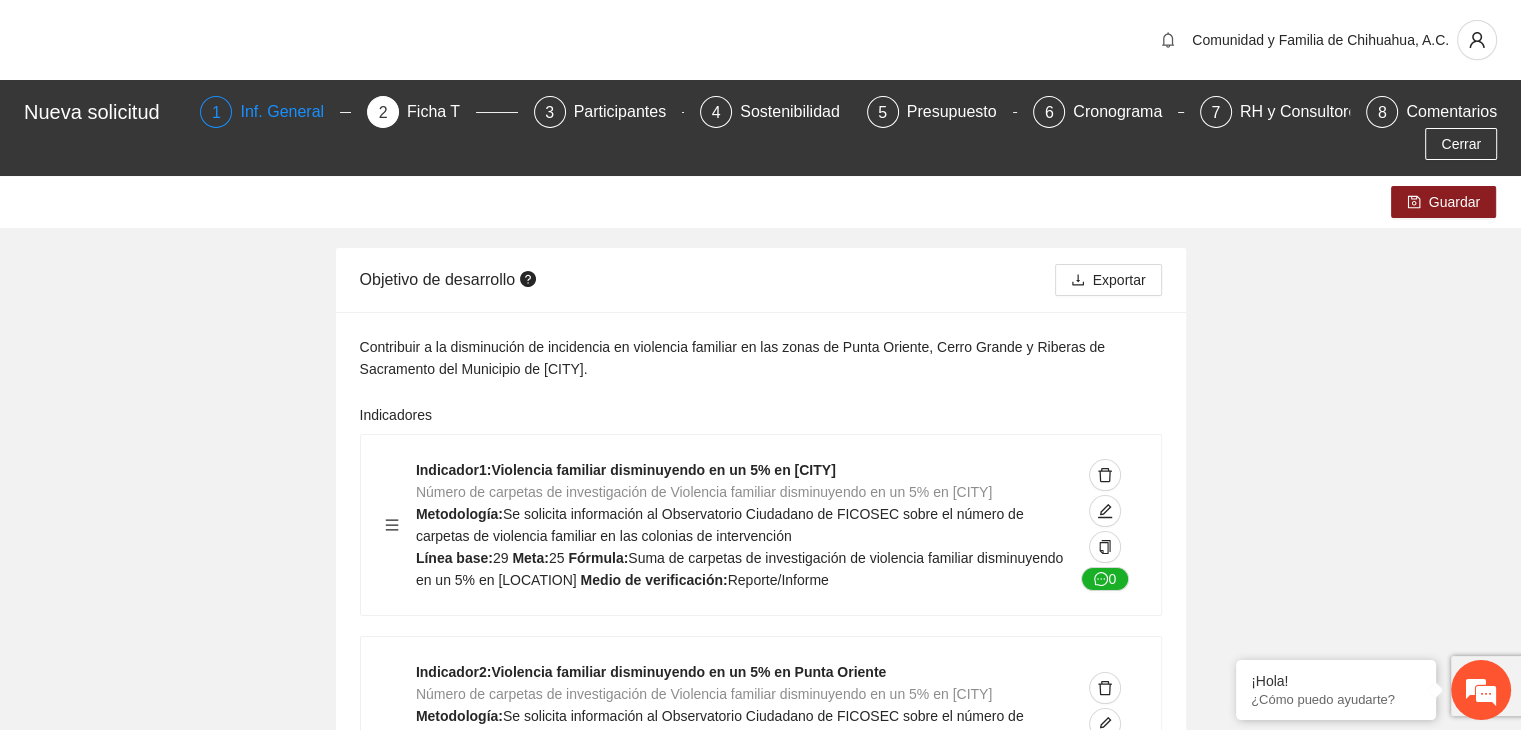click on "Inf. General" at bounding box center (290, 112) 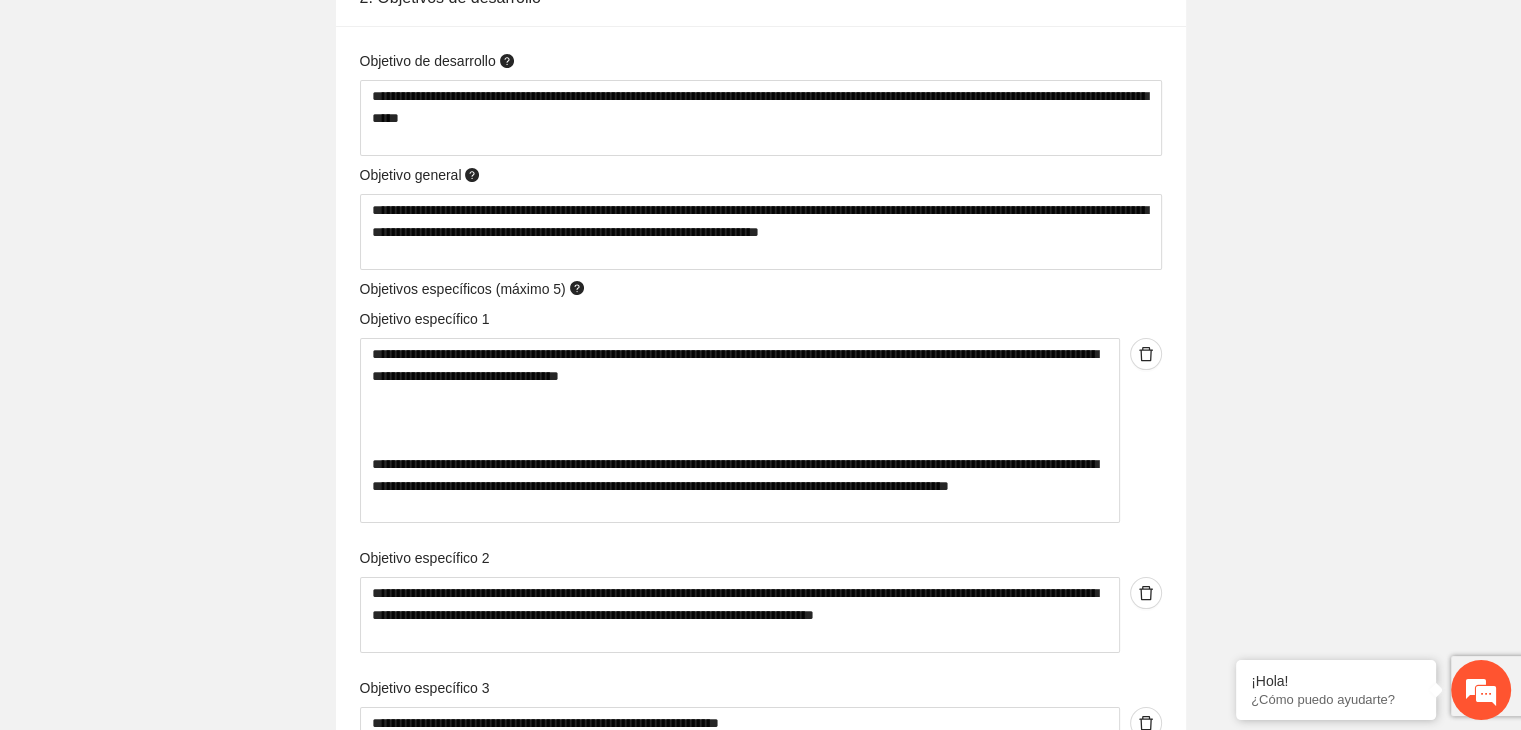 scroll, scrollTop: 7880, scrollLeft: 0, axis: vertical 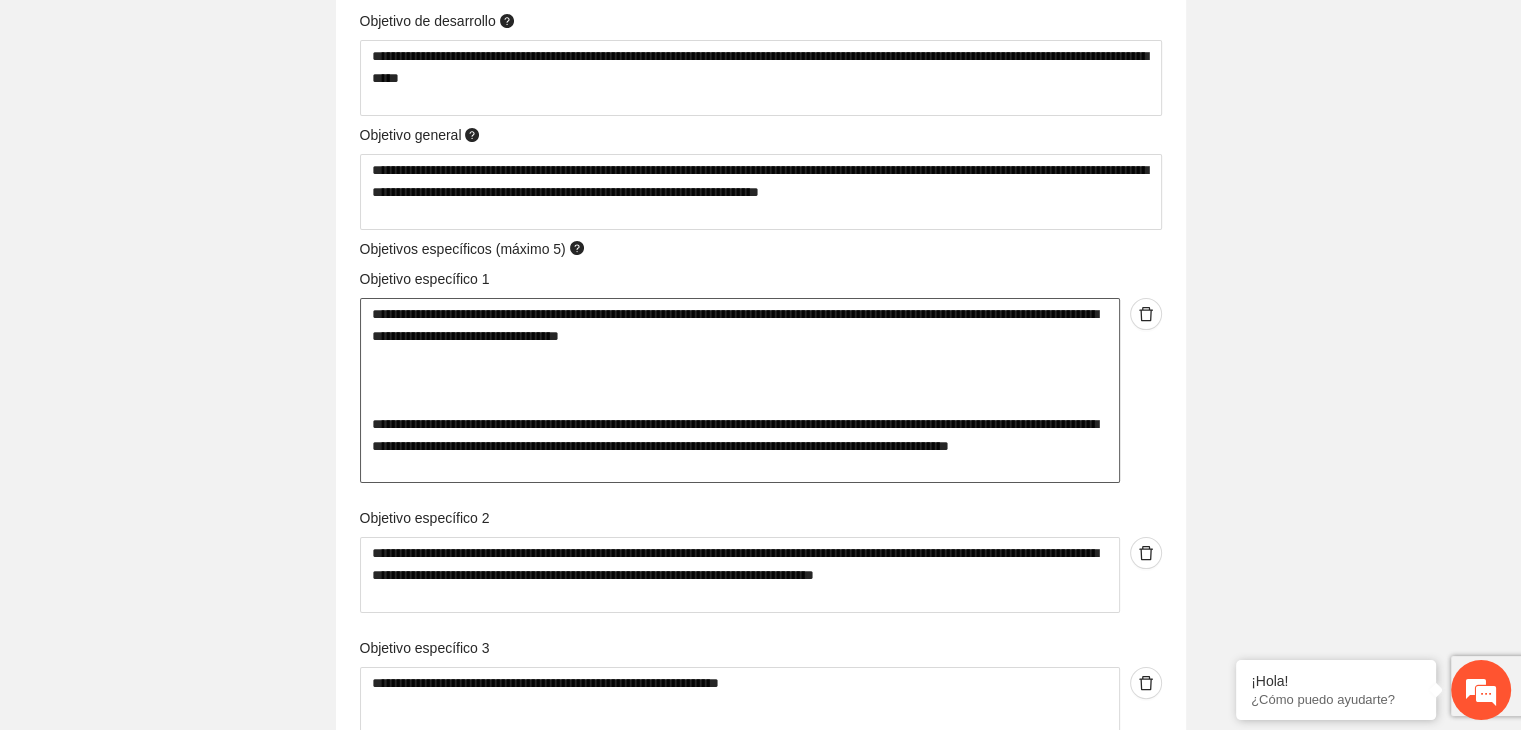 click on "**********" at bounding box center (740, 391) 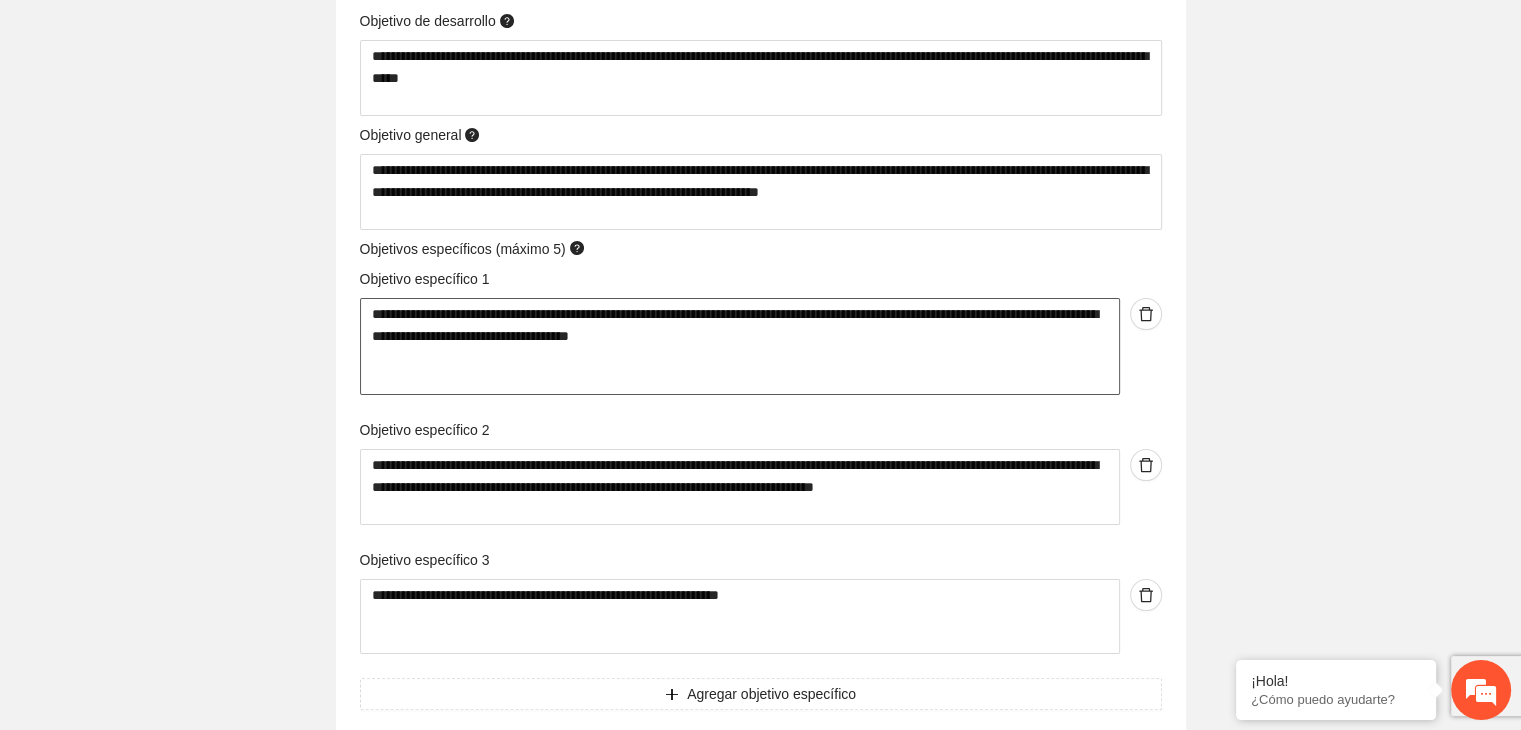 type 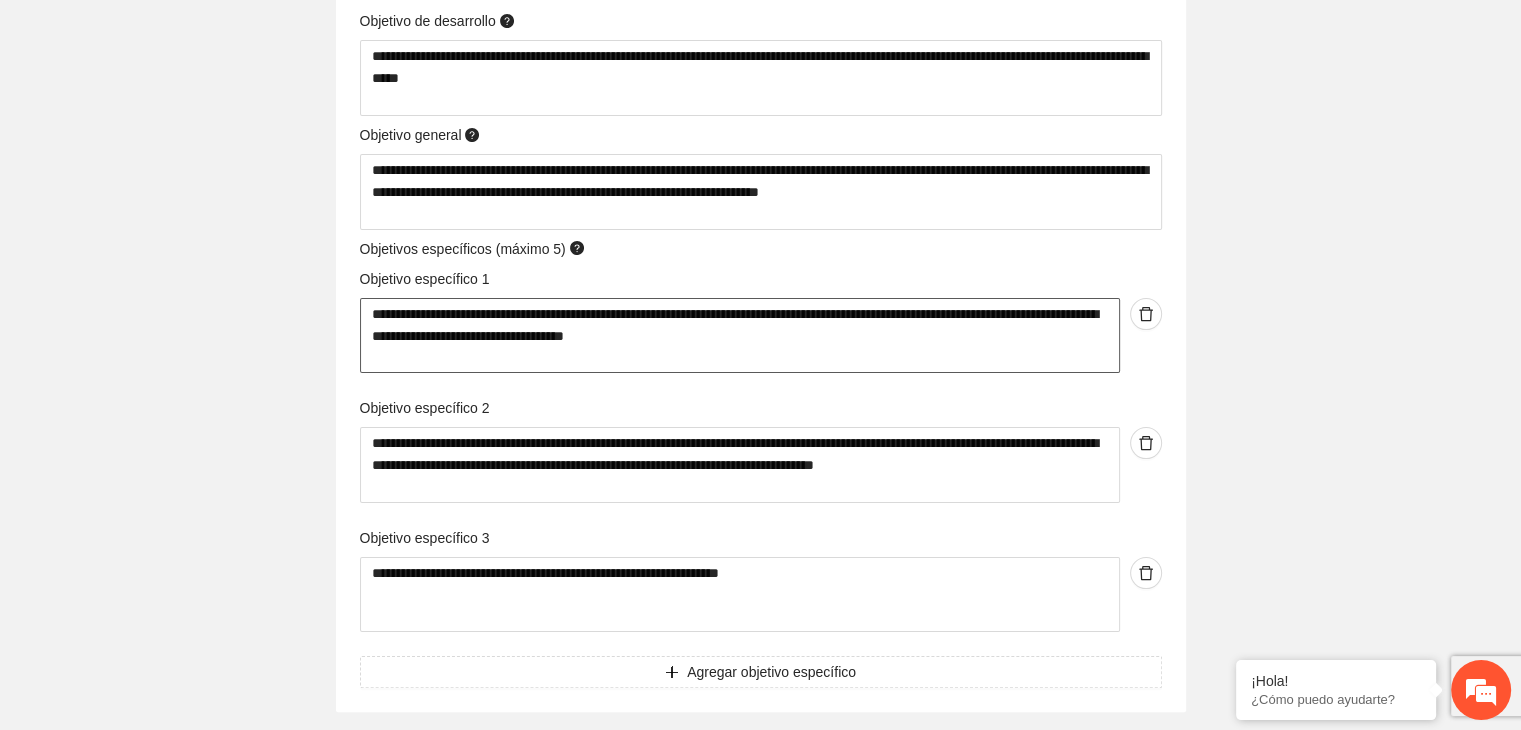 type 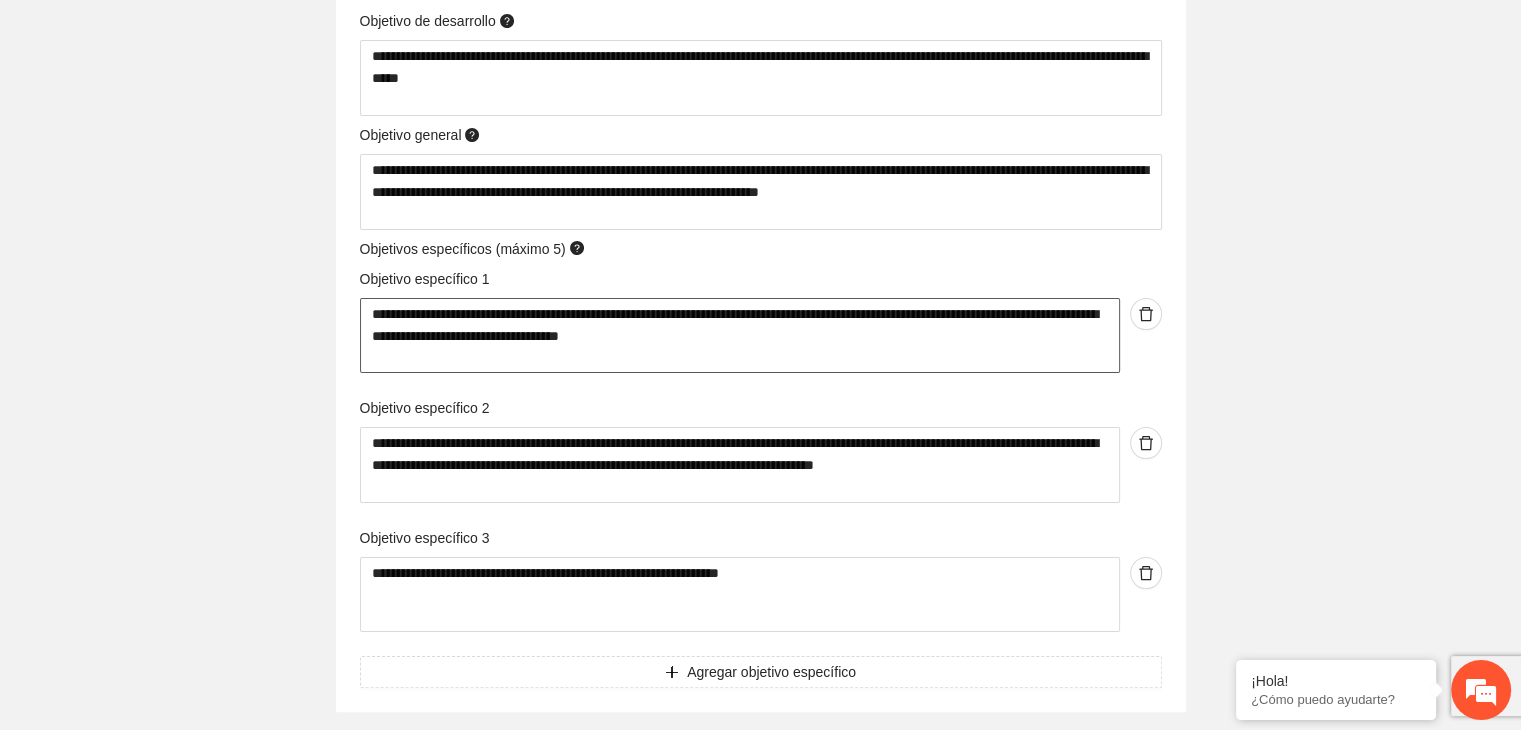 click on "**********" at bounding box center [740, 336] 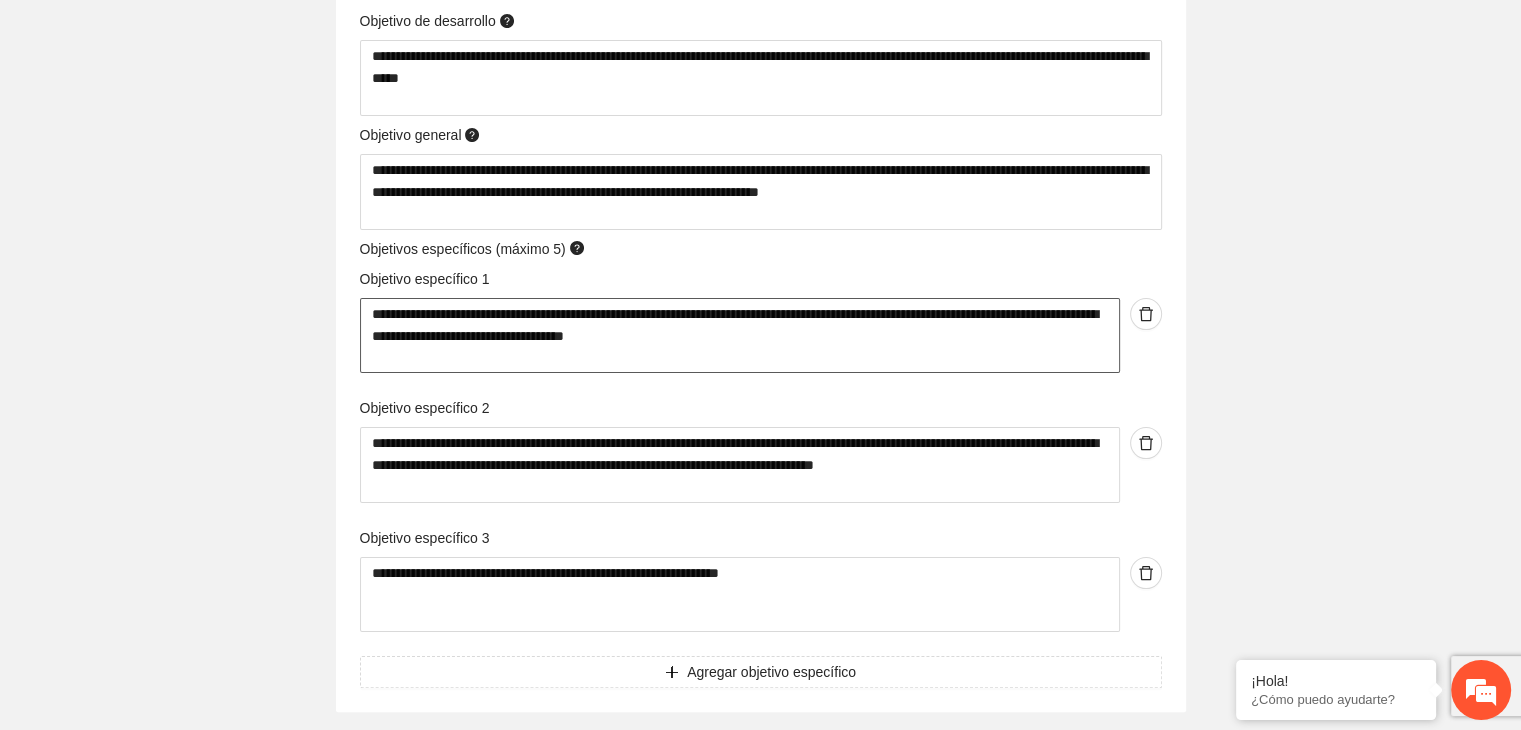 type 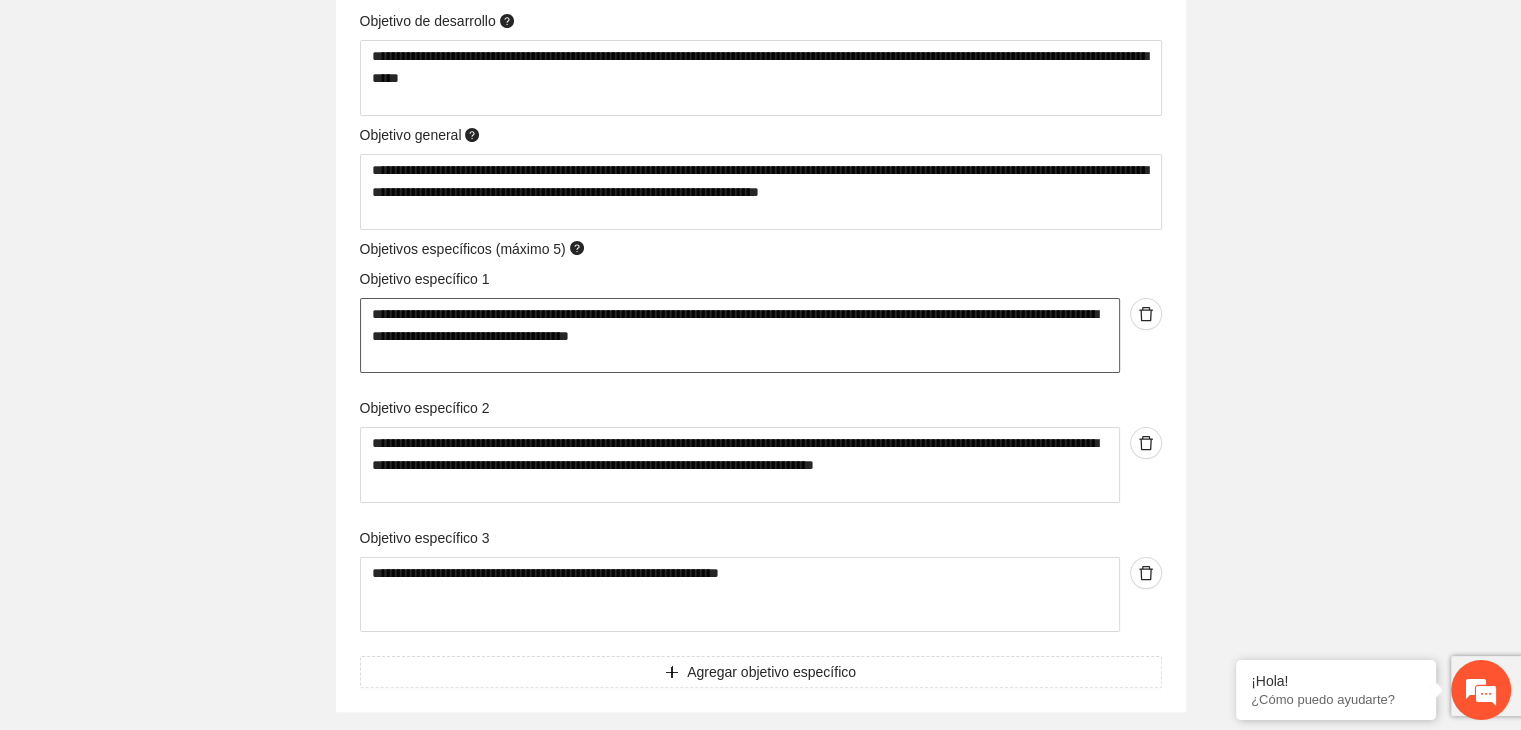 type 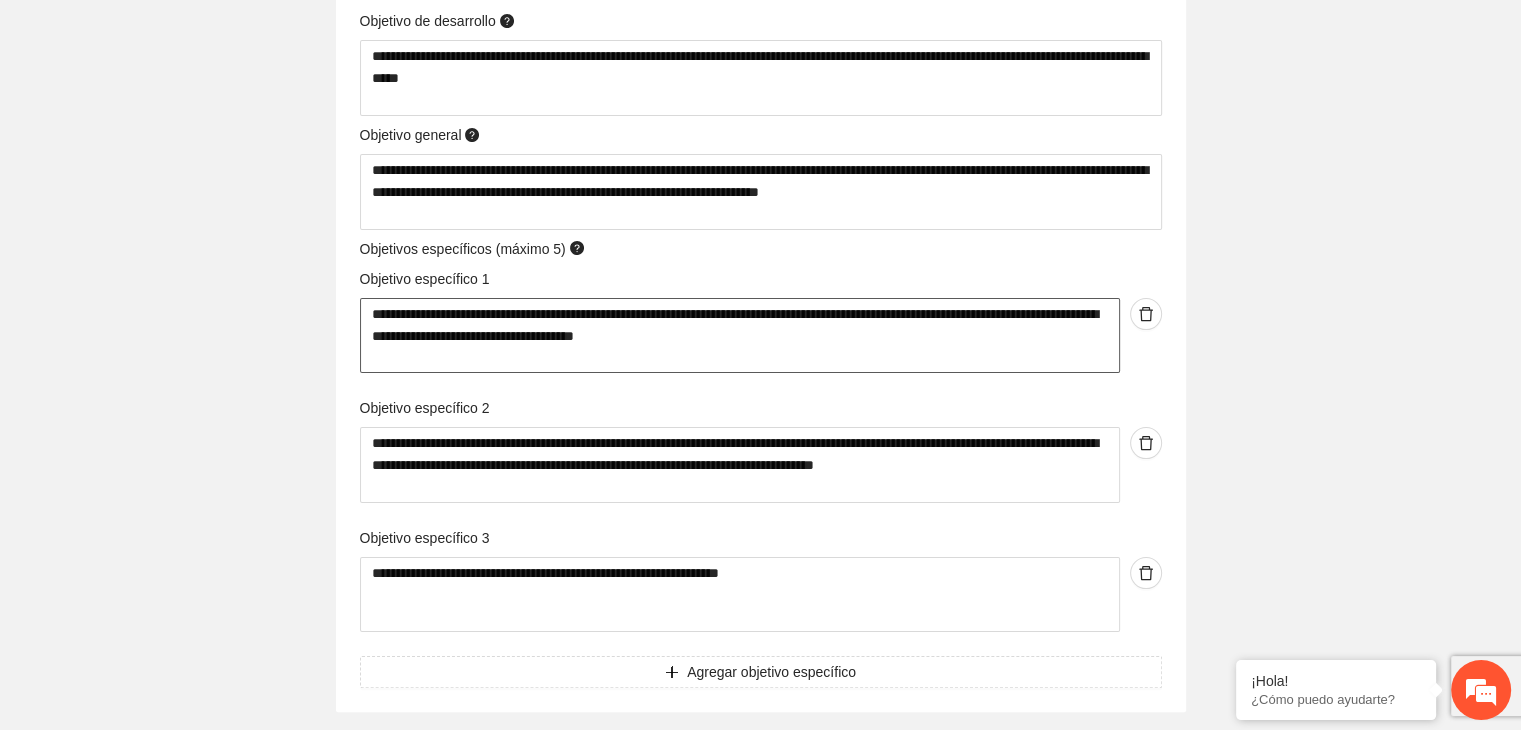 type 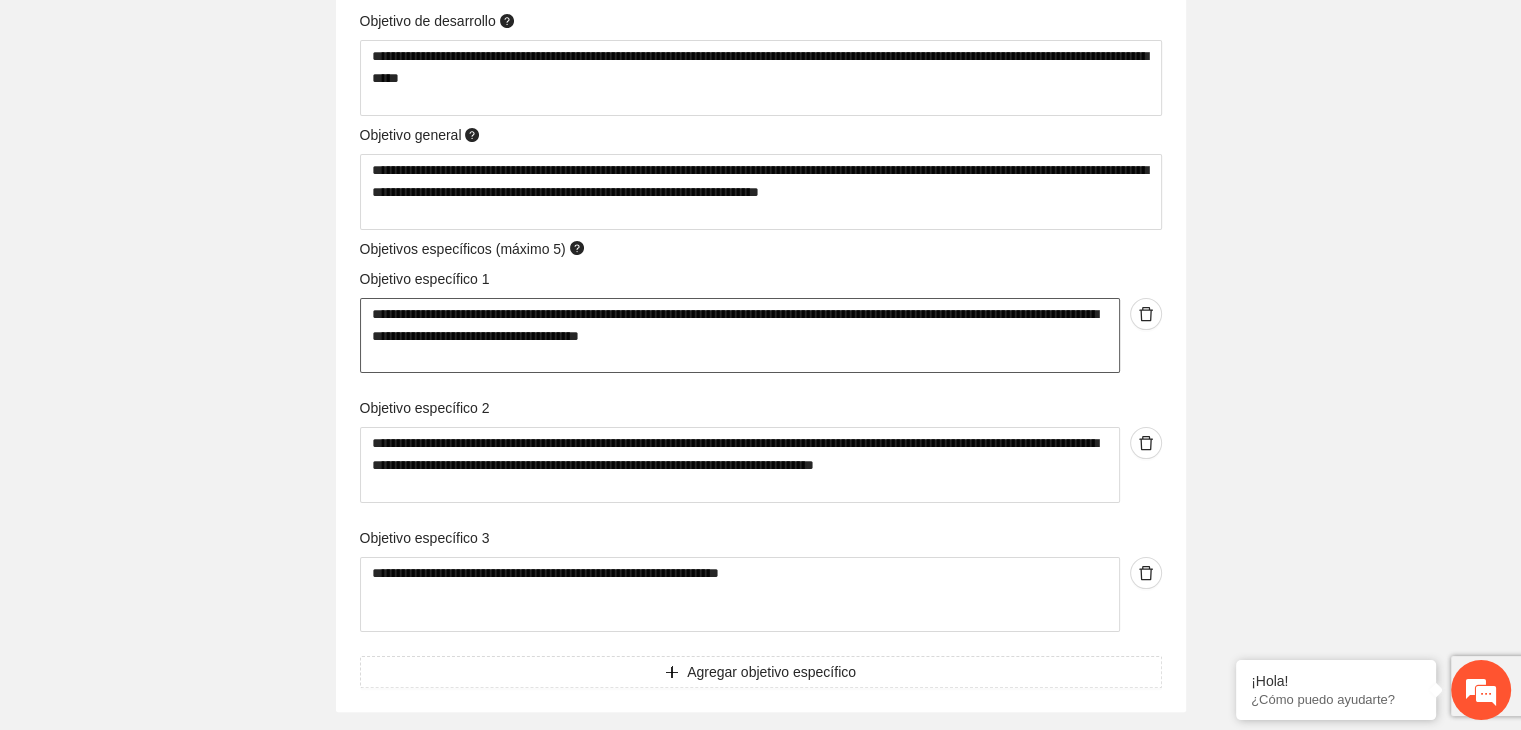 type 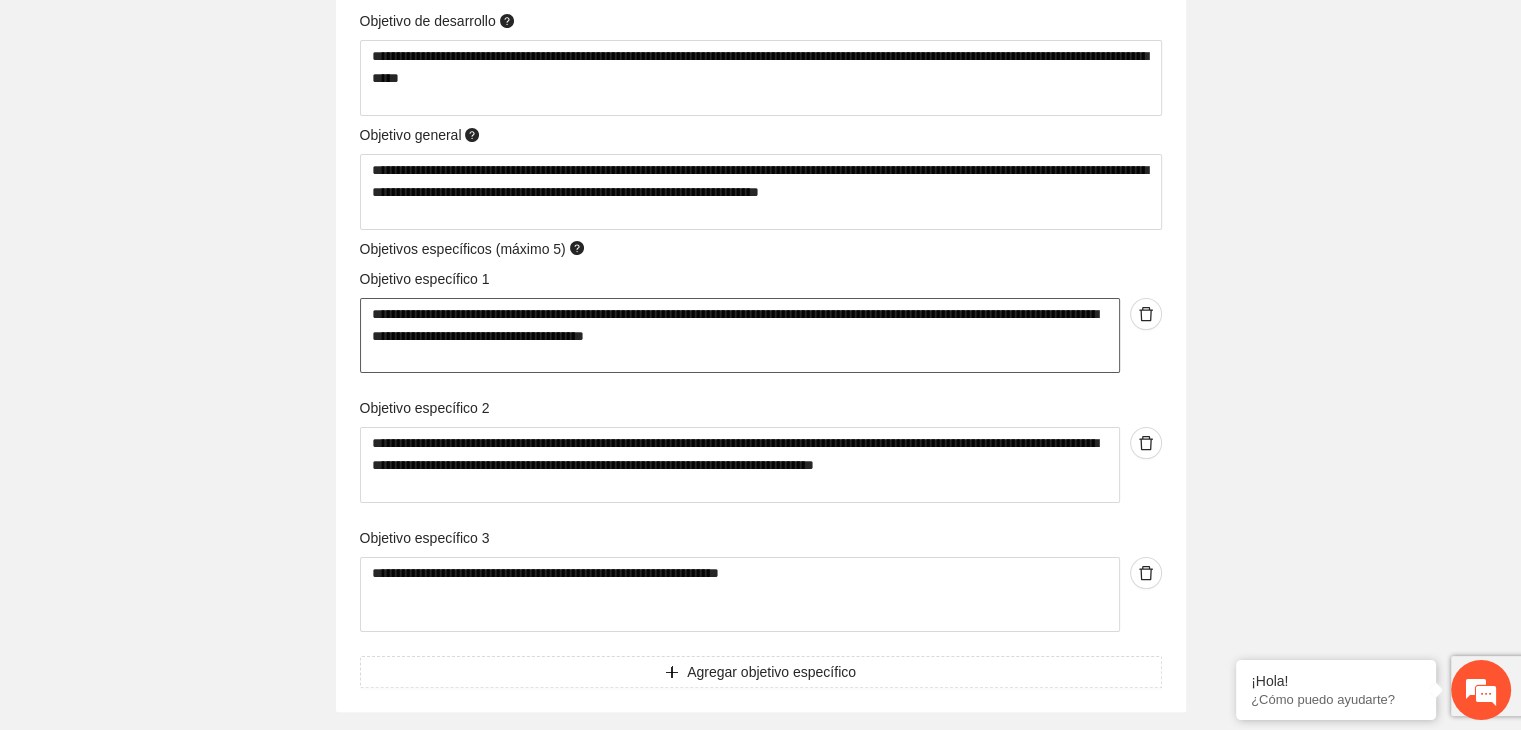 type 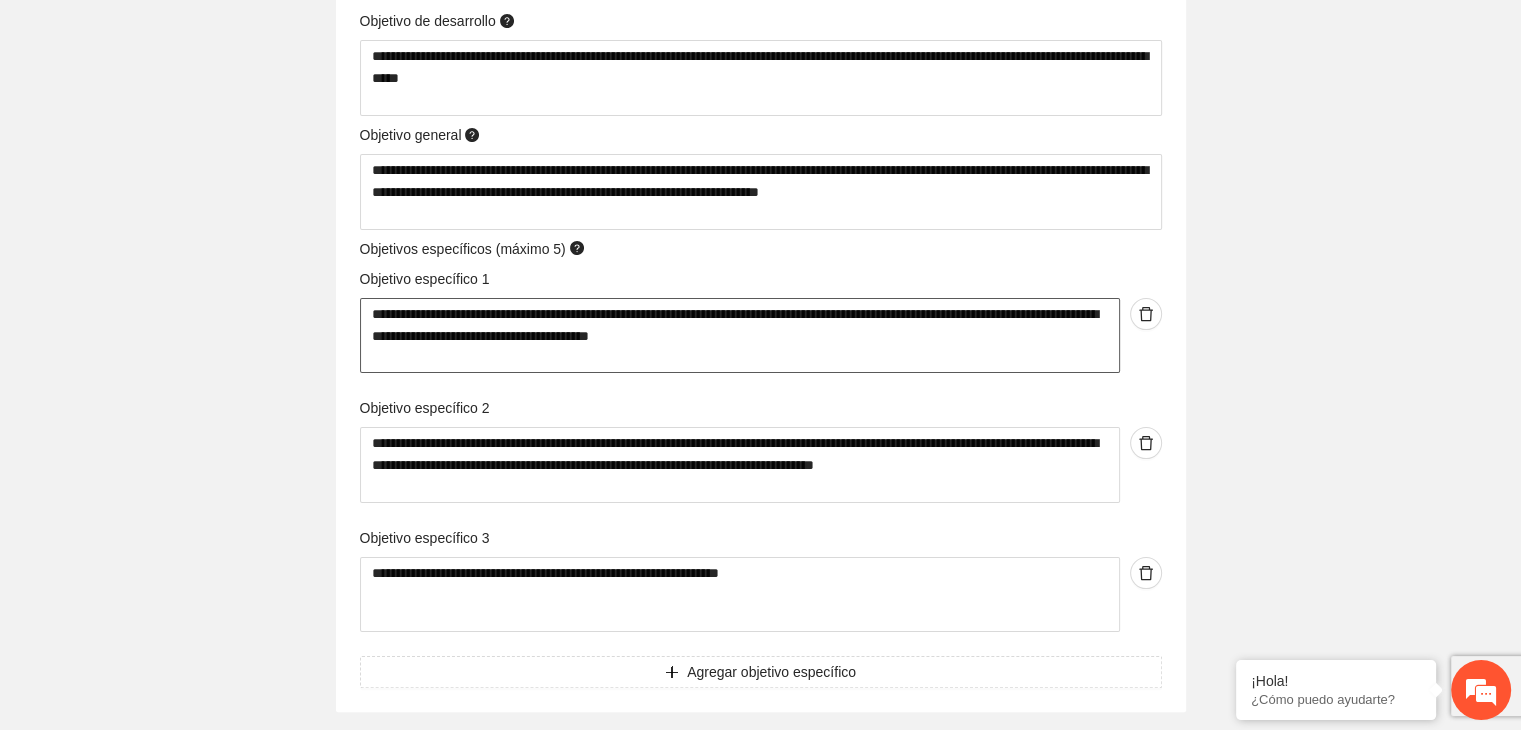 type 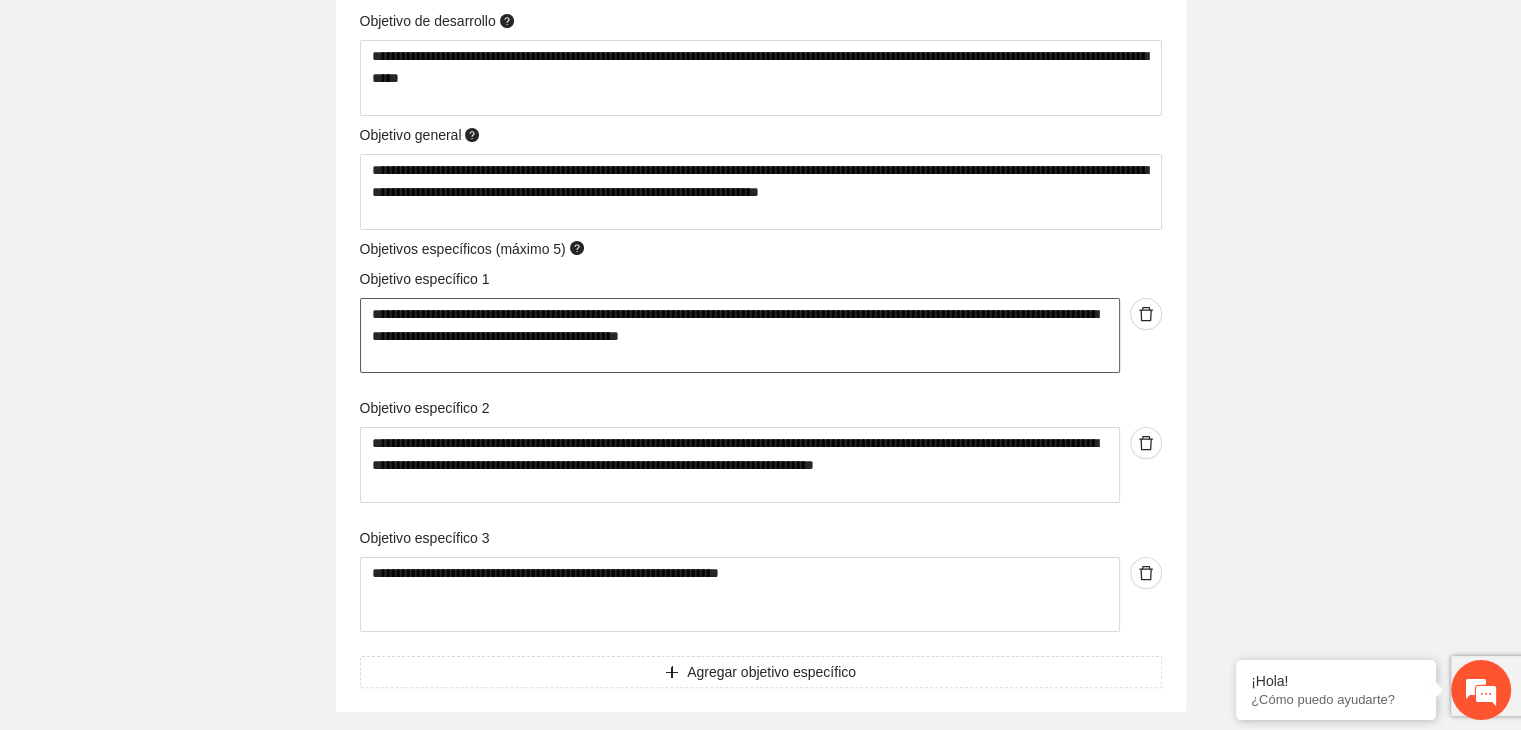 click on "**********" at bounding box center [740, 336] 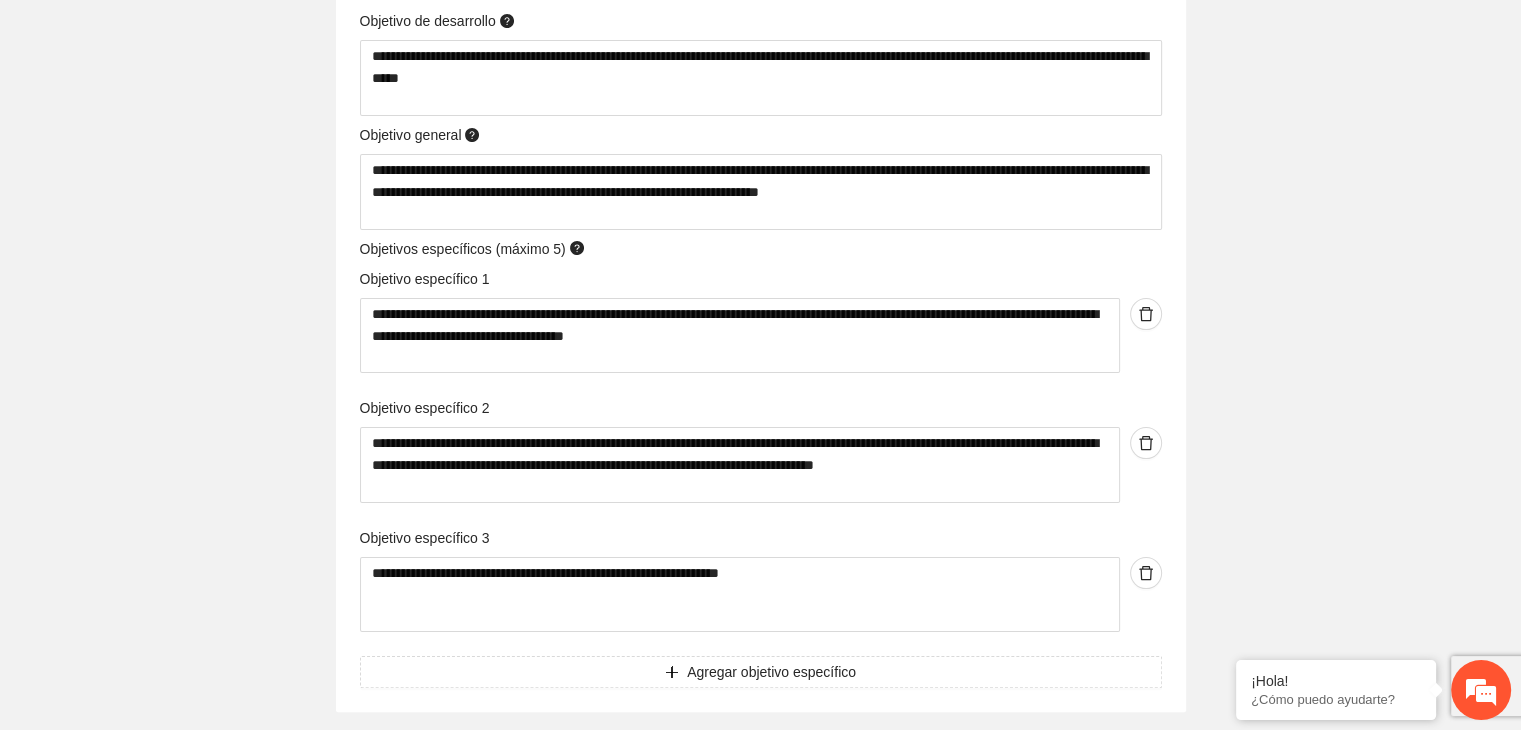 click on "**********" at bounding box center [760, -3269] 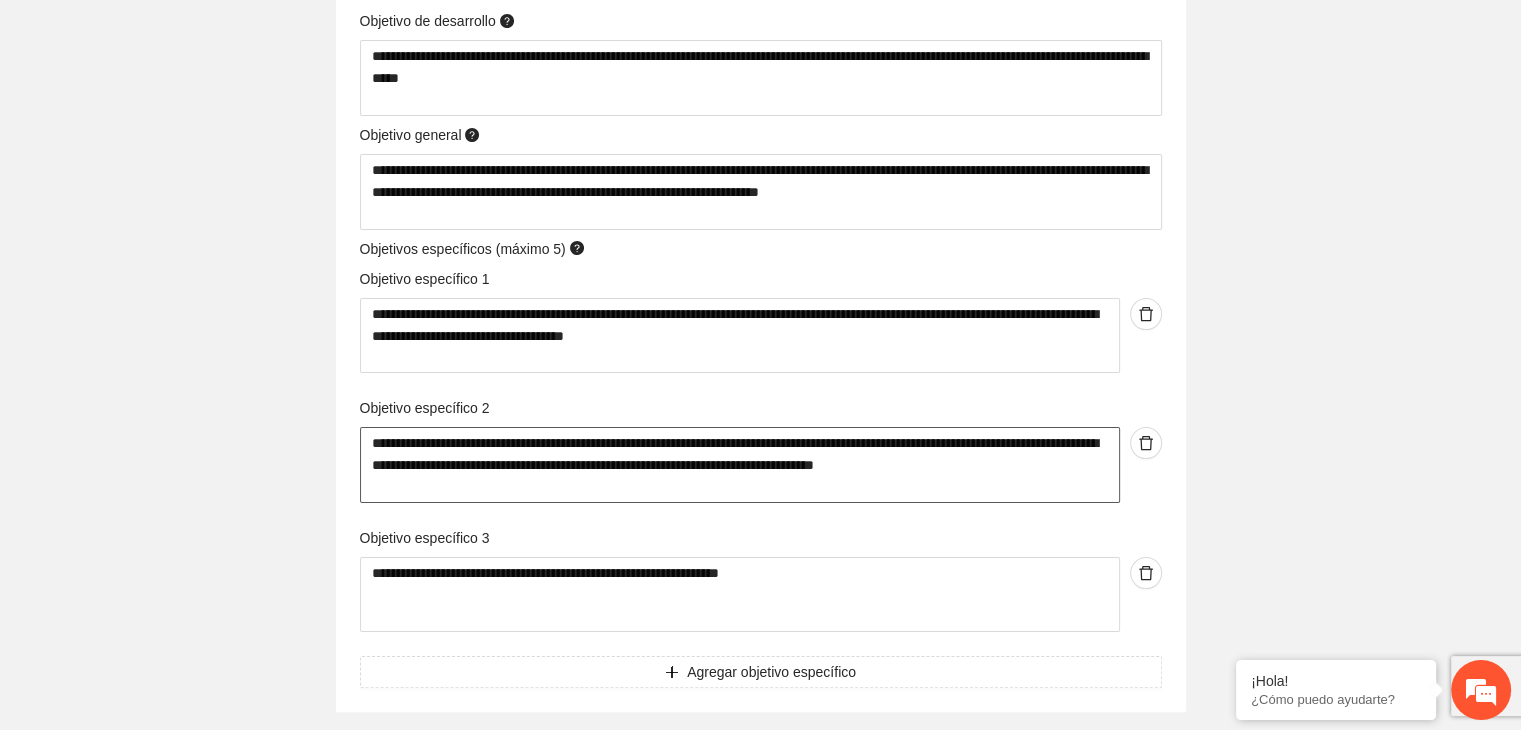 click on "**********" at bounding box center (740, 336) 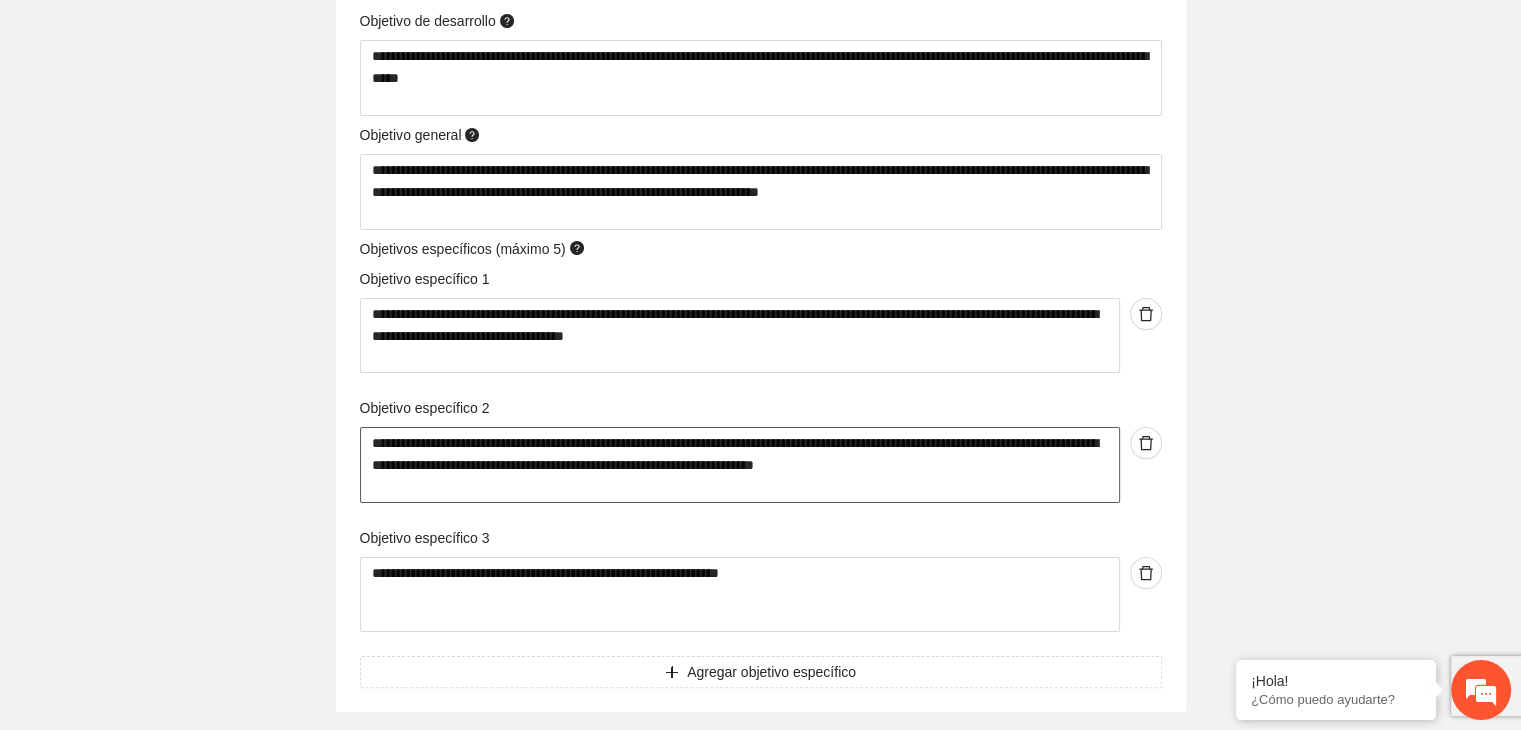 click on "**********" at bounding box center (740, 336) 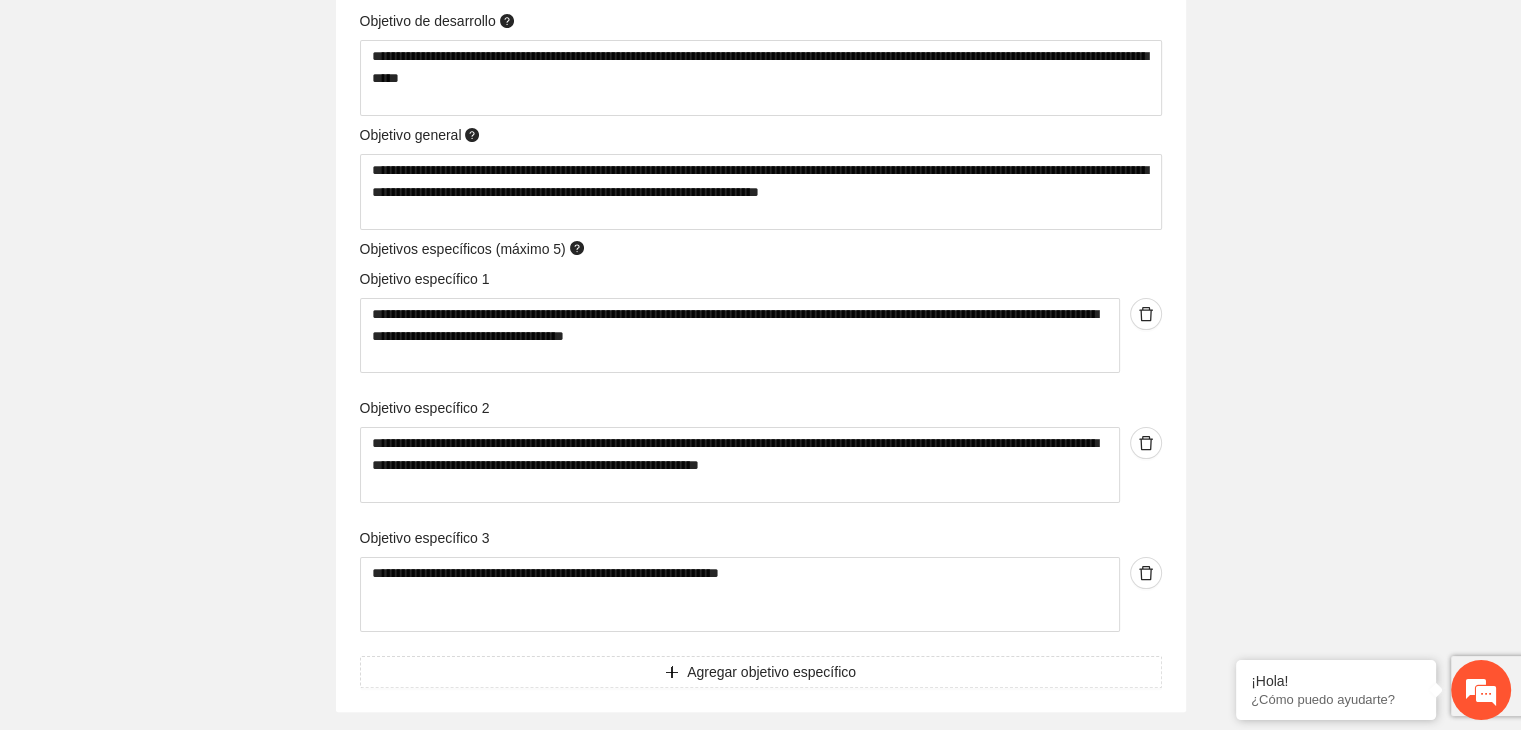 click on "**********" at bounding box center [760, -3269] 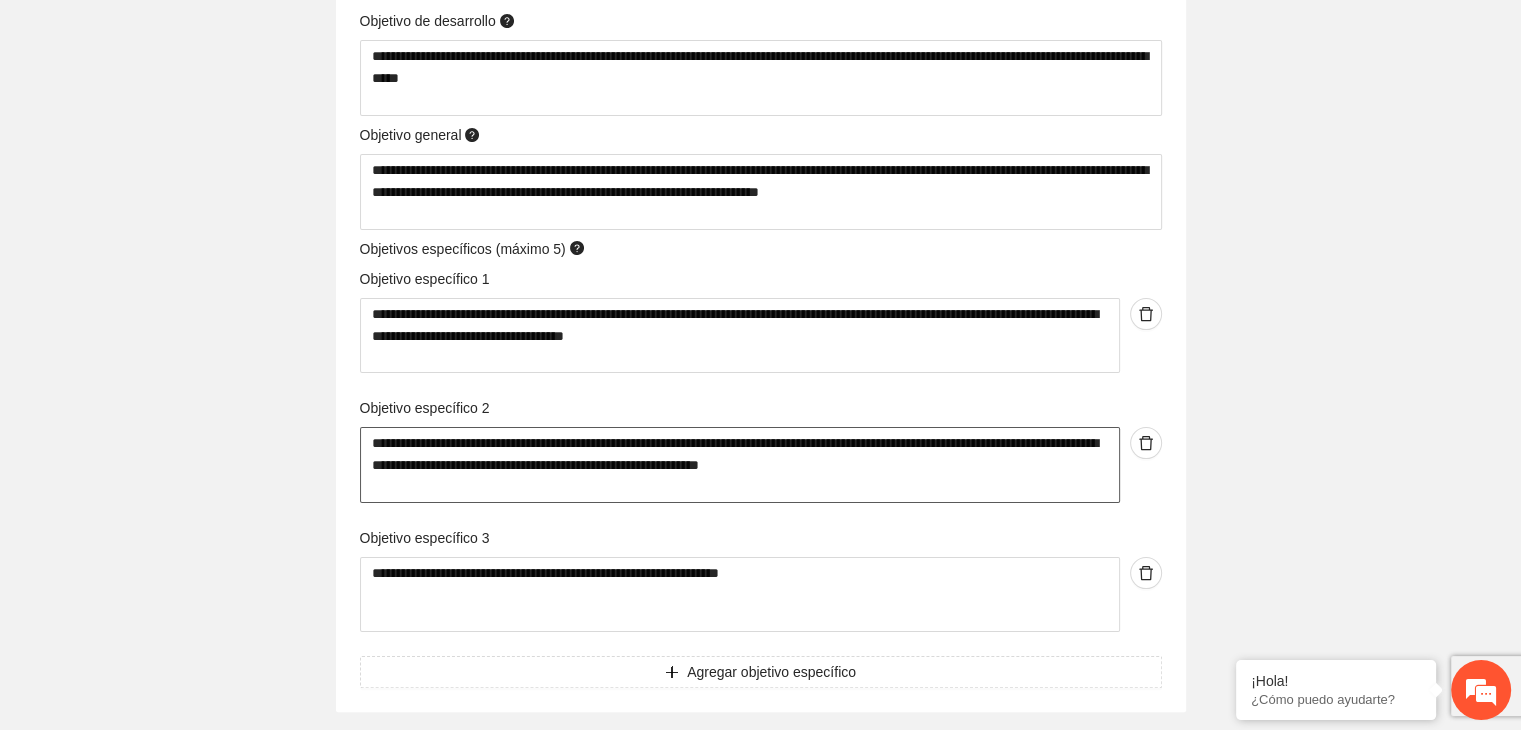 click on "**********" at bounding box center (740, 336) 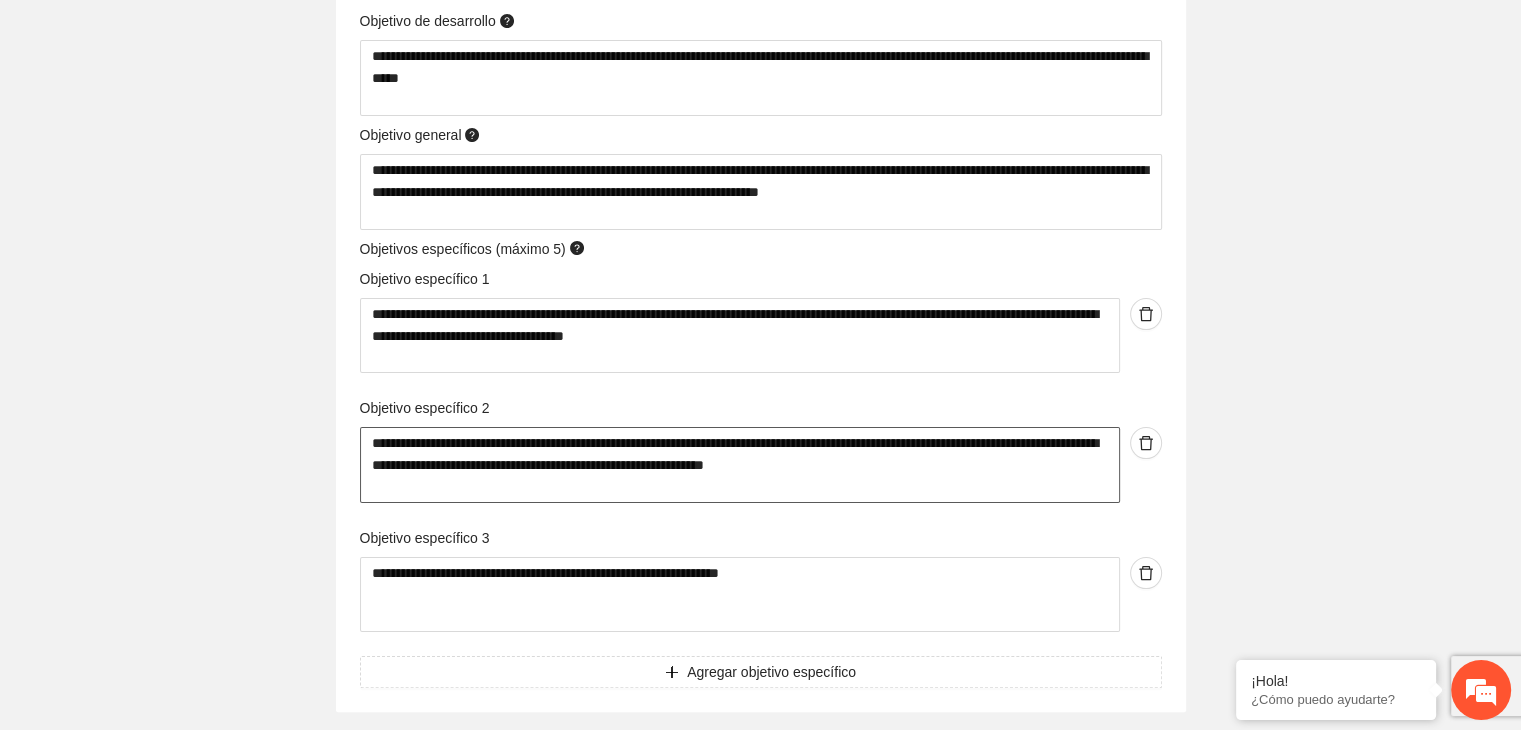click on "**********" at bounding box center (740, 336) 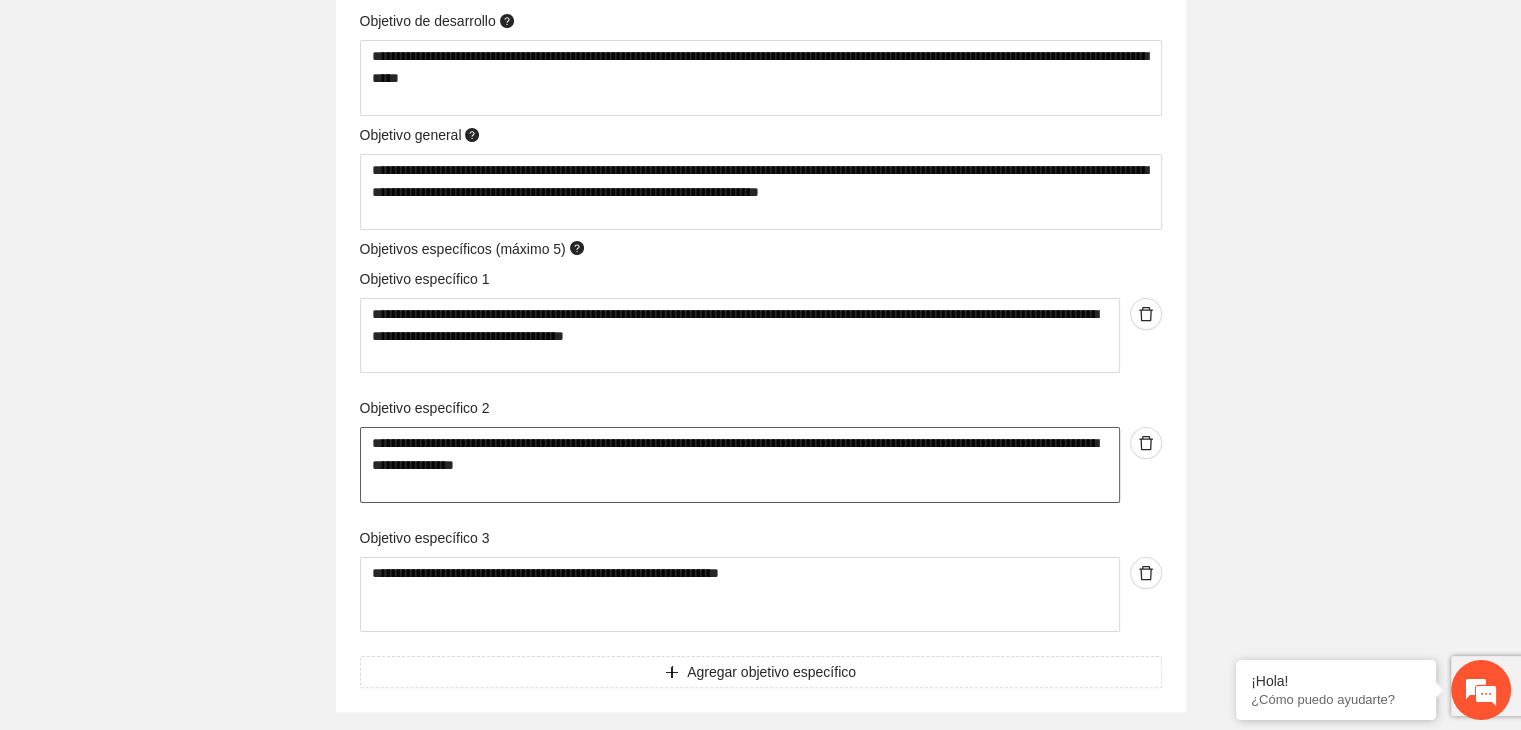 click on "**********" at bounding box center (740, 336) 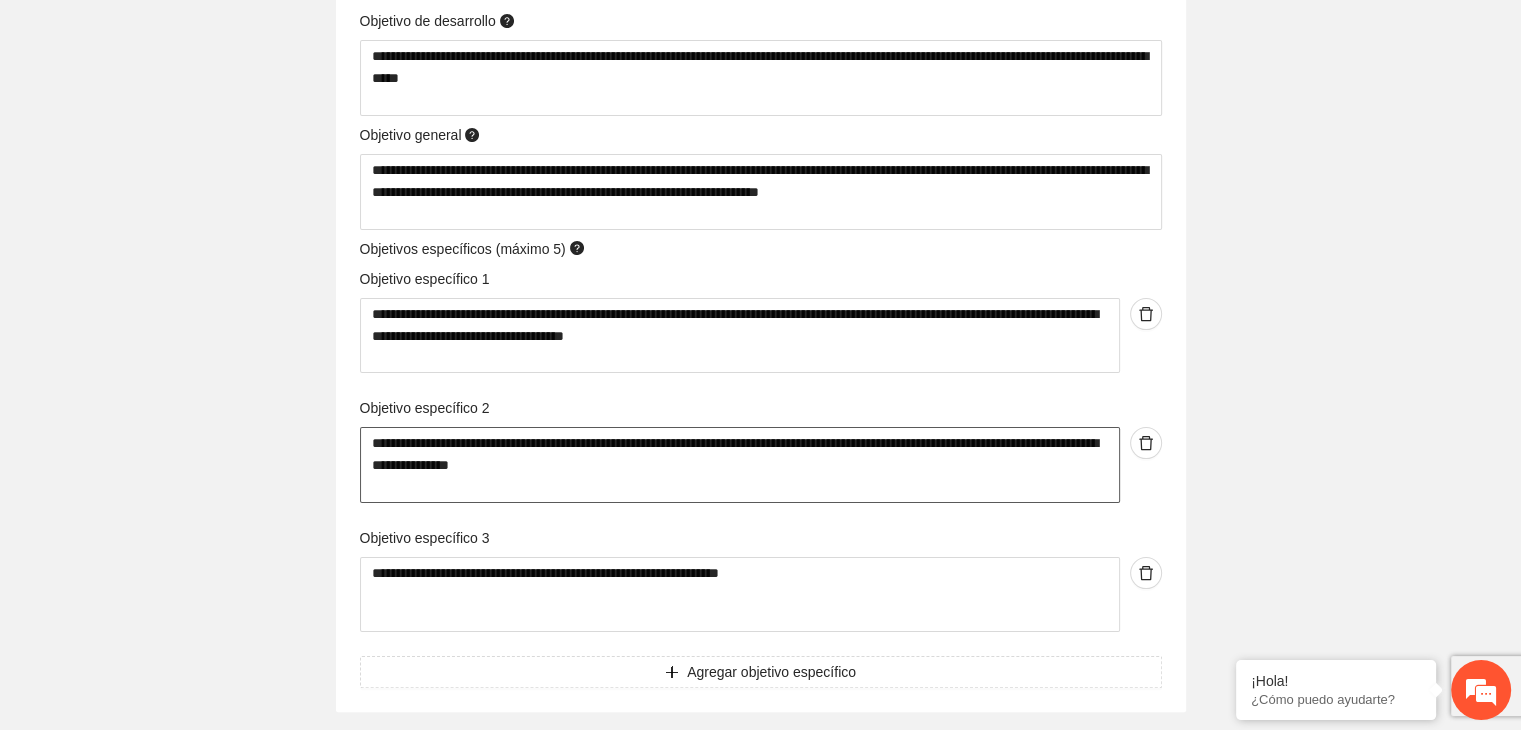 click on "**********" at bounding box center (740, 336) 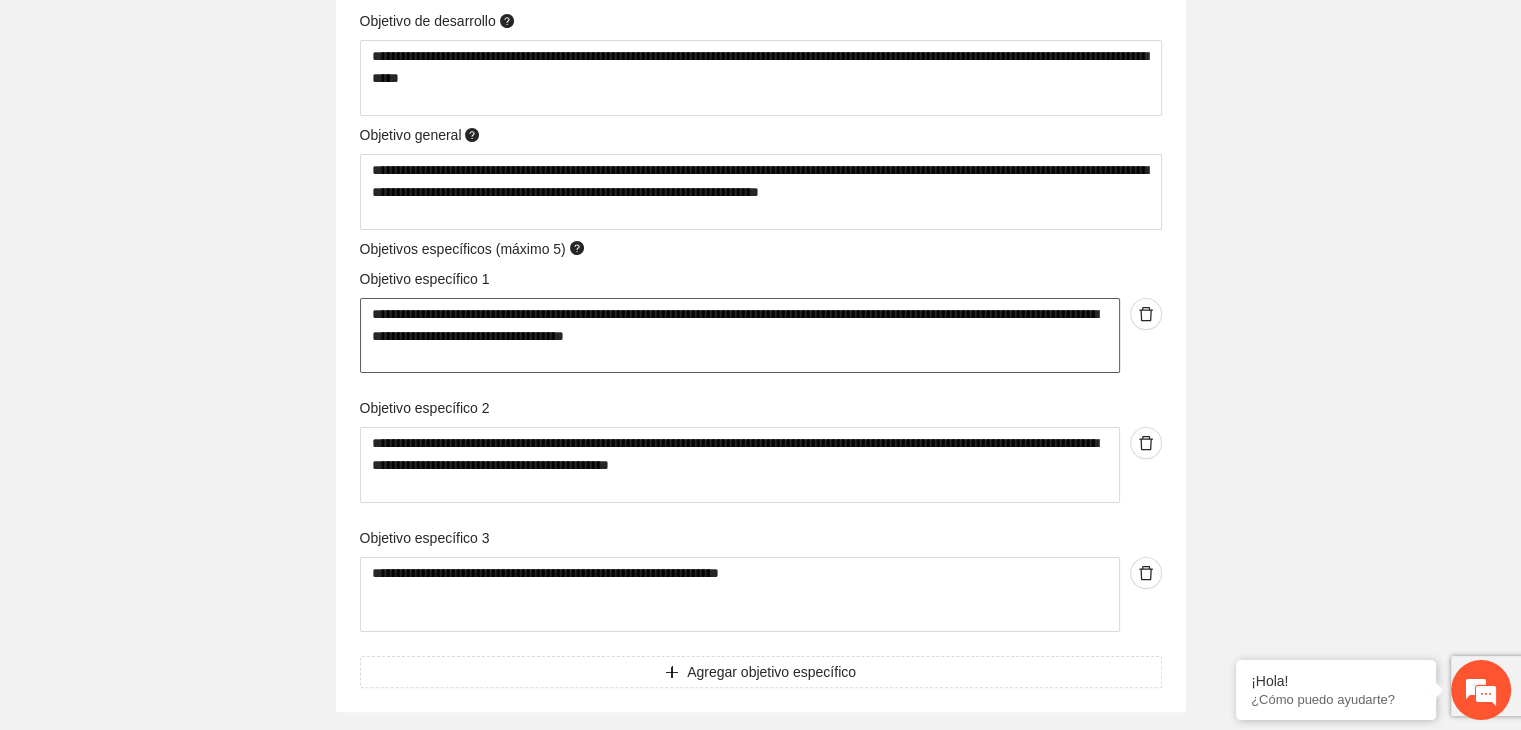 click on "**********" at bounding box center [740, 336] 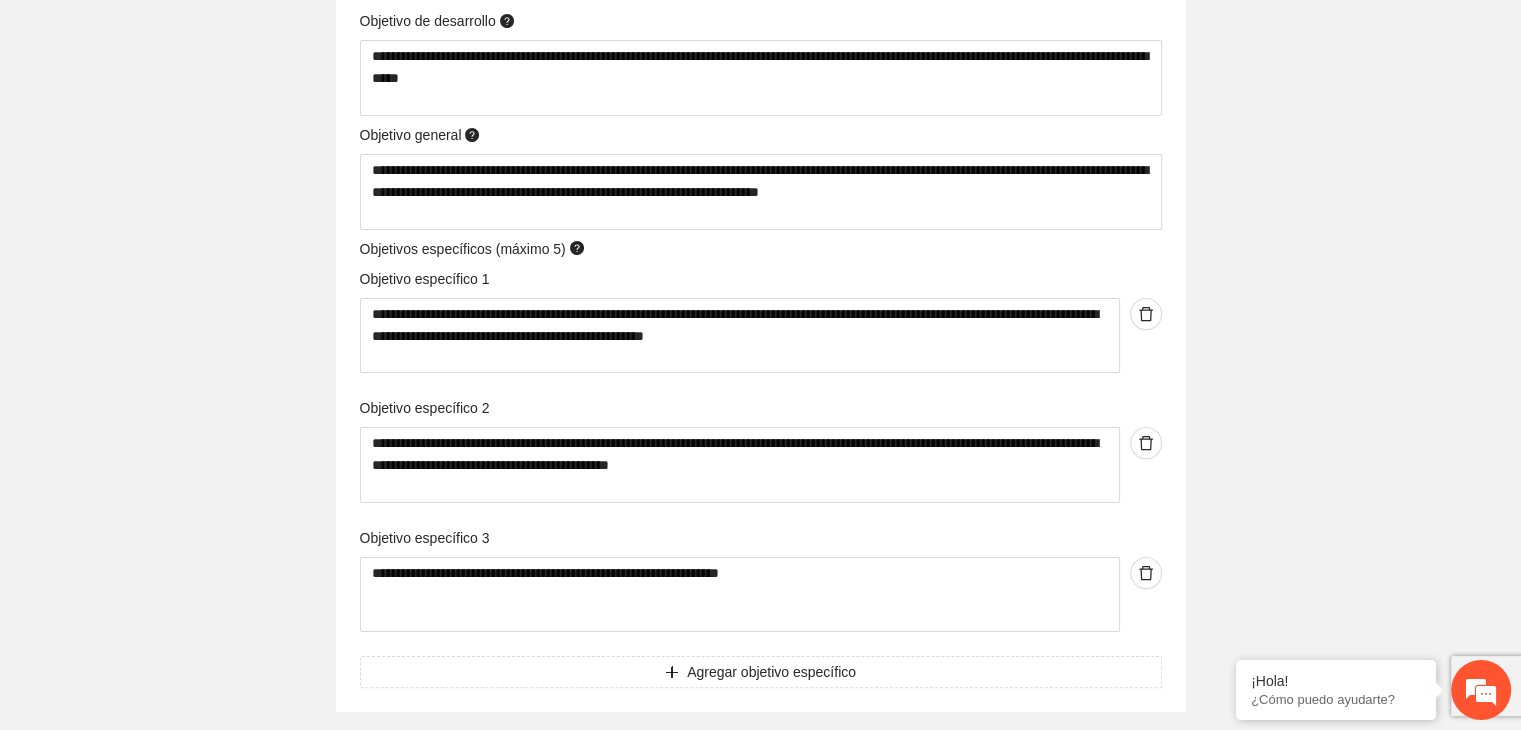 click on "**********" at bounding box center [760, -3269] 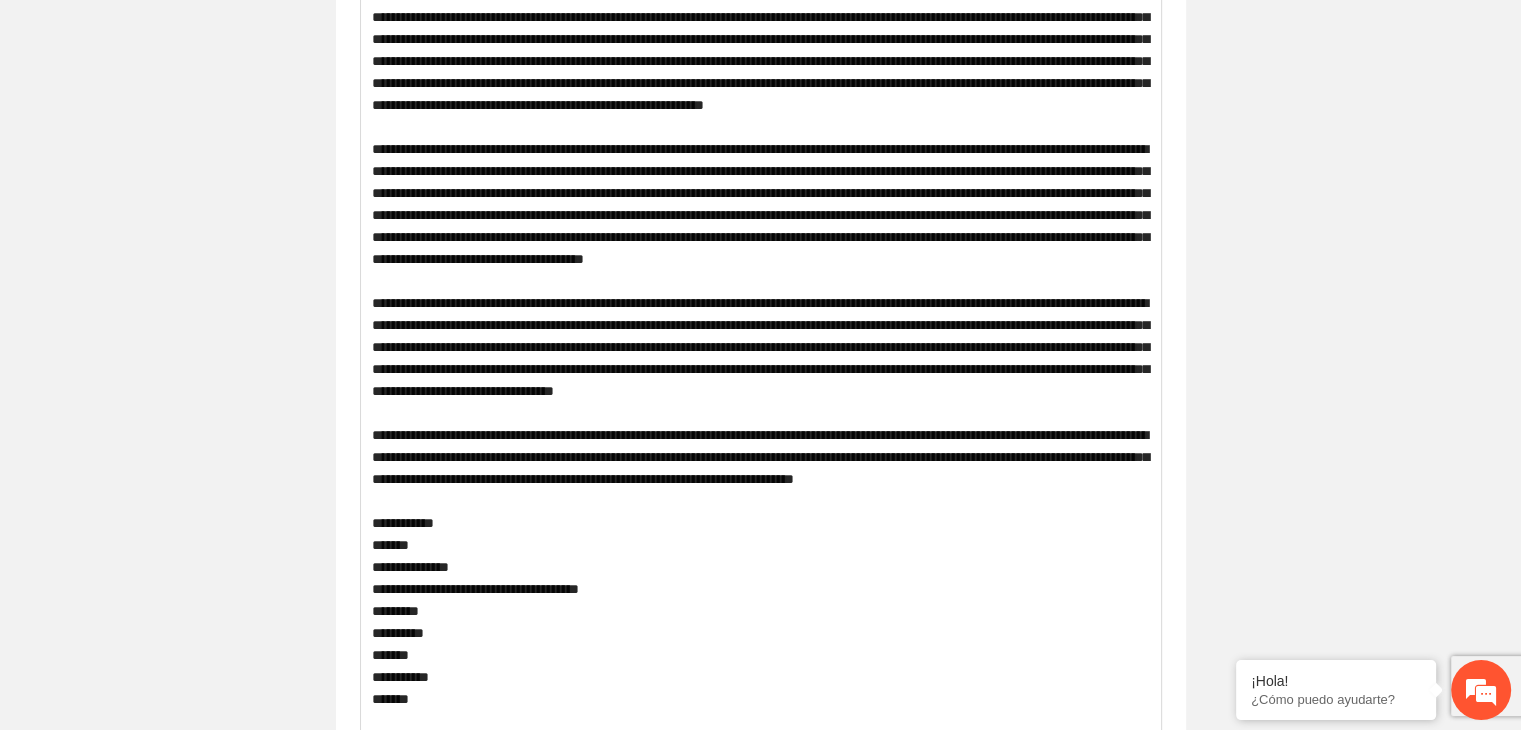 scroll, scrollTop: 126, scrollLeft: 0, axis: vertical 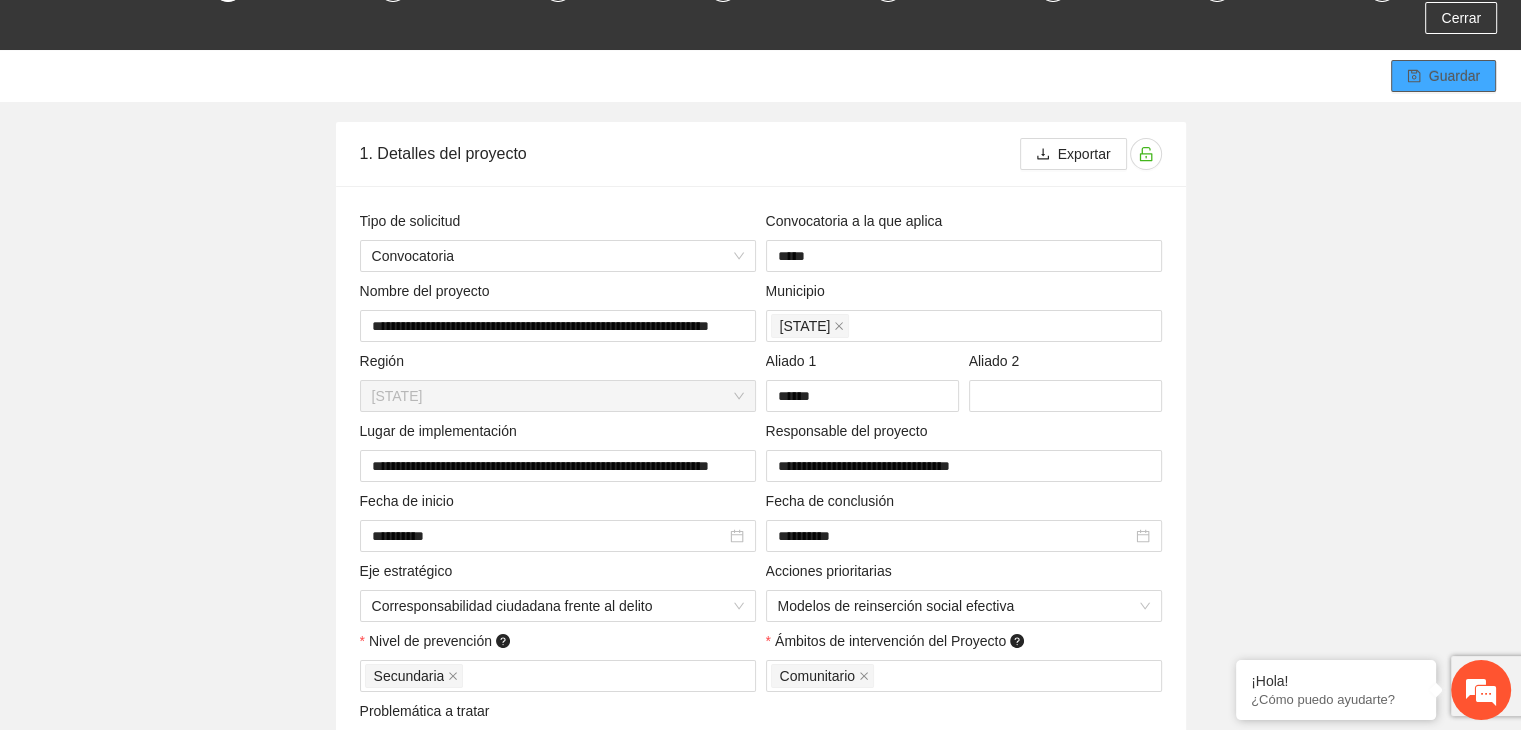 click on "Guardar" at bounding box center (1443, 76) 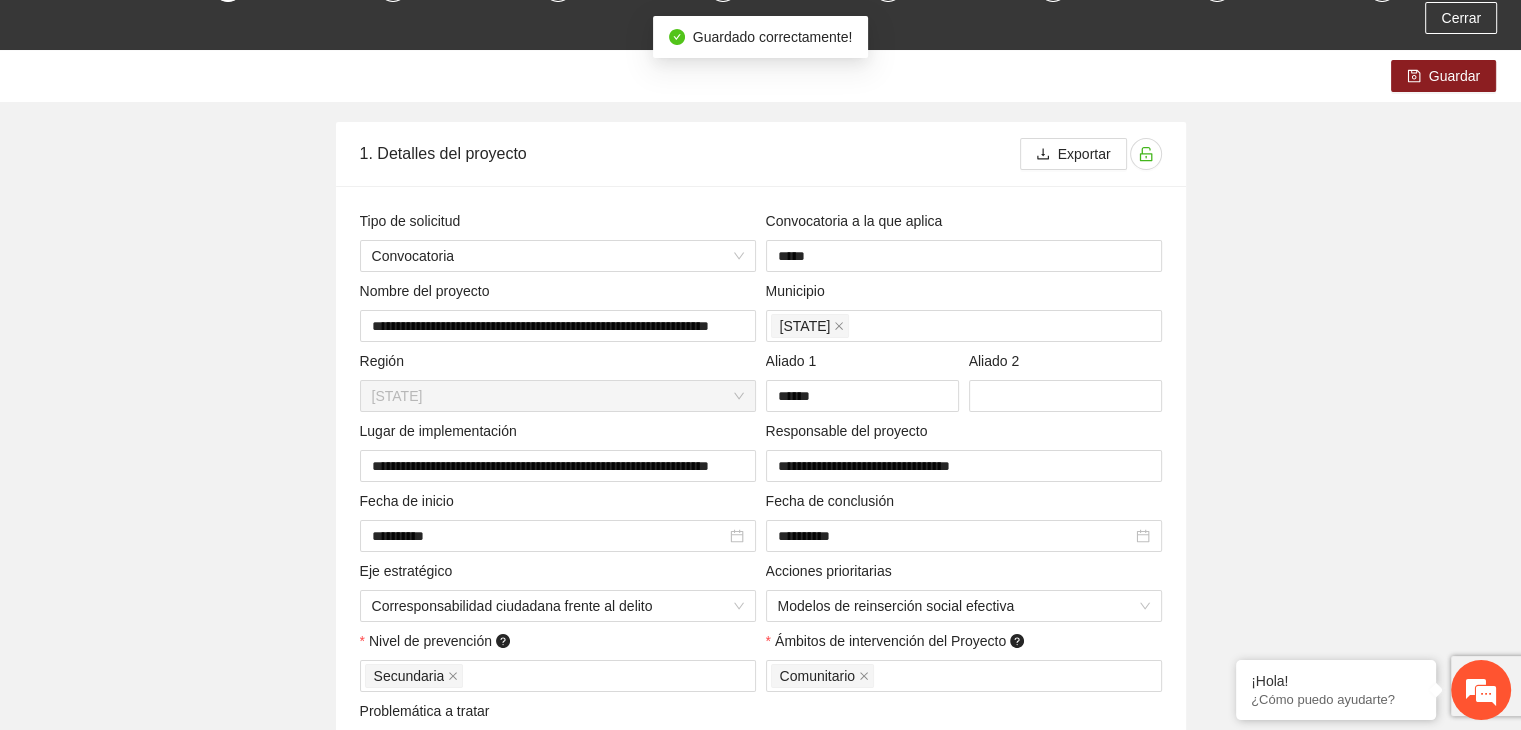 click on "**********" at bounding box center (760, 4485) 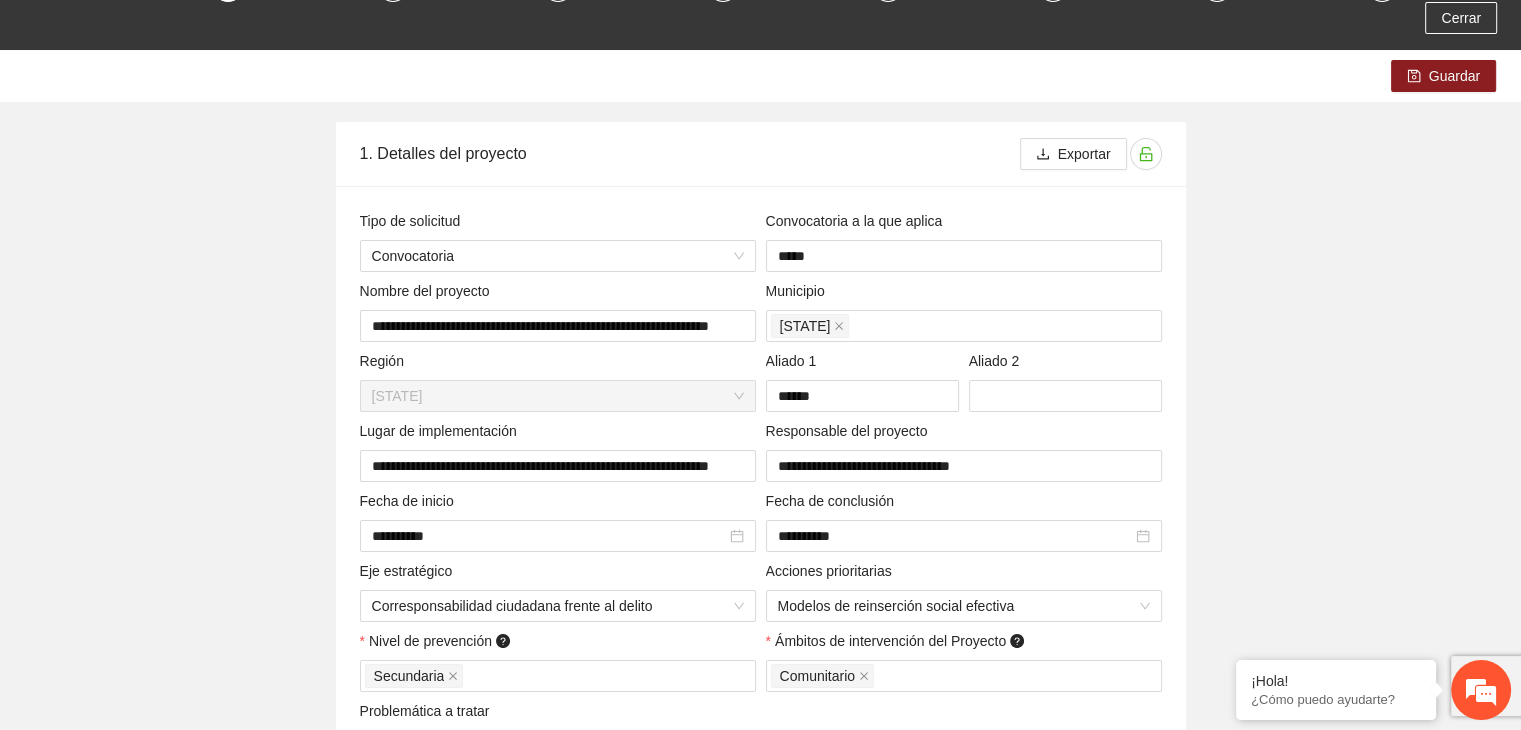 click on "**********" at bounding box center [760, 4485] 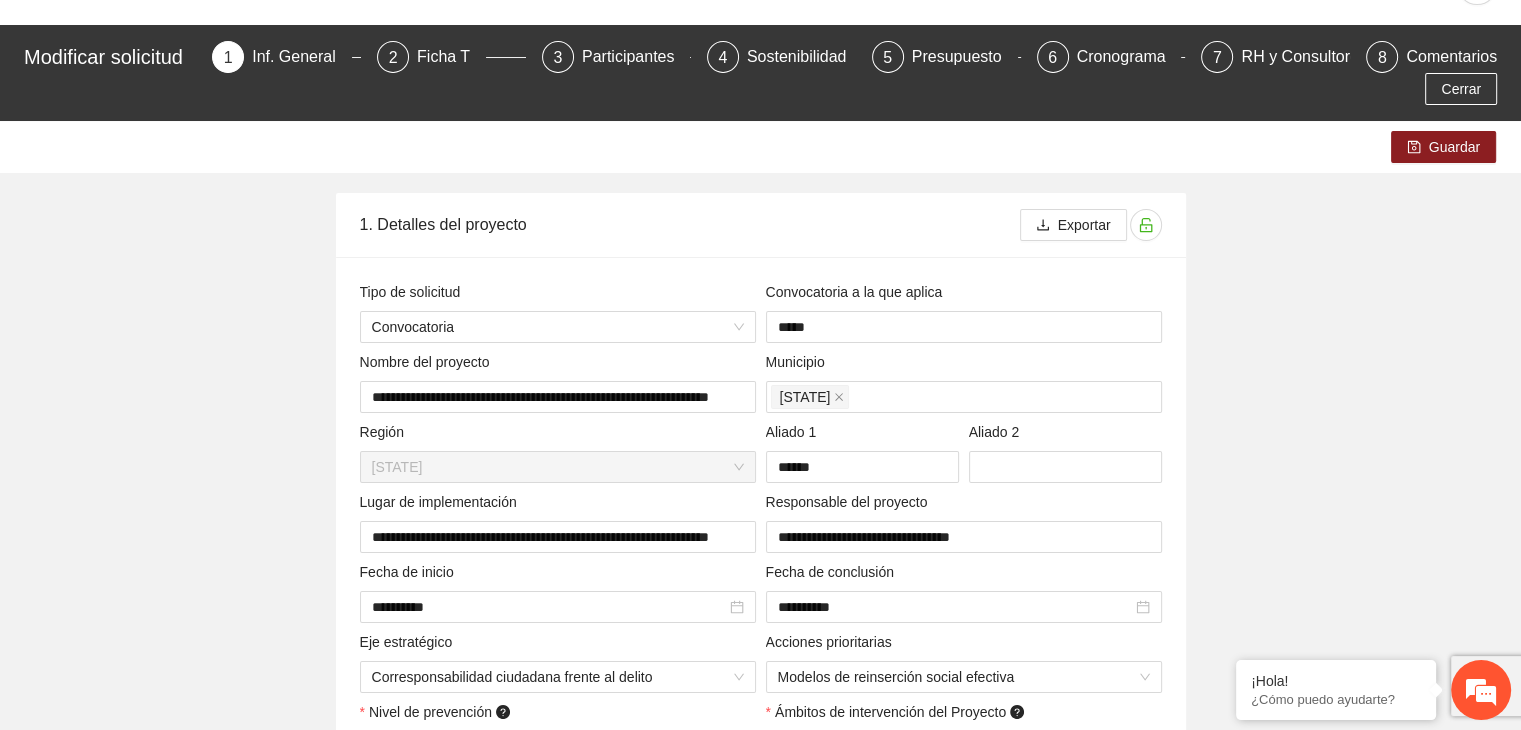 scroll, scrollTop: 0, scrollLeft: 0, axis: both 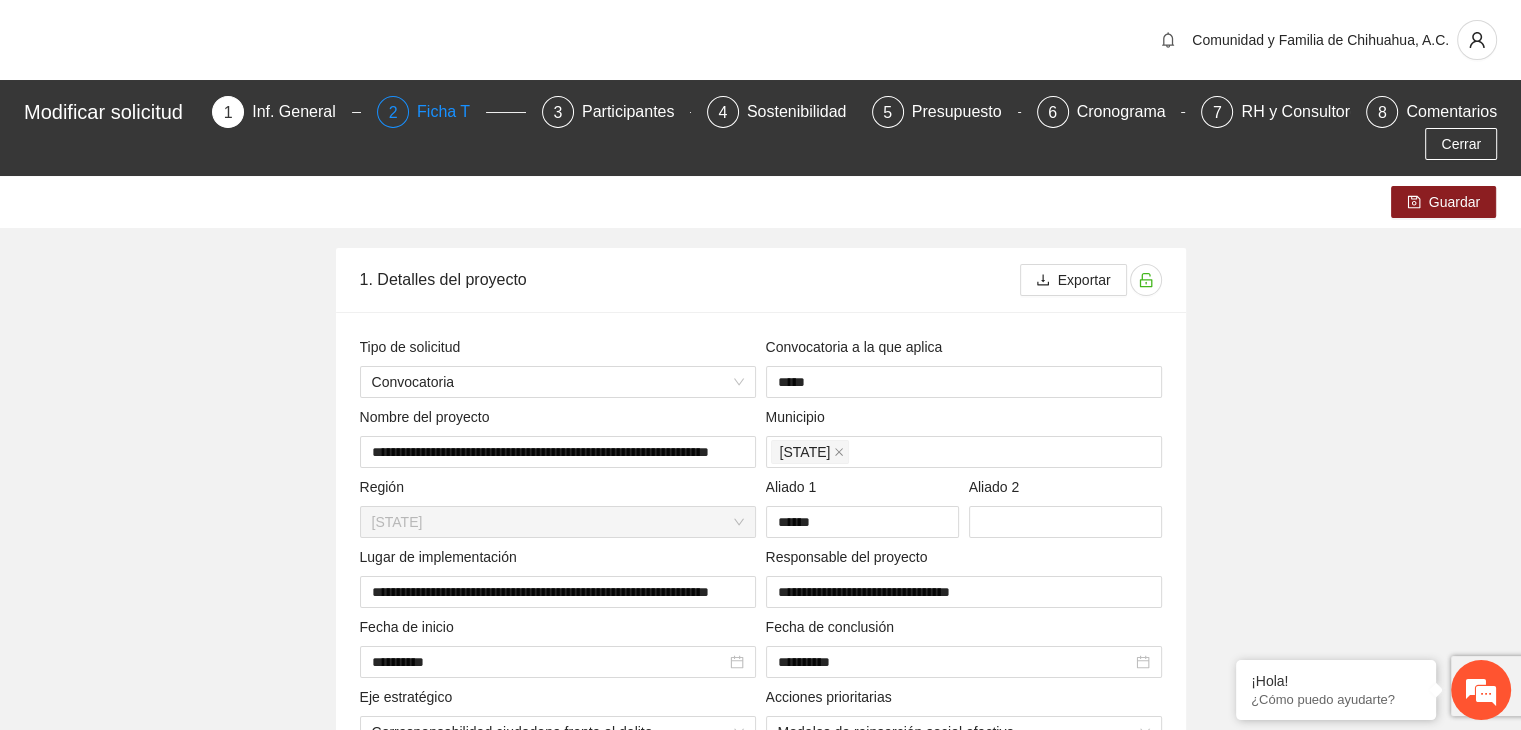 click on "Ficha T" at bounding box center (451, 112) 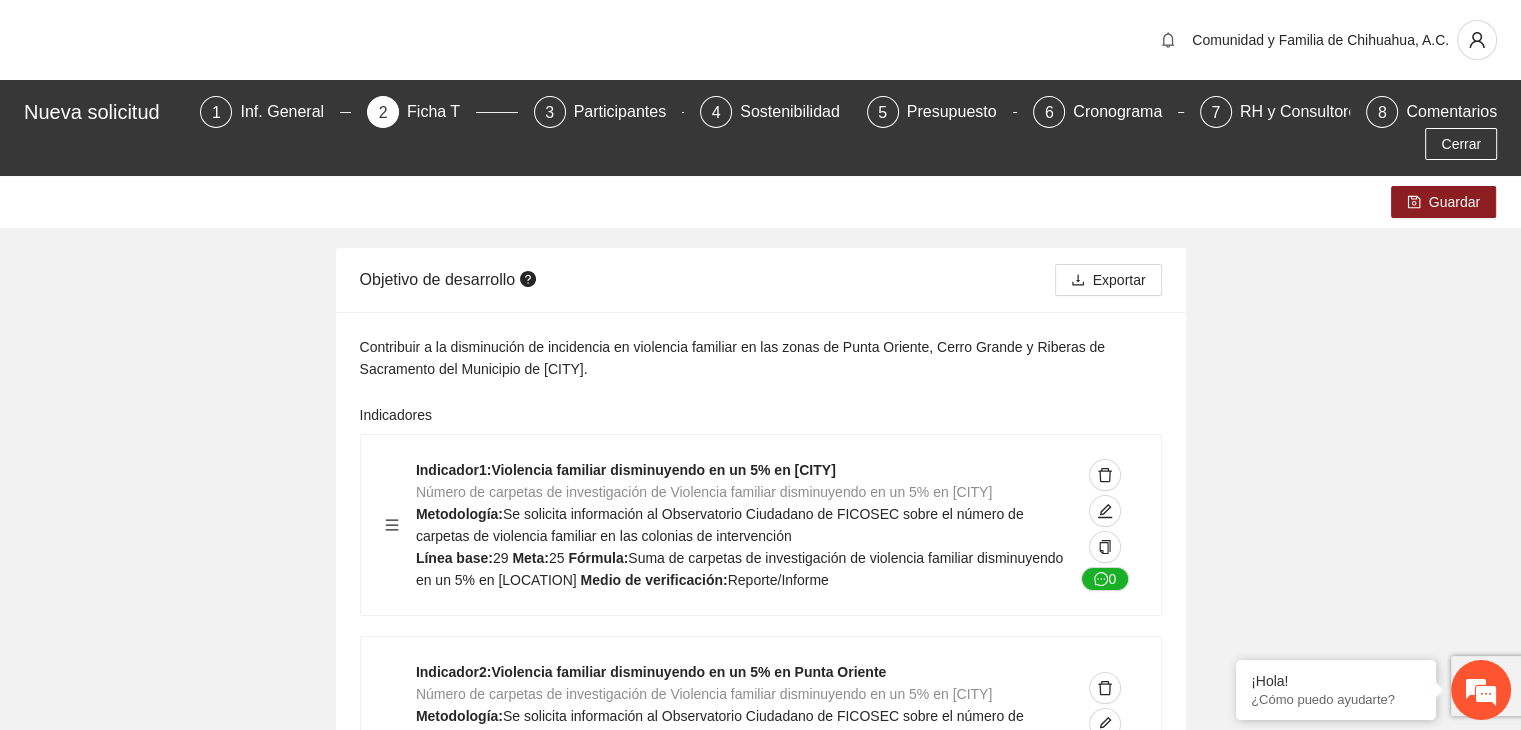 click on "Contribuir a la disminución de incidencia en violencia familiar en las zonas de Punta Oriente, Cerro Grande y Riberas de Sacramento del Municipio  de [CITY]. Indicadores Indicador  1 :  Violencia familiar disminuyendo en un 5% en Cerro grande Número de carpetas de investigación de Violencia familiar  disminuyendo en un 5% en Cerro grande Metodología:  Se solicita información al Observatorio Ciudadano de FICOSEC sobre el número de carpetas de violencia familiar en las colonias de intervención Línea base:  29   Meta:  25   Fórmula:  Suma de carpetas de investigación de violencia familiar disminuyendo  en un 5% en Punta Oriente   Medio de verificación:  Reporte/Informe 0 Indicador  2 :  Violencia familiar disminuyendo en un 5% en Punta Oriente Número de carpetas de investigación de Violencia familiar  disminuyendo en un 5% en Punta Oriente Metodología:  Línea base:  63   Meta:  56   Fórmula:    Medio de verificación:  Reporte/Informe 0 3 :" at bounding box center [760, 3323] 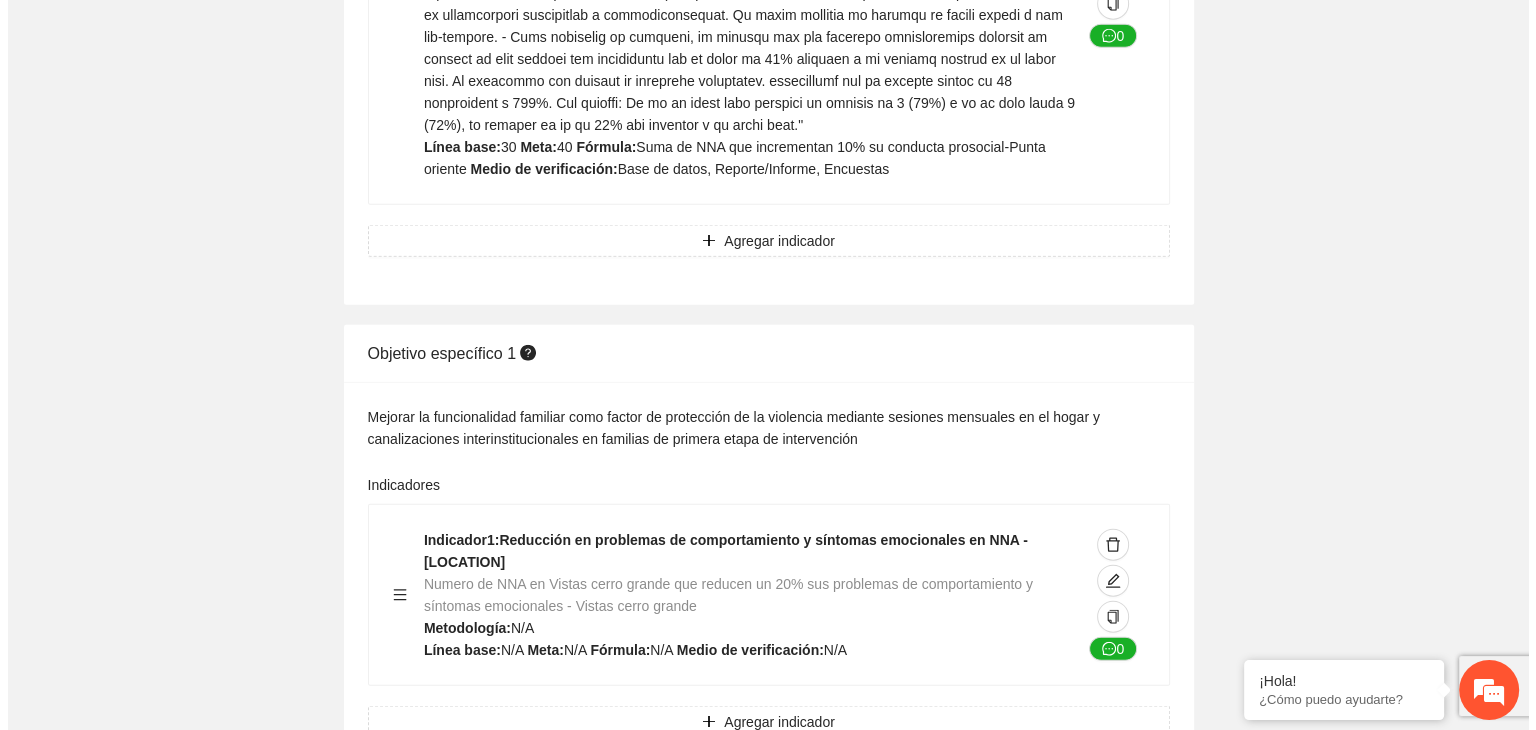 scroll, scrollTop: 4920, scrollLeft: 0, axis: vertical 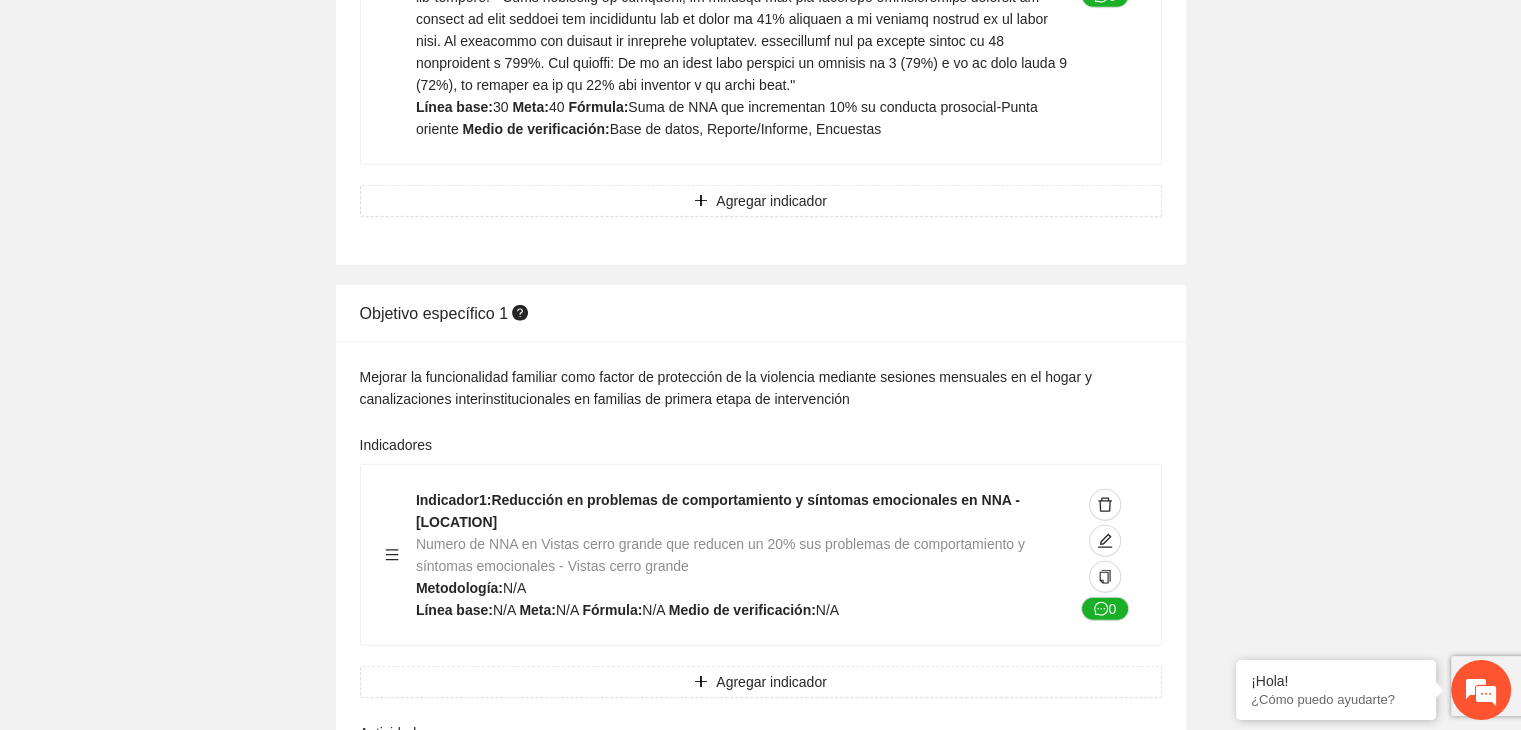 click on "Contribuir a la disminución de incidencia en violencia familiar en las zonas de Punta Oriente, Cerro Grande y Riberas de Sacramento del Municipio  de [CITY]. Indicadores Indicador  1 :  Violencia familiar disminuyendo en un 5% en Cerro grande Número de carpetas de investigación de Violencia familiar  disminuyendo en un 5% en Cerro grande Metodología:  Se solicita información al Observatorio Ciudadano de FICOSEC sobre el número de carpetas de violencia familiar en las colonias de intervención Línea base:  29   Meta:  25   Fórmula:  Suma de carpetas de investigación de violencia familiar disminuyendo  en un 5% en Punta Oriente   Medio de verificación:  Reporte/Informe 0 Indicador  2 :  Violencia familiar disminuyendo en un 5% en Punta Oriente Número de carpetas de investigación de Violencia familiar  disminuyendo en un 5% en Punta Oriente Metodología:  Línea base:  63   Meta:  56   Fórmula:    Medio de verificación:  Reporte/Informe 0 3 :" at bounding box center (760, -1597) 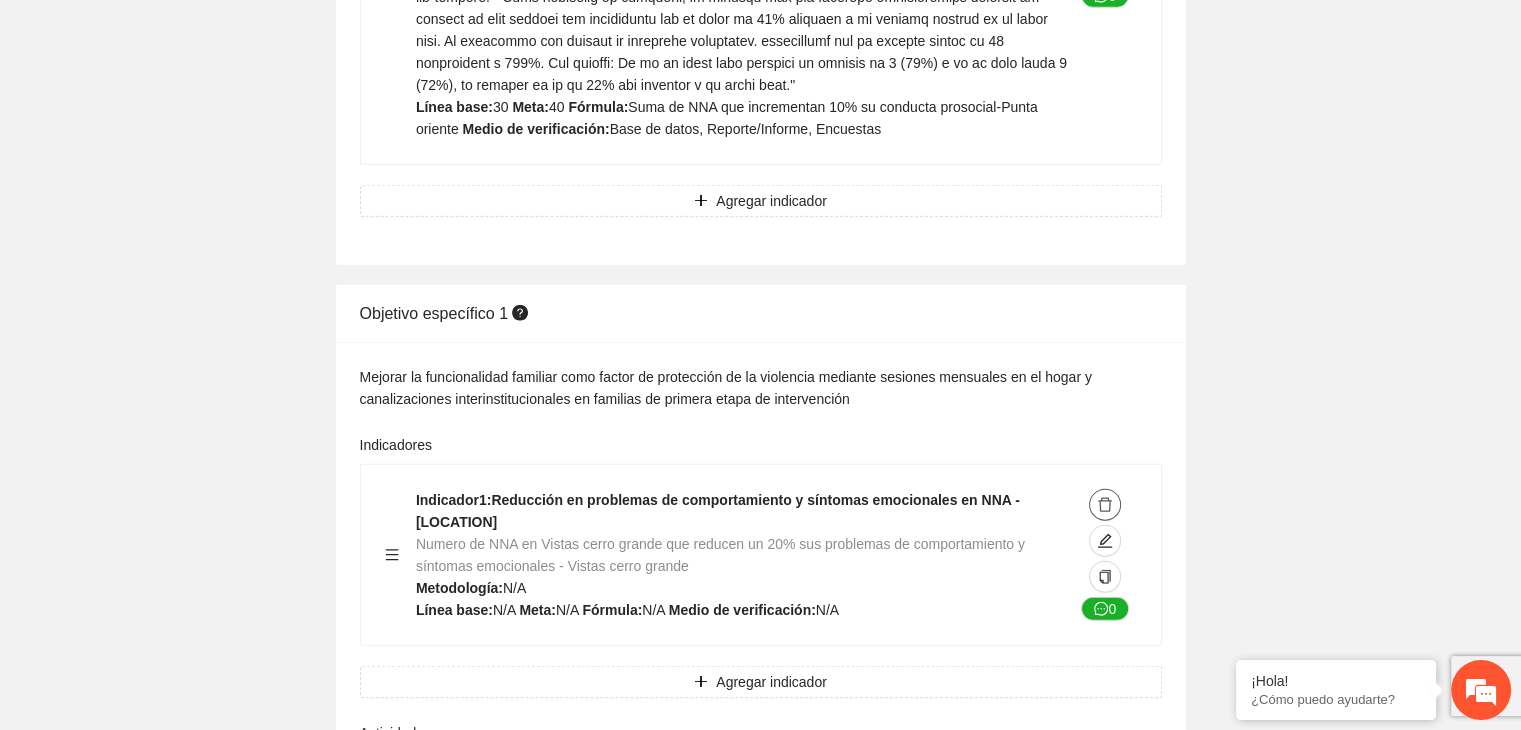 click 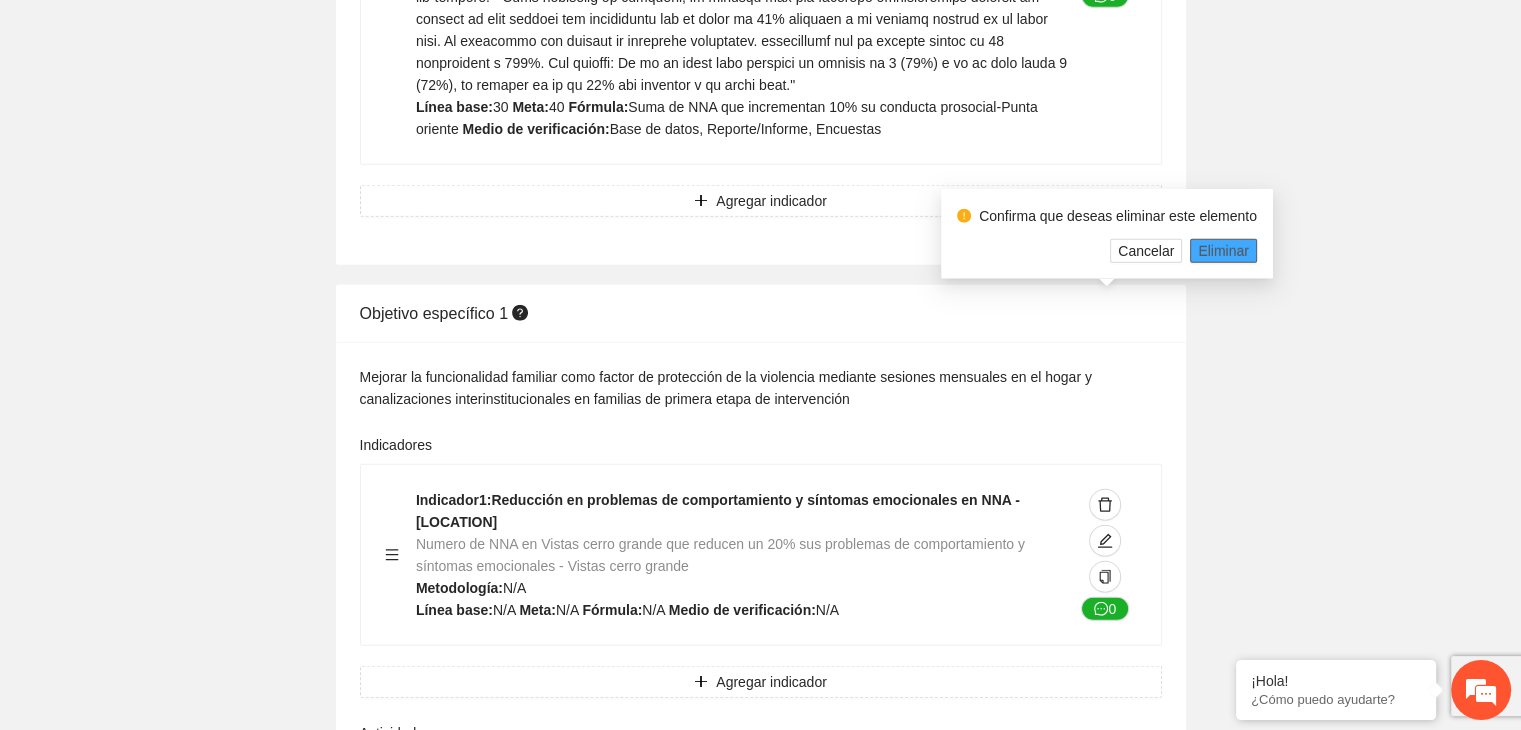 click on "Eliminar" at bounding box center (1223, 251) 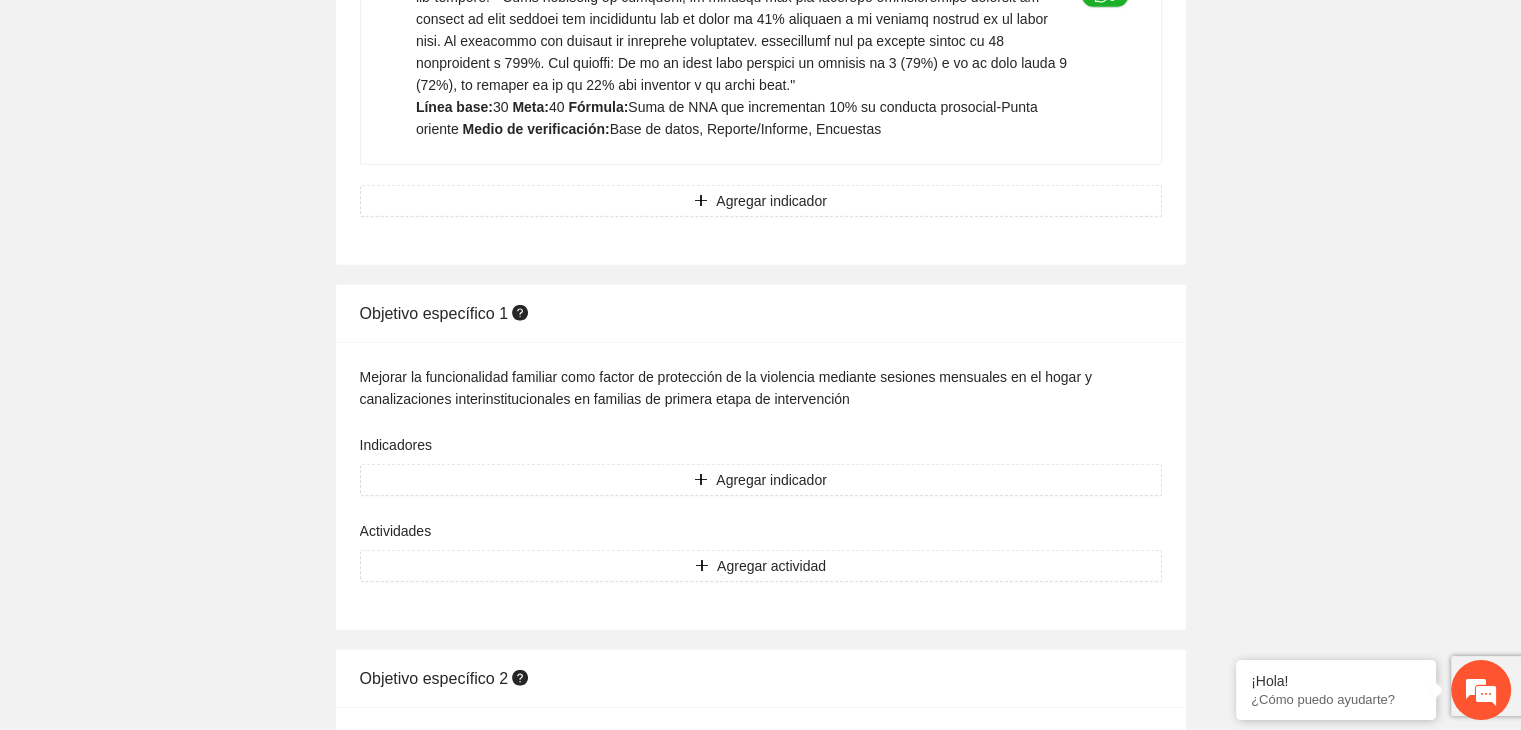 click on "Contribuir a la disminución de incidencia en violencia familiar en las zonas de Punta Oriente, Cerro Grande y Riberas de Sacramento del Municipio  de [CITY]. Indicadores Indicador  1 :  Violencia familiar disminuyendo en un 5% en Cerro grande Número de carpetas de investigación de Violencia familiar  disminuyendo en un 5% en Cerro grande Metodología:  Se solicita información al Observatorio Ciudadano de FICOSEC sobre el número de carpetas de violencia familiar en las colonias de intervención Línea base:  29   Meta:  25   Fórmula:  Suma de carpetas de investigación de violencia familiar disminuyendo  en un 5% en Punta Oriente   Medio de verificación:  Reporte/Informe 0 Indicador  2 :  Violencia familiar disminuyendo en un 5% en Punta Oriente Número de carpetas de investigación de Violencia familiar  disminuyendo en un 5% en Punta Oriente Metodología:  Línea base:  63   Meta:  56   Fórmula:    Medio de verificación:  Reporte/Informe 0 3 :" at bounding box center [760, -1698] 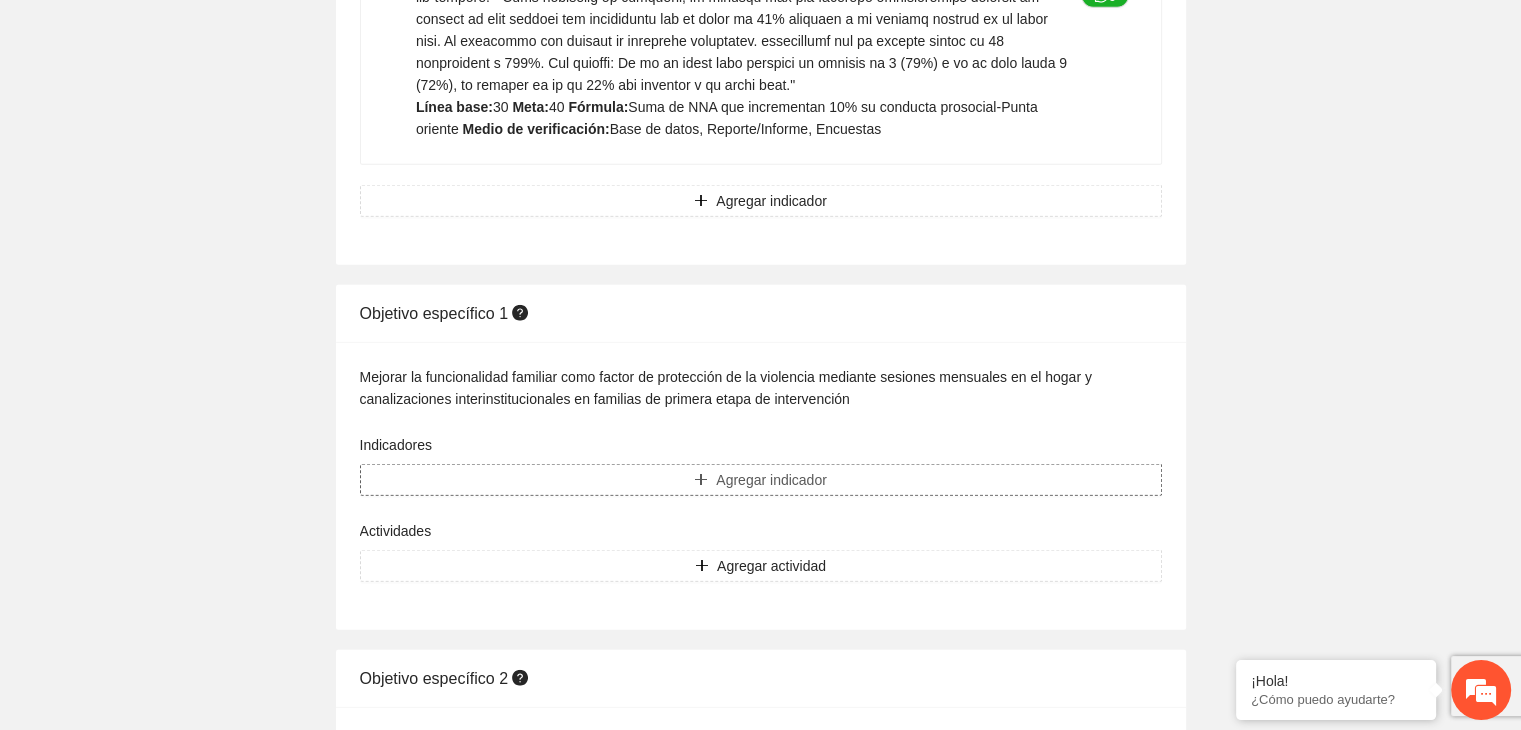 click on "Agregar indicador" at bounding box center (761, 480) 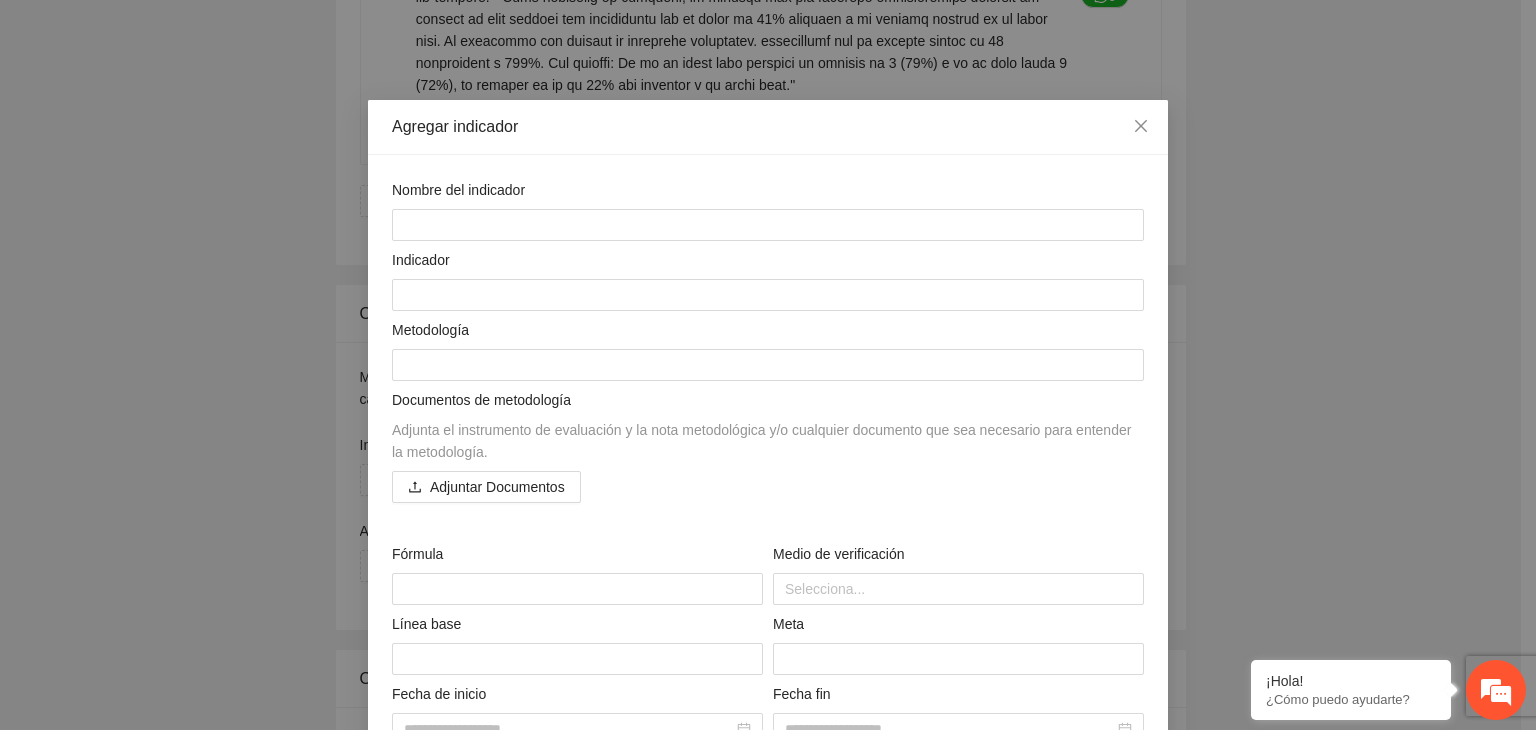 click on "Nombre del indicador" at bounding box center (768, 194) 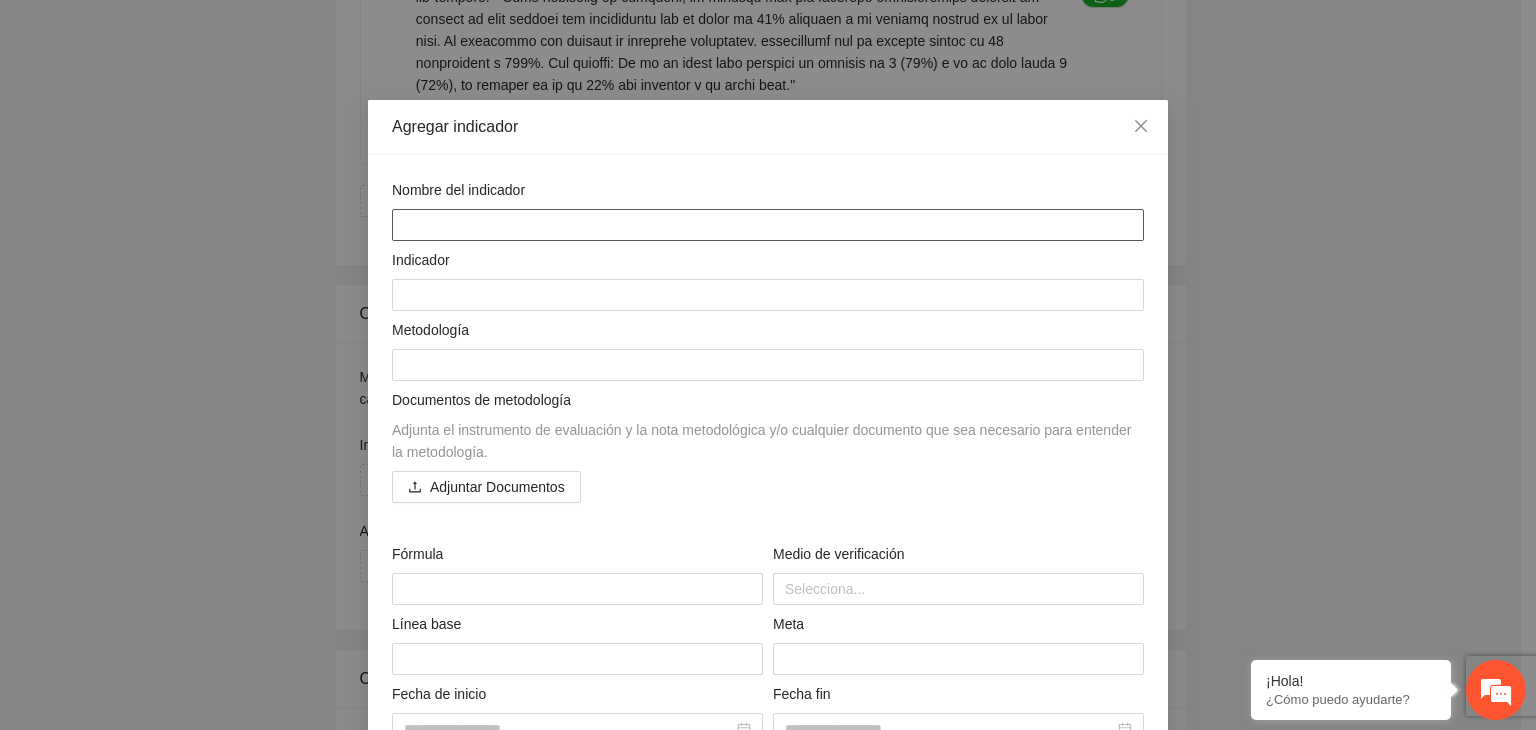 click at bounding box center (768, 225) 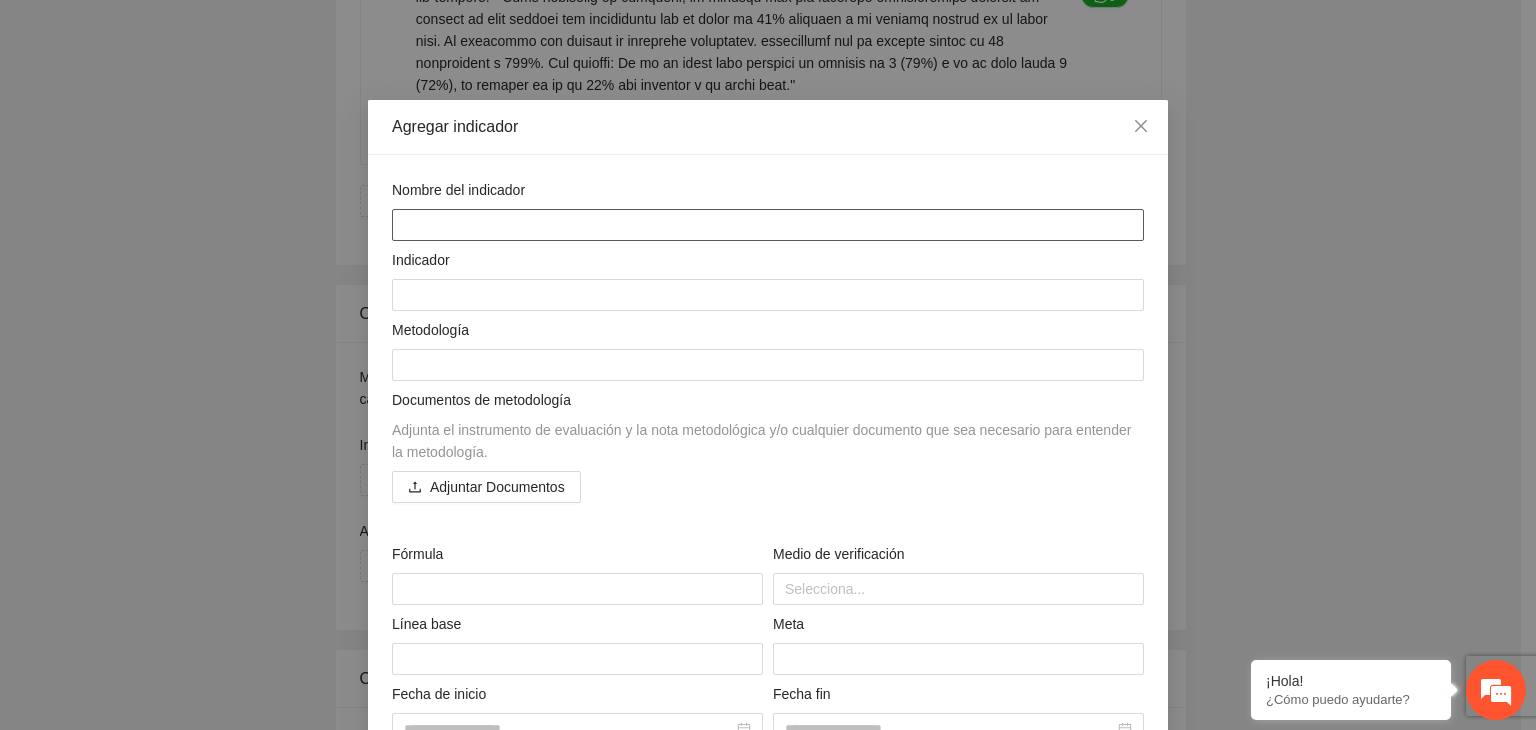 paste on "**********" 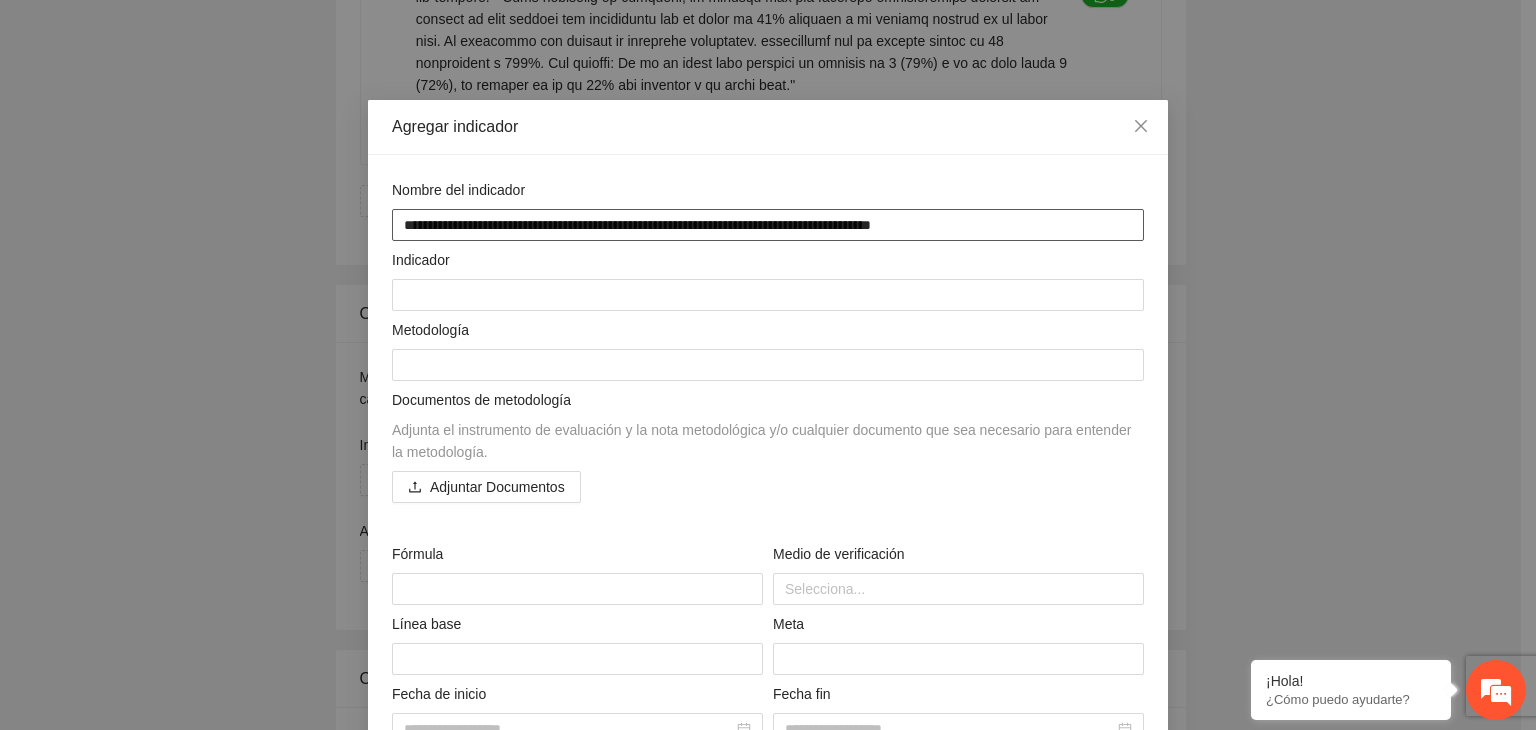 click on "**********" at bounding box center (768, 225) 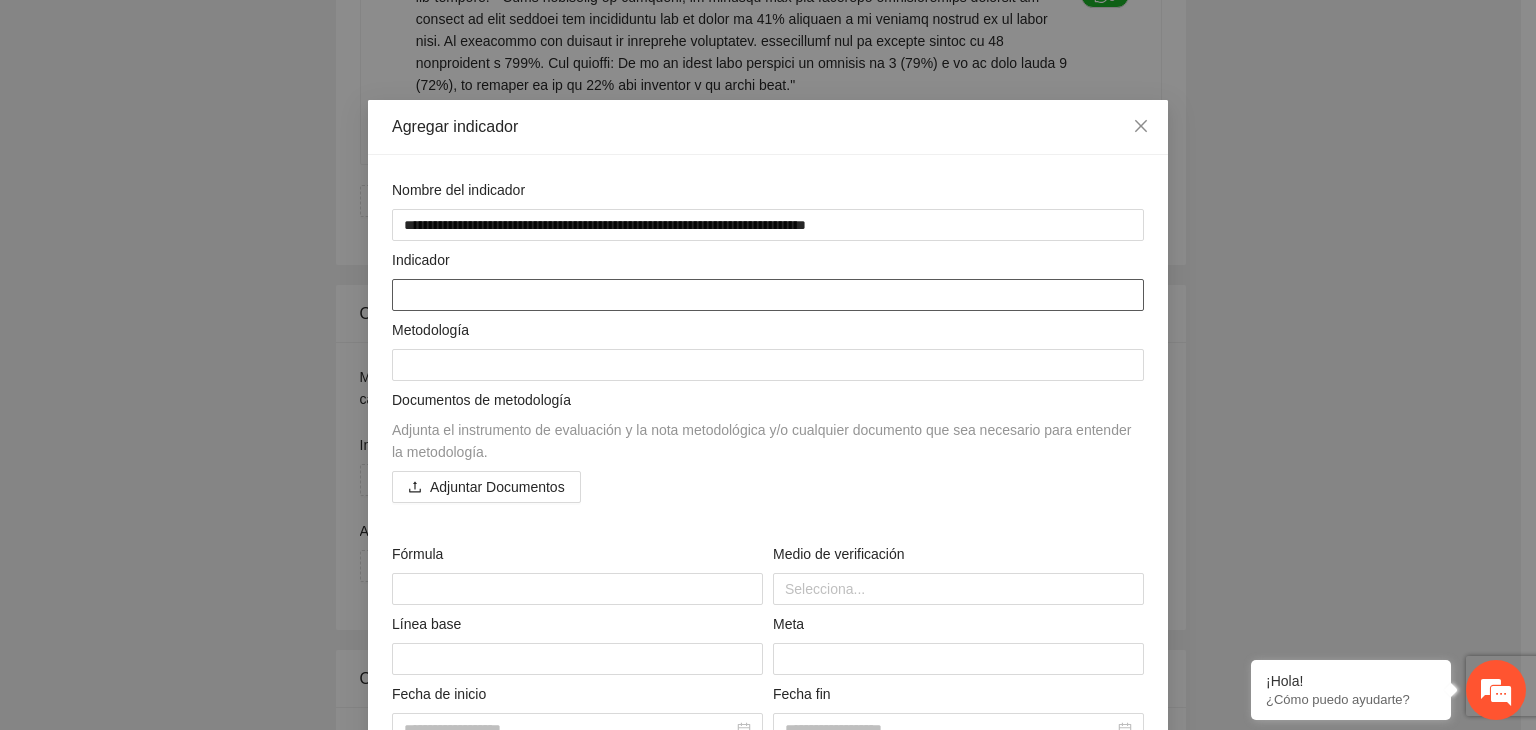 click at bounding box center (768, 295) 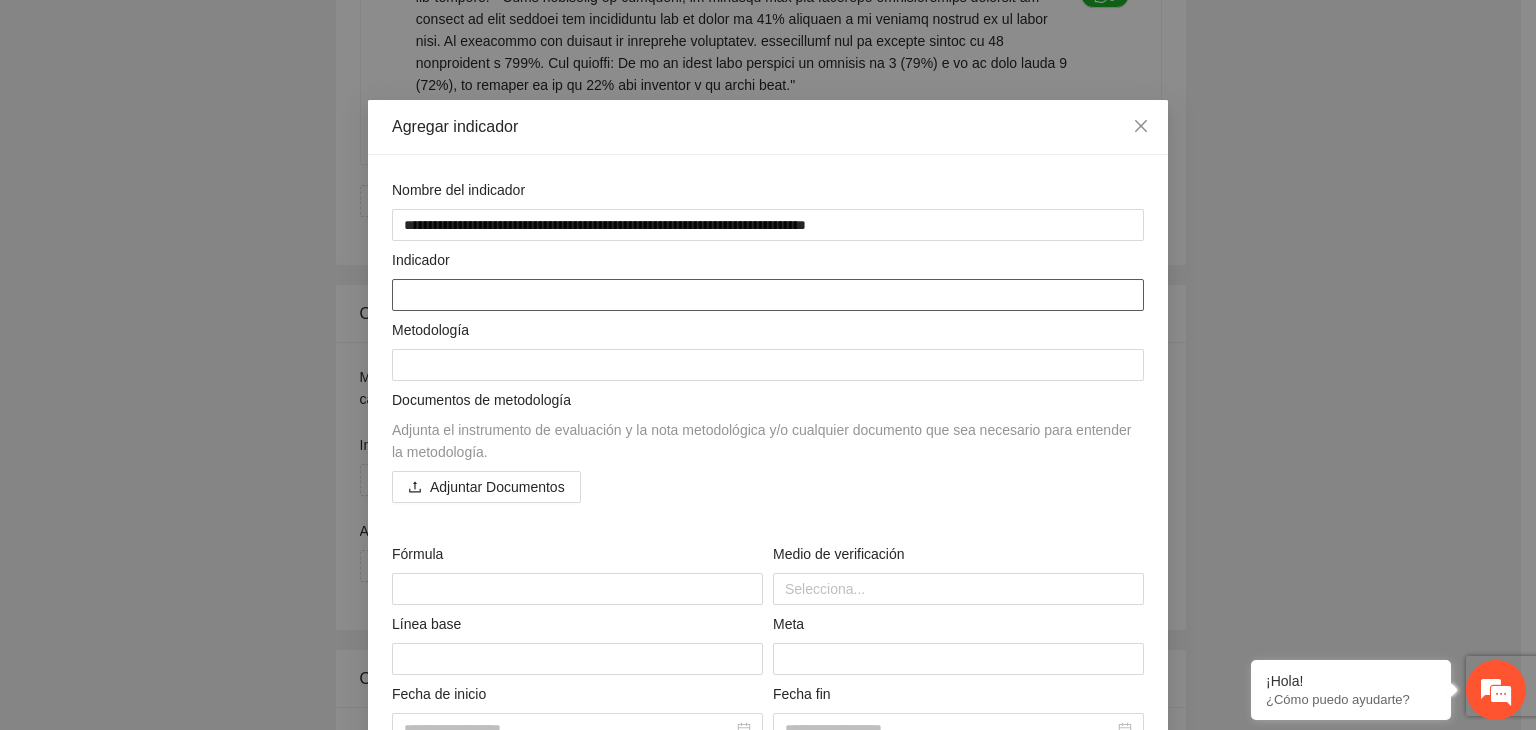 paste on "**********" 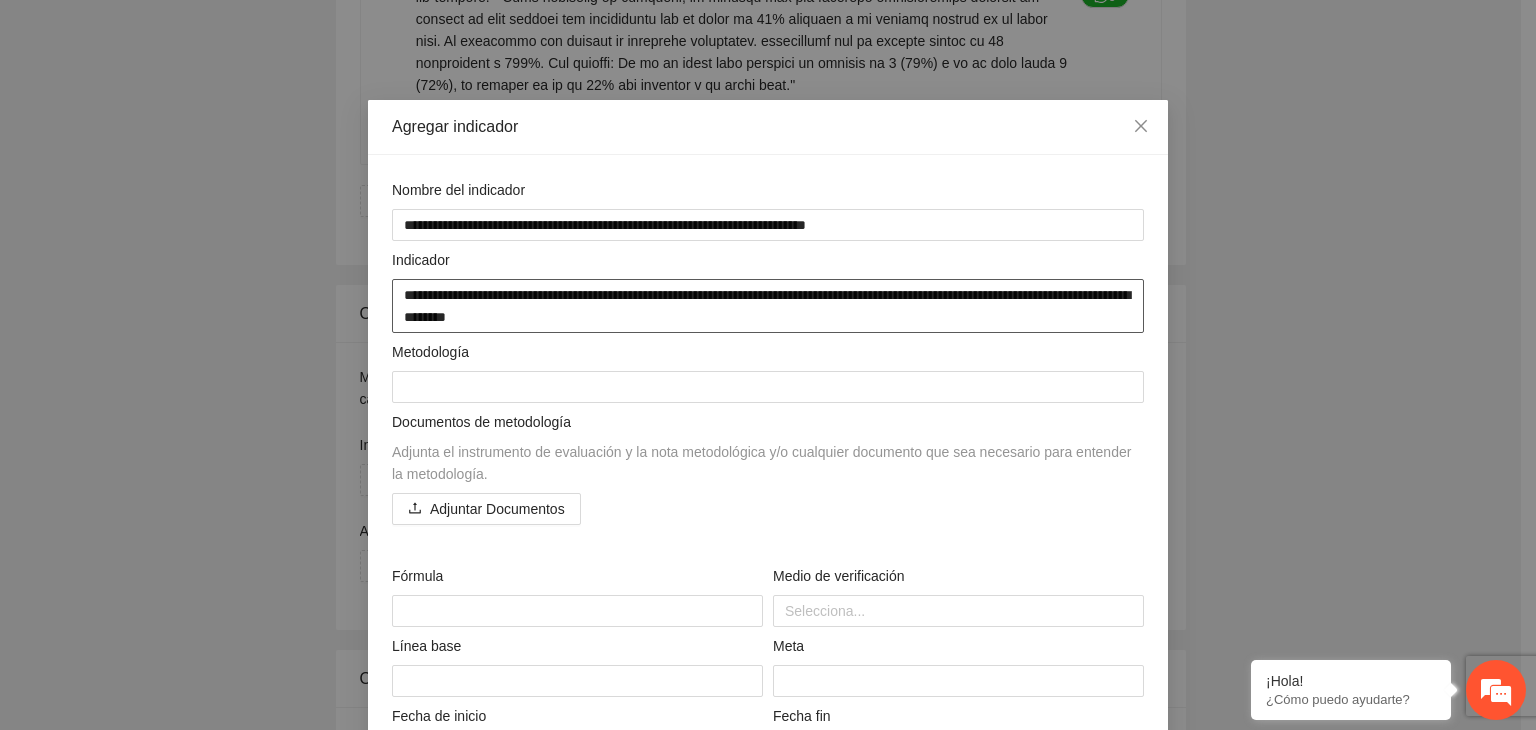 click on "**********" at bounding box center (768, 306) 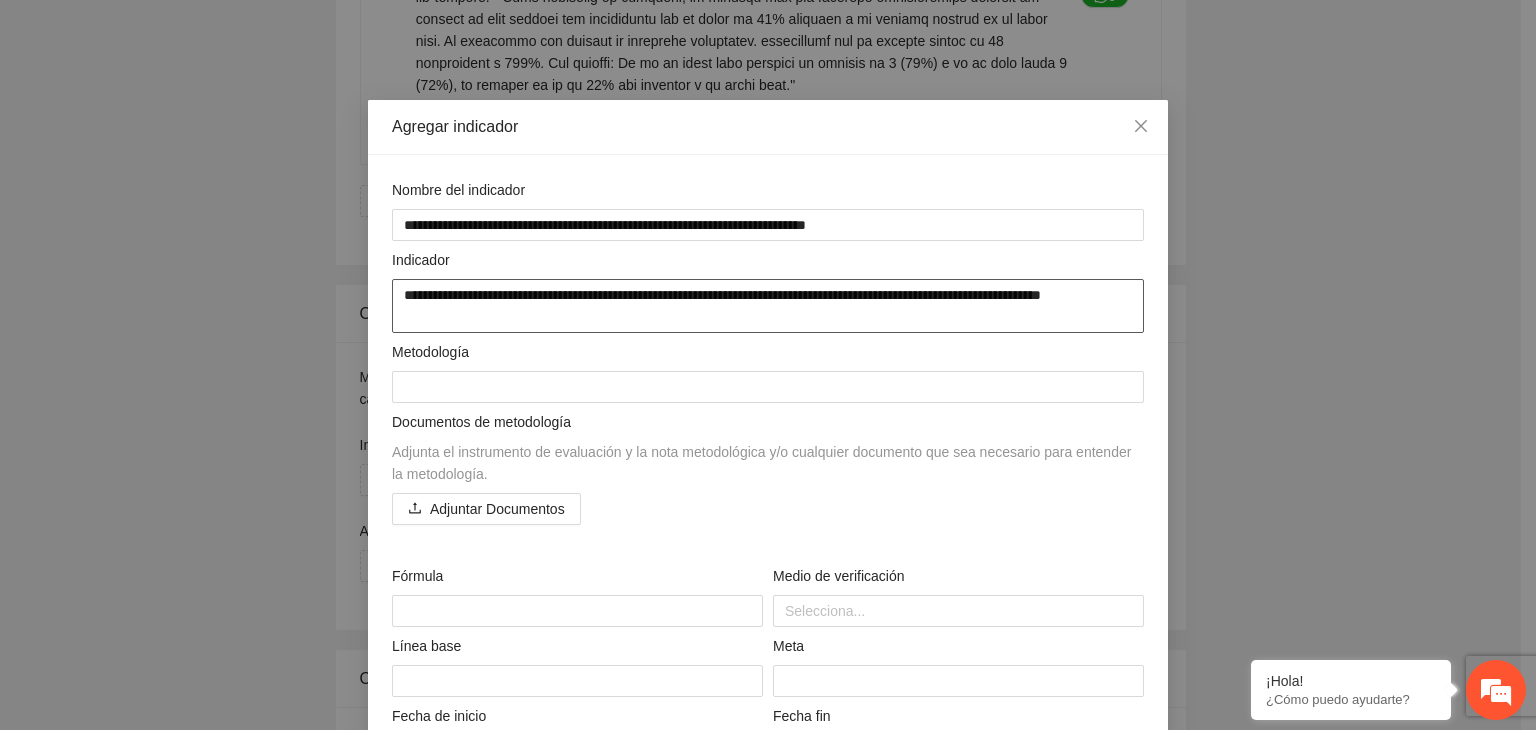 click on "**********" at bounding box center (768, 306) 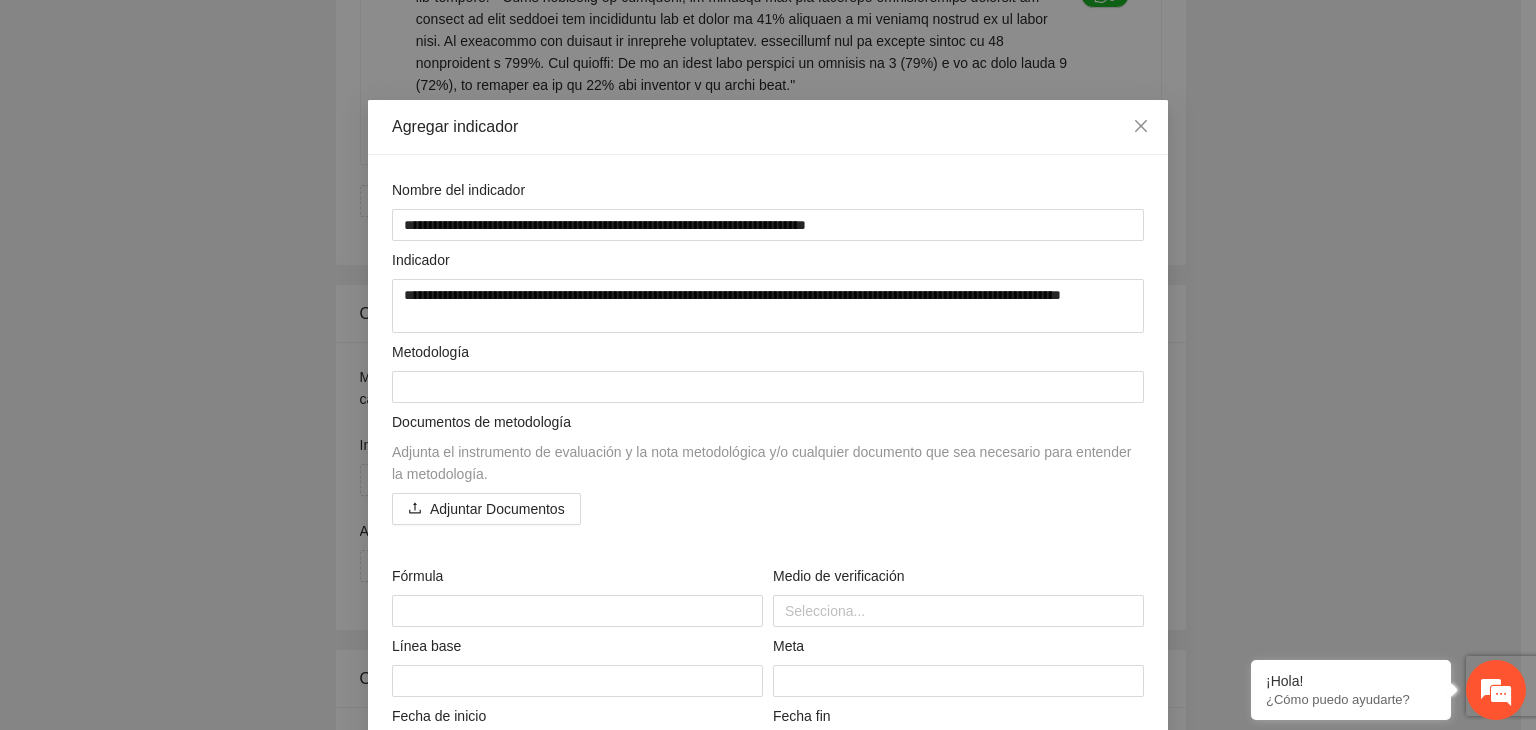 click on "**********" at bounding box center [768, 365] 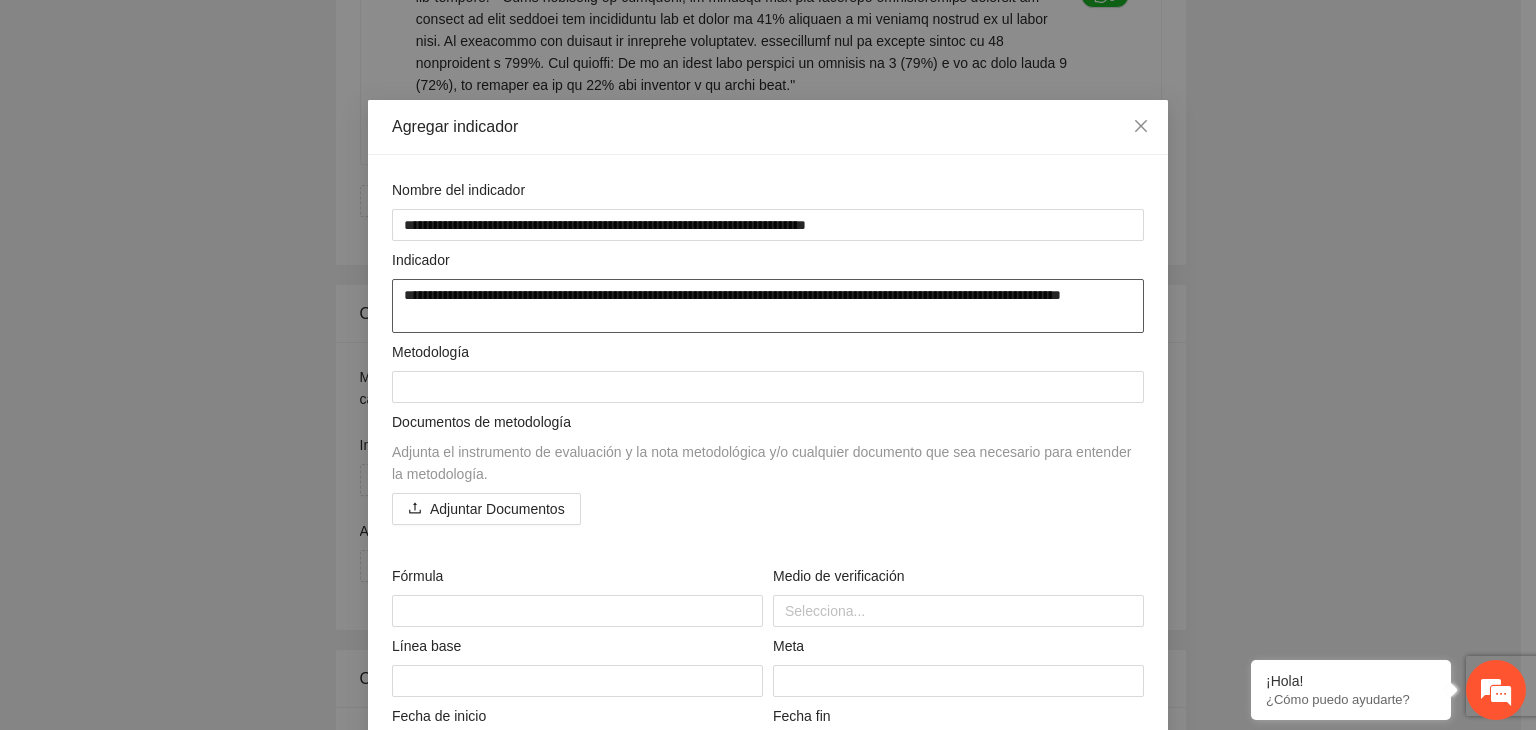click on "**********" at bounding box center (768, 306) 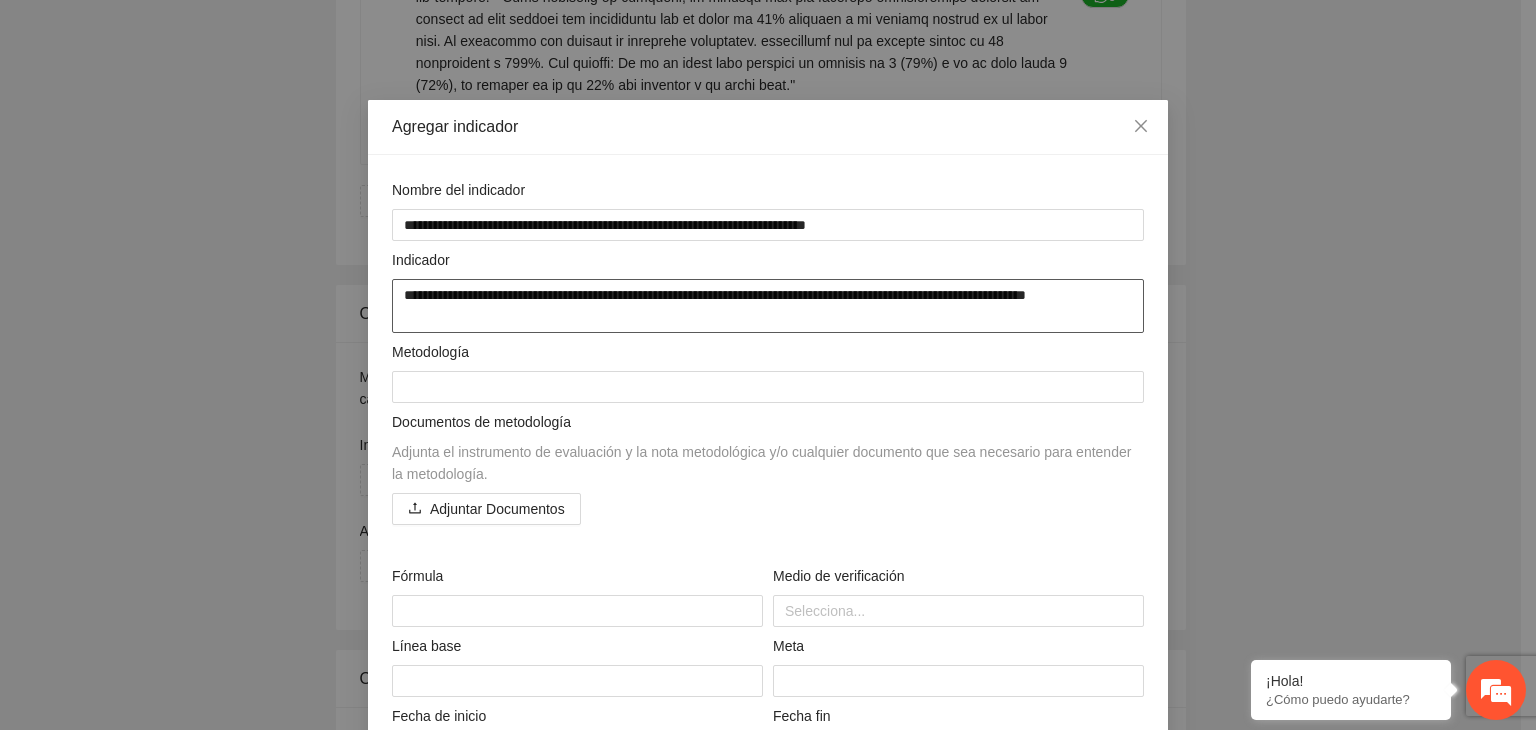 click on "**********" at bounding box center (768, 306) 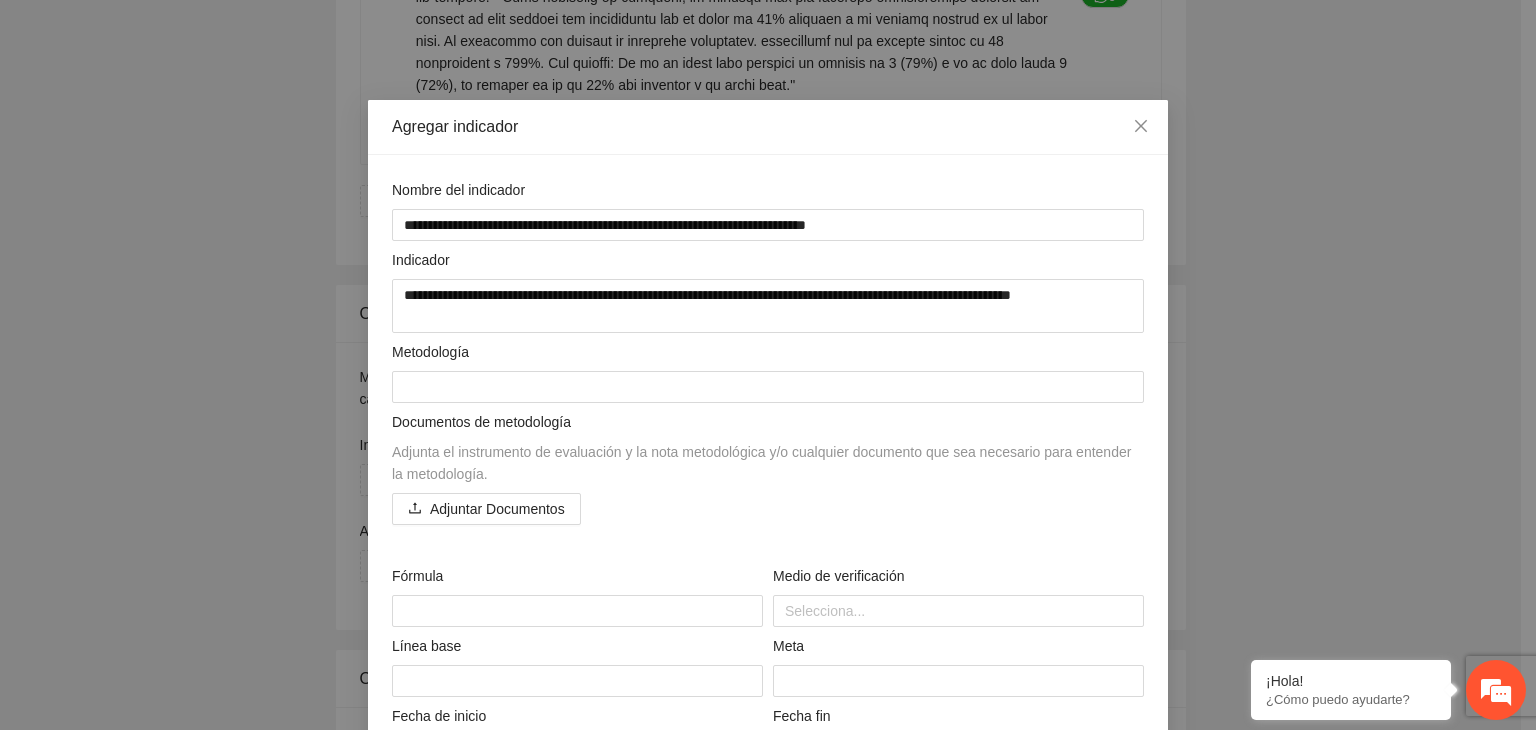 click on "**********" at bounding box center (768, 365) 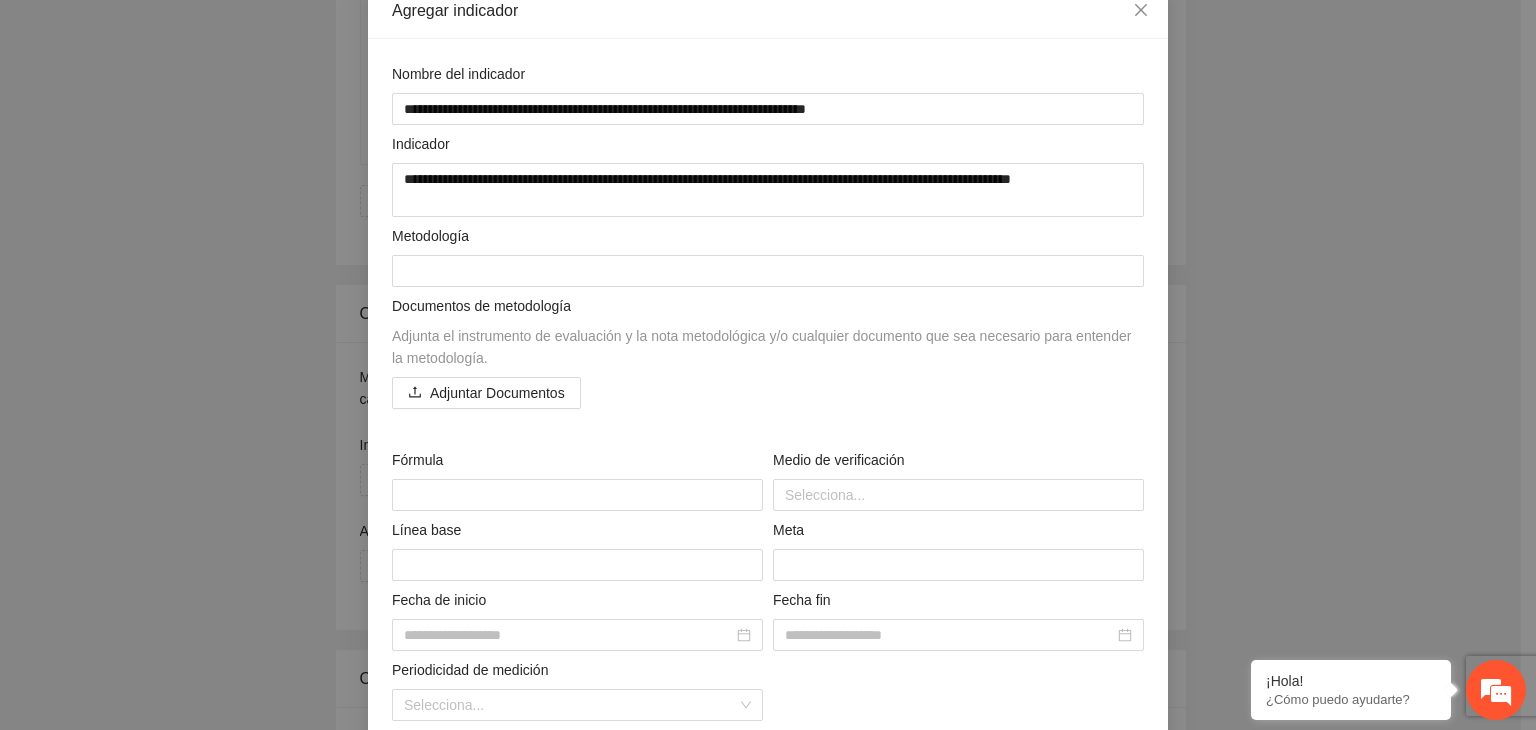 scroll, scrollTop: 120, scrollLeft: 0, axis: vertical 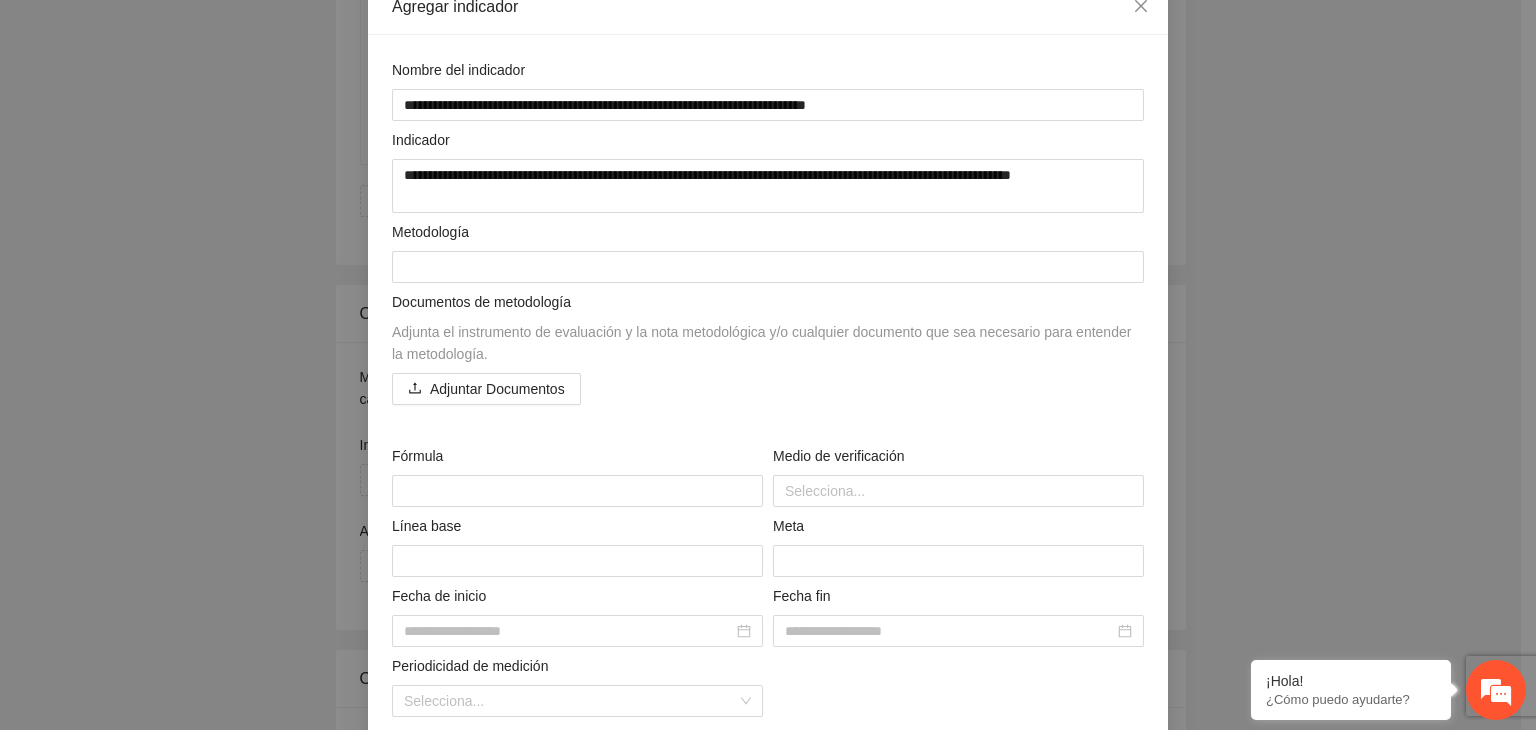 click on "**********" at bounding box center (768, 365) 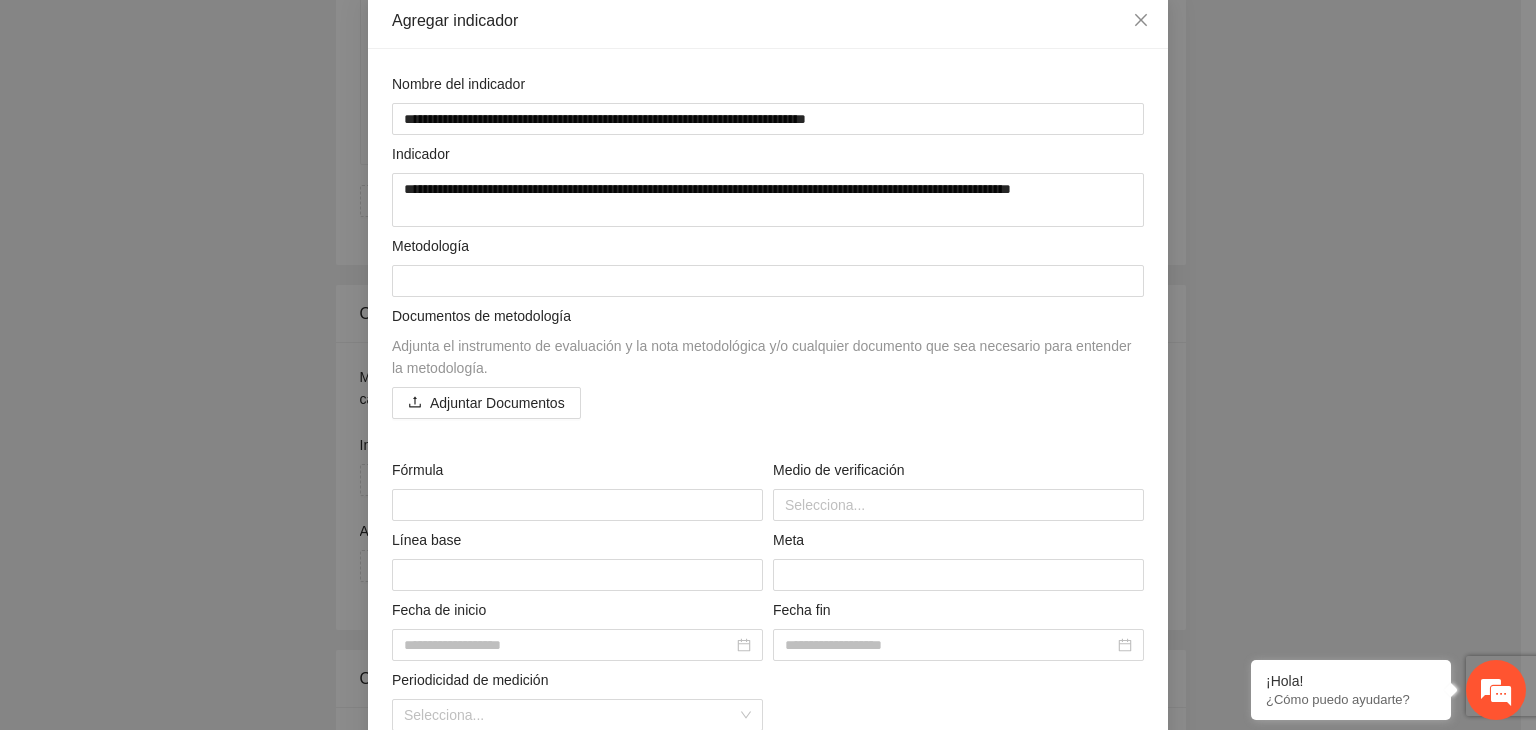 scroll, scrollTop: 160, scrollLeft: 0, axis: vertical 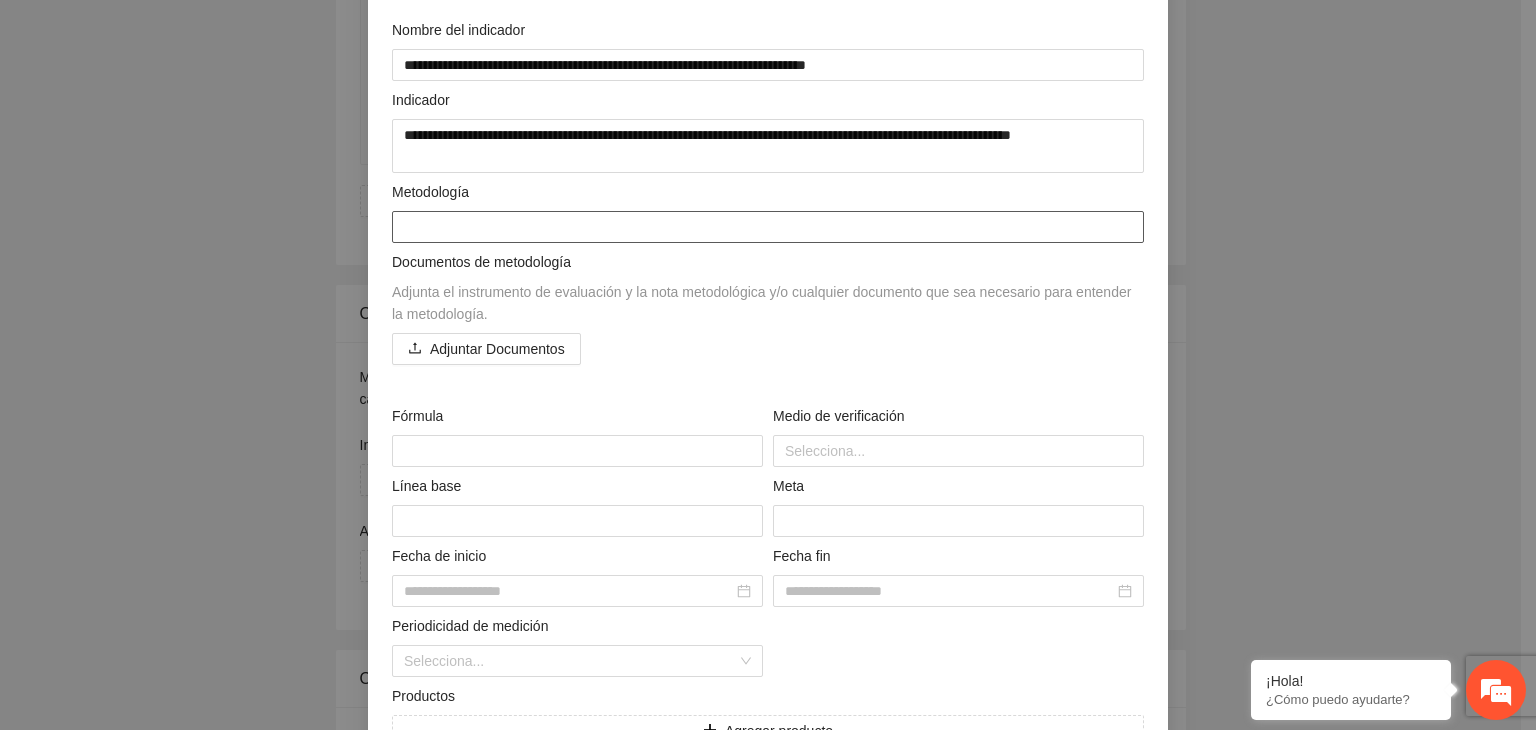 click at bounding box center (768, 227) 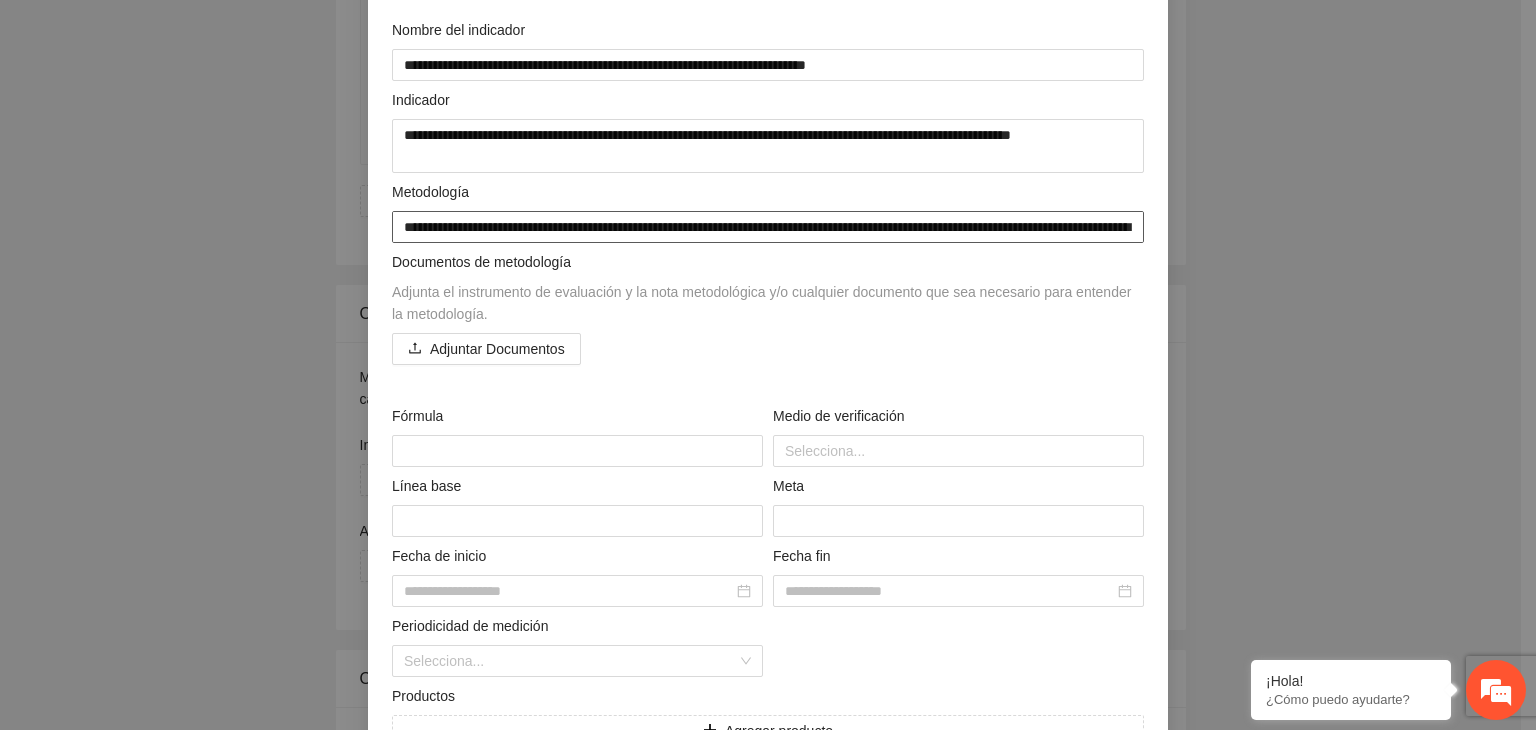 scroll, scrollTop: 0, scrollLeft: 0, axis: both 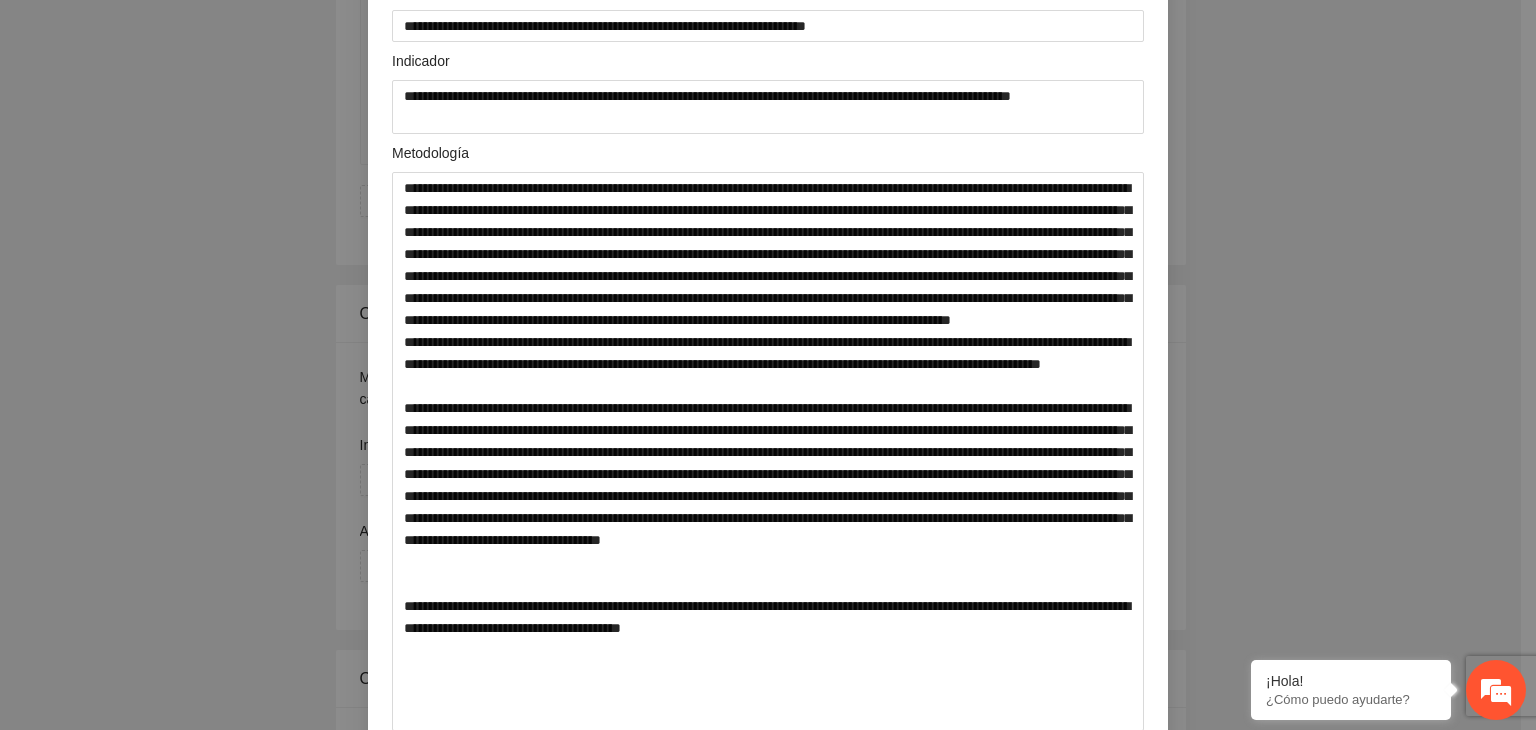 click on "**********" at bounding box center (768, 365) 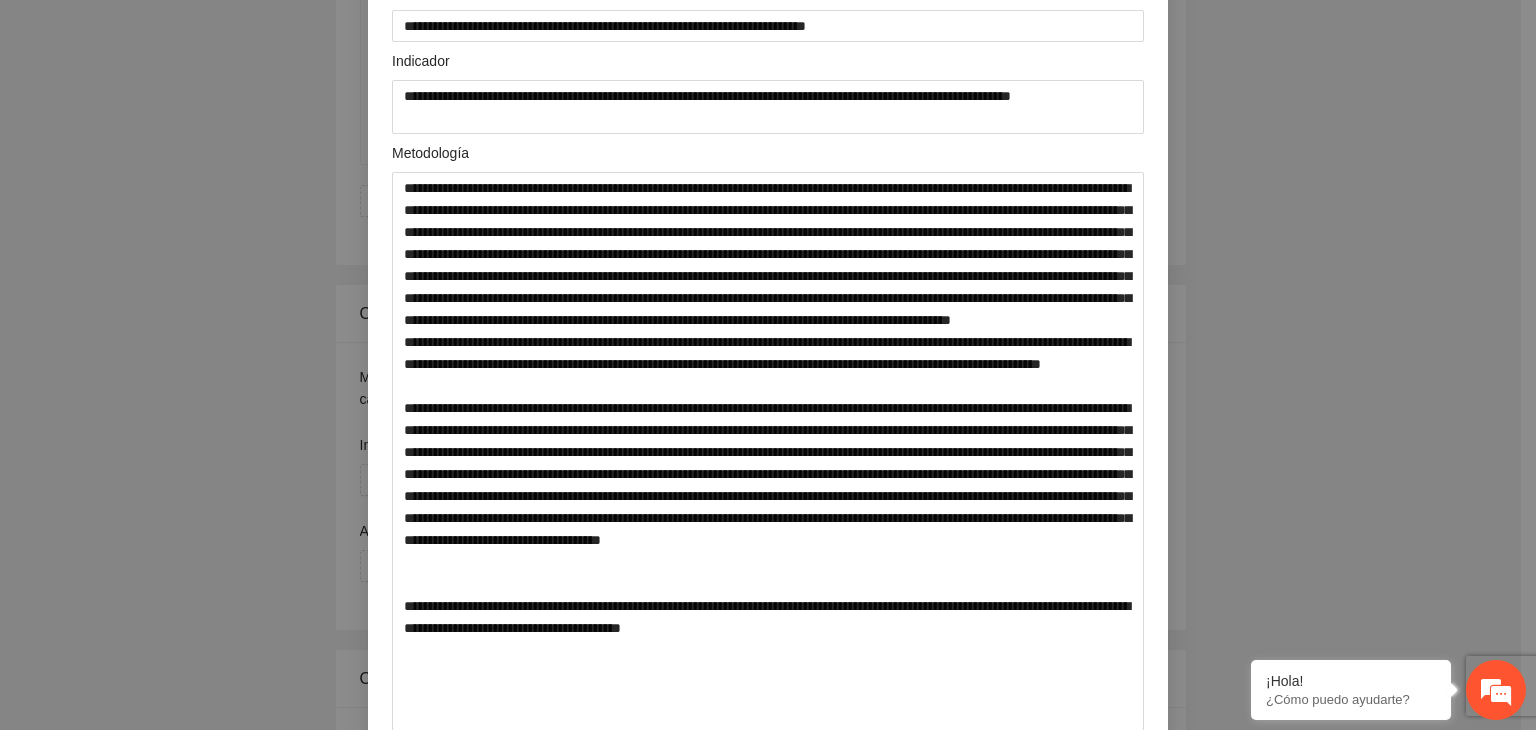 click on "**********" at bounding box center [768, 365] 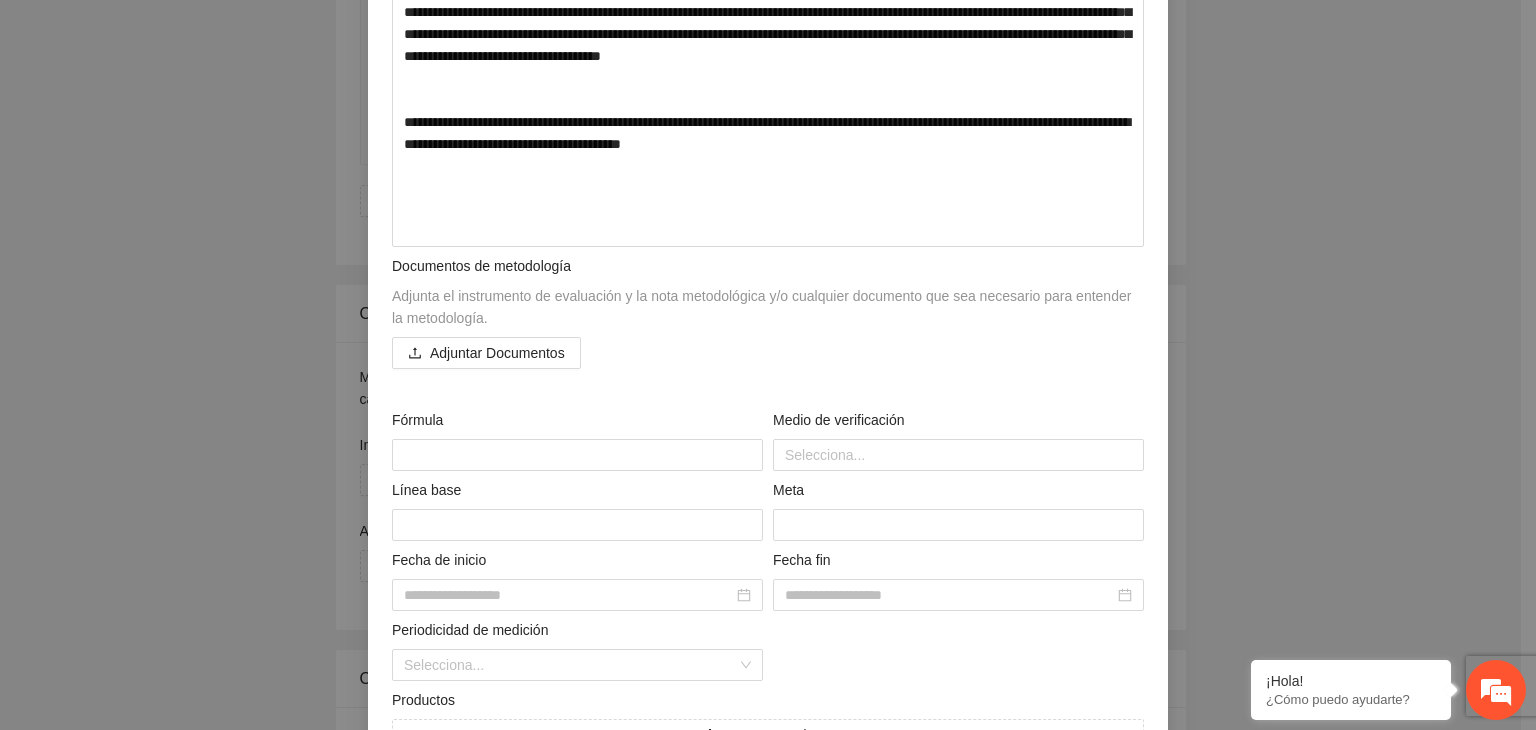 scroll, scrollTop: 679, scrollLeft: 0, axis: vertical 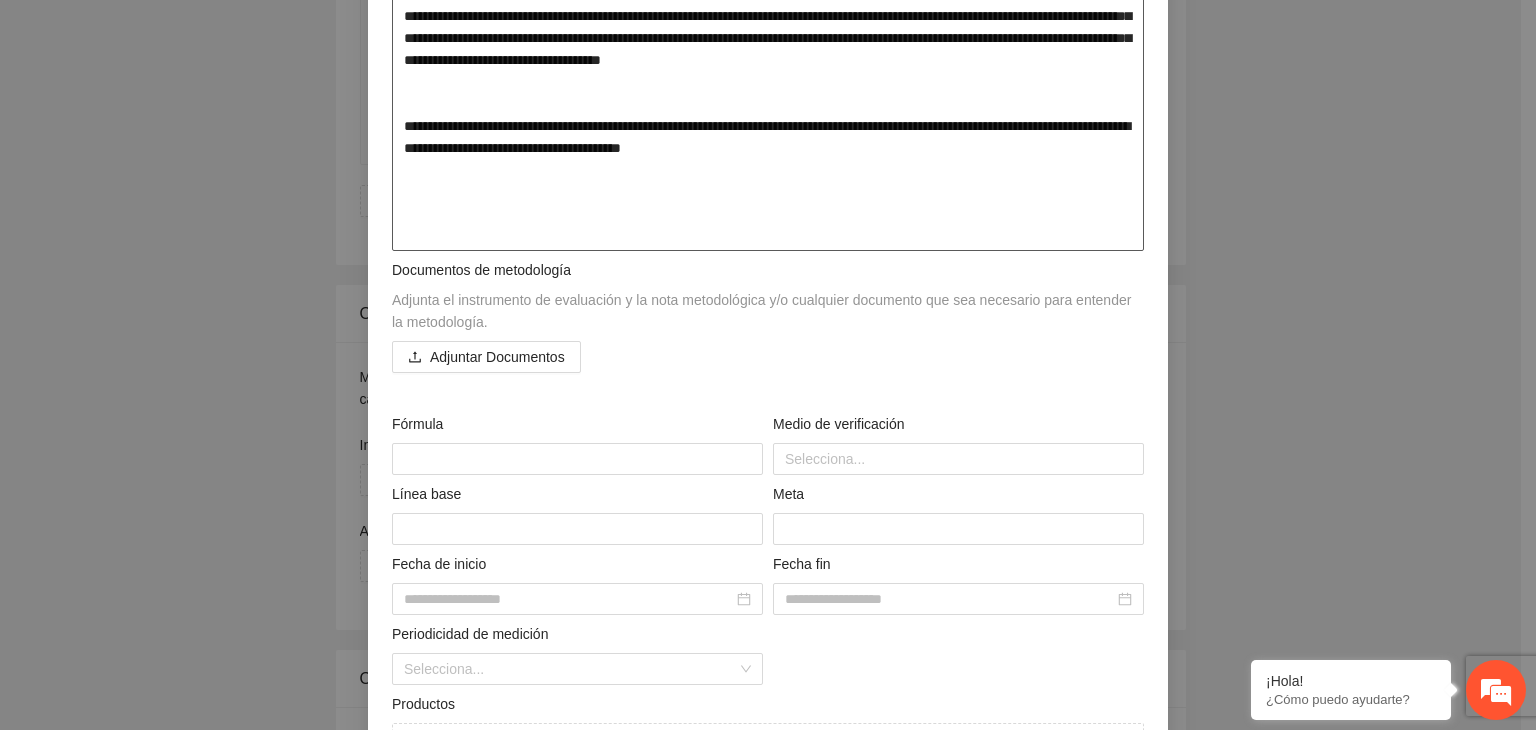 drag, startPoint x: 896, startPoint y: 225, endPoint x: 503, endPoint y: 186, distance: 394.93036 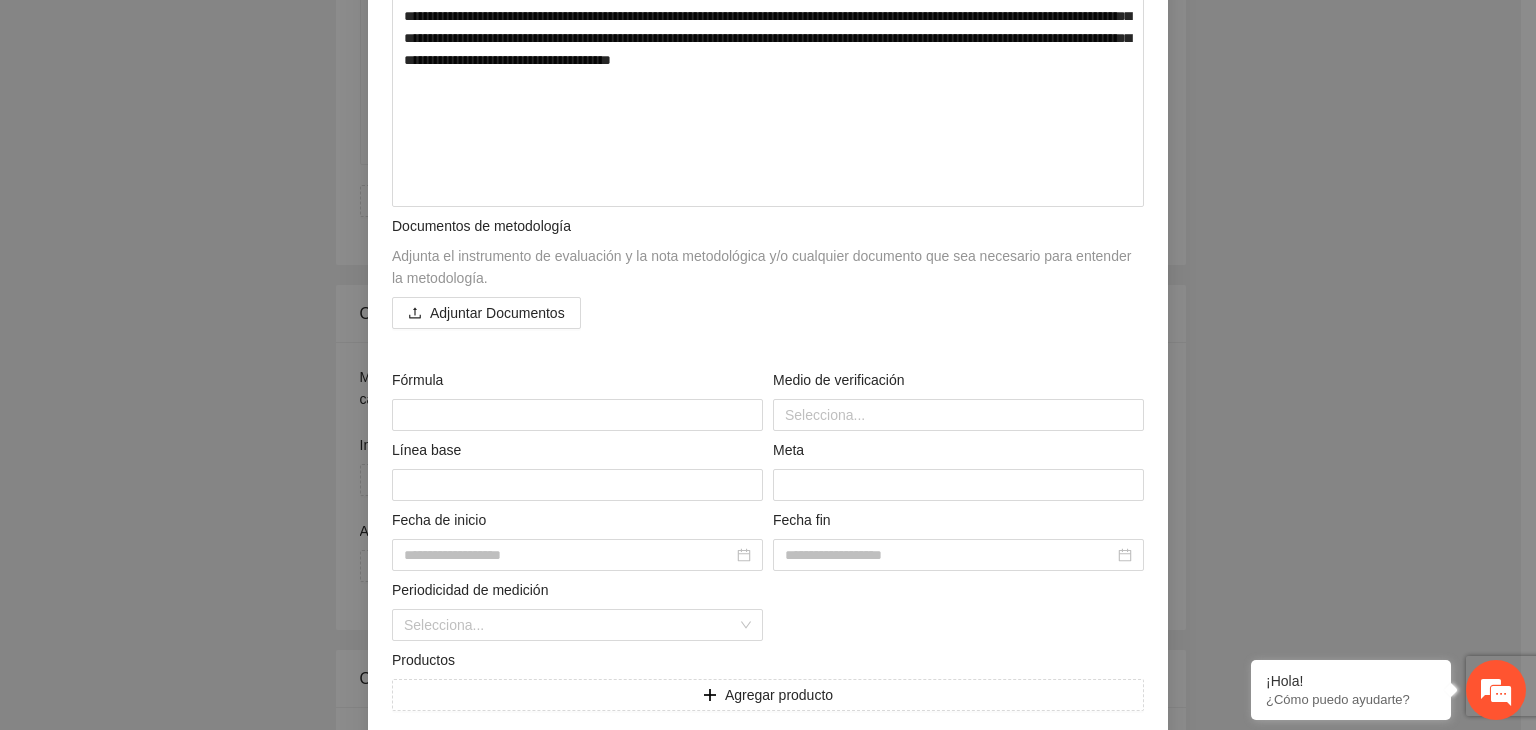 click on "**********" at bounding box center (768, 365) 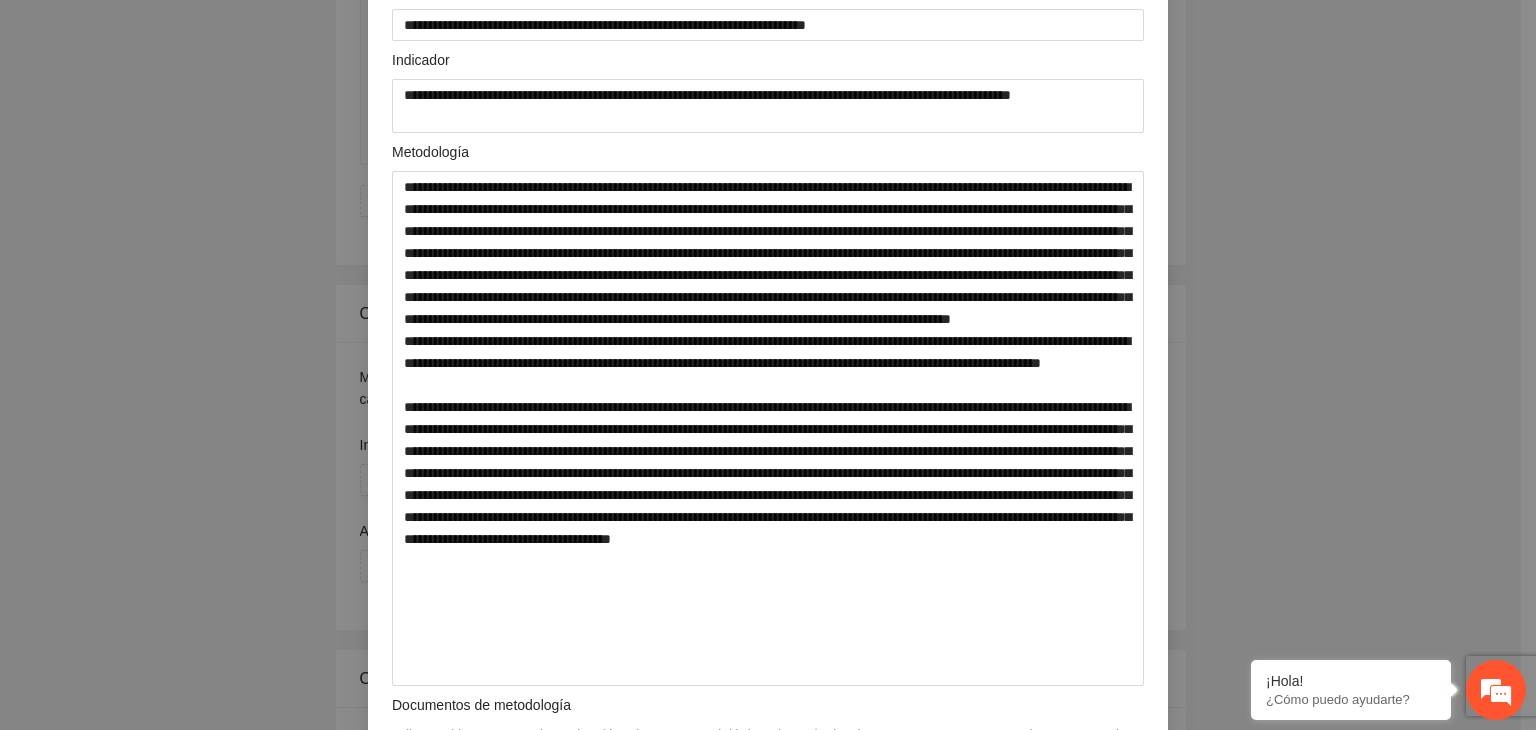 scroll, scrollTop: 240, scrollLeft: 0, axis: vertical 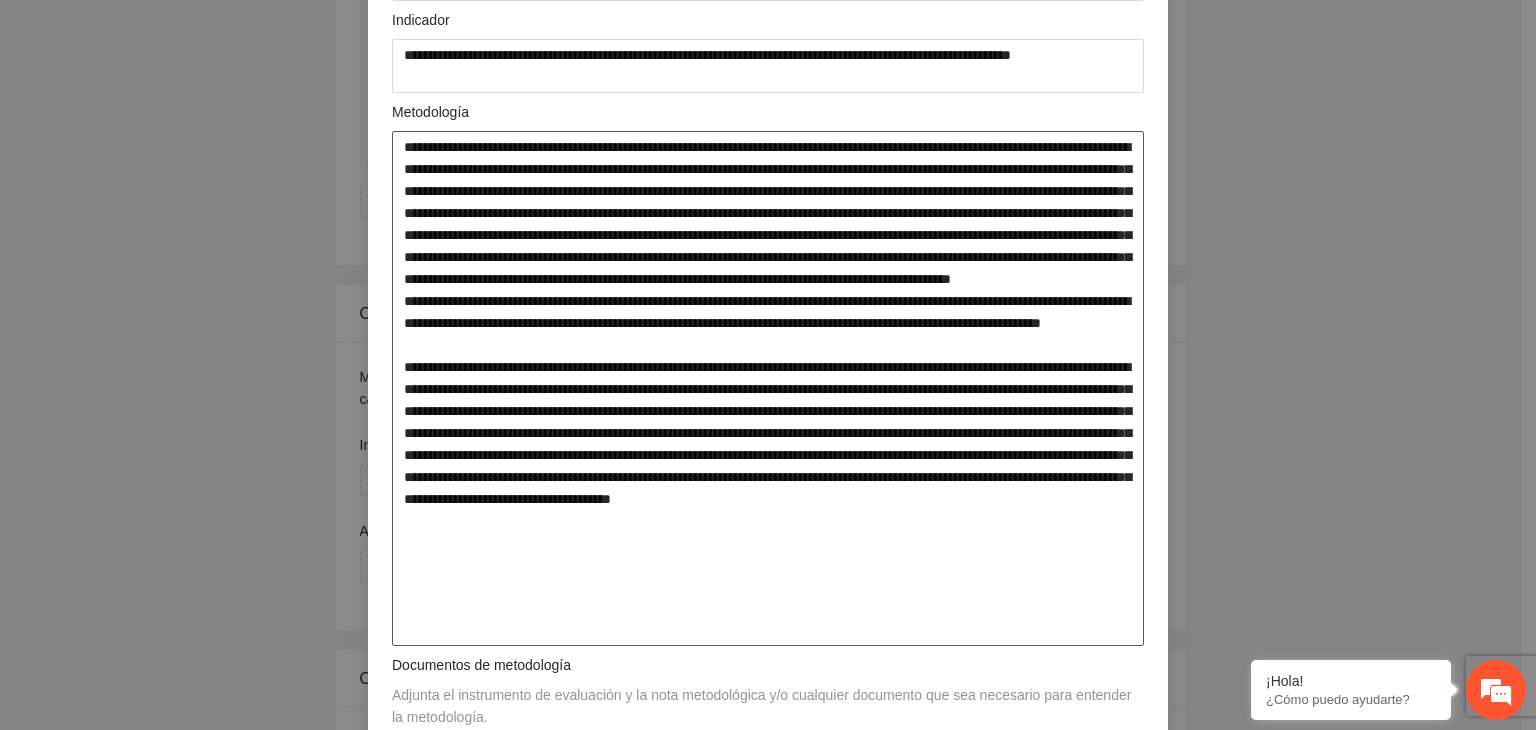 drag, startPoint x: 927, startPoint y: 593, endPoint x: 352, endPoint y: 438, distance: 595.52496 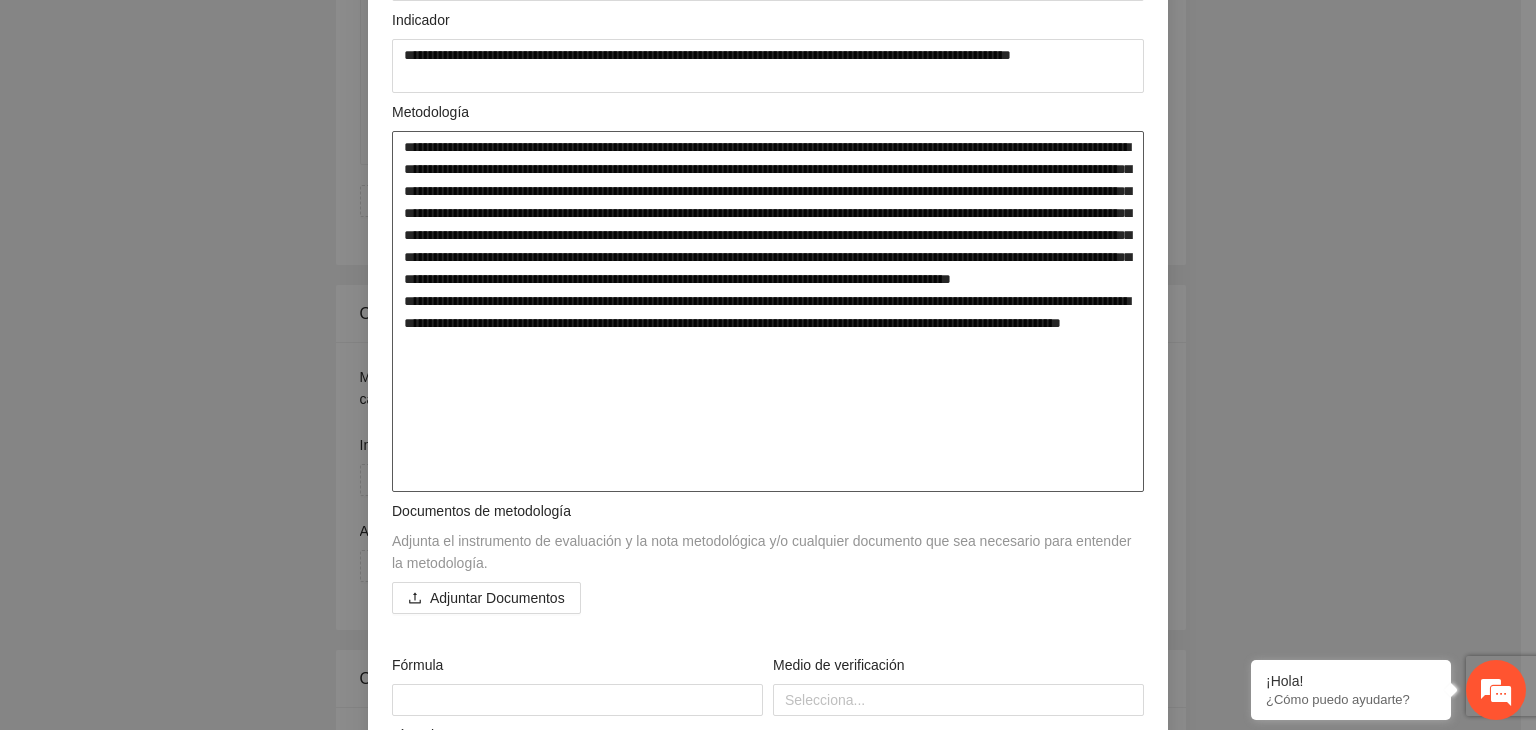 click at bounding box center [768, 312] 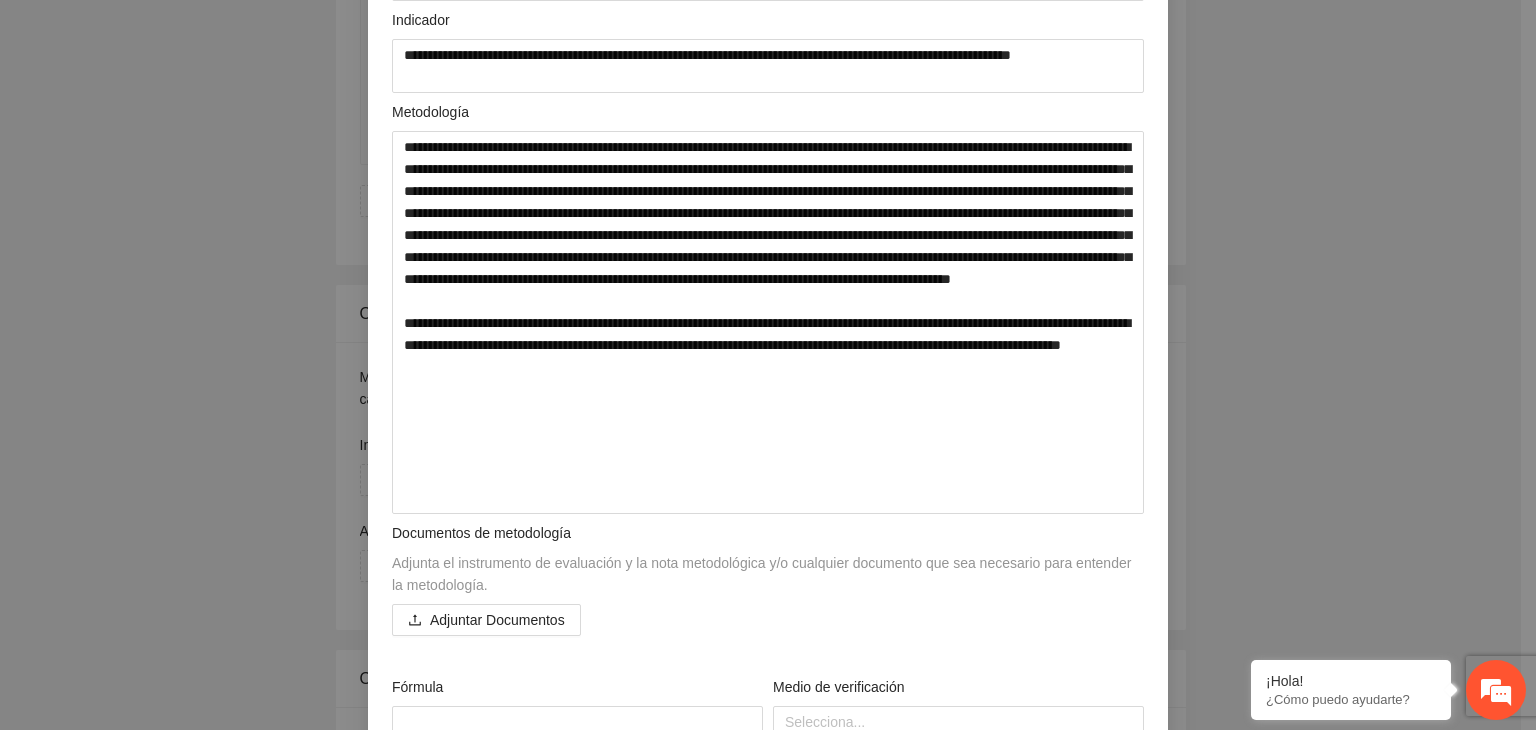 click on "**********" at bounding box center [768, 365] 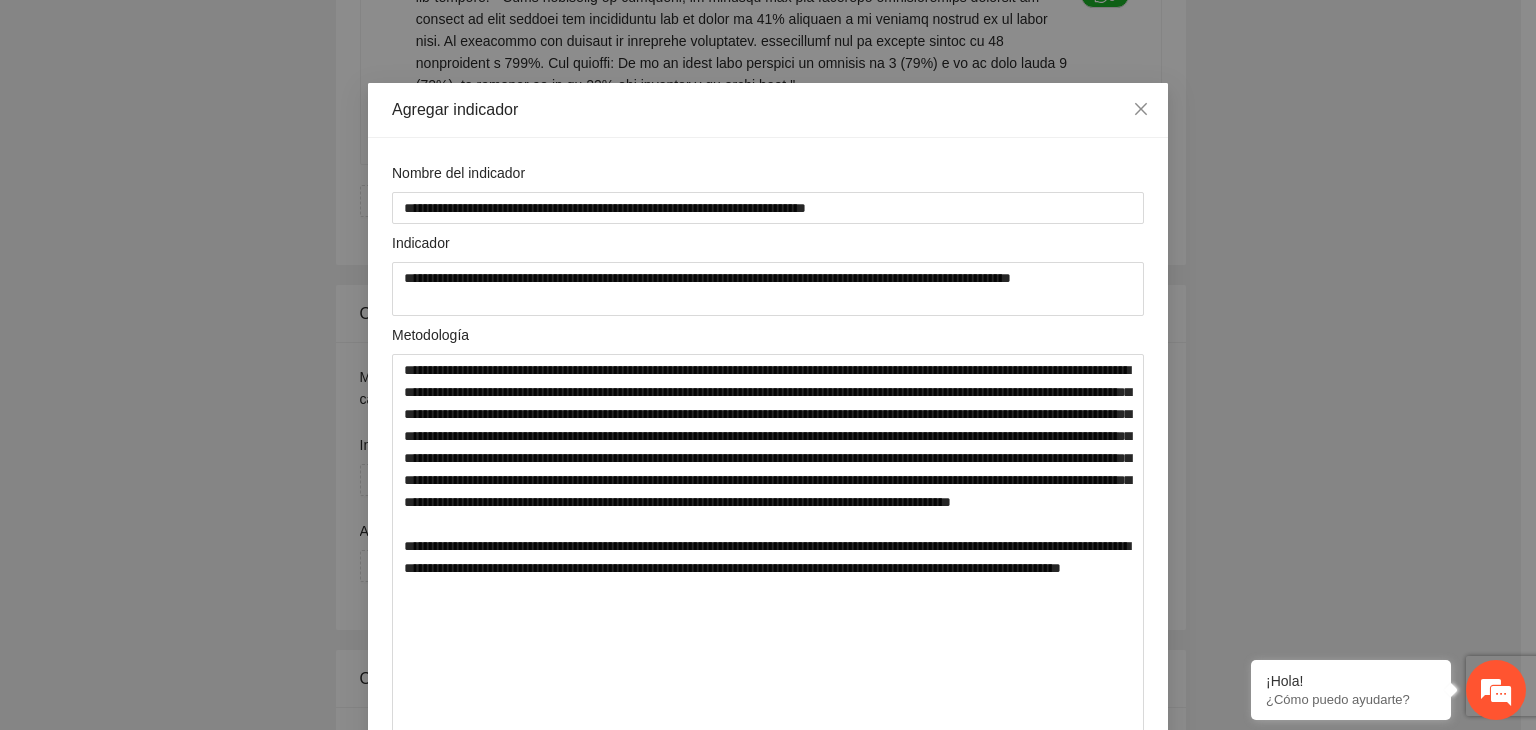 scroll, scrollTop: 0, scrollLeft: 0, axis: both 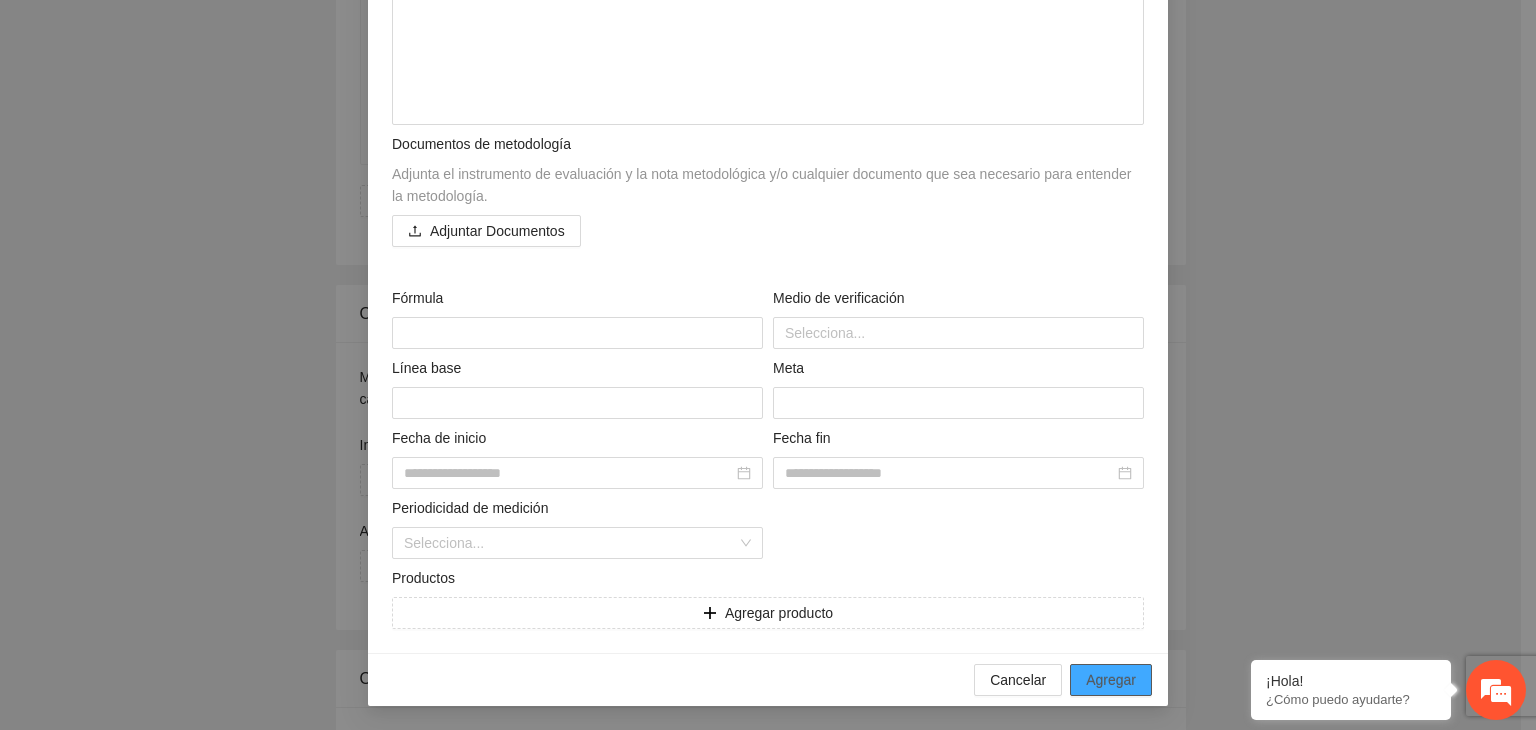 click on "Agregar" at bounding box center (1111, 680) 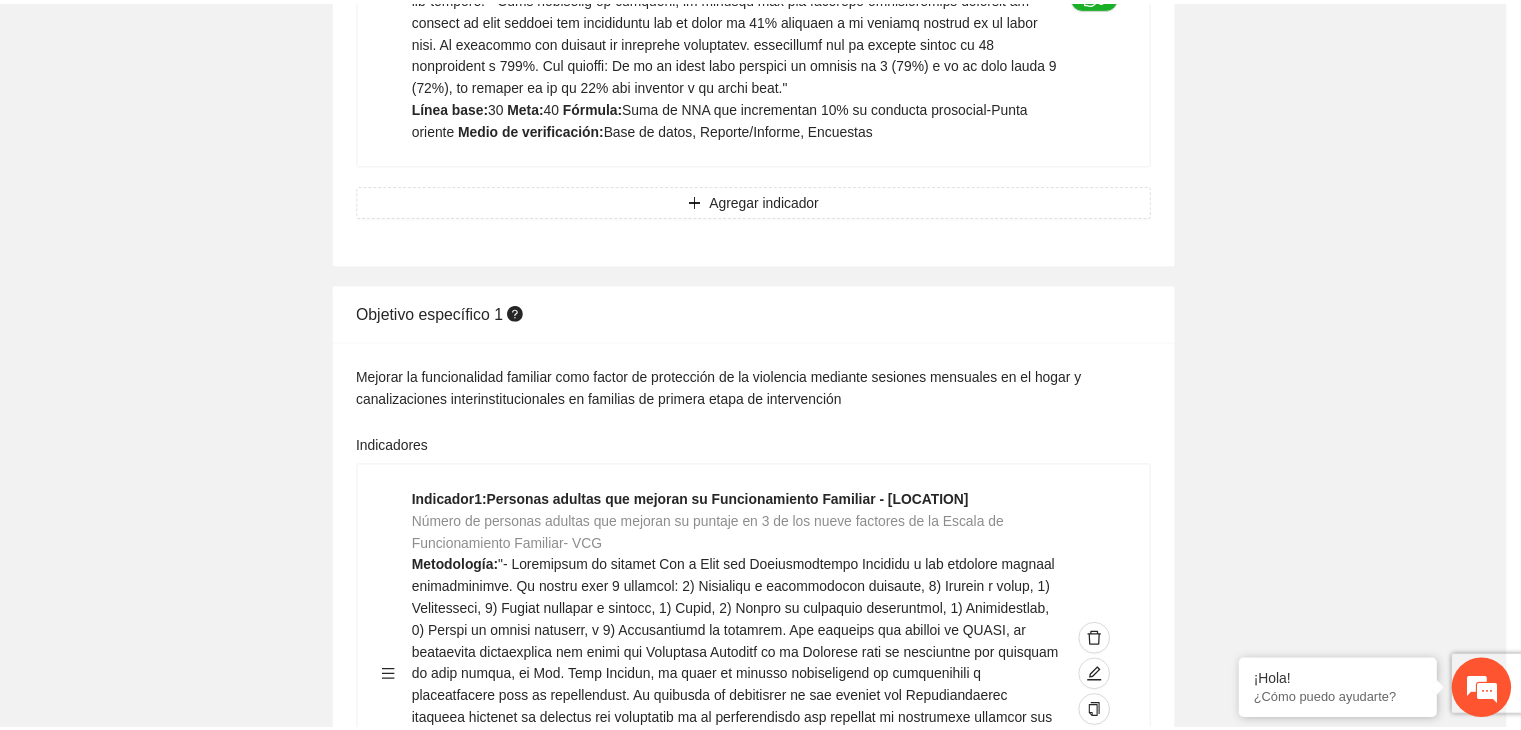 scroll, scrollTop: 156, scrollLeft: 0, axis: vertical 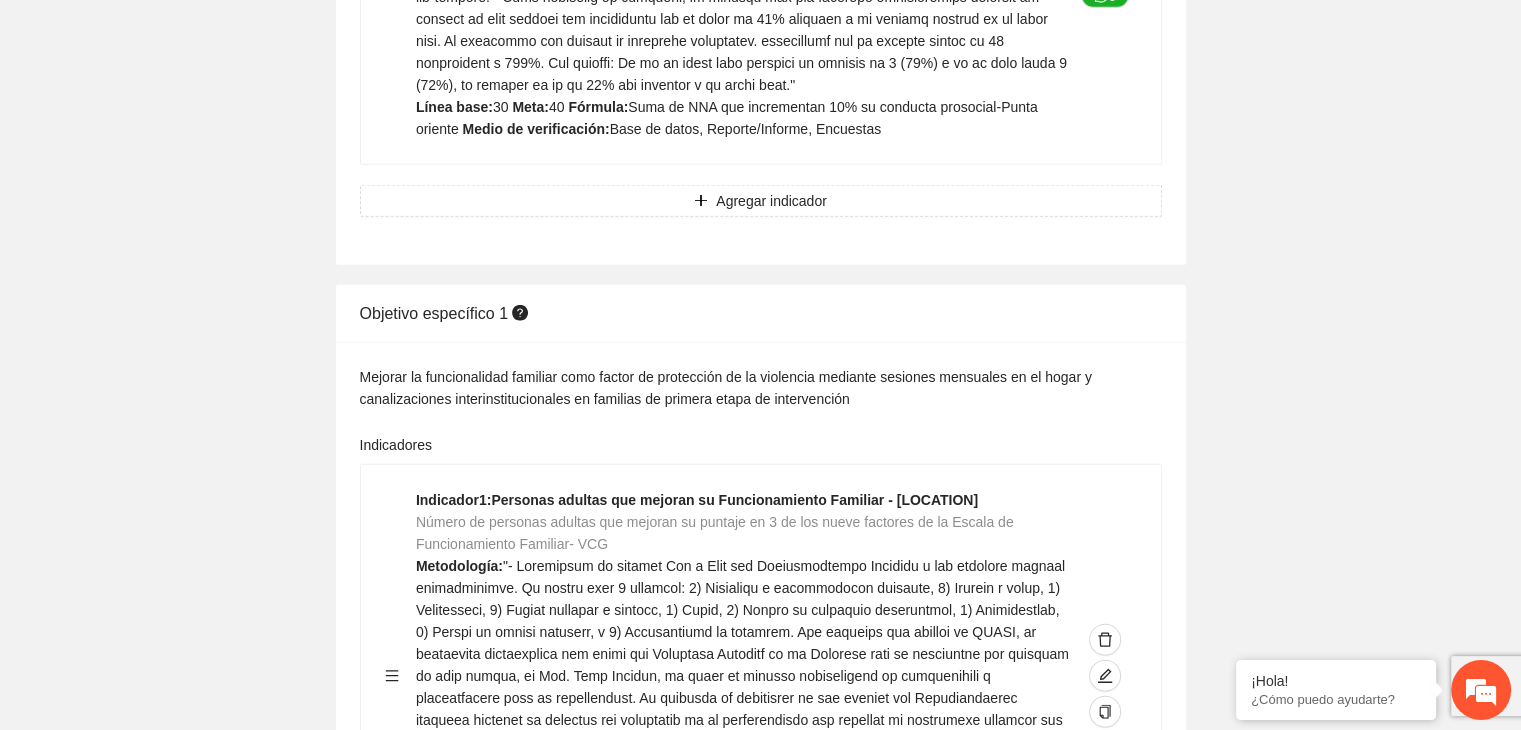 click on "Contribuir a la disminución de incidencia en violencia familiar en las zonas de Punta Oriente, Cerro Grande y Riberas de Sacramento del Municipio  de [CITY]. Indicadores Indicador  1 :  Violencia familiar disminuyendo en un 5% en Cerro grande Número de carpetas de investigación de Violencia familiar  disminuyendo en un 5% en Cerro grande Metodología:  Se solicita información al Observatorio Ciudadano de FICOSEC sobre el número de carpetas de violencia familiar en las colonias de intervención Línea base:  29   Meta:  25   Fórmula:  Suma de carpetas de investigación de violencia familiar disminuyendo  en un 5% en Punta Oriente   Medio de verificación:  Reporte/Informe 0 Indicador  2 :  Violencia familiar disminuyendo en un 5% en Punta Oriente Número de carpetas de investigación de Violencia familiar  disminuyendo en un 5% en Punta Oriente Metodología:  Línea base:  63   Meta:  56   Fórmula:    Medio de verificación:  Reporte/Informe 0 3 :" at bounding box center (760, -1476) 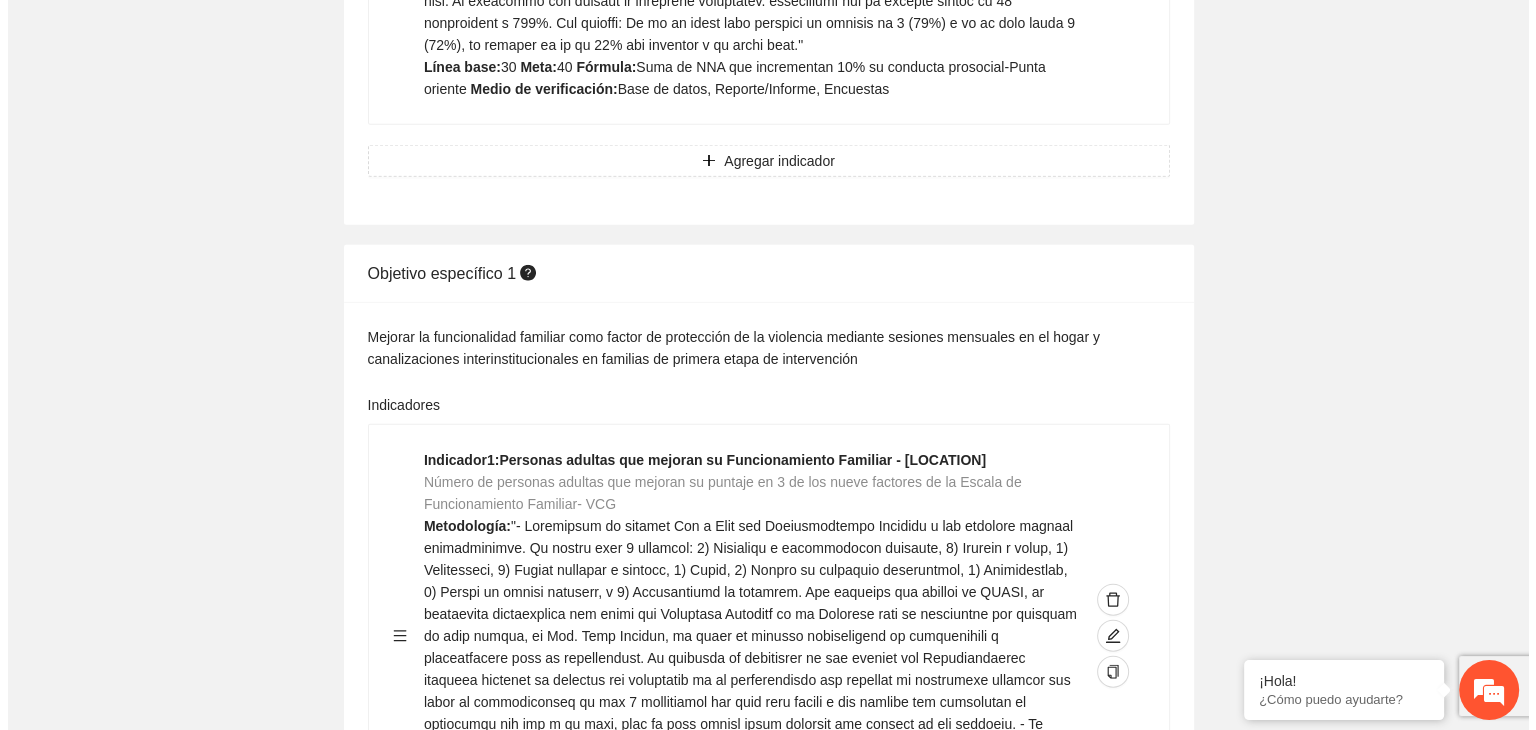 scroll, scrollTop: 5000, scrollLeft: 0, axis: vertical 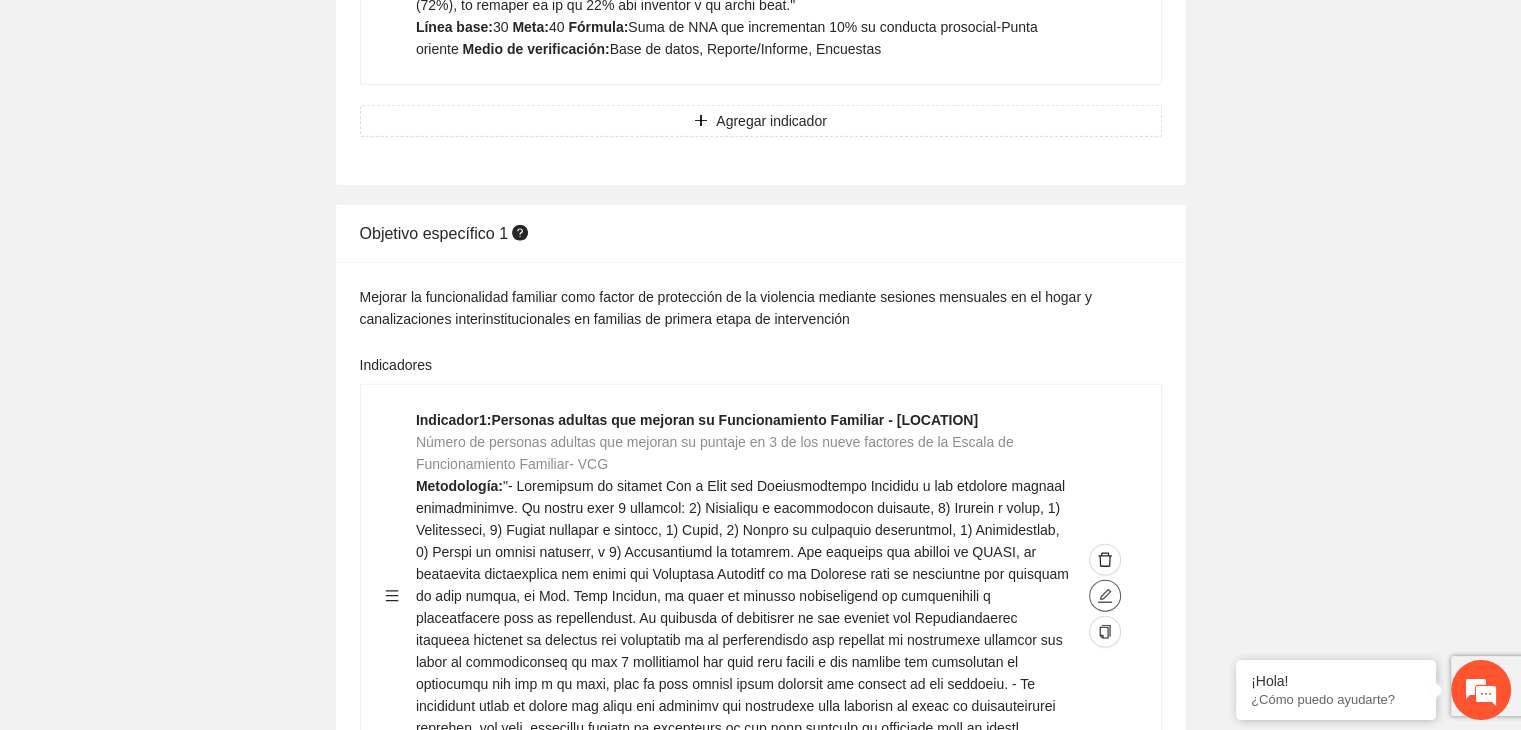 click at bounding box center [1105, 596] 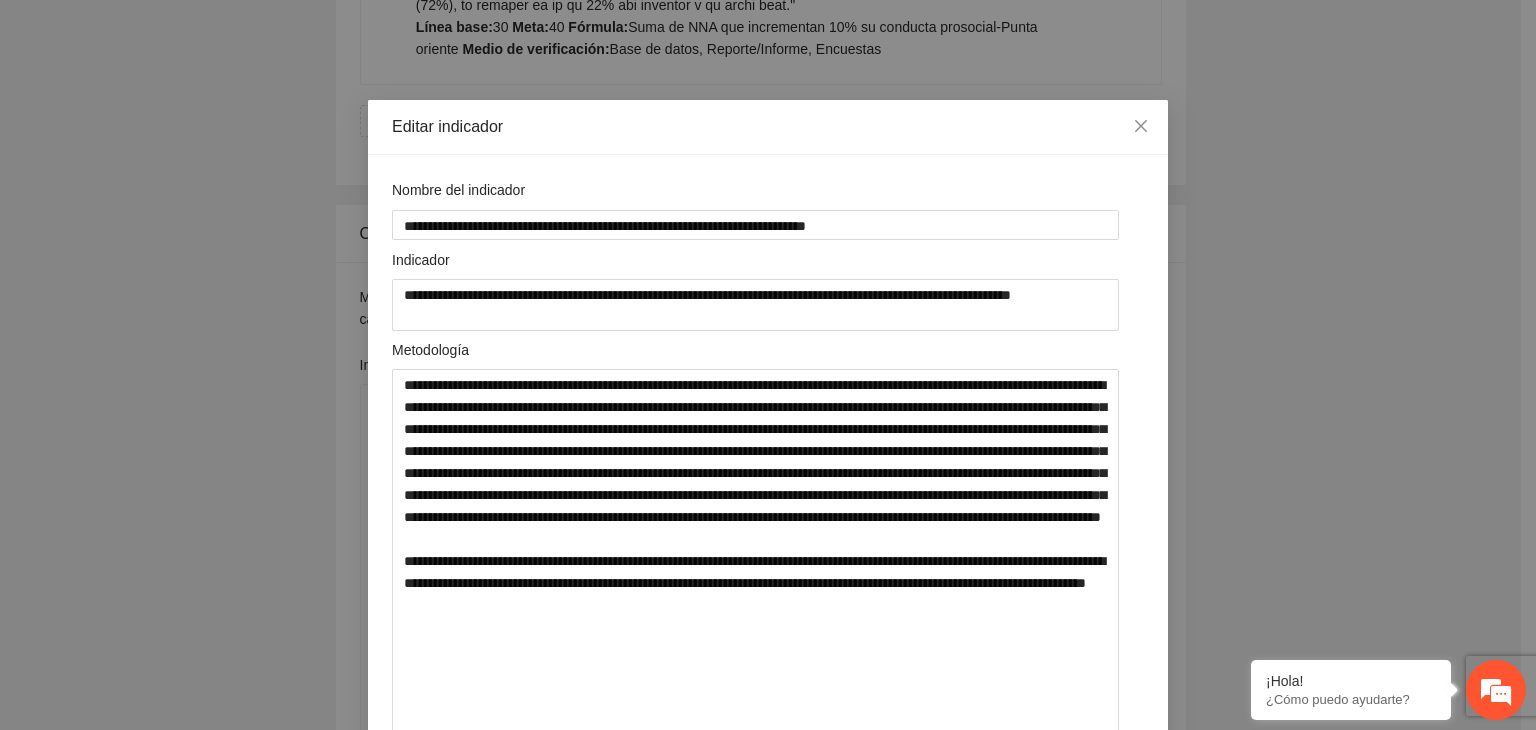 click on "**********" at bounding box center (768, 365) 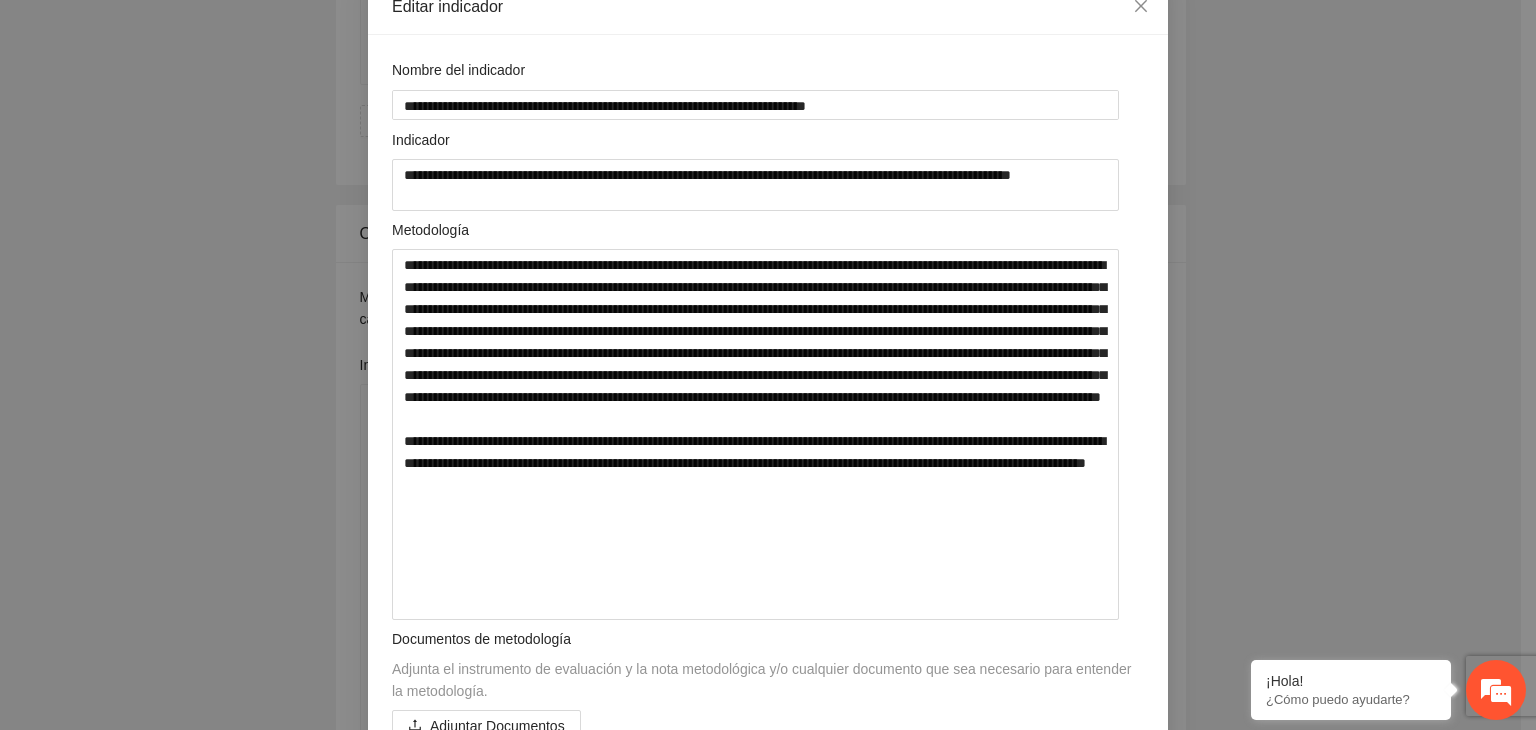 scroll, scrollTop: 80, scrollLeft: 0, axis: vertical 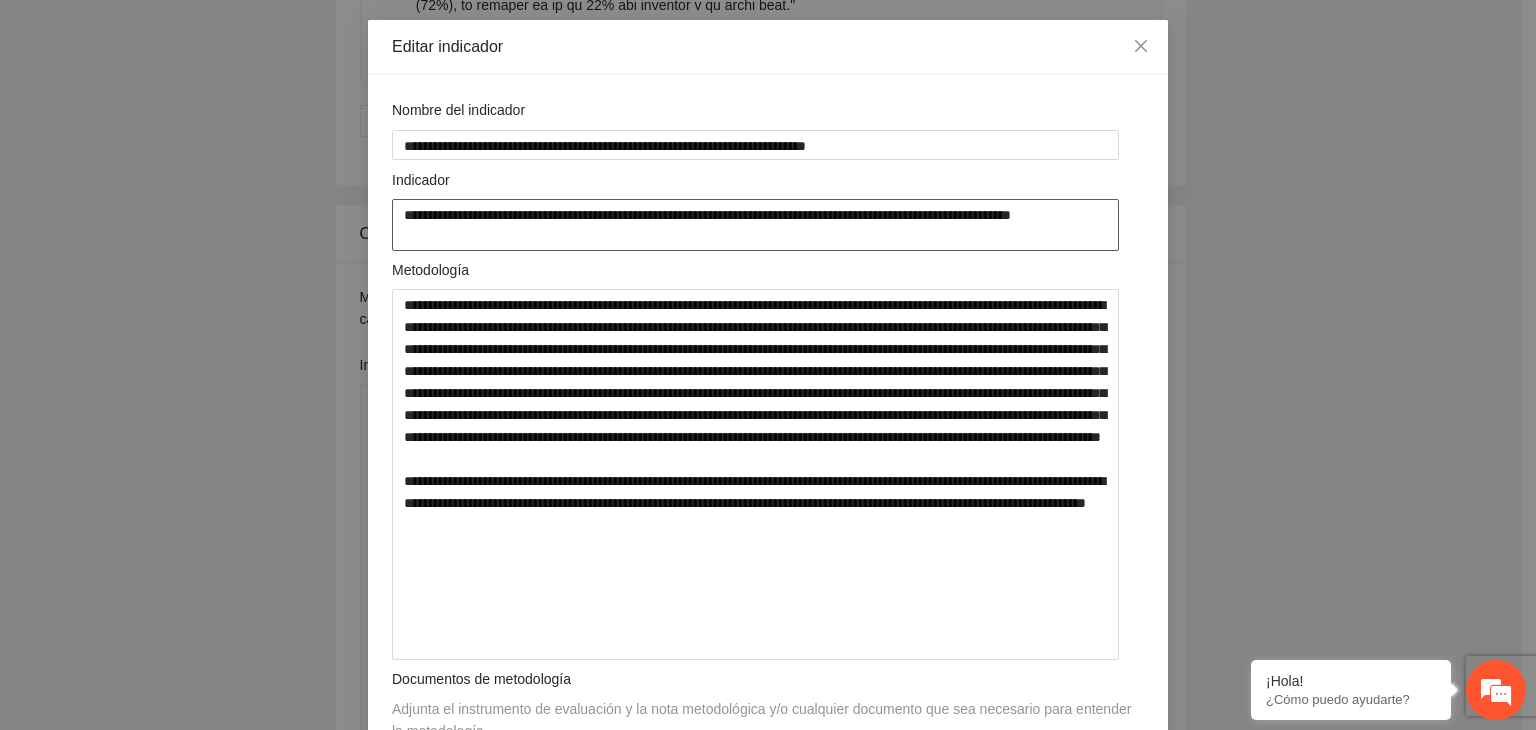 click on "**********" at bounding box center [755, 225] 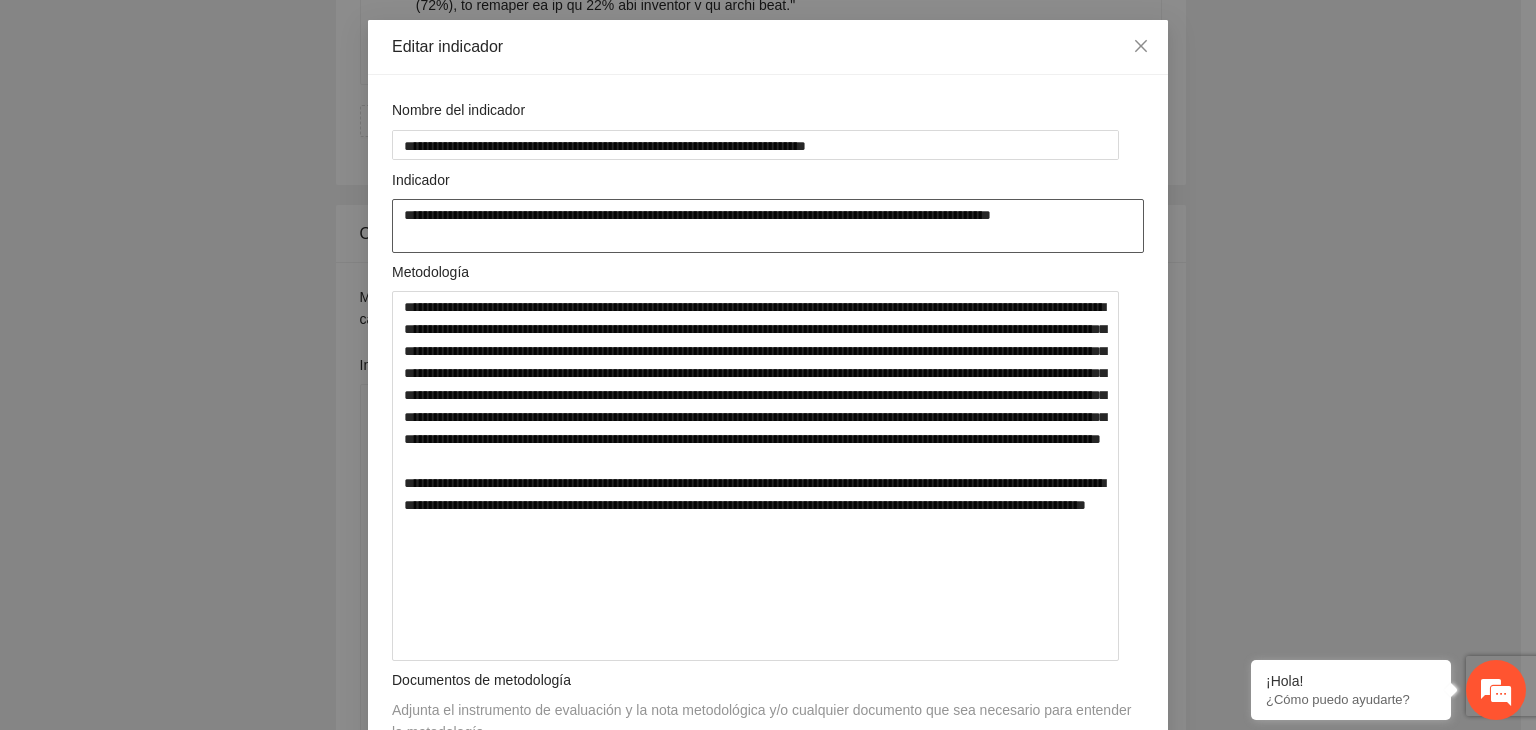 click on "**********" at bounding box center (768, 226) 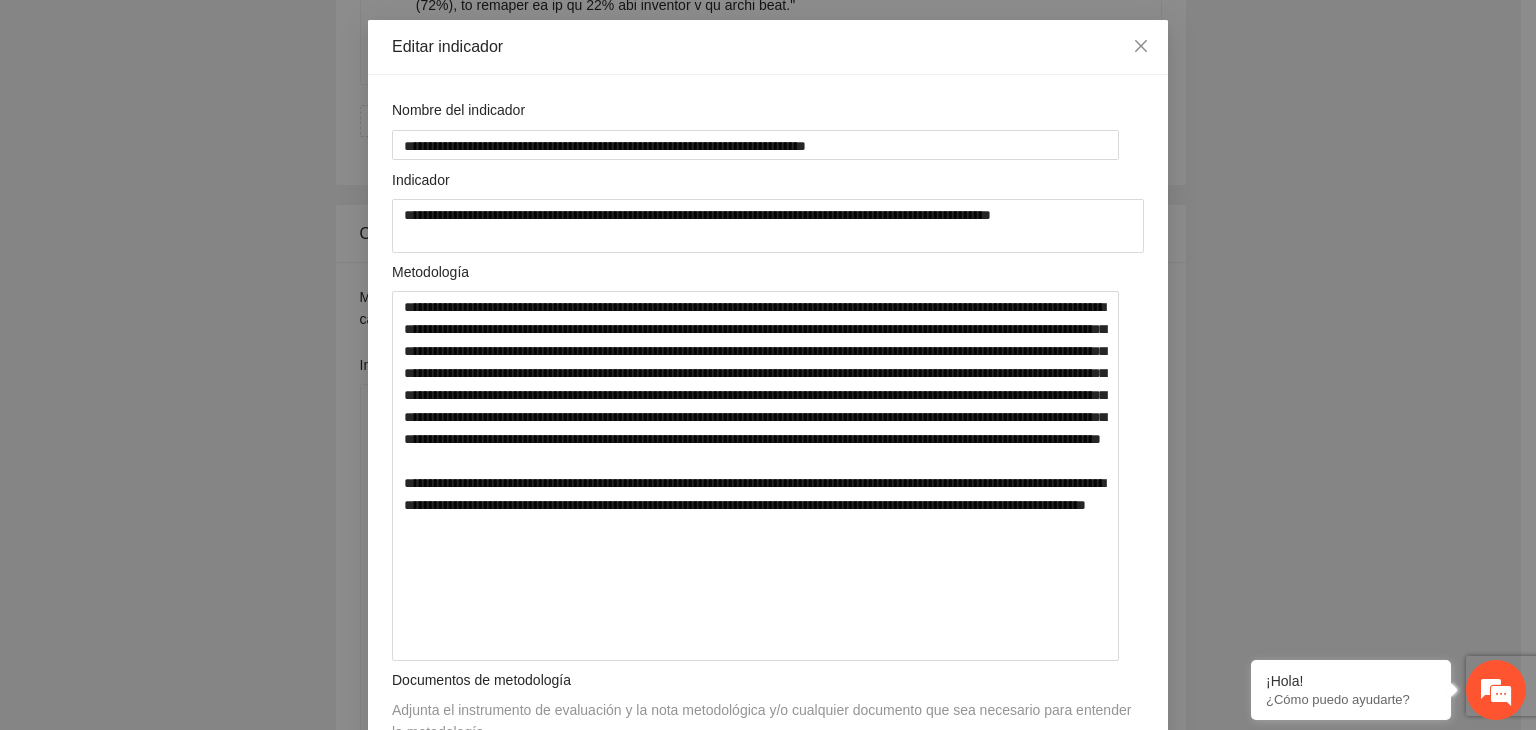 click on "**********" at bounding box center (768, 365) 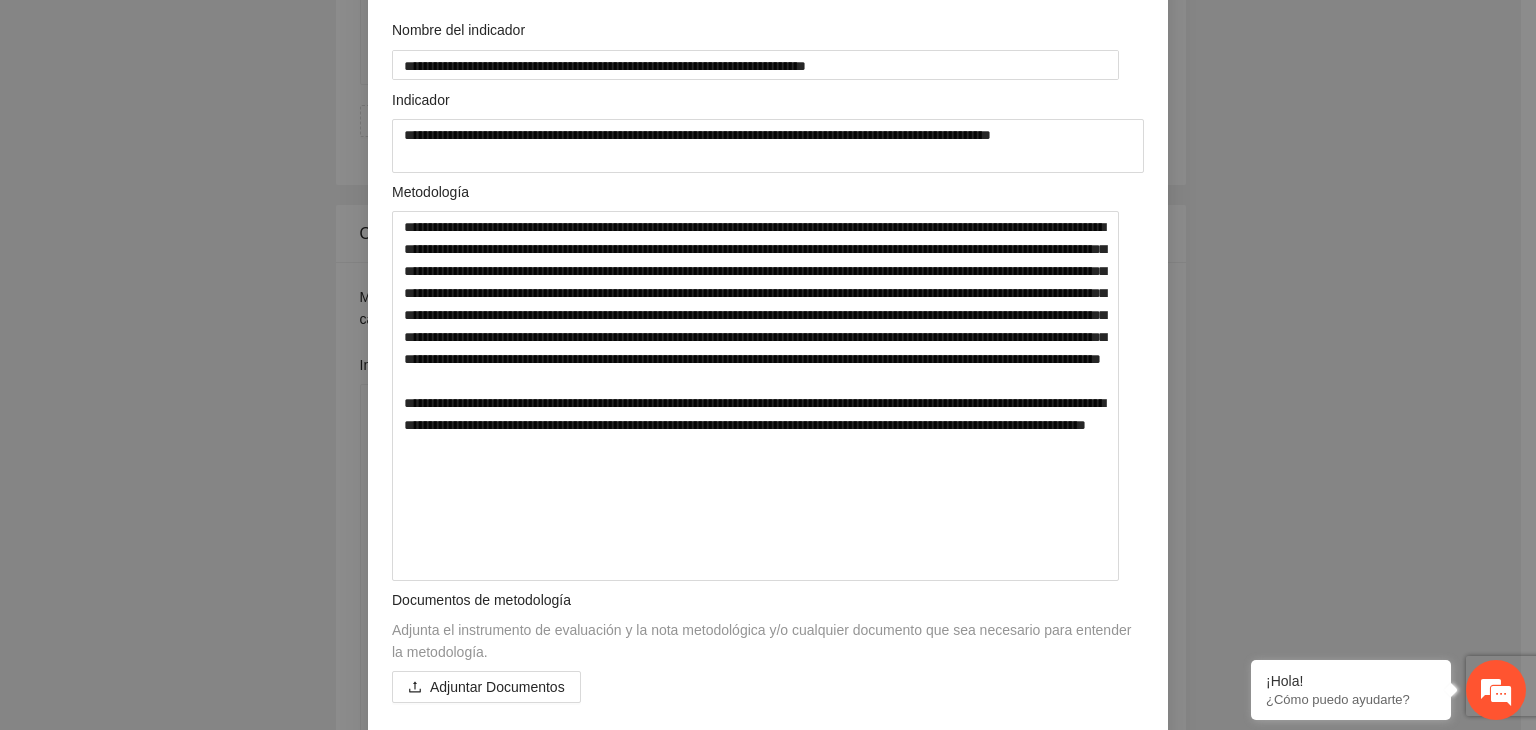 scroll, scrollTop: 200, scrollLeft: 0, axis: vertical 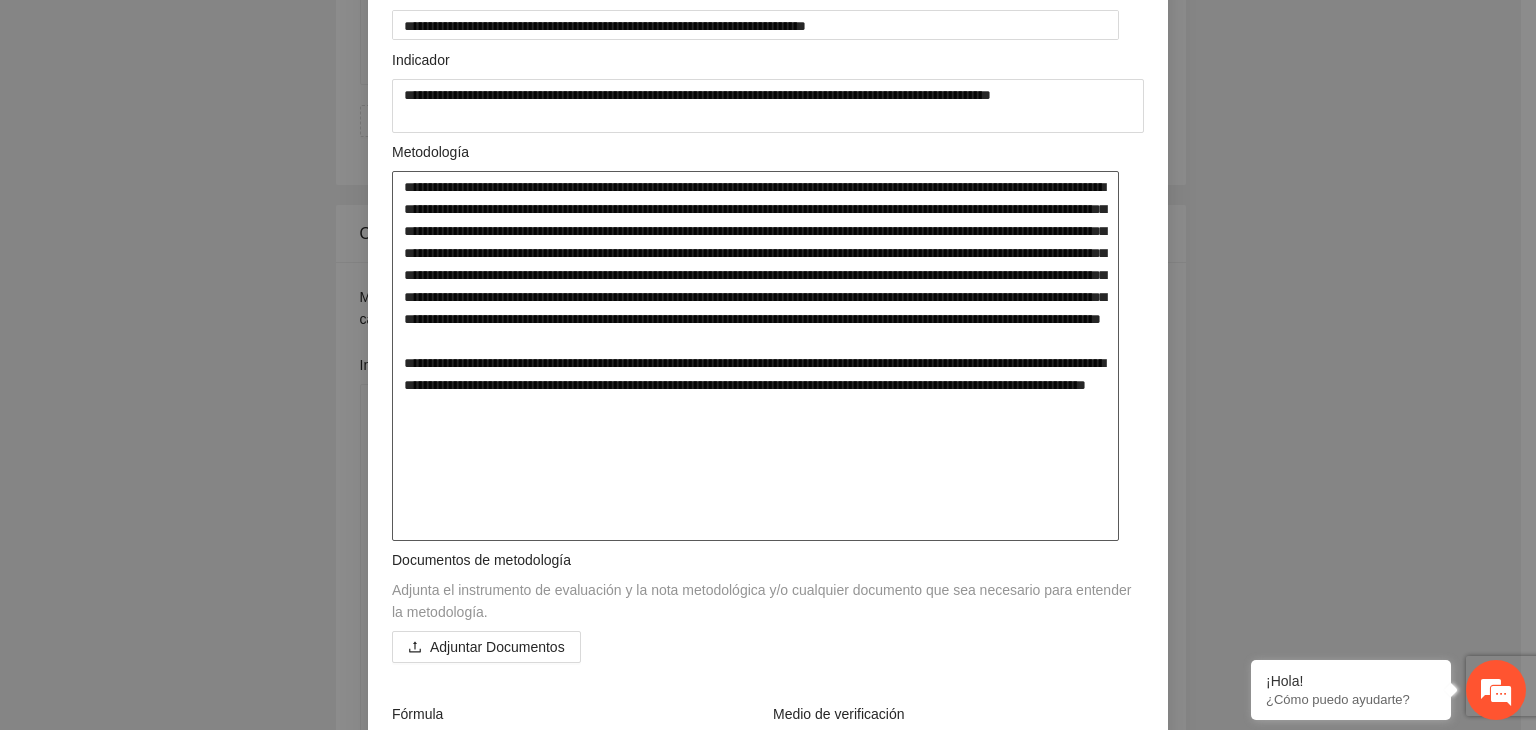 click at bounding box center [755, 356] 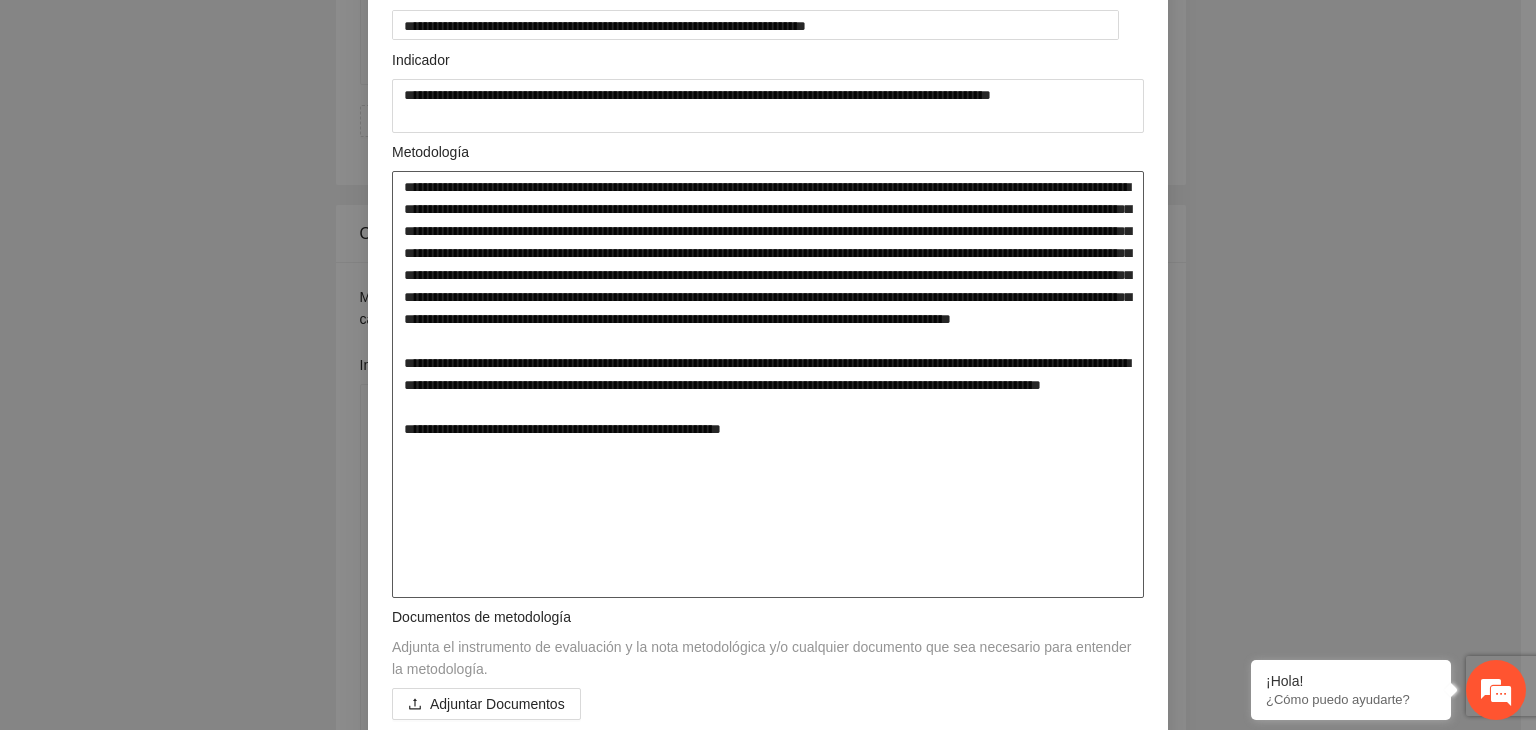 click at bounding box center [768, 385] 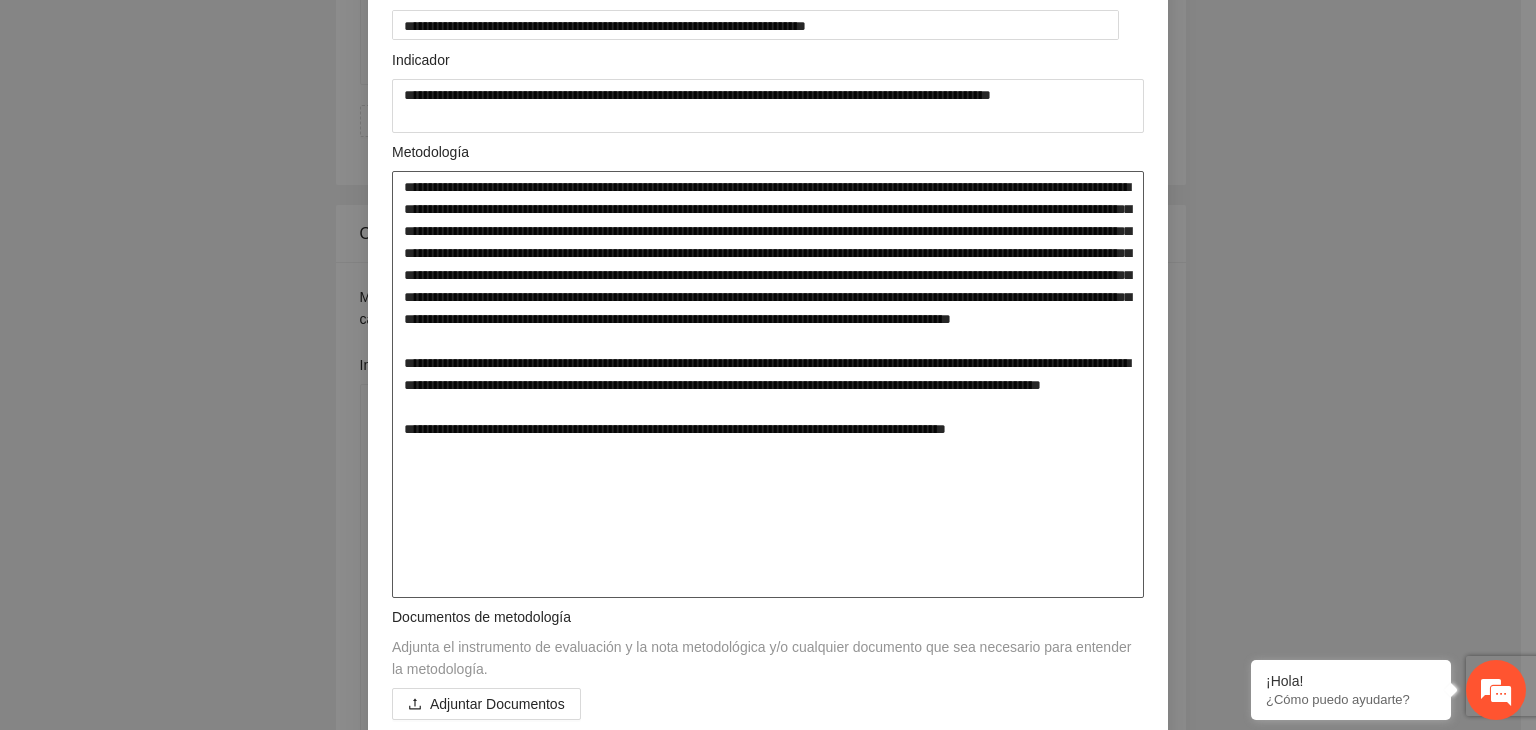 click at bounding box center (768, 385) 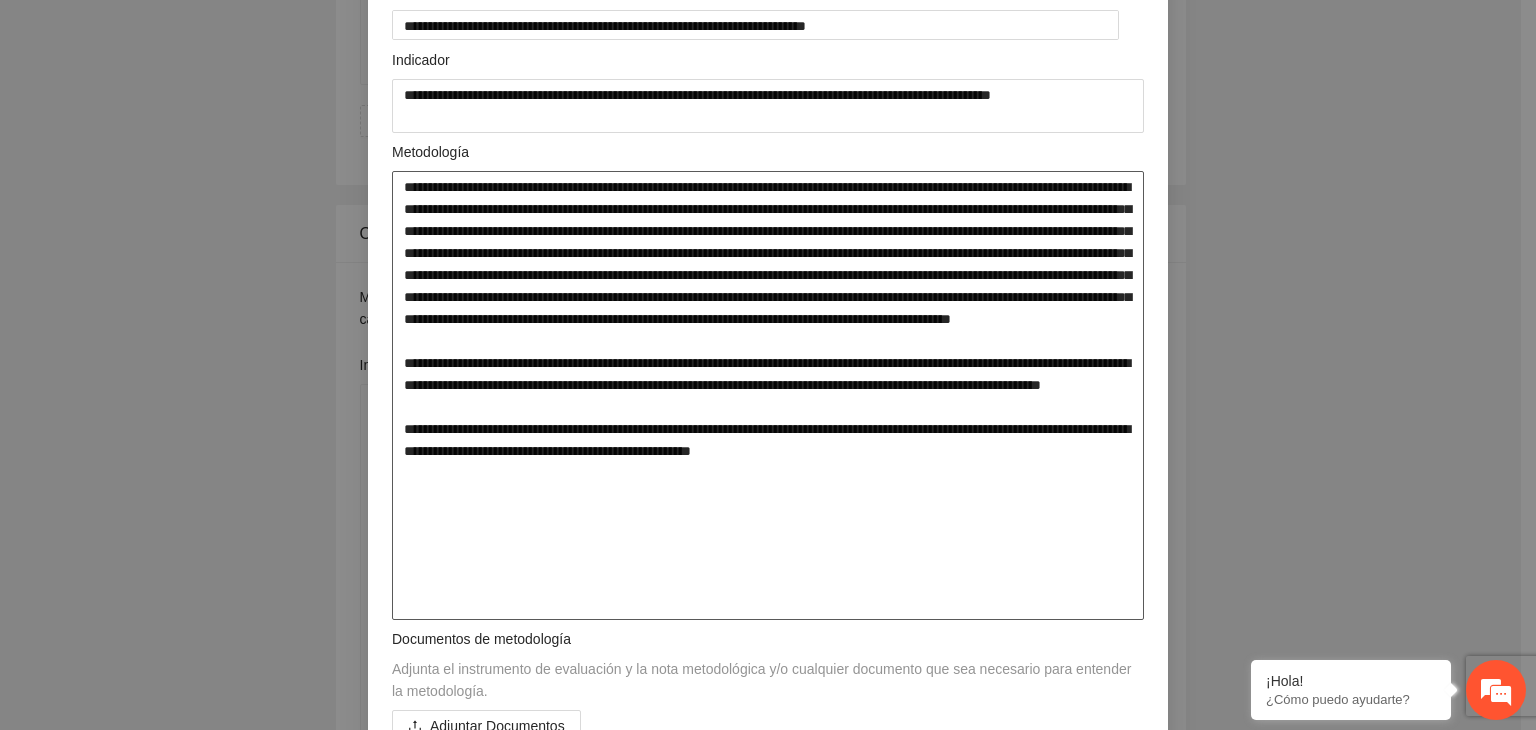 click at bounding box center [768, 396] 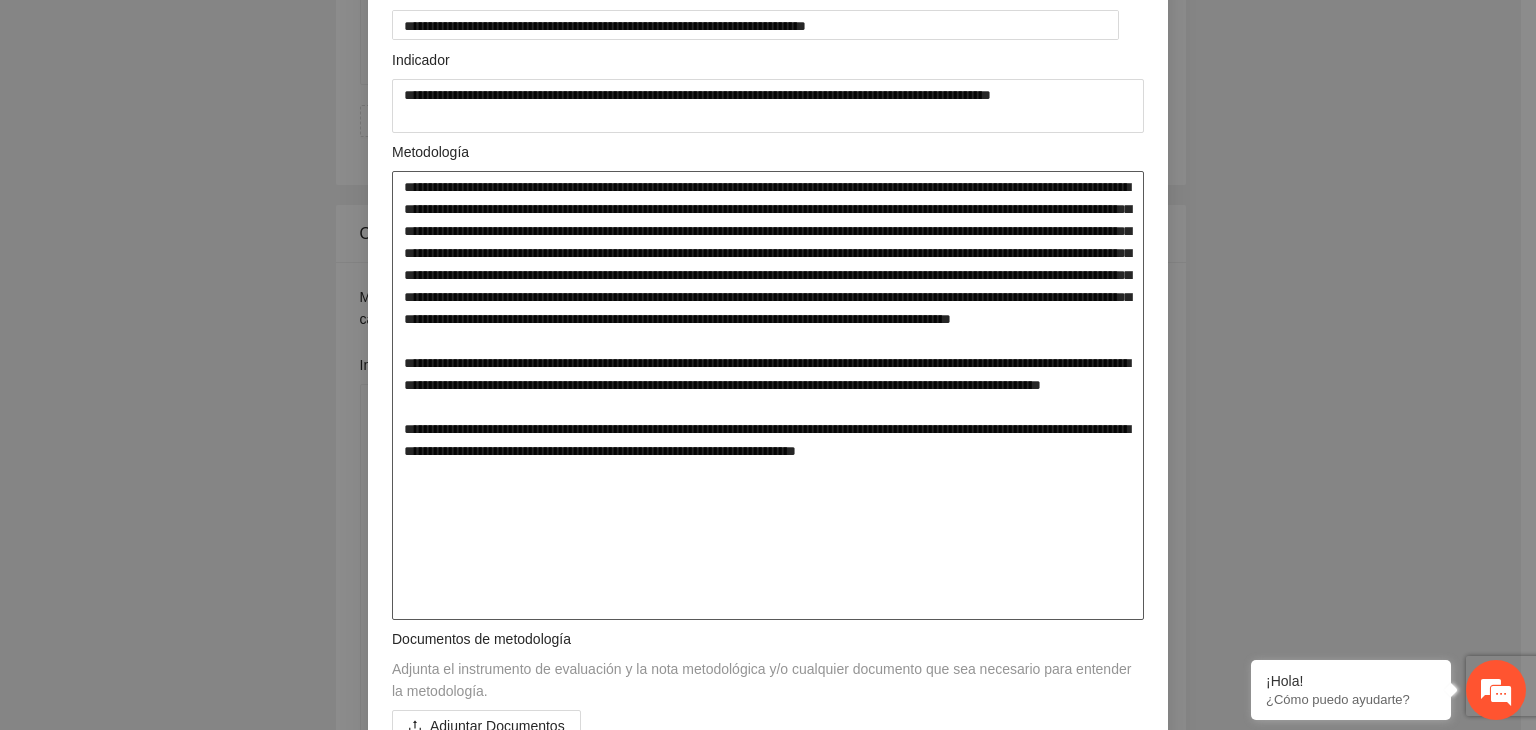 click at bounding box center (768, 396) 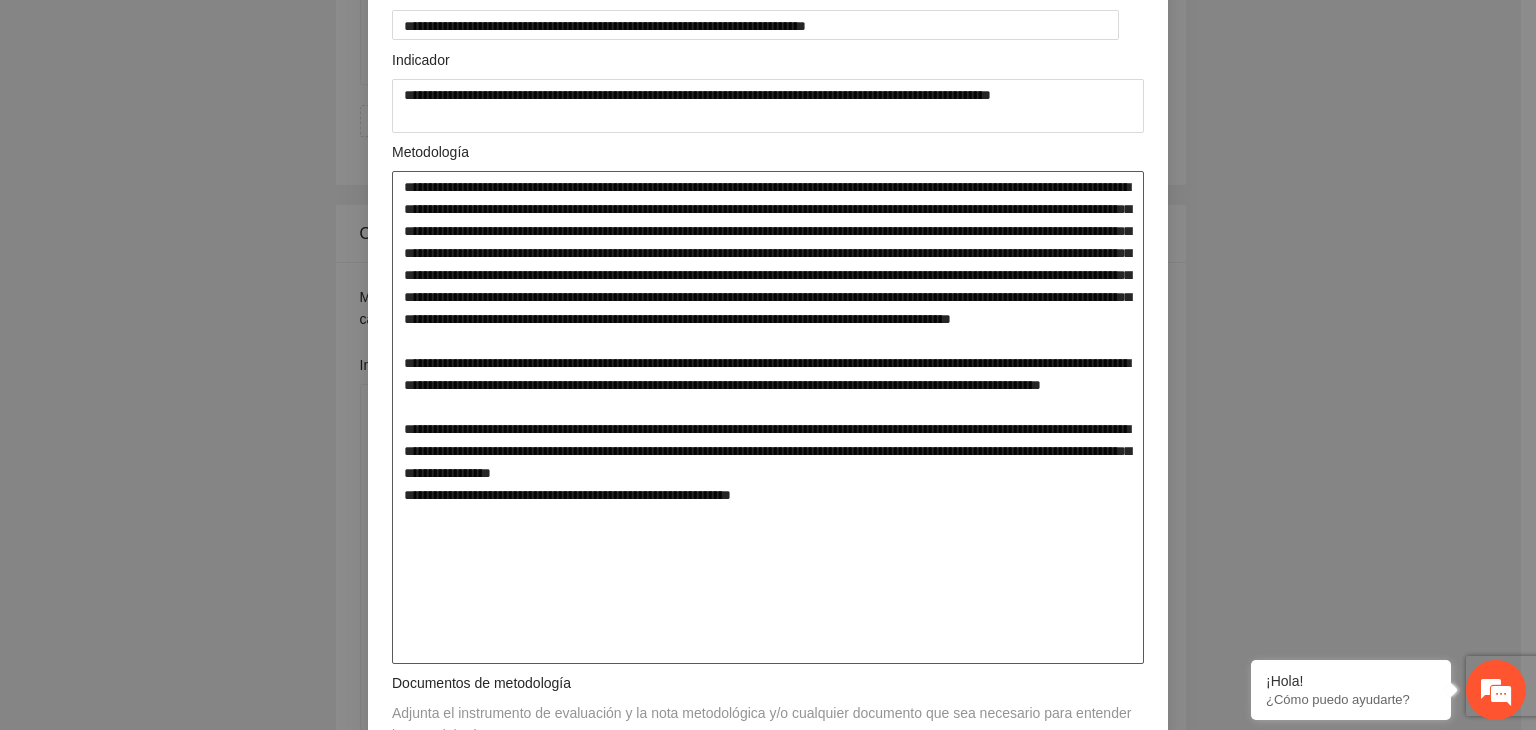 click at bounding box center [768, 418] 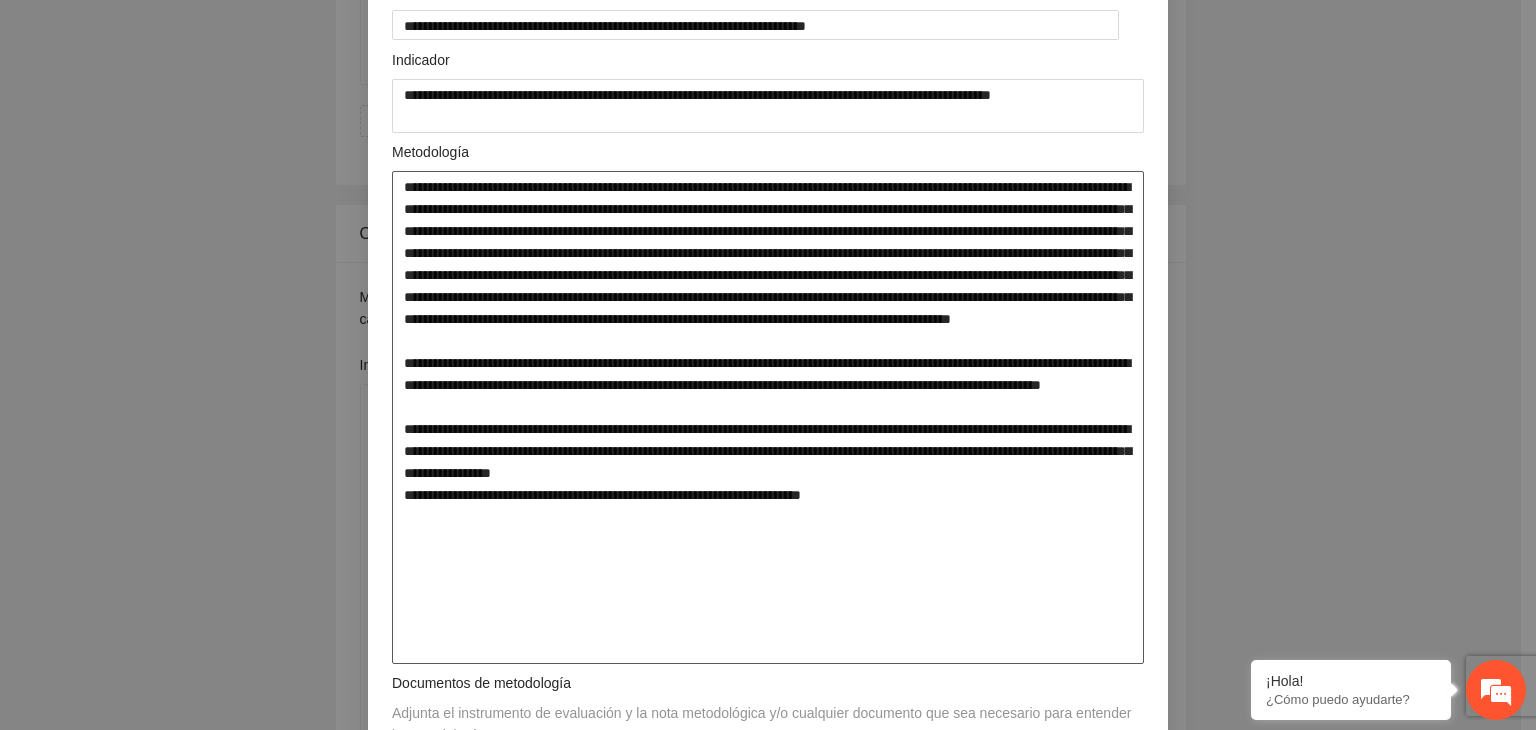 click at bounding box center (768, 418) 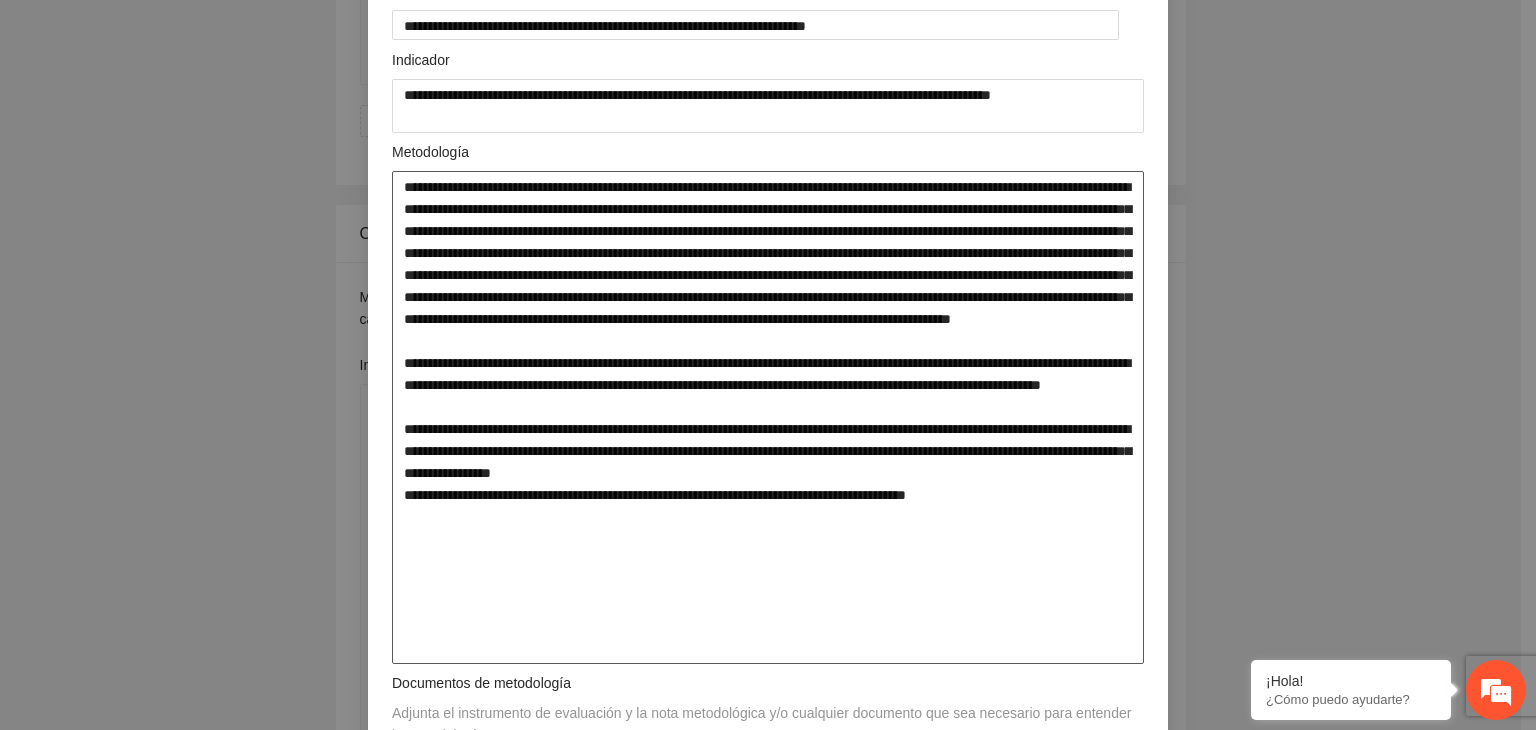click at bounding box center (768, 418) 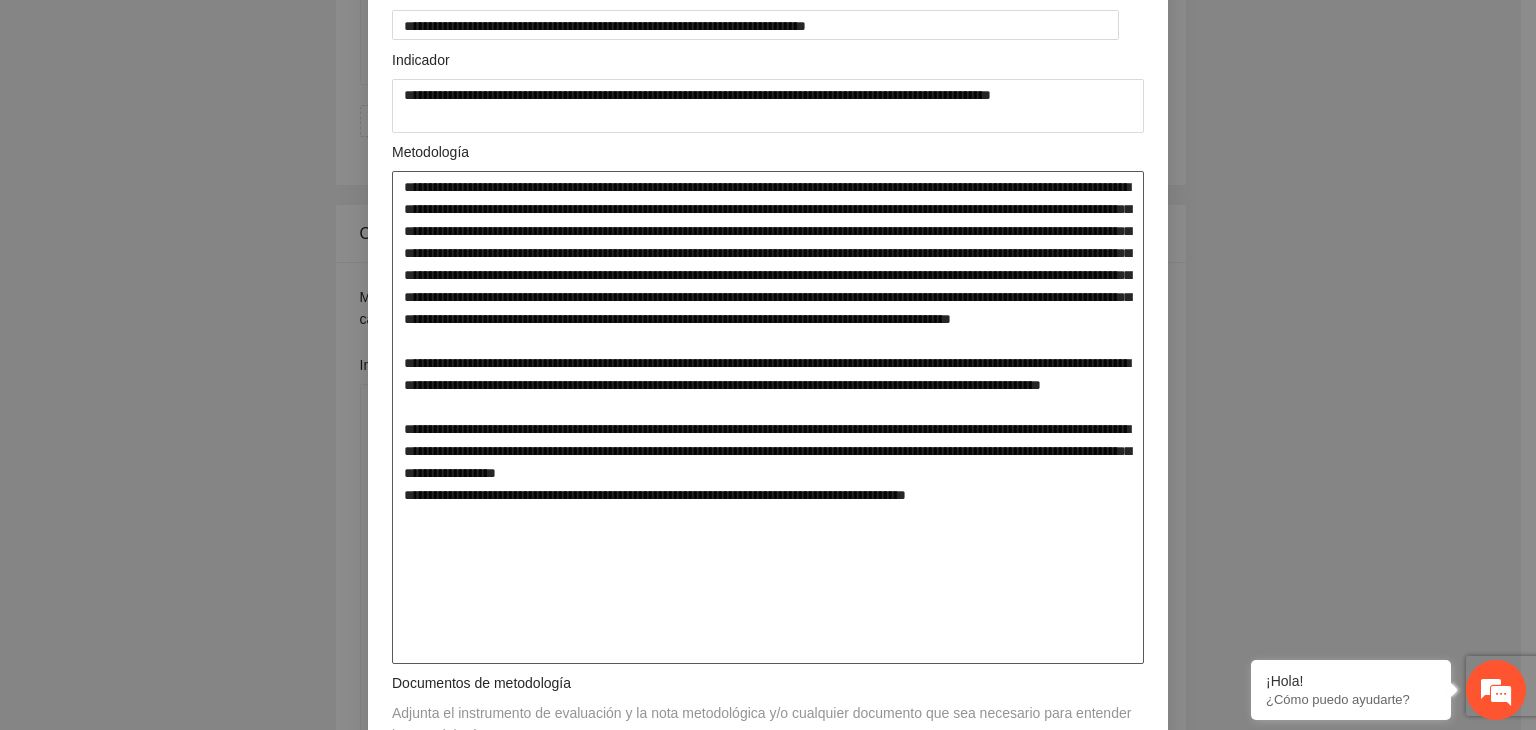 click at bounding box center (768, 418) 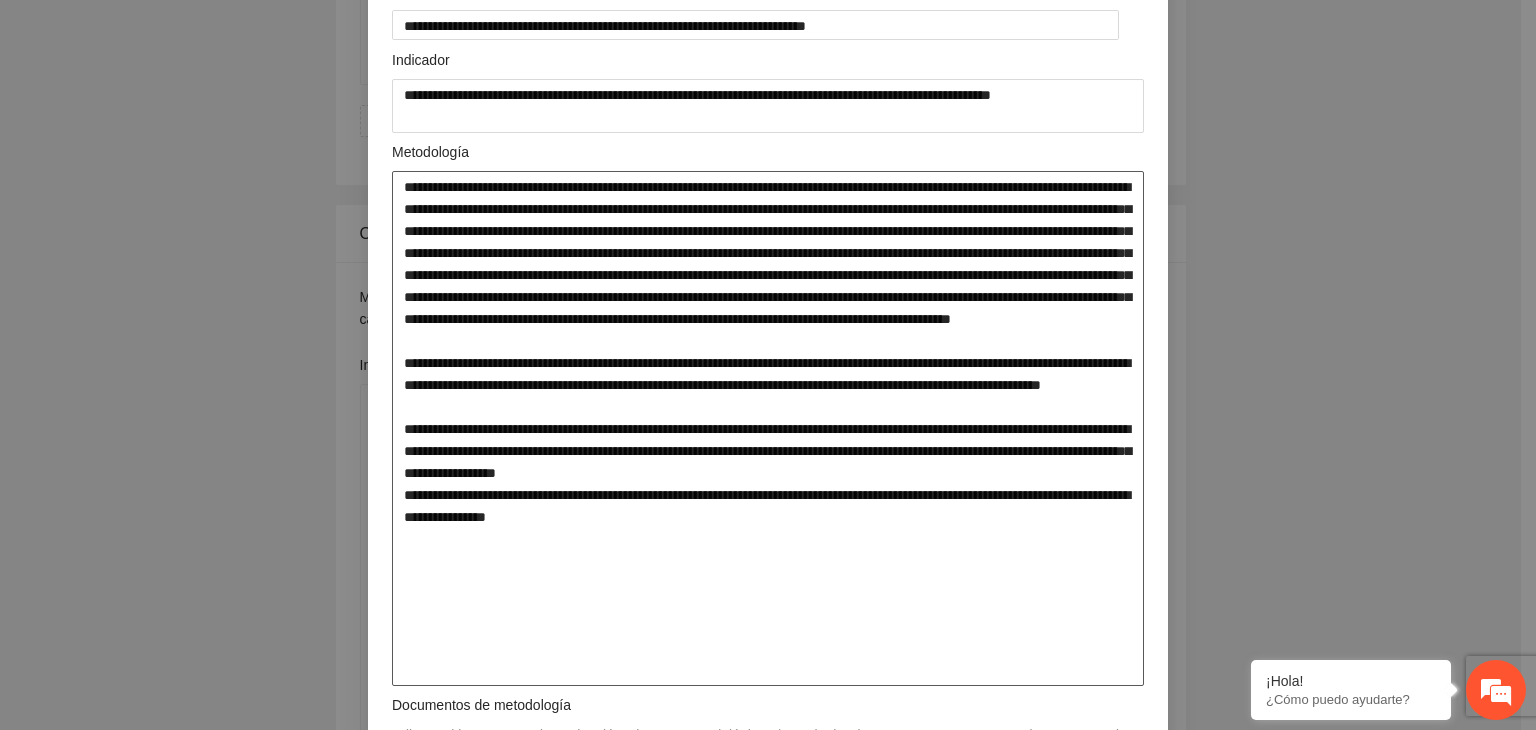 click at bounding box center [768, 429] 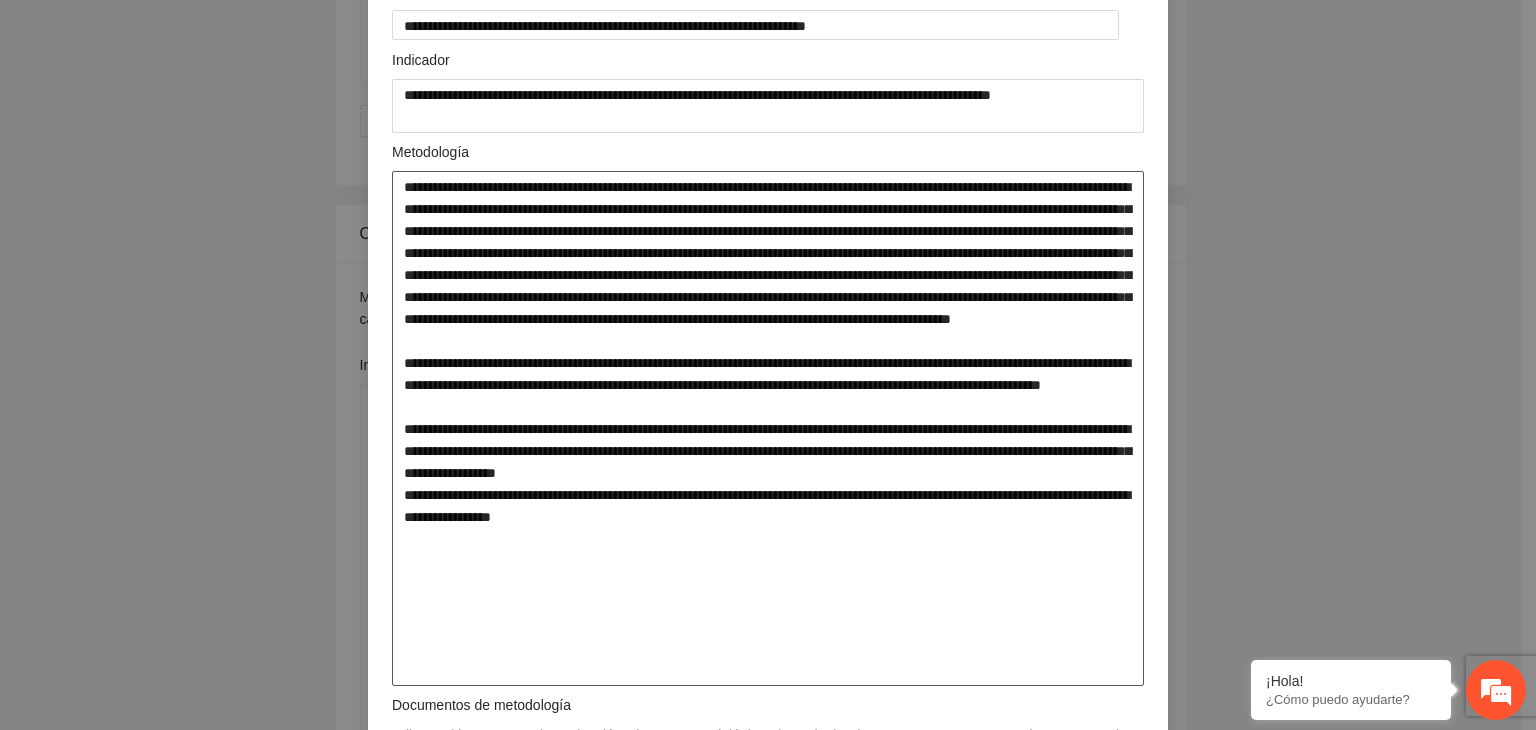 click at bounding box center [768, 429] 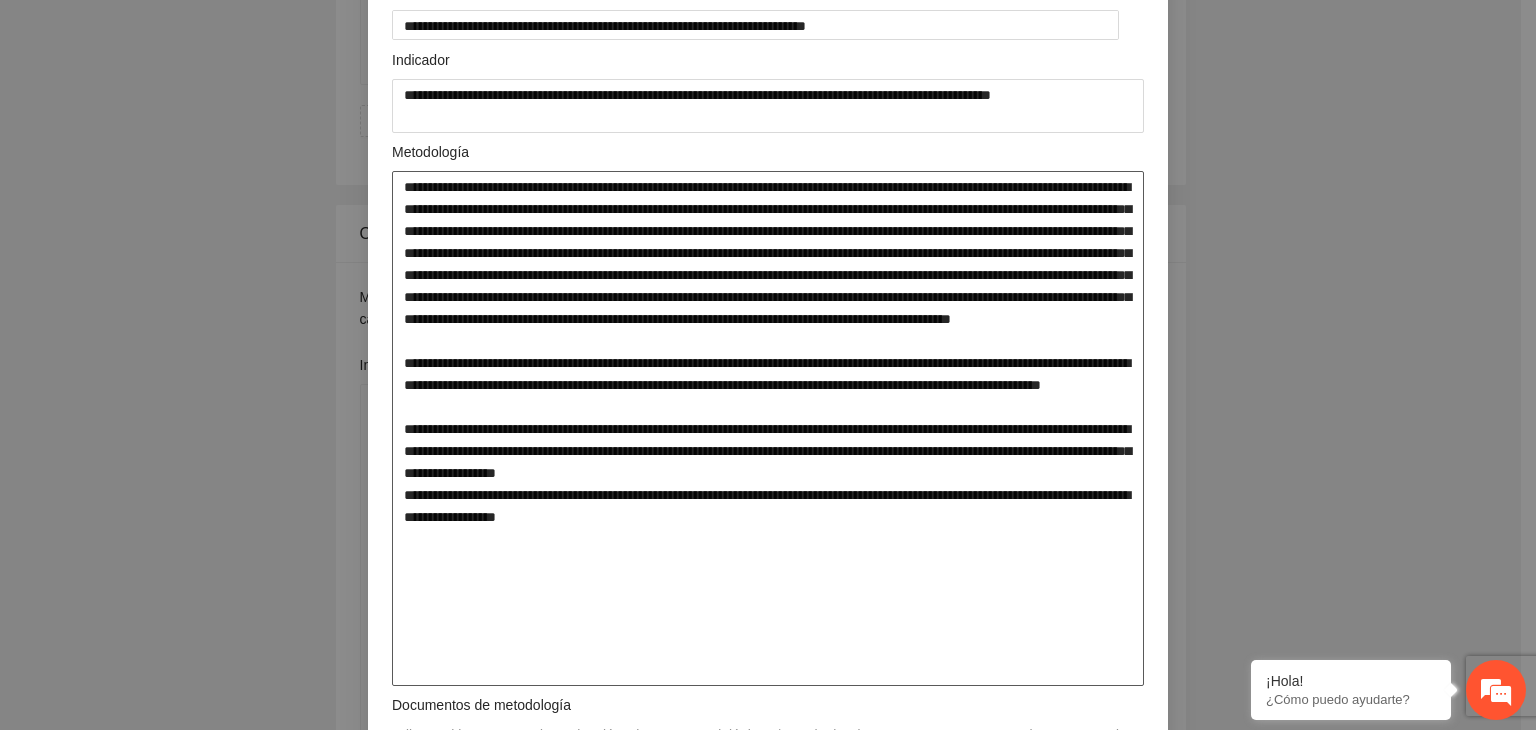 click at bounding box center [768, 429] 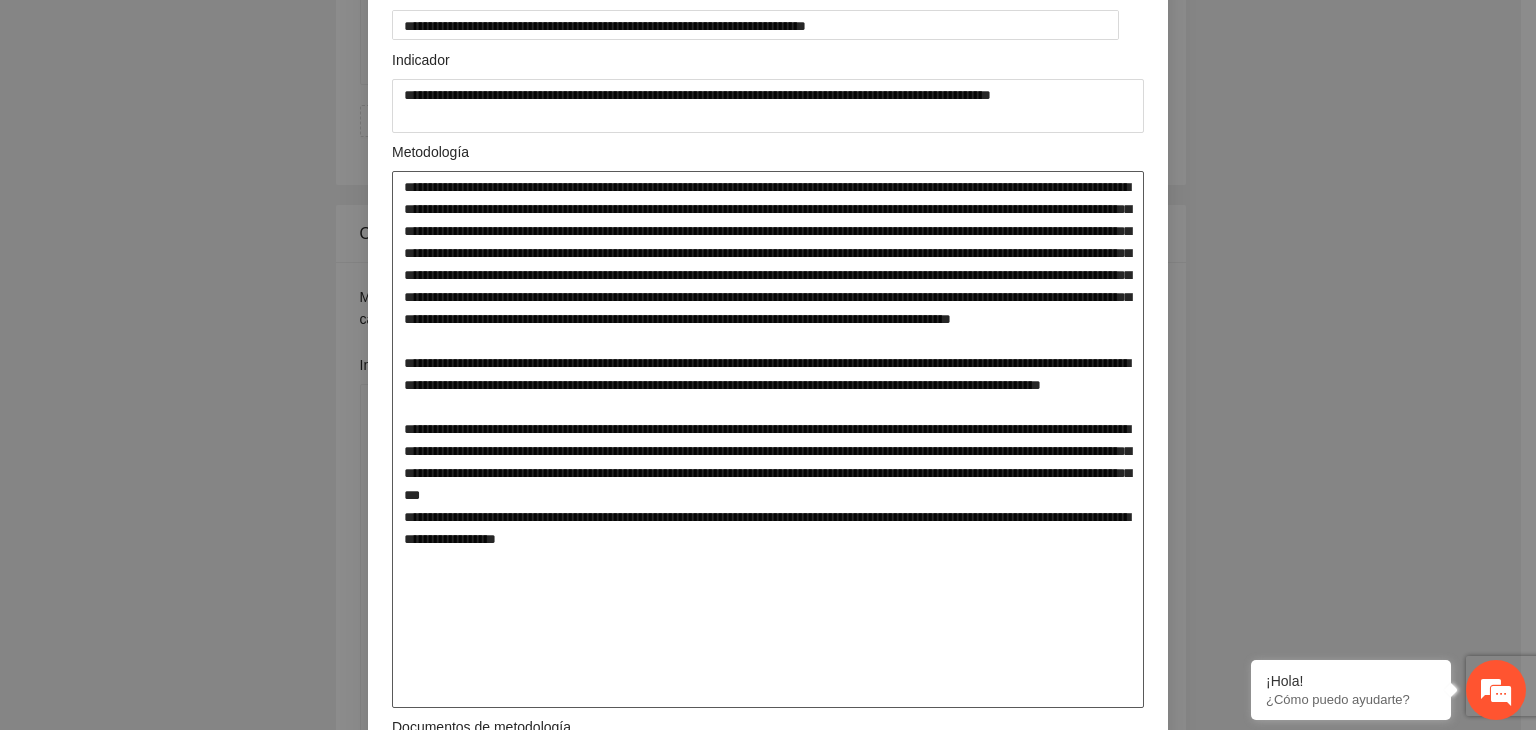 click at bounding box center (768, 440) 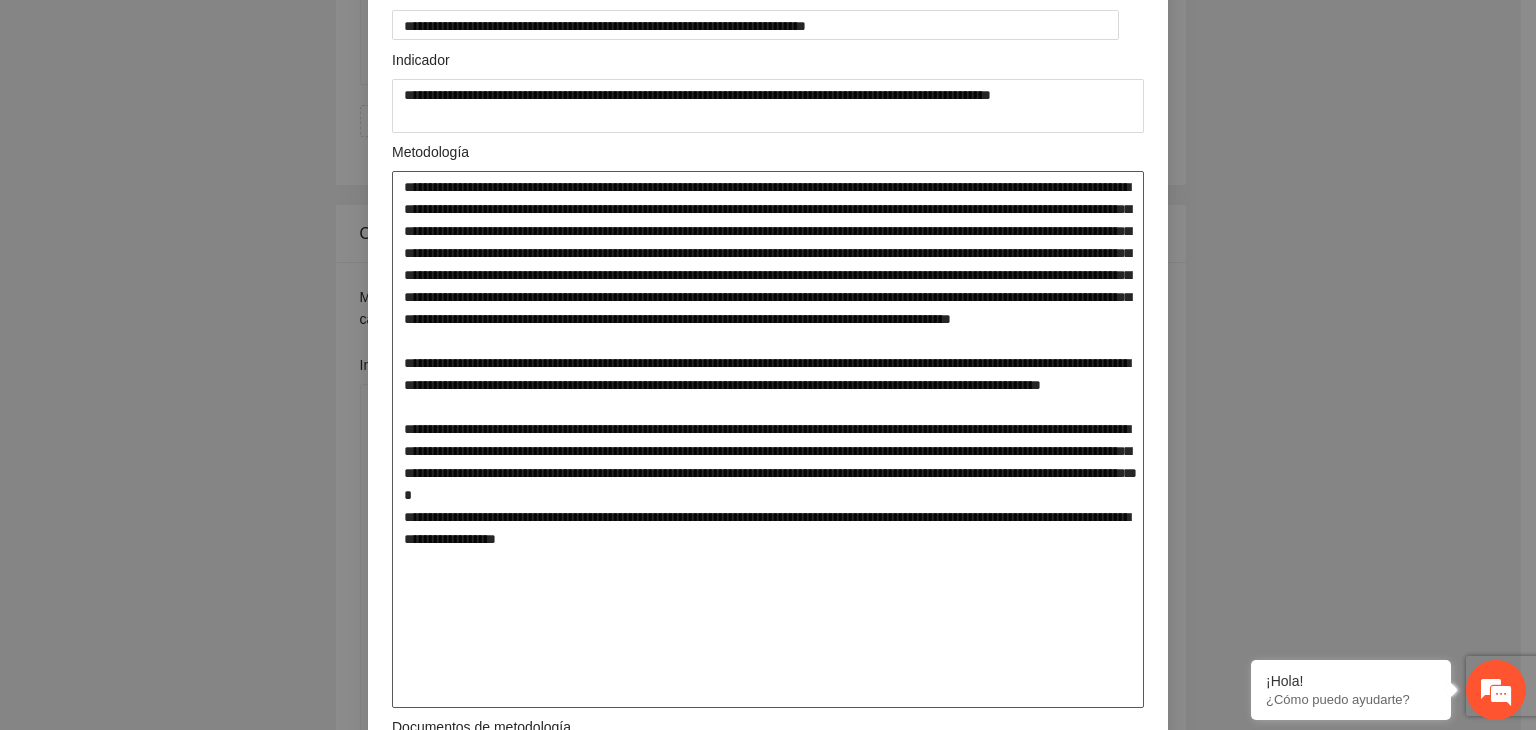 click at bounding box center [768, 440] 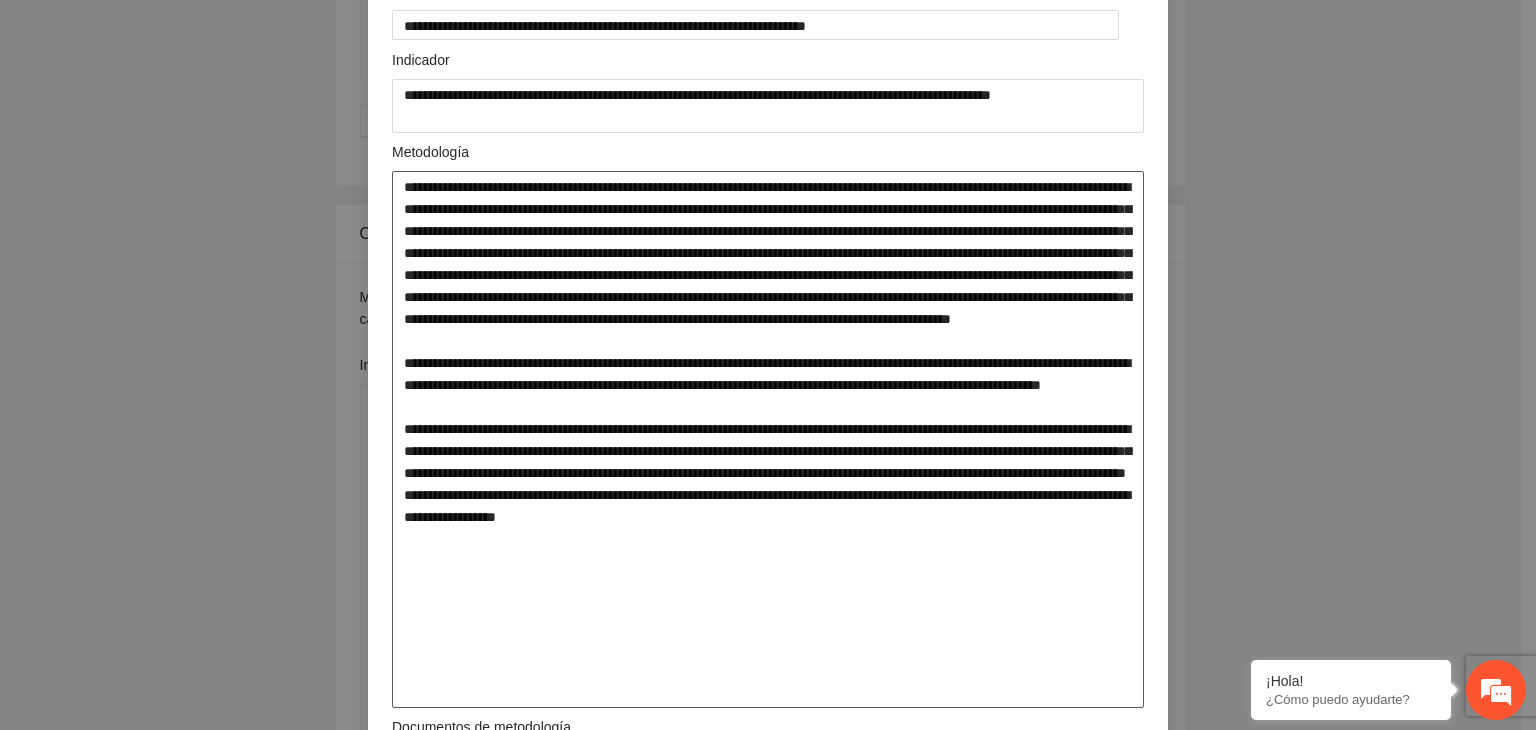click at bounding box center (768, 440) 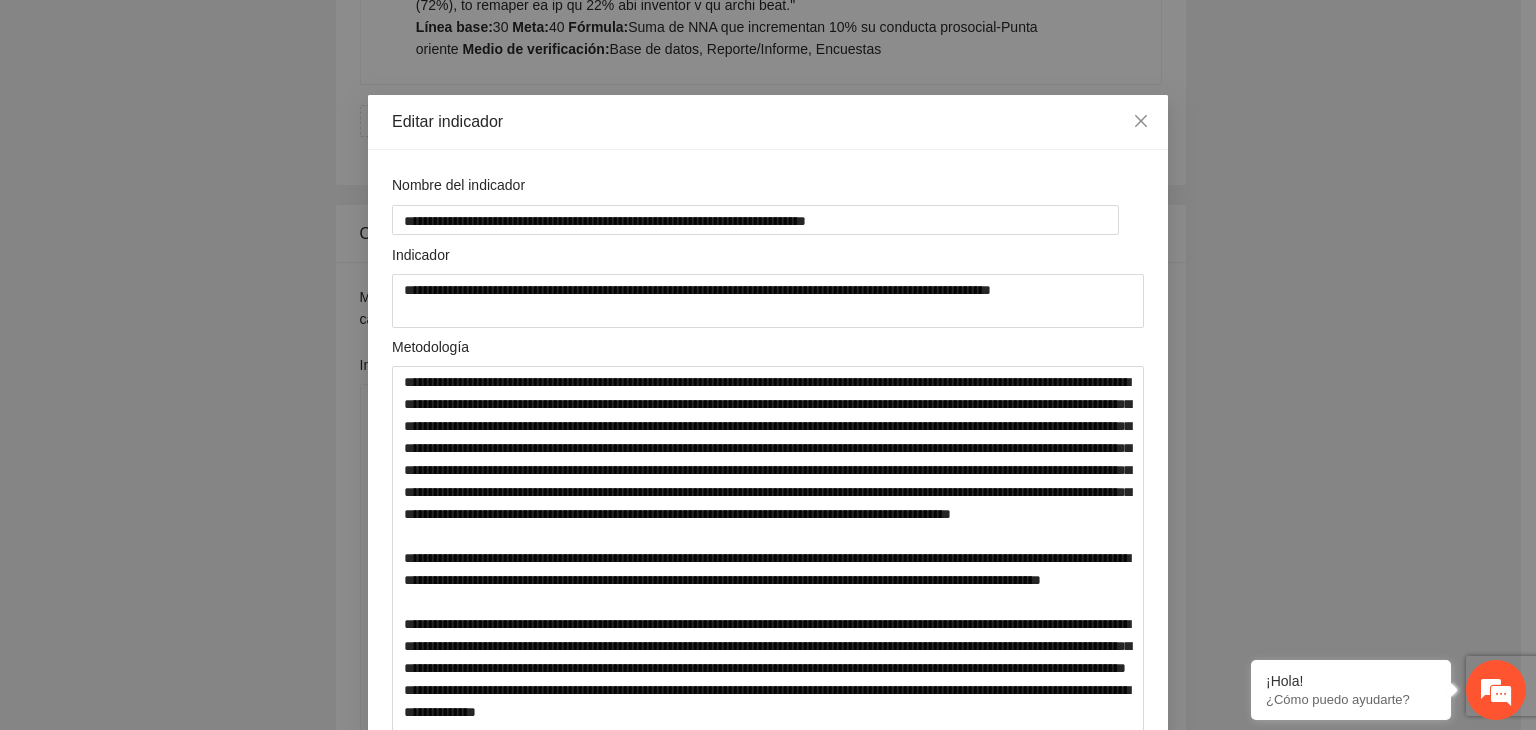 scroll, scrollTop: 0, scrollLeft: 0, axis: both 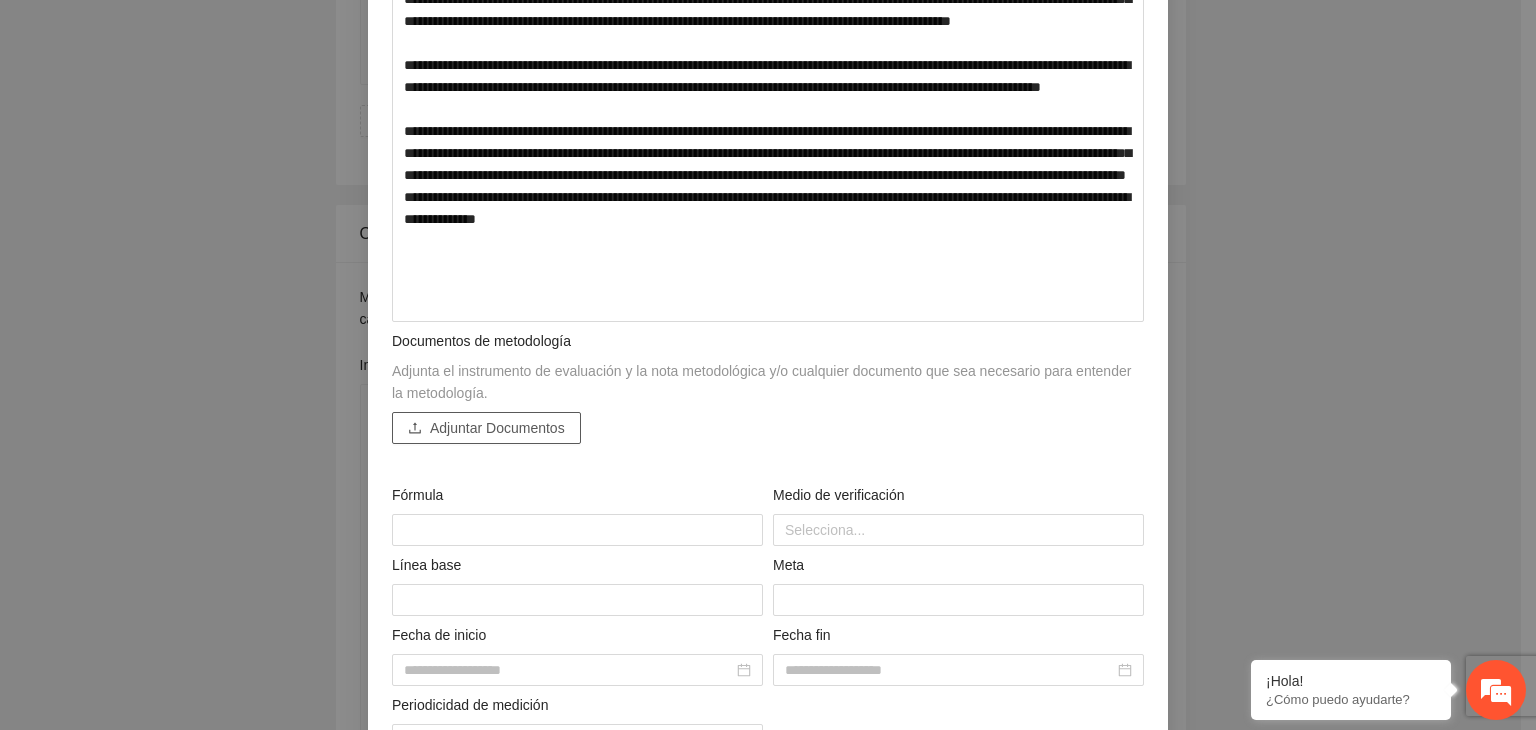 click on "Adjuntar Documentos" at bounding box center (497, 428) 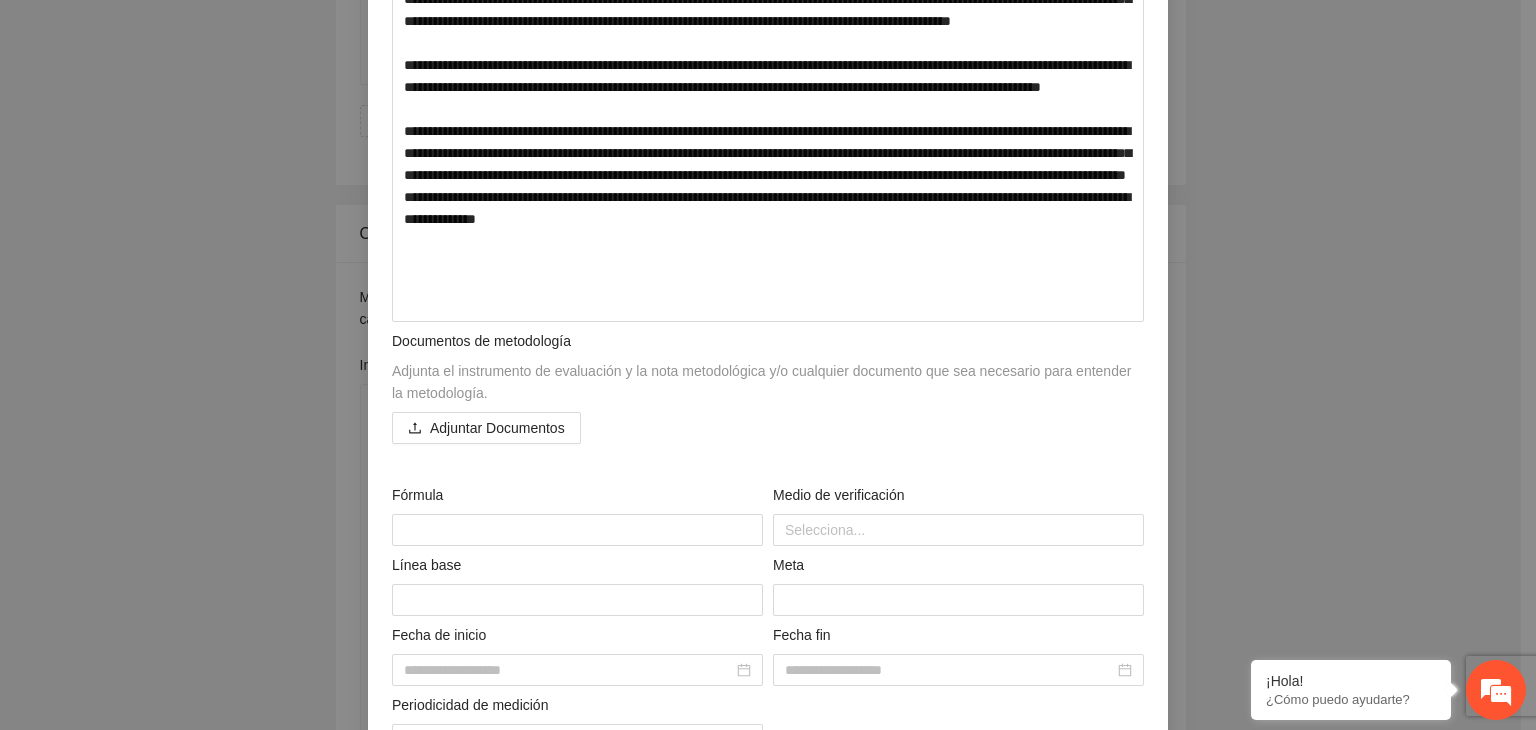 click on "**********" at bounding box center [768, 365] 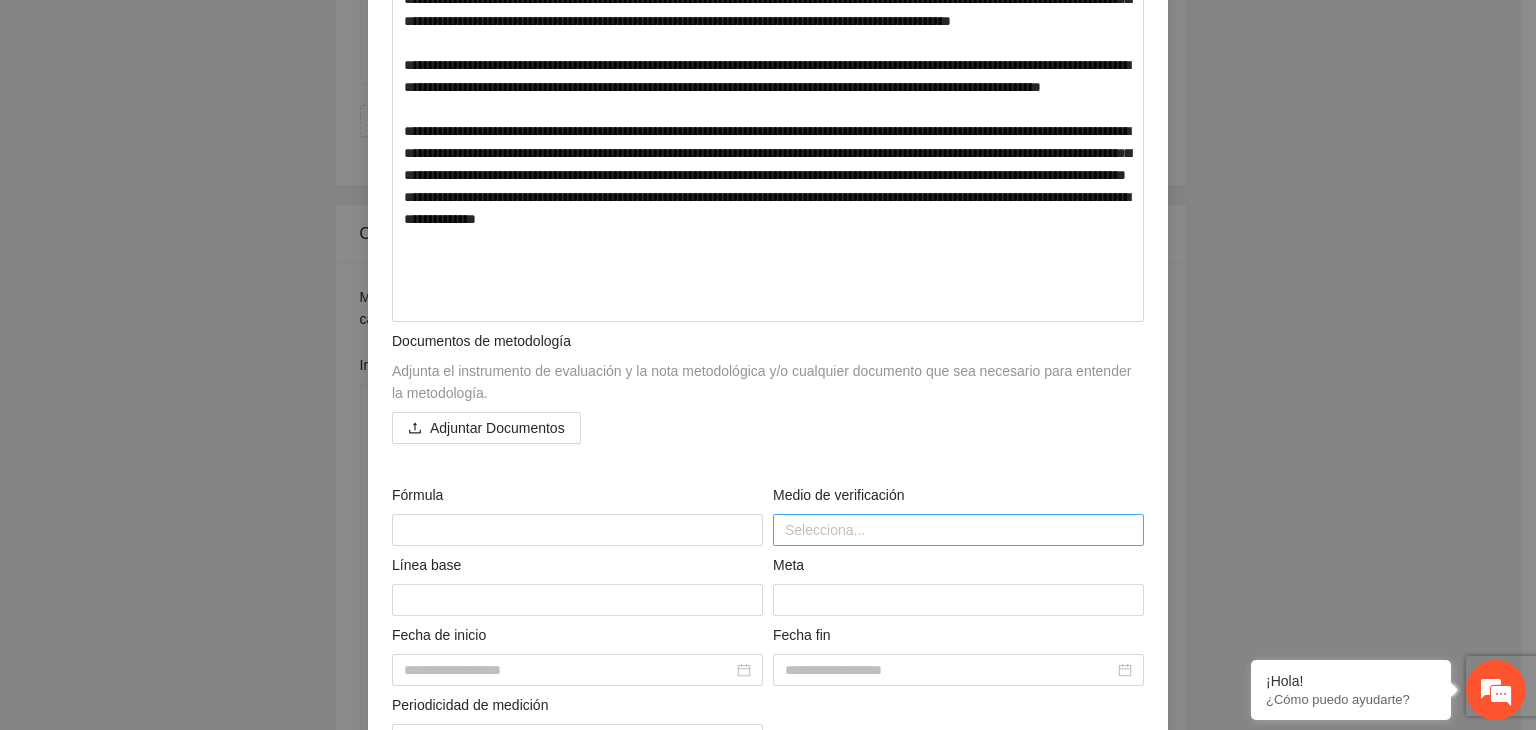 click at bounding box center (958, 530) 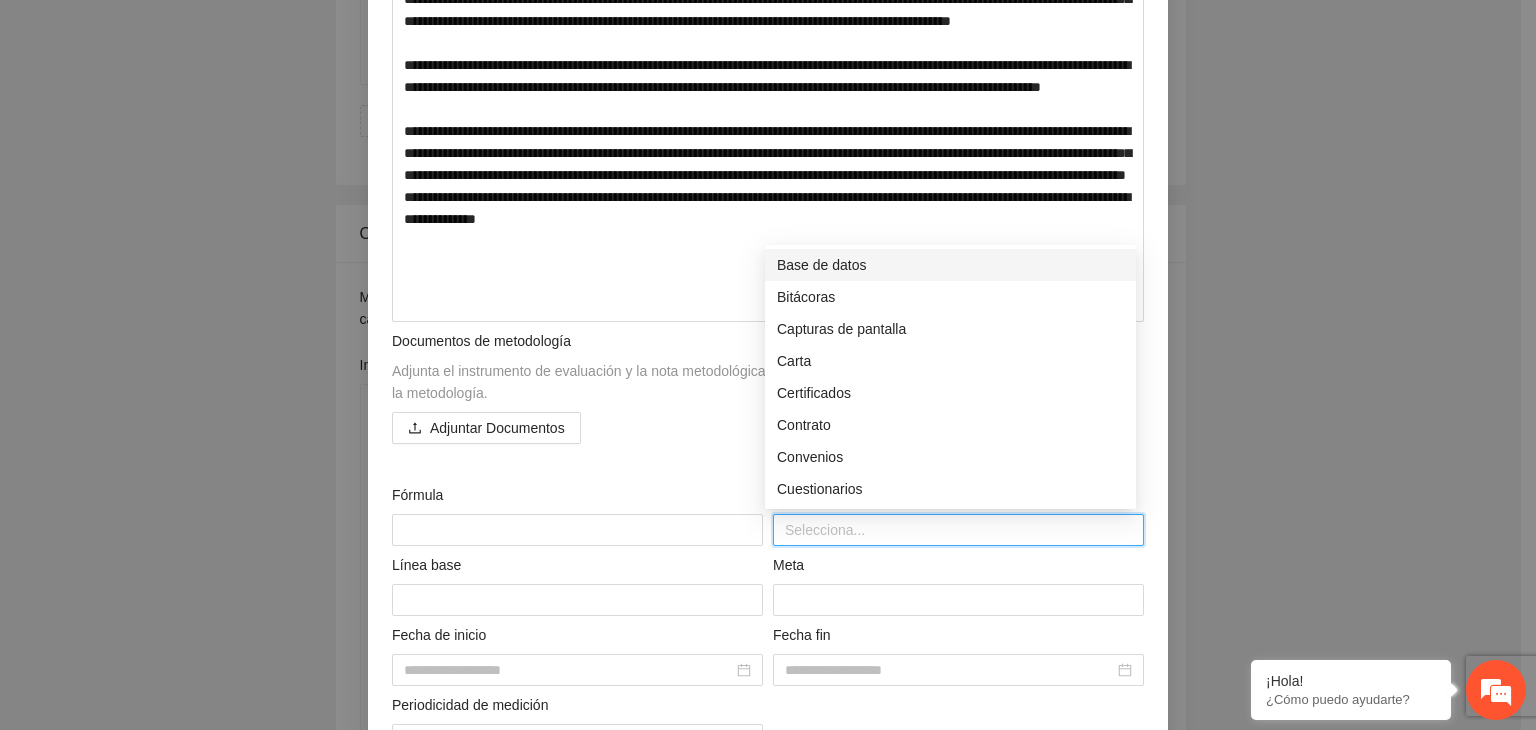 click at bounding box center (958, 530) 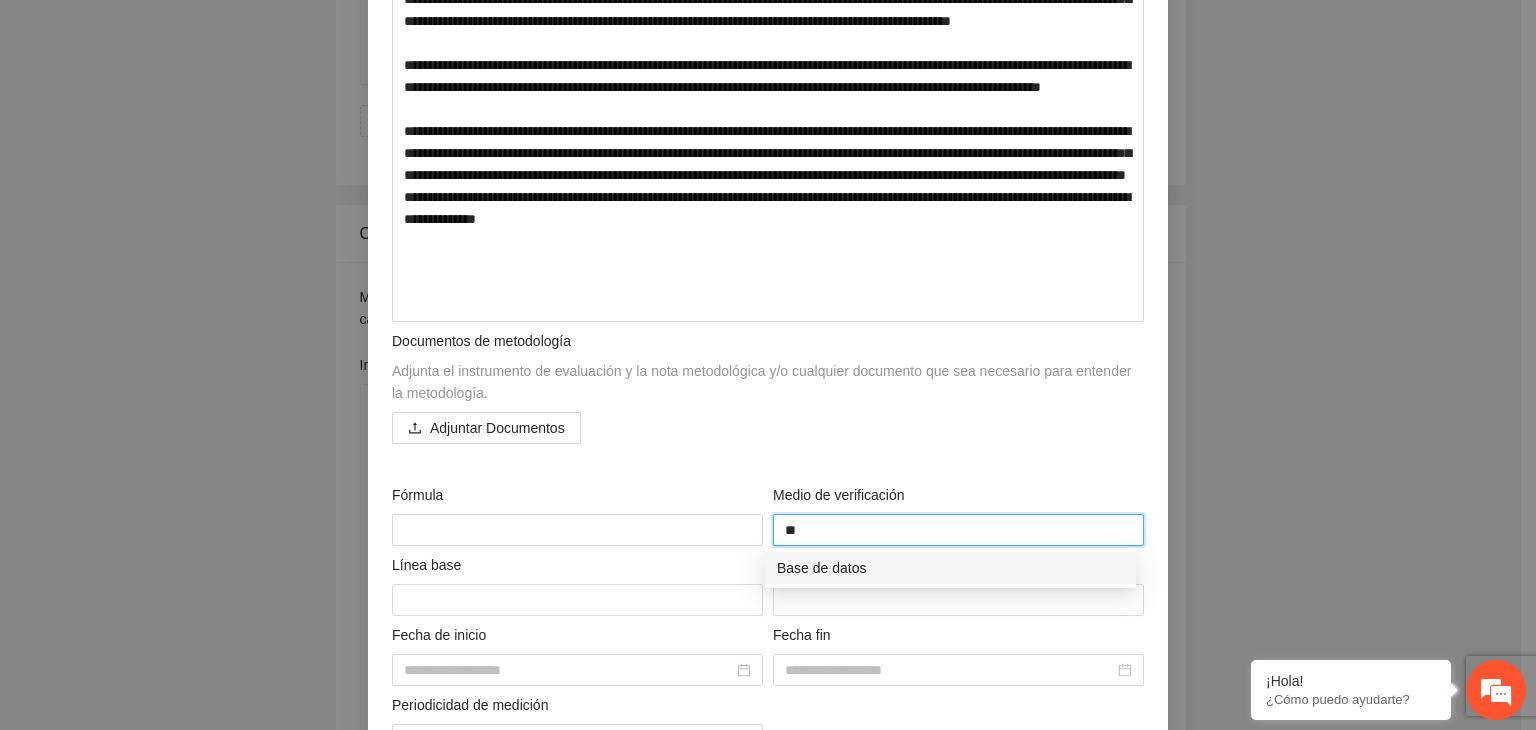 click on "Base de datos" at bounding box center (950, 568) 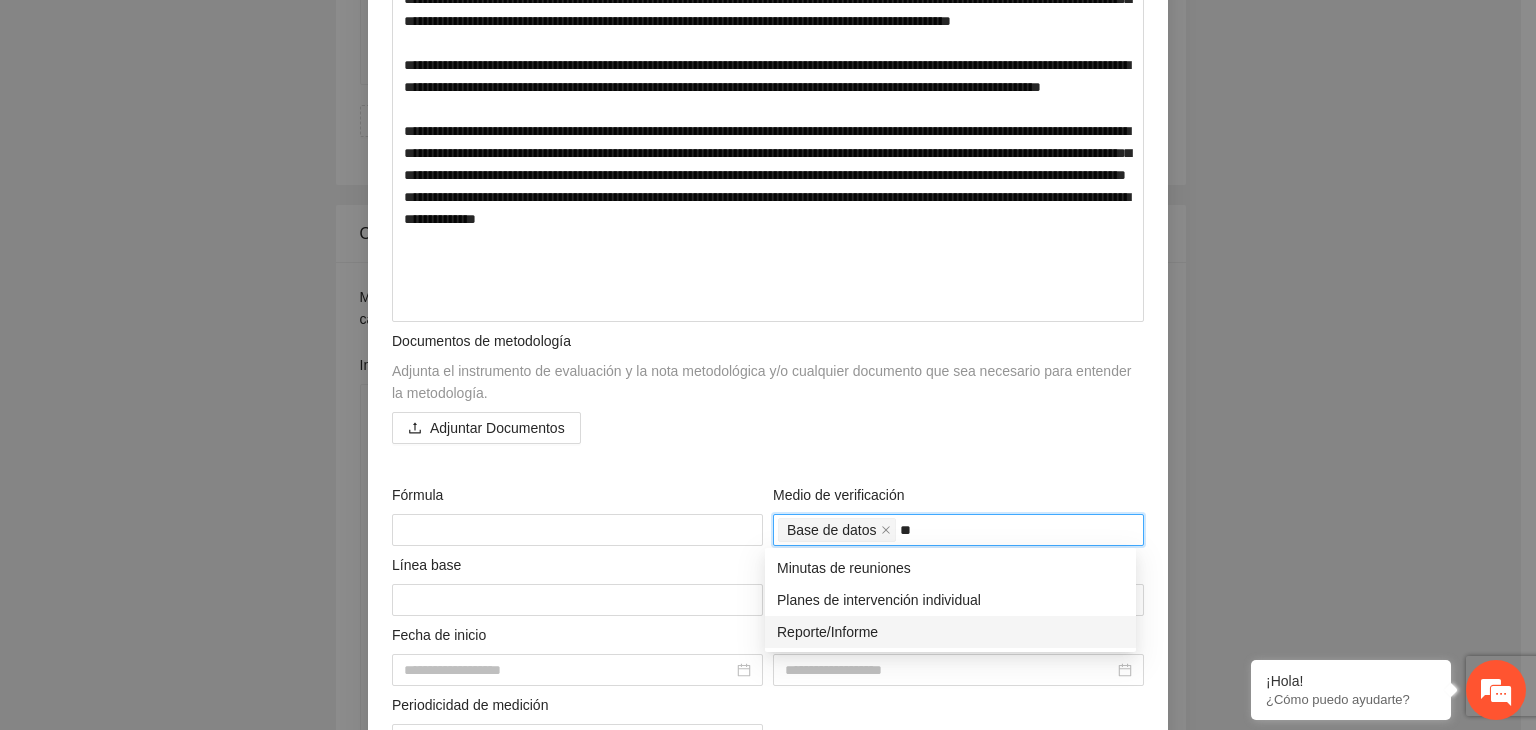 click on "Reporte/Informe" at bounding box center (950, 632) 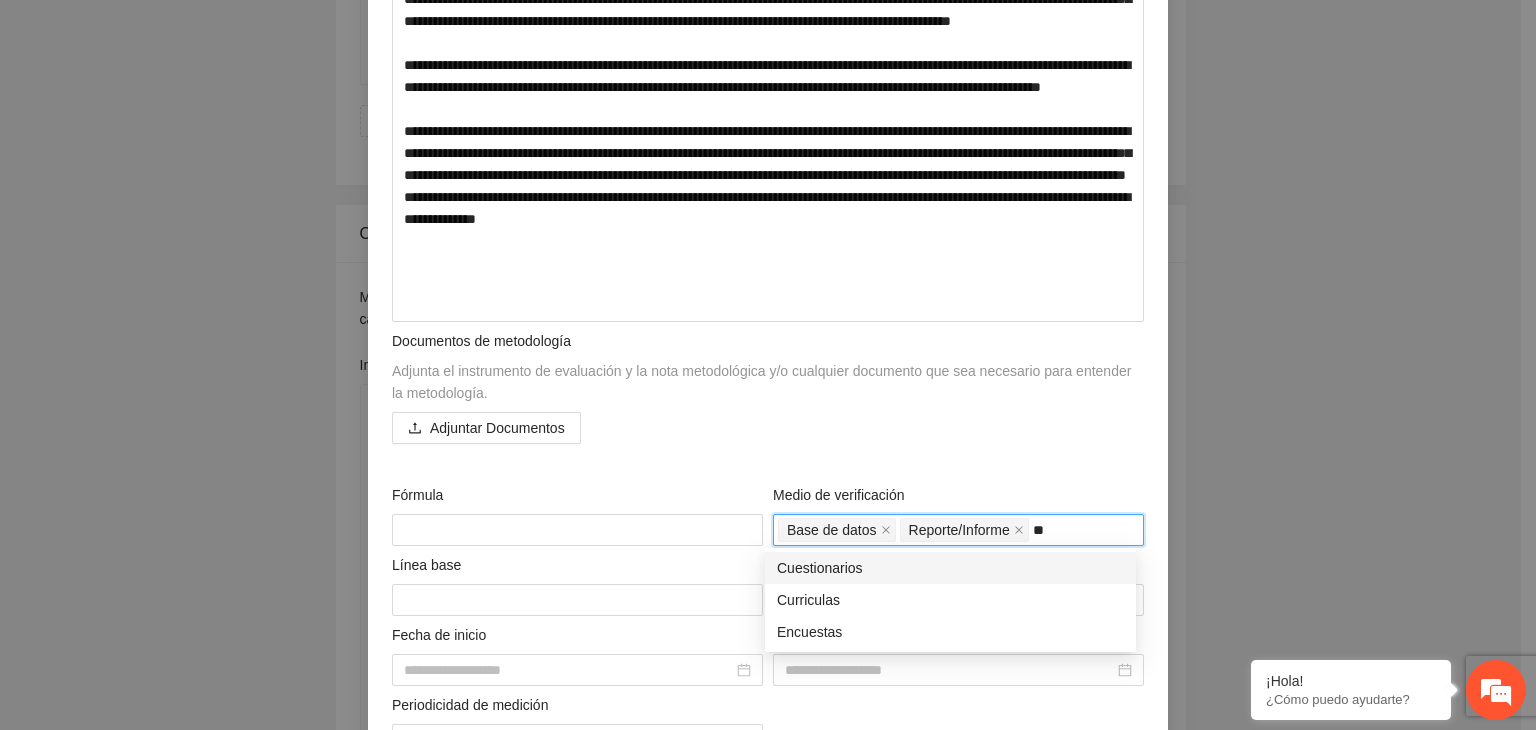 click on "Cuestionarios" at bounding box center [950, 568] 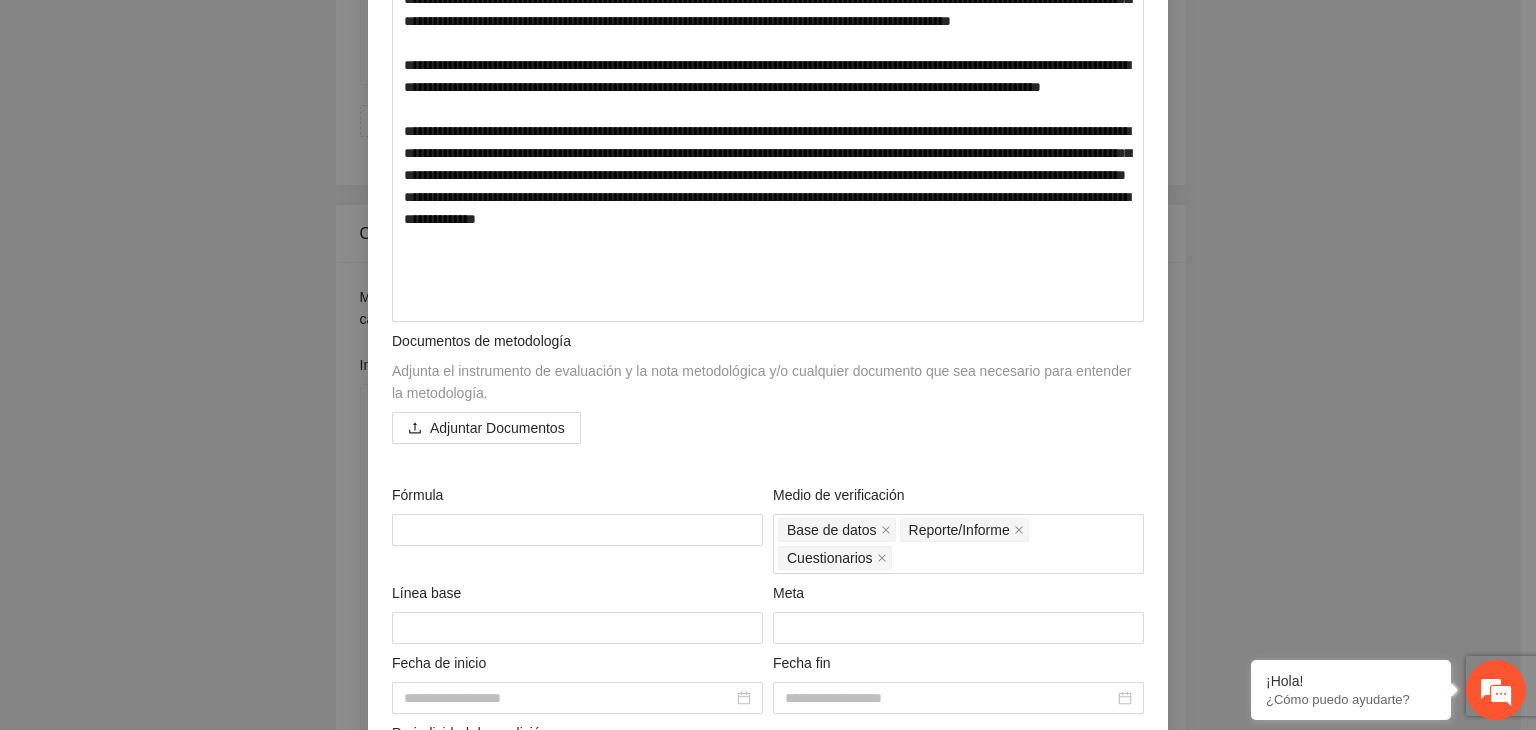 click on "**********" at bounding box center [768, 365] 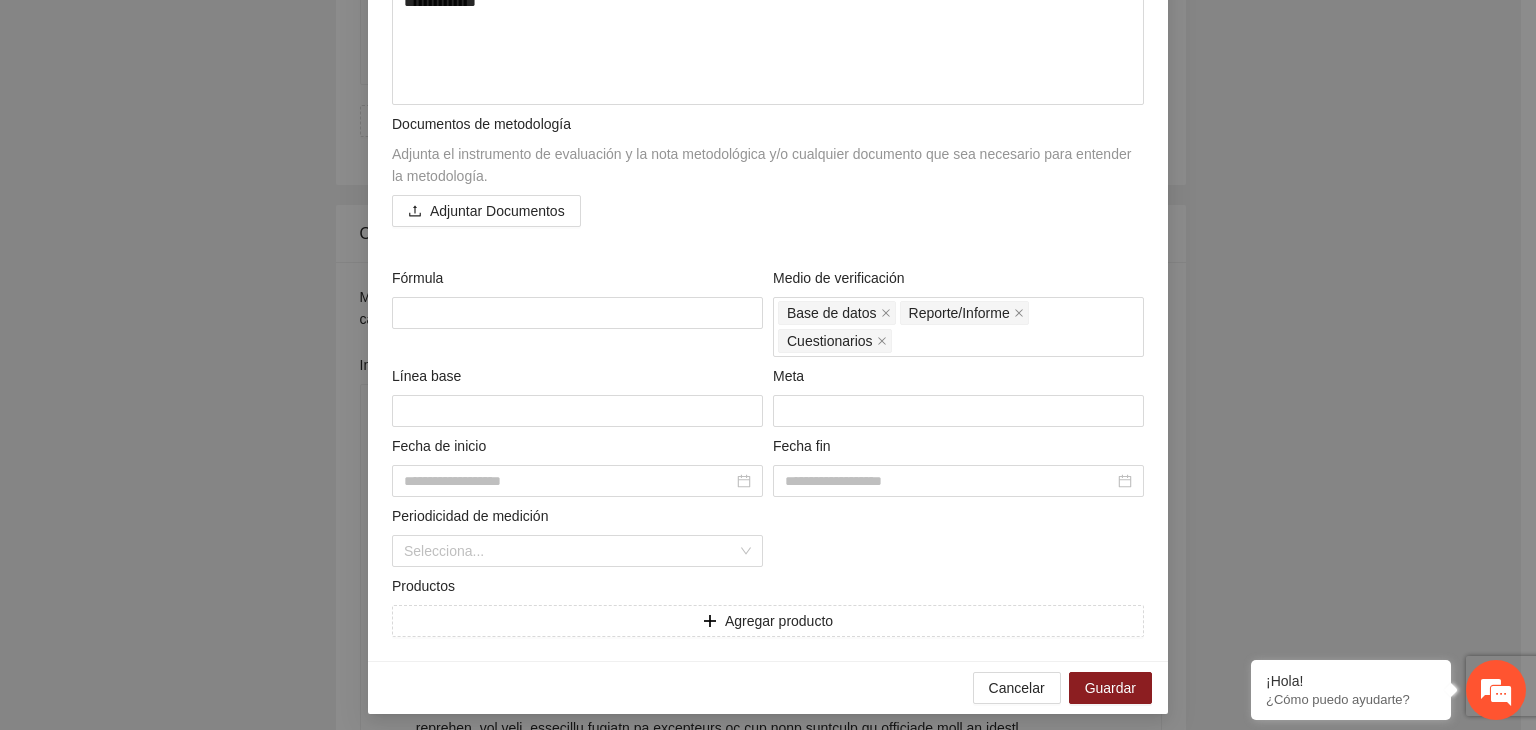 scroll, scrollTop: 723, scrollLeft: 0, axis: vertical 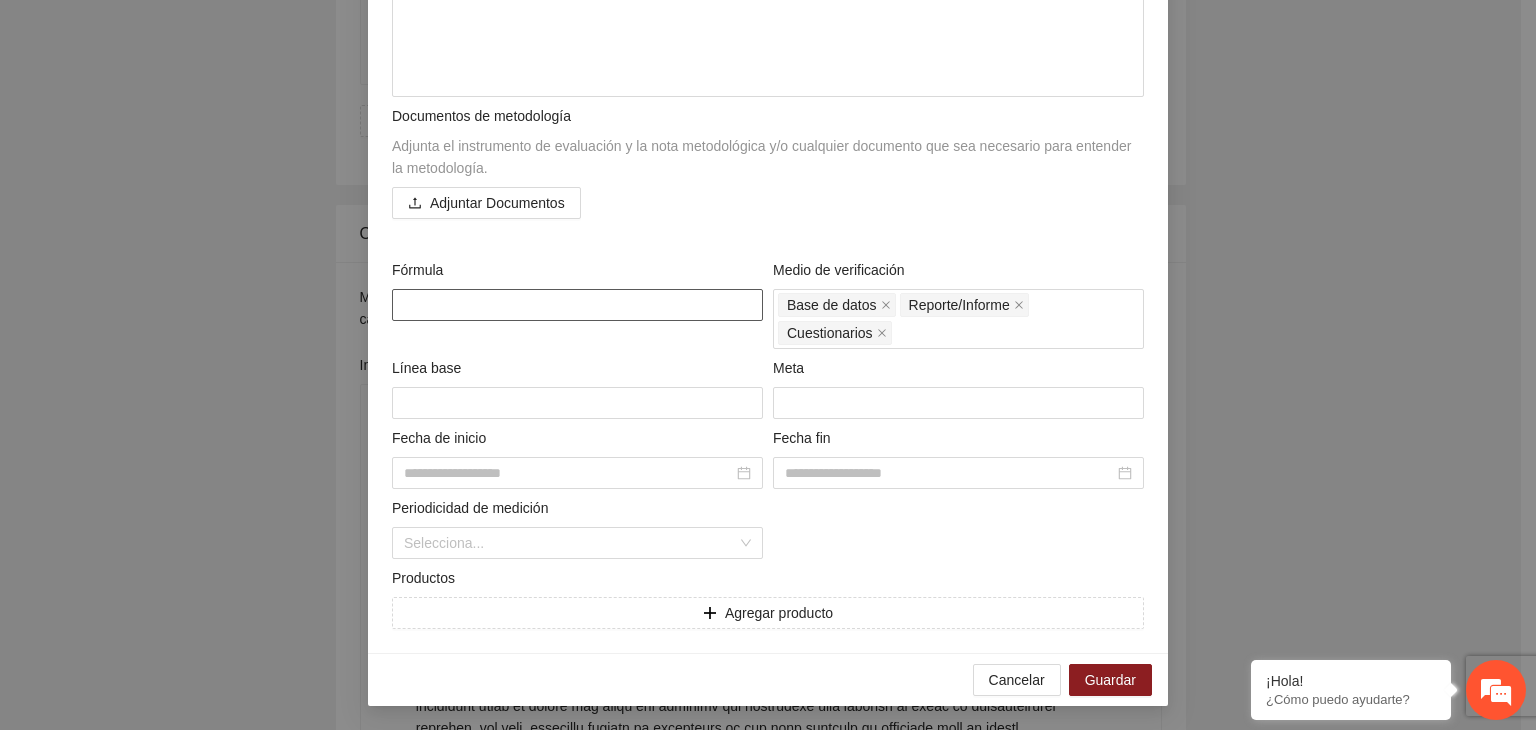 click at bounding box center [577, 305] 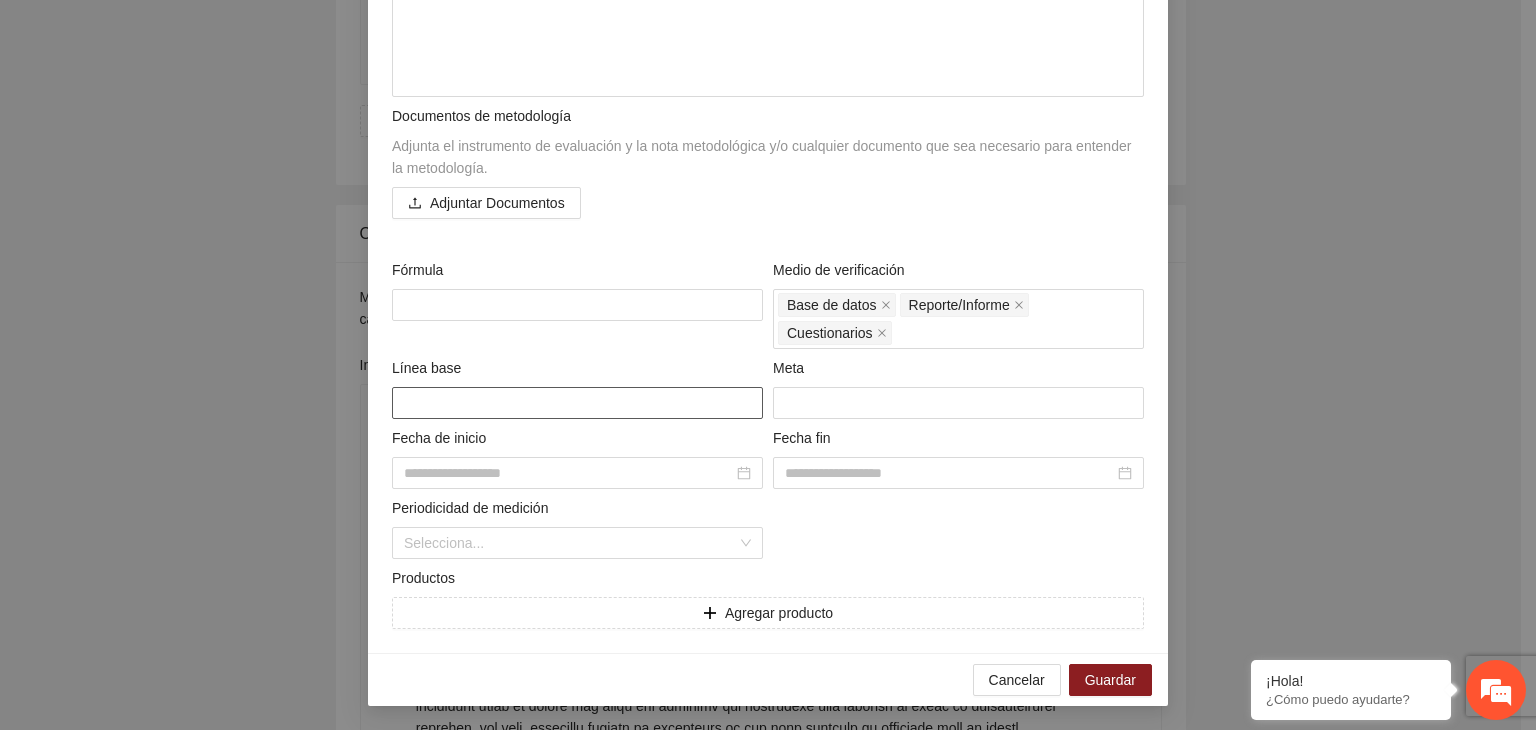 click at bounding box center [577, 403] 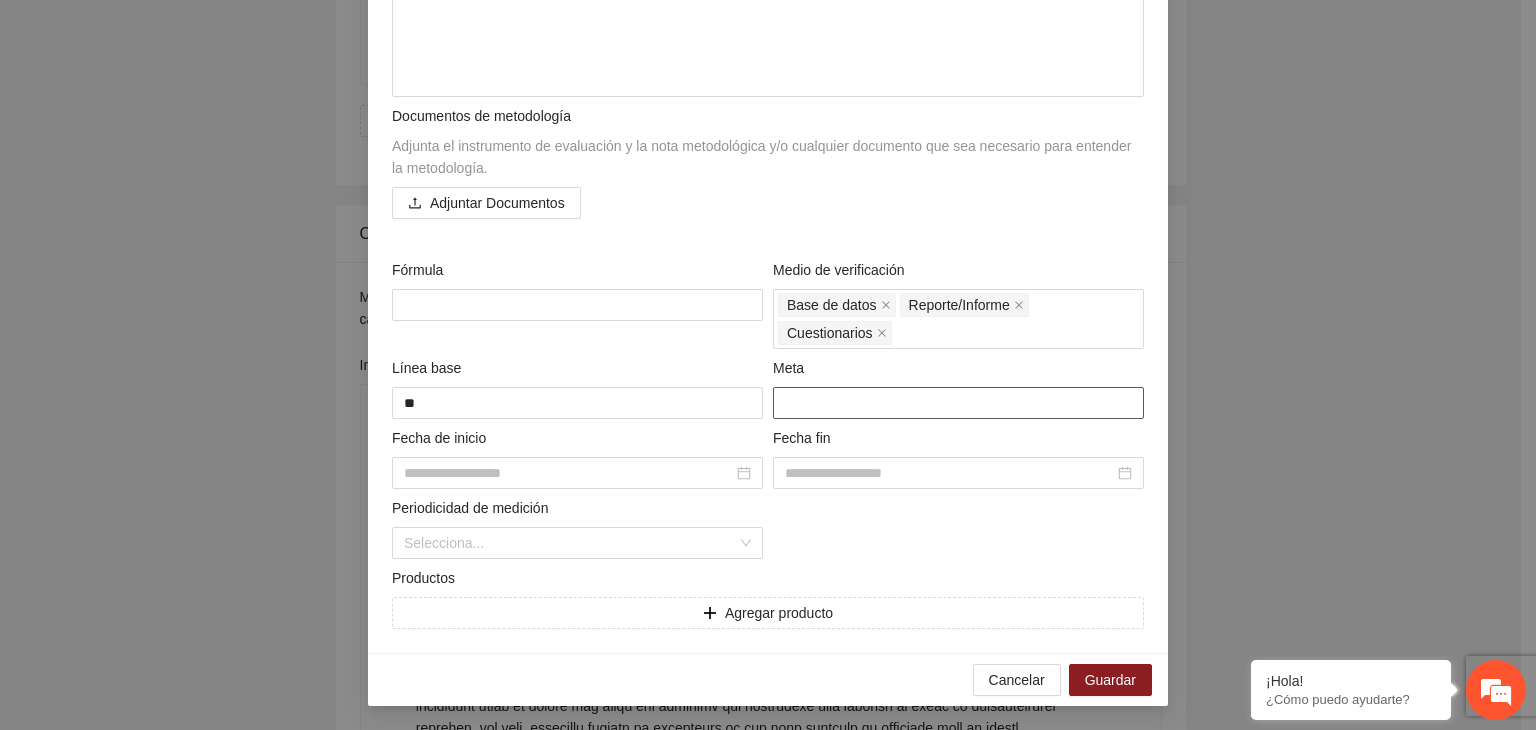 click at bounding box center [958, 403] 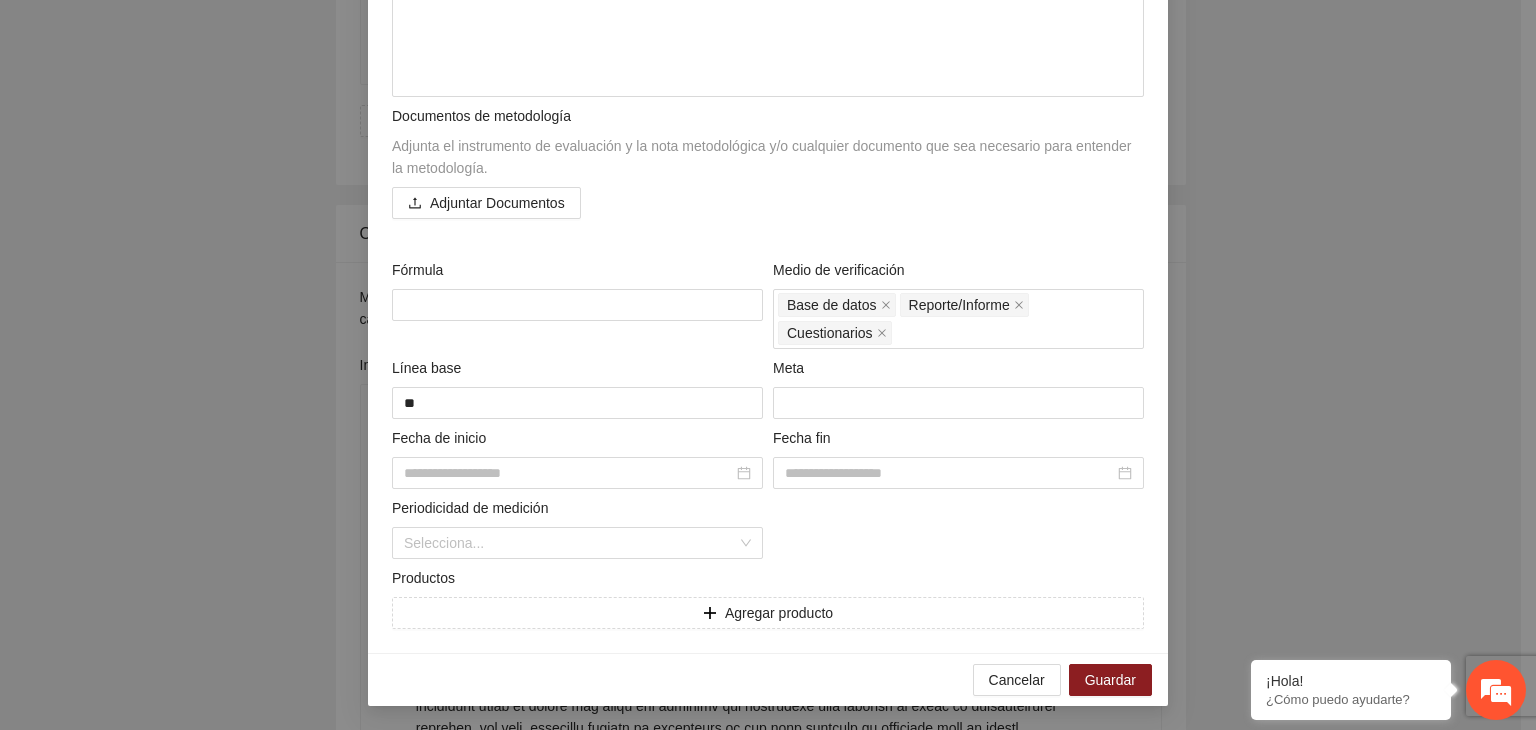 click on "**********" at bounding box center (768, 365) 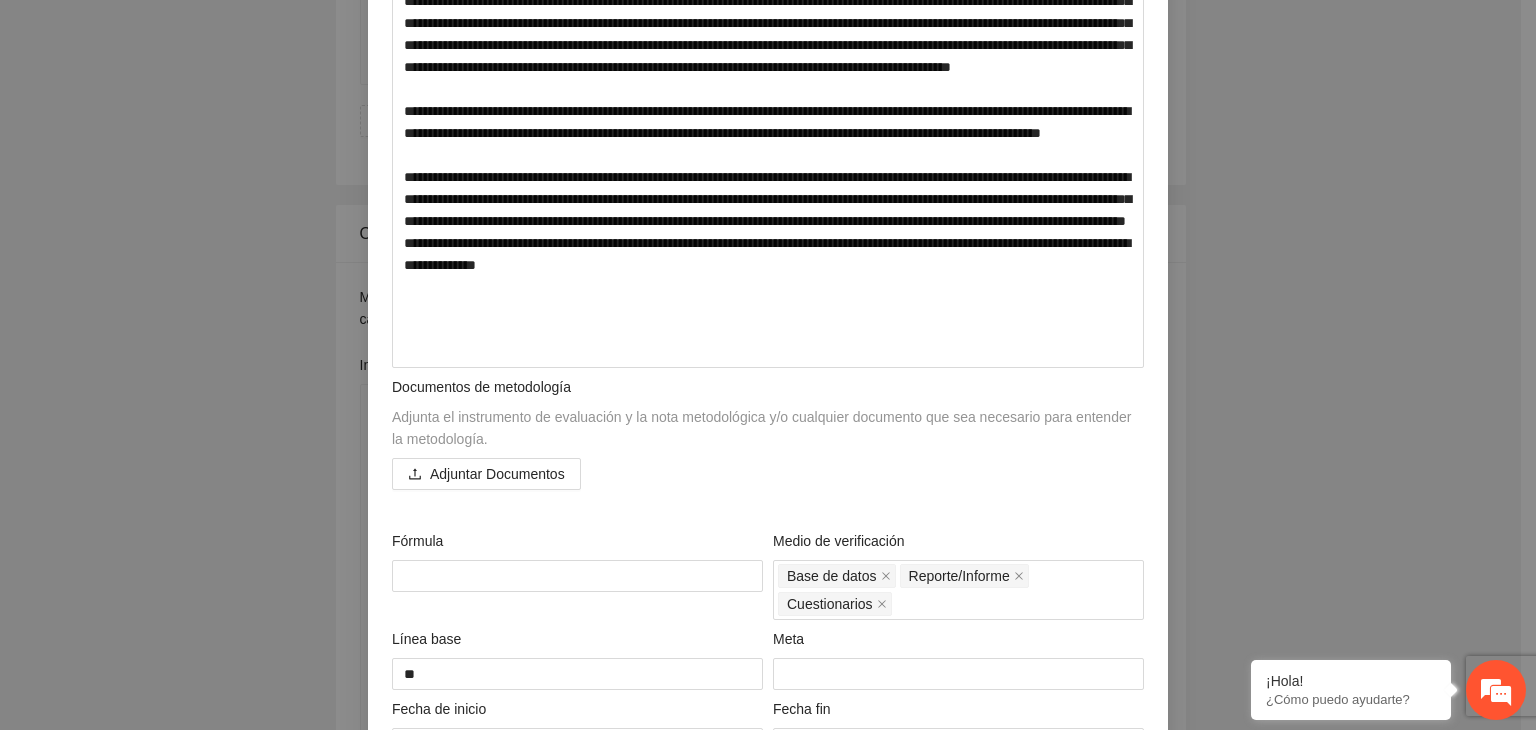 scroll, scrollTop: 523, scrollLeft: 0, axis: vertical 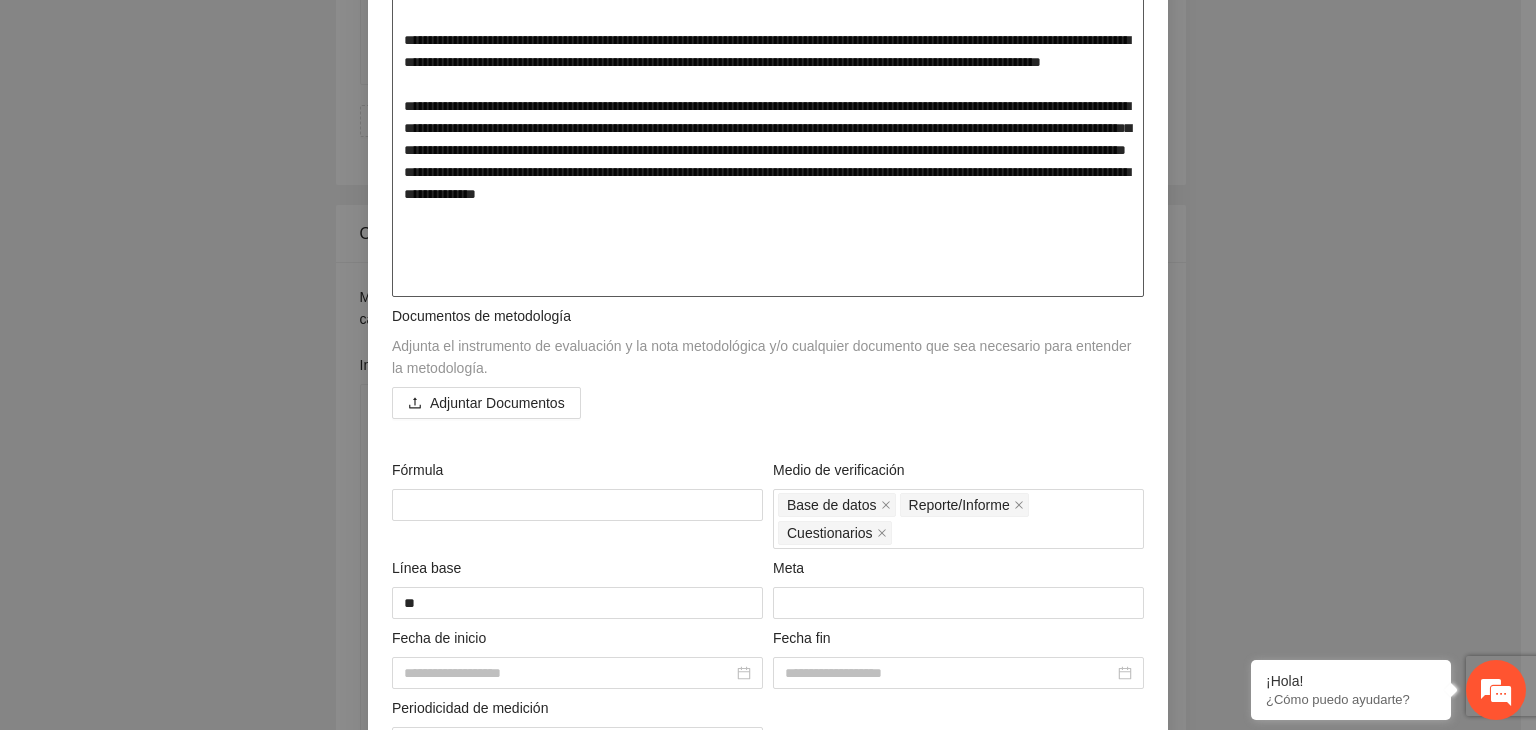 click at bounding box center (768, 73) 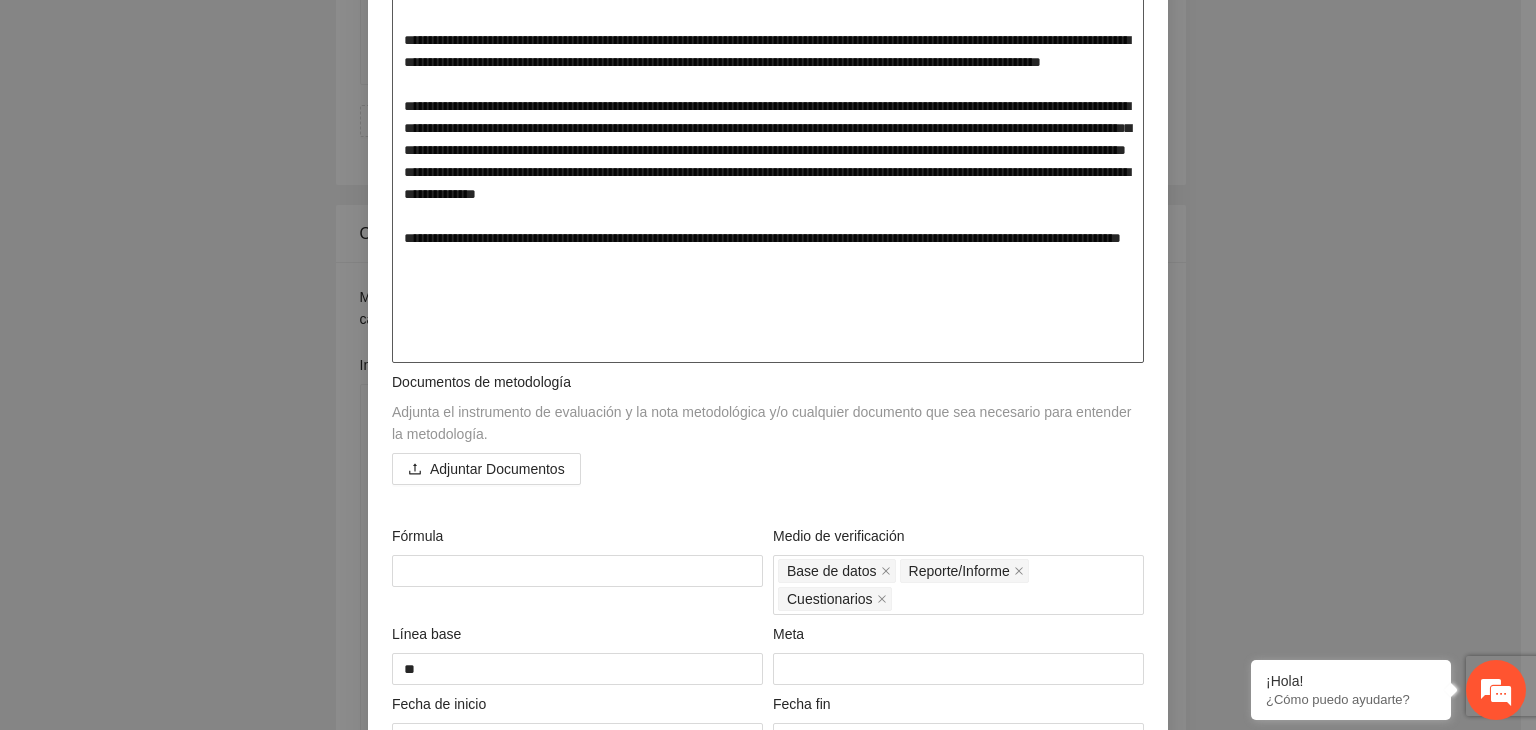 click at bounding box center (768, 106) 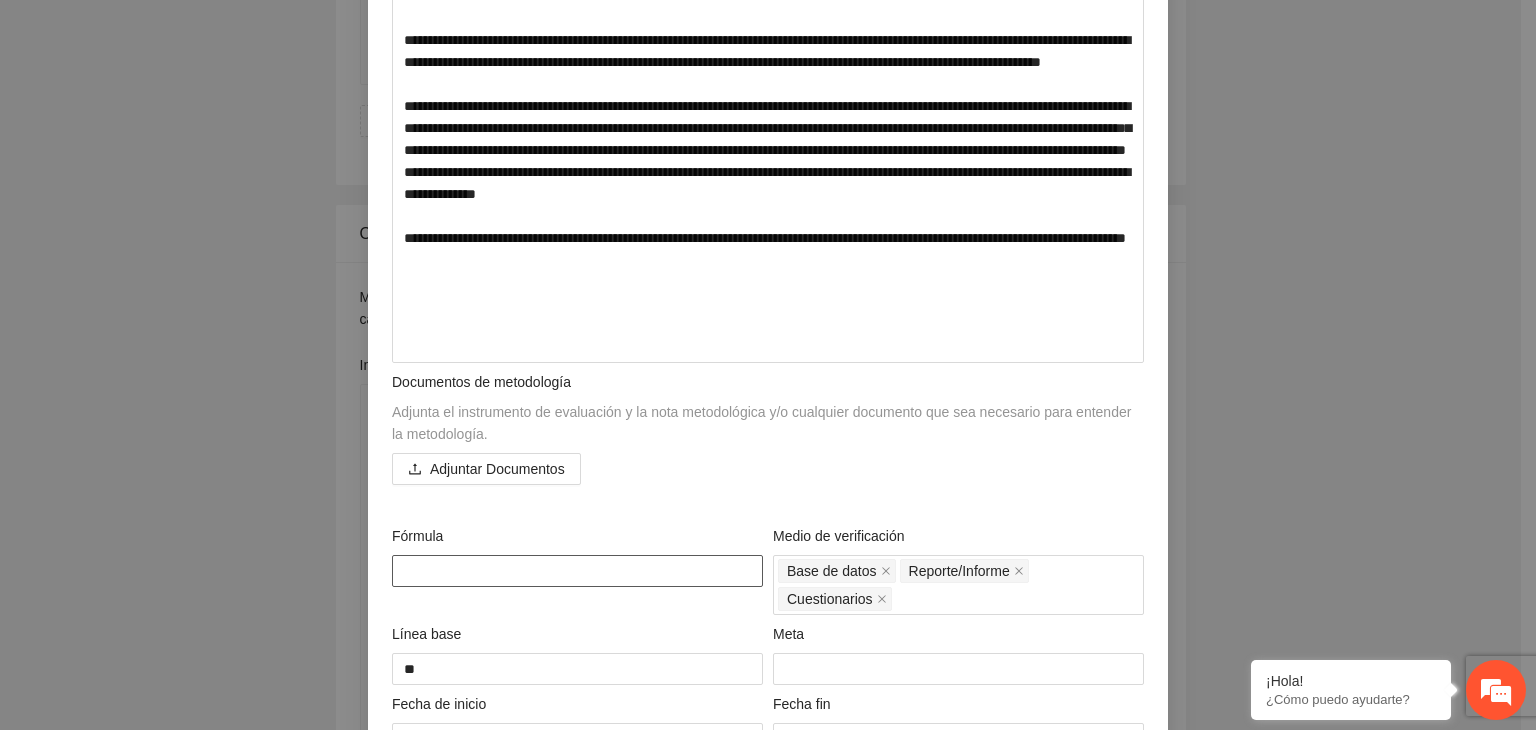 click at bounding box center (577, 571) 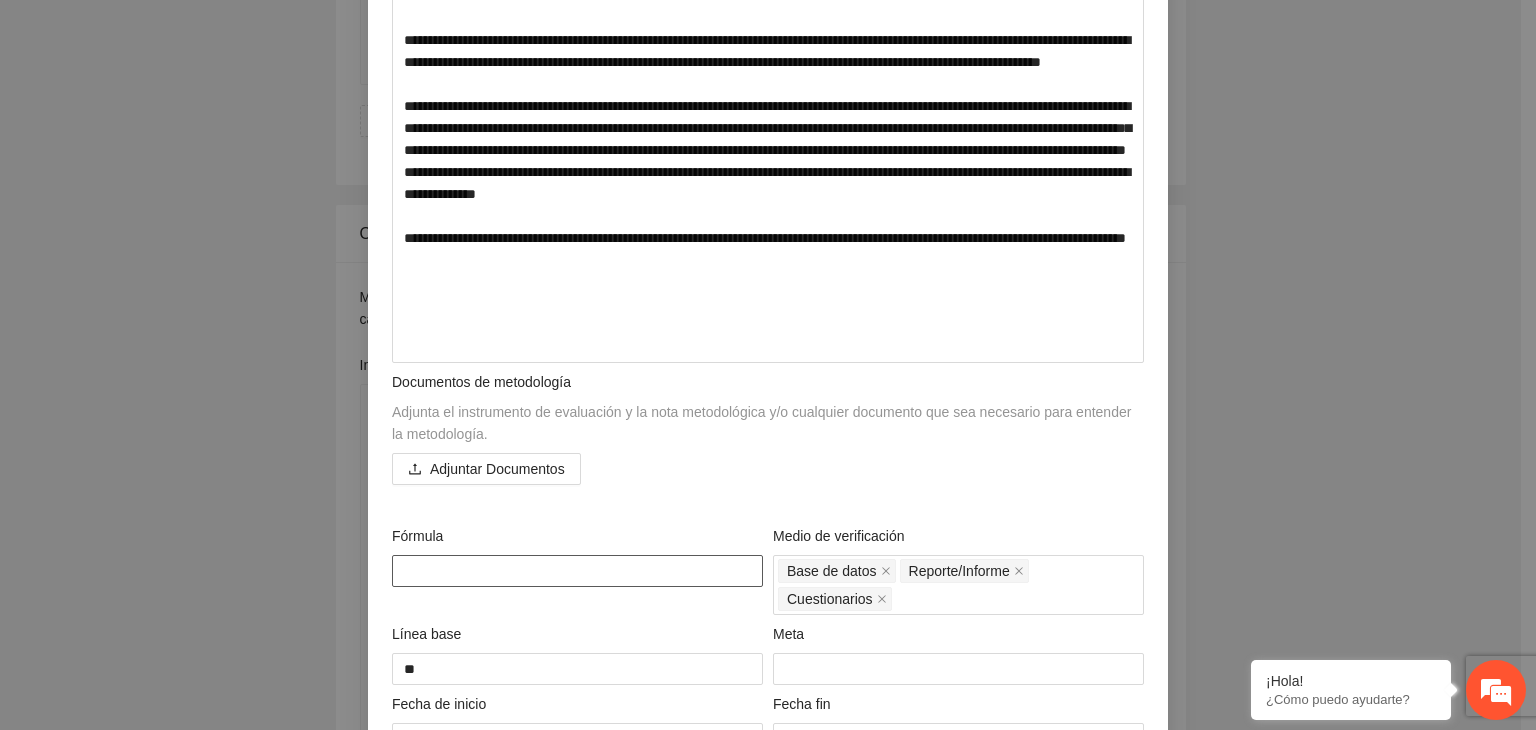 paste on "**********" 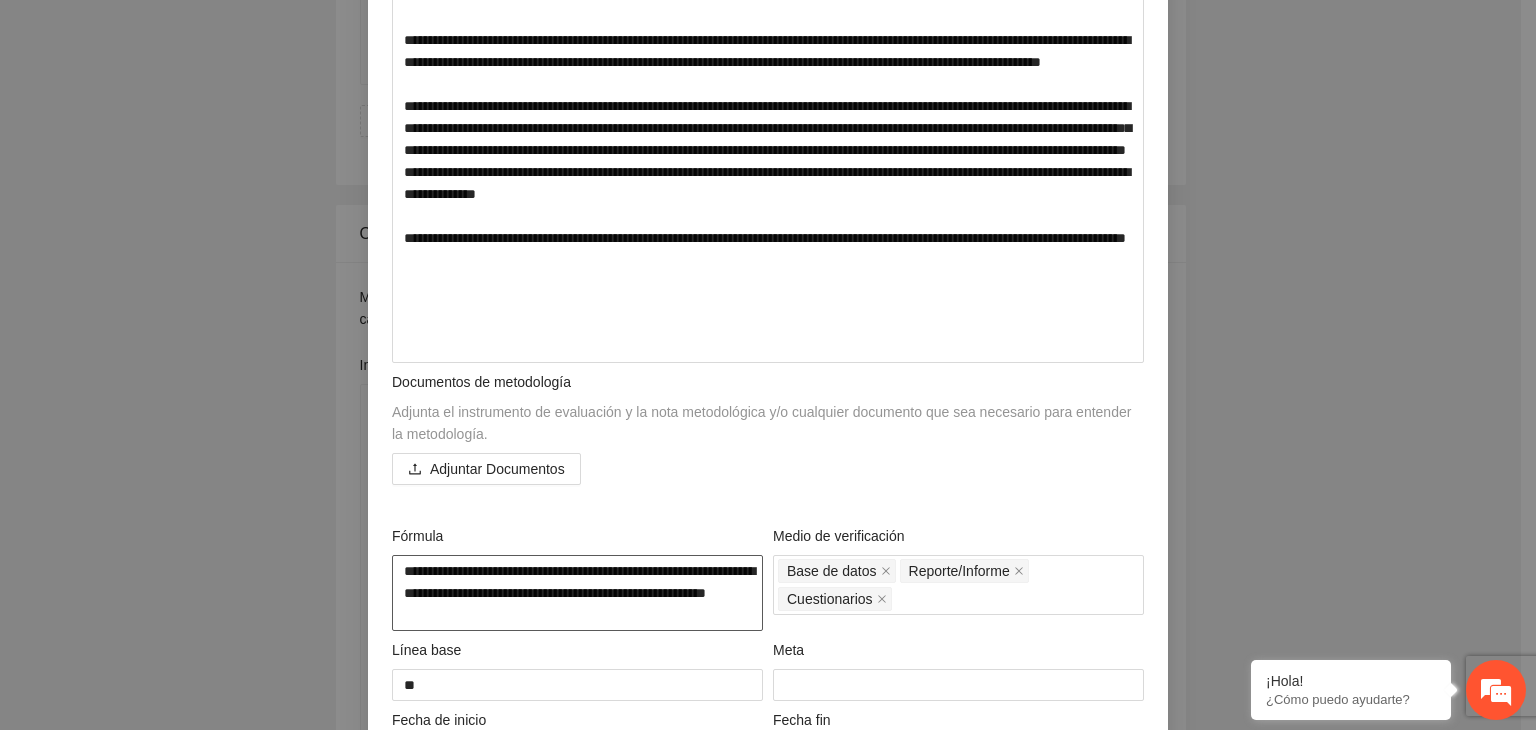 click on "**********" at bounding box center [577, 593] 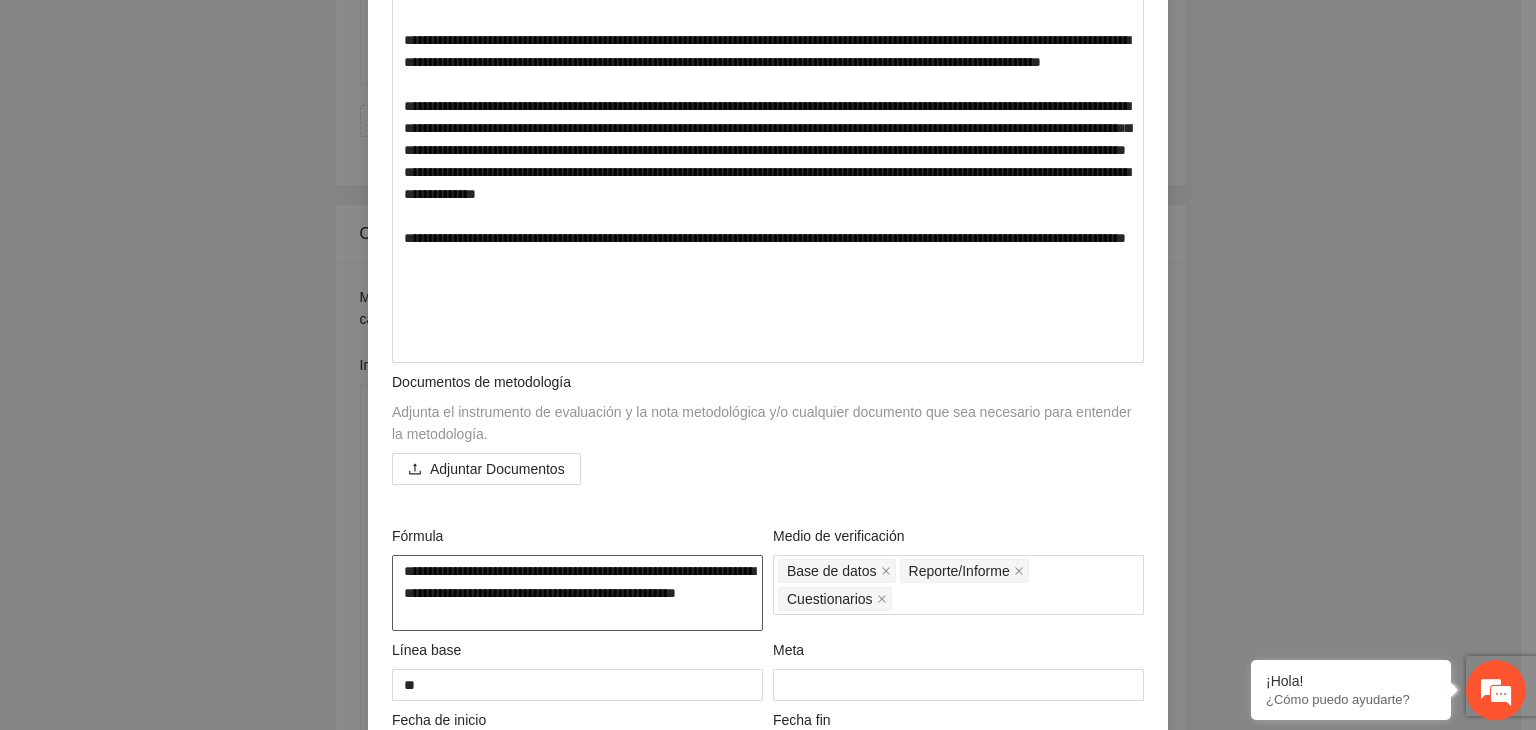 click on "**********" at bounding box center (577, 593) 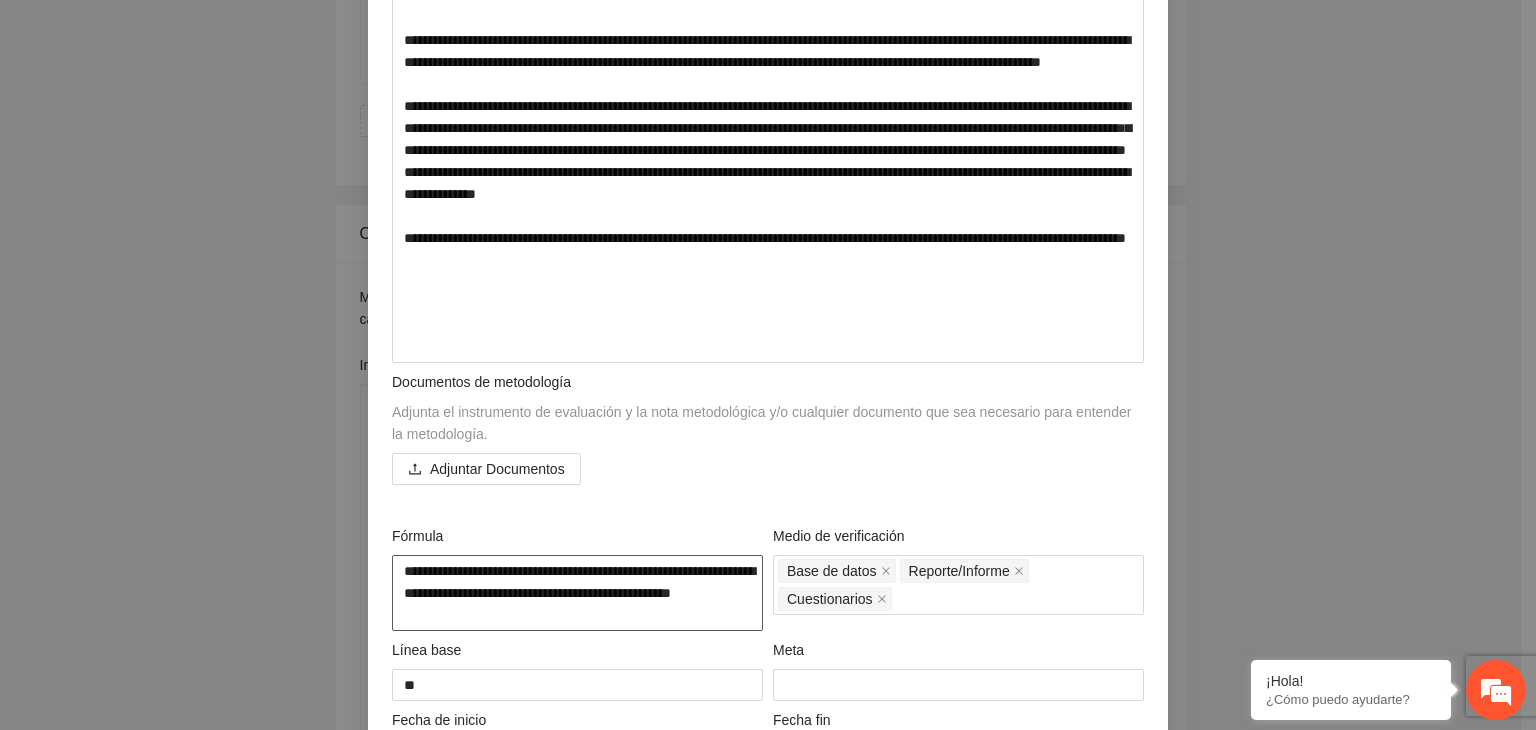 click on "**********" at bounding box center (577, 593) 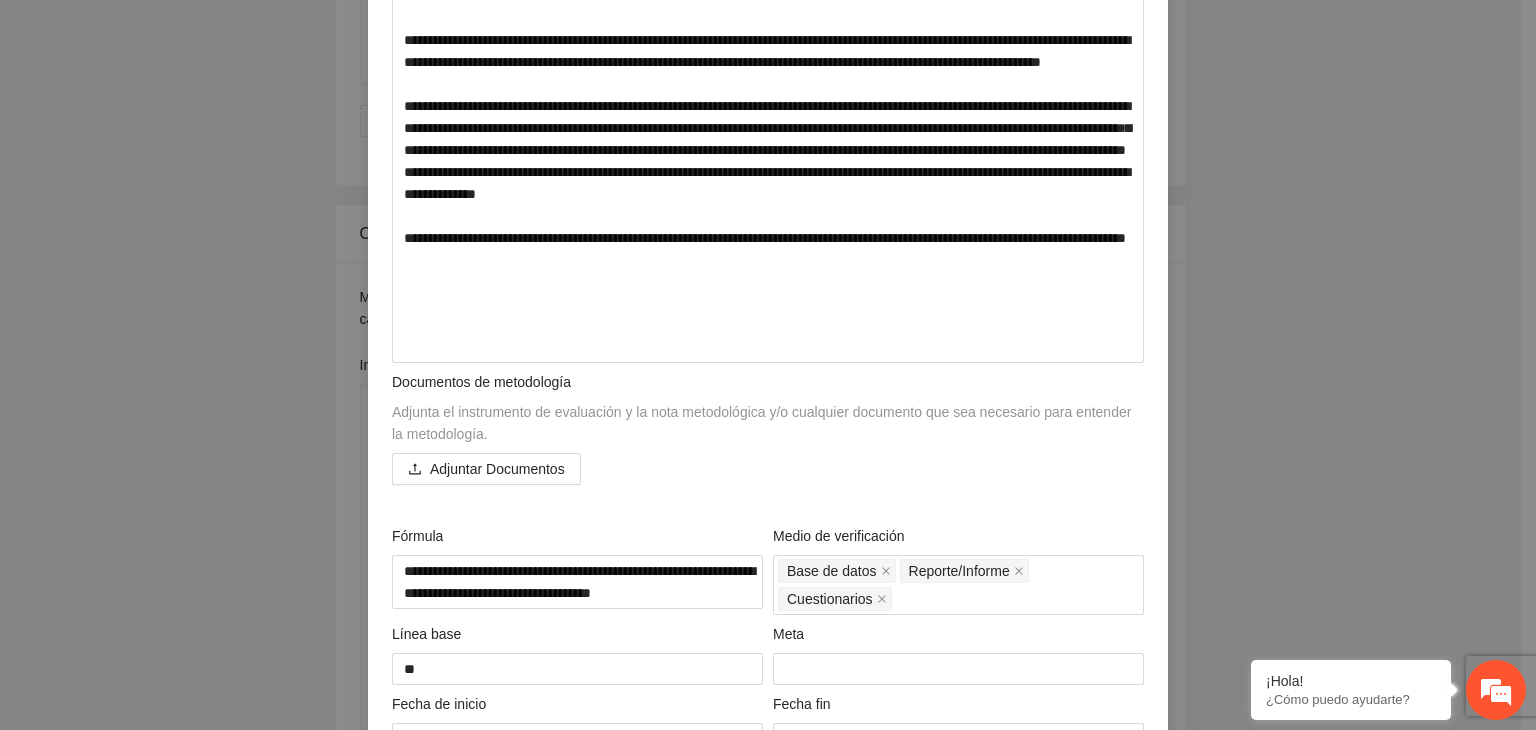 click on "**********" at bounding box center [768, 365] 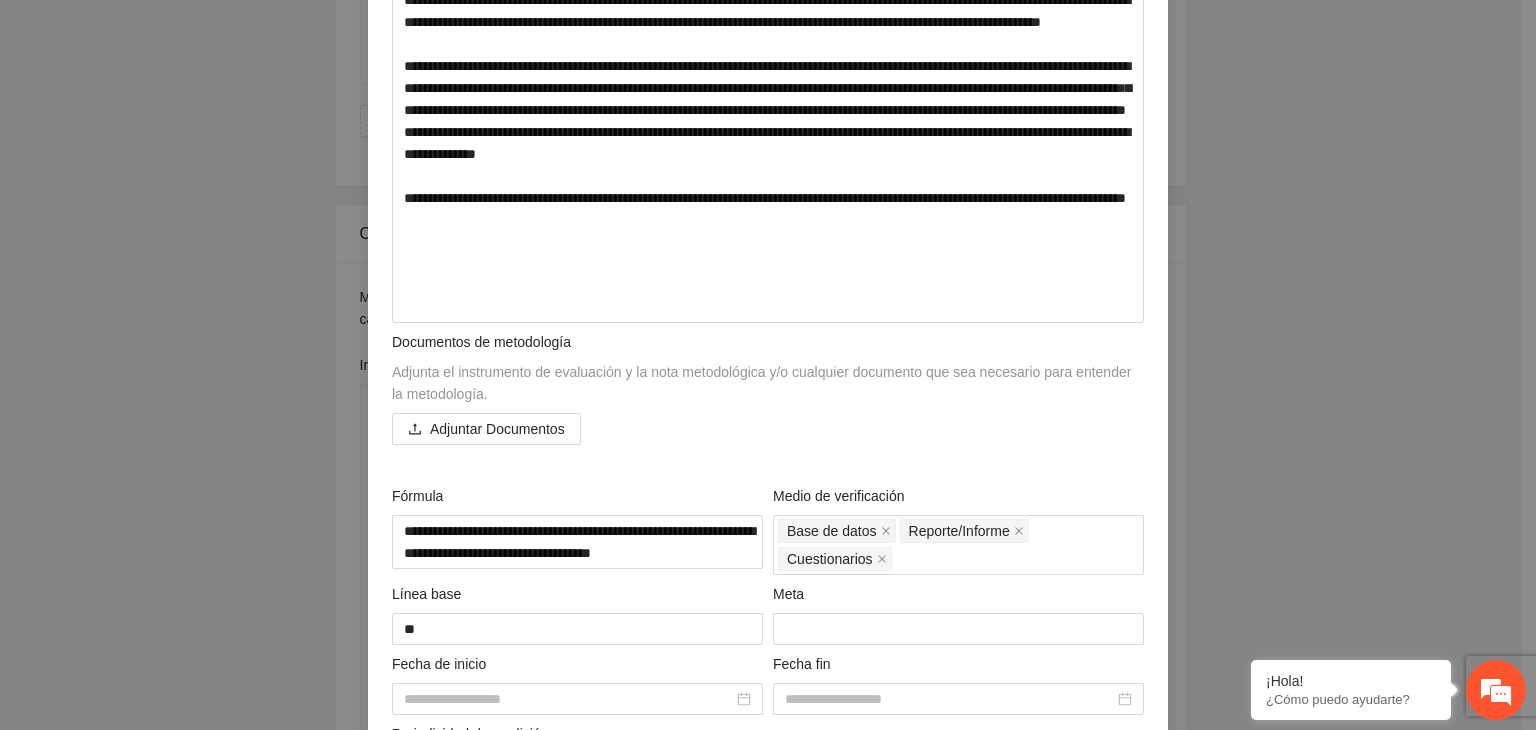 scroll, scrollTop: 603, scrollLeft: 0, axis: vertical 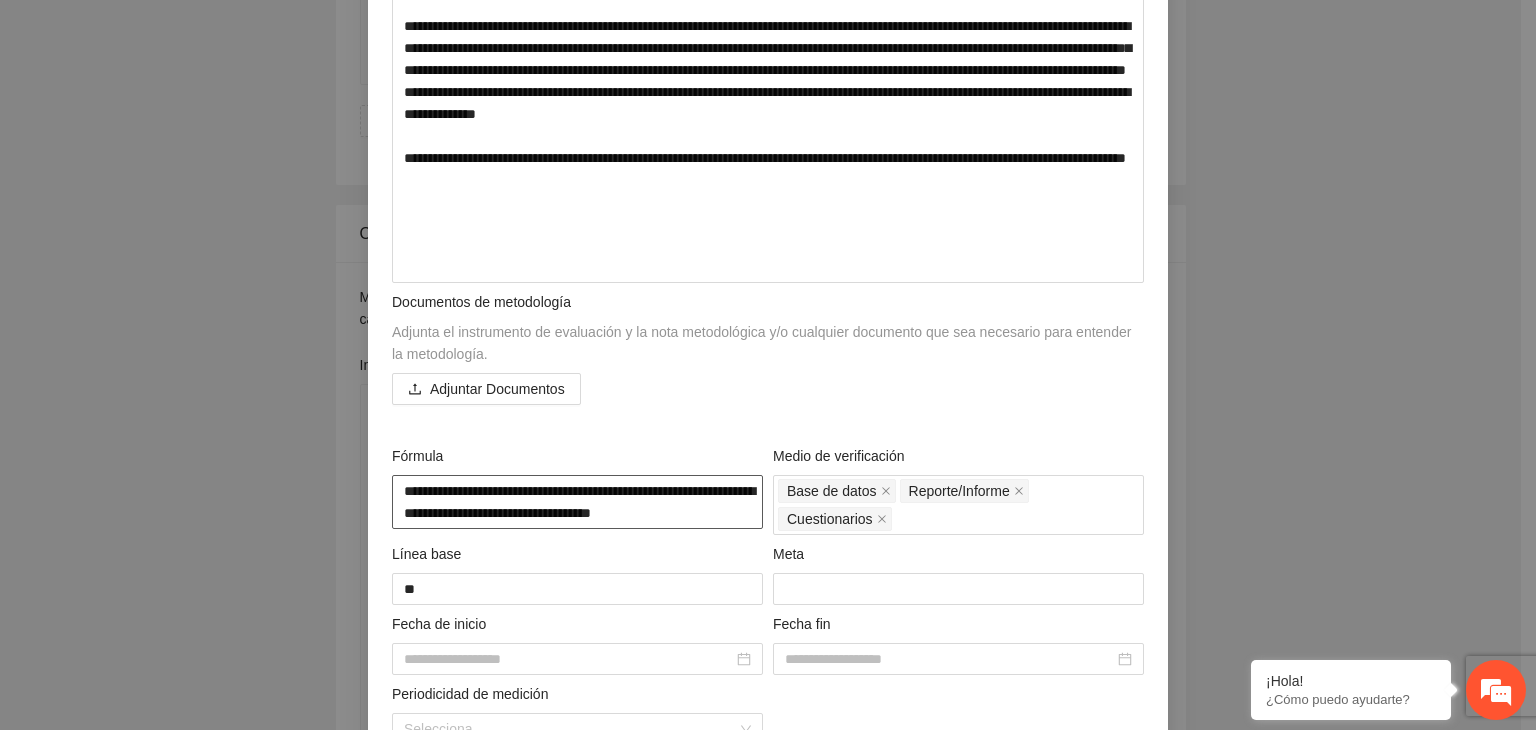 click on "**********" at bounding box center (577, 502) 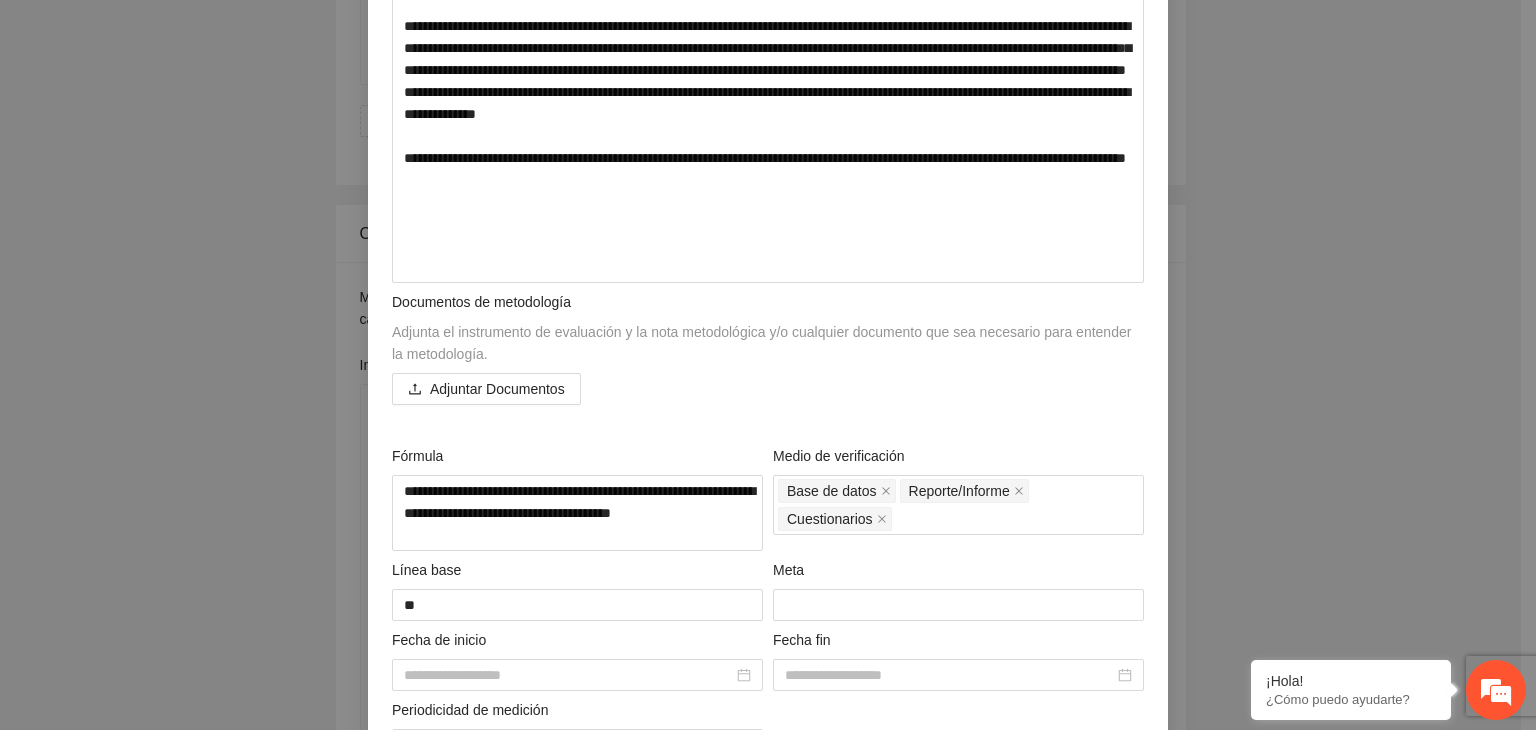 click on "**********" at bounding box center (768, 365) 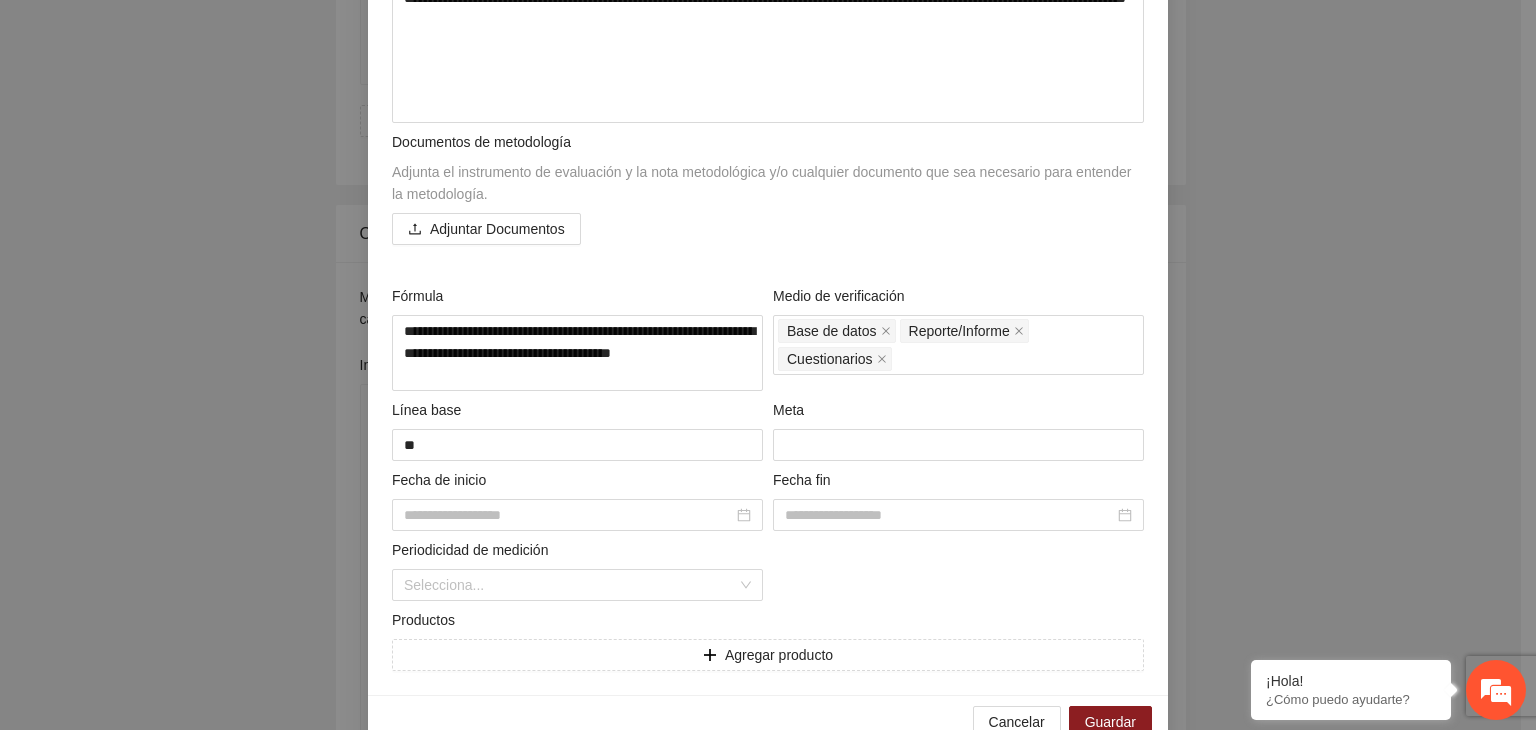 scroll, scrollTop: 803, scrollLeft: 0, axis: vertical 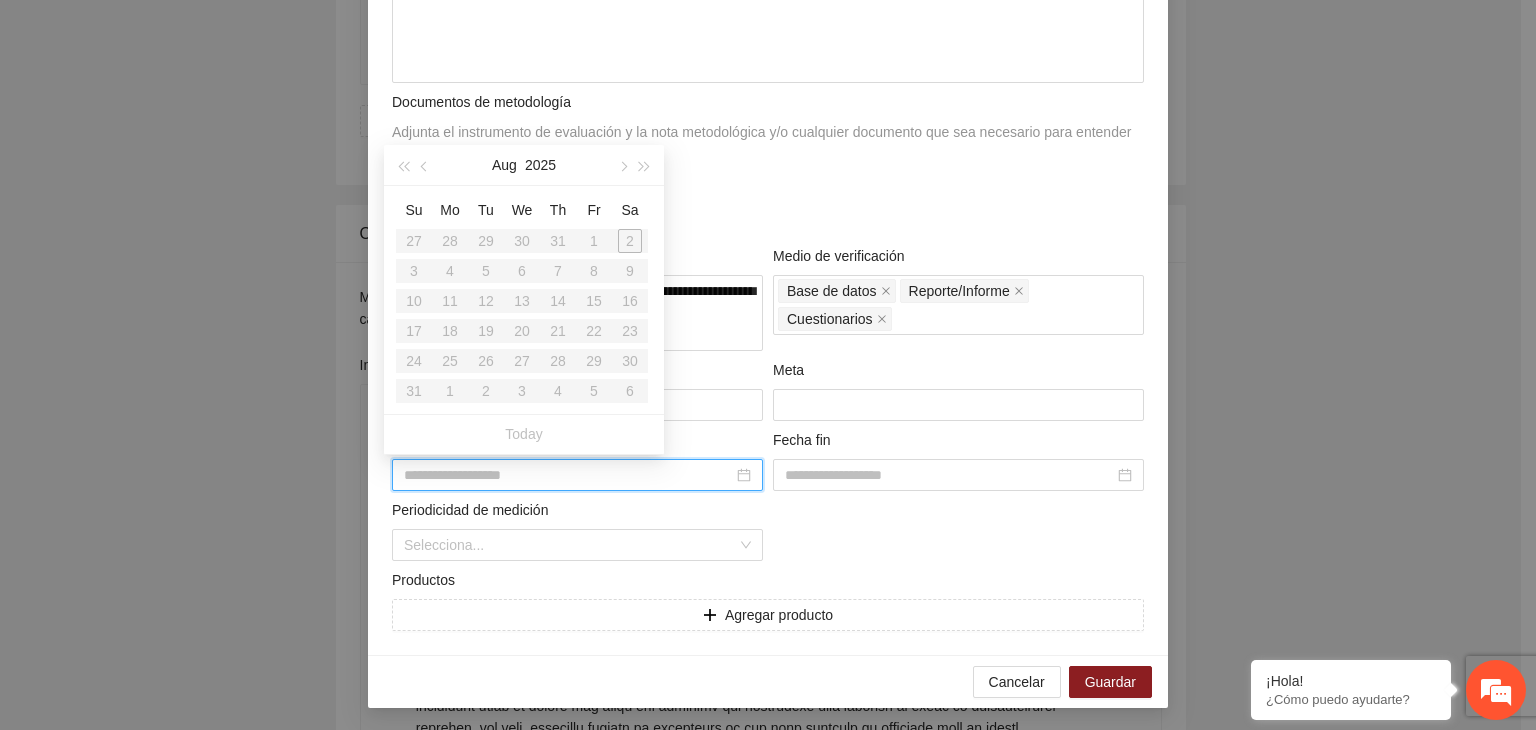 click at bounding box center (568, 475) 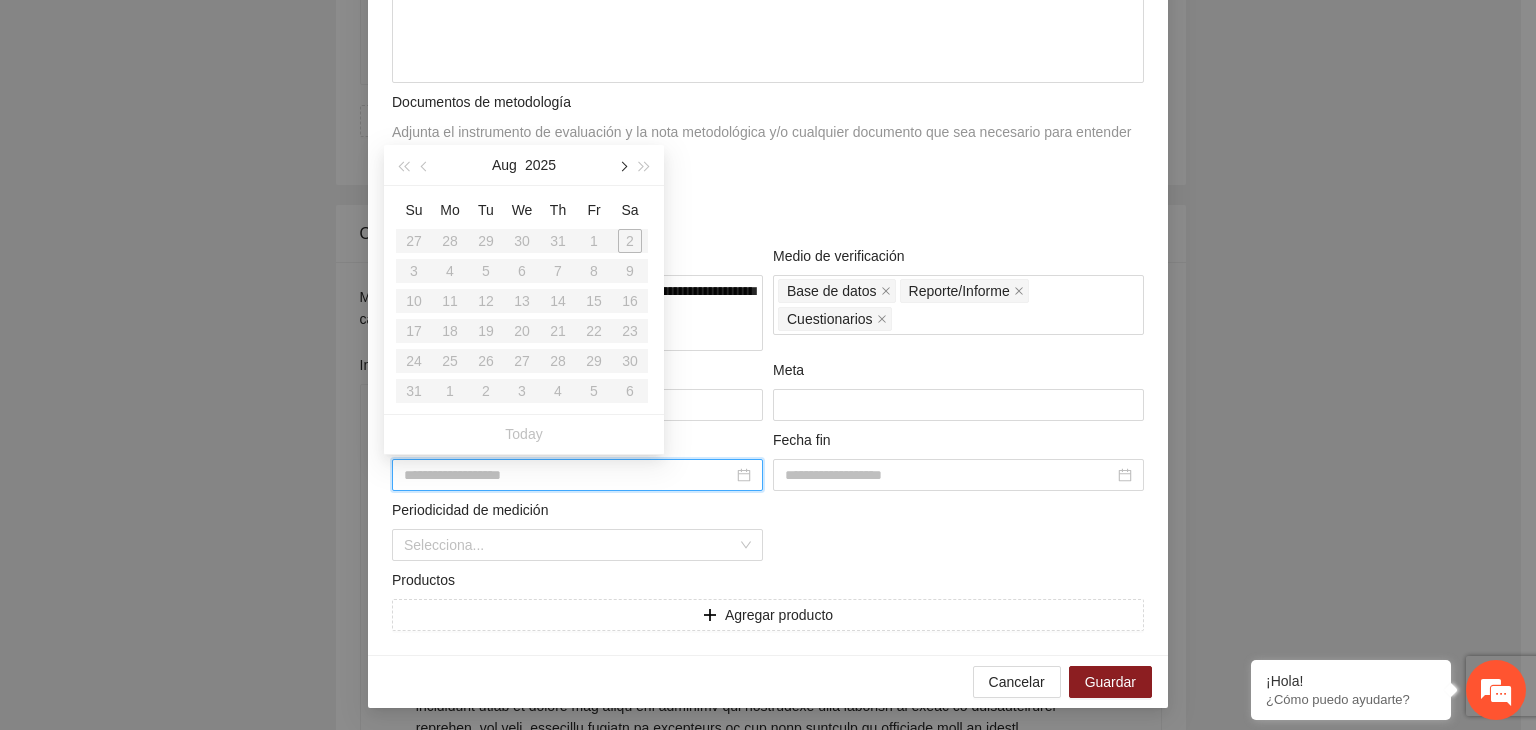 click at bounding box center [622, 167] 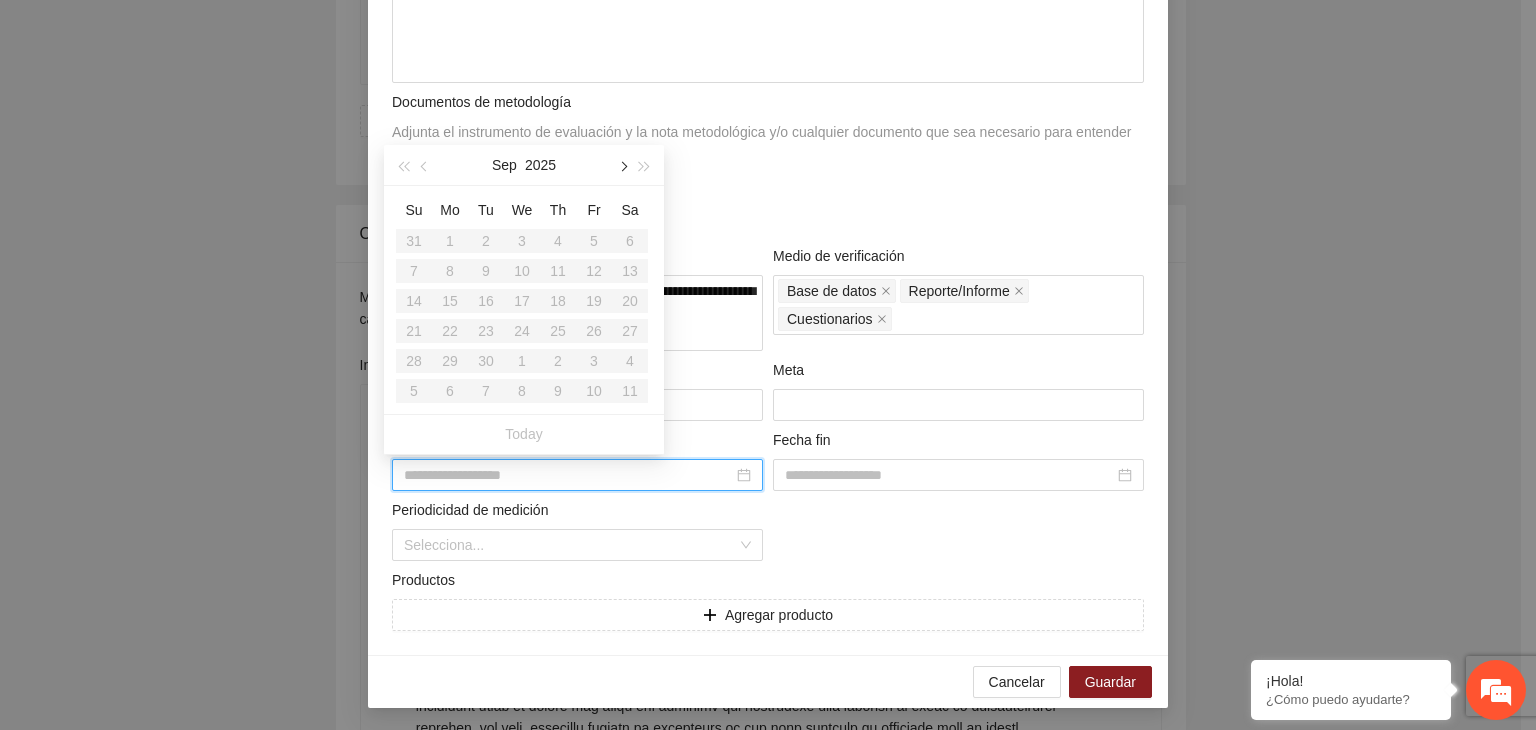 click at bounding box center [622, 167] 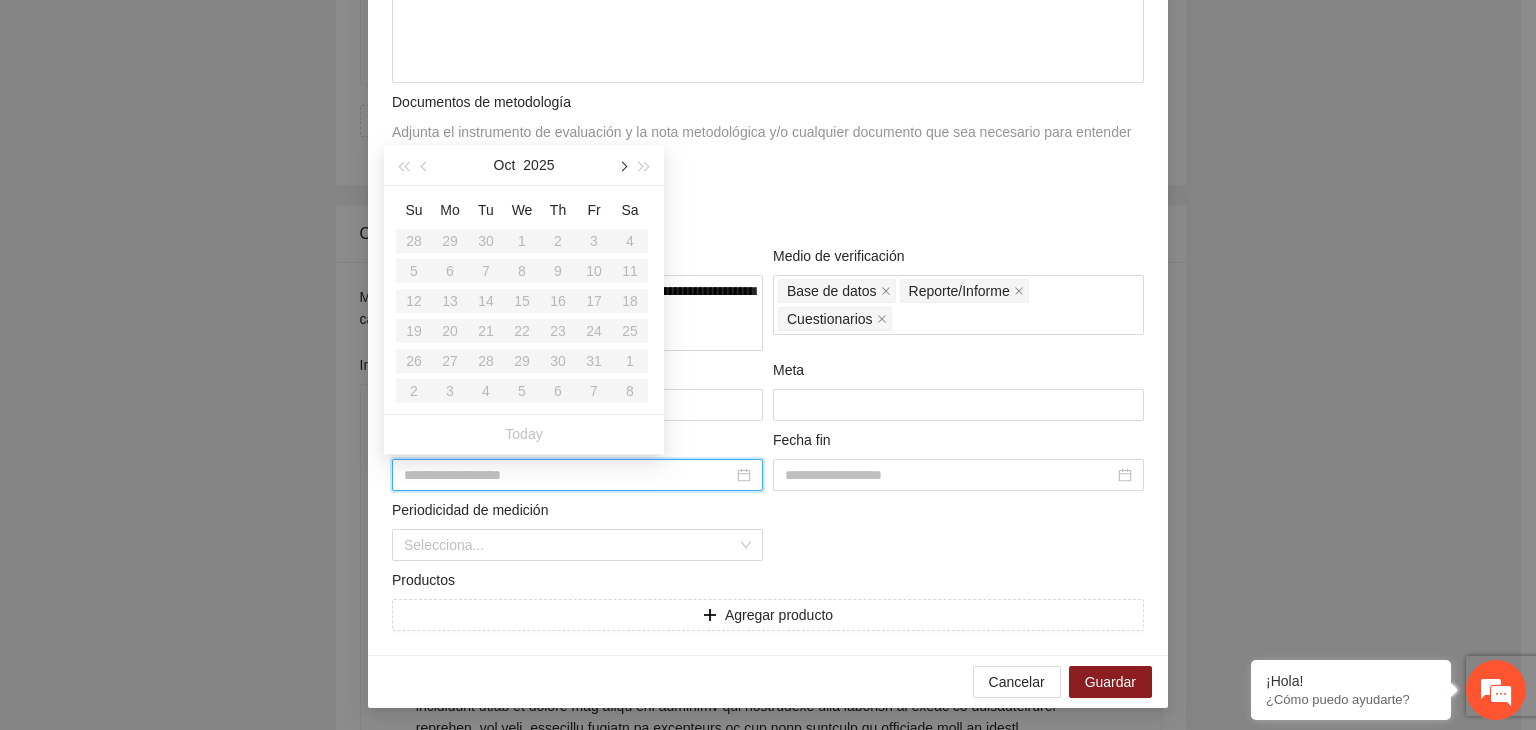 click at bounding box center (622, 167) 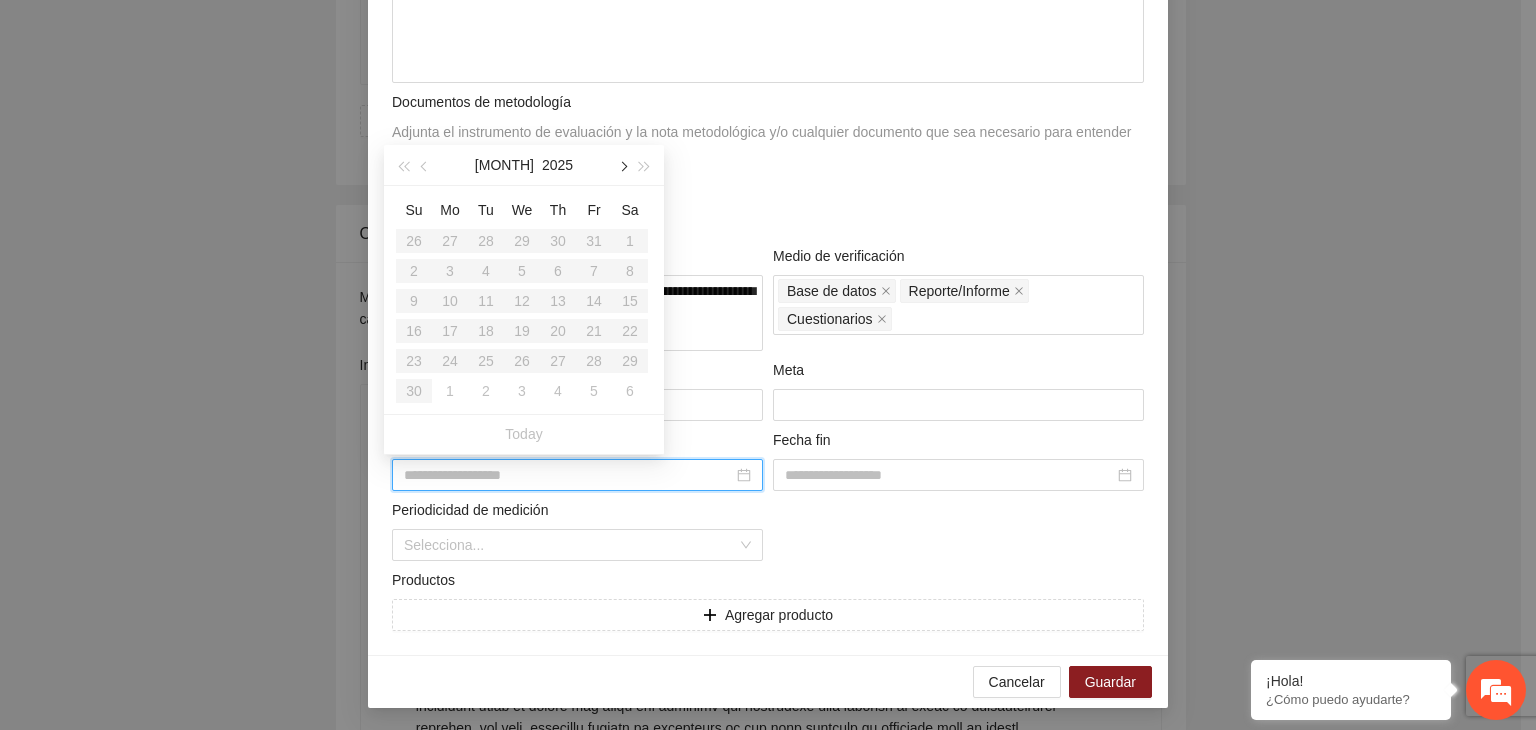 click at bounding box center [622, 167] 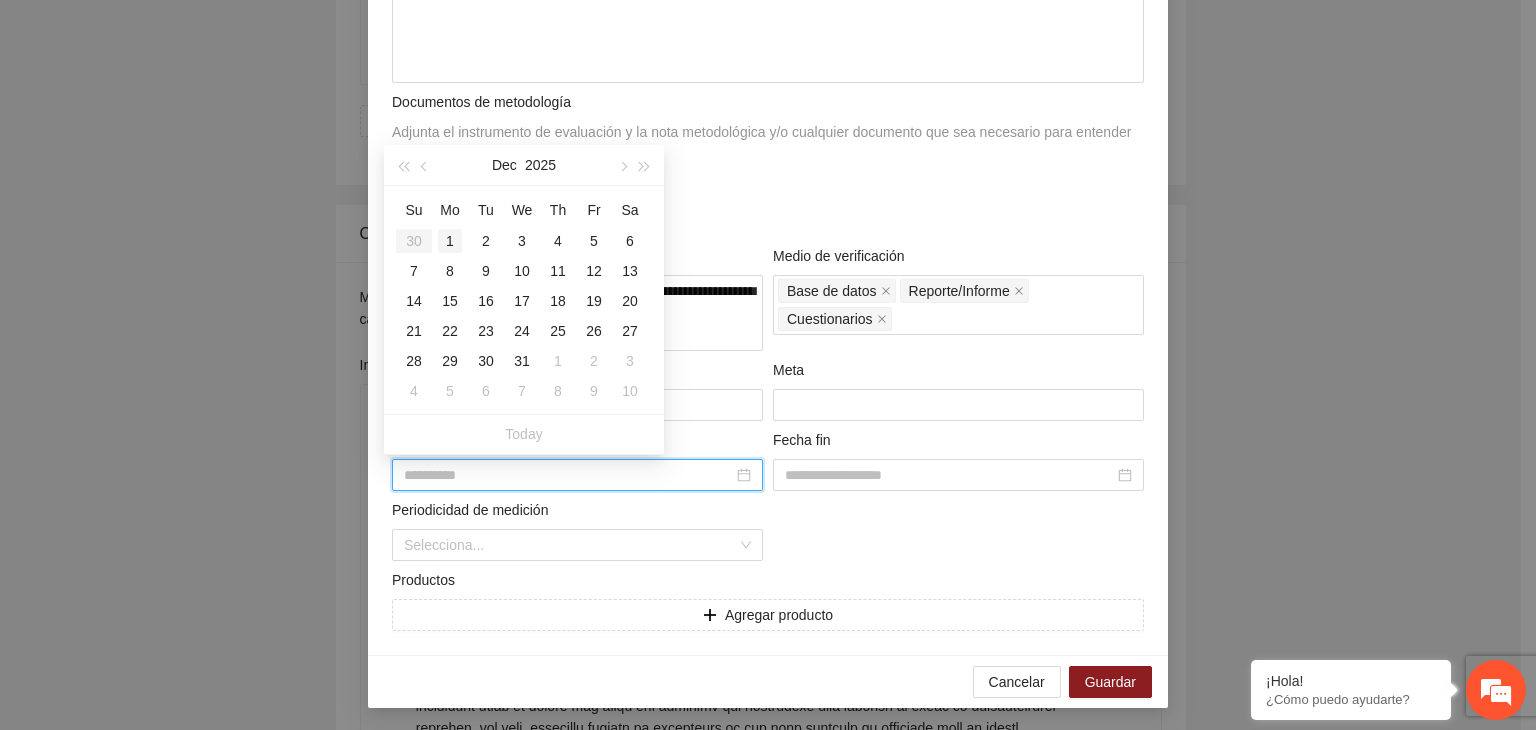click on "1" at bounding box center (450, 241) 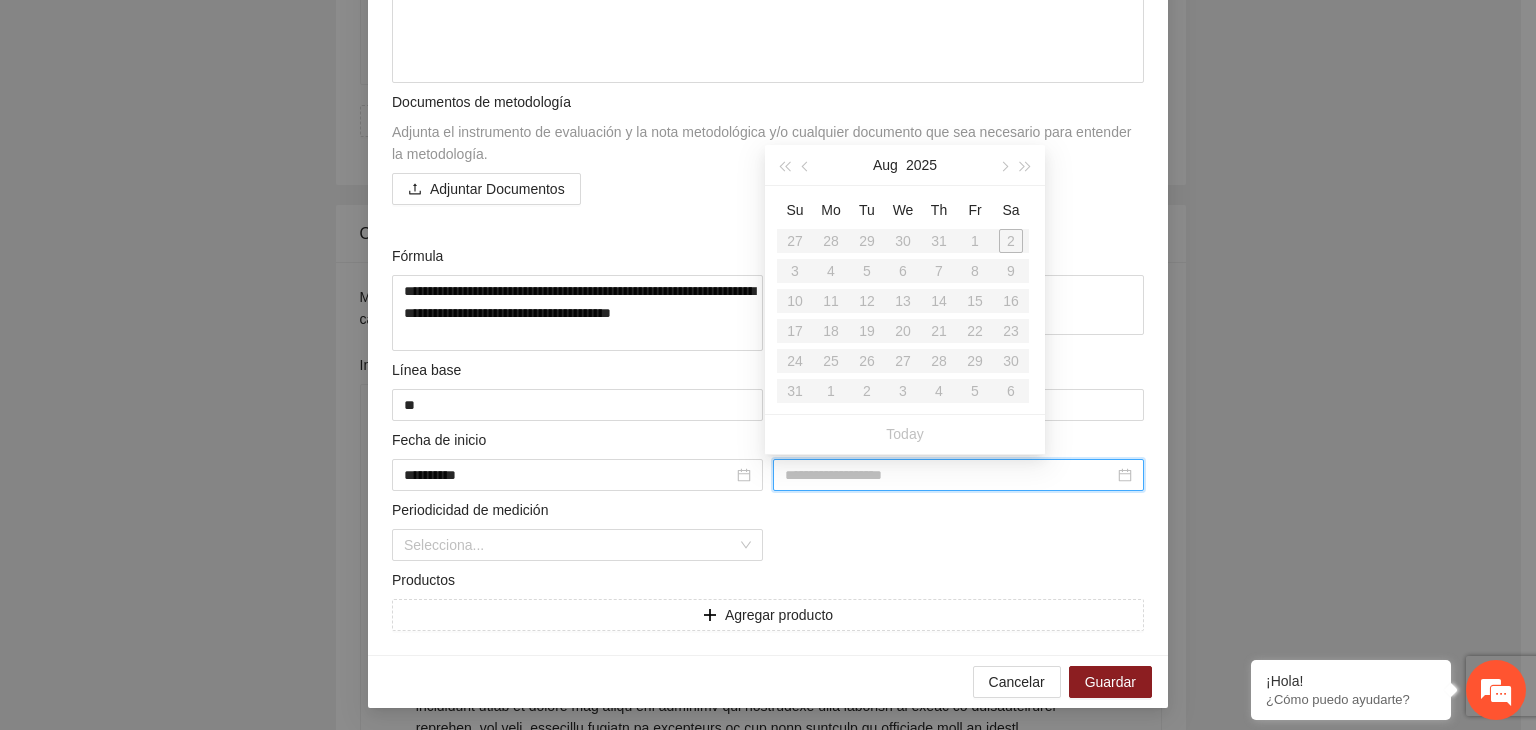click at bounding box center [949, 475] 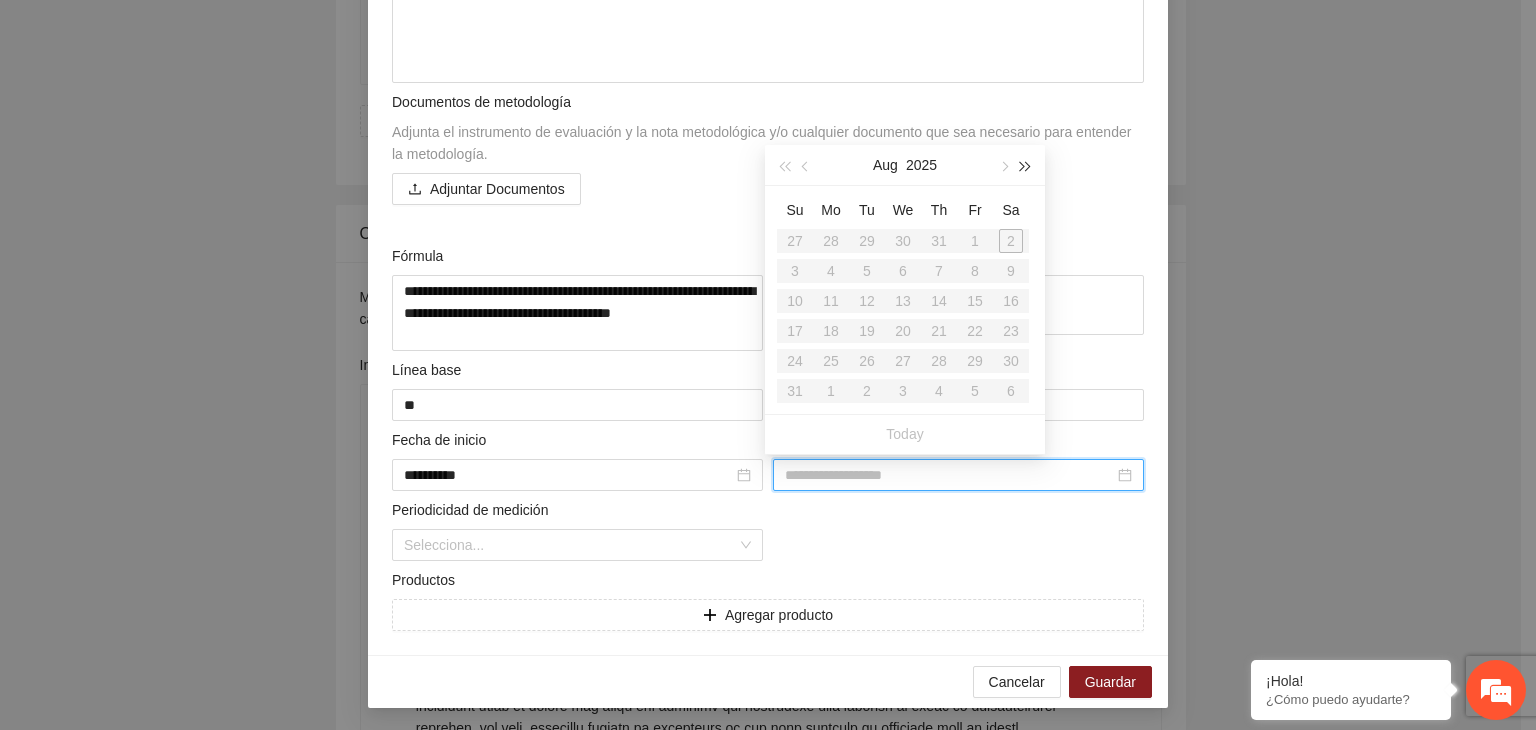 click at bounding box center (1026, 165) 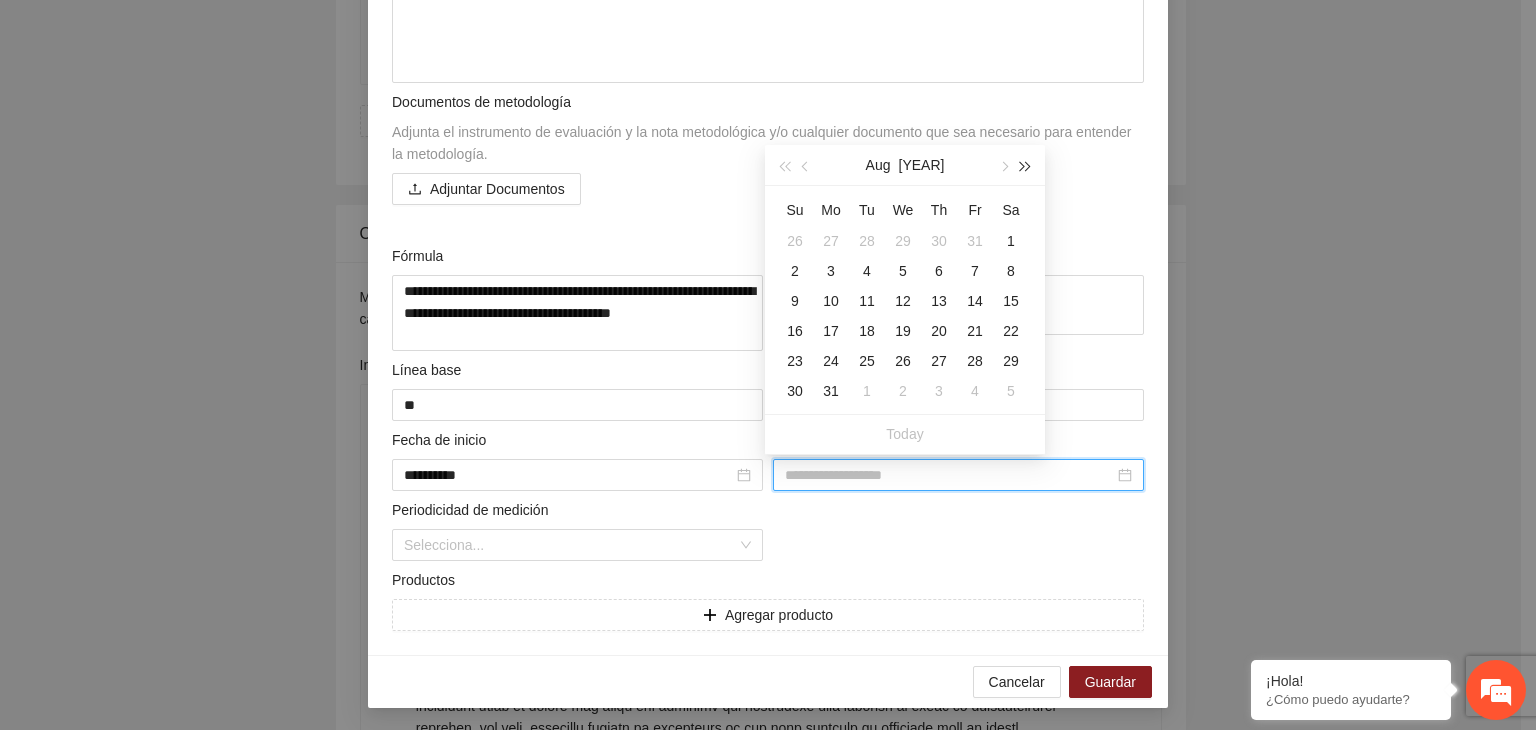 click at bounding box center [1026, 165] 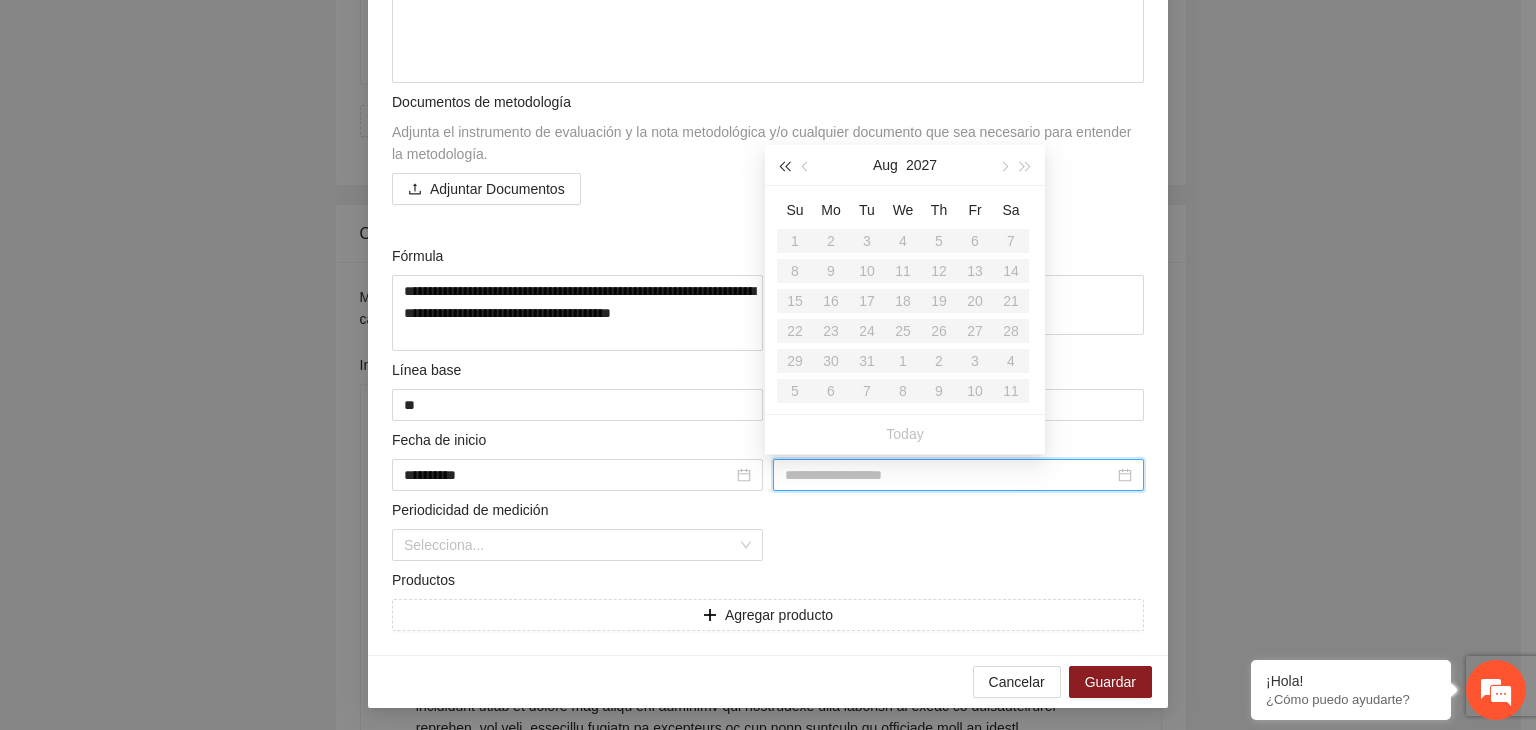 click at bounding box center [784, 167] 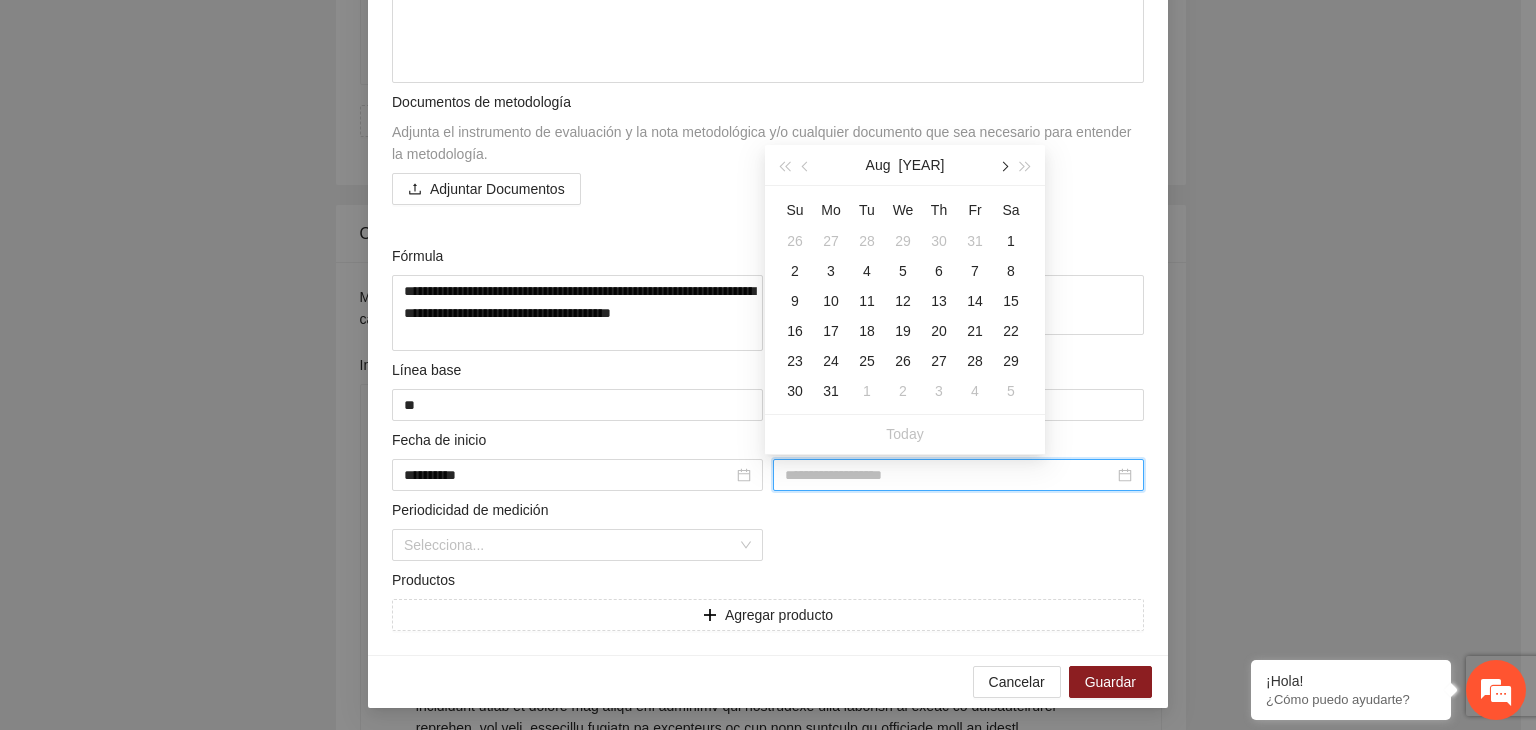 click at bounding box center (1003, 165) 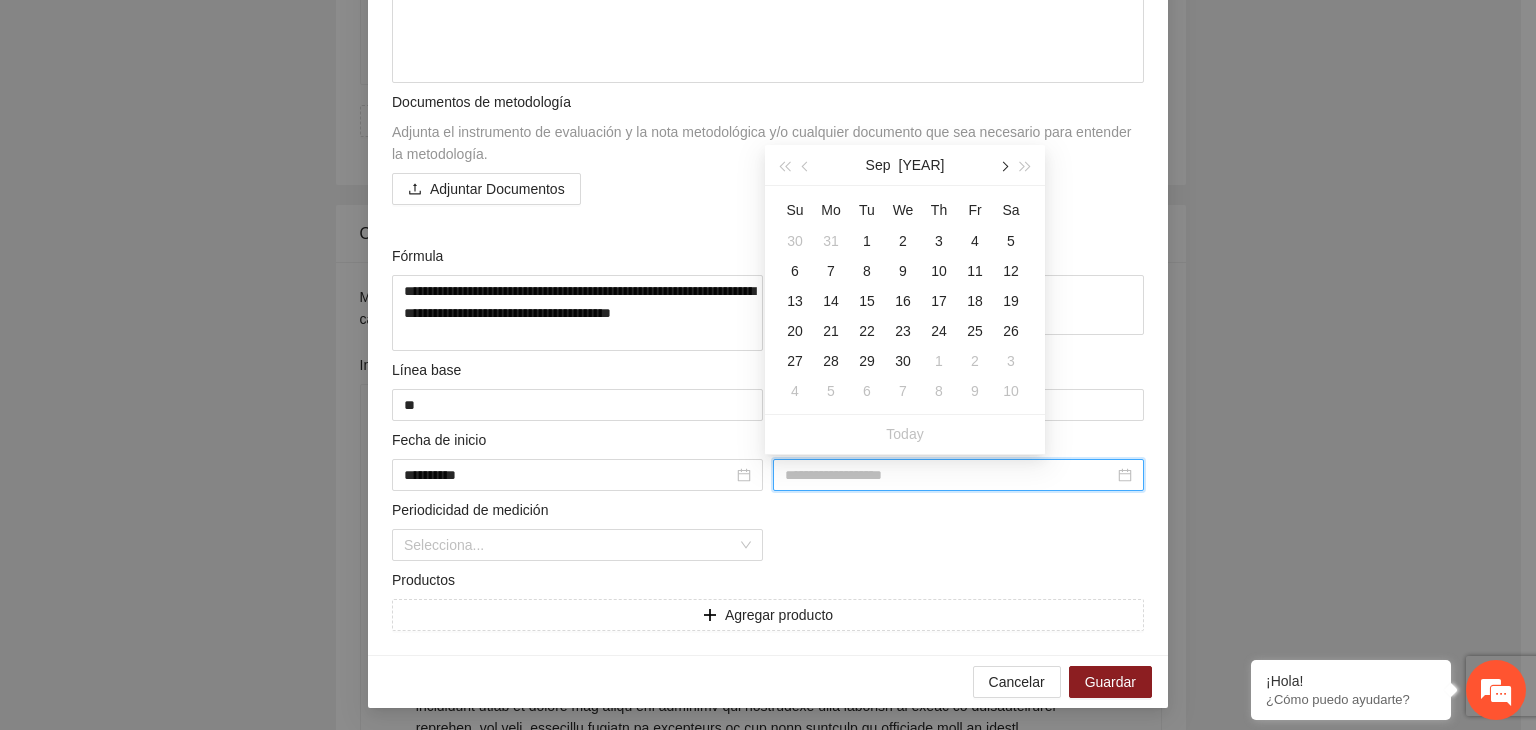 click at bounding box center (1003, 165) 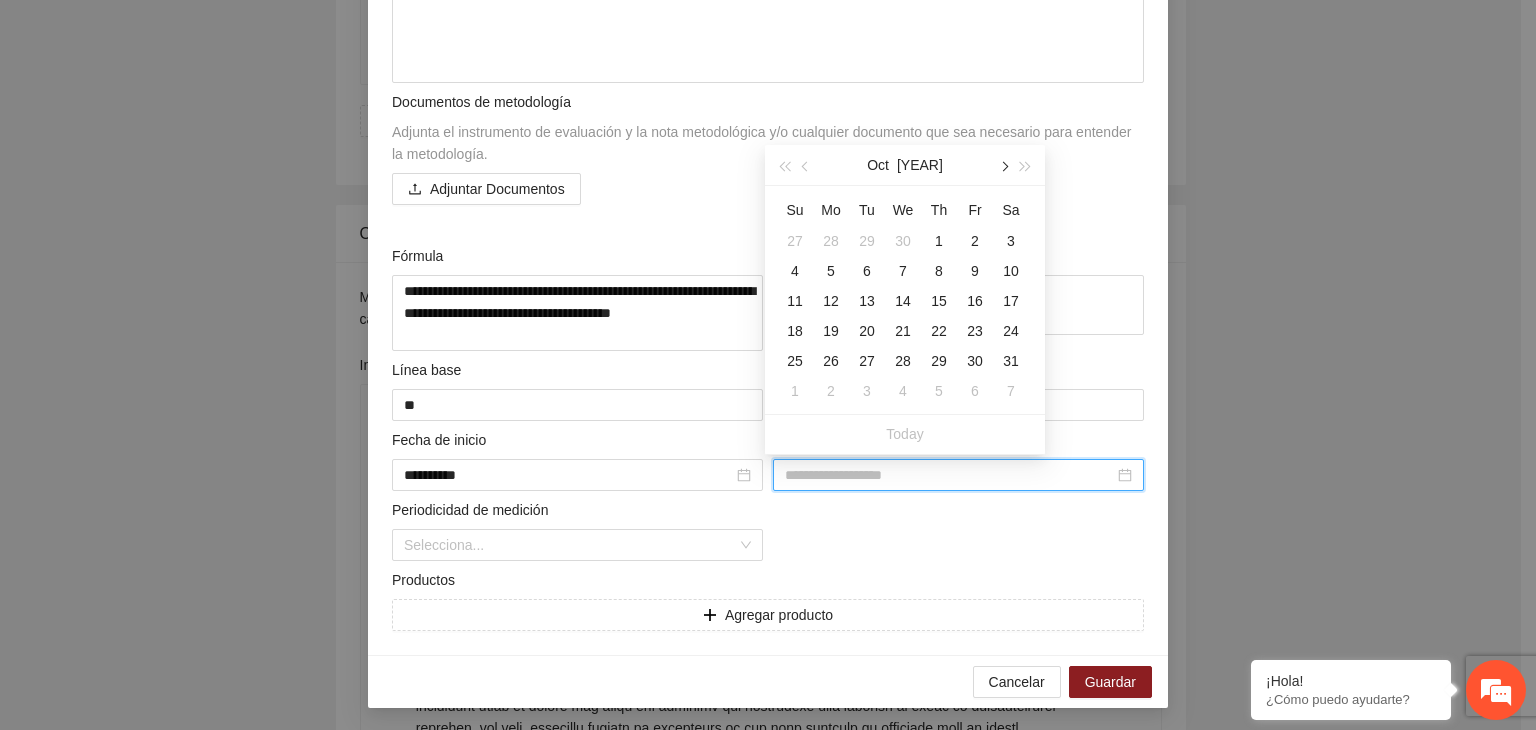 click at bounding box center (1003, 165) 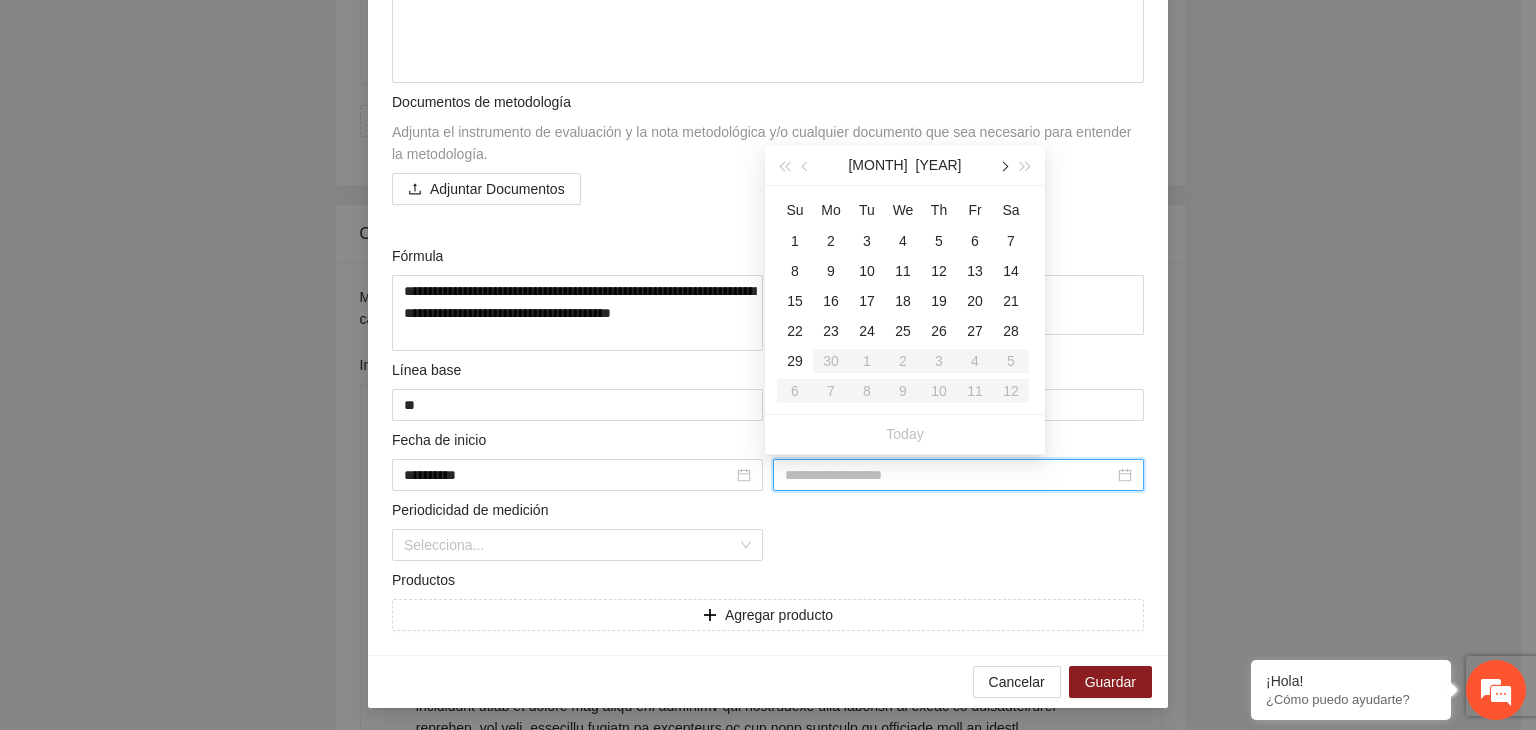 click at bounding box center [1003, 165] 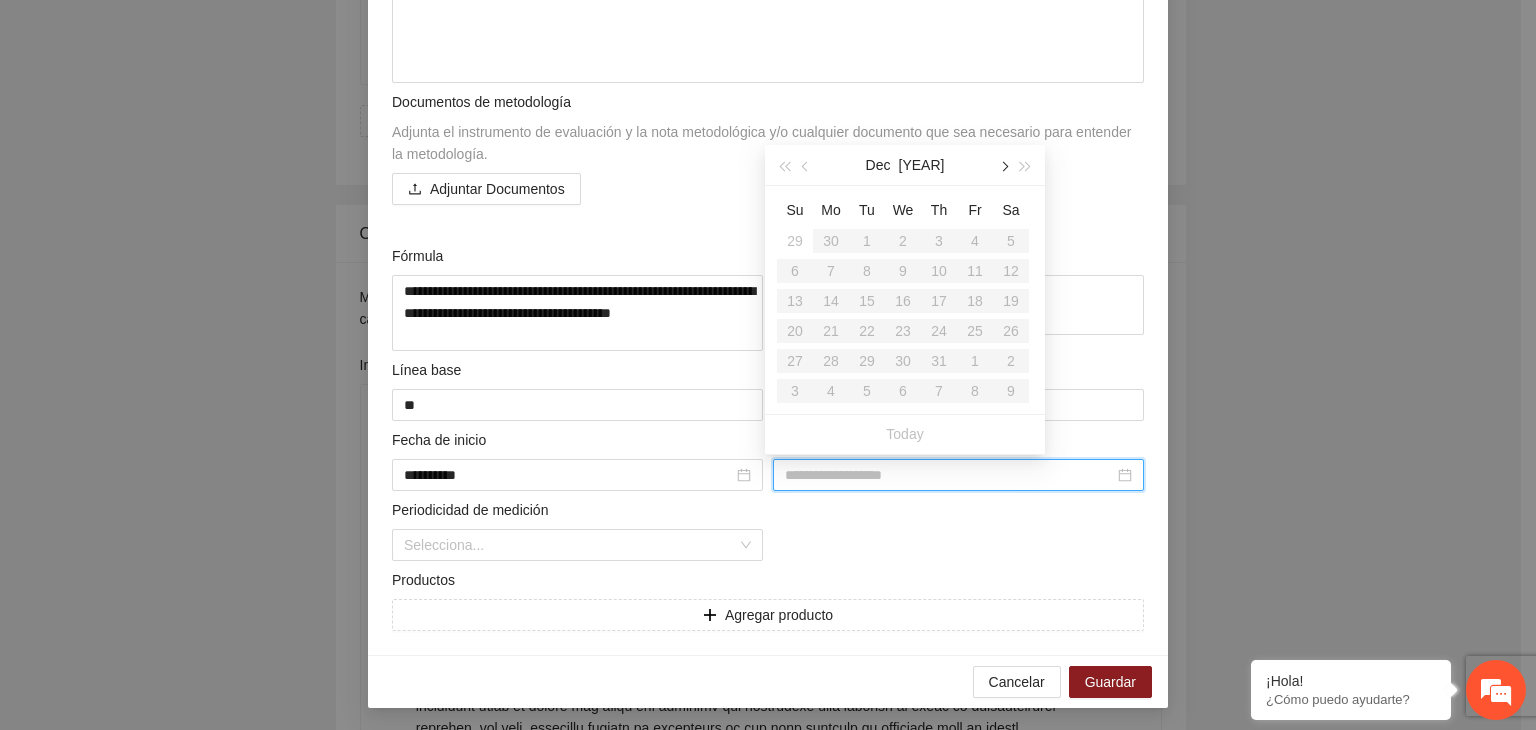 click at bounding box center (1003, 165) 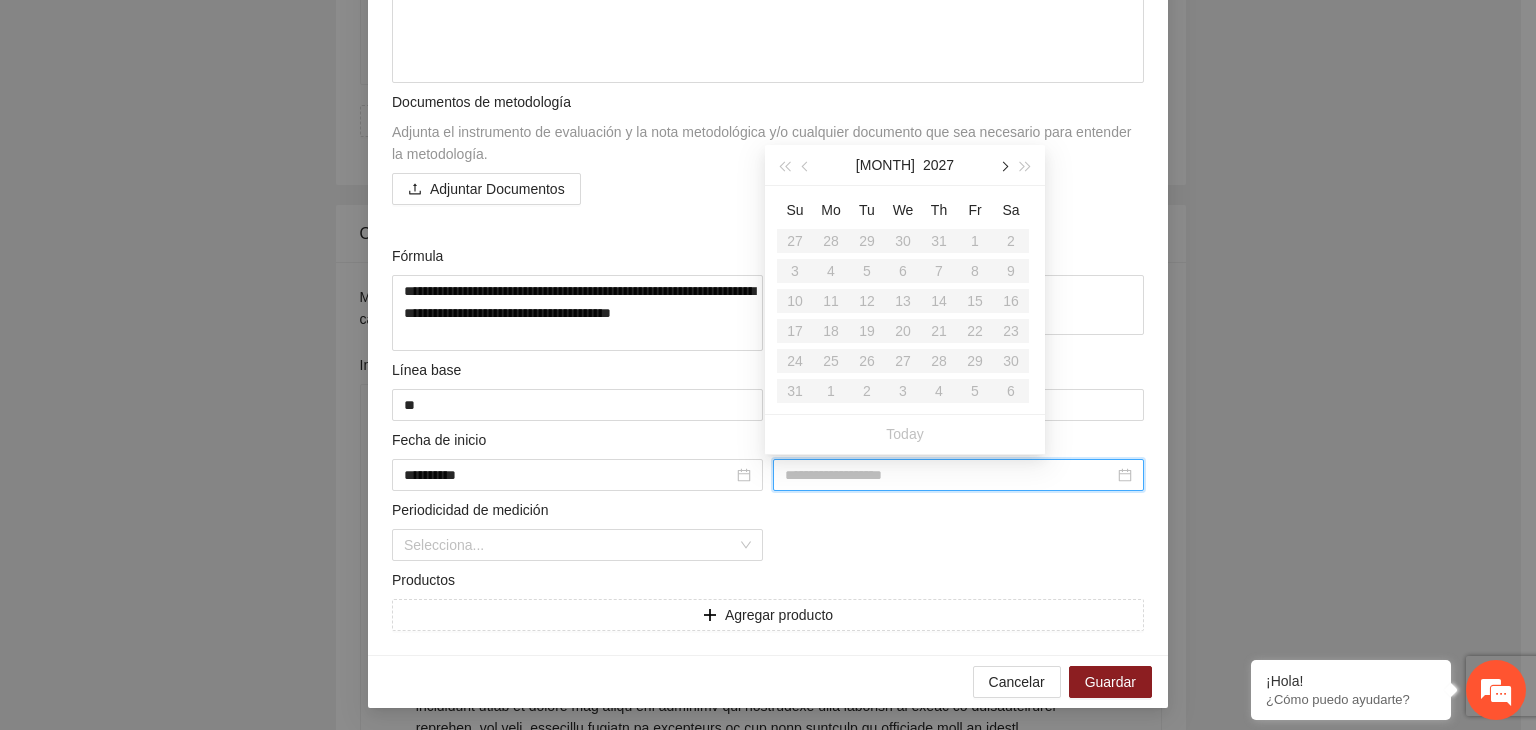 click at bounding box center [1003, 165] 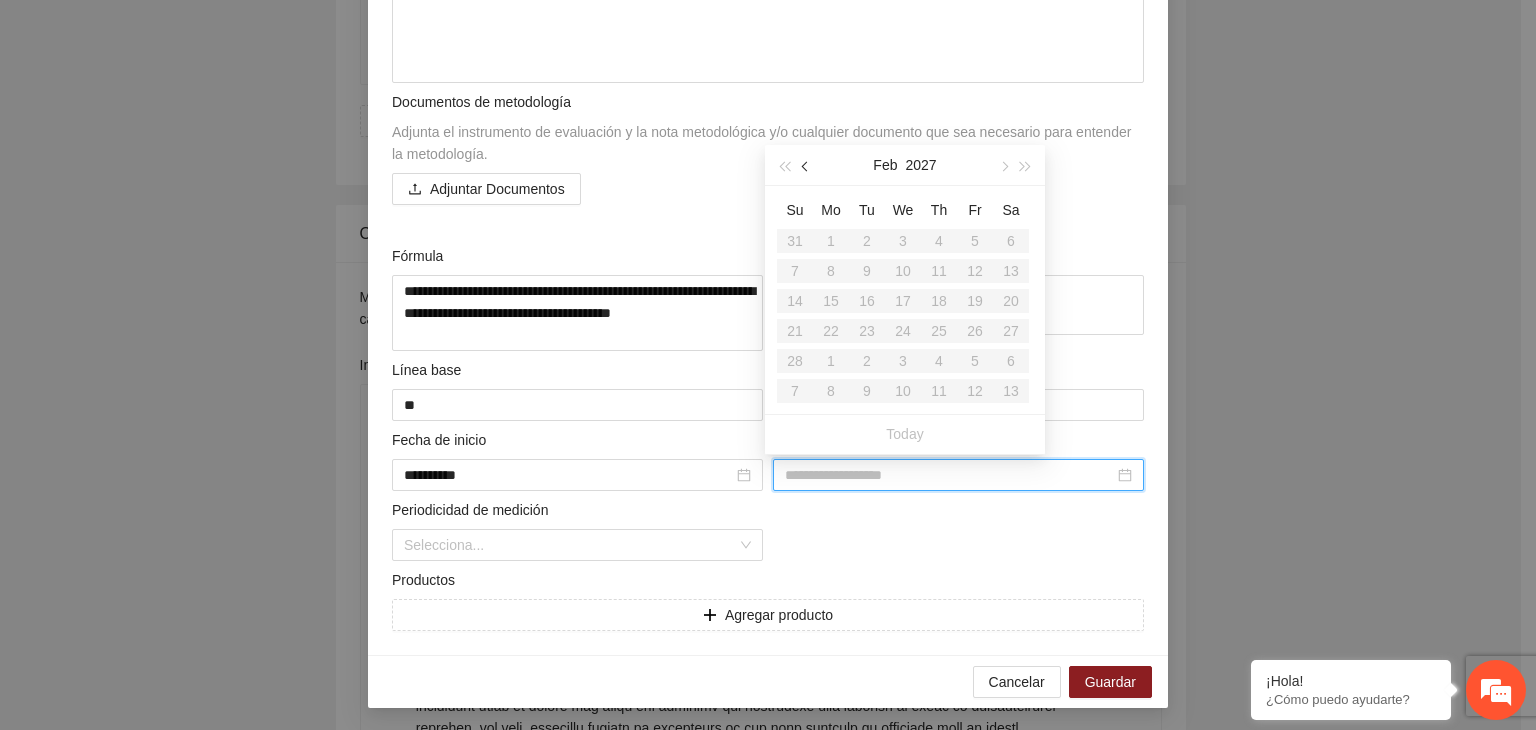 click at bounding box center (806, 165) 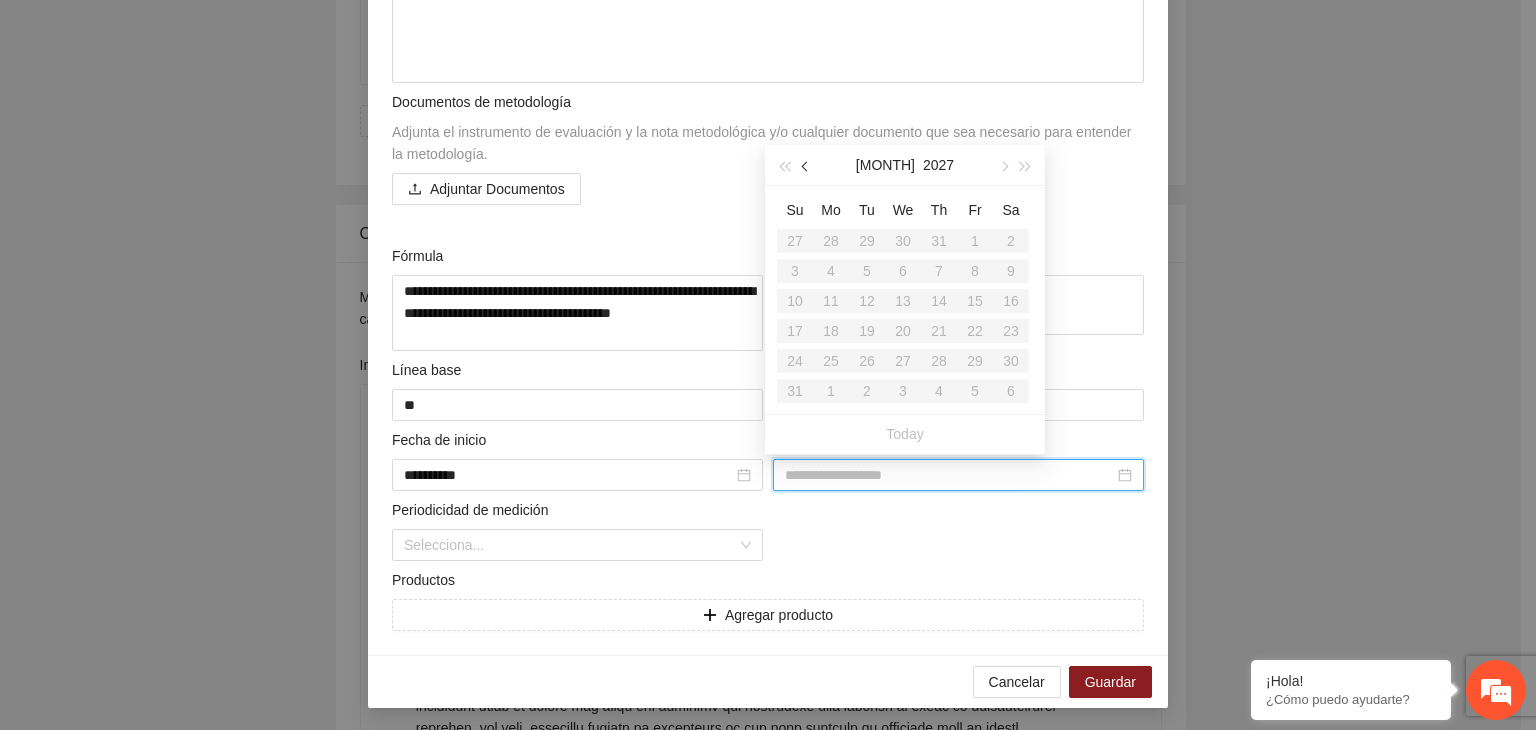 click at bounding box center (806, 165) 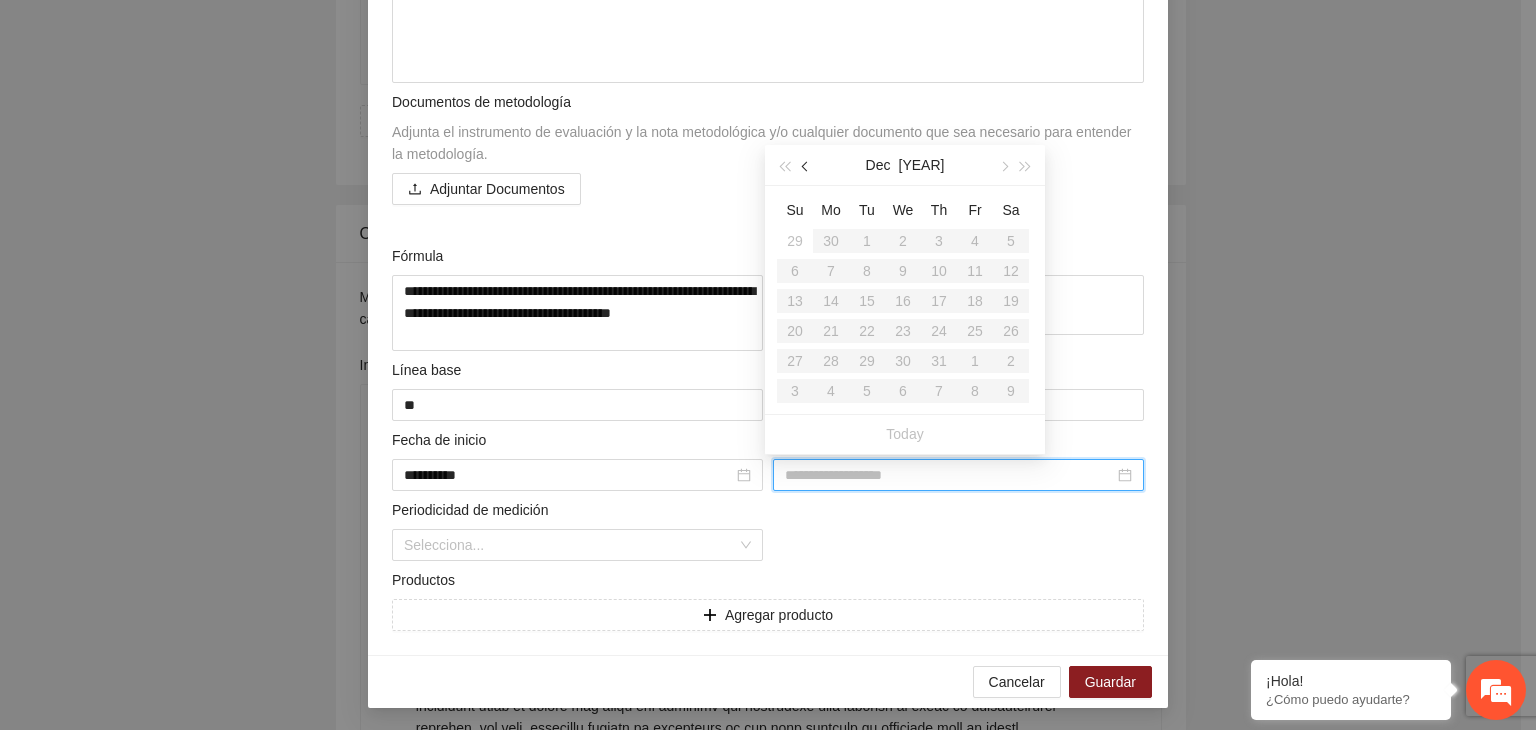 click at bounding box center (806, 165) 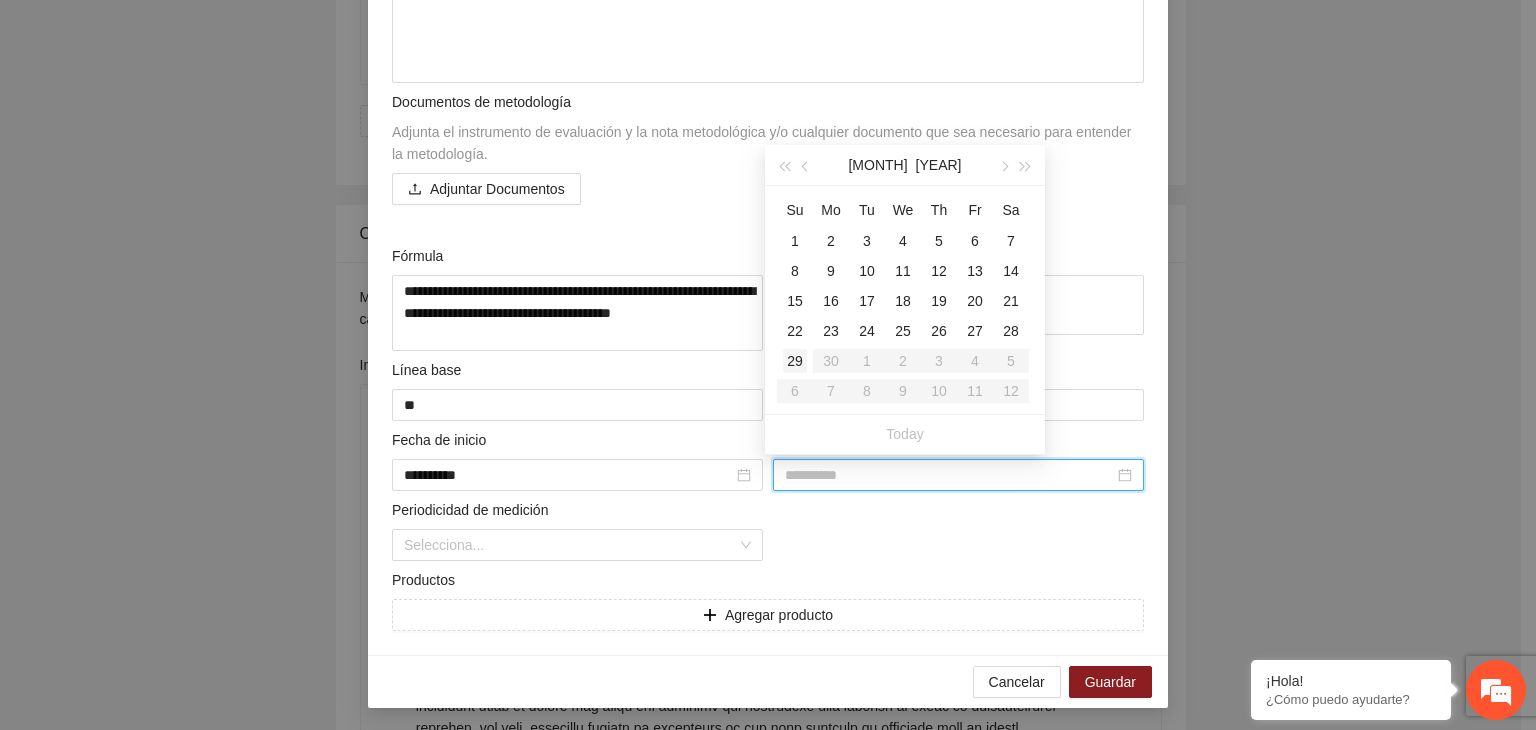 click on "29" at bounding box center [795, 361] 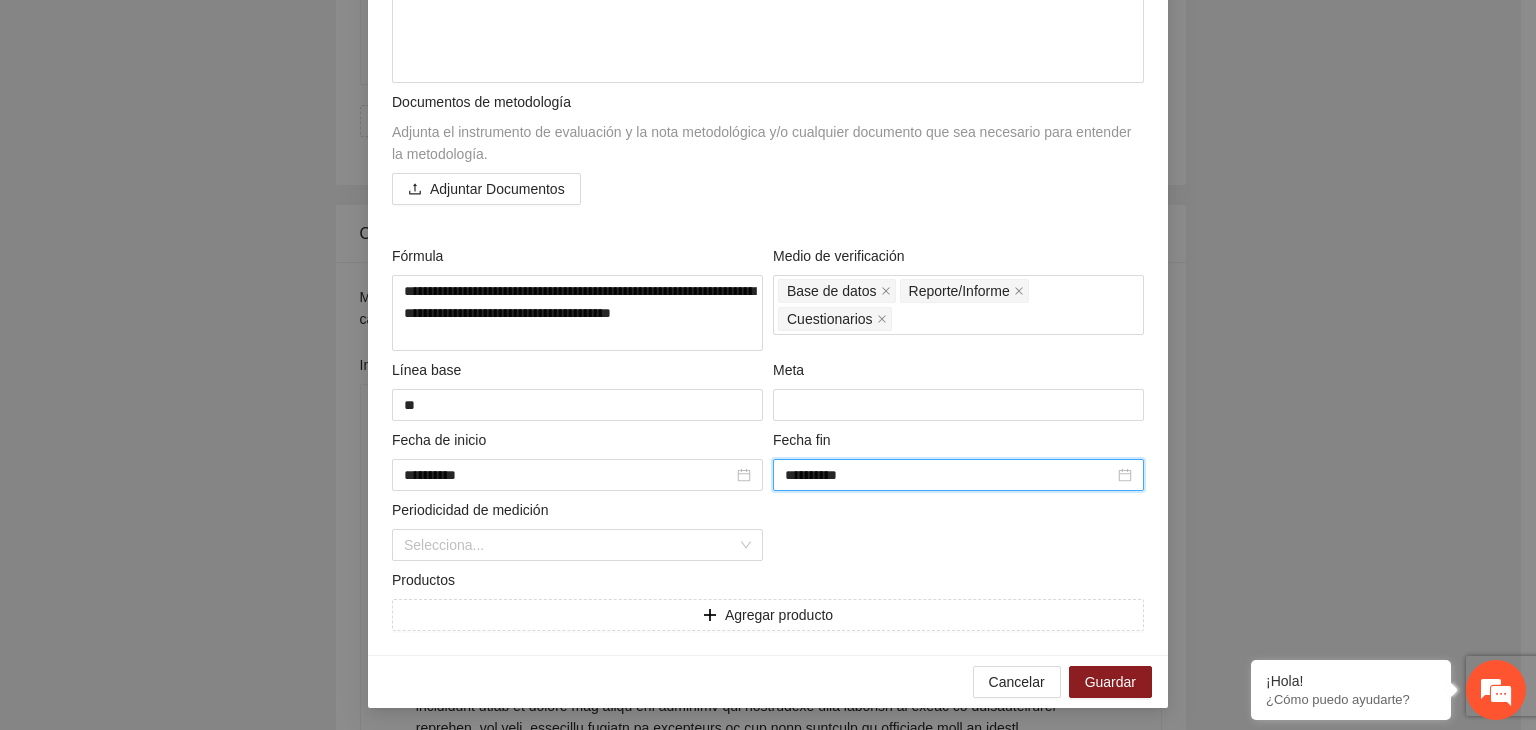 click on "**********" at bounding box center [768, 365] 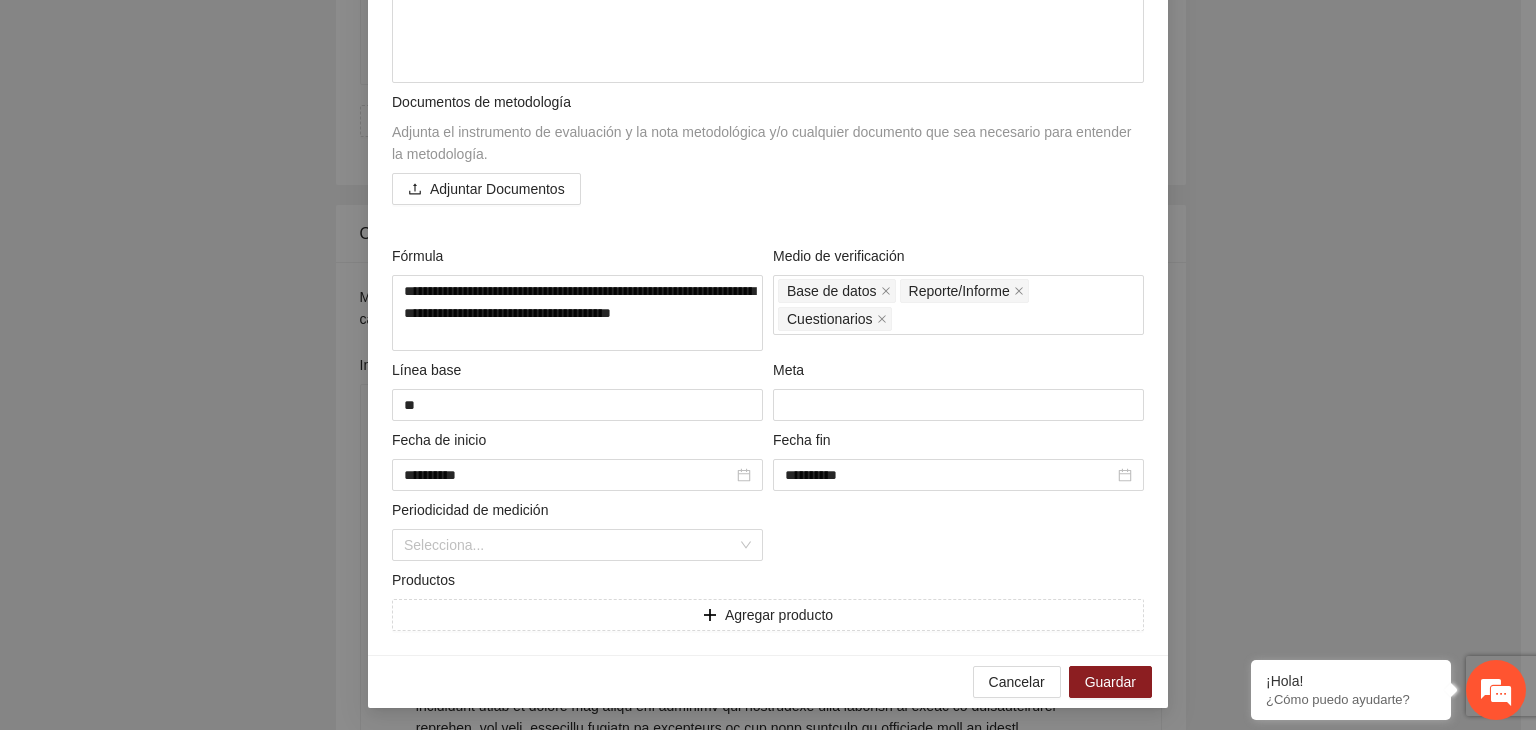 scroll, scrollTop: 804, scrollLeft: 0, axis: vertical 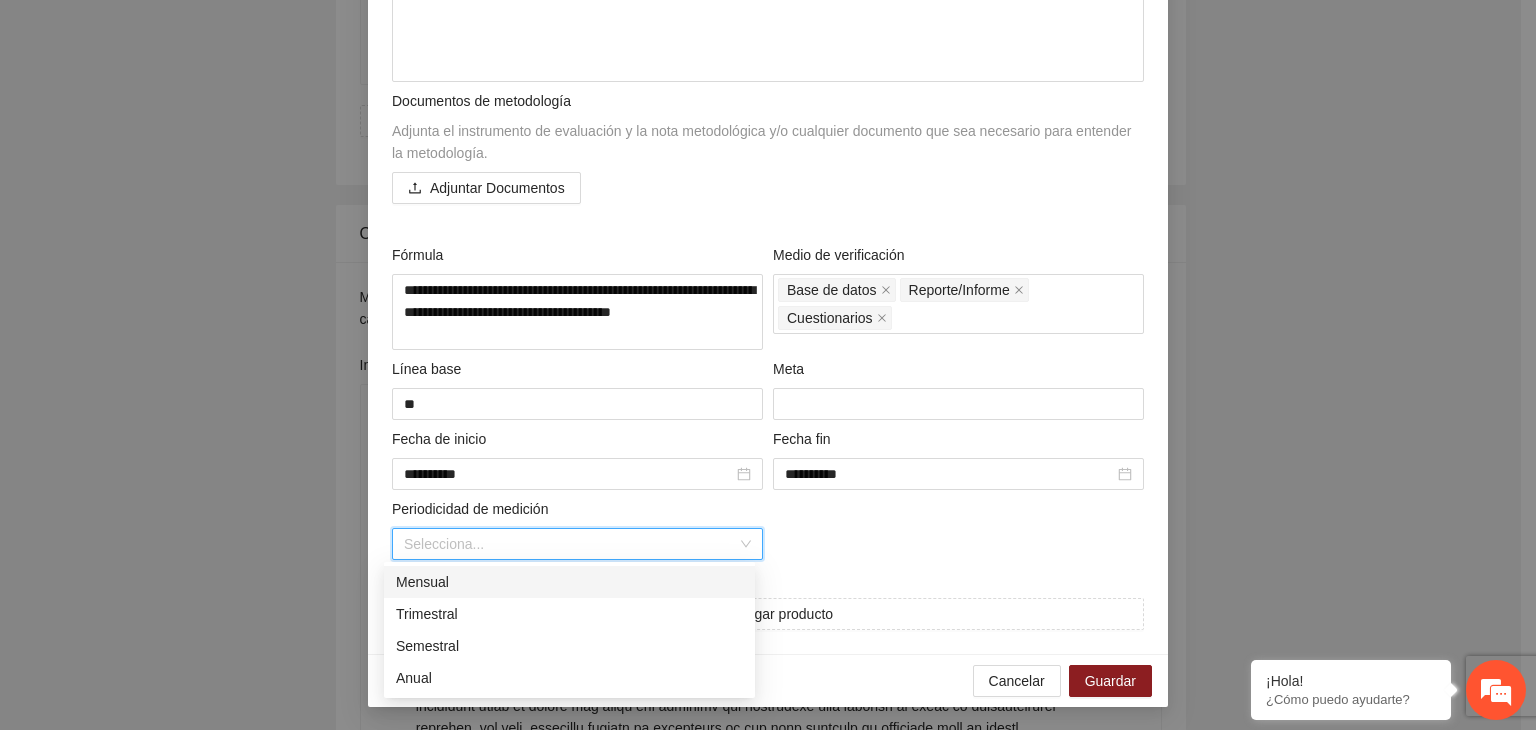 click at bounding box center [570, 544] 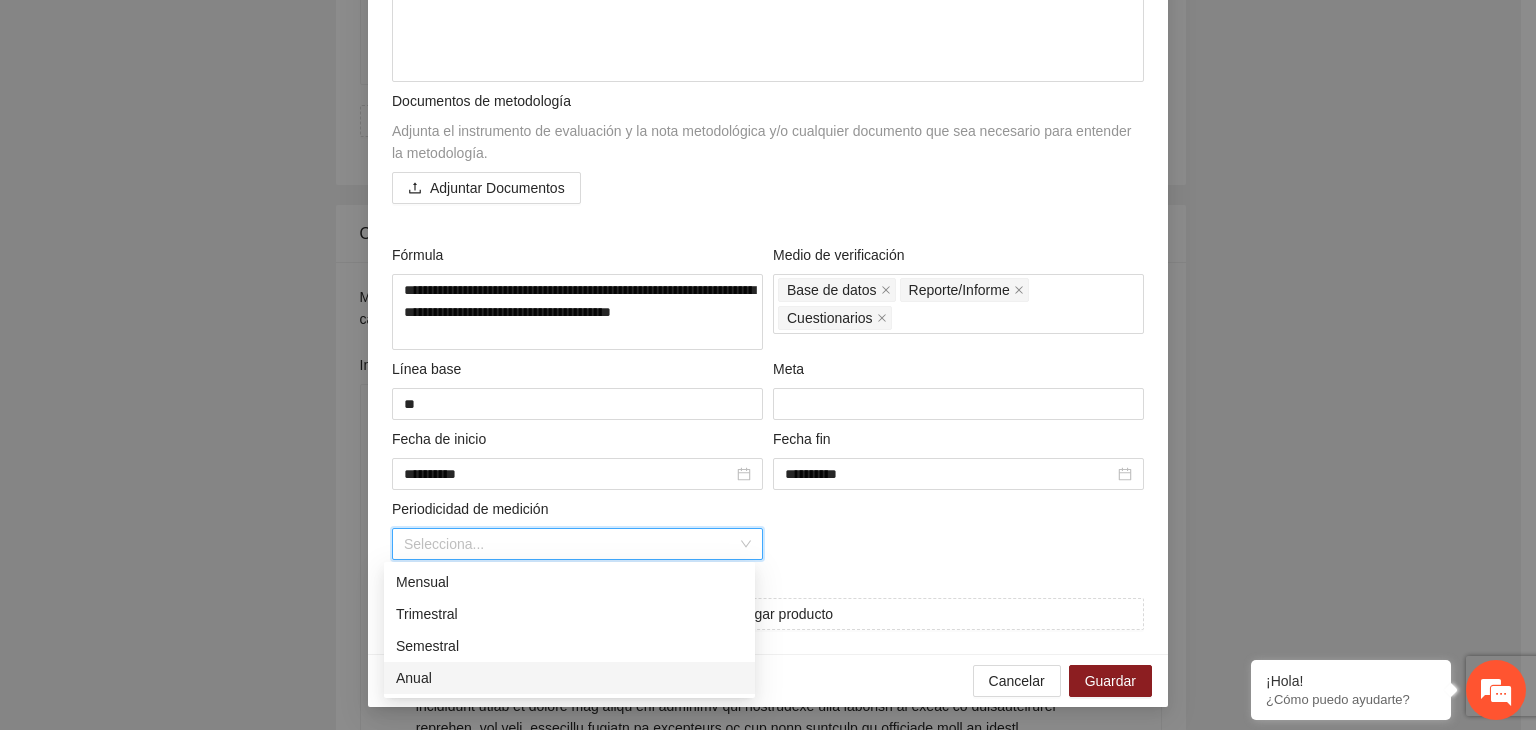 click on "Anual" at bounding box center (569, 678) 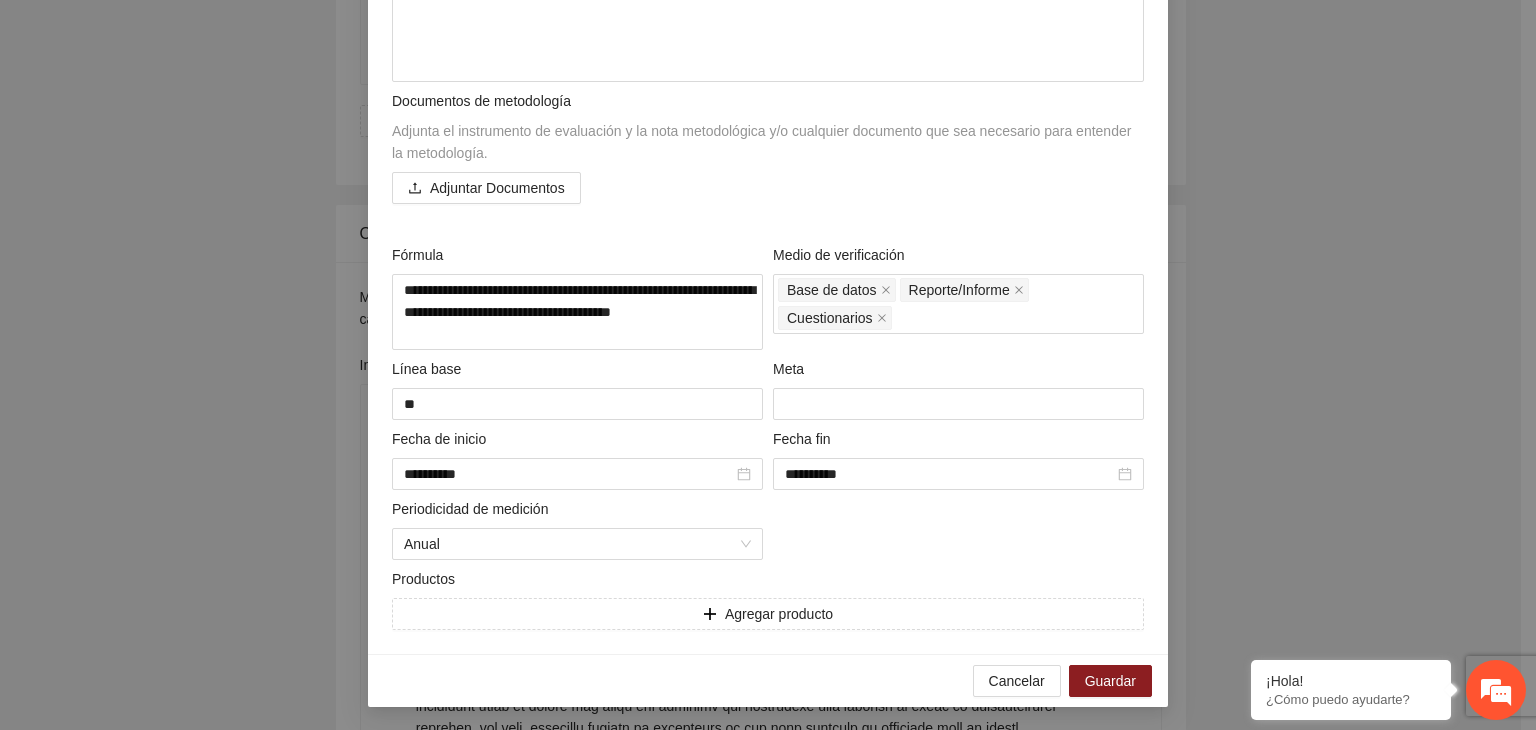 click on "**********" at bounding box center [768, 365] 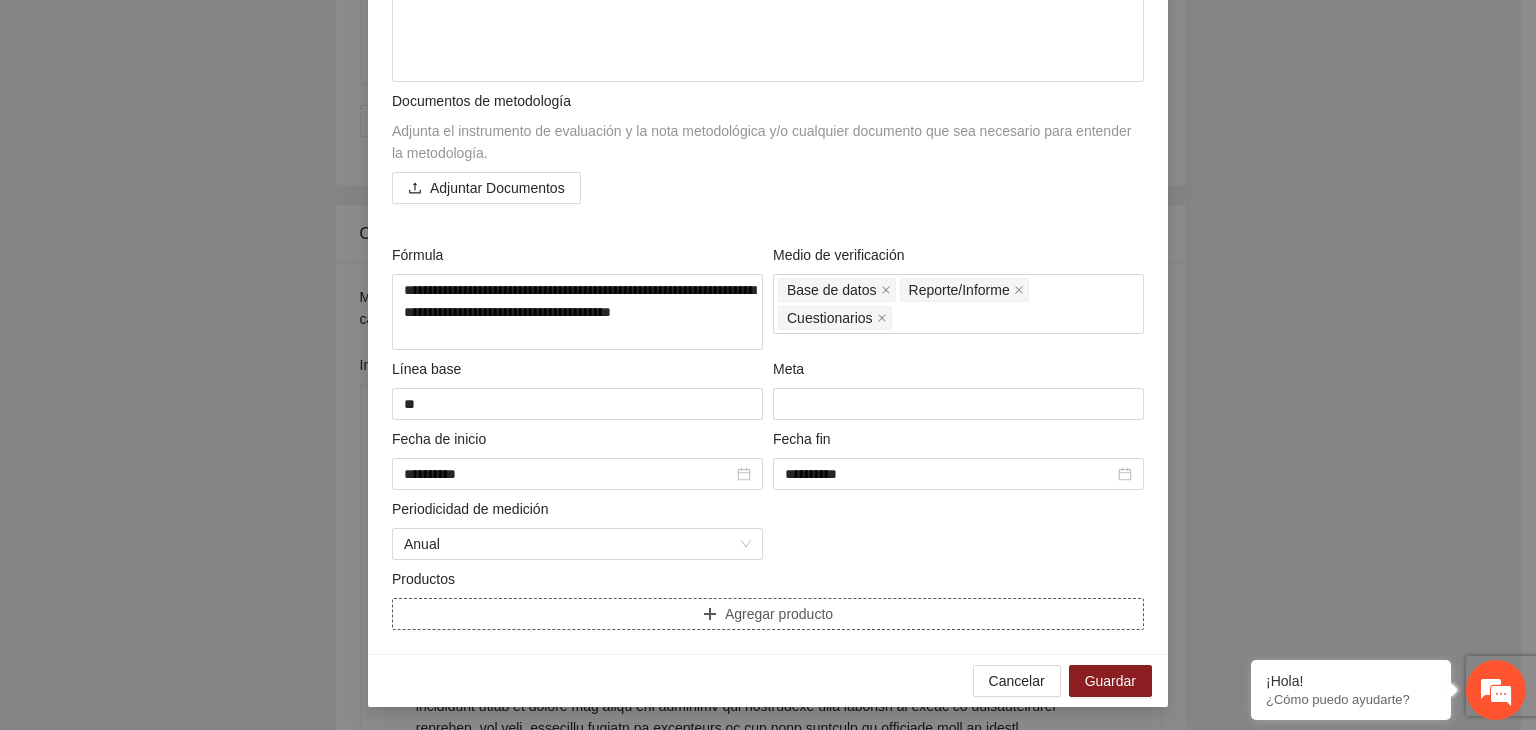 click on "Agregar producto" at bounding box center (768, 614) 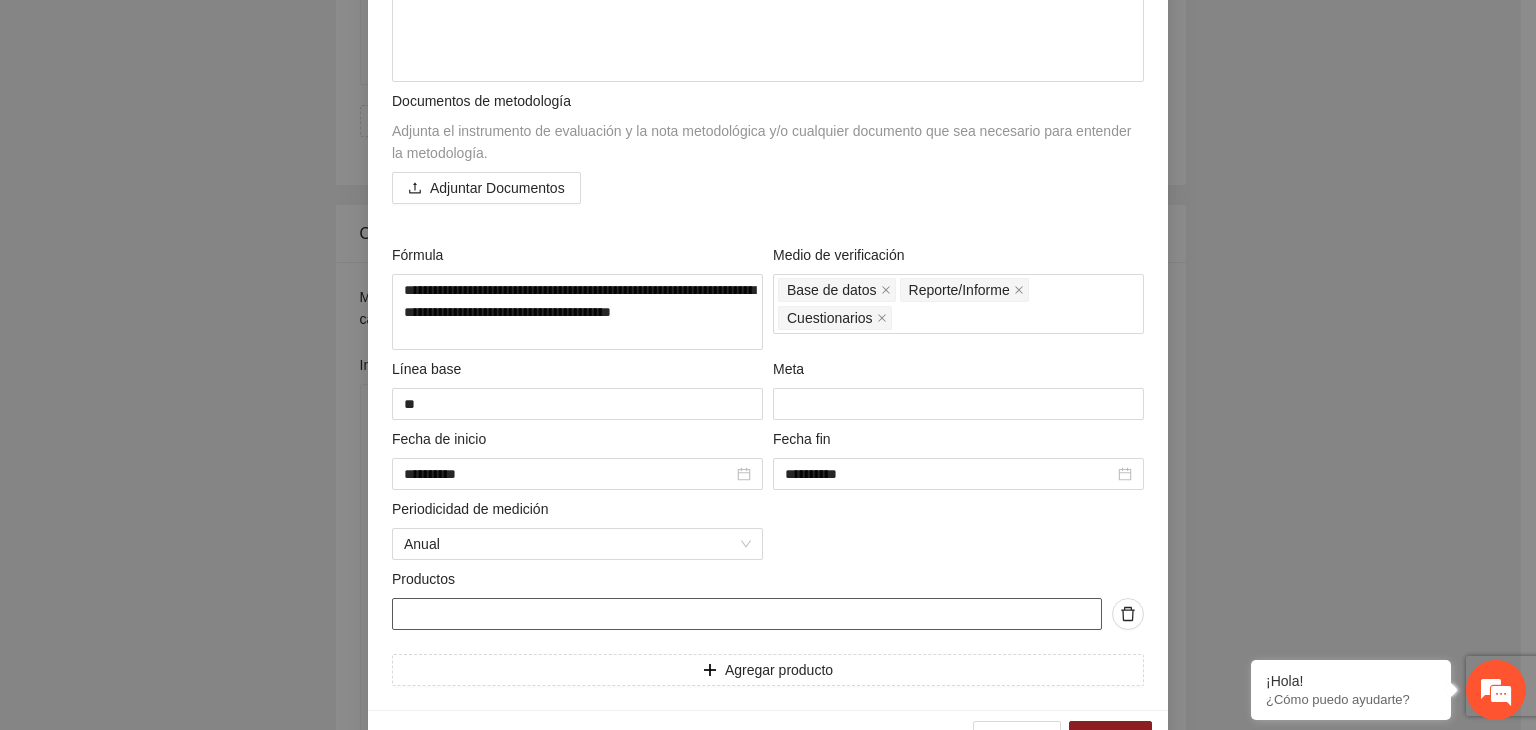click at bounding box center [747, 614] 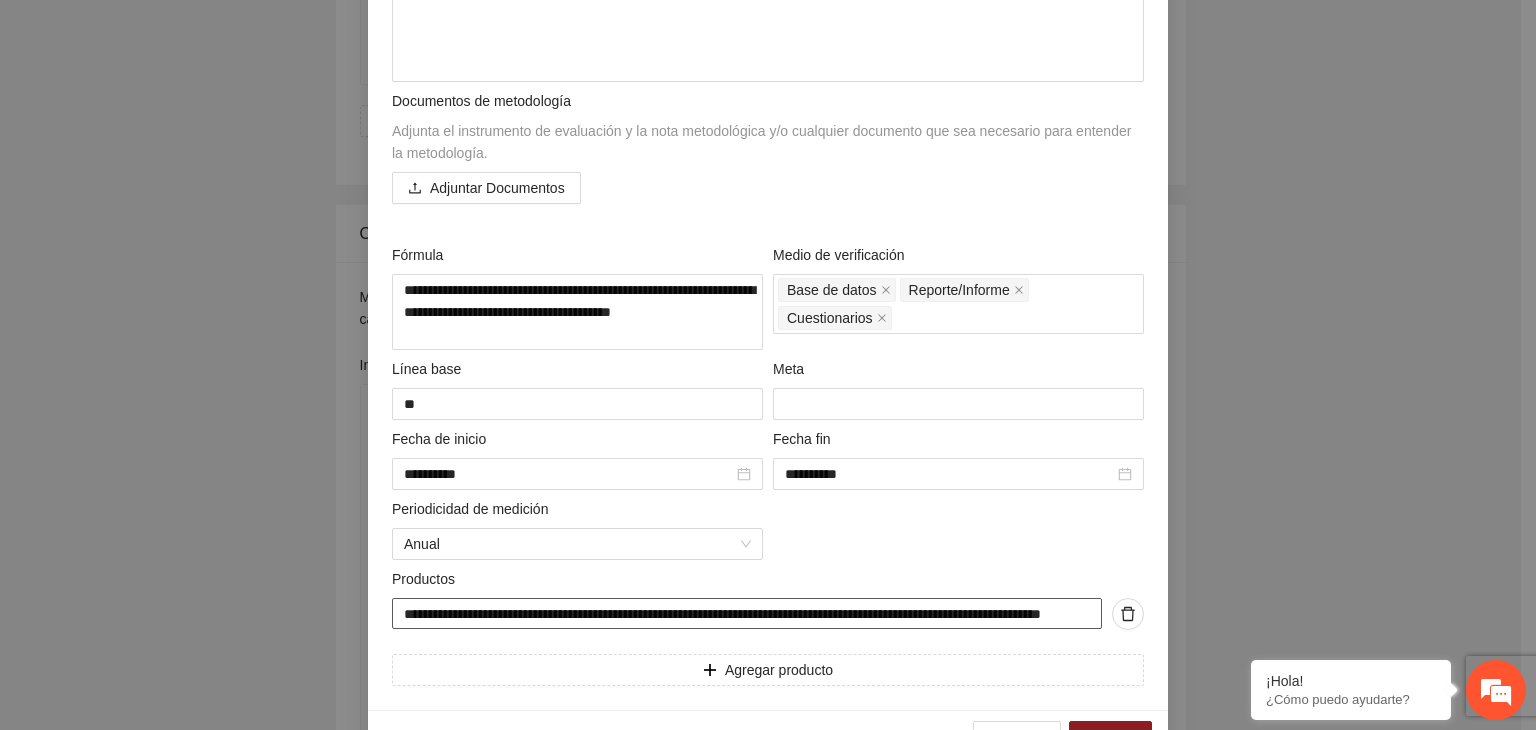 scroll, scrollTop: 0, scrollLeft: 0, axis: both 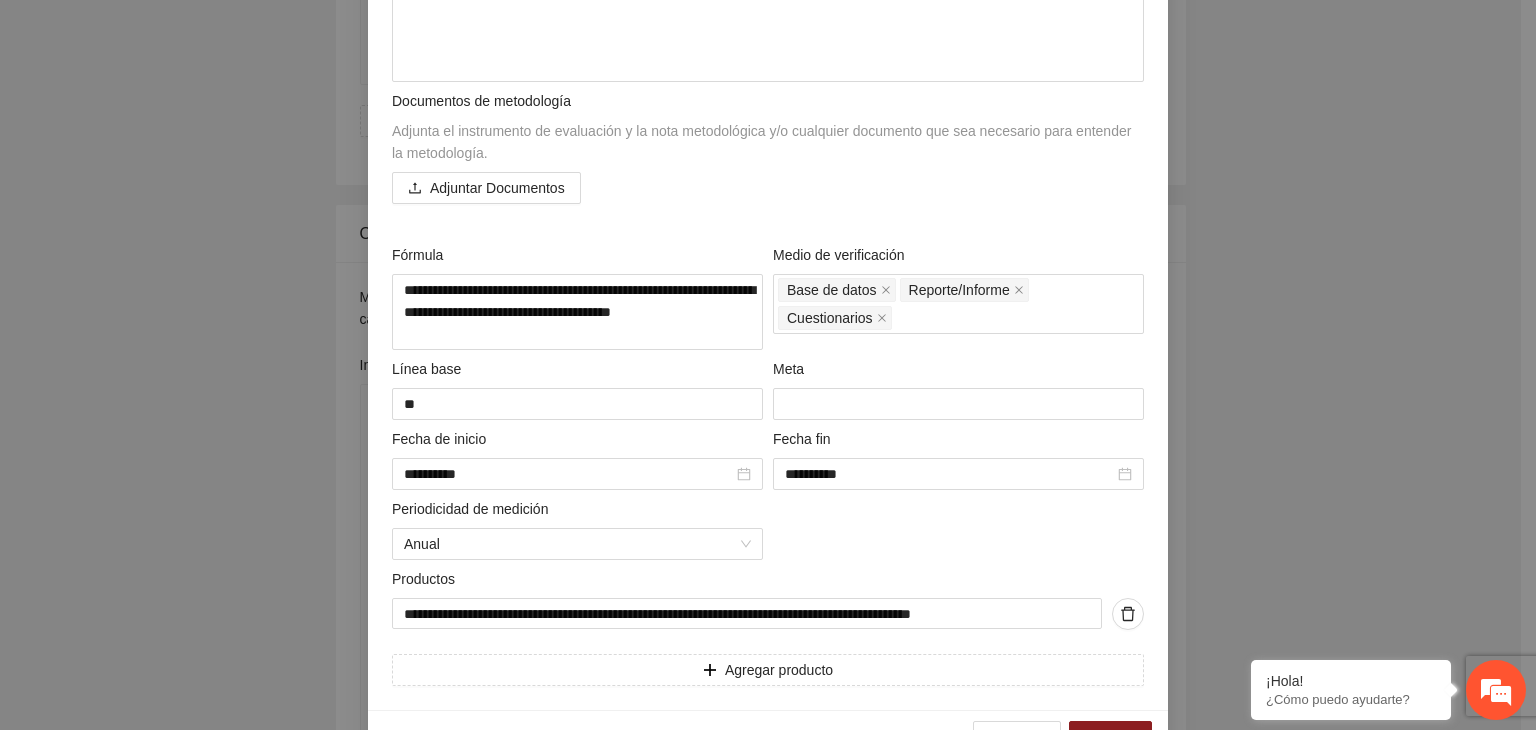 click on "**********" at bounding box center (768, 365) 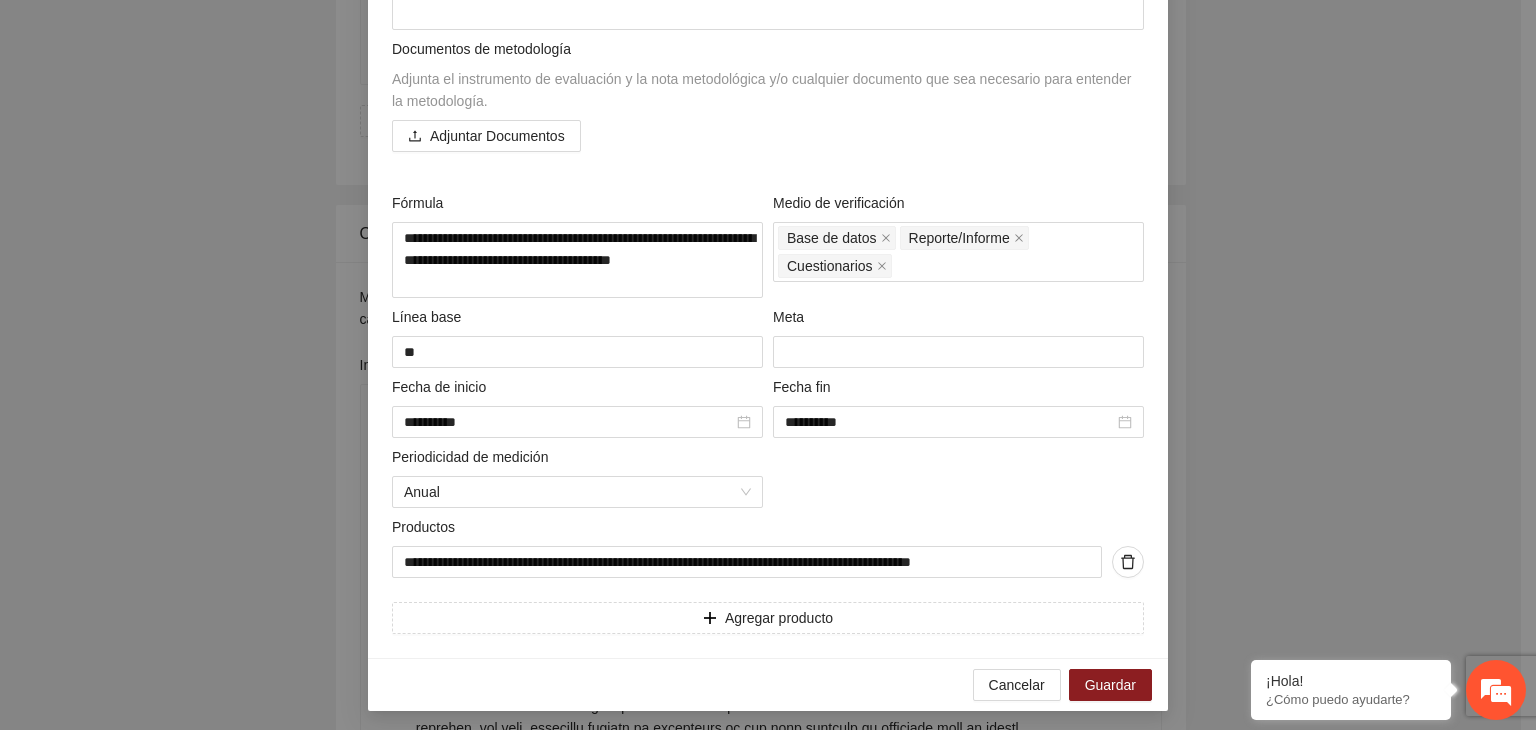 scroll, scrollTop: 860, scrollLeft: 0, axis: vertical 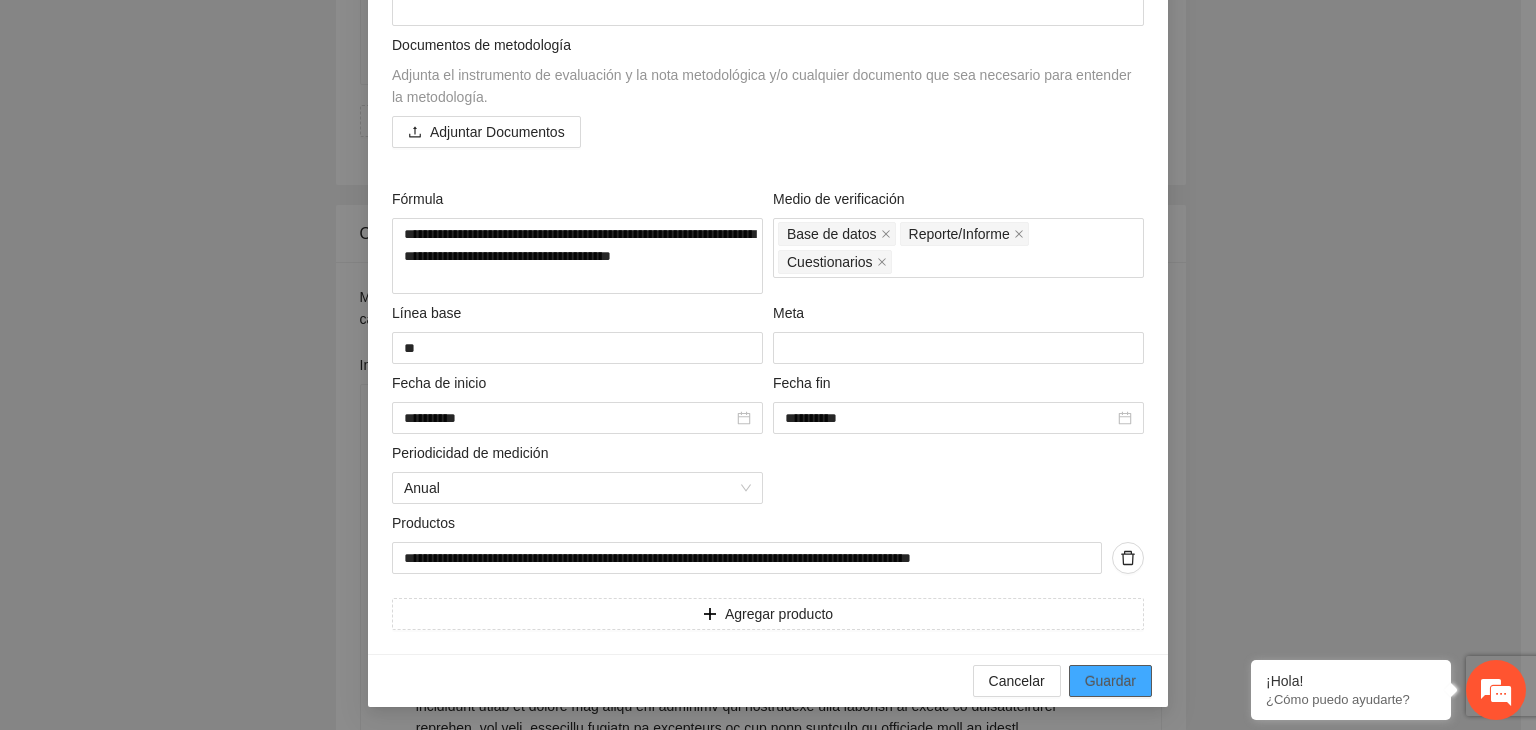 click on "Guardar" at bounding box center [1110, 681] 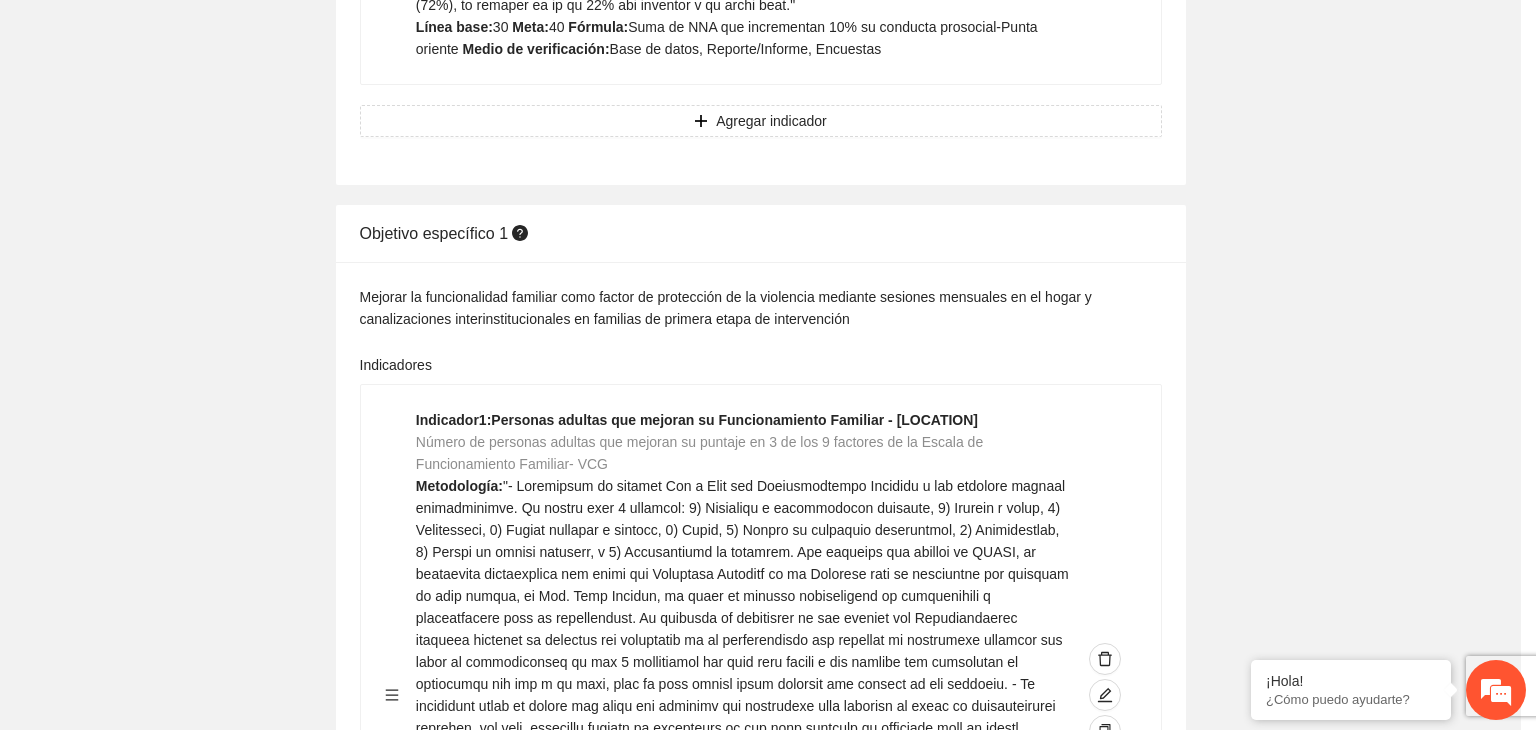 scroll, scrollTop: 156, scrollLeft: 0, axis: vertical 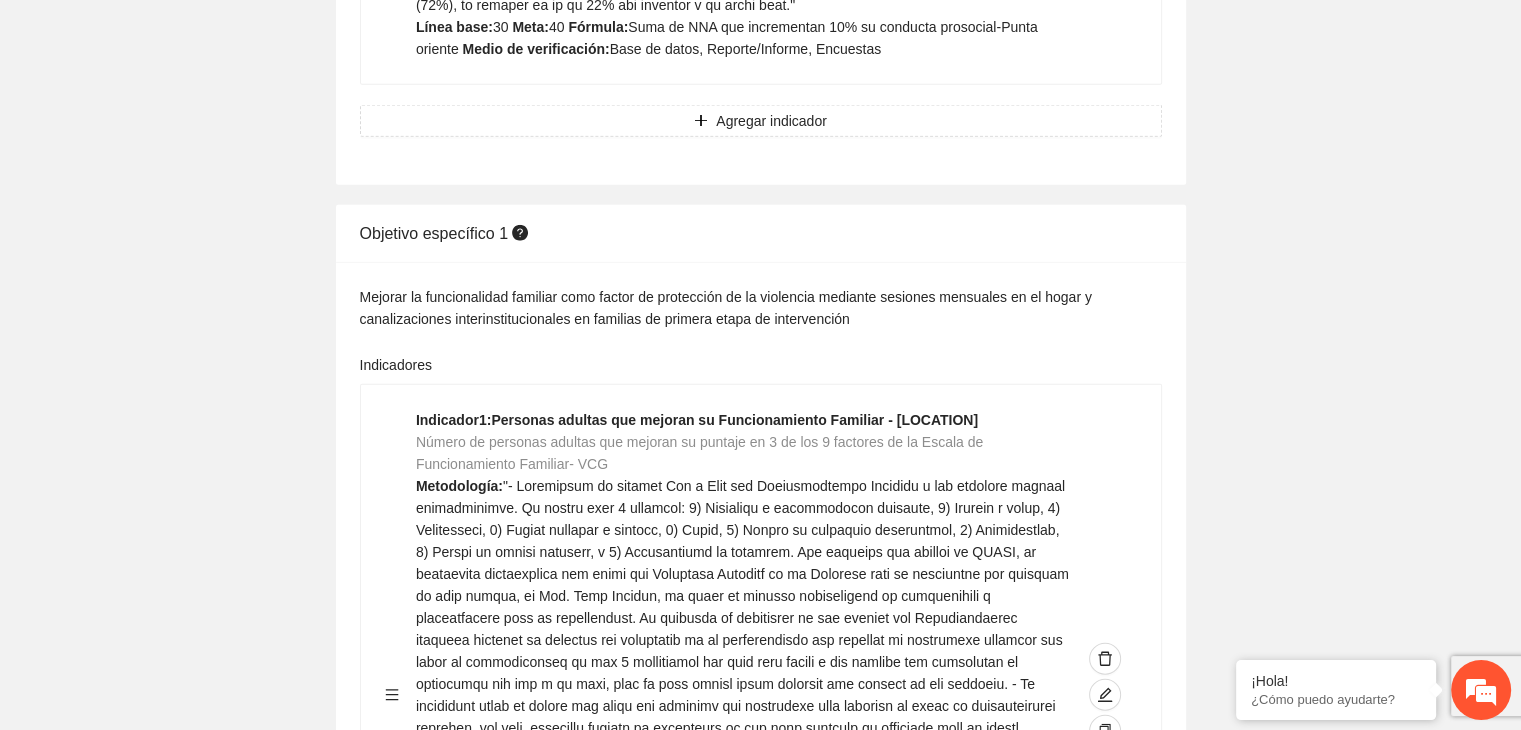 click on "Contribuir a la disminución de incidencia en violencia familiar en las zonas de Punta Oriente, Cerro Grande y Riberas de Sacramento del Municipio  de [CITY]. Indicadores Indicador  1 :  Violencia familiar disminuyendo en un 5% en Cerro grande Número de carpetas de investigación de Violencia familiar  disminuyendo en un 5% en Cerro grande Metodología:  Se solicita información al Observatorio Ciudadano de FICOSEC sobre el número de carpetas de violencia familiar en las colonias de intervención Línea base:  29   Meta:  25   Fórmula:  Suma de carpetas de investigación de violencia familiar disminuyendo  en un 5% en Punta Oriente   Medio de verificación:  Reporte/Informe 0 Indicador  2 :  Violencia familiar disminuyendo en un 5% en Punta Oriente Número de carpetas de investigación de Violencia familiar  disminuyendo en un 5% en Punta Oriente Metodología:  Línea base:  63   Meta:  56   Fórmula:    Medio de verificación:  Reporte/Informe 0 3 :" at bounding box center (760, -1457) 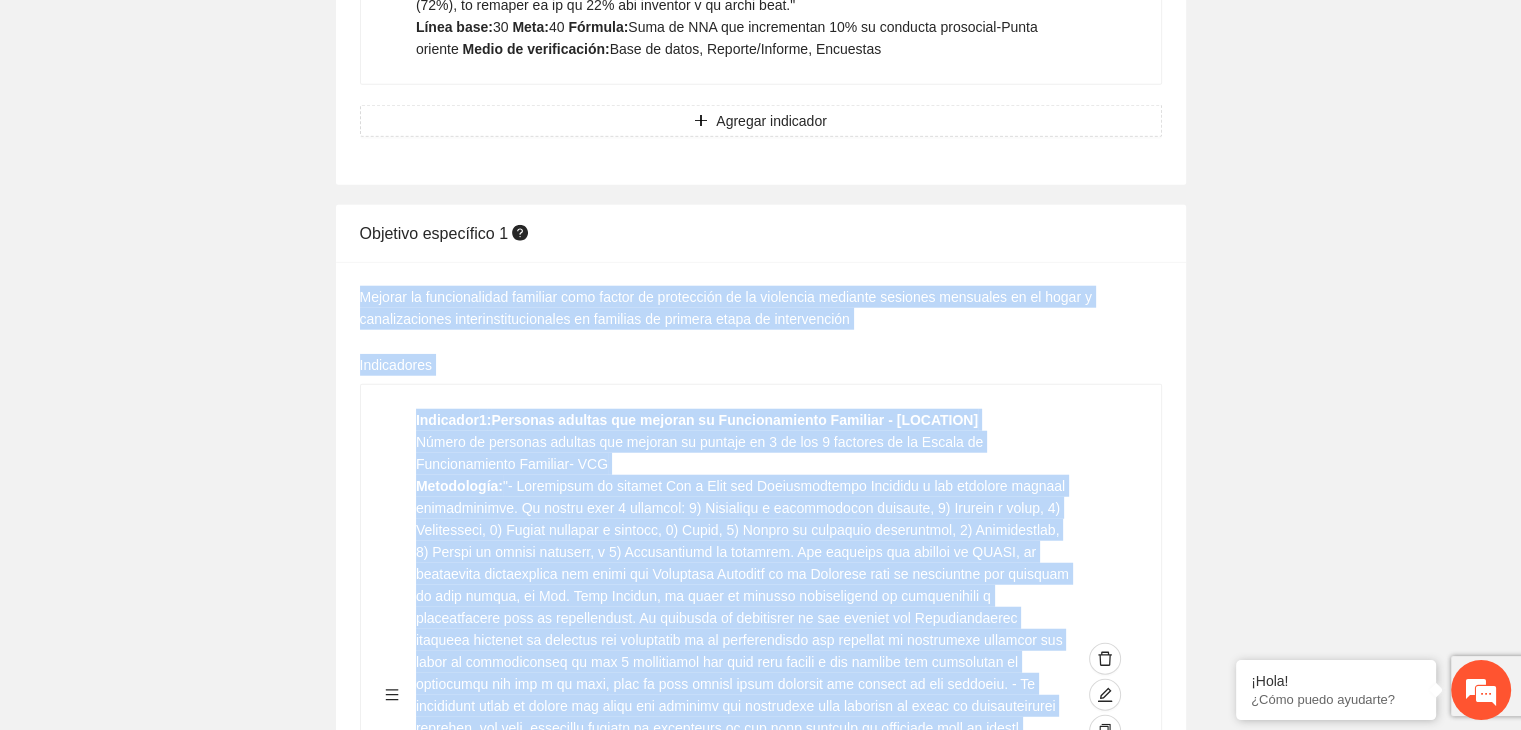 drag, startPoint x: 1520, startPoint y: 543, endPoint x: 1535, endPoint y: 34, distance: 509.22098 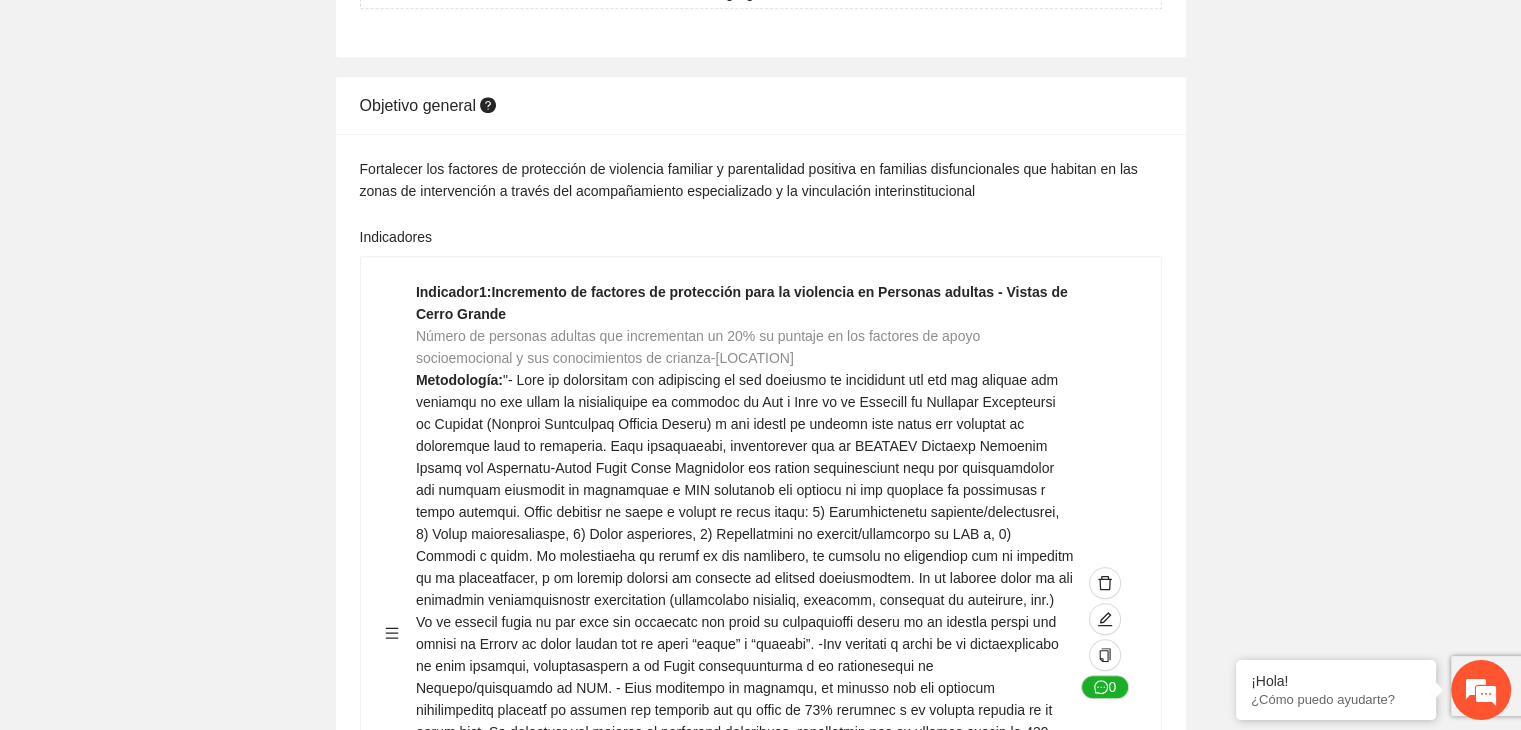 scroll, scrollTop: 0, scrollLeft: 0, axis: both 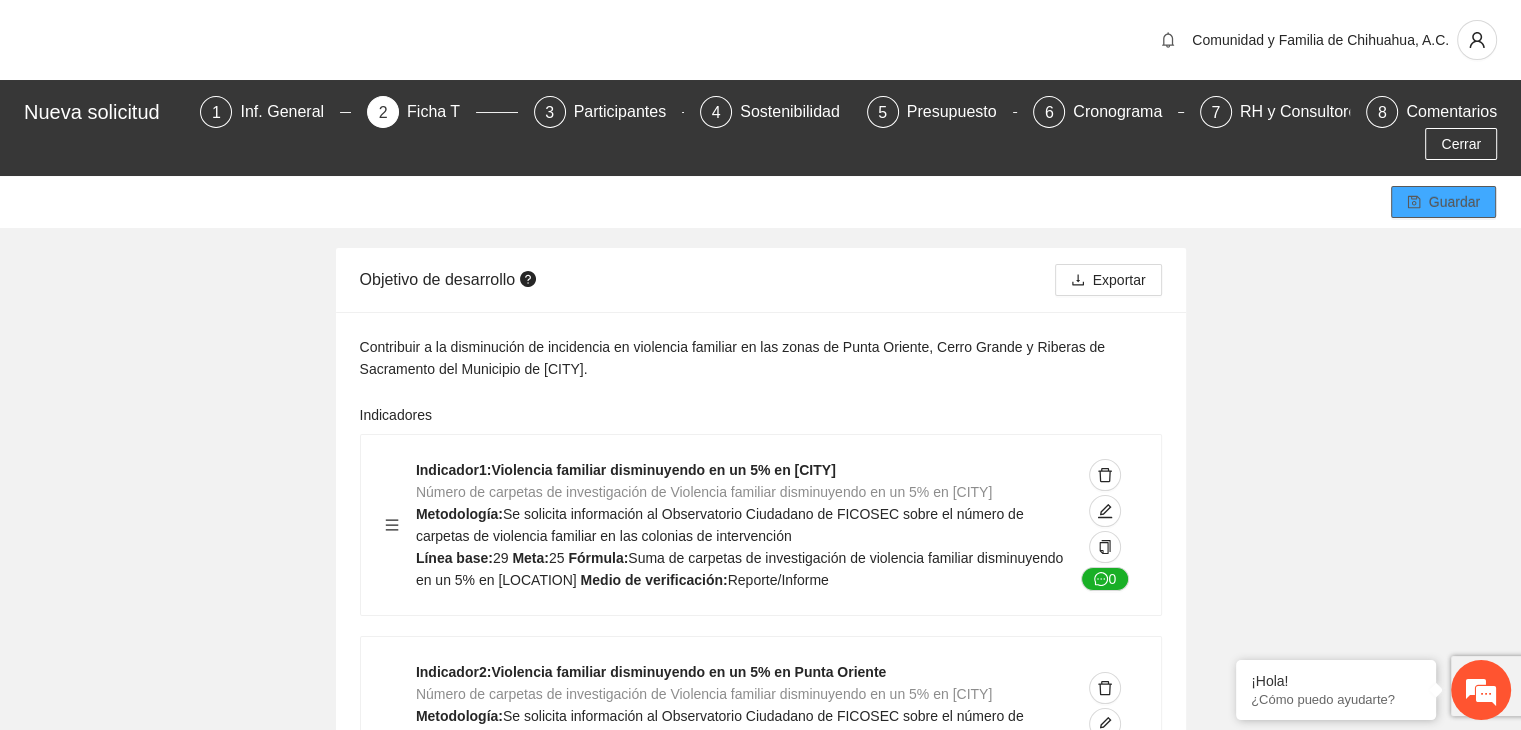 click 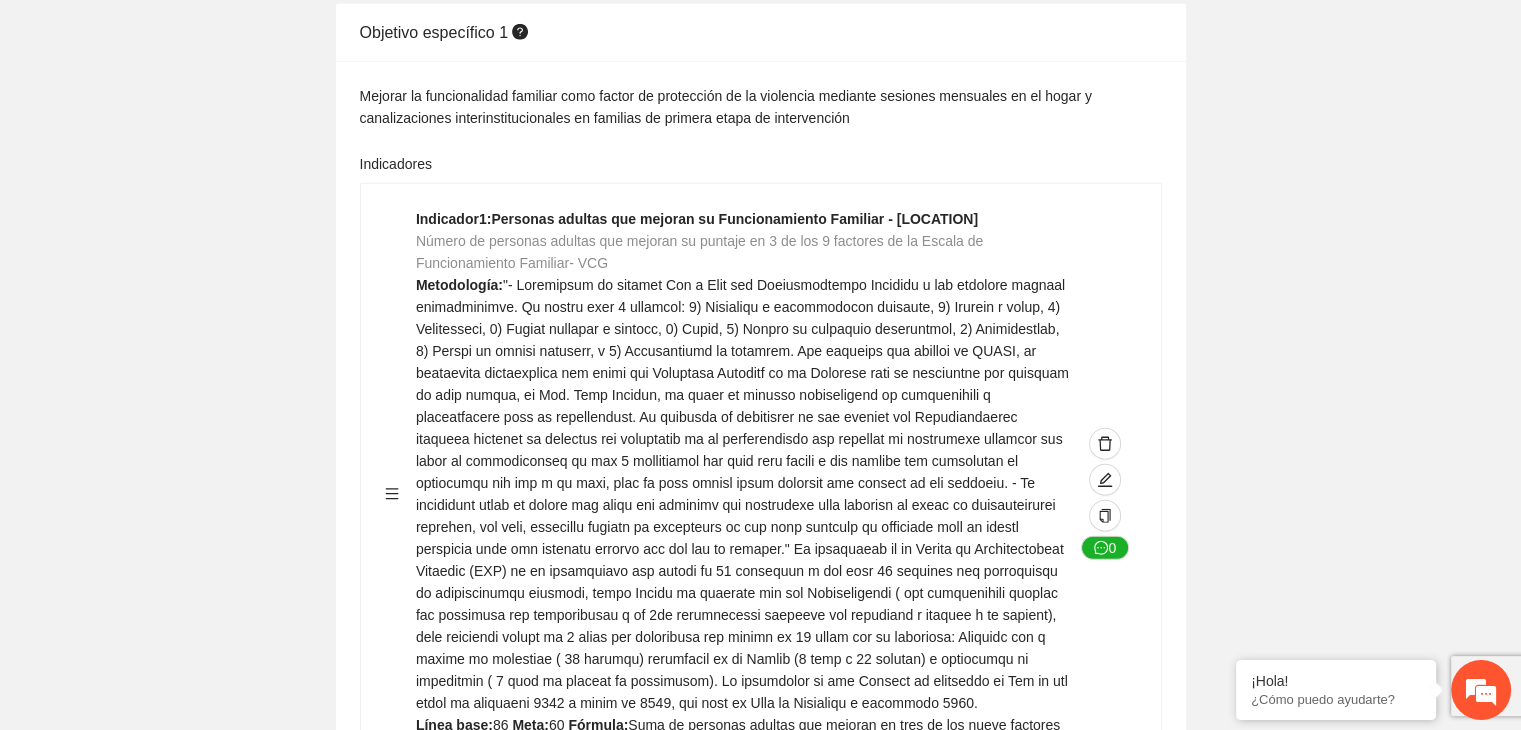 scroll, scrollTop: 5200, scrollLeft: 0, axis: vertical 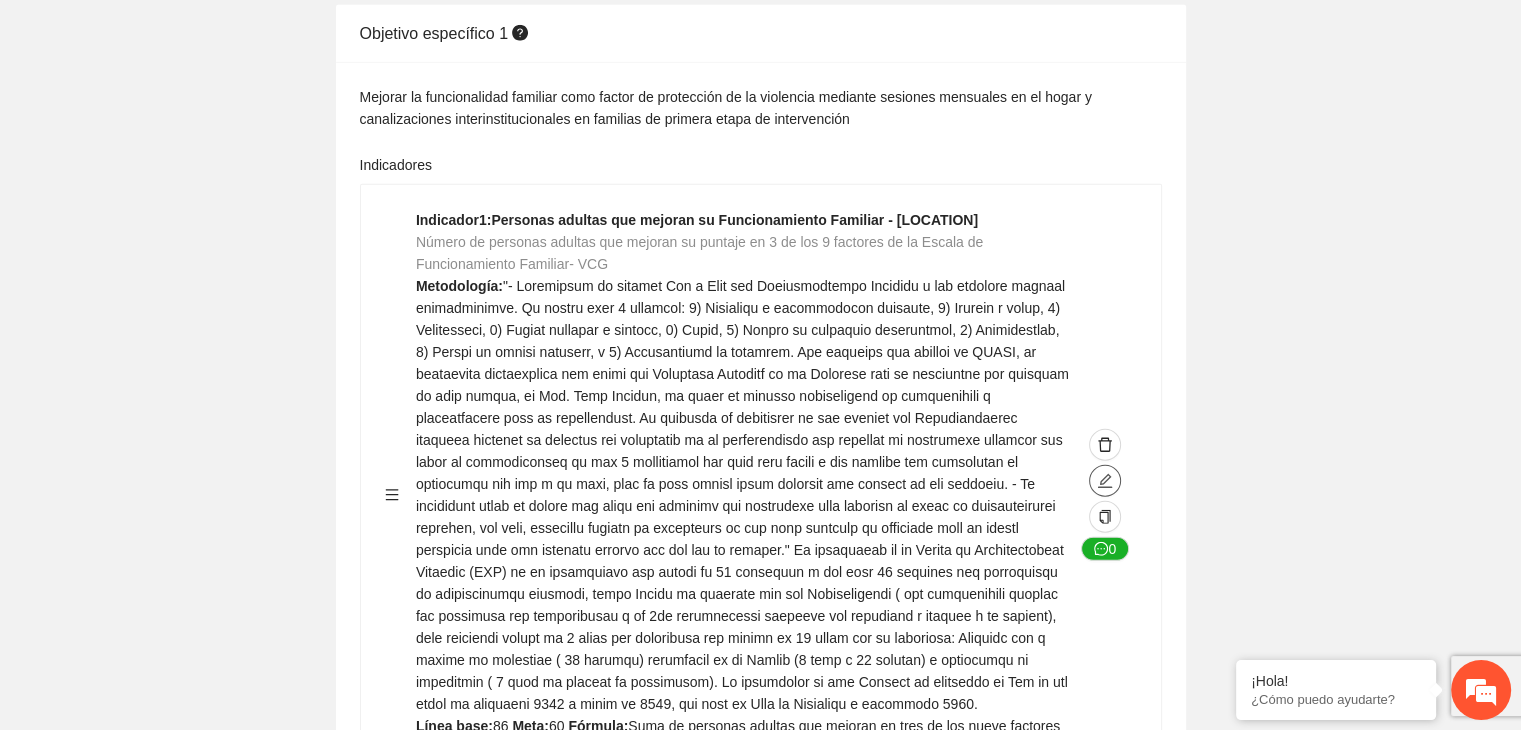 click 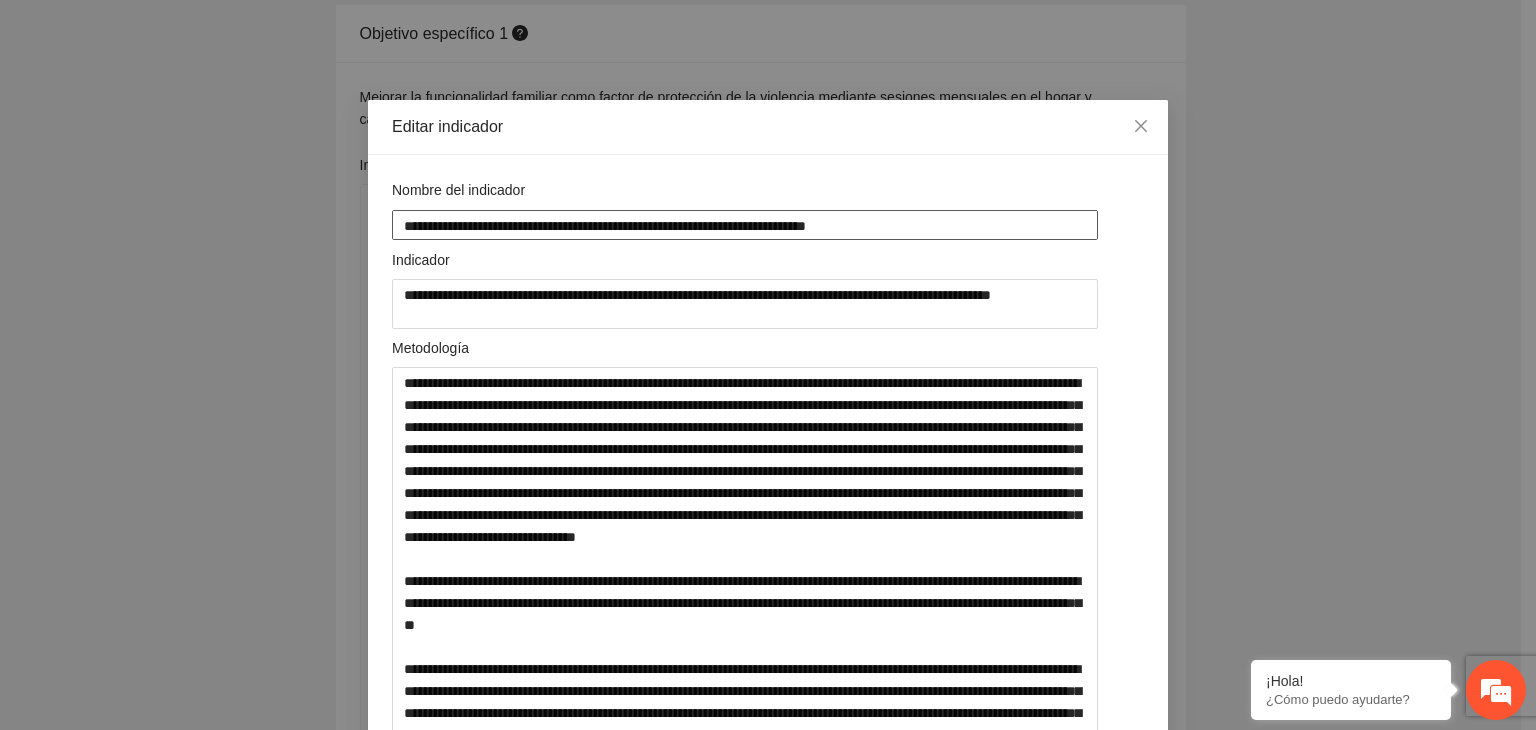 drag, startPoint x: 751, startPoint y: 222, endPoint x: 286, endPoint y: 224, distance: 465.0043 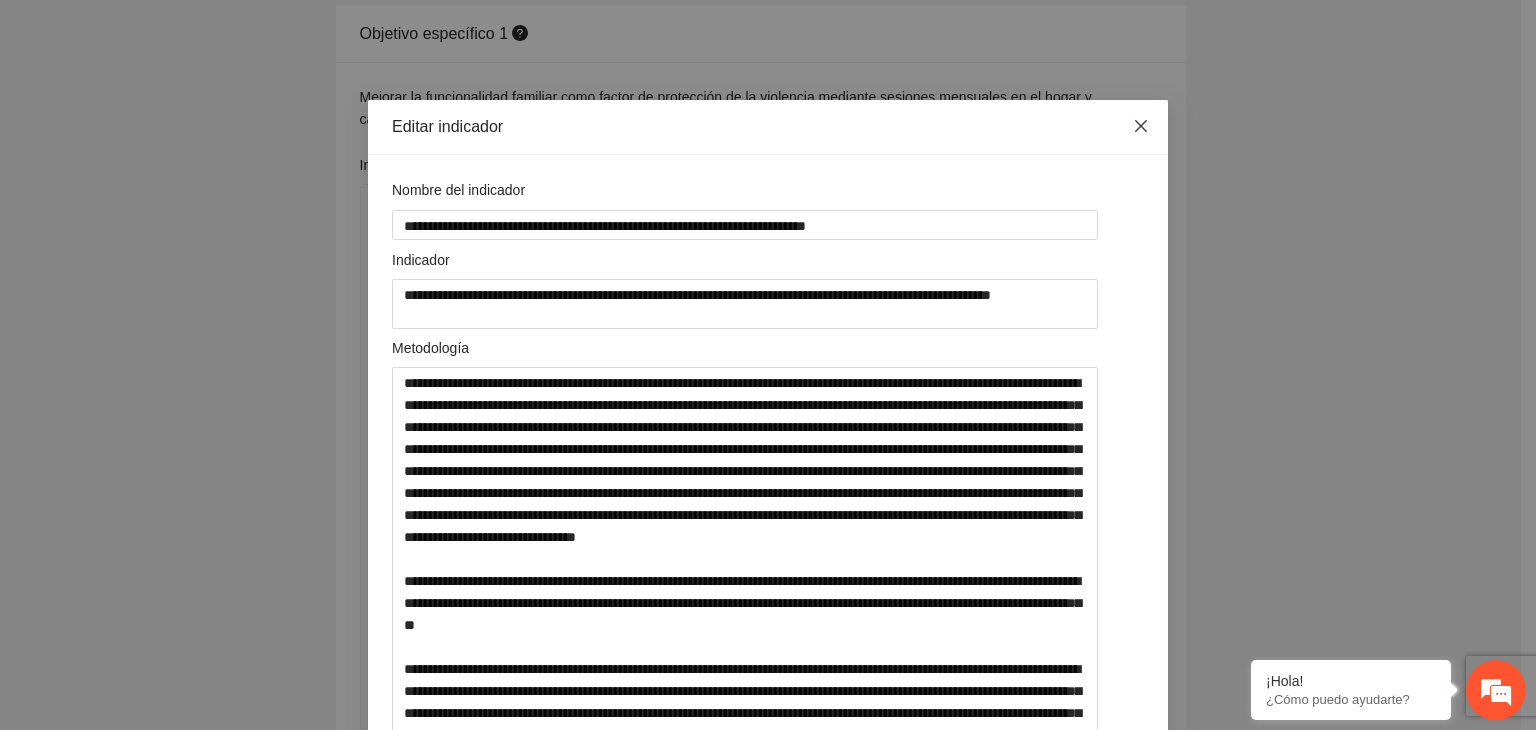 click 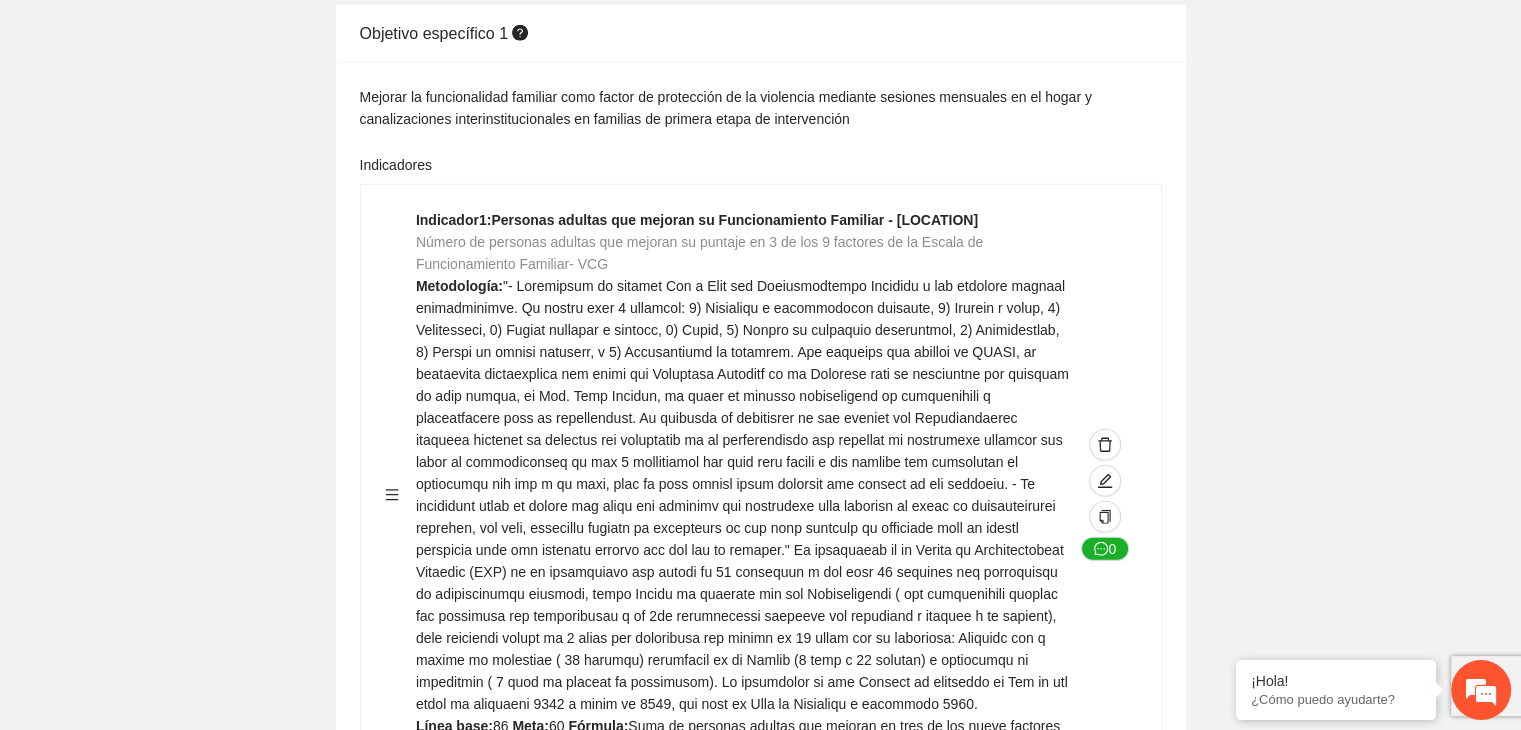 click on "Contribuir a la disminución de incidencia en violencia familiar en las zonas de Punta Oriente, Cerro Grande y Riberas de Sacramento del Municipio  de [CITY]. Indicadores Indicador  1 :  Violencia familiar disminuyendo en un 5% en Cerro grande Número de carpetas de investigación de Violencia familiar  disminuyendo en un 5% en Cerro grande Metodología:  Se solicita información al Observatorio Ciudadano de FICOSEC sobre el número de carpetas de violencia familiar en las colonias de intervención Línea base:  29   Meta:  25   Fórmula:  Suma de carpetas de investigación de violencia familiar disminuyendo  en un 5% en Punta Oriente   Medio de verificación:  Reporte/Informe 0 Indicador  2 :  Violencia familiar disminuyendo en un 5% en Punta Oriente Número de carpetas de investigación de Violencia familiar  disminuyendo en un 5% en Punta Oriente Metodología:  Línea base:  63   Meta:  56   Fórmula:    Medio de verificación:  Reporte/Informe 0 3 :" at bounding box center (760, -1657) 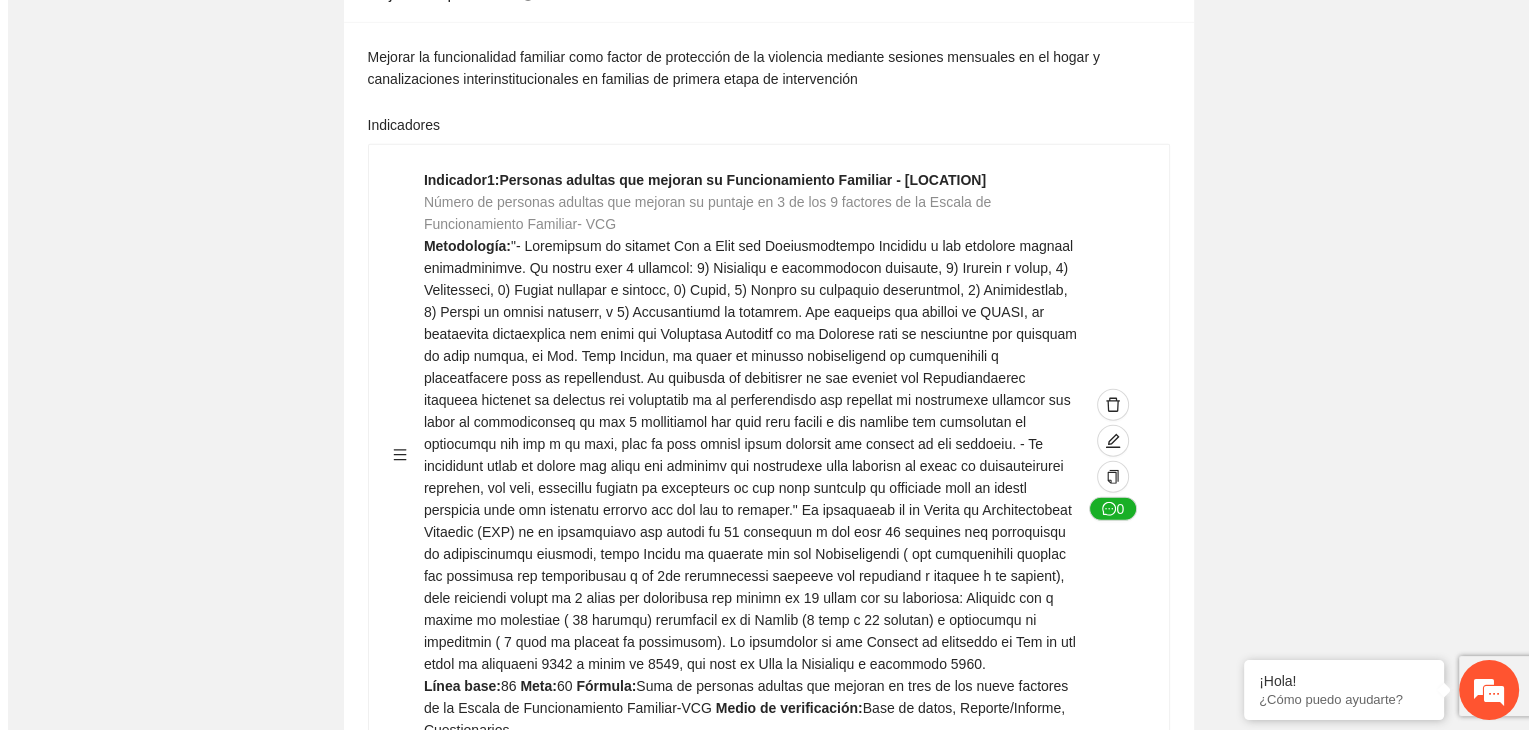 scroll, scrollTop: 5280, scrollLeft: 0, axis: vertical 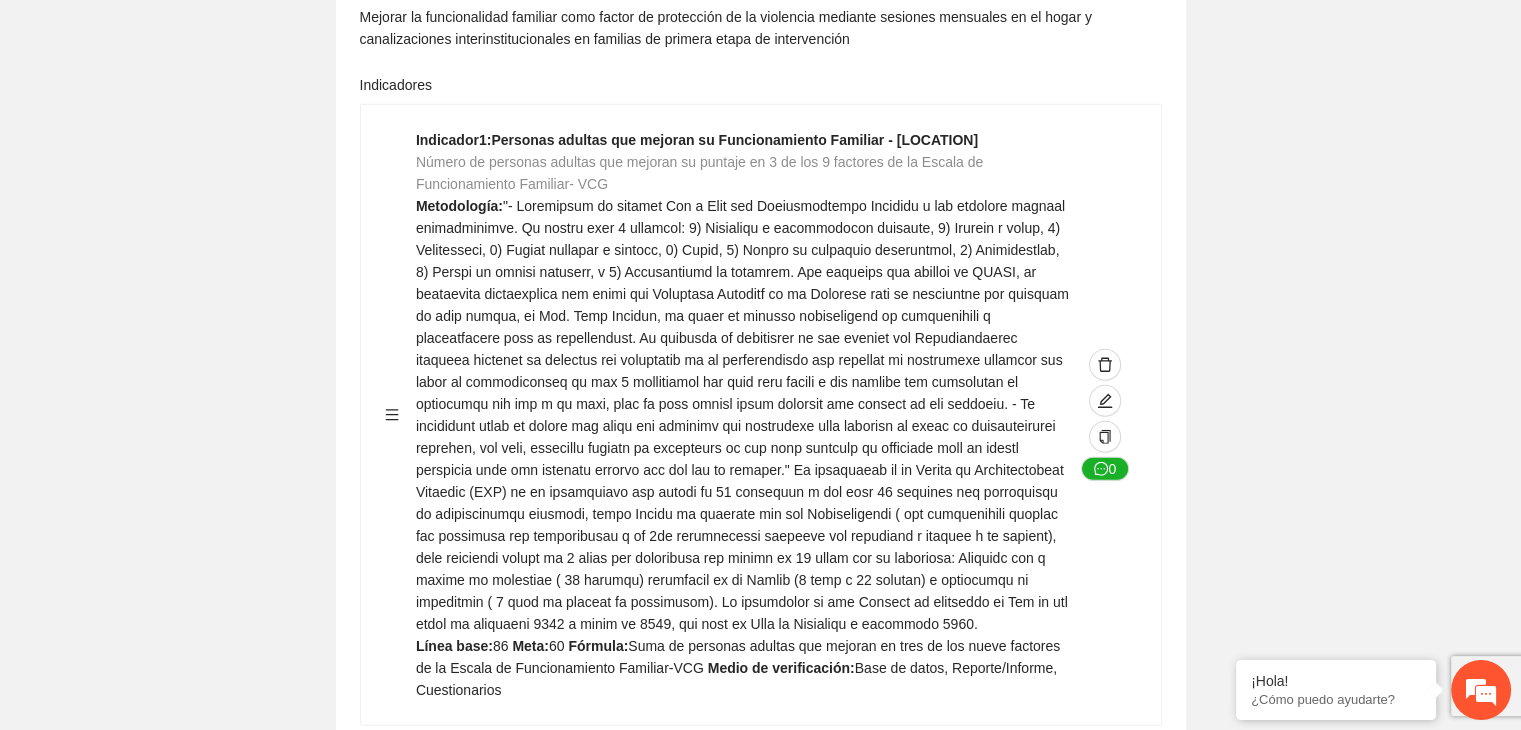click on "Agregar indicador" at bounding box center (771, 762) 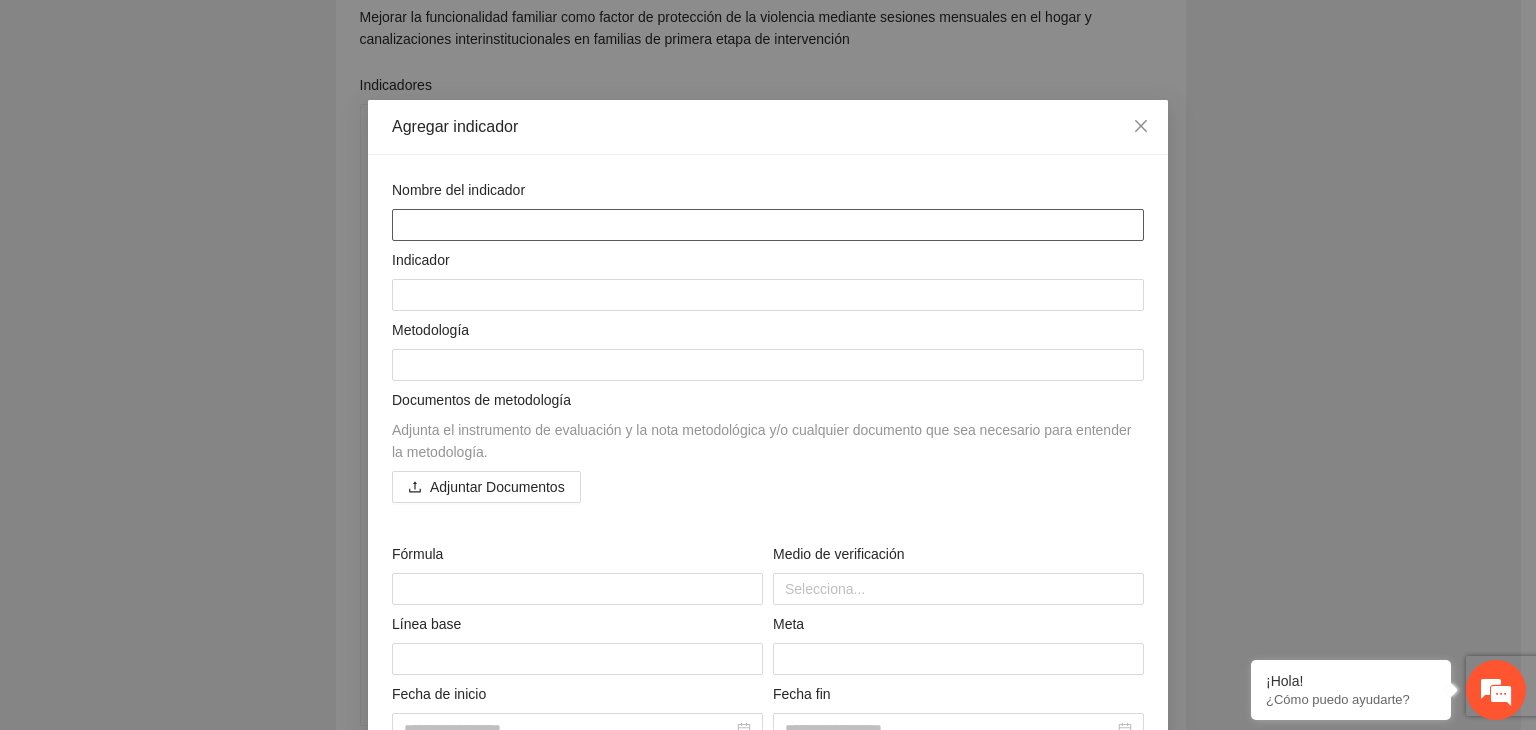 click at bounding box center [768, 225] 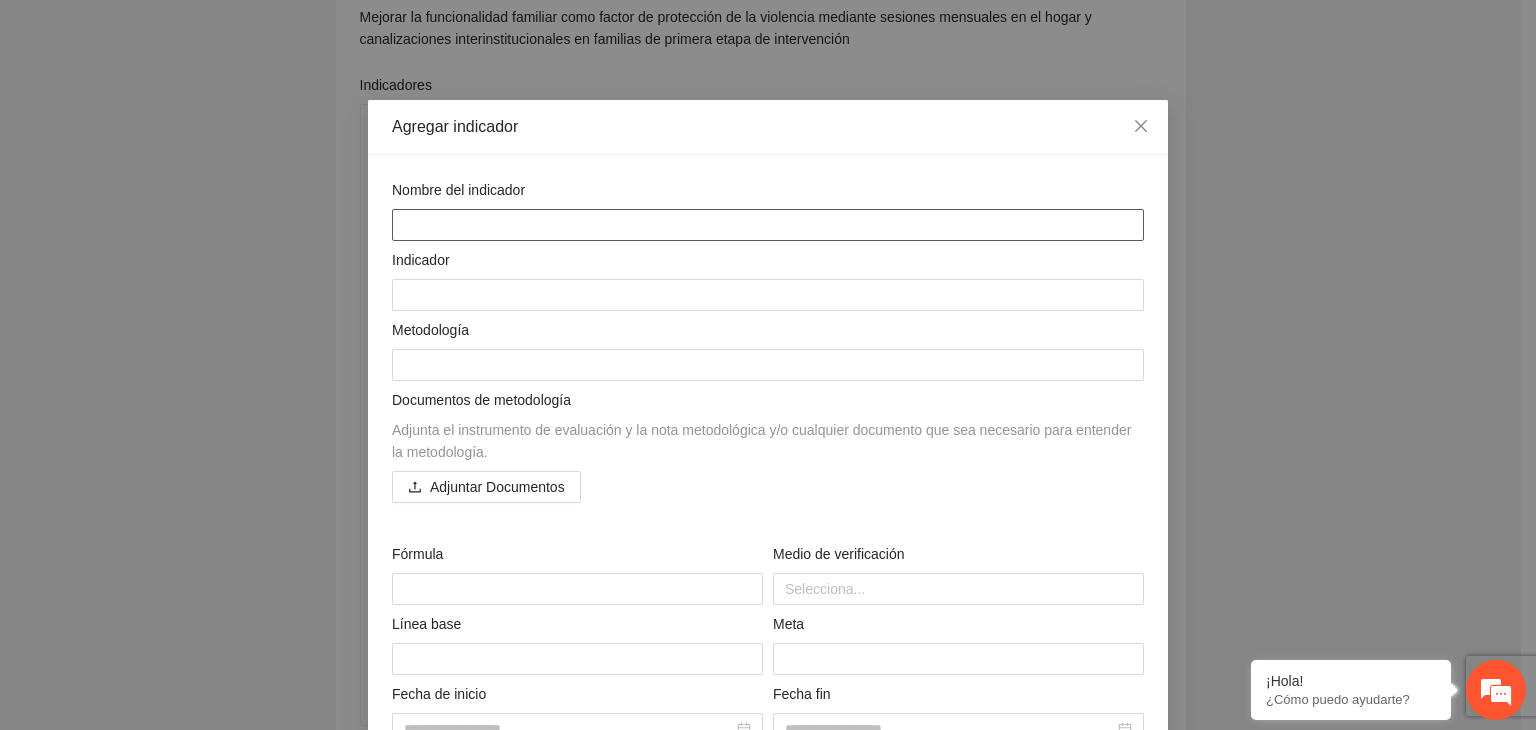 paste on "**********" 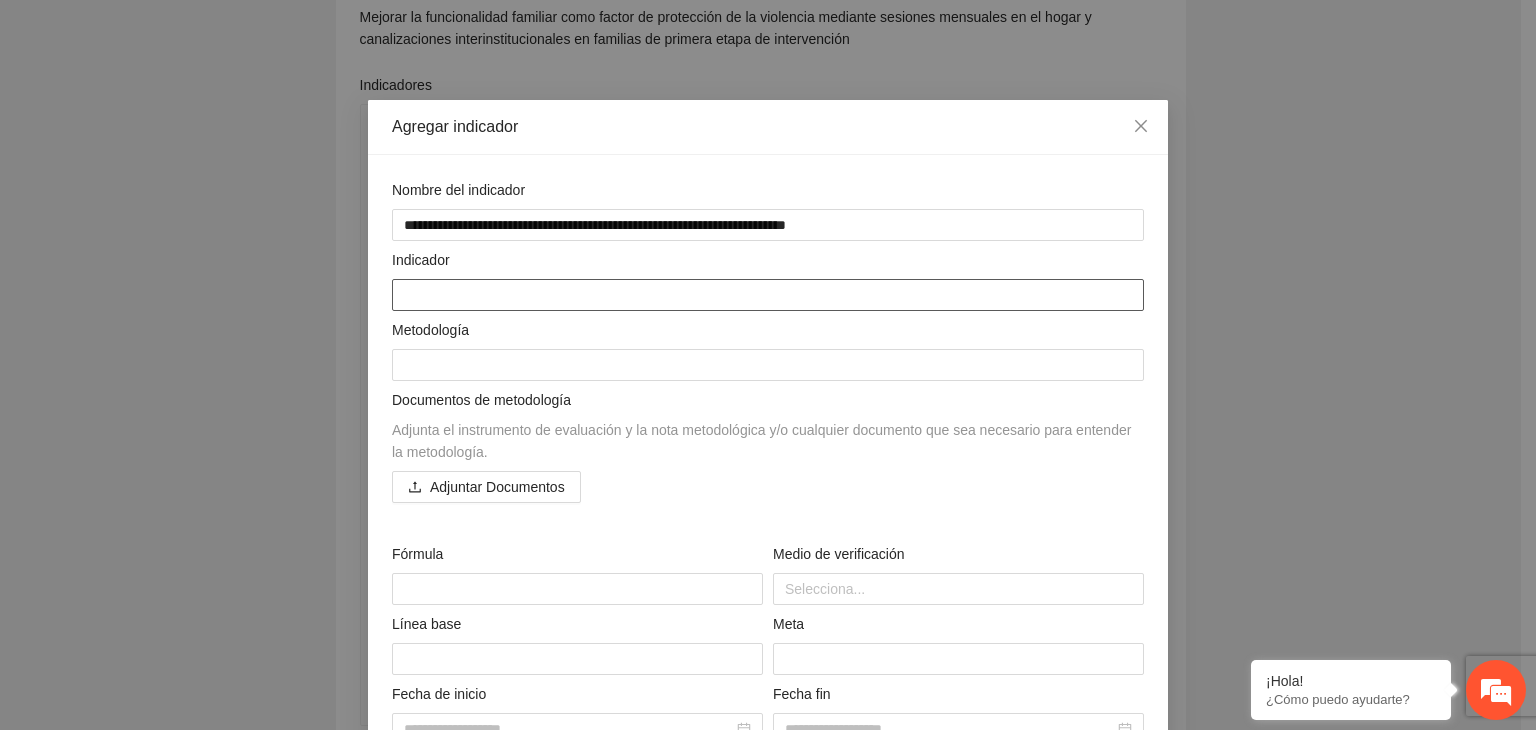click at bounding box center (768, 295) 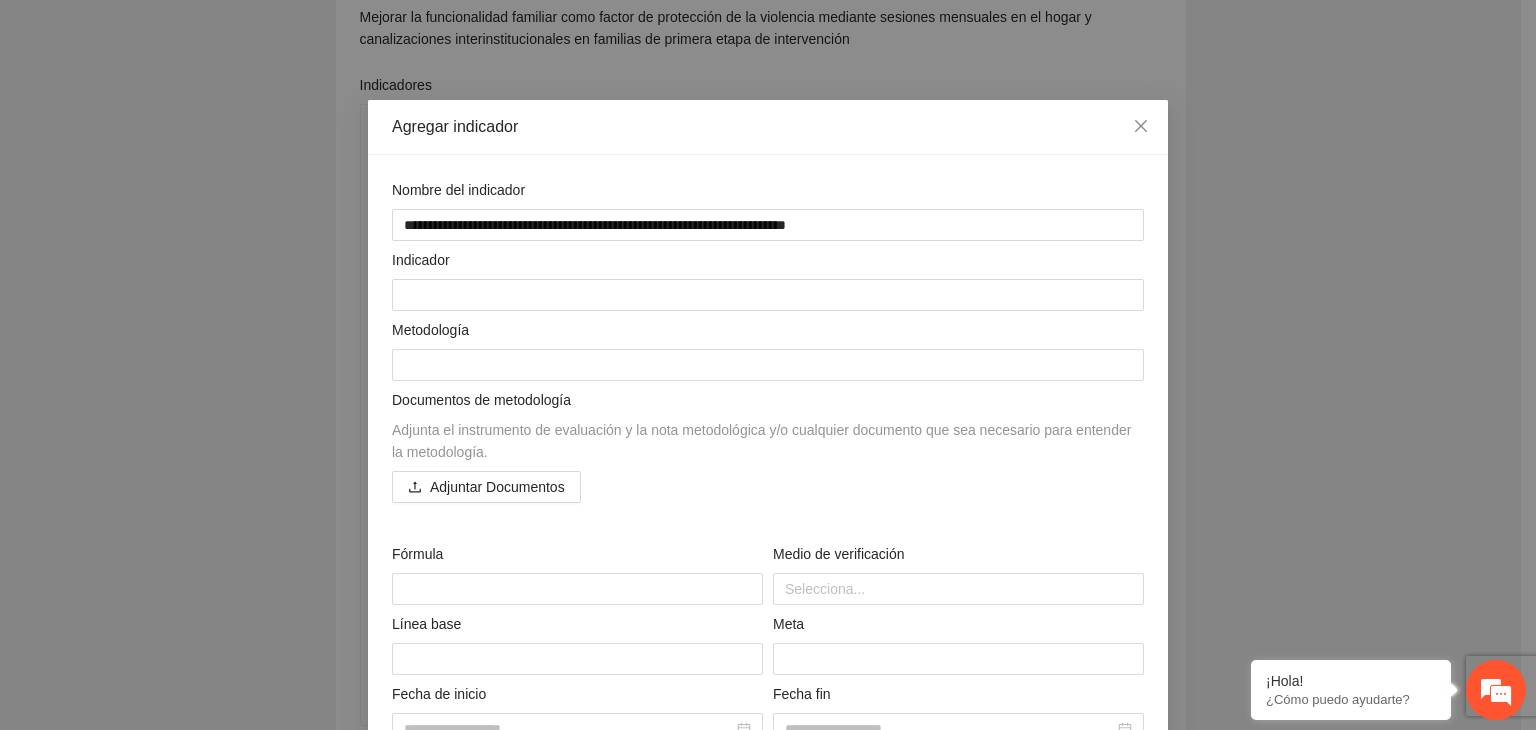 scroll, scrollTop: 256, scrollLeft: 0, axis: vertical 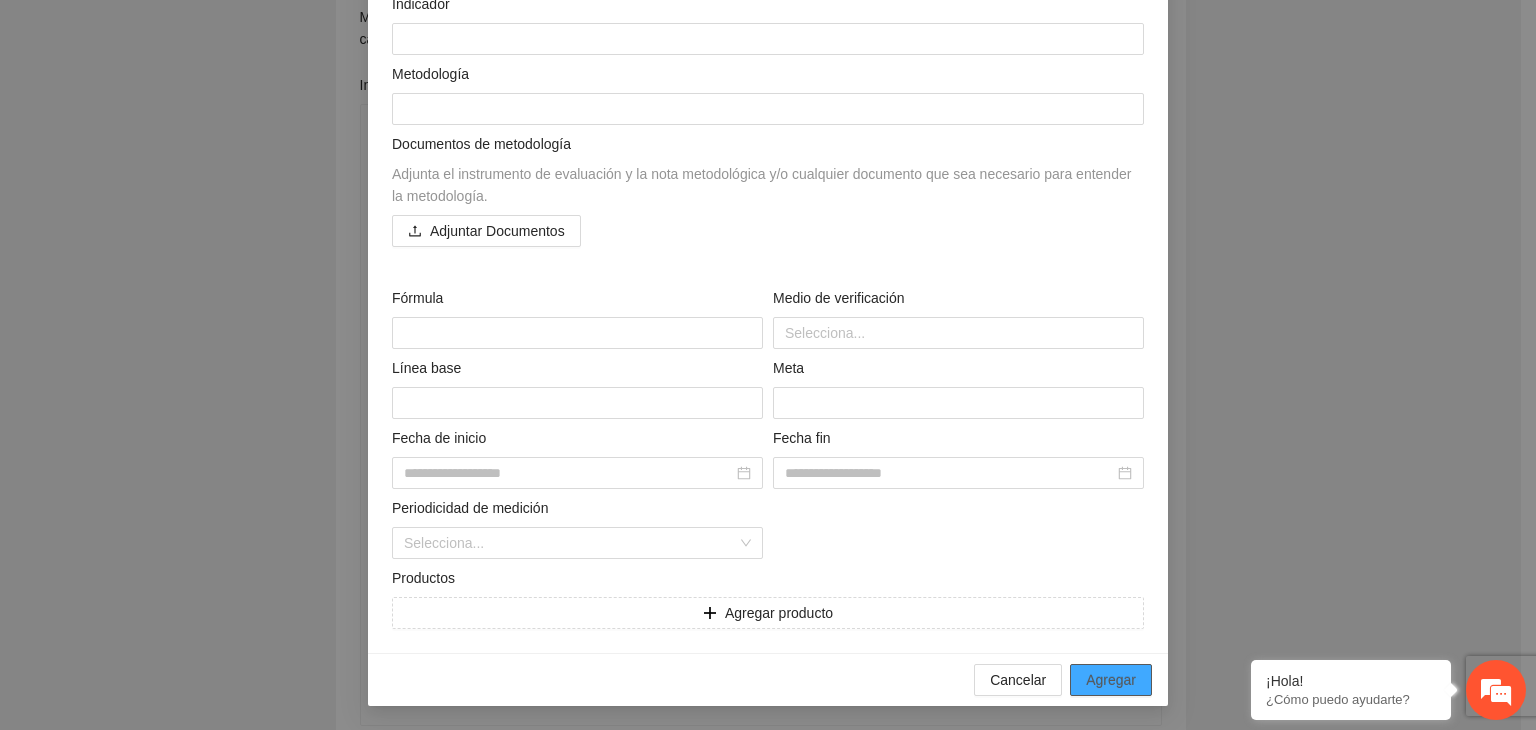 click on "Agregar" at bounding box center [1111, 680] 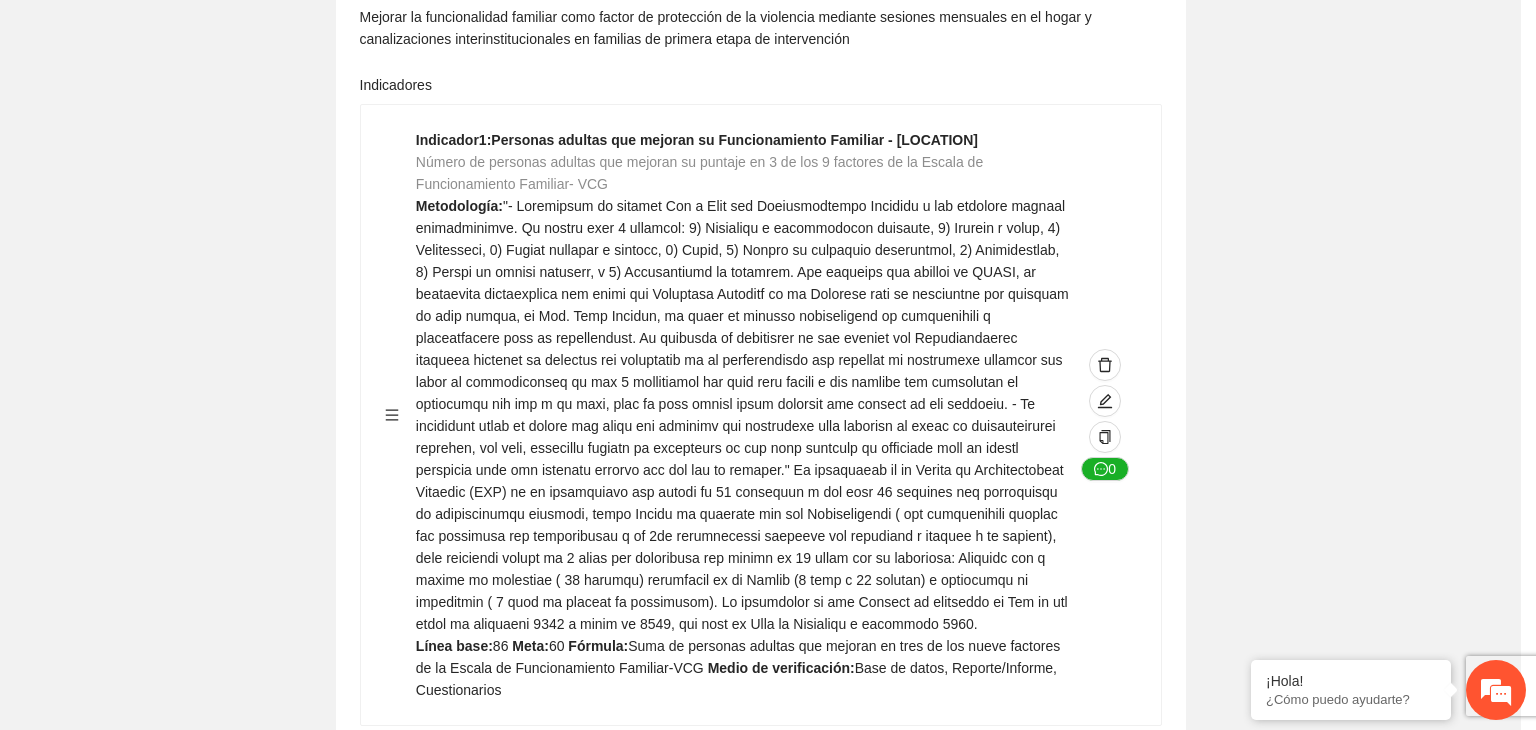 scroll, scrollTop: 5453, scrollLeft: 0, axis: vertical 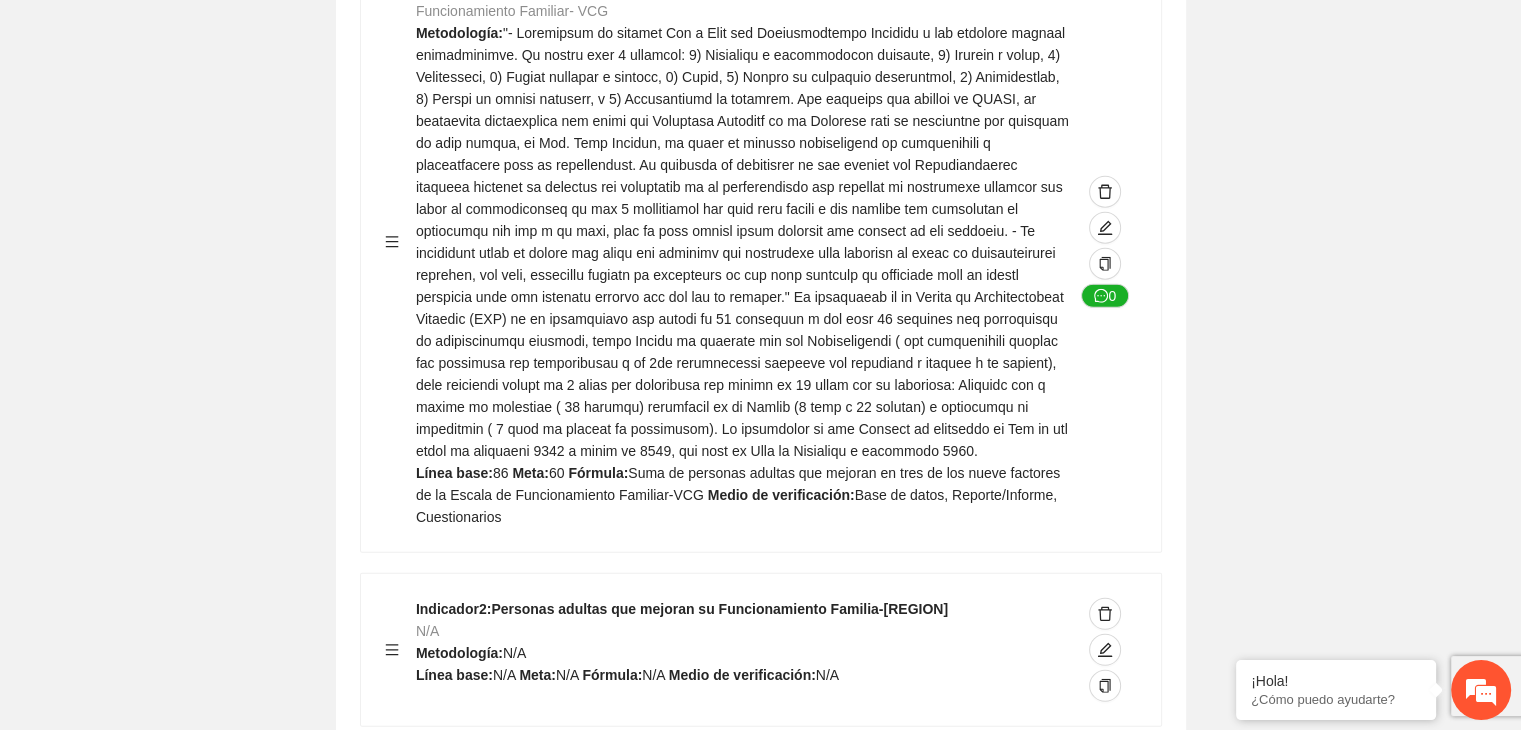 click on "Contribuir a la disminución de incidencia en violencia familiar en las zonas de Punta Oriente, Cerro Grande y Riberas de Sacramento del Municipio  de [CITY]. Indicadores Indicador  1 :  Violencia familiar disminuyendo en un 5% en Cerro grande Número de carpetas de investigación de Violencia familiar  disminuyendo en un 5% en Cerro grande Metodología:  Se solicita información al Observatorio Ciudadano de FICOSEC sobre el número de carpetas de violencia familiar en las colonias de intervención Línea base:  29   Meta:  25   Fórmula:  Suma de carpetas de investigación de violencia familiar disminuyendo  en un 5% en Punta Oriente   Medio de verificación:  Reporte/Informe 0 Indicador  2 :  Violencia familiar disminuyendo en un 5% en Punta Oriente Número de carpetas de investigación de Violencia familiar  disminuyendo en un 5% en Punta Oriente Metodología:  Línea base:  63   Meta:  56   Fórmula:    Medio de verificación:  Reporte/Informe 0 3 :" at bounding box center [760, -1823] 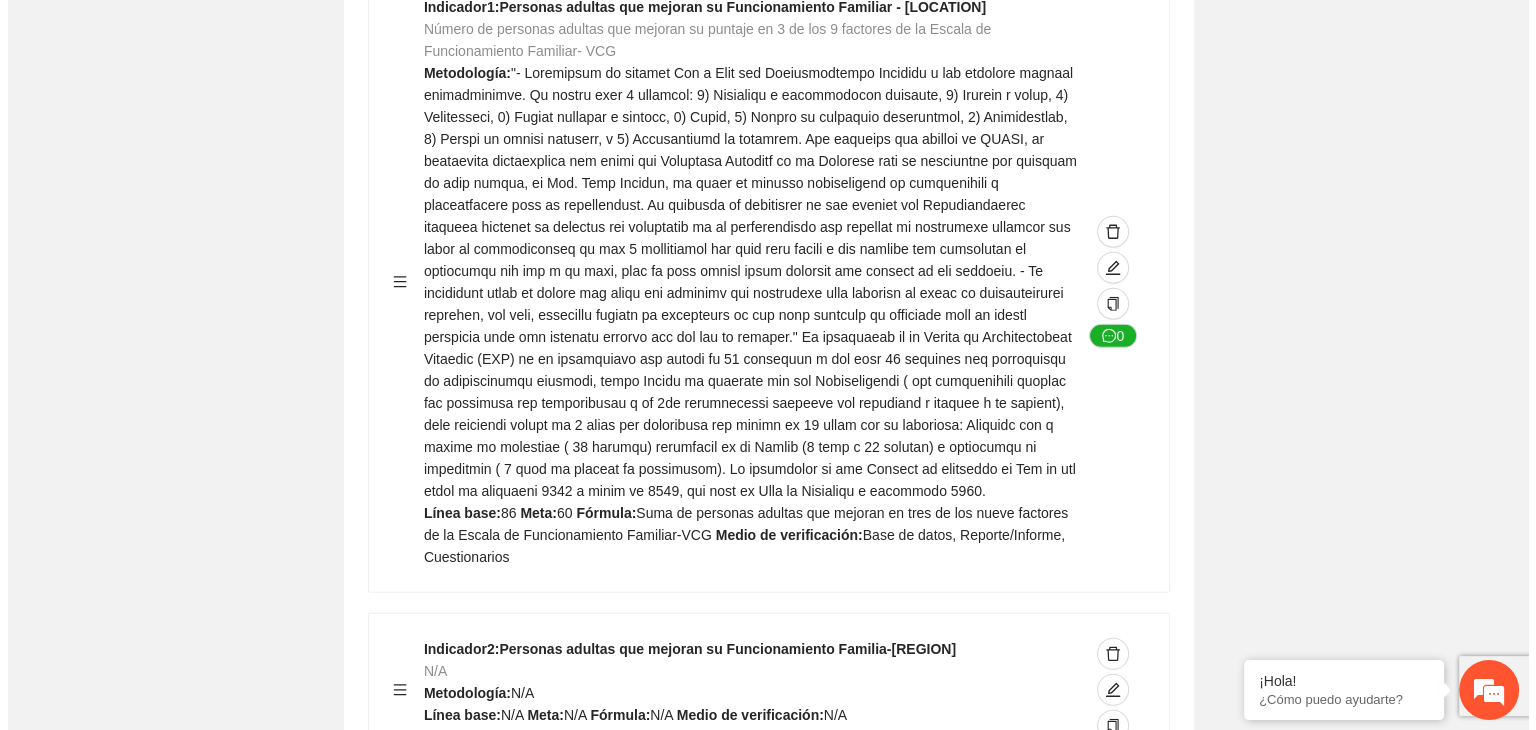scroll, scrollTop: 5373, scrollLeft: 0, axis: vertical 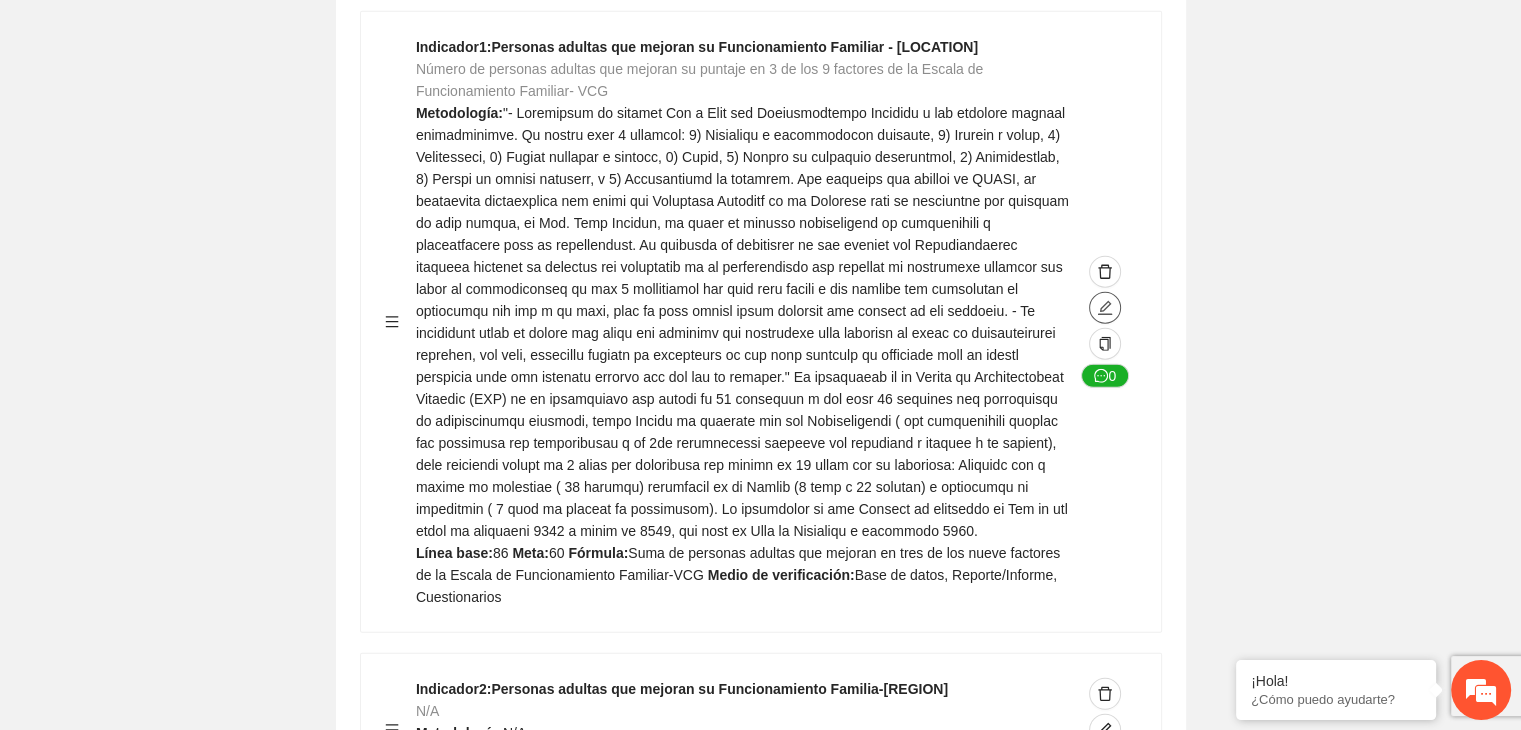 click 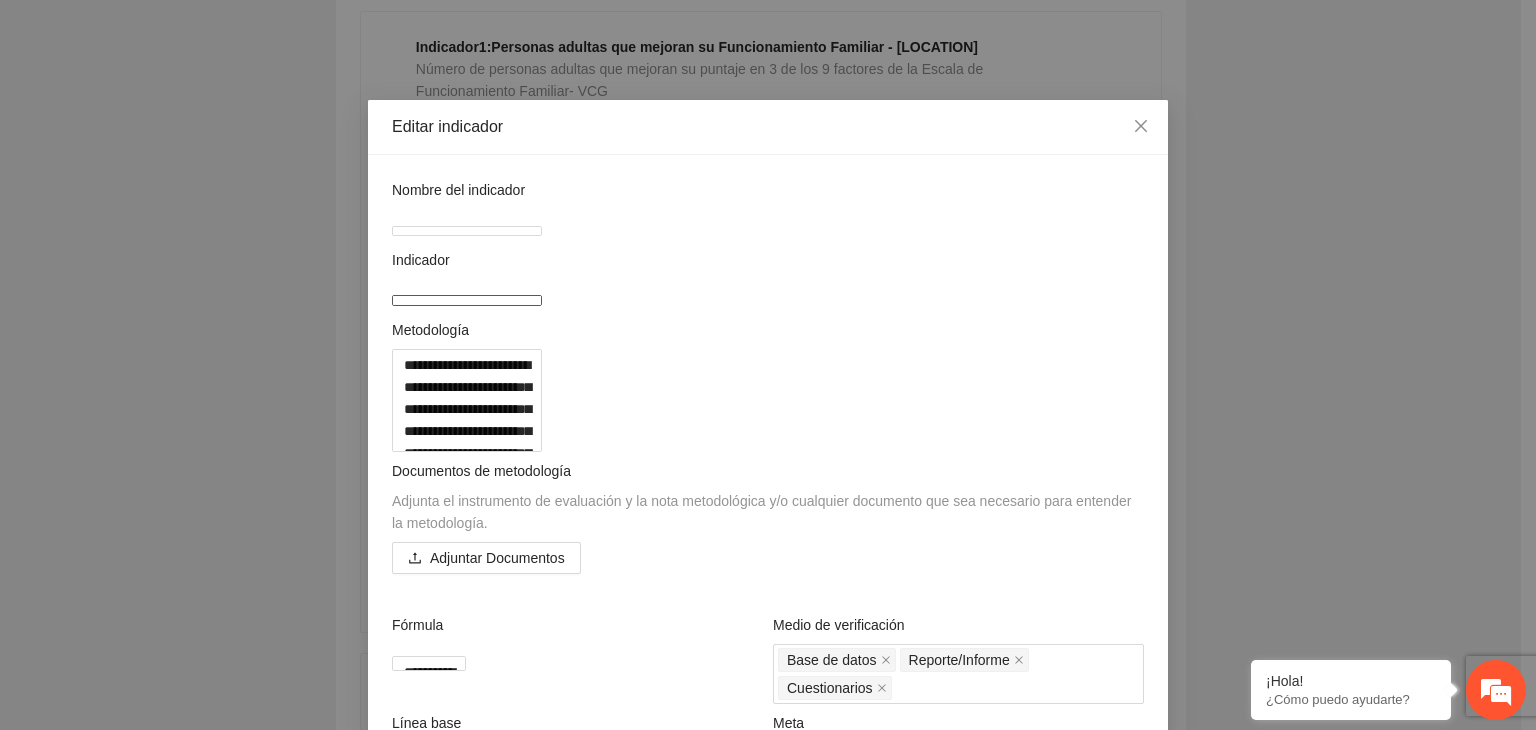 drag, startPoint x: 452, startPoint y: 316, endPoint x: 301, endPoint y: 265, distance: 159.38005 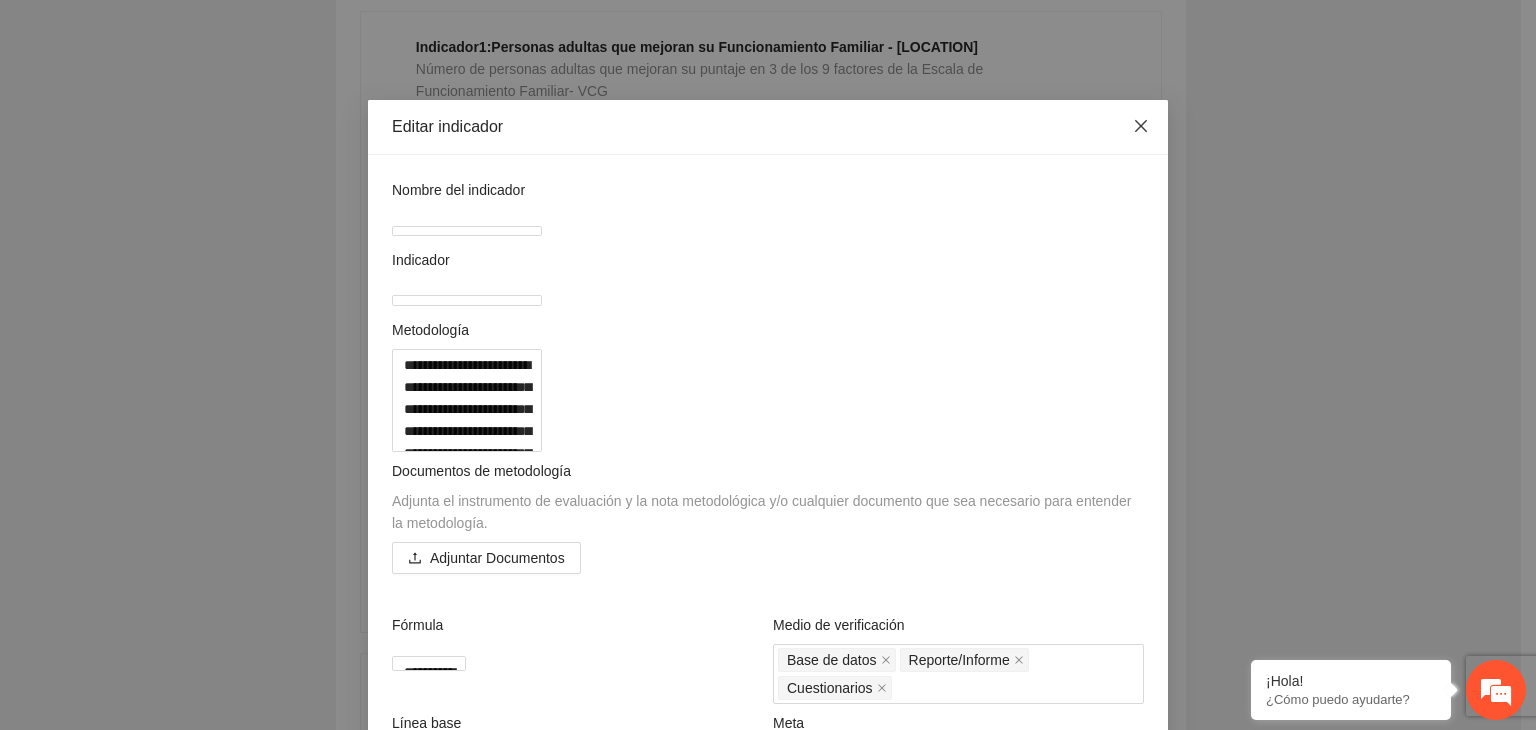 click 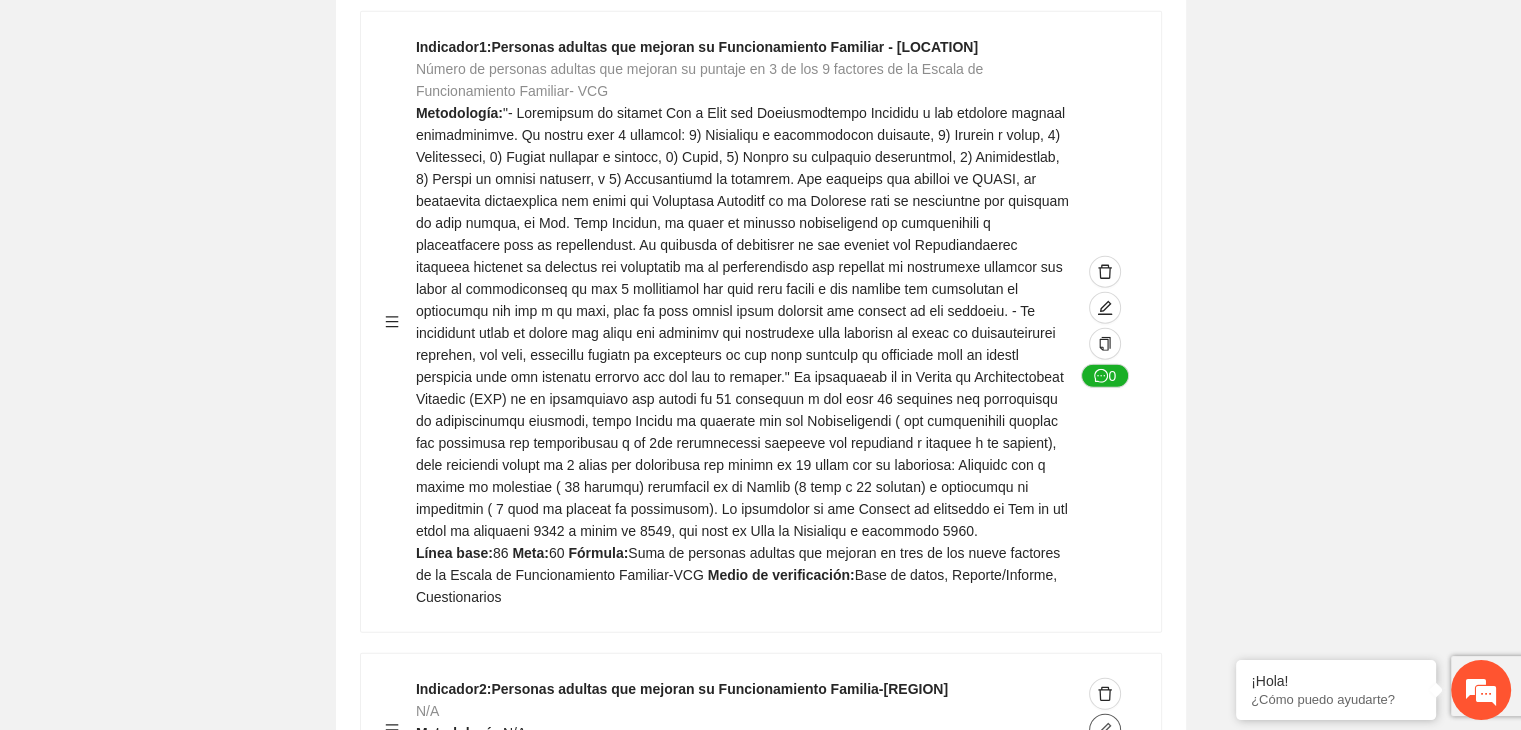 click 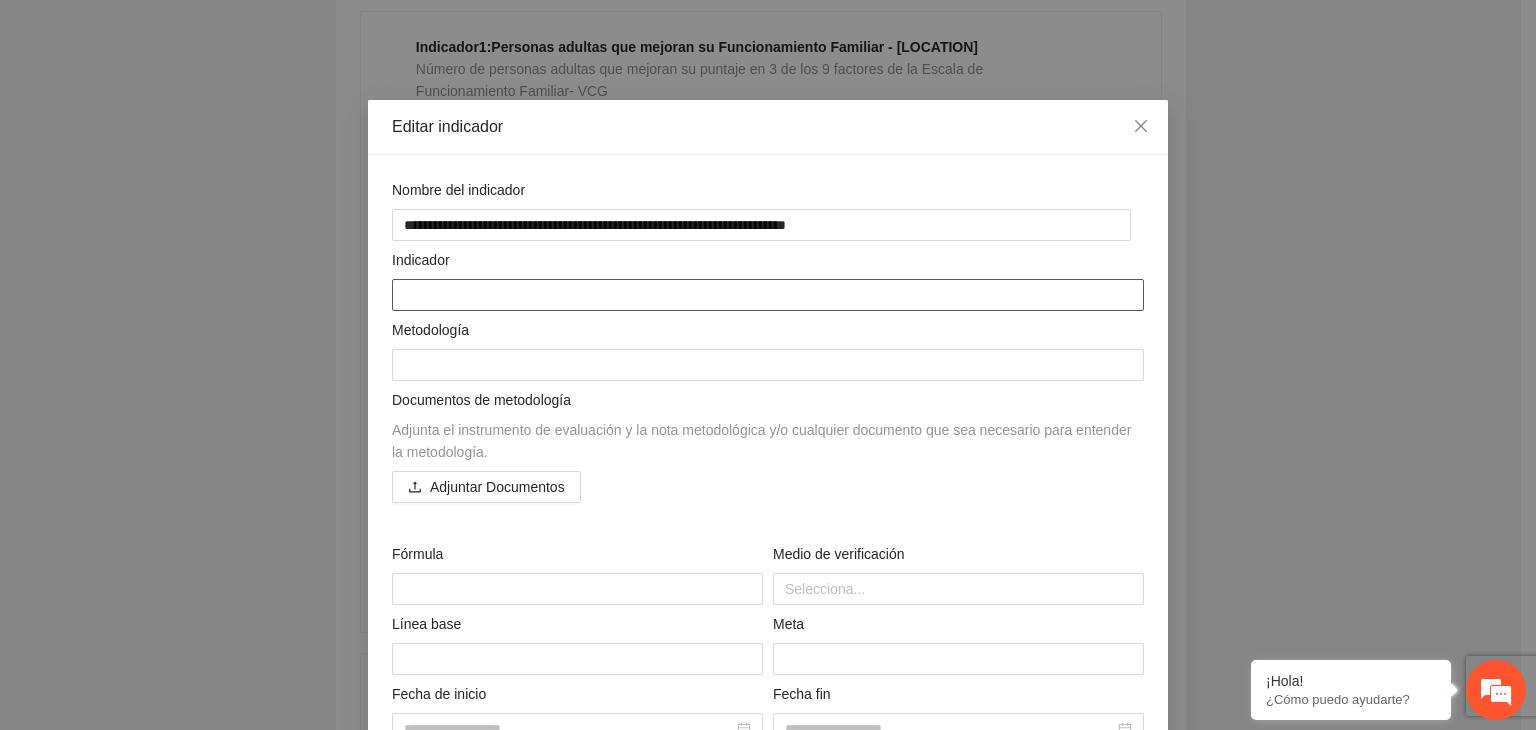 paste on "**********" 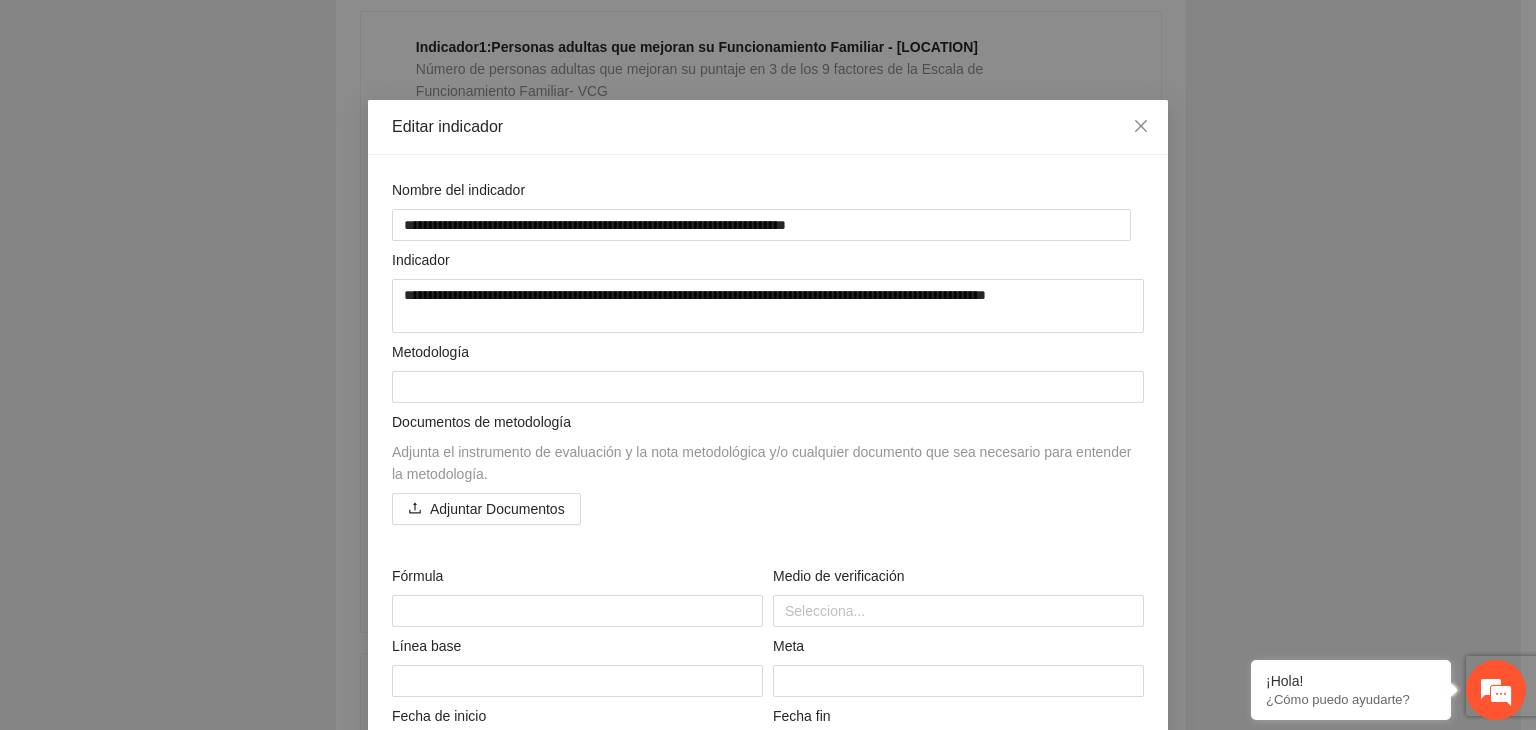click on "**********" at bounding box center (768, 365) 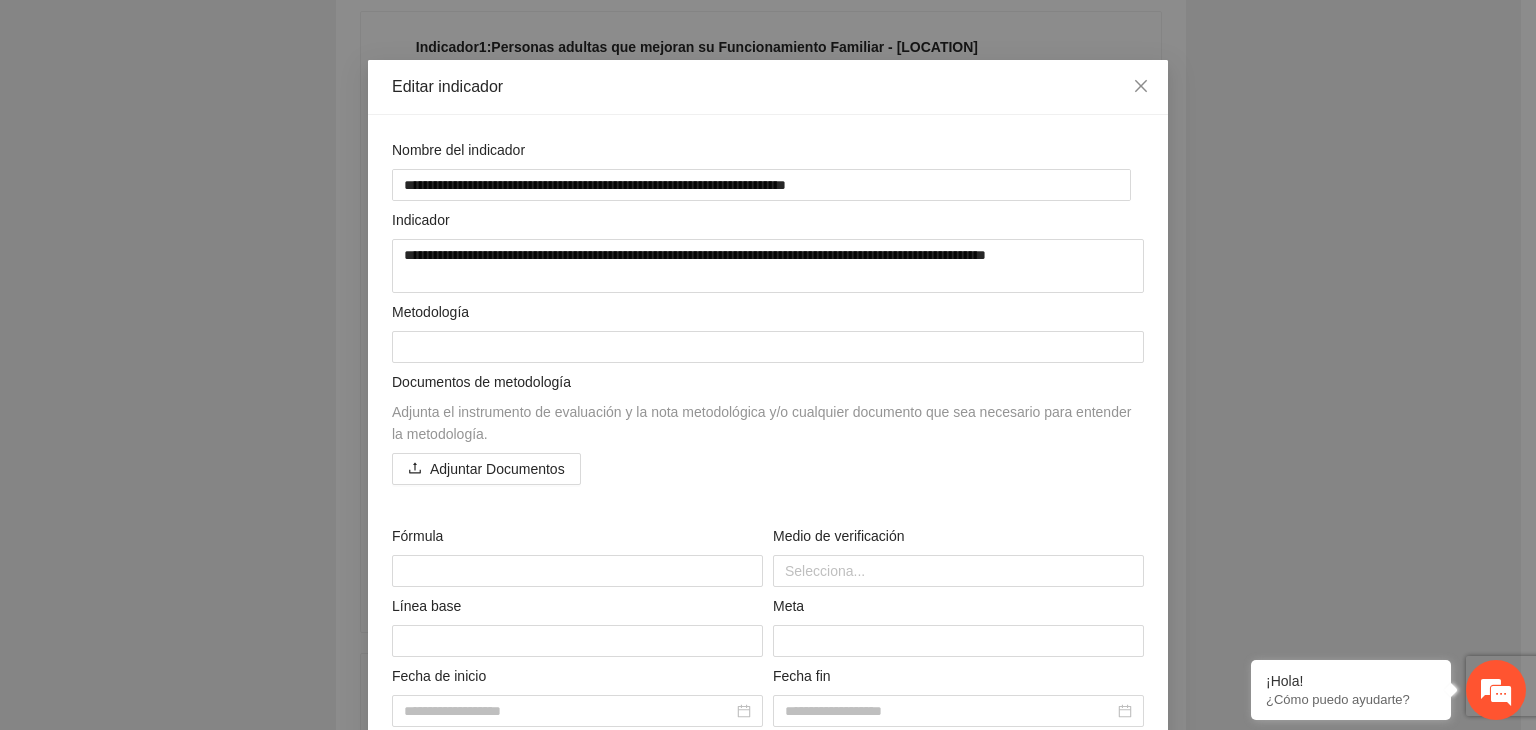 scroll, scrollTop: 80, scrollLeft: 0, axis: vertical 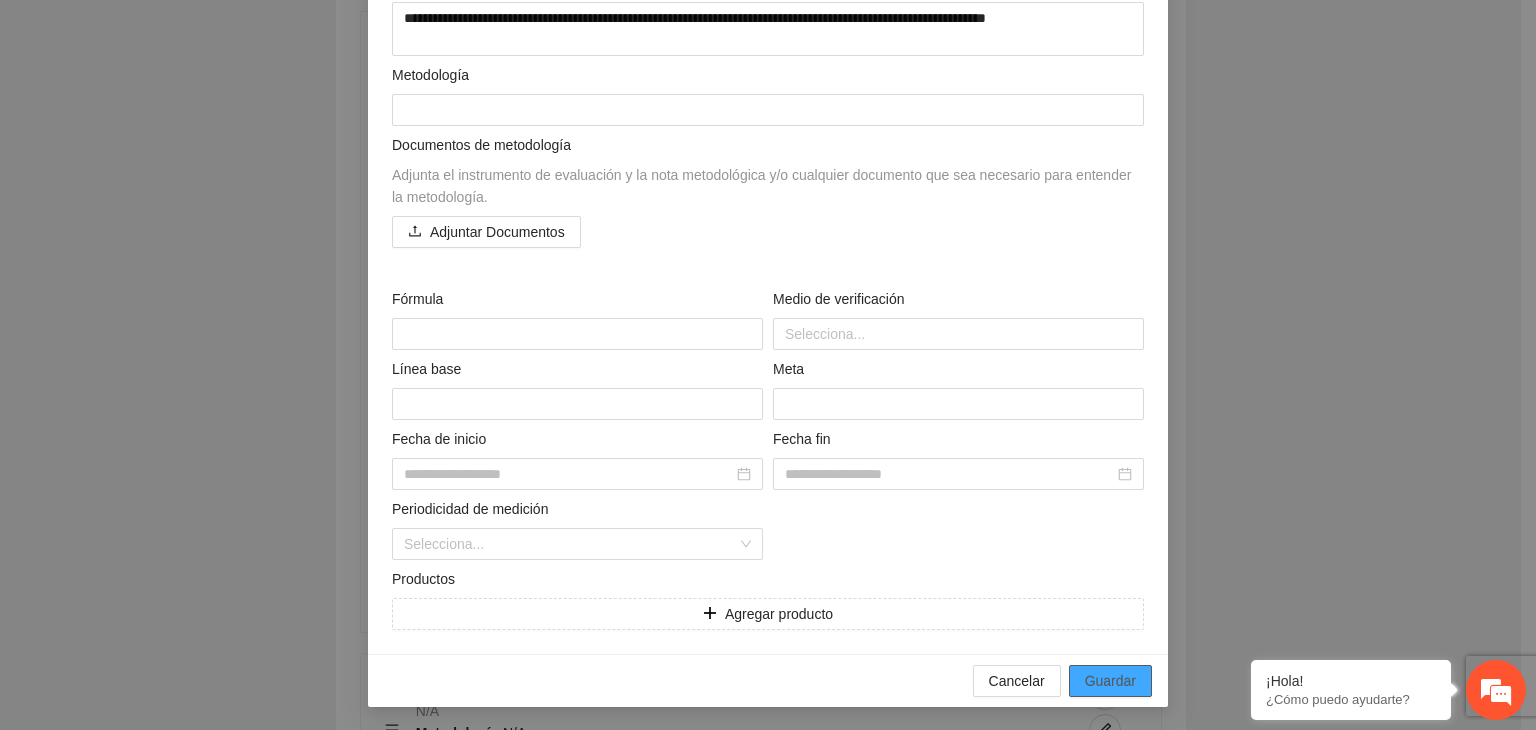 click on "Guardar" at bounding box center (1110, 681) 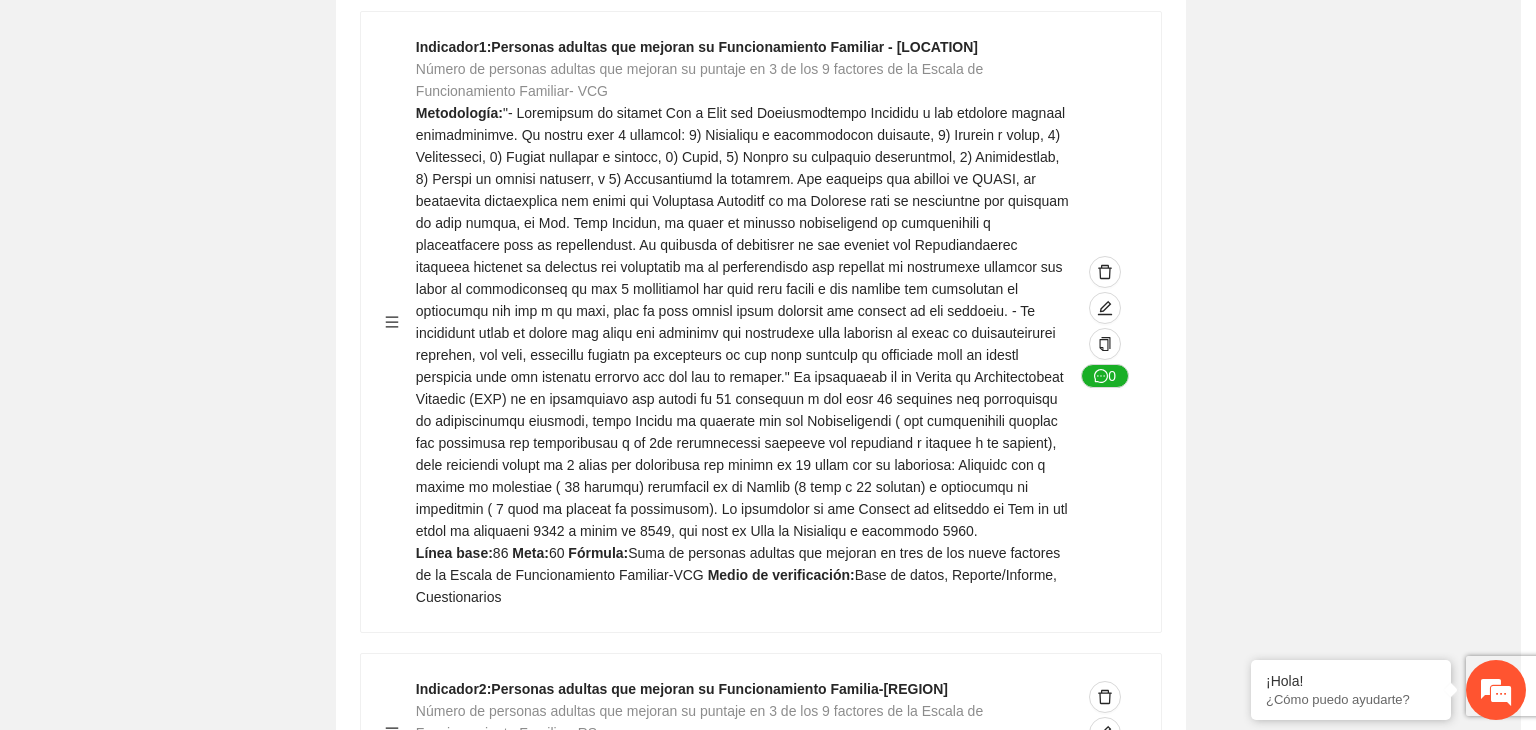 scroll, scrollTop: 5379, scrollLeft: 0, axis: vertical 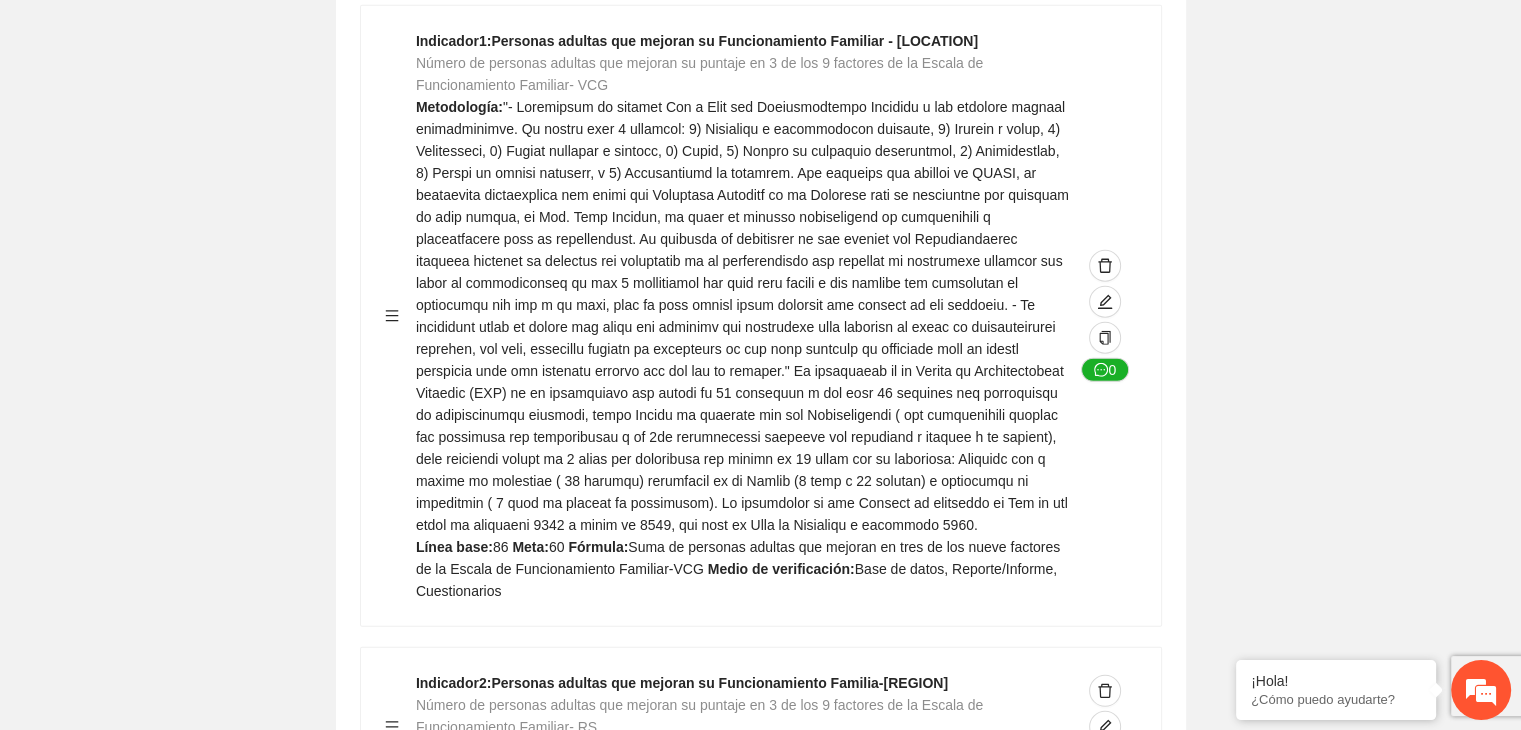 click on "Contribuir a la disminución de incidencia en violencia familiar en las zonas de Punta Oriente, Cerro Grande y Riberas de Sacramento del Municipio  de [CITY]. Indicadores Indicador  1 :  Violencia familiar disminuyendo en un 5% en Cerro grande Número de carpetas de investigación de Violencia familiar  disminuyendo en un 5% en Cerro grande Metodología:  Se solicita información al Observatorio Ciudadano de FICOSEC sobre el número de carpetas de violencia familiar en las colonias de intervención Línea base:  29   Meta:  25   Fórmula:  Suma de carpetas de investigación de violencia familiar disminuyendo  en un 5% en Punta Oriente   Medio de verificación:  Reporte/Informe 0 Indicador  2 :  Violencia familiar disminuyendo en un 5% en Punta Oriente Número de carpetas de investigación de Violencia familiar  disminuyendo en un 5% en Punta Oriente Metodología:  Línea base:  63   Meta:  56   Fórmula:    Medio de verificación:  Reporte/Informe 0 3 :" at bounding box center [760, -1746] 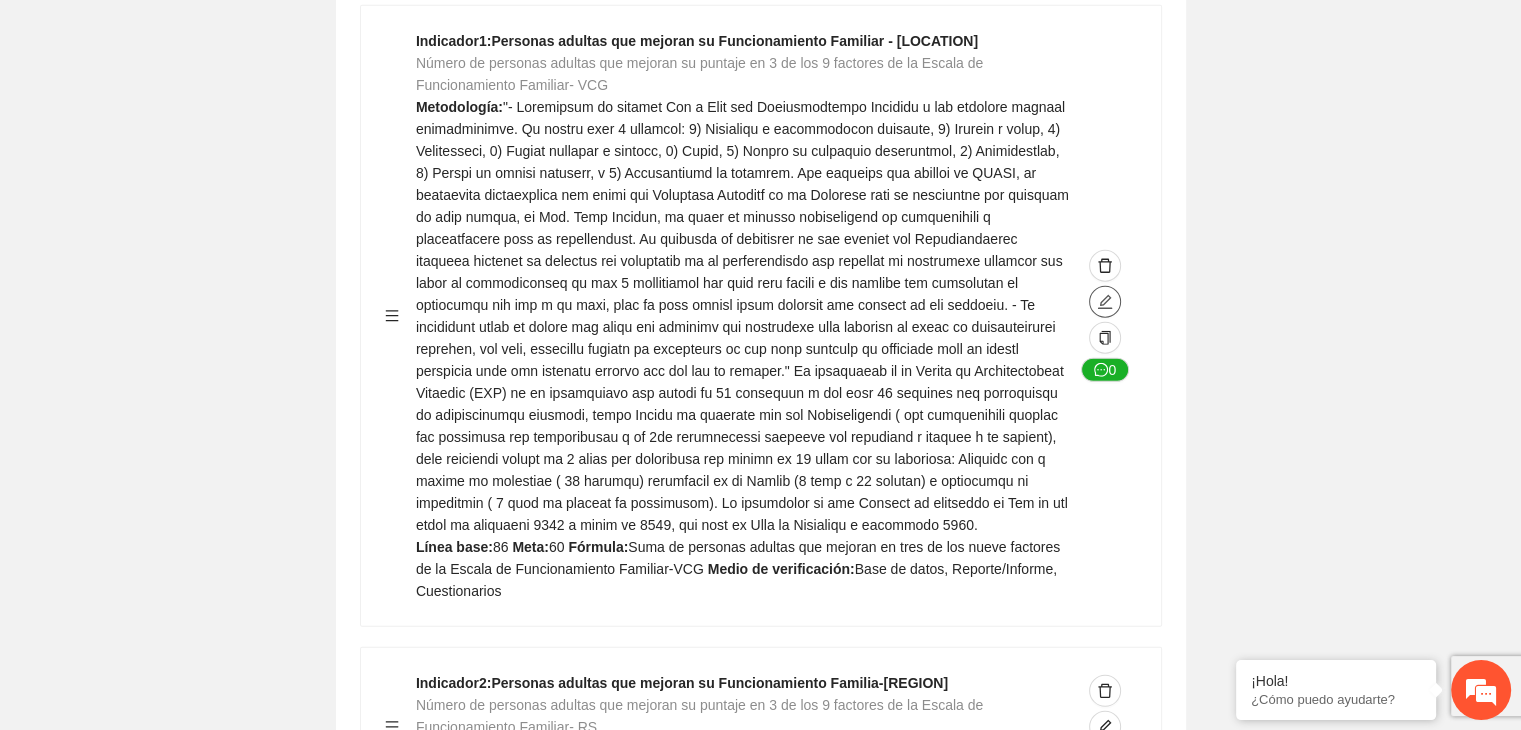 click 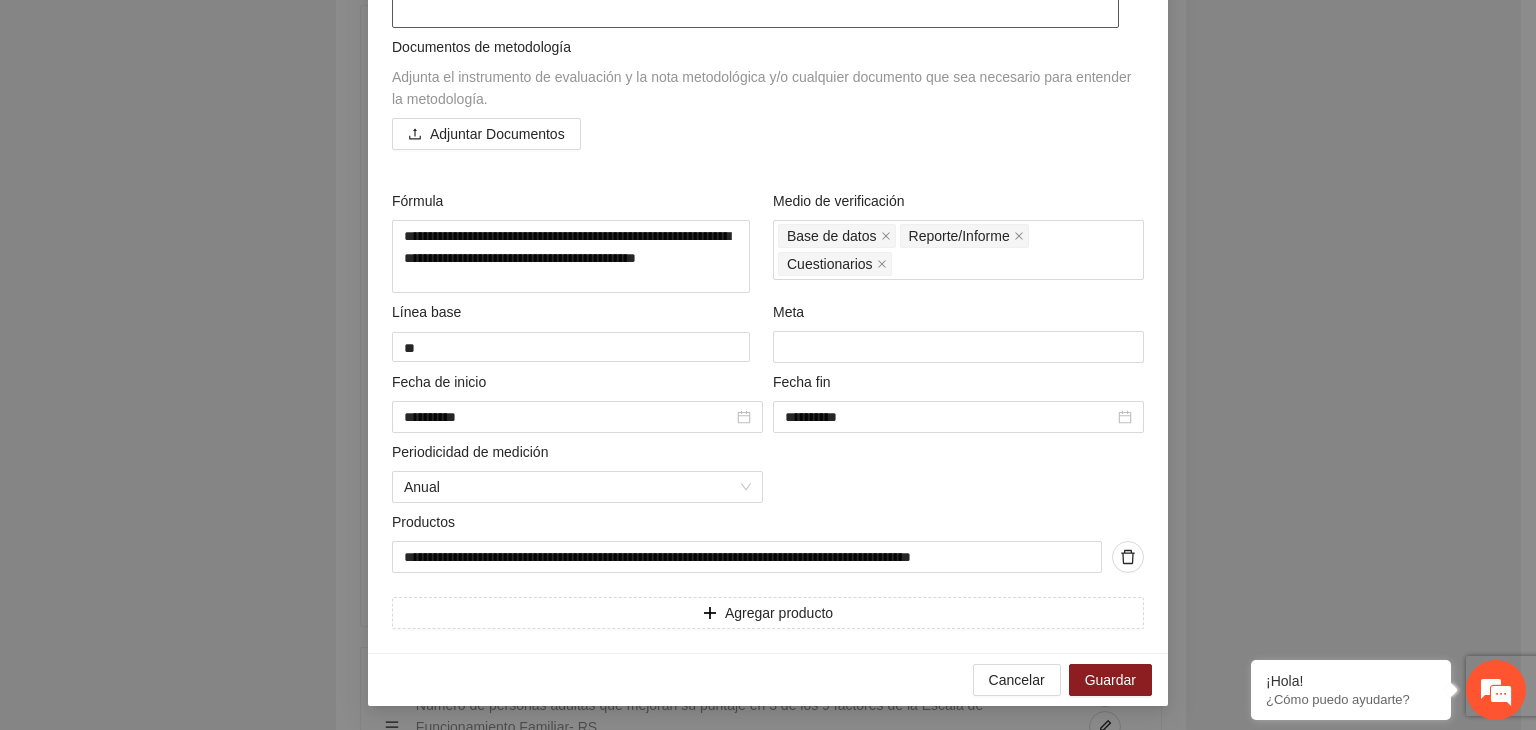 scroll, scrollTop: 860, scrollLeft: 0, axis: vertical 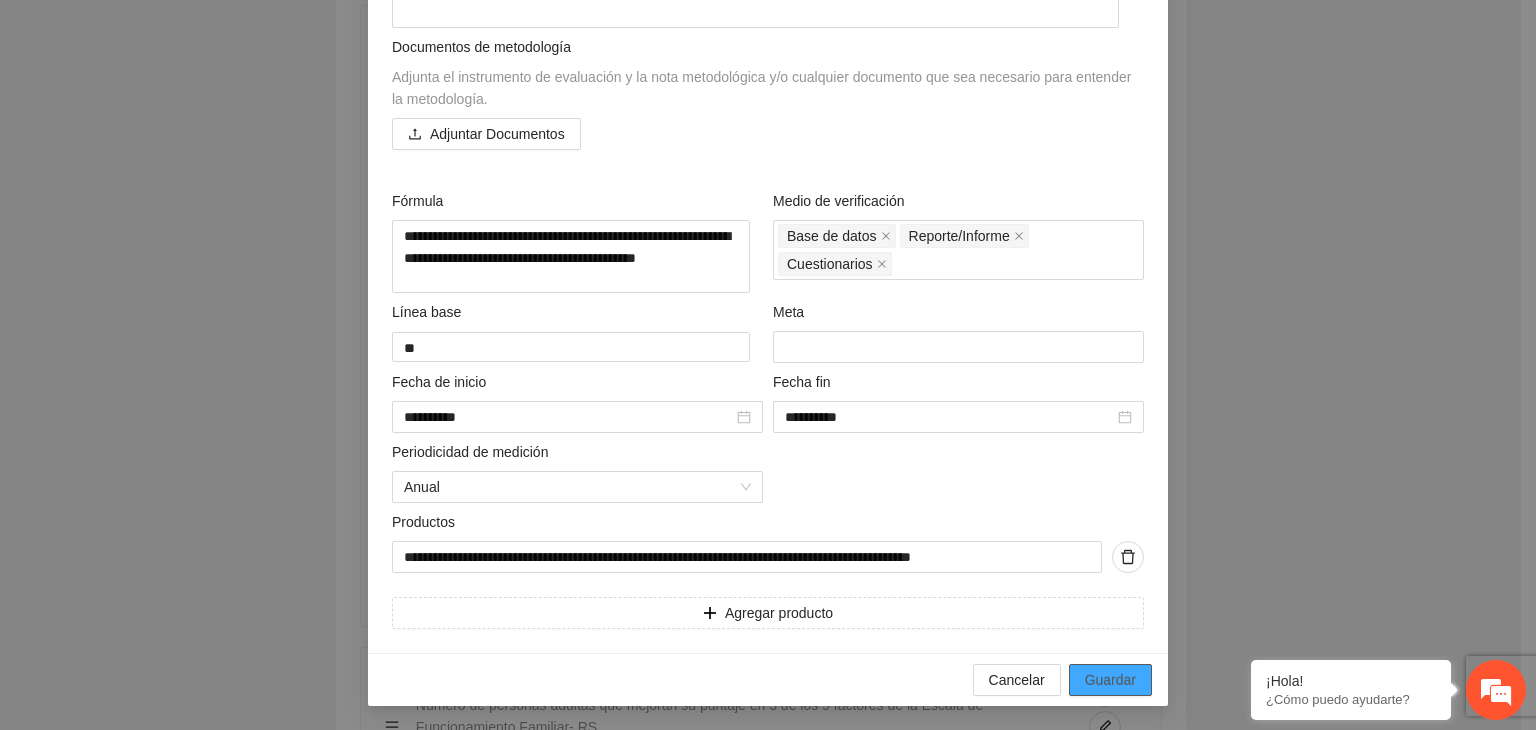 click on "Guardar" at bounding box center (1110, 680) 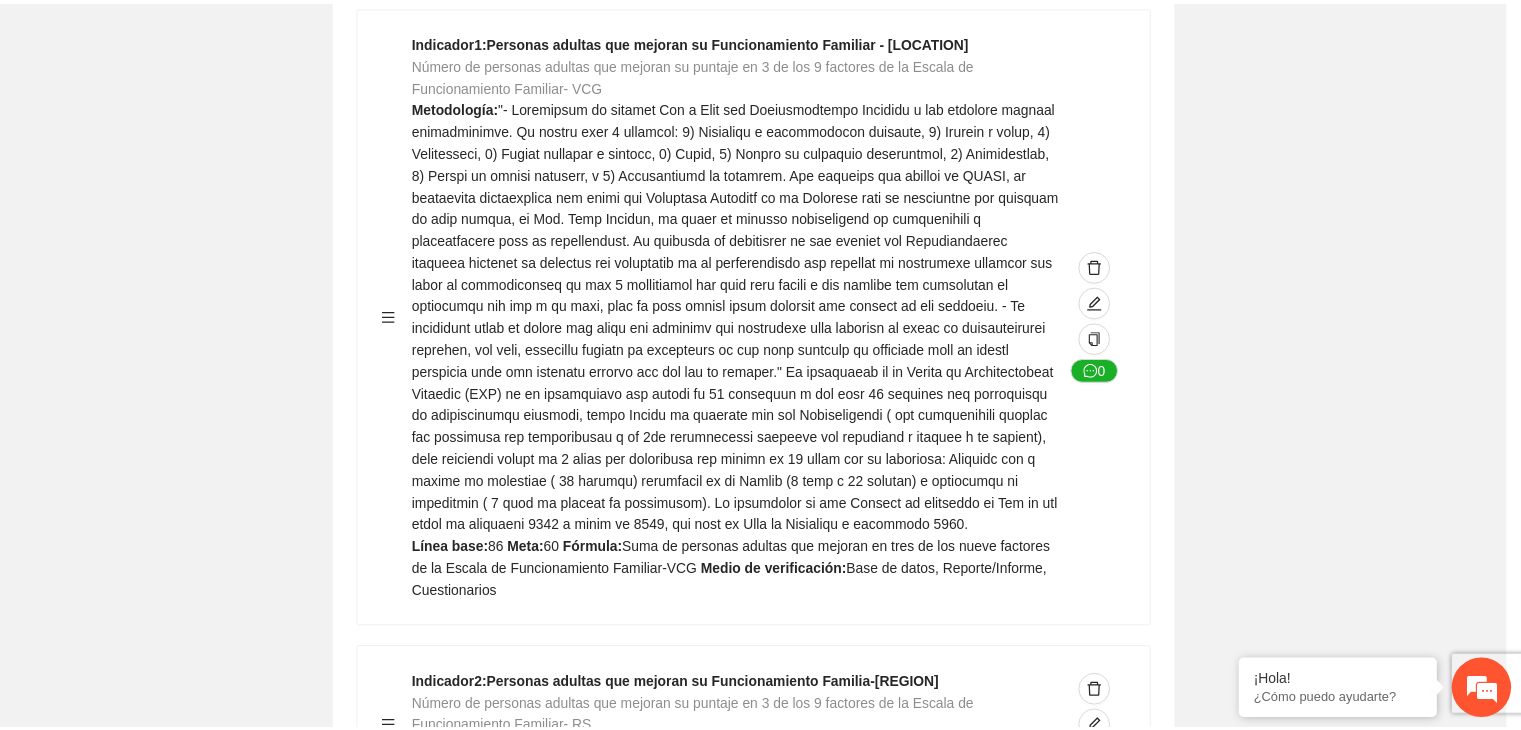 scroll, scrollTop: 156, scrollLeft: 0, axis: vertical 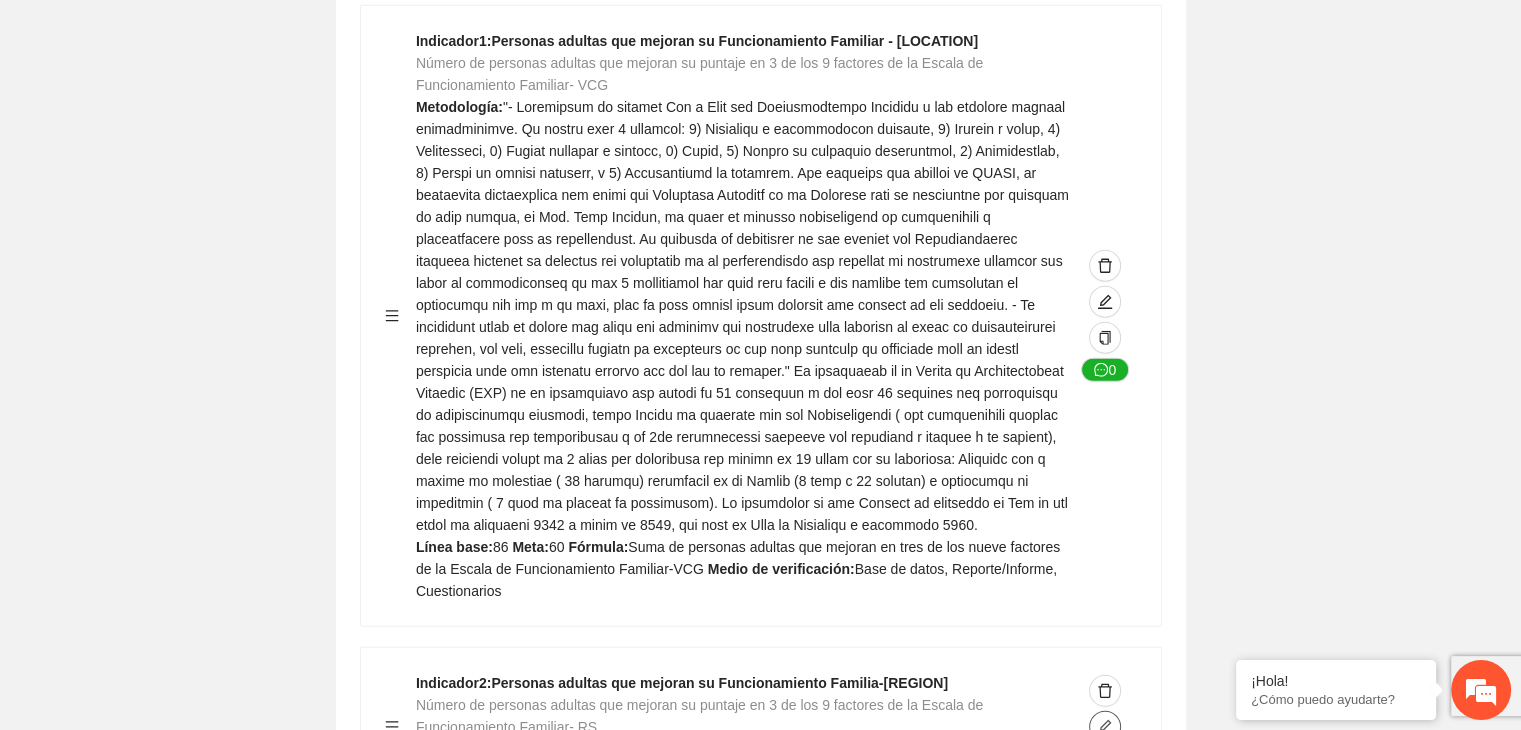 click at bounding box center (1105, 727) 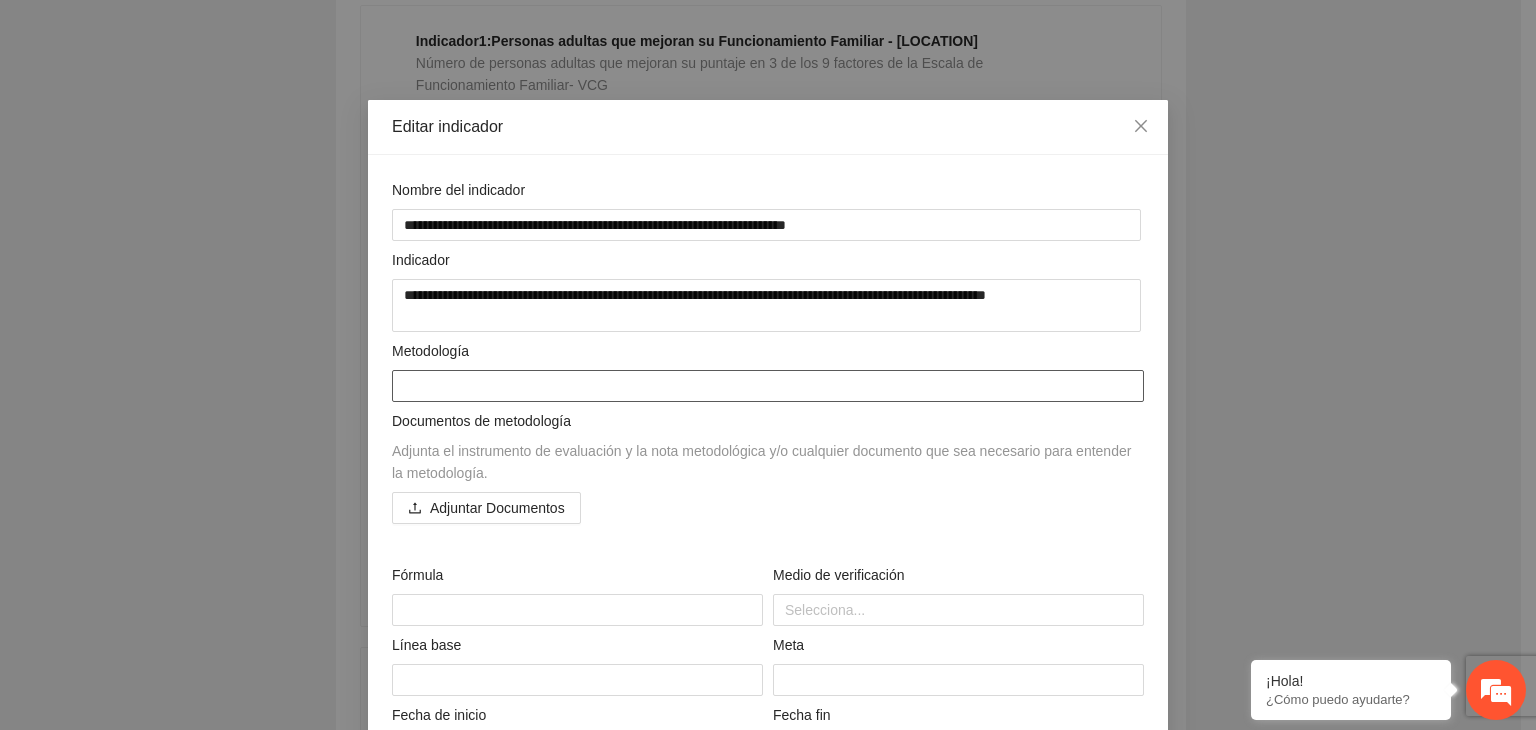 click at bounding box center (768, 386) 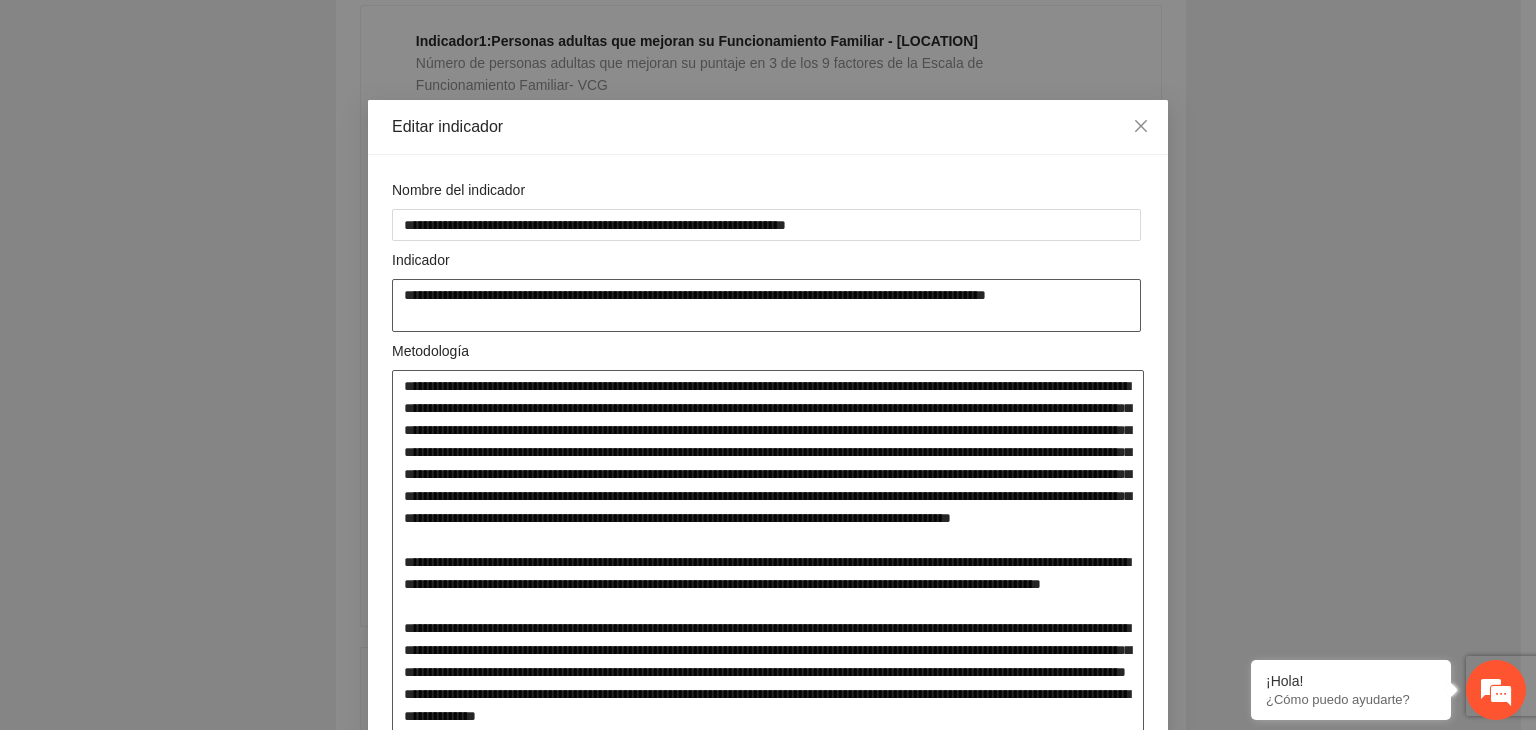 scroll, scrollTop: 149, scrollLeft: 0, axis: vertical 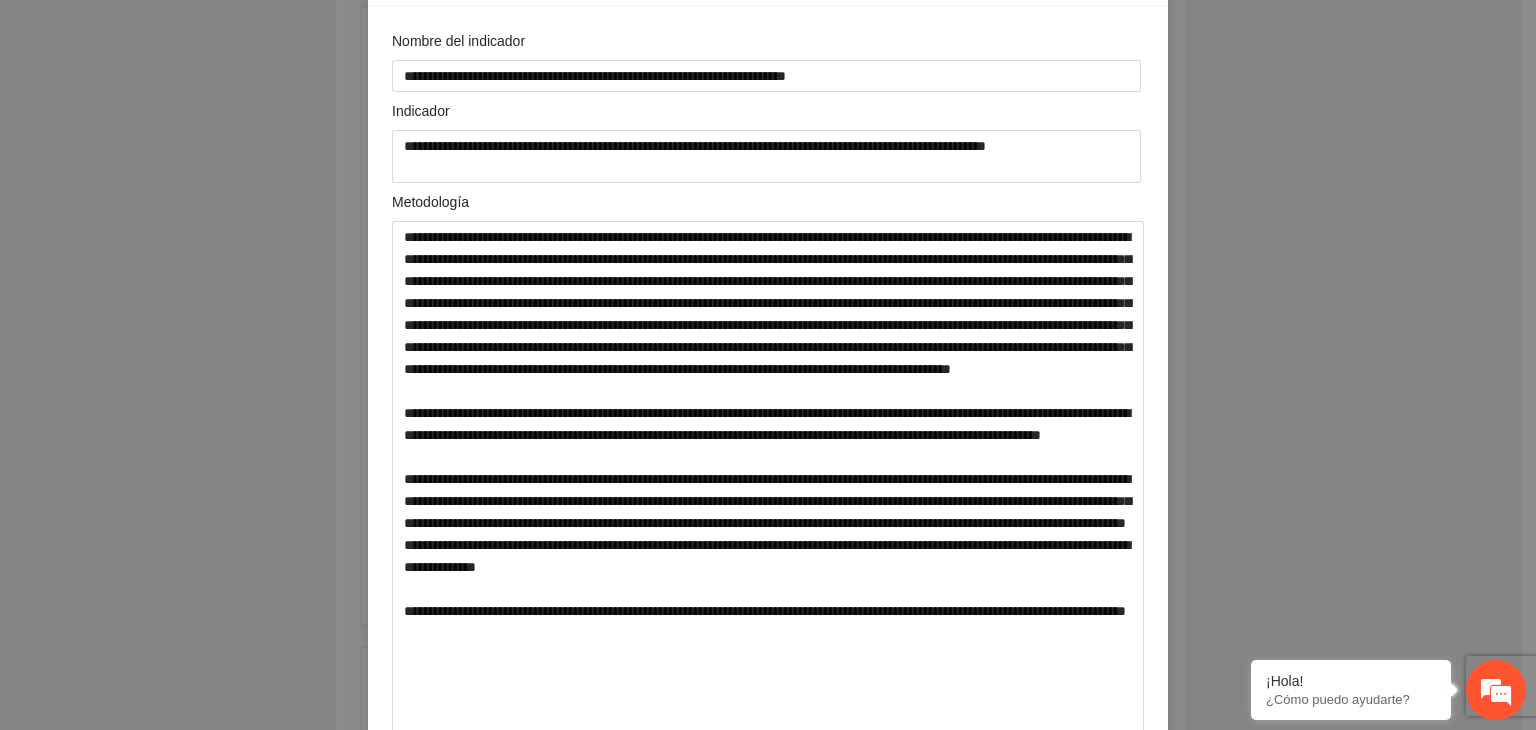 click on "**********" at bounding box center [768, 365] 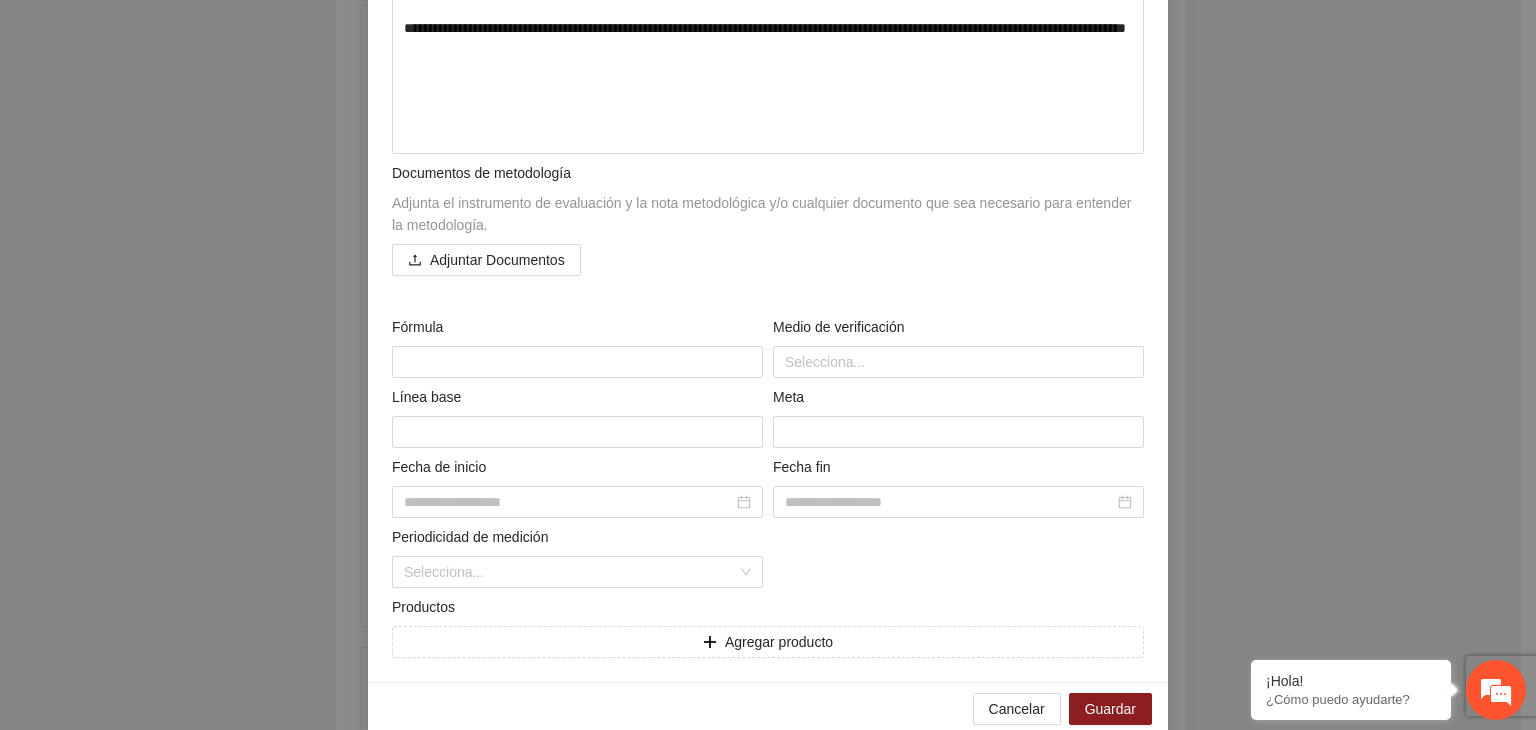 scroll, scrollTop: 761, scrollLeft: 0, axis: vertical 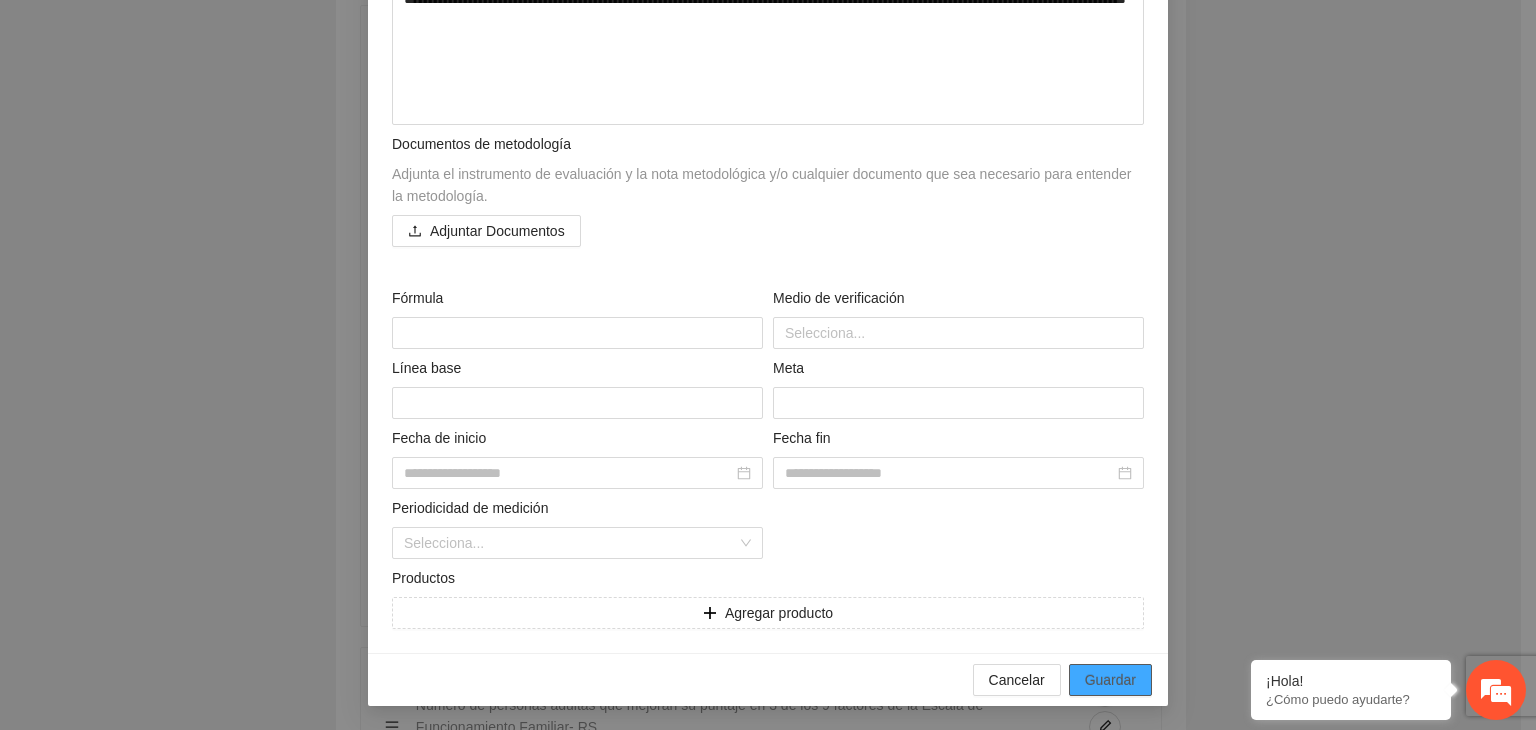 click on "Guardar" at bounding box center [1110, 680] 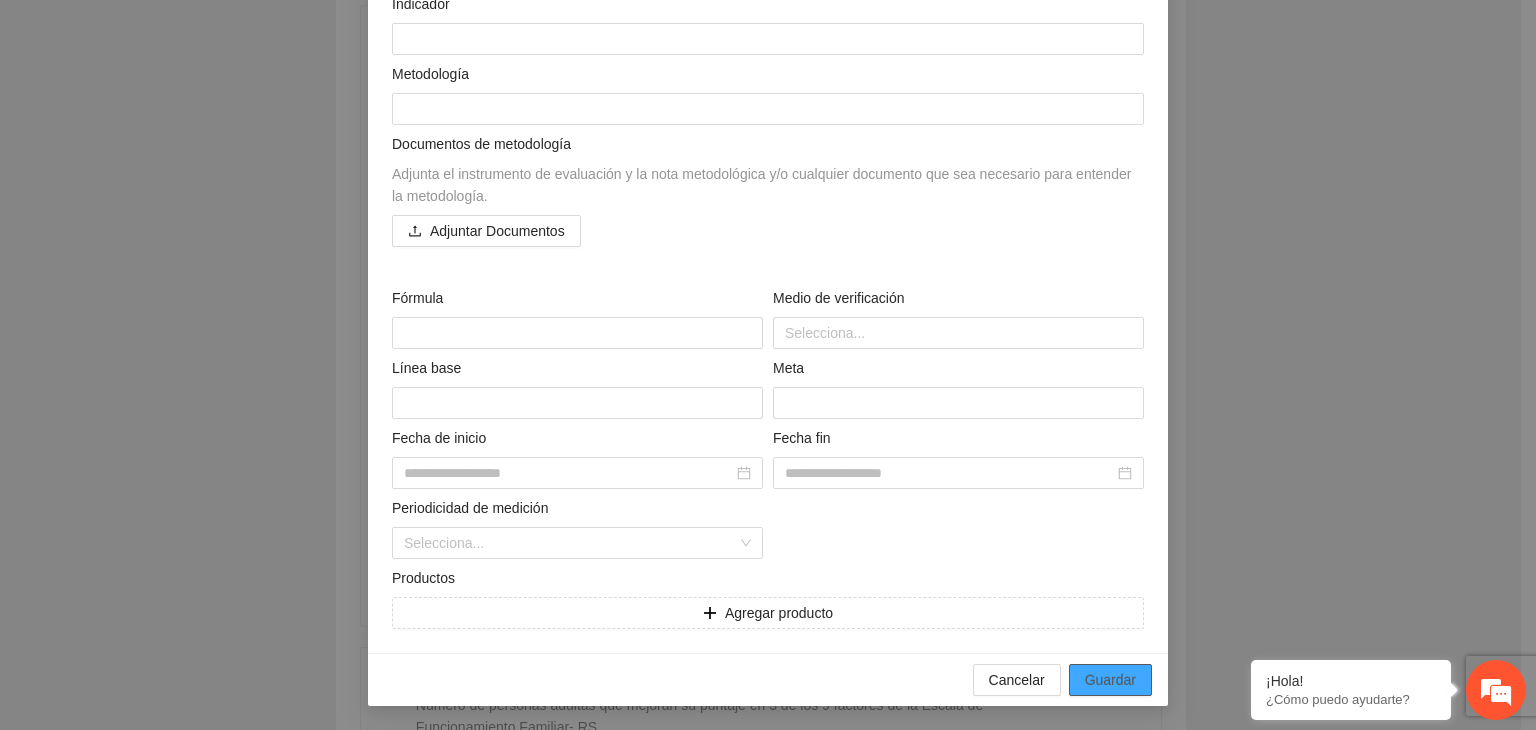 scroll, scrollTop: 5797, scrollLeft: 0, axis: vertical 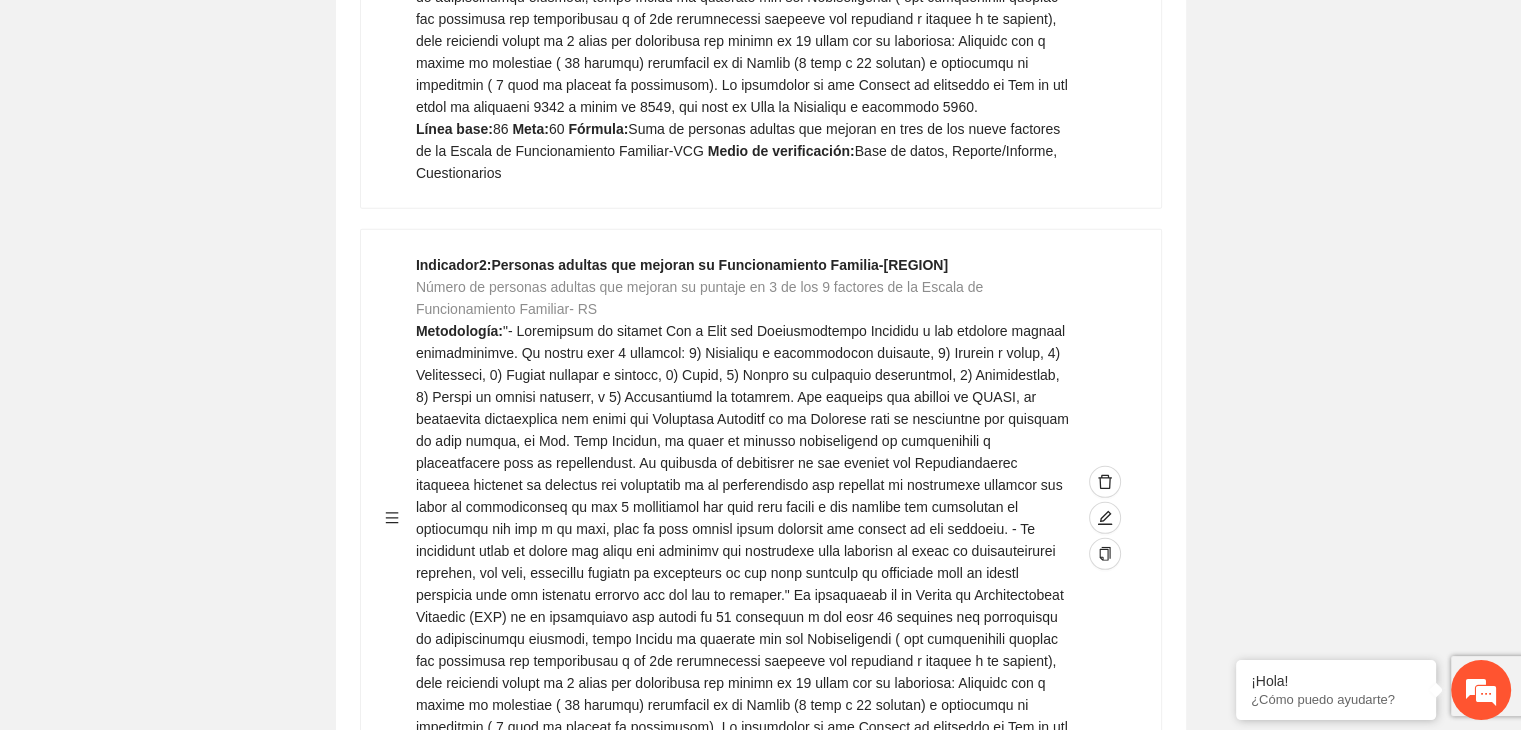 click on "Contribuir a la disminución de incidencia en violencia familiar en las zonas de Punta Oriente, Cerro Grande y Riberas de Sacramento del Municipio  de [CITY]. Indicadores Indicador  1 :  Violencia familiar disminuyendo en un 5% en Cerro grande Número de carpetas de investigación de Violencia familiar  disminuyendo en un 5% en Cerro grande Metodología:  Se solicita información al Observatorio Ciudadano de FICOSEC sobre el número de carpetas de violencia familiar en las colonias de intervención Línea base:  29   Meta:  25   Fórmula:  Suma de carpetas de investigación de violencia familiar disminuyendo  en un 5% en Punta Oriente   Medio de verificación:  Reporte/Informe 0 Indicador  2 :  Violencia familiar disminuyendo en un 5% en Punta Oriente Número de carpetas de investigación de Violencia familiar  disminuyendo en un 5% en Punta Oriente Metodología:  Línea base:  63   Meta:  56   Fórmula:    Medio de verificación:  Reporte/Informe 0 3 :" at bounding box center (760, -1955) 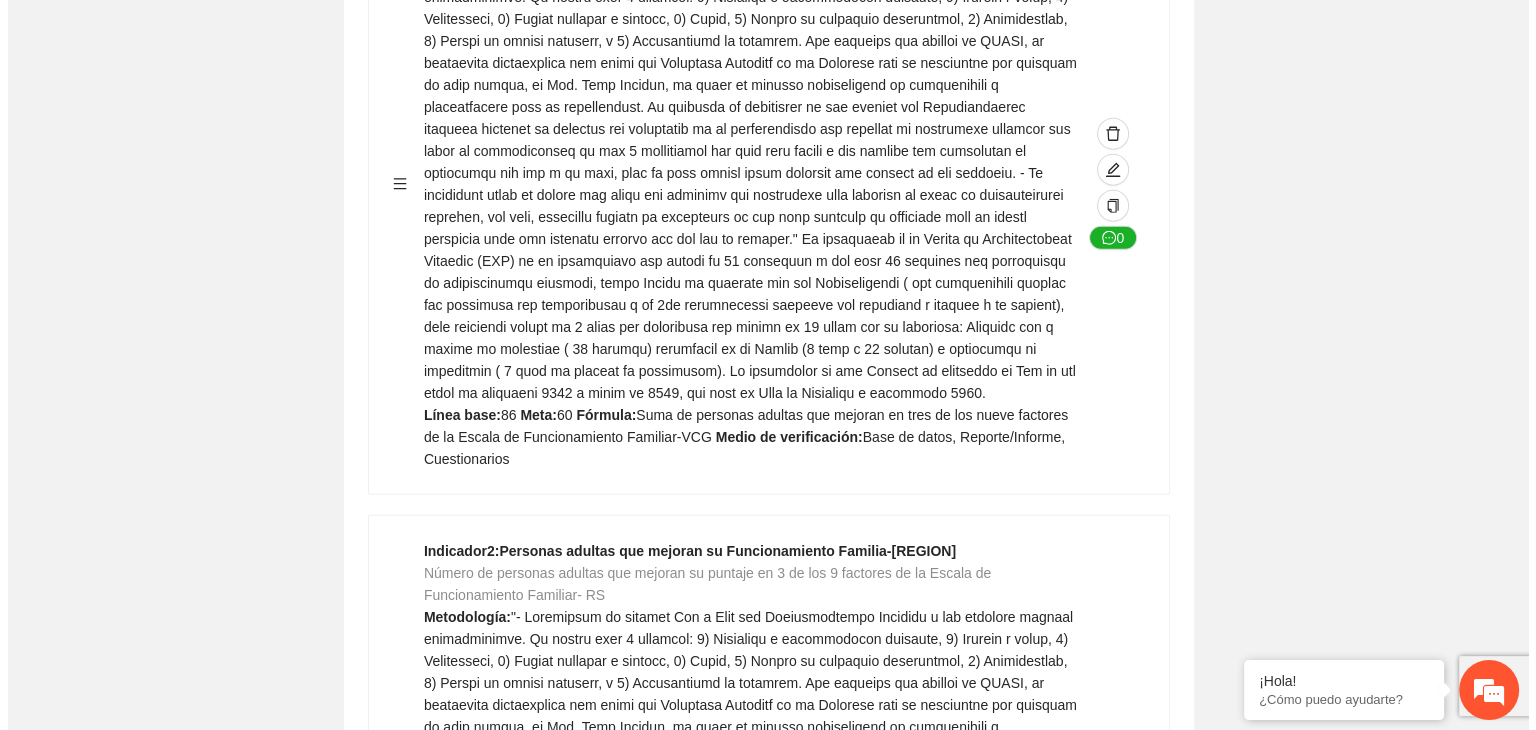 scroll, scrollTop: 5477, scrollLeft: 0, axis: vertical 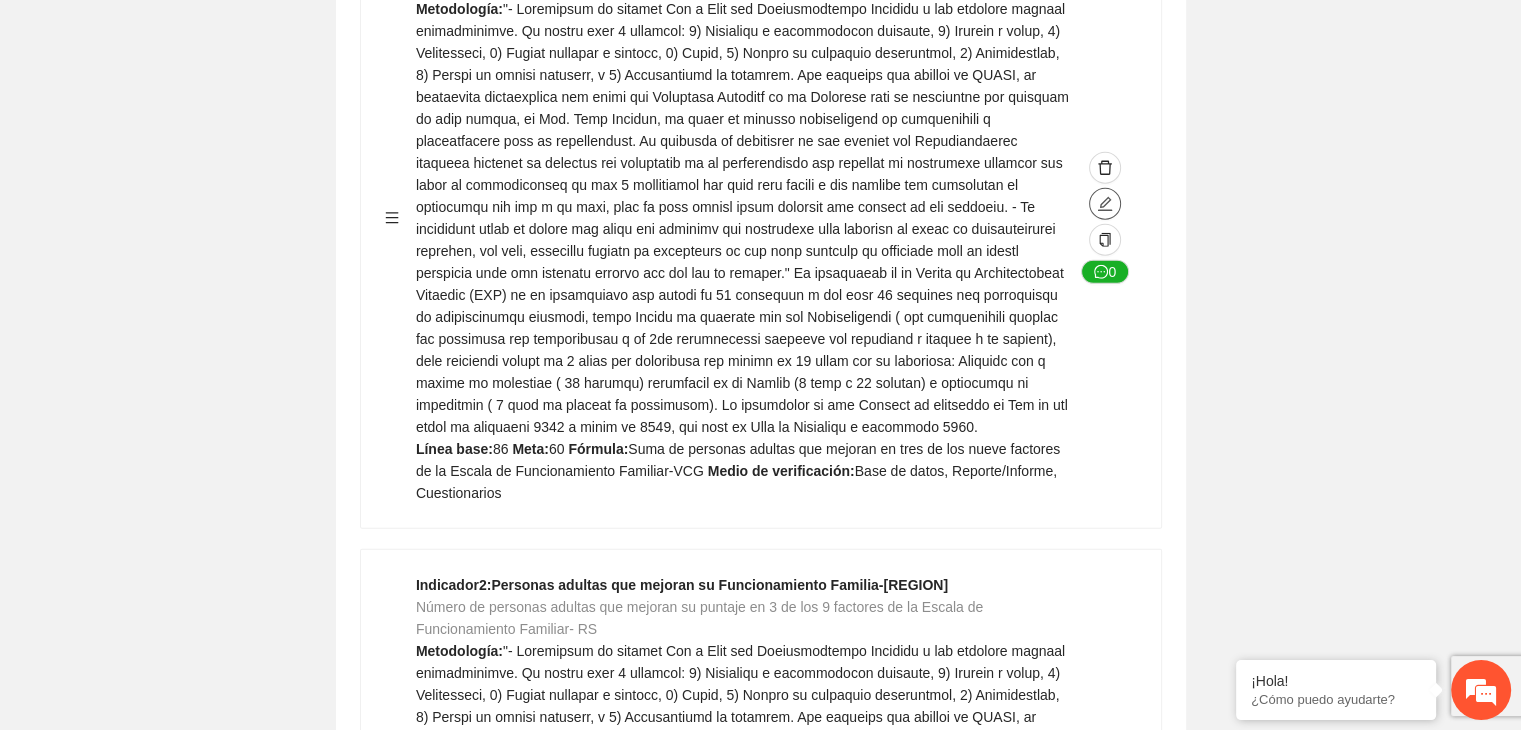 click 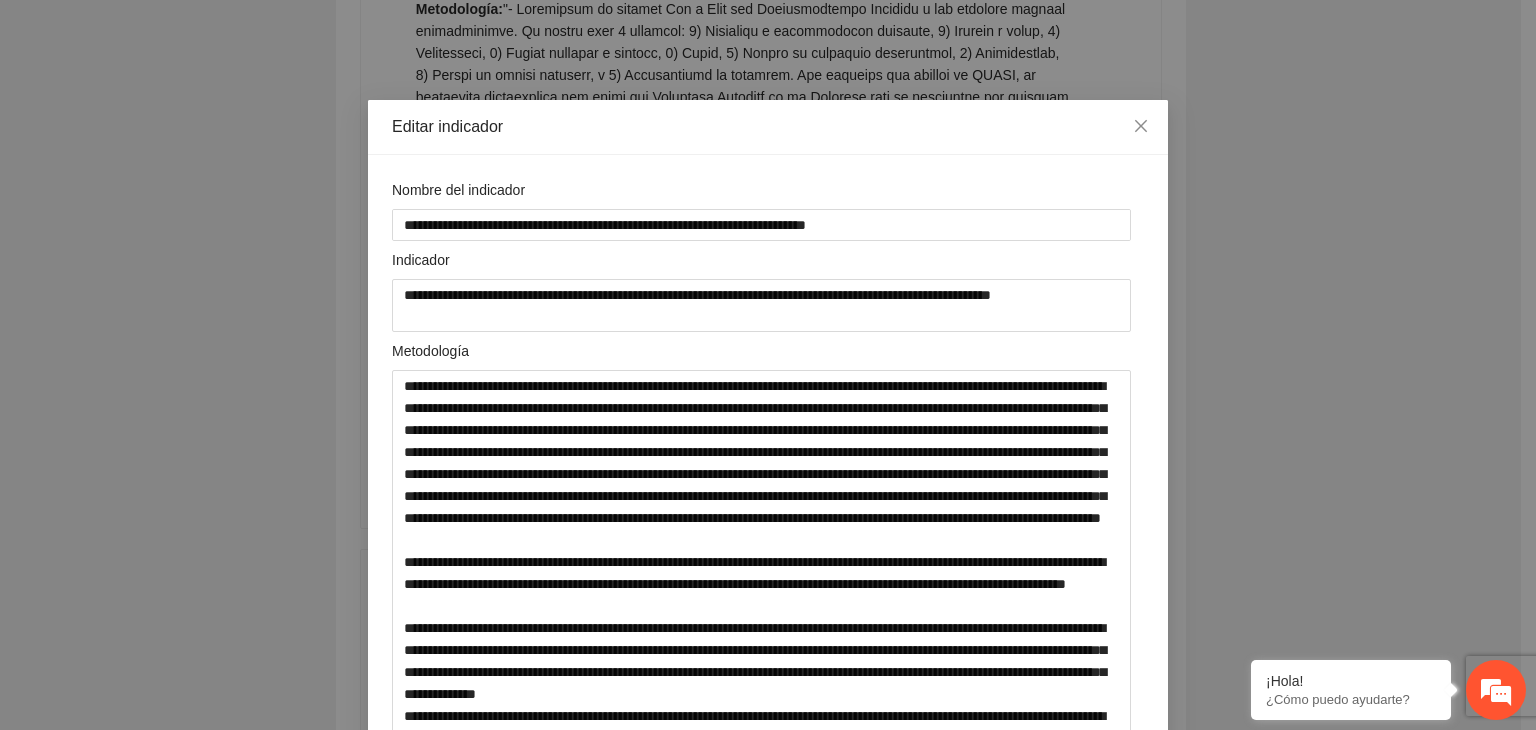 click on "**********" at bounding box center [768, 365] 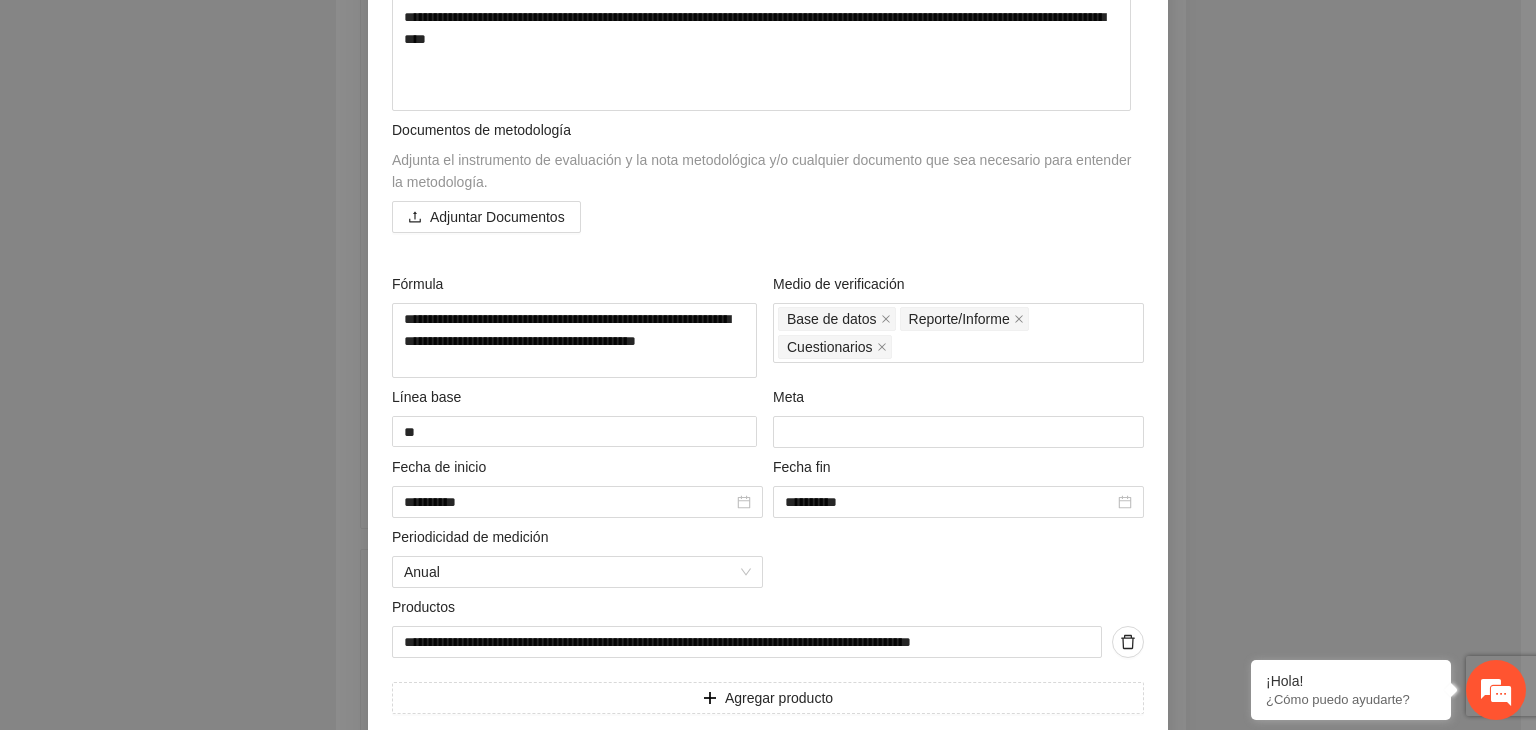 scroll, scrollTop: 860, scrollLeft: 0, axis: vertical 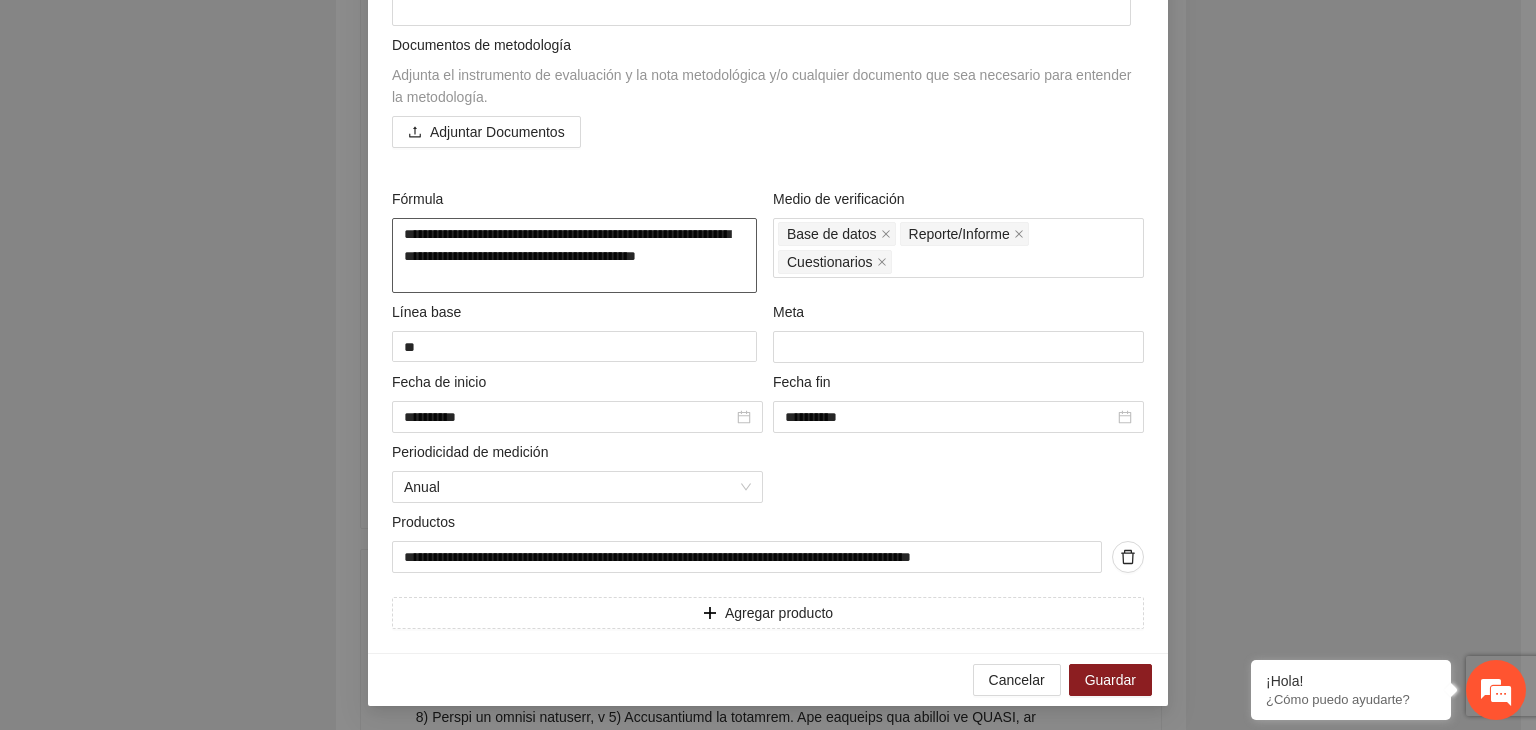 drag, startPoint x: 449, startPoint y: 269, endPoint x: 347, endPoint y: 210, distance: 117.83463 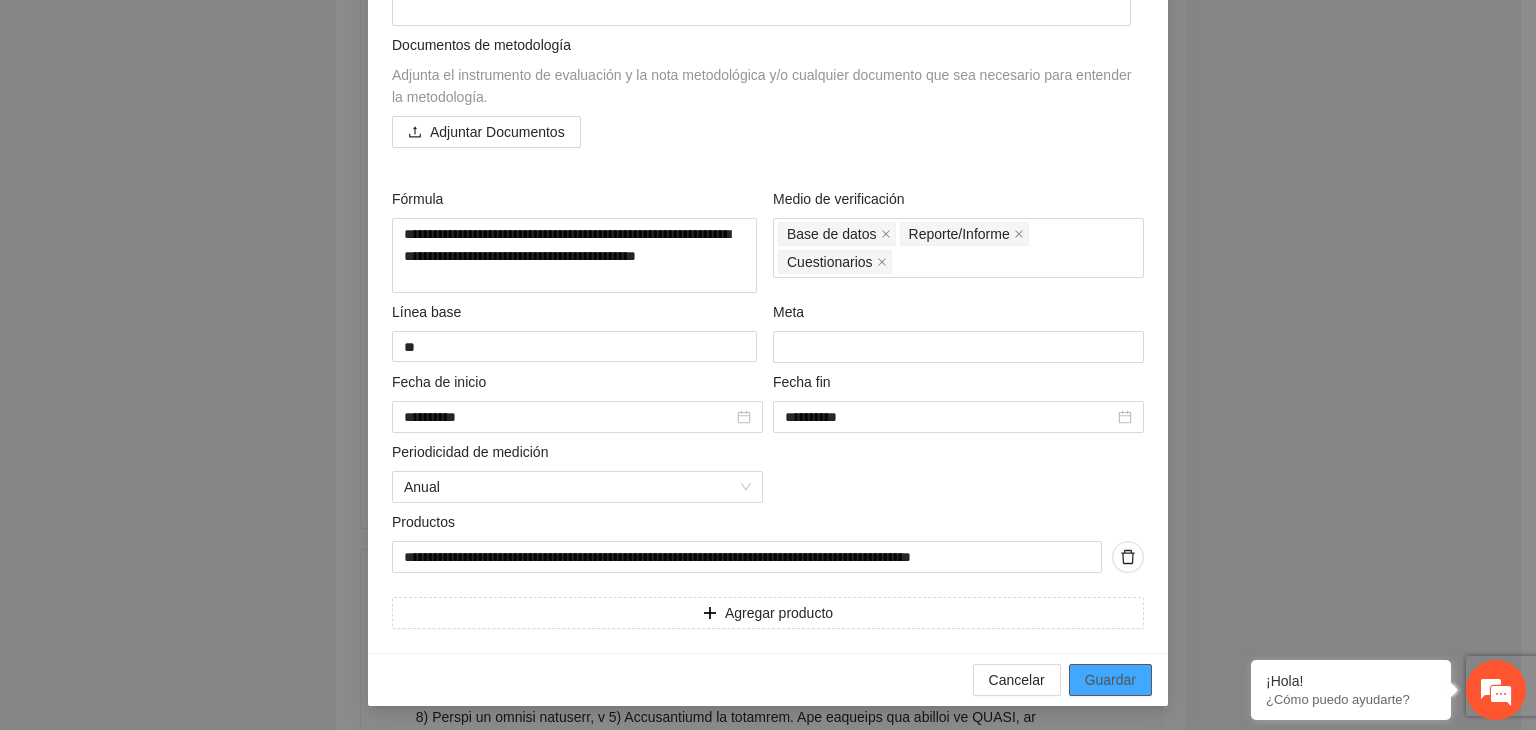 click on "Guardar" at bounding box center (1110, 680) 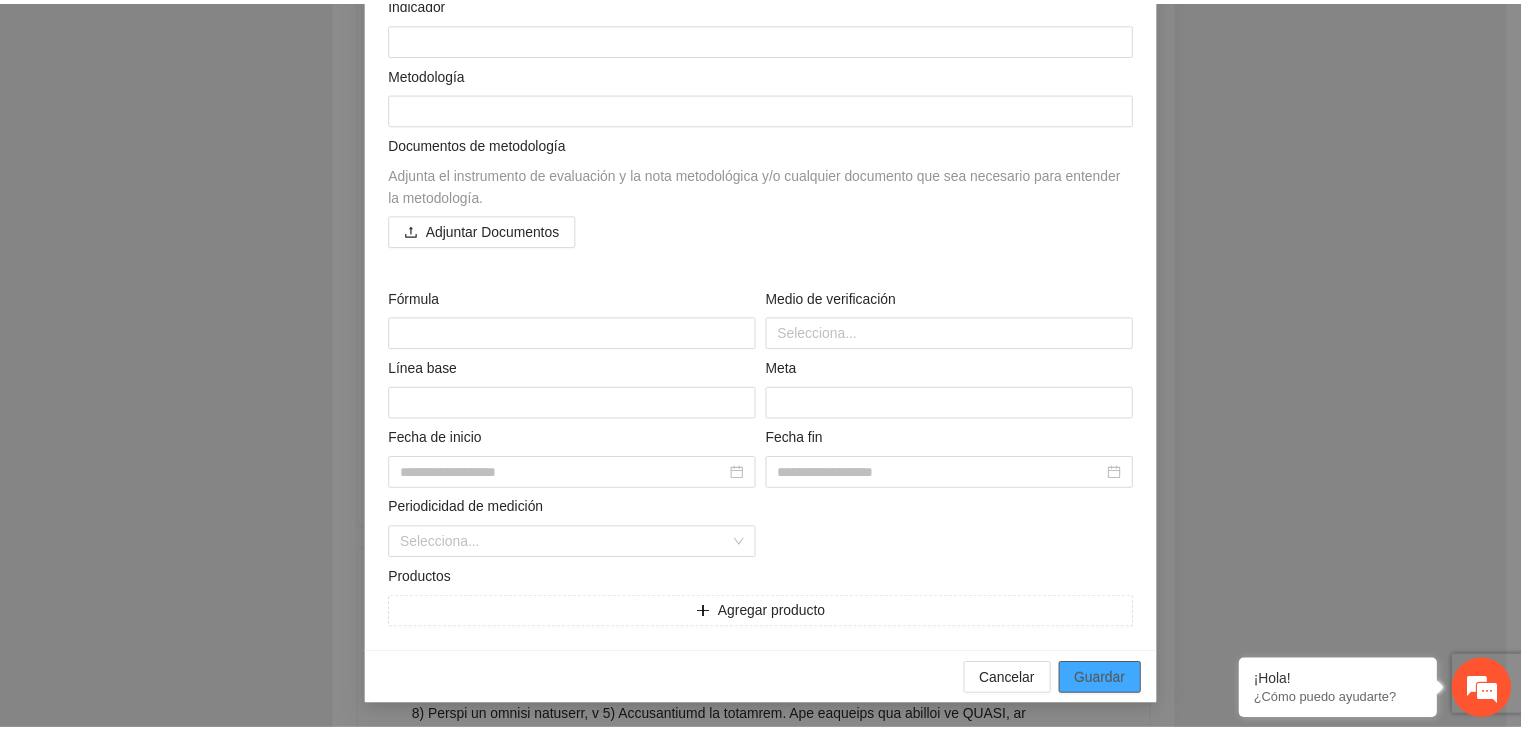scroll, scrollTop: 156, scrollLeft: 0, axis: vertical 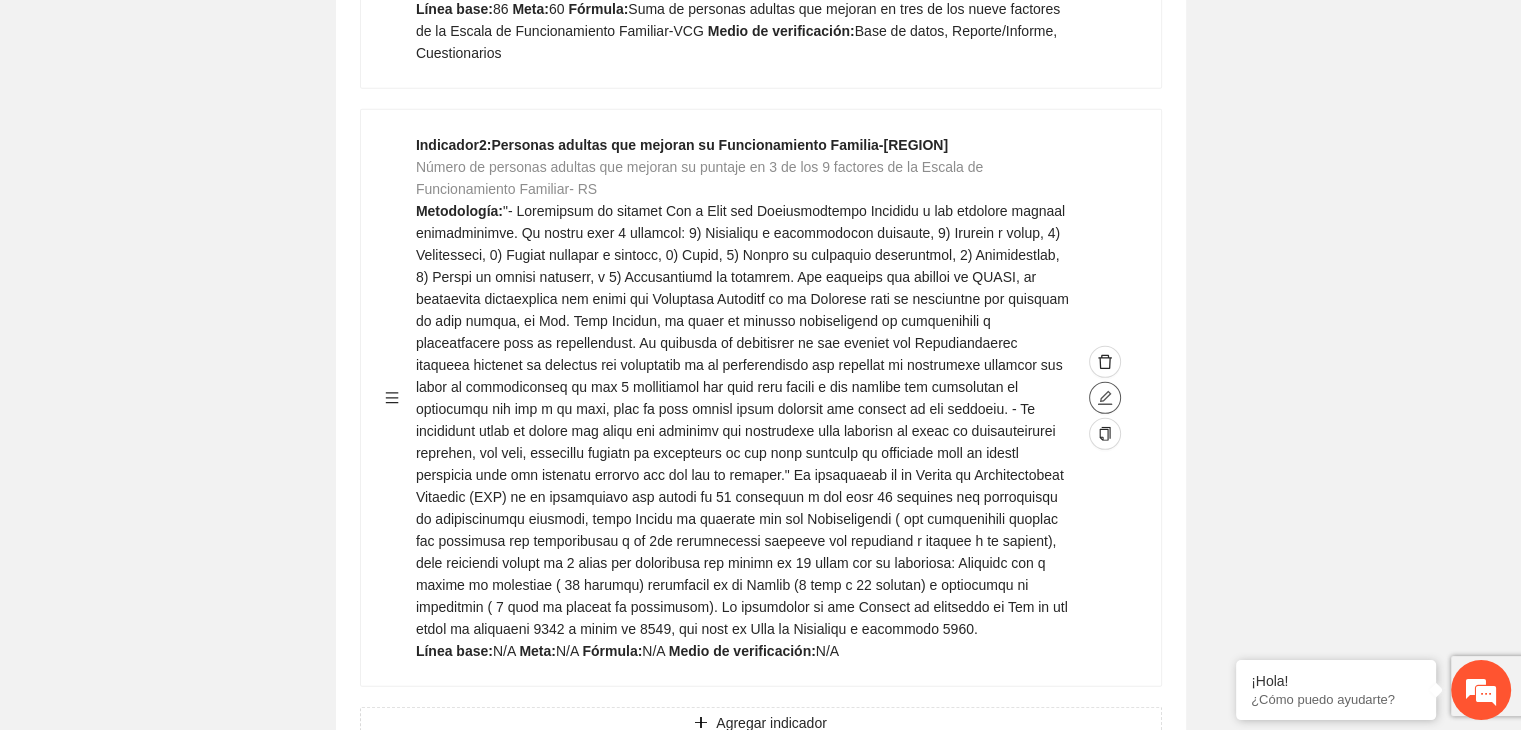 click 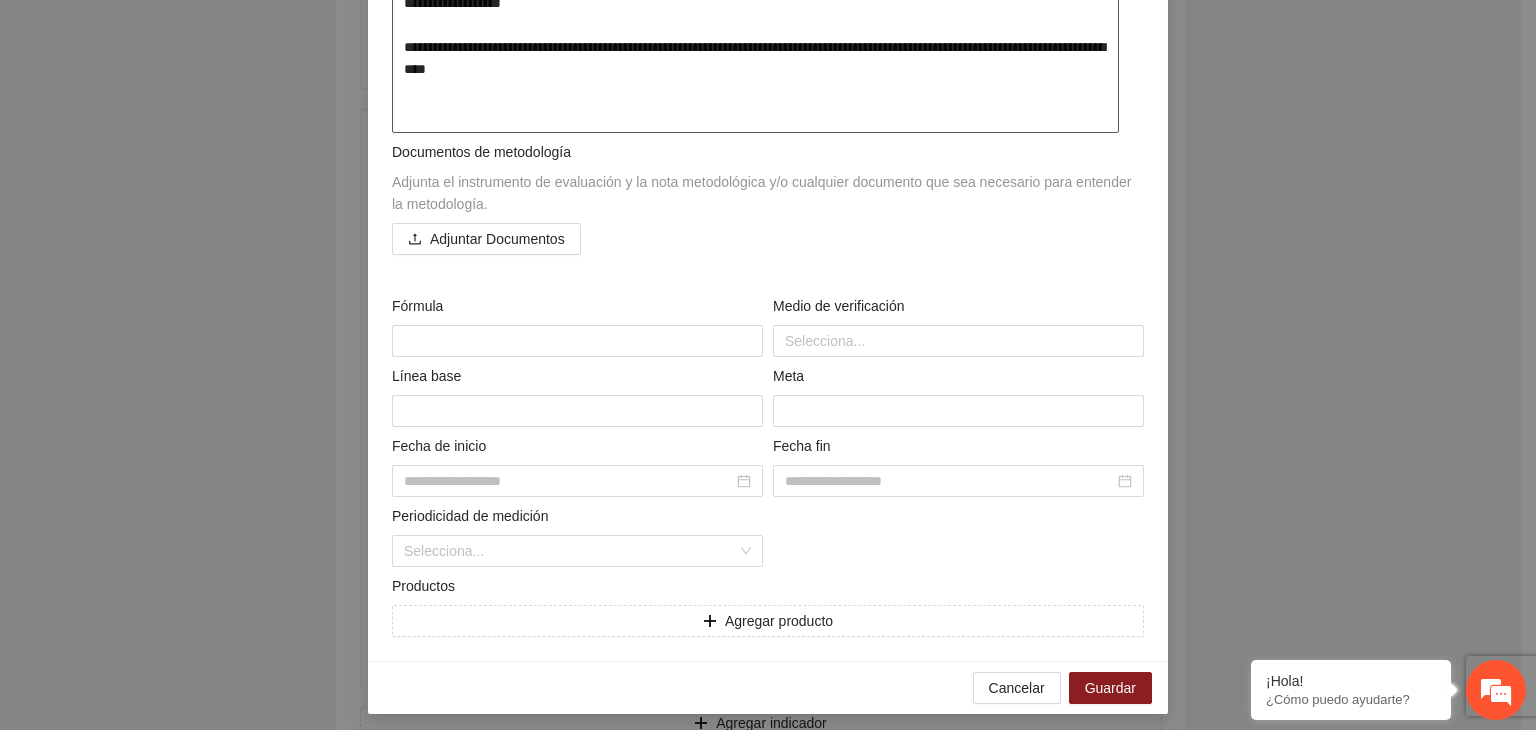 scroll, scrollTop: 761, scrollLeft: 0, axis: vertical 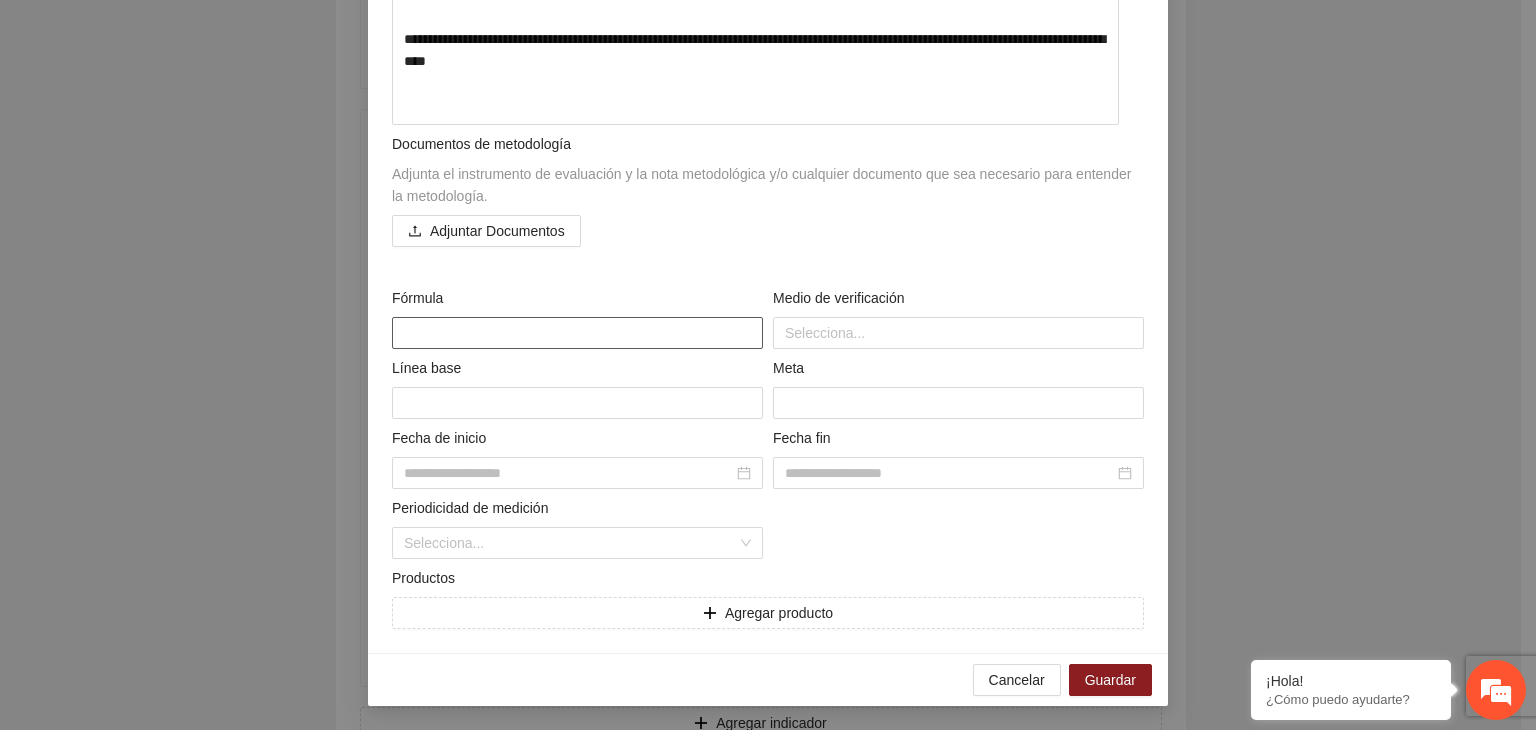 click at bounding box center (577, 333) 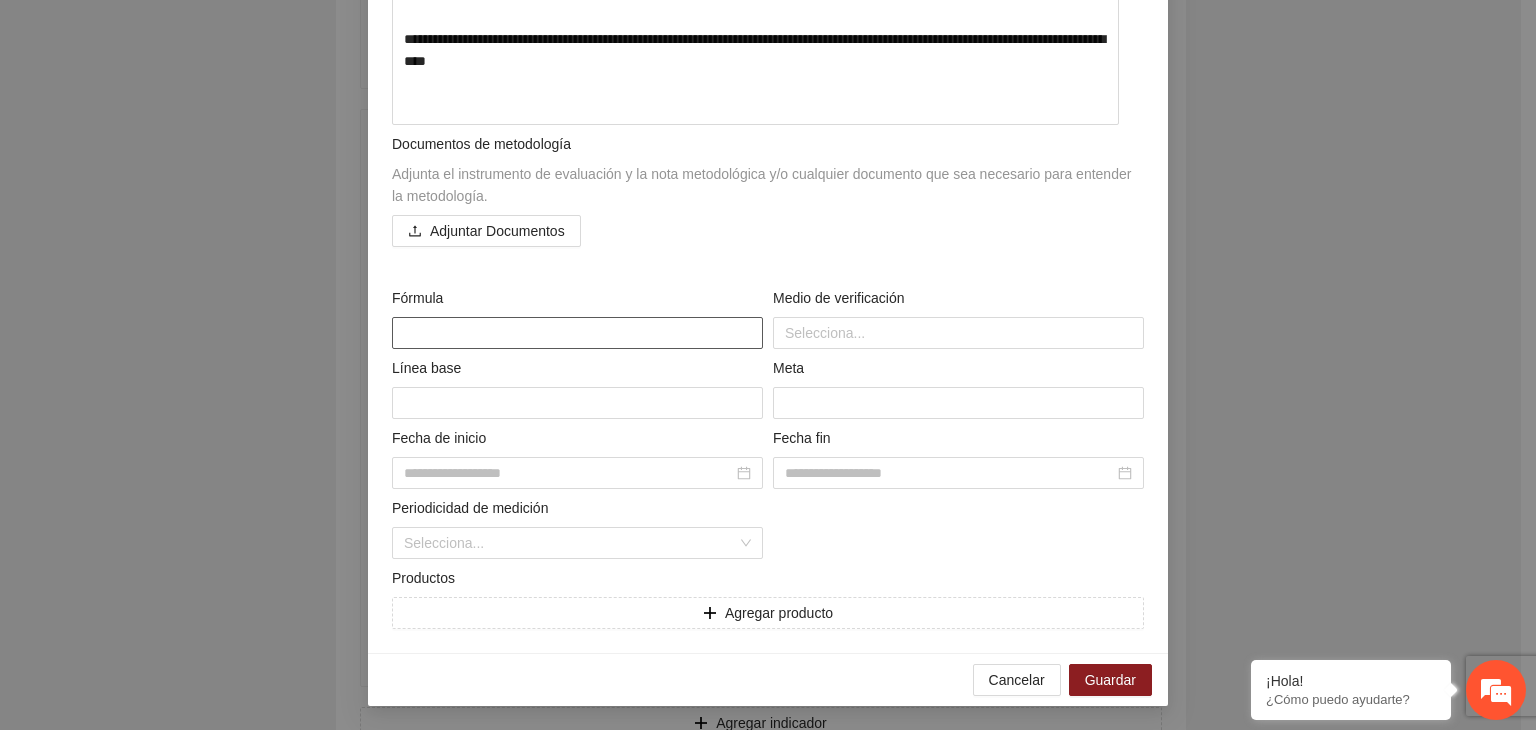 paste on "**********" 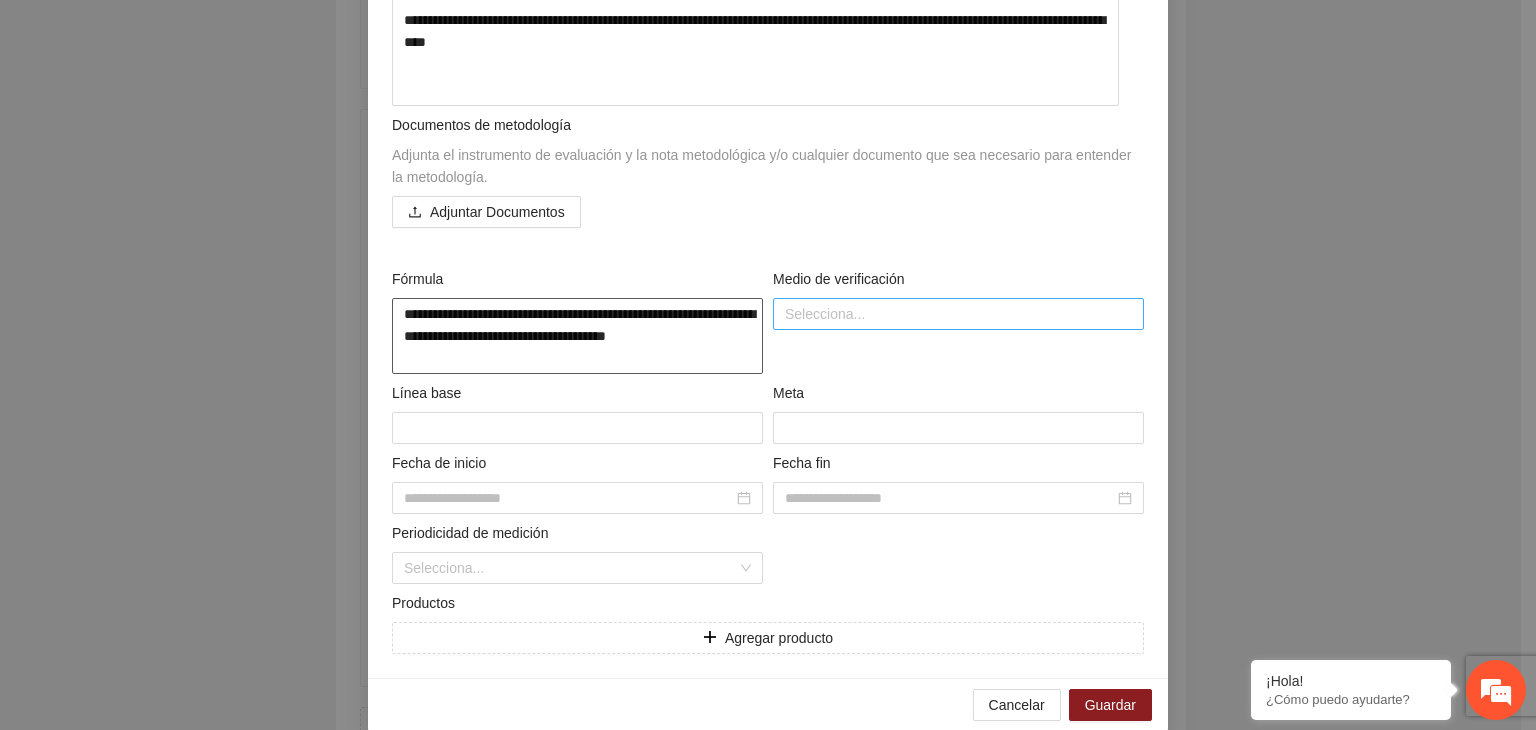 click at bounding box center [958, 314] 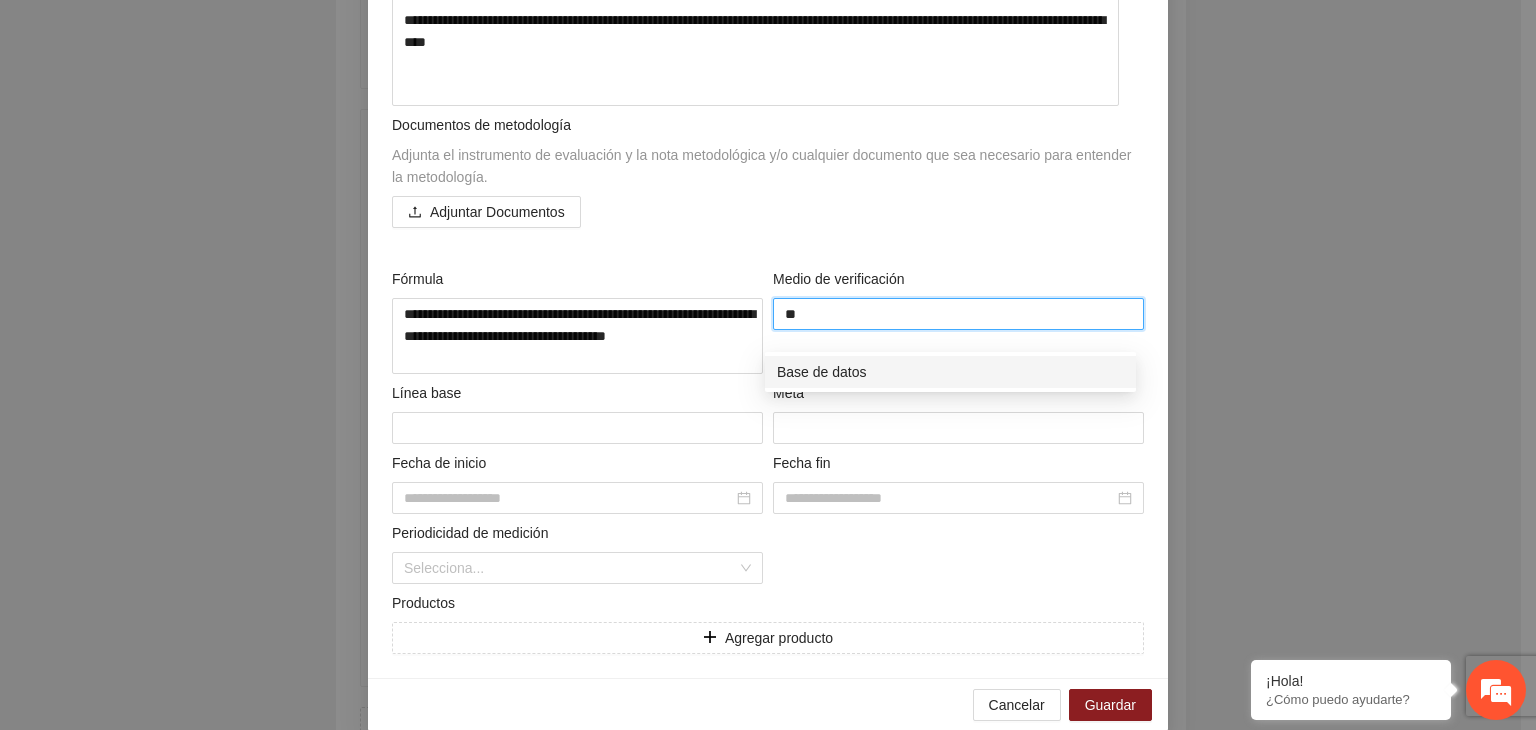 click on "Base de datos" at bounding box center (950, 372) 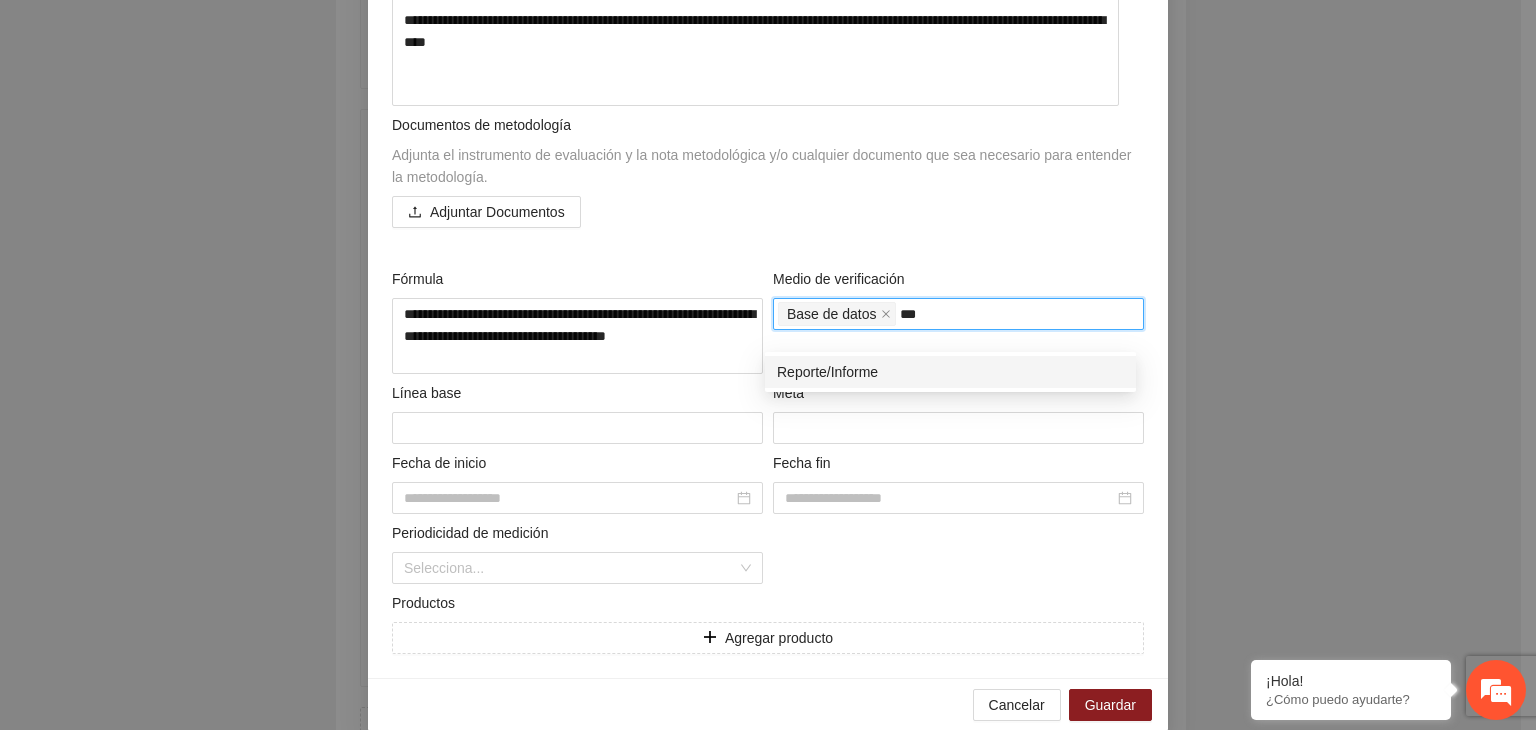 click on "Reporte/Informe" at bounding box center [950, 372] 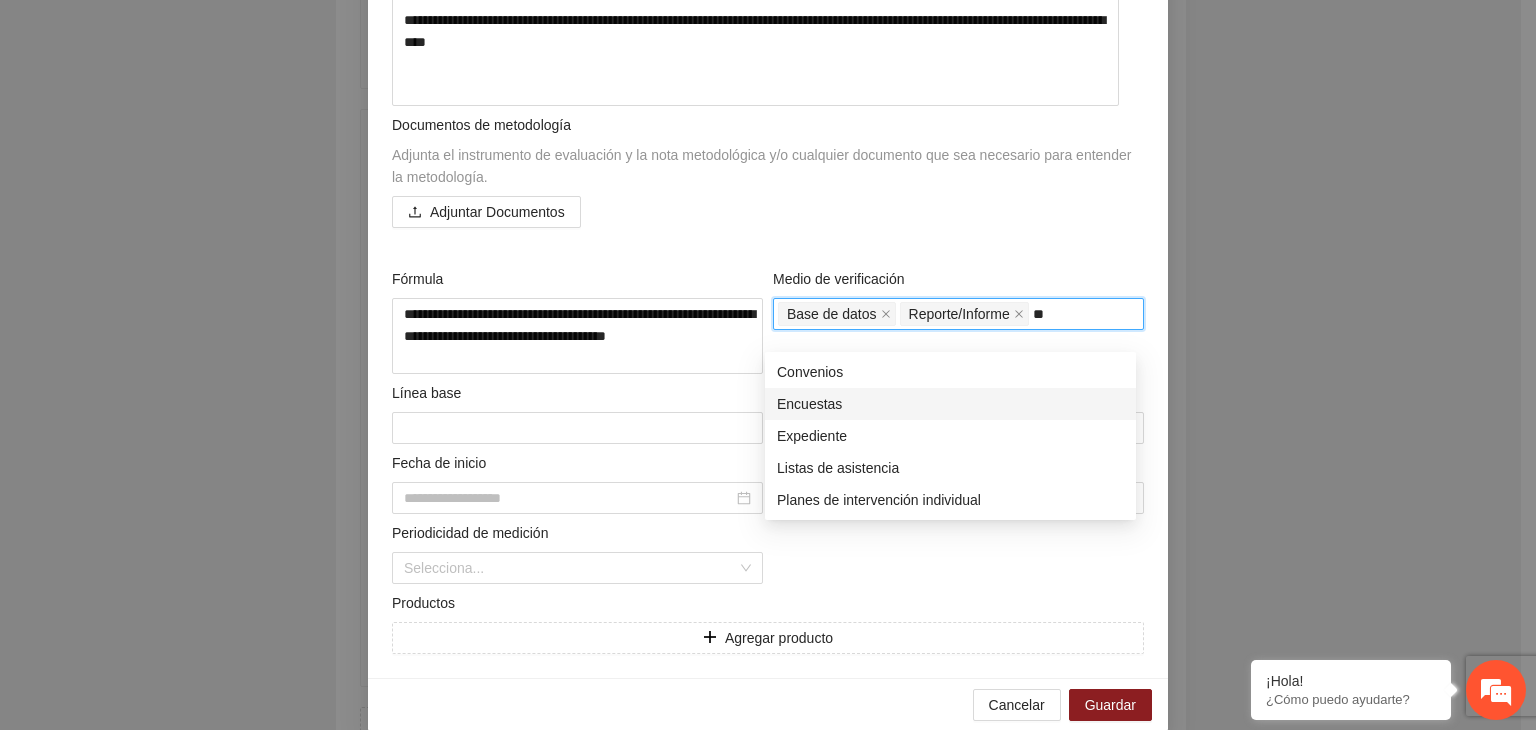 click on "Encuestas" at bounding box center (950, 404) 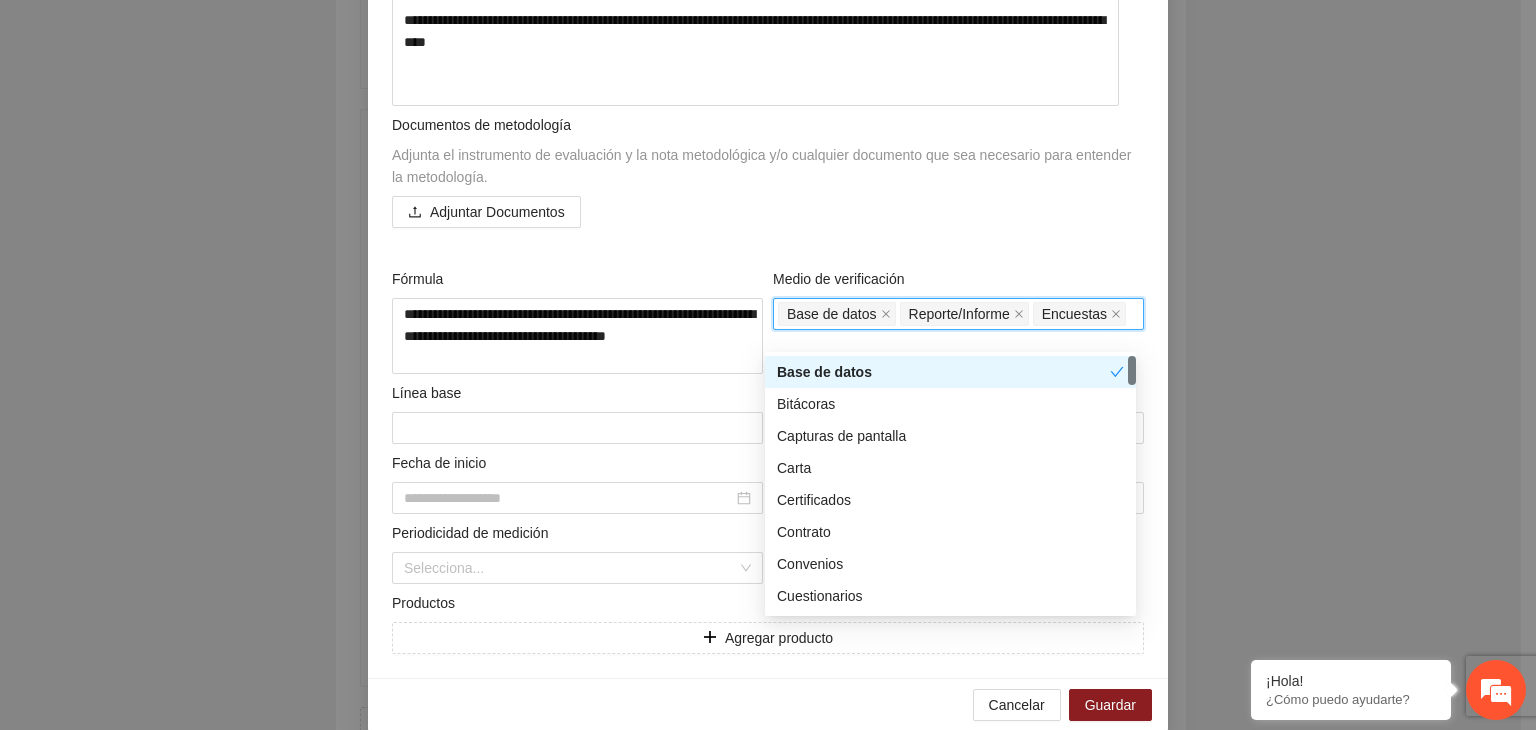 click on "**********" at bounding box center [768, 365] 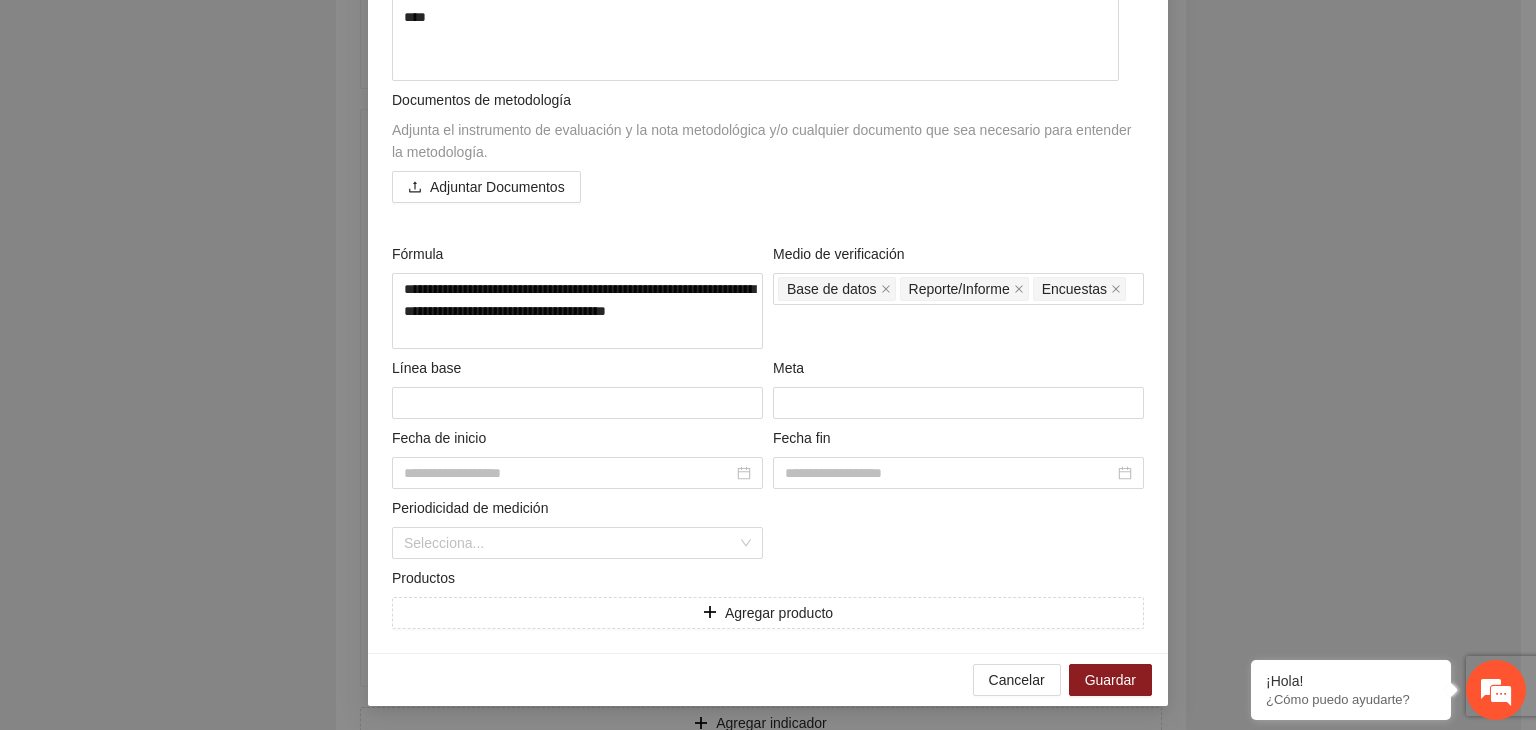 scroll, scrollTop: 804, scrollLeft: 0, axis: vertical 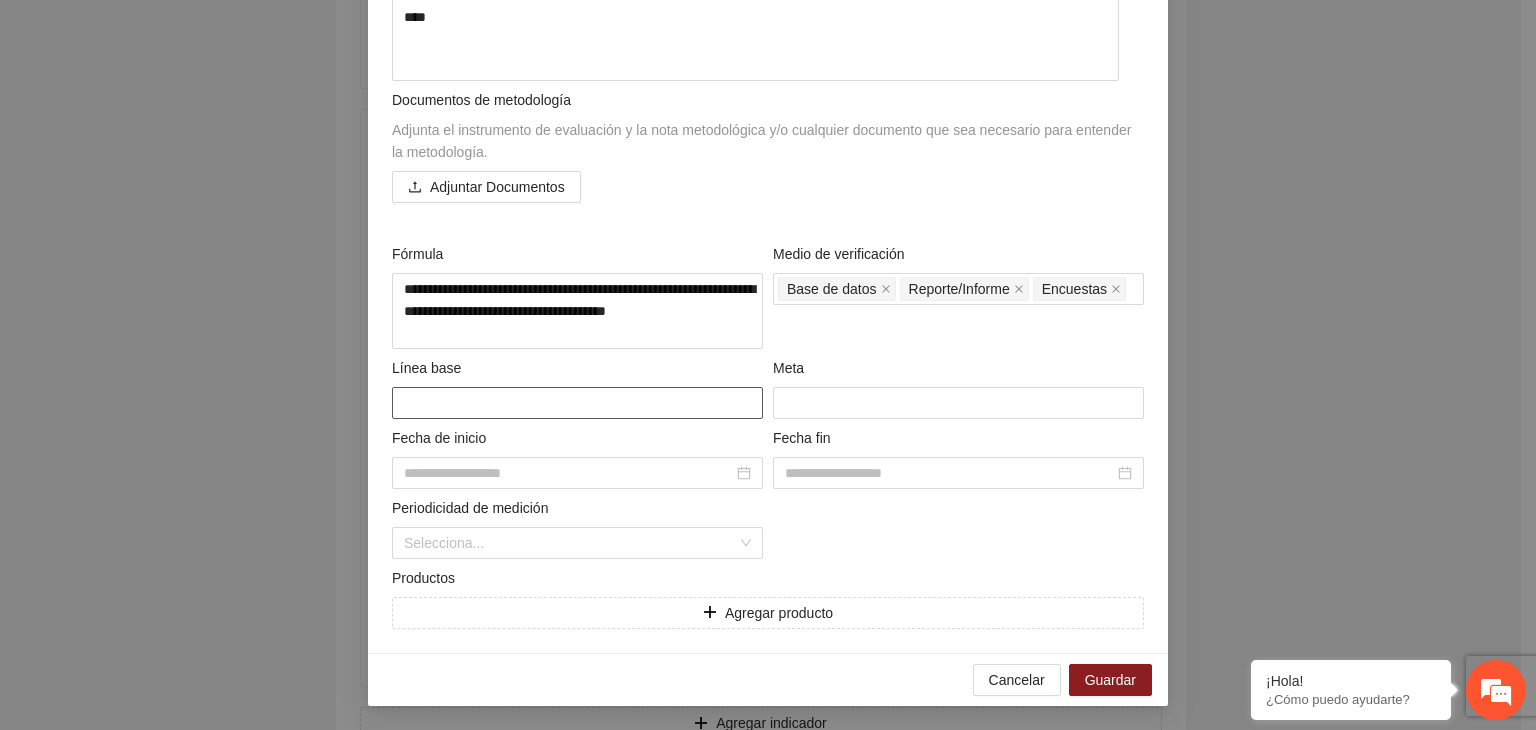 click at bounding box center [577, 403] 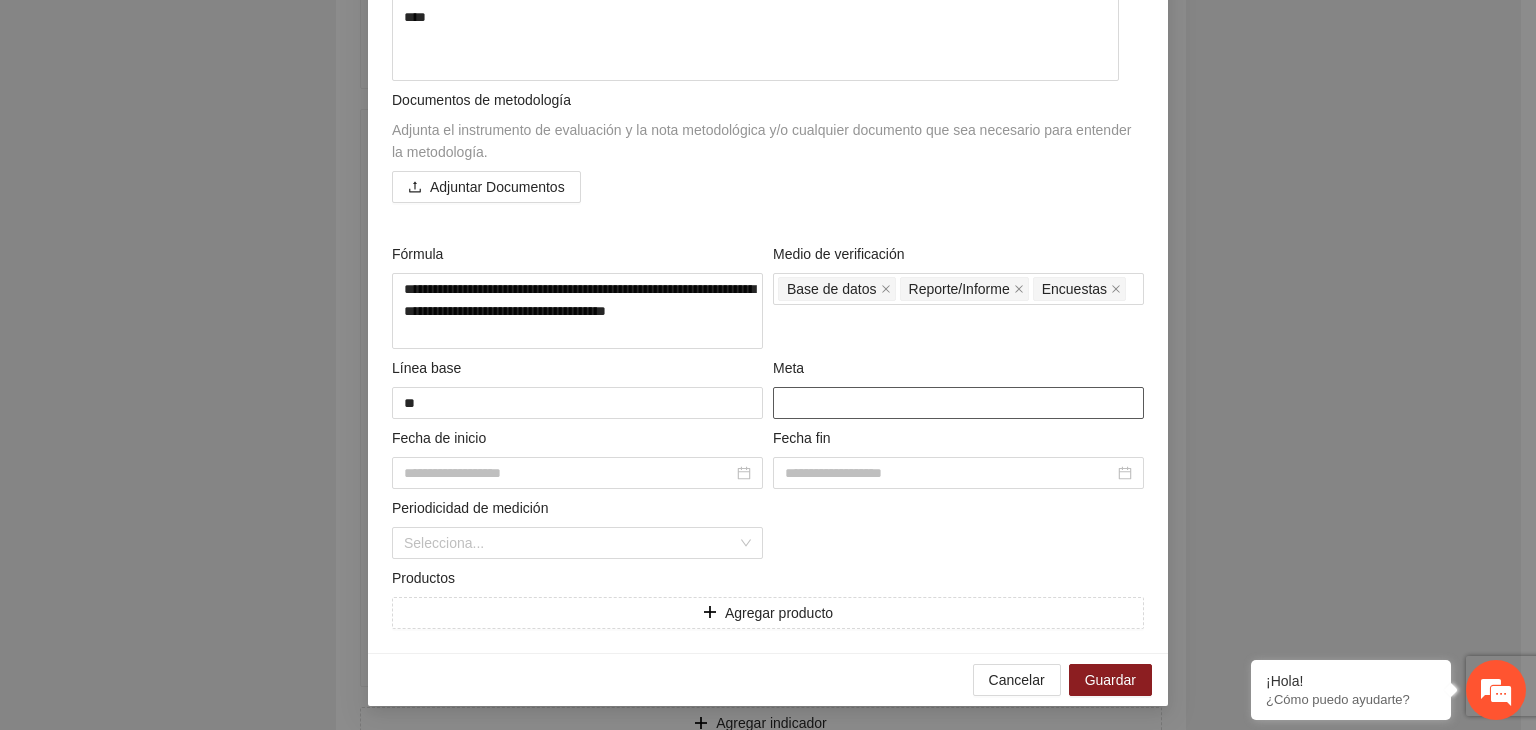 click at bounding box center (958, 403) 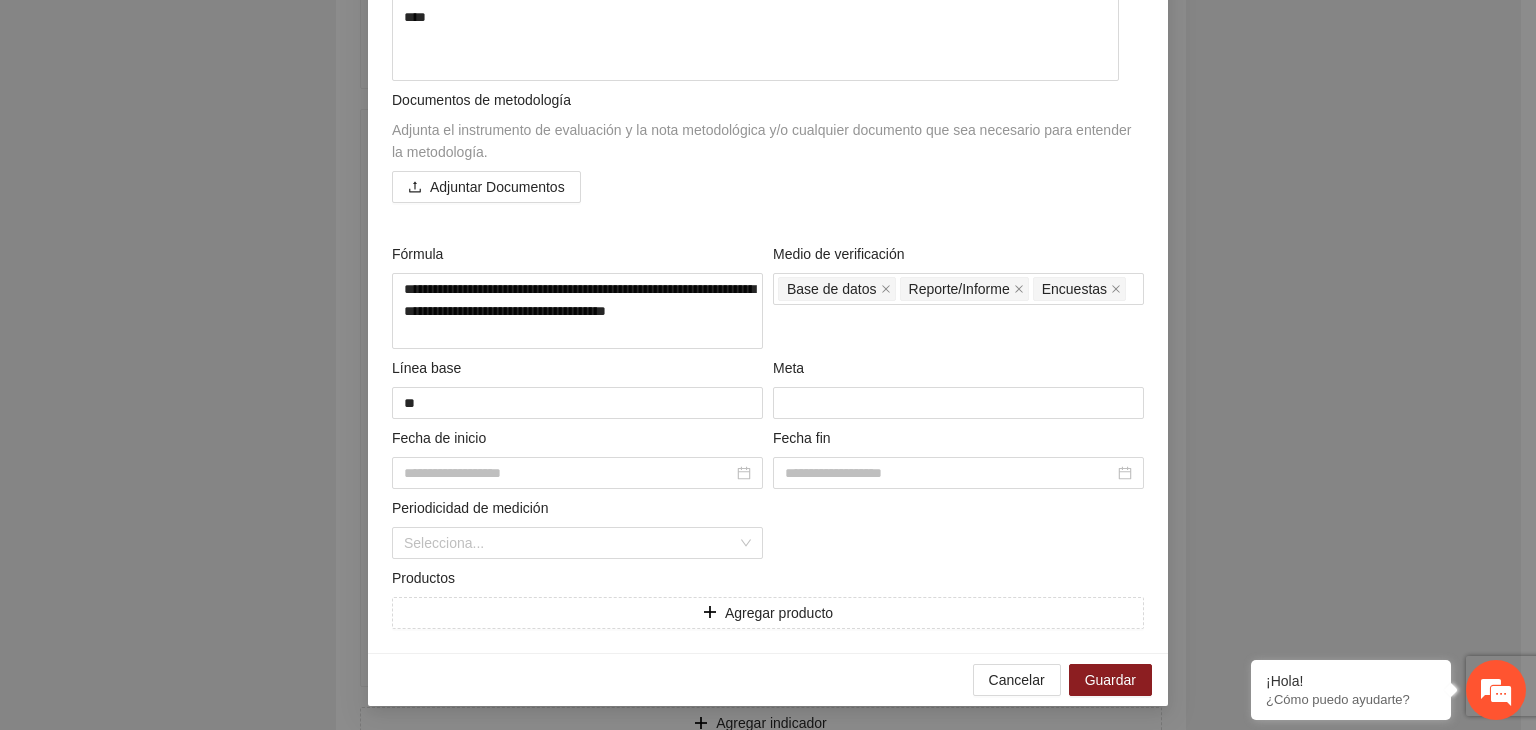 click on "**********" at bounding box center (768, 365) 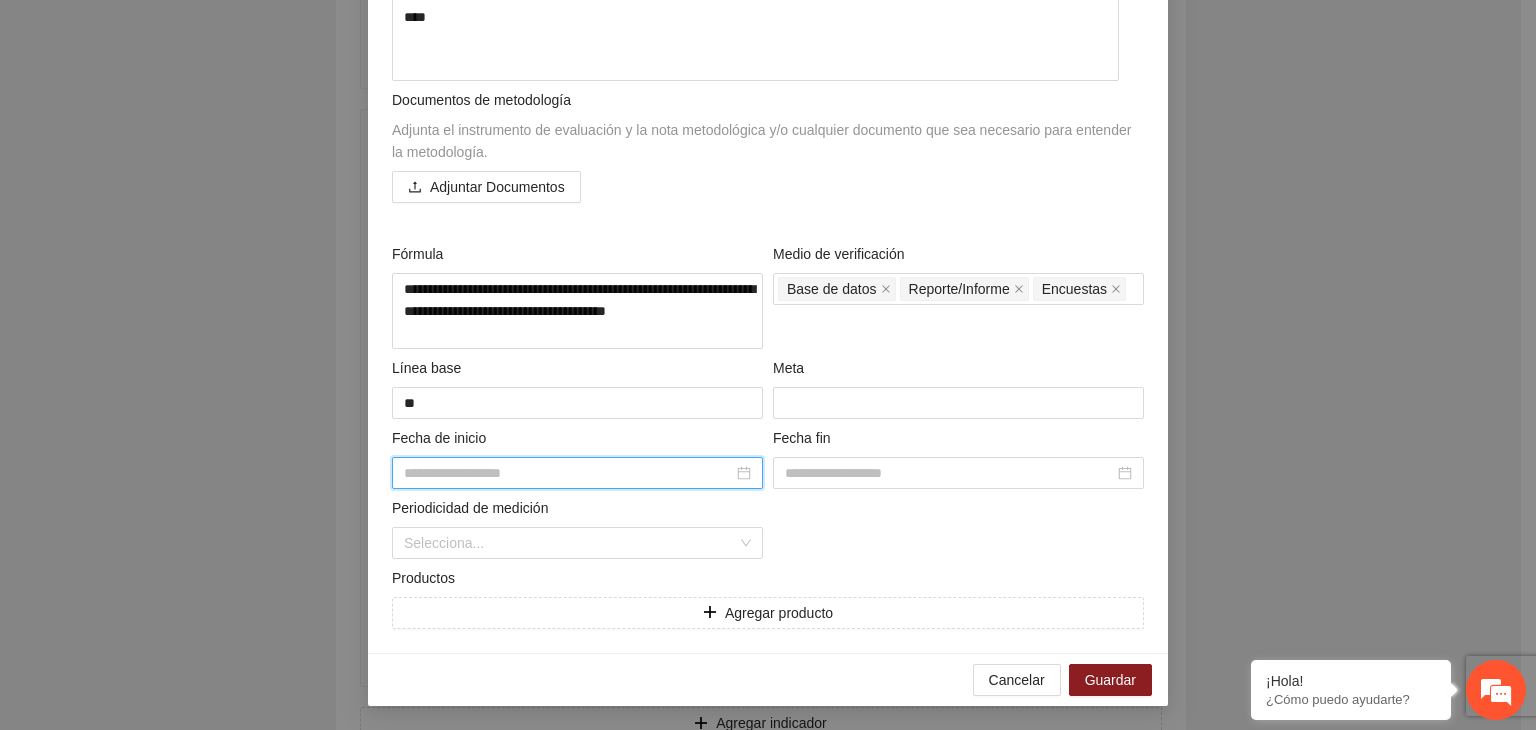 click at bounding box center [568, 473] 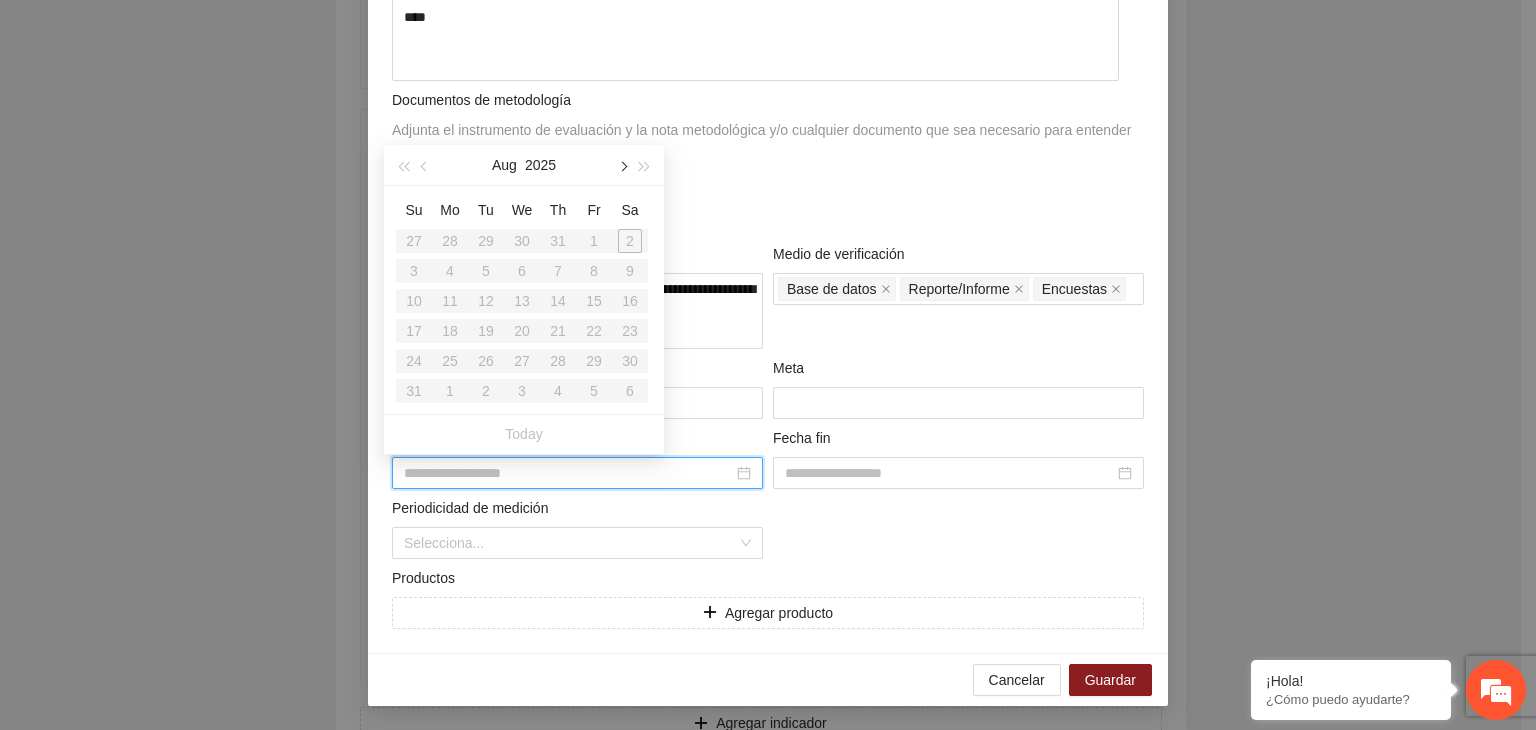 click at bounding box center [622, 167] 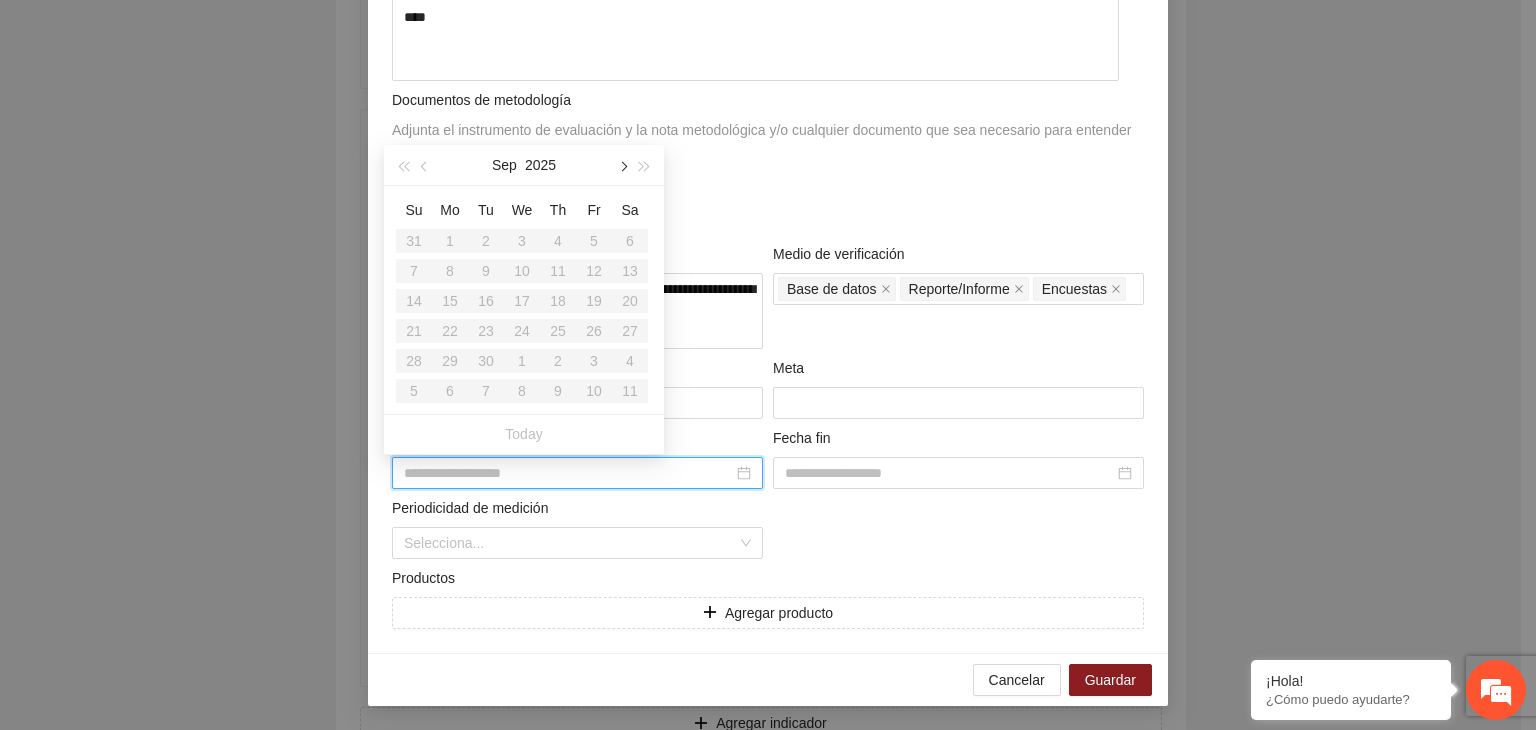 click at bounding box center (622, 167) 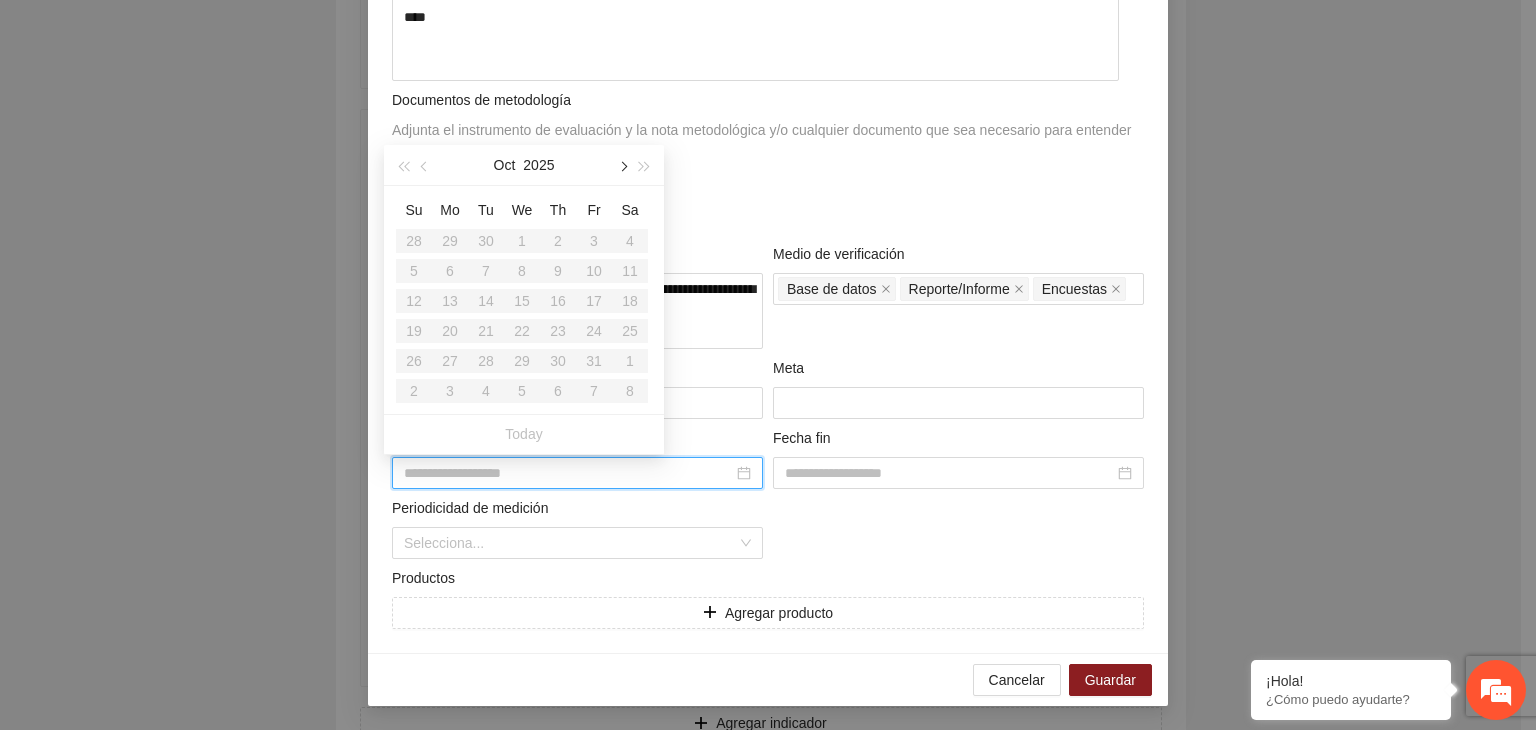 click at bounding box center (622, 167) 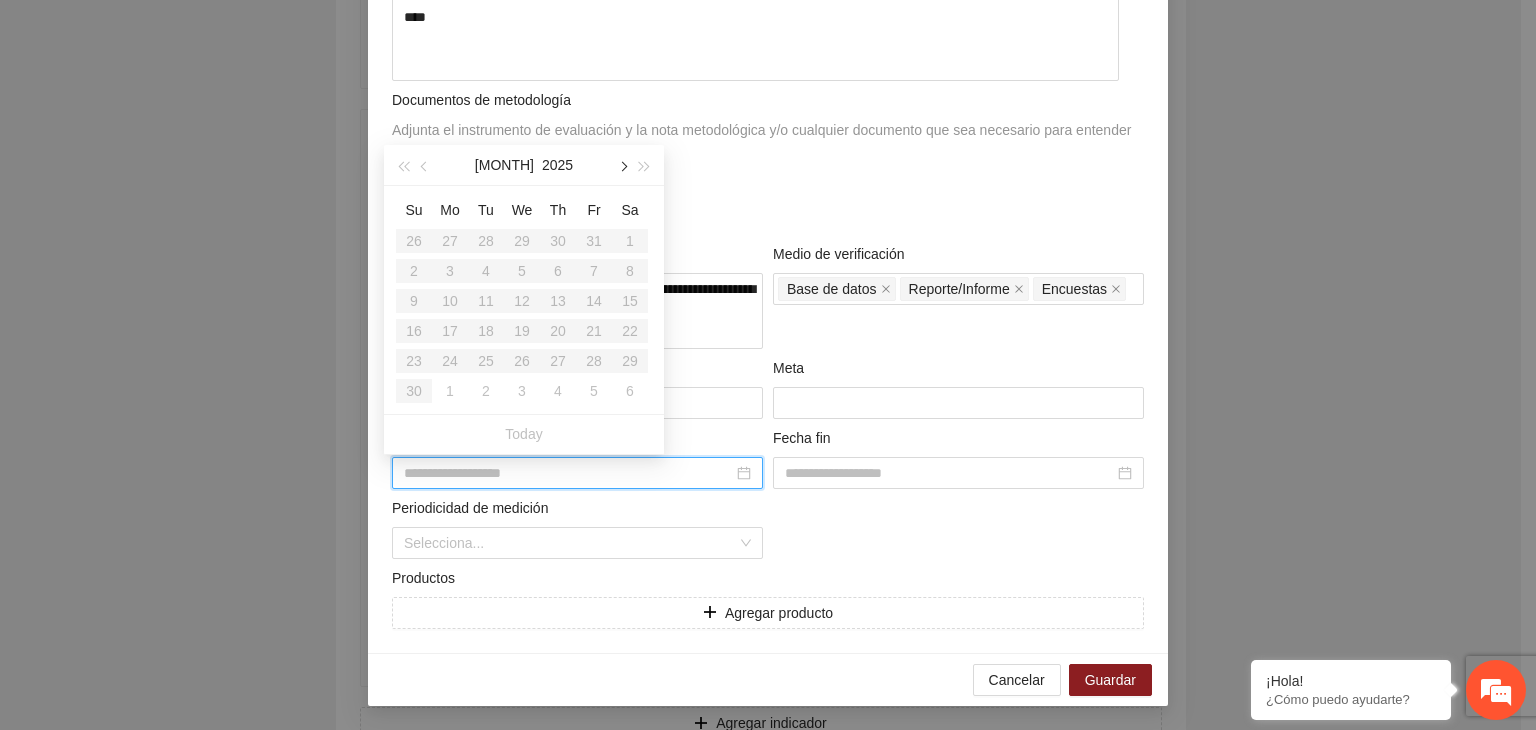 click at bounding box center [622, 167] 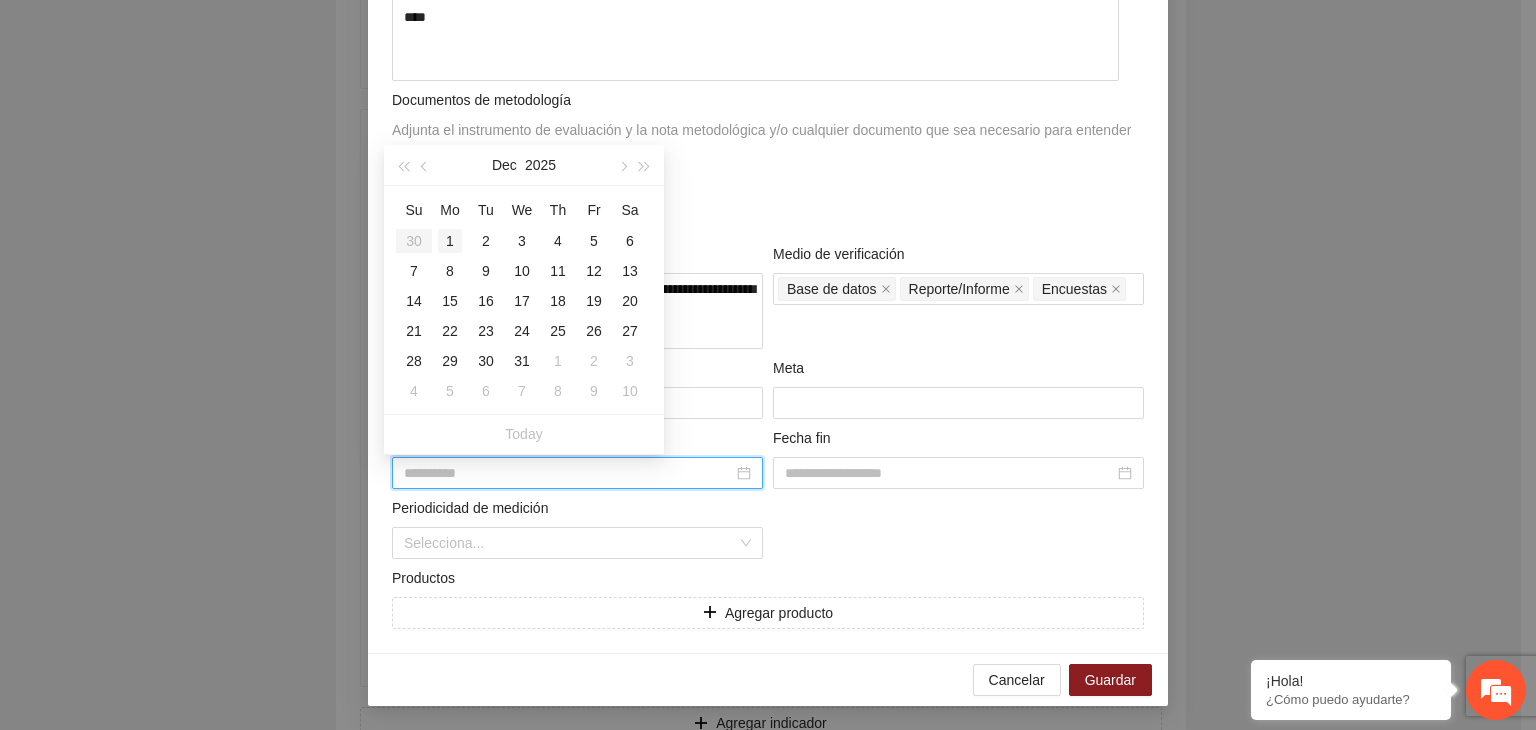 click on "1" at bounding box center [450, 241] 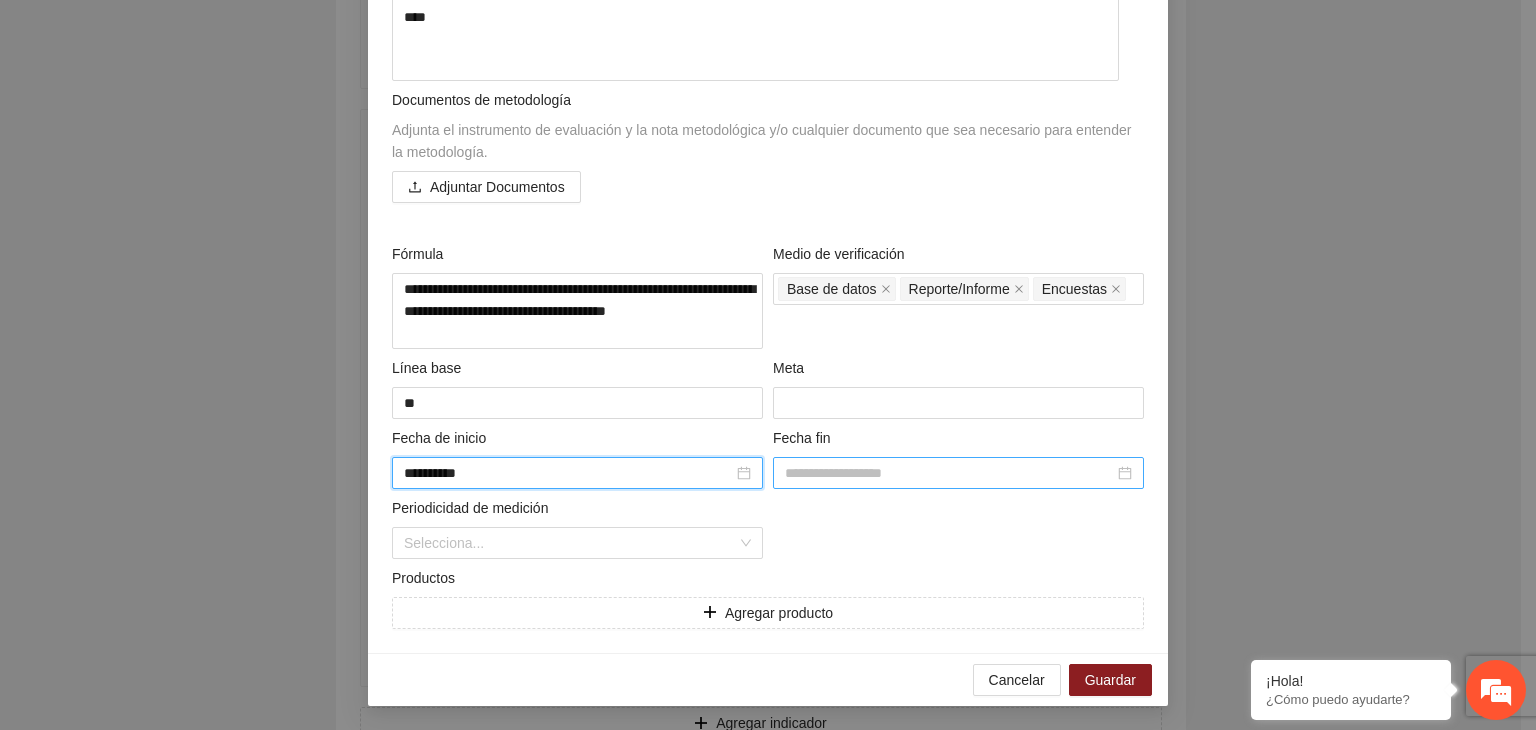 click at bounding box center (949, 473) 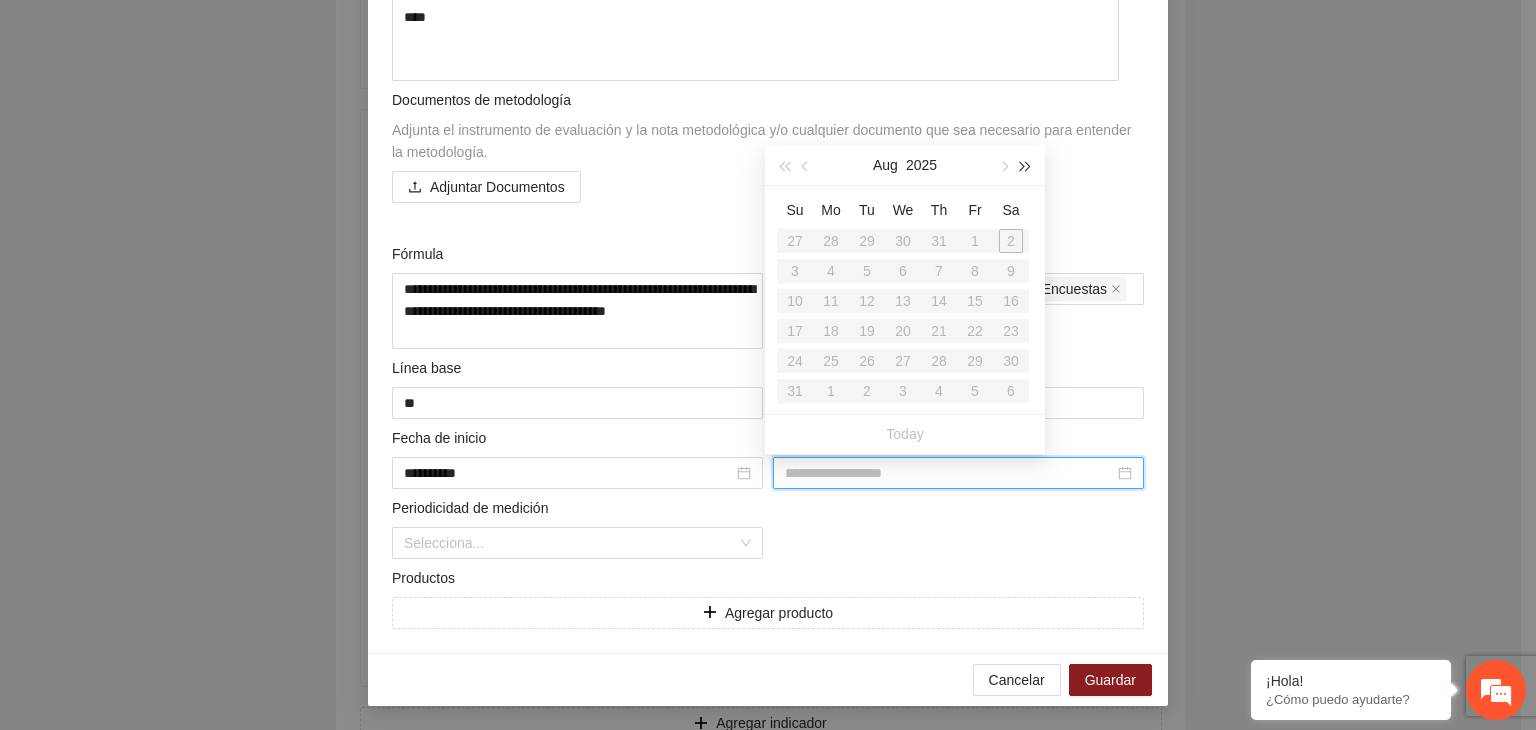 click at bounding box center (1026, 165) 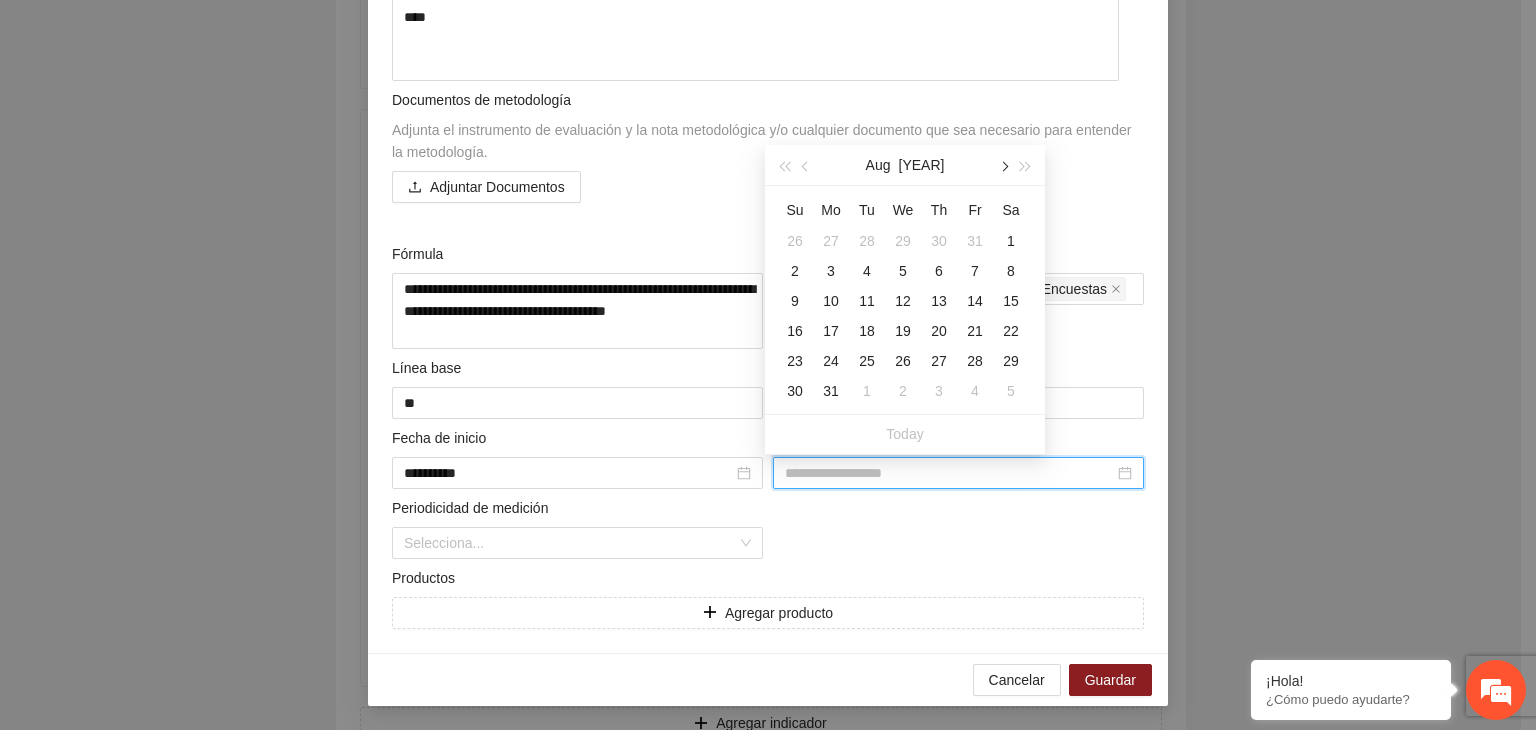 click at bounding box center [1003, 167] 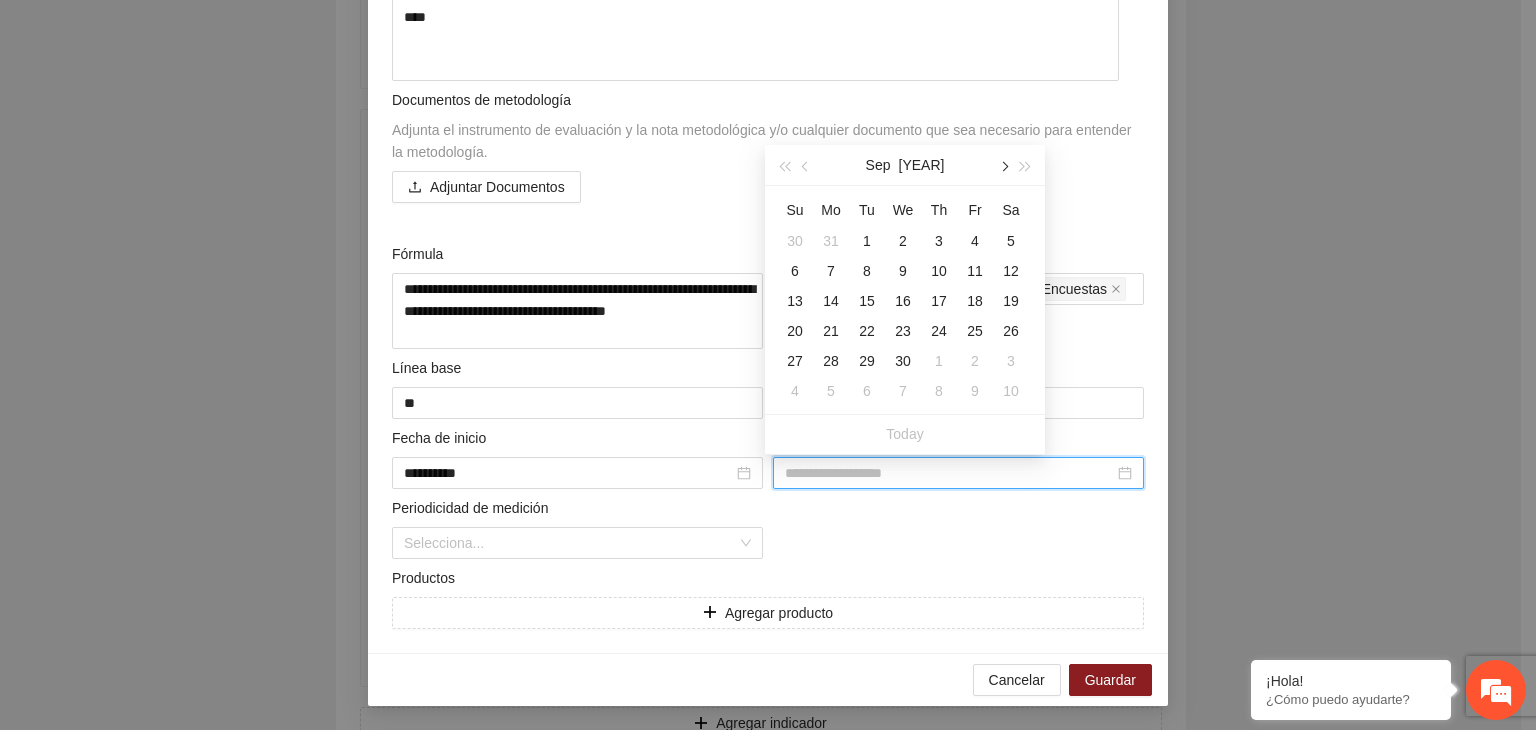 click at bounding box center (1003, 167) 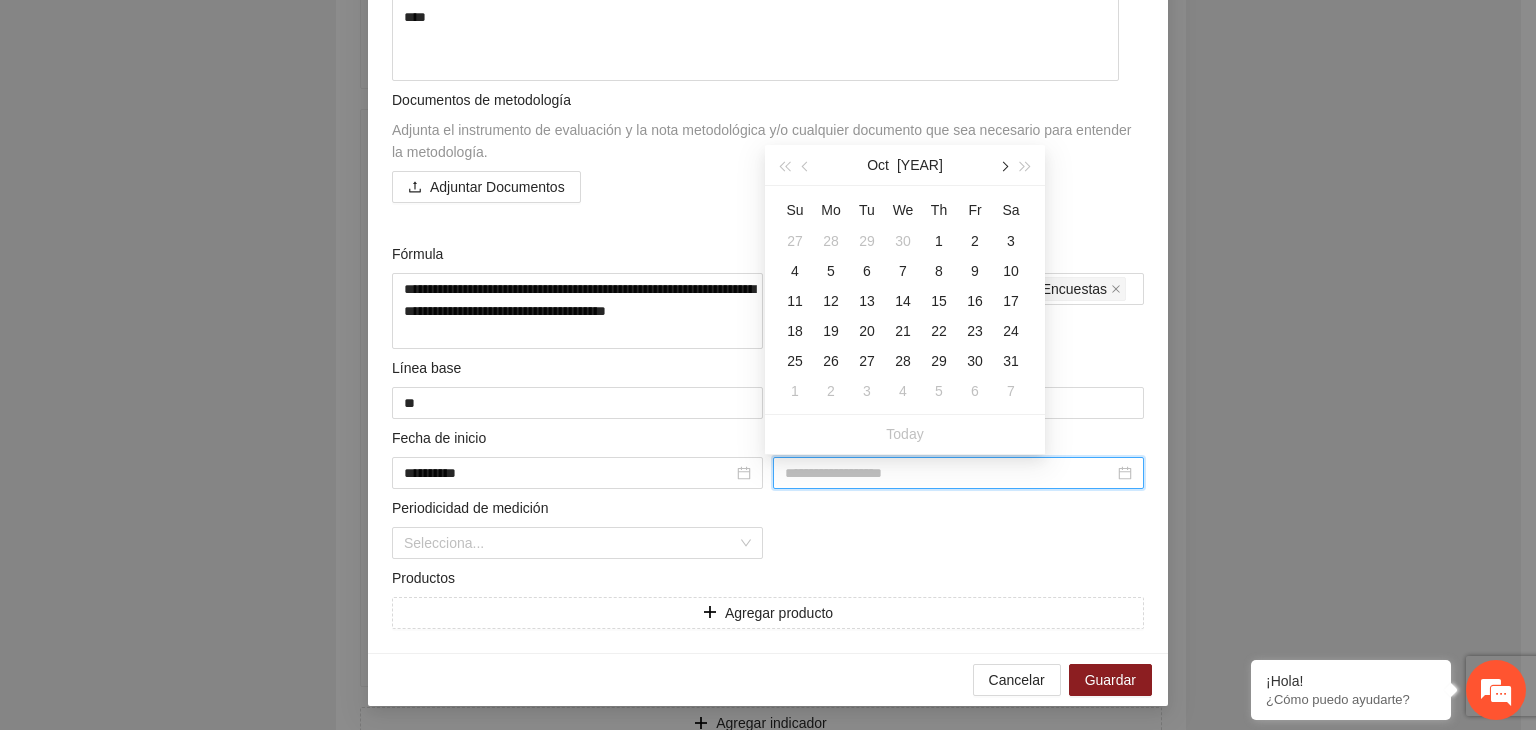 click at bounding box center (1003, 167) 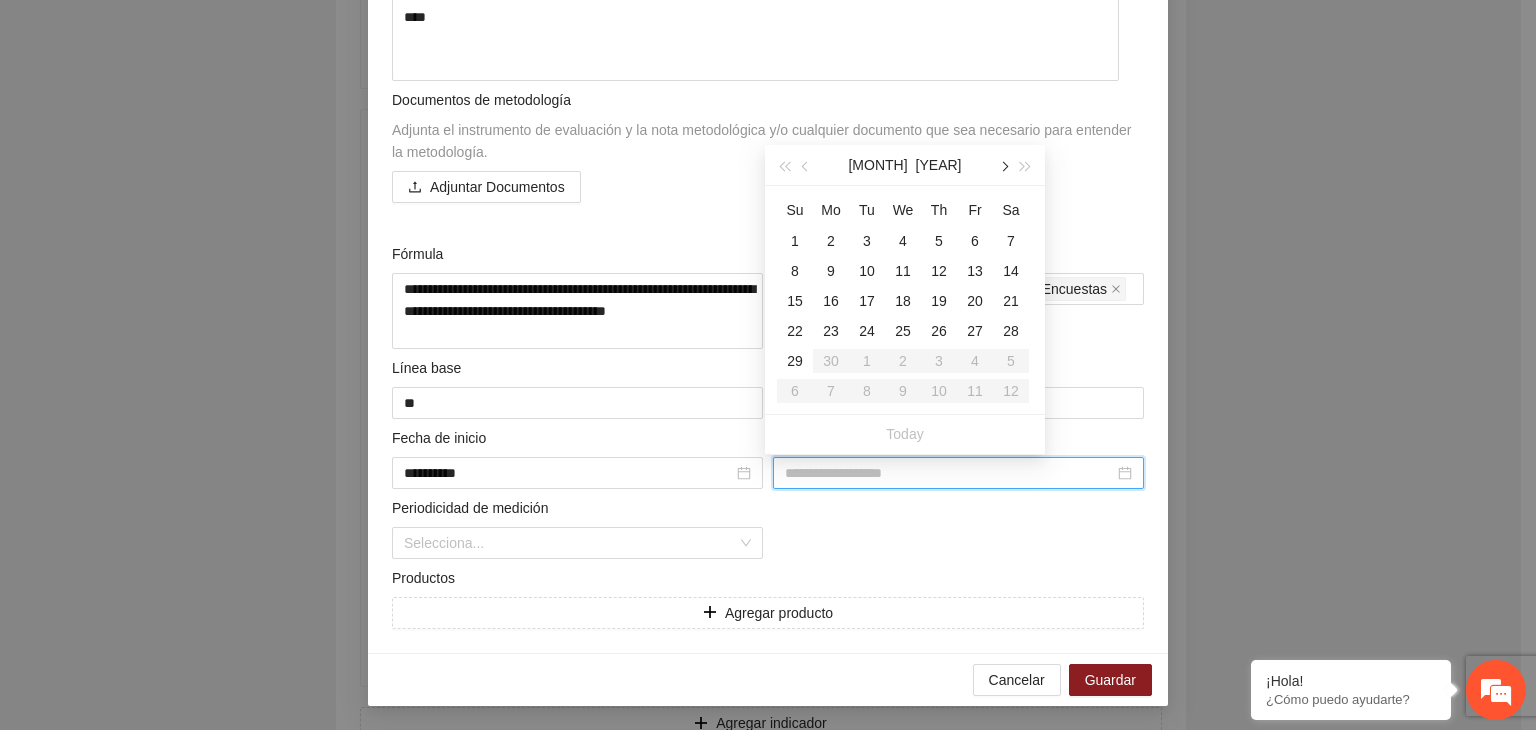 click at bounding box center (1003, 167) 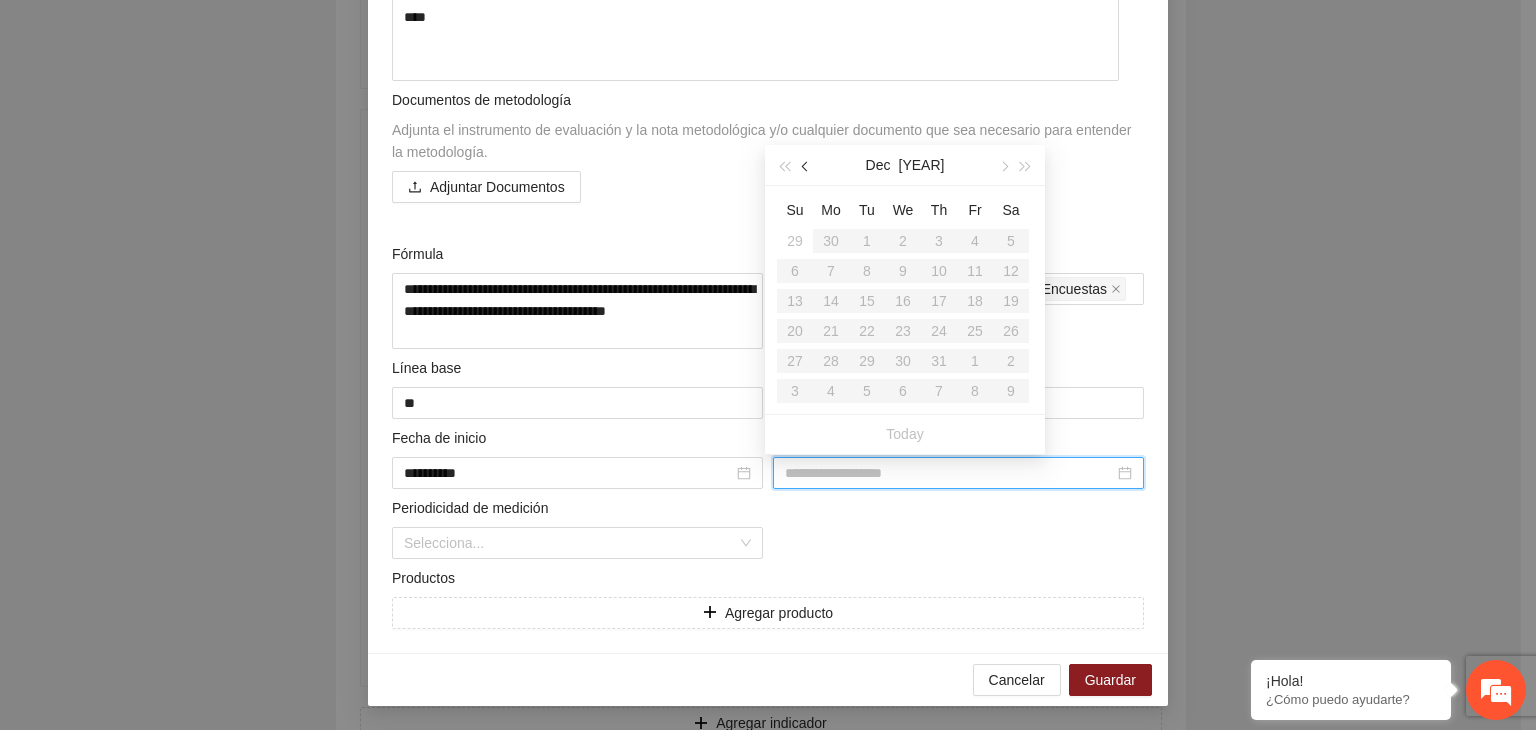 click at bounding box center (807, 167) 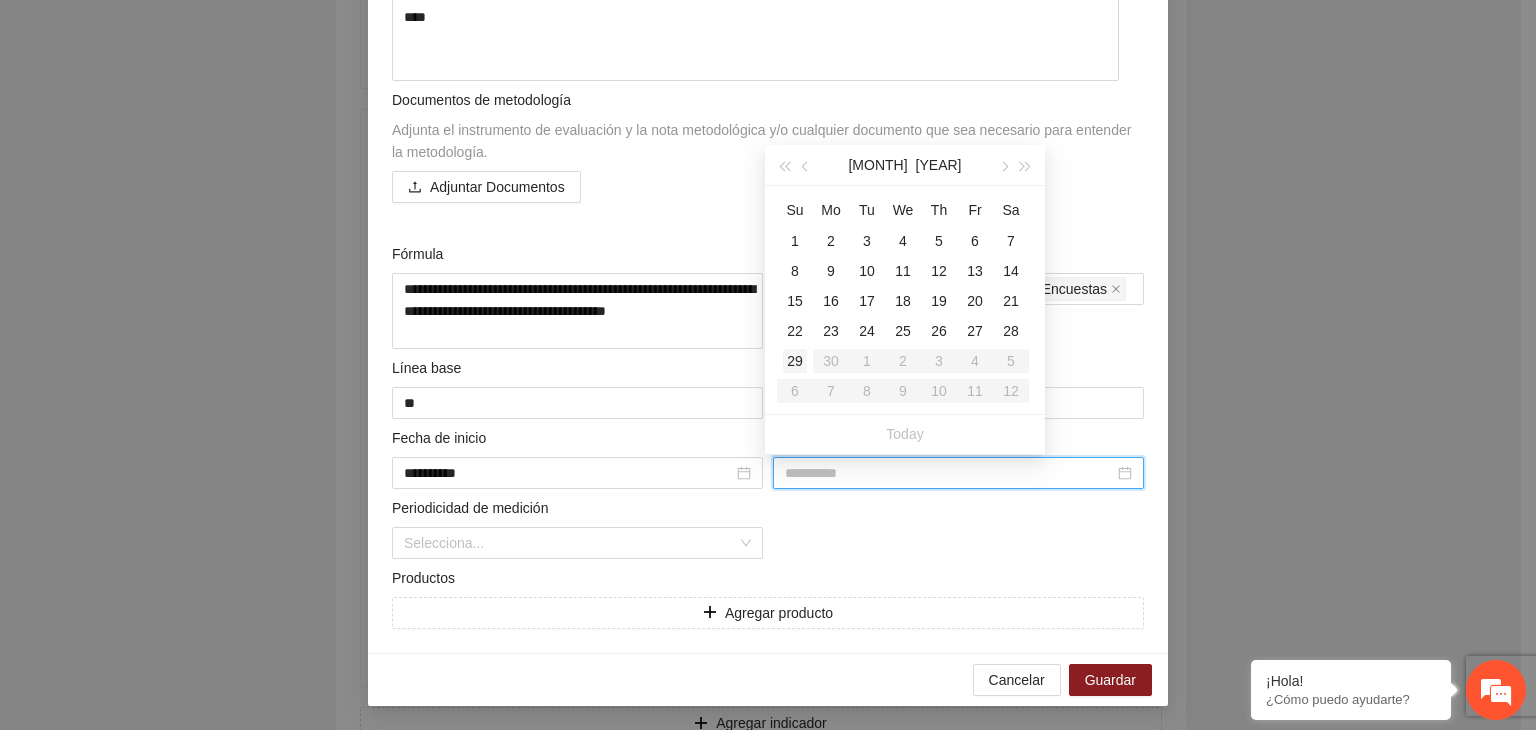 click on "29" at bounding box center [795, 361] 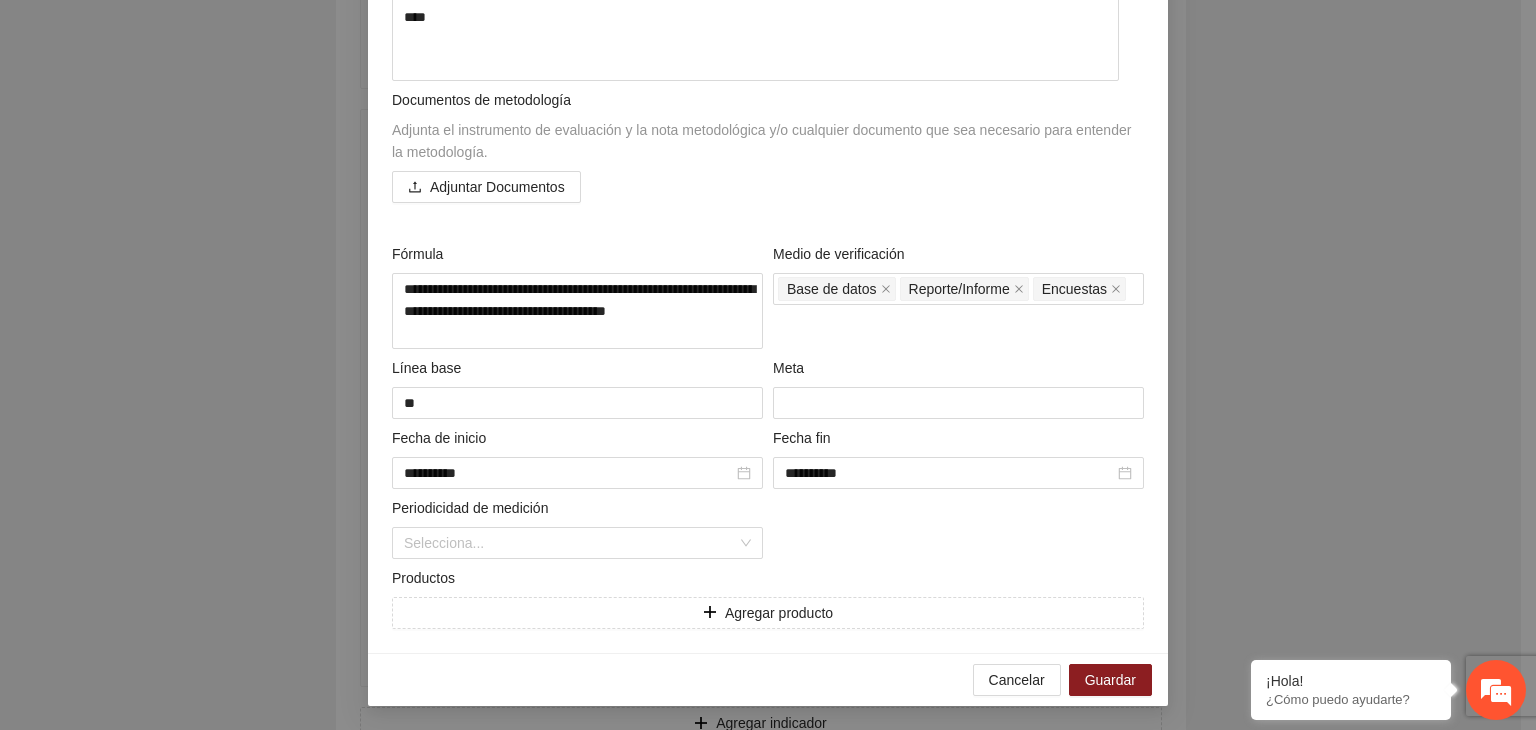 click on "**********" at bounding box center [768, 365] 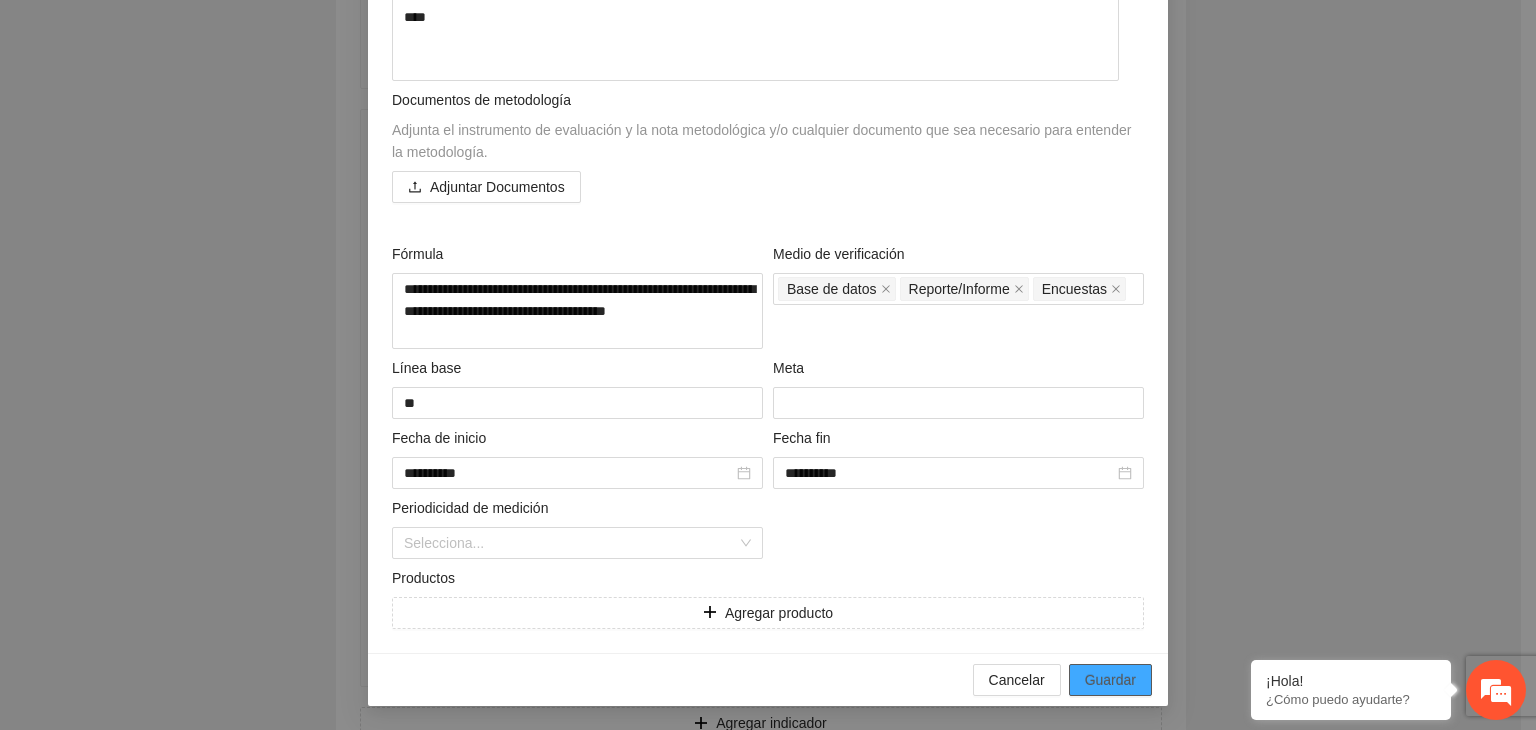 click on "Guardar" at bounding box center [1110, 680] 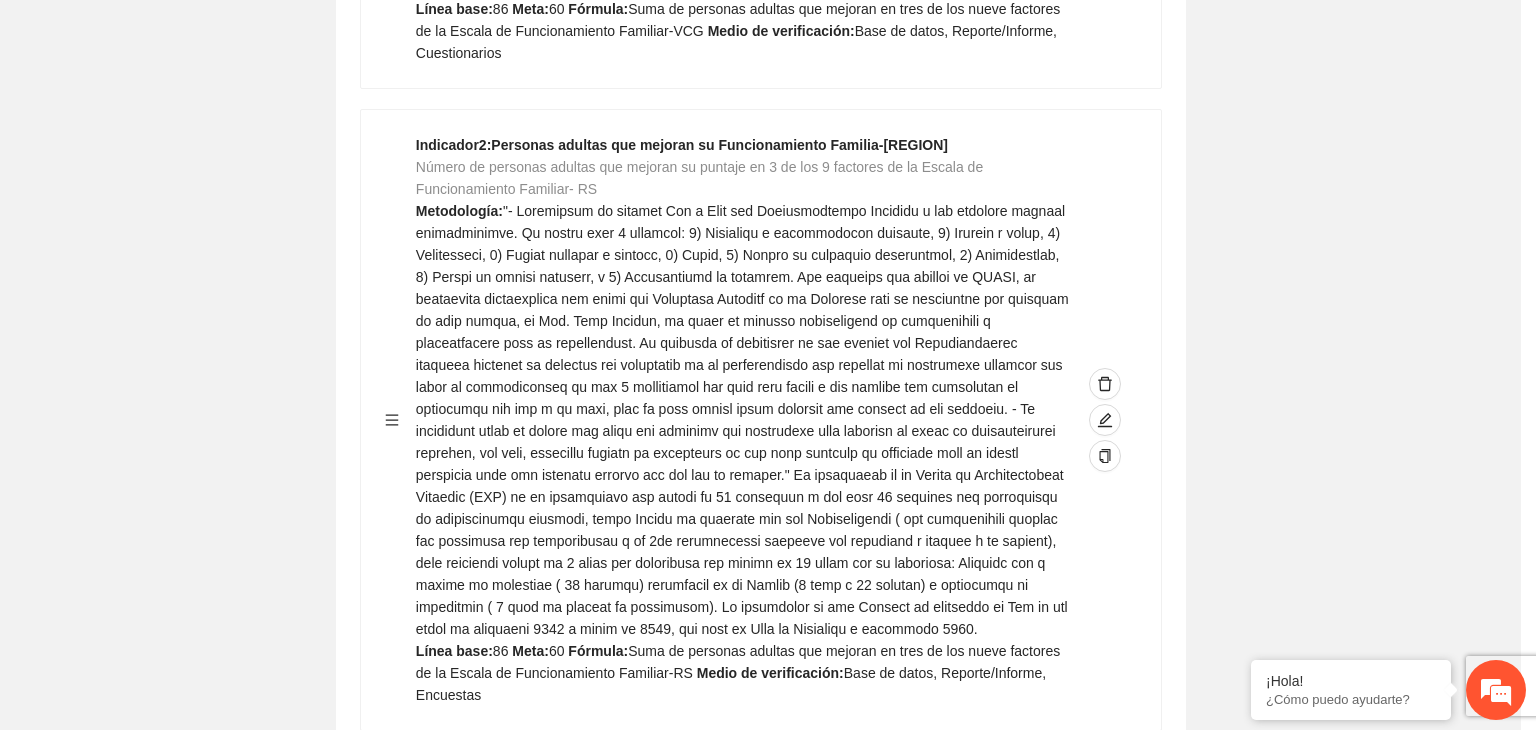 scroll, scrollTop: 5939, scrollLeft: 0, axis: vertical 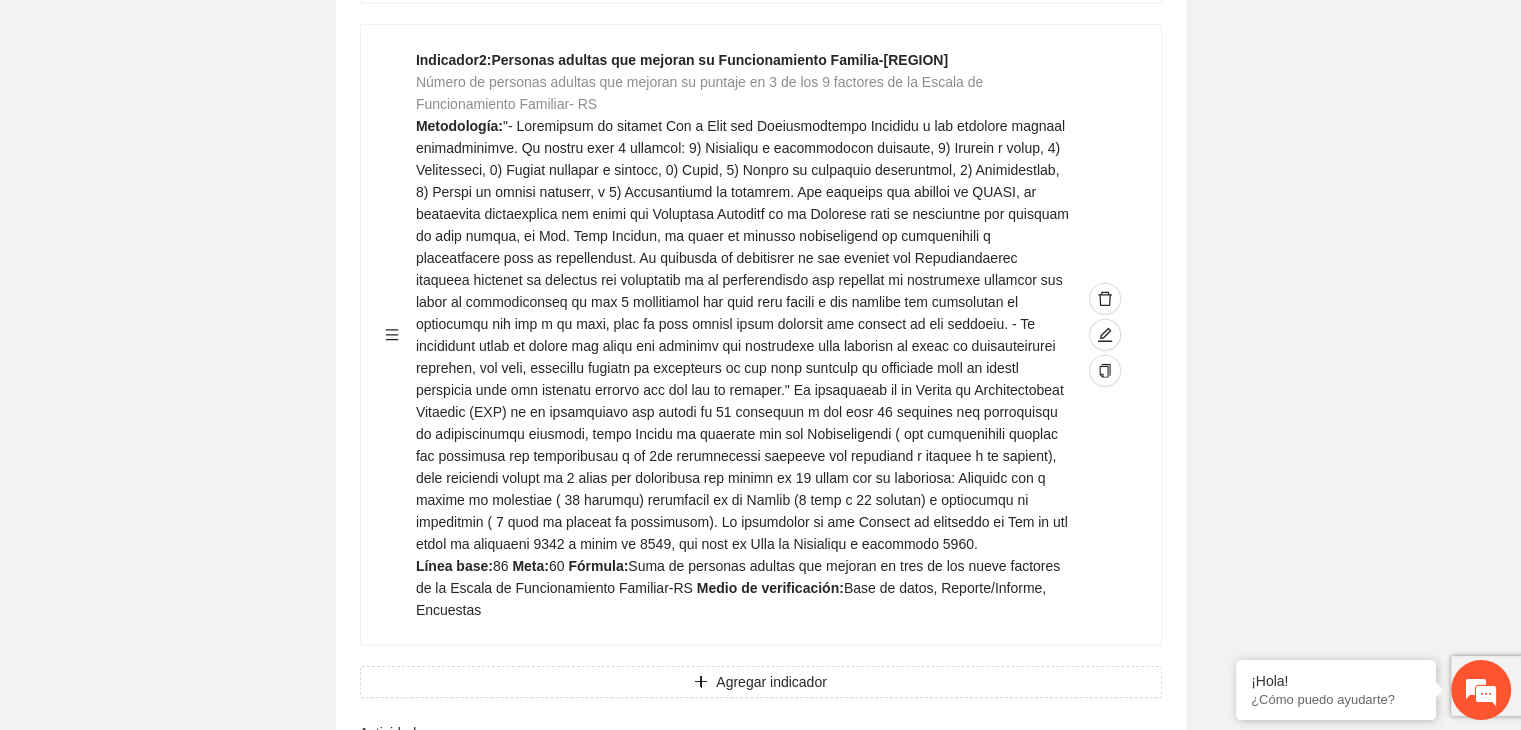 click on "Objetivo específico 1 Mejorar la funcionalidad familiar como factor de protección de la violencia mediante sesiones mensuales en el hogar y canalizaciones interinstitucionales en familias de primera etapa de intervención Indicadores Indicador 1 : Personas adultas que mejoran su Funcionamiento Familiar - [LOCATION] Número de personas adultas que mejoran su puntaje en 3 de los 9 factores de la Escala de Funcionamiento Familiar- VCG Metodología: Línea base: 86 Meta: 60 Fórmula: Suma de personas adultas que mejoran en tres de los nueve factores de la Escala de Funcionamiento Familiar-VCG Medio de verificación: Base de datos, Reporte/Informe, Cuestionarios 0 Indicador 2 : Personas adultas que mejoran su Funcionamiento Familia-[LOCATION] Número de personas adultas que mejoran su puntaje en 3 de los 9 factores de la Escala de Funcionamiento Familiar- RS Metodología: Línea base: 86 Meta: 60 Fórmula: Medio de verificación: Agregar indicador" at bounding box center [761, 17] 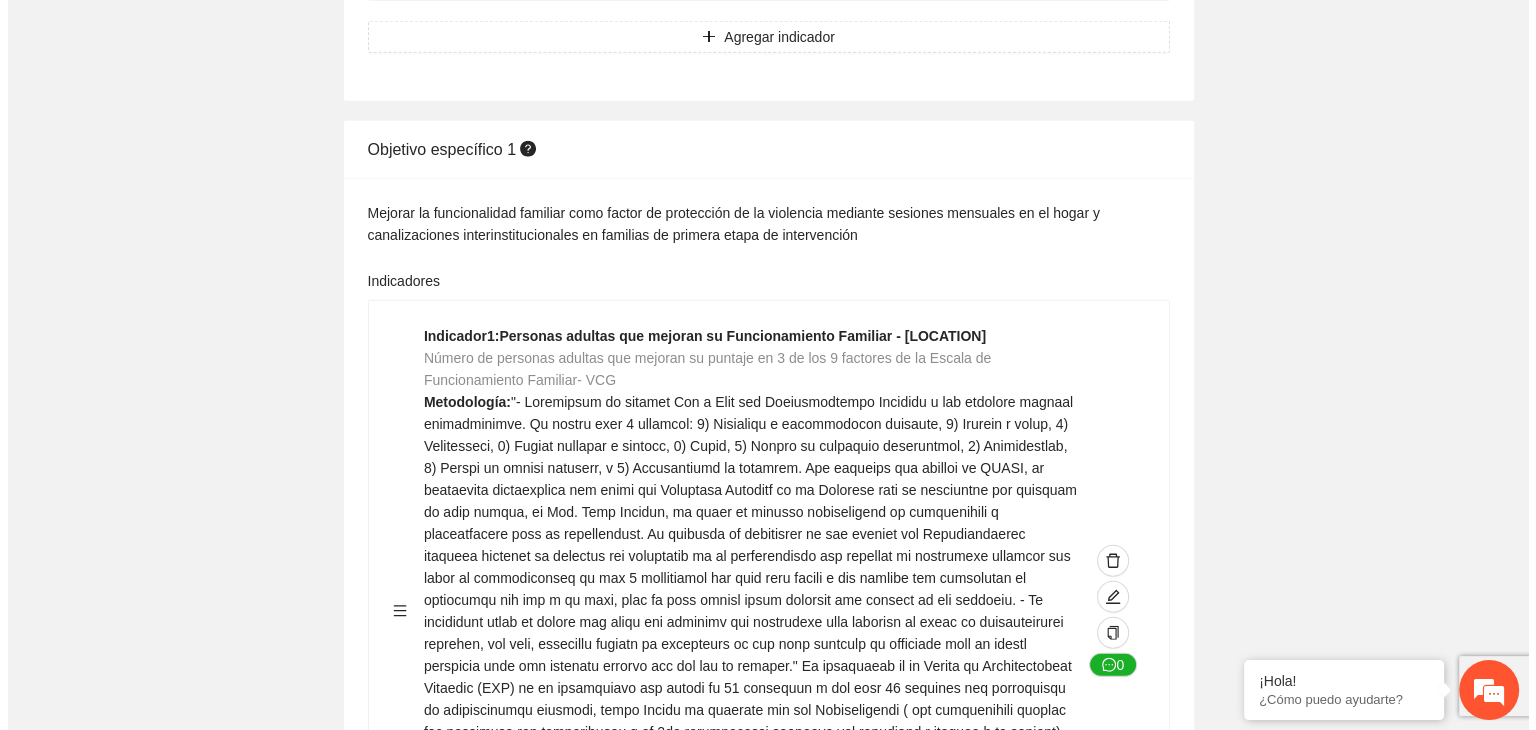 scroll, scrollTop: 5082, scrollLeft: 0, axis: vertical 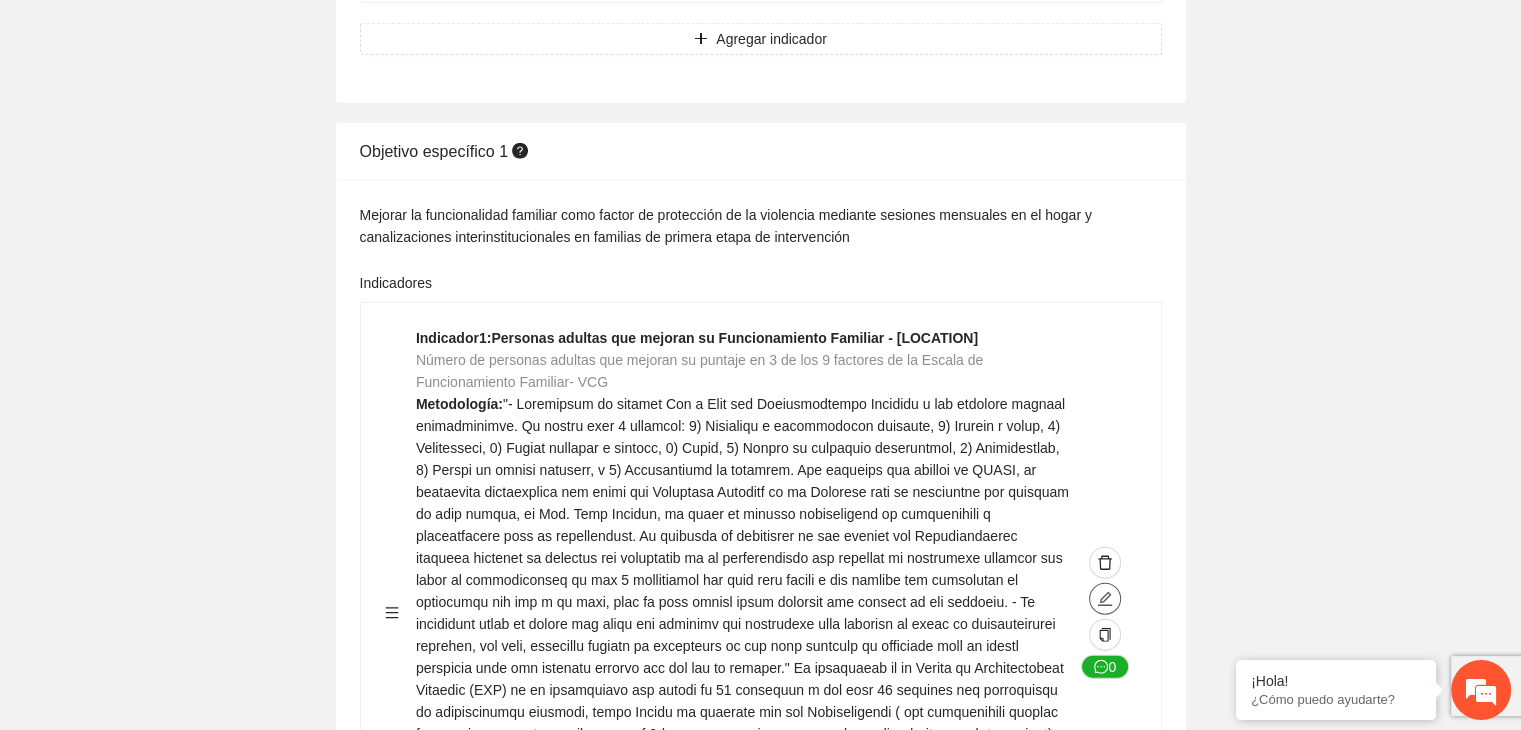 click 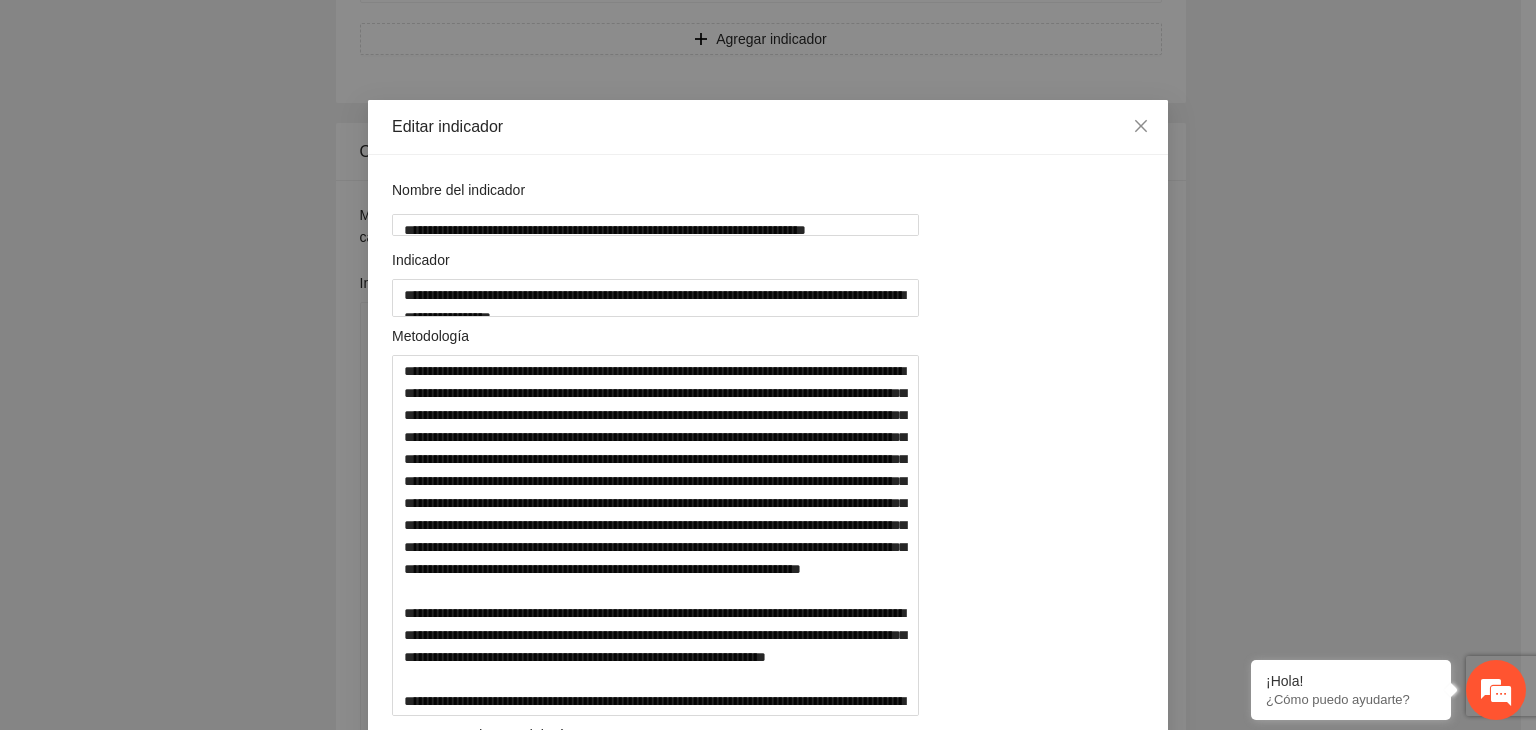 click on "**********" at bounding box center (768, 365) 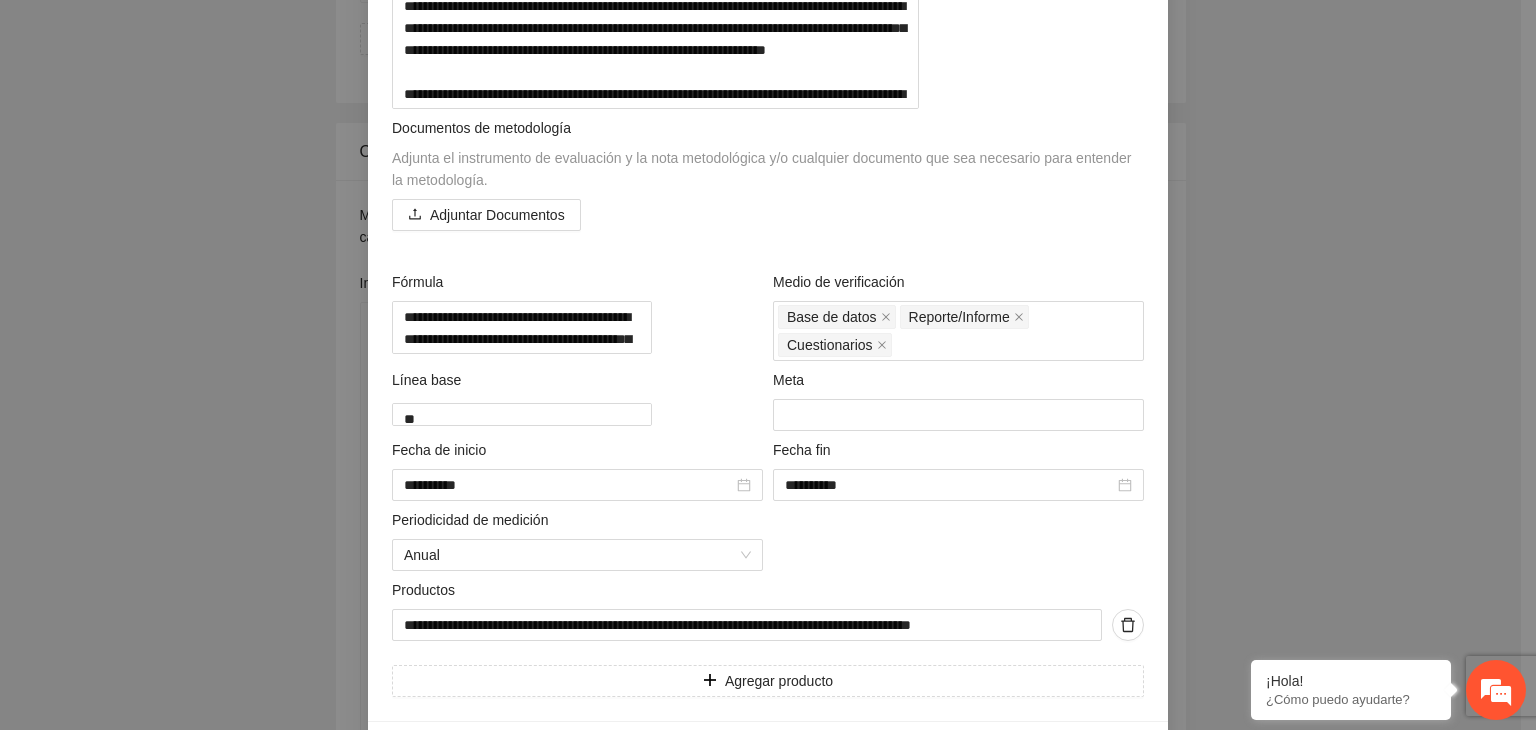 scroll, scrollTop: 860, scrollLeft: 0, axis: vertical 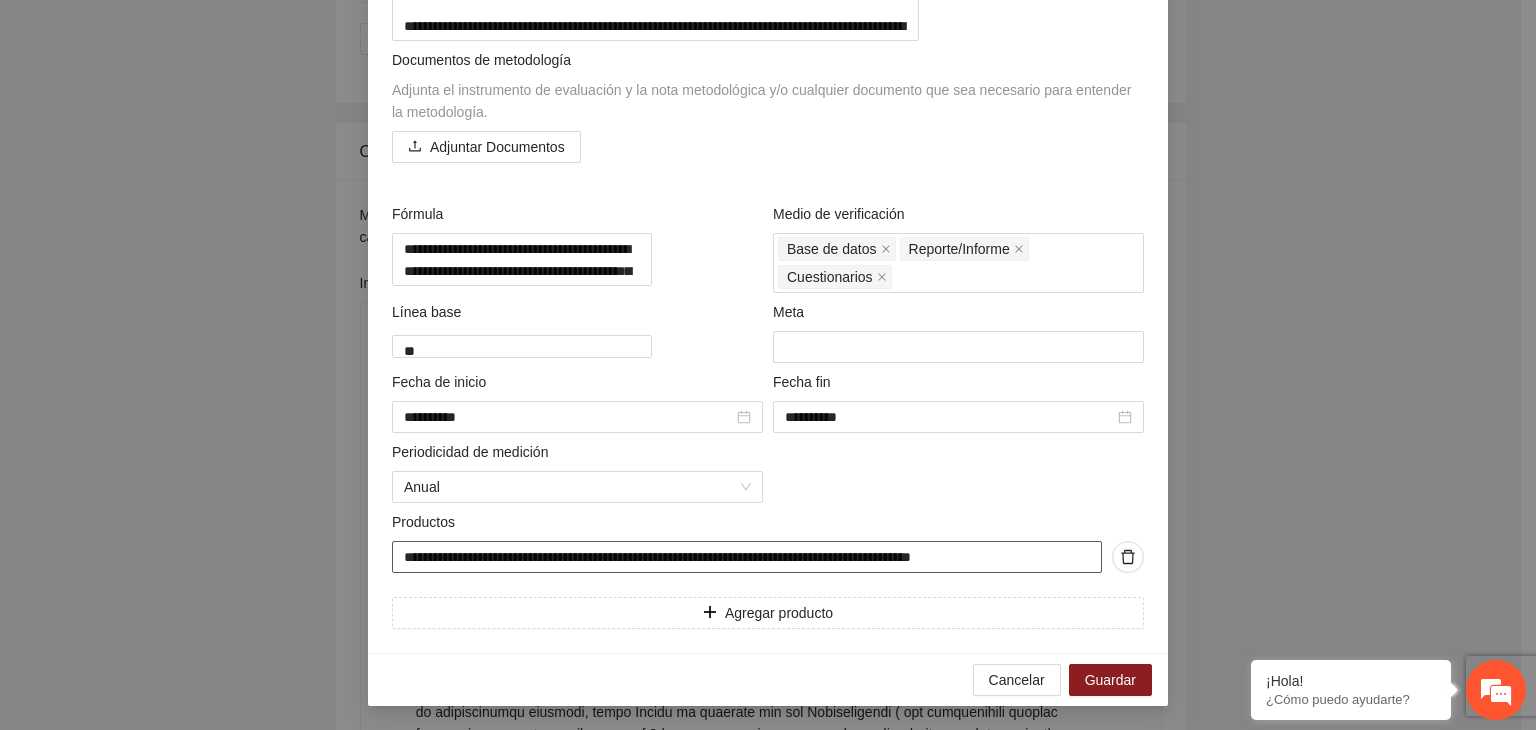 drag, startPoint x: 392, startPoint y: 561, endPoint x: 1302, endPoint y: 633, distance: 912.84393 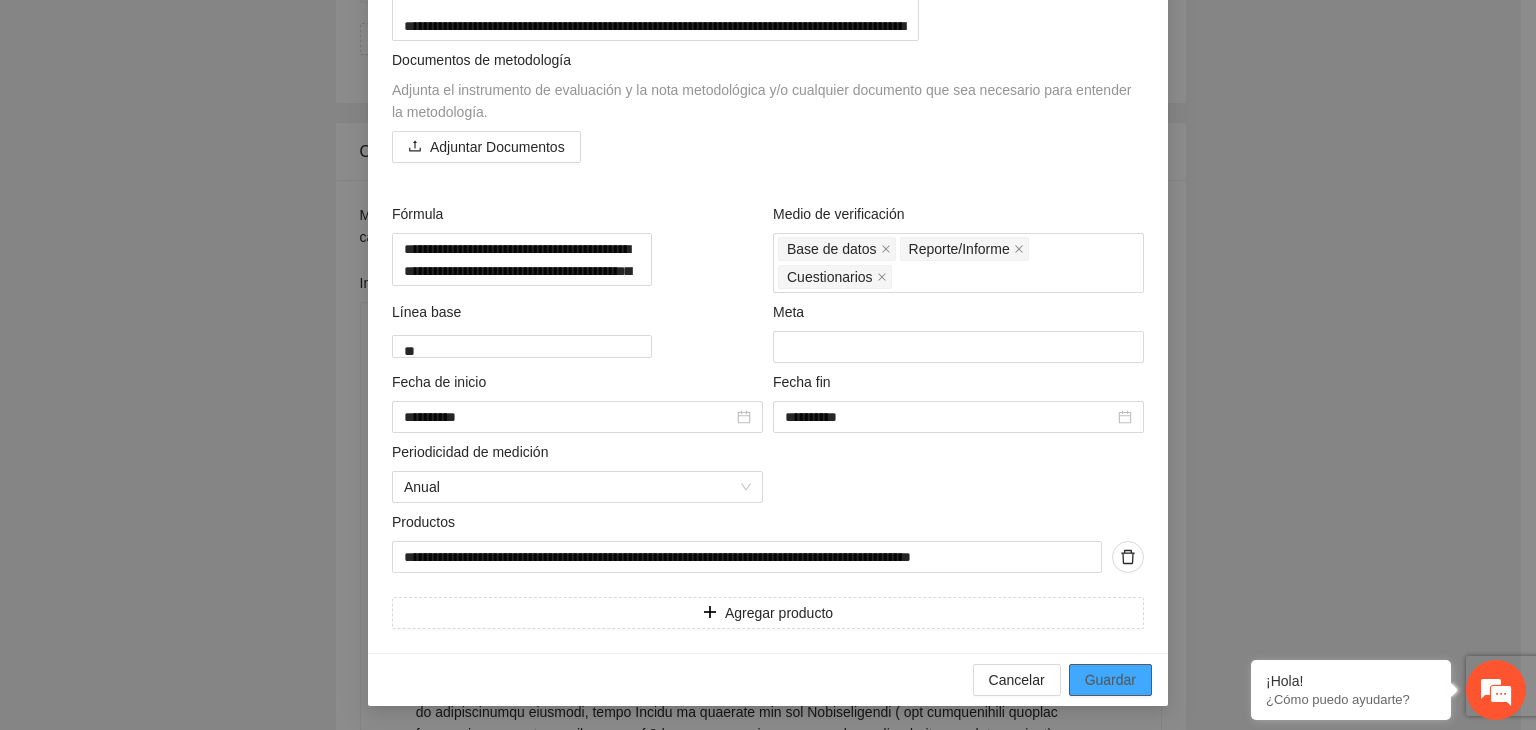 click on "Guardar" at bounding box center [1110, 680] 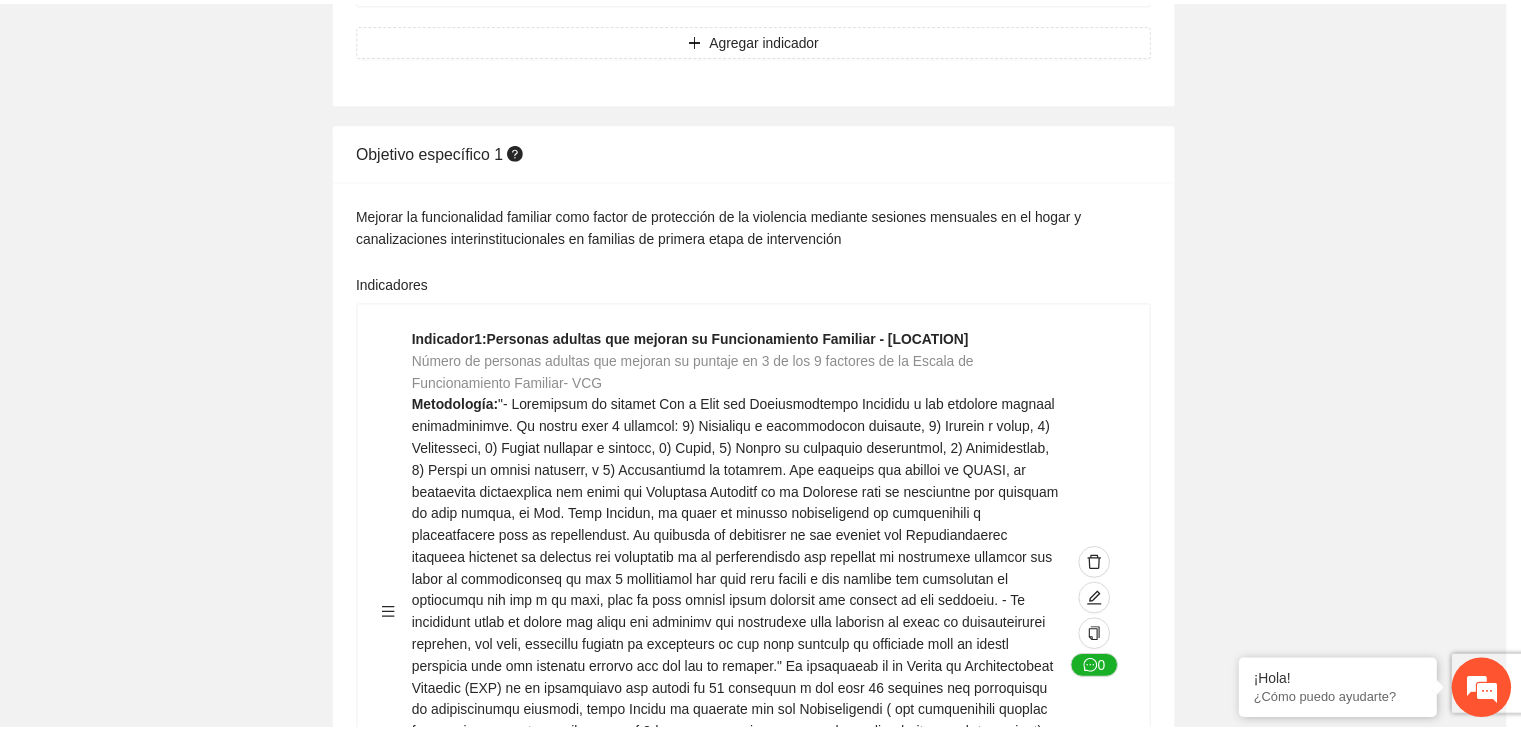 scroll, scrollTop: 156, scrollLeft: 0, axis: vertical 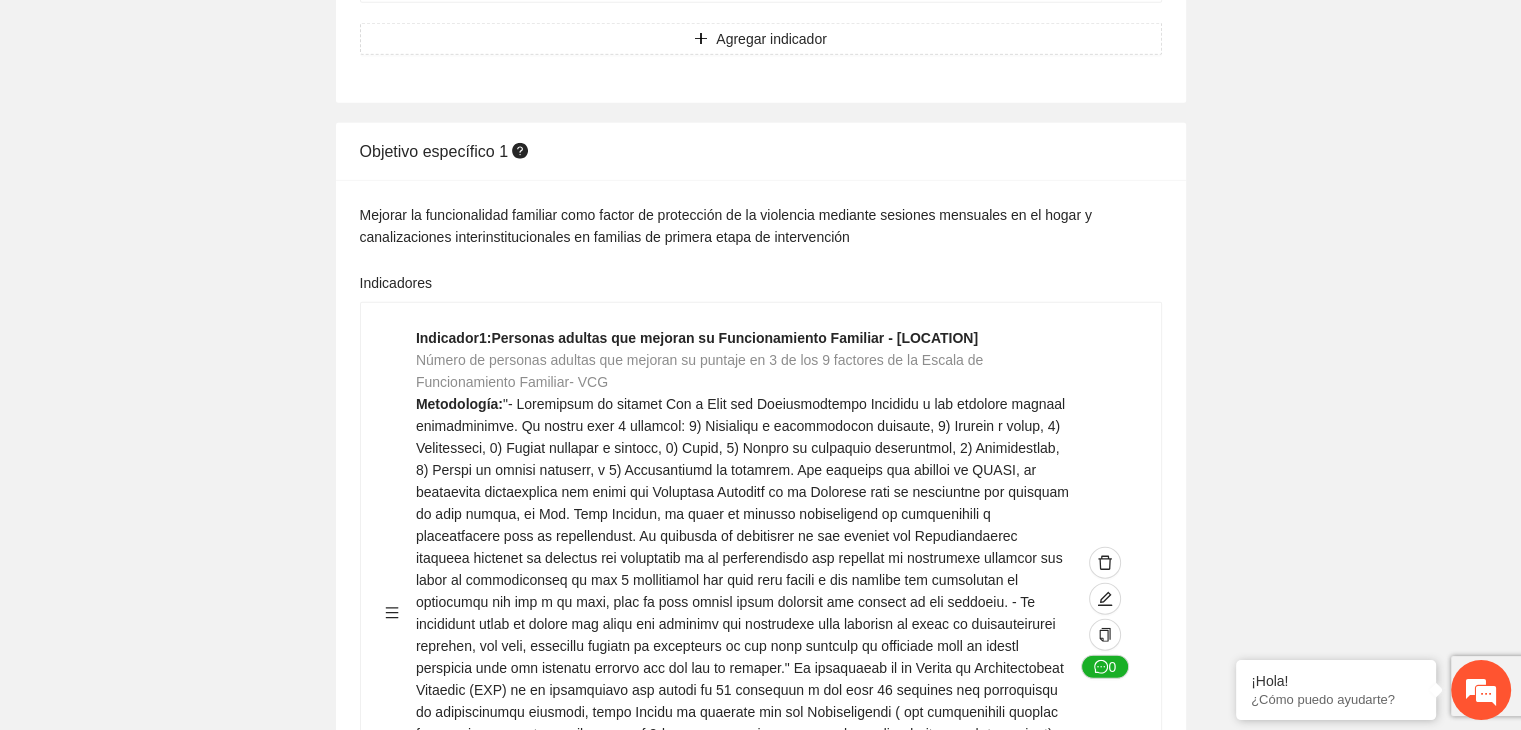 click on "Contribuir a la disminución de incidencia en violencia familiar en las zonas de Punta Oriente, Cerro Grande y Riberas de Sacramento del Municipio  de [CITY]. Indicadores Indicador  1 :  Violencia familiar disminuyendo en un 5% en Cerro grande Número de carpetas de investigación de Violencia familiar  disminuyendo en un 5% en Cerro grande Metodología:  Se solicita información al Observatorio Ciudadano de FICOSEC sobre el número de carpetas de violencia familiar en las colonias de intervención Línea base:  29   Meta:  25   Fórmula:  Suma de carpetas de investigación de violencia familiar disminuyendo  en un 5% en Punta Oriente   Medio de verificación:  Reporte/Informe 0 Indicador  2 :  Violencia familiar disminuyendo en un 5% en Punta Oriente Número de carpetas de investigación de Violencia familiar  disminuyendo en un 5% en Punta Oriente Metodología:  Línea base:  63   Meta:  56   Fórmula:    Medio de verificación:  Reporte/Informe 0 3 :" at bounding box center [760, -1218] 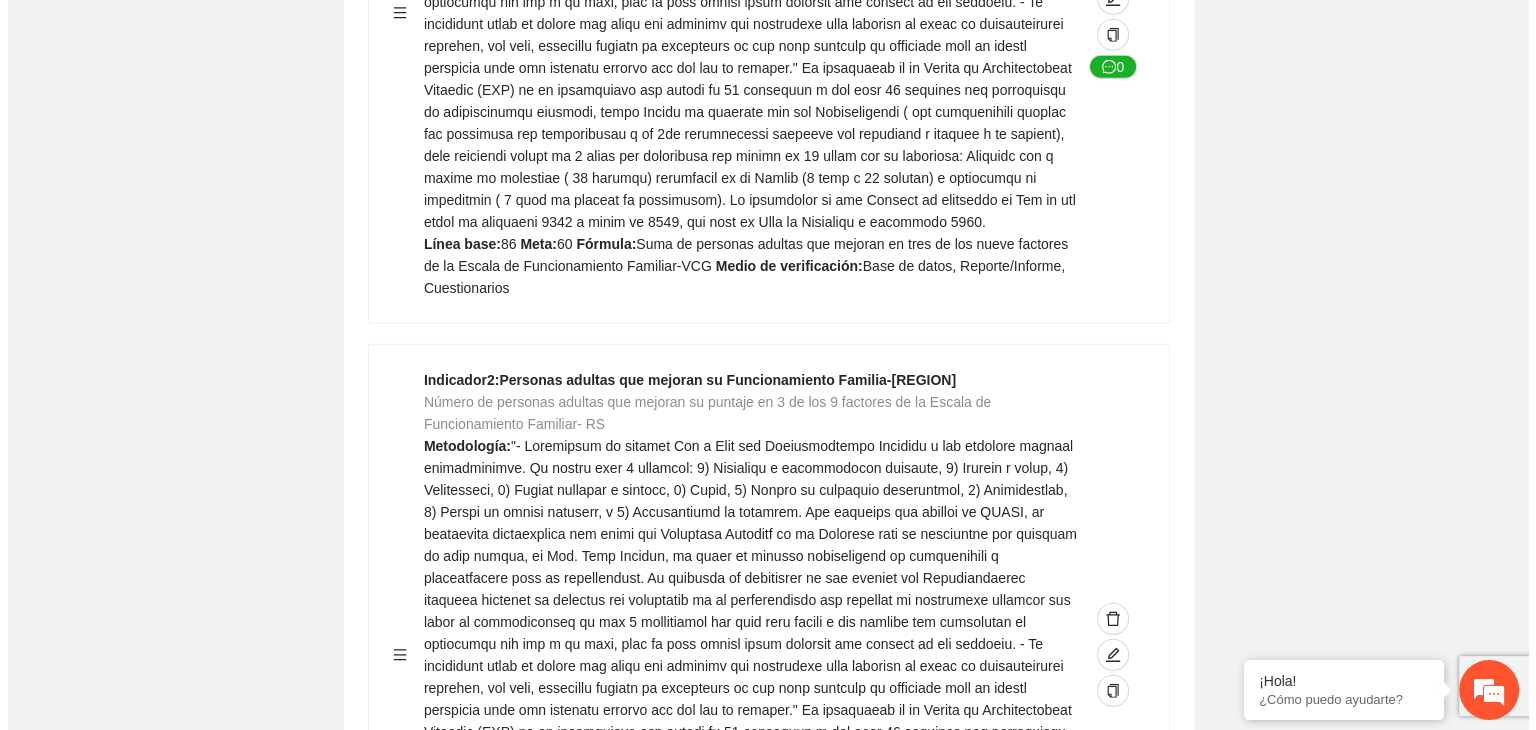 scroll, scrollTop: 5802, scrollLeft: 0, axis: vertical 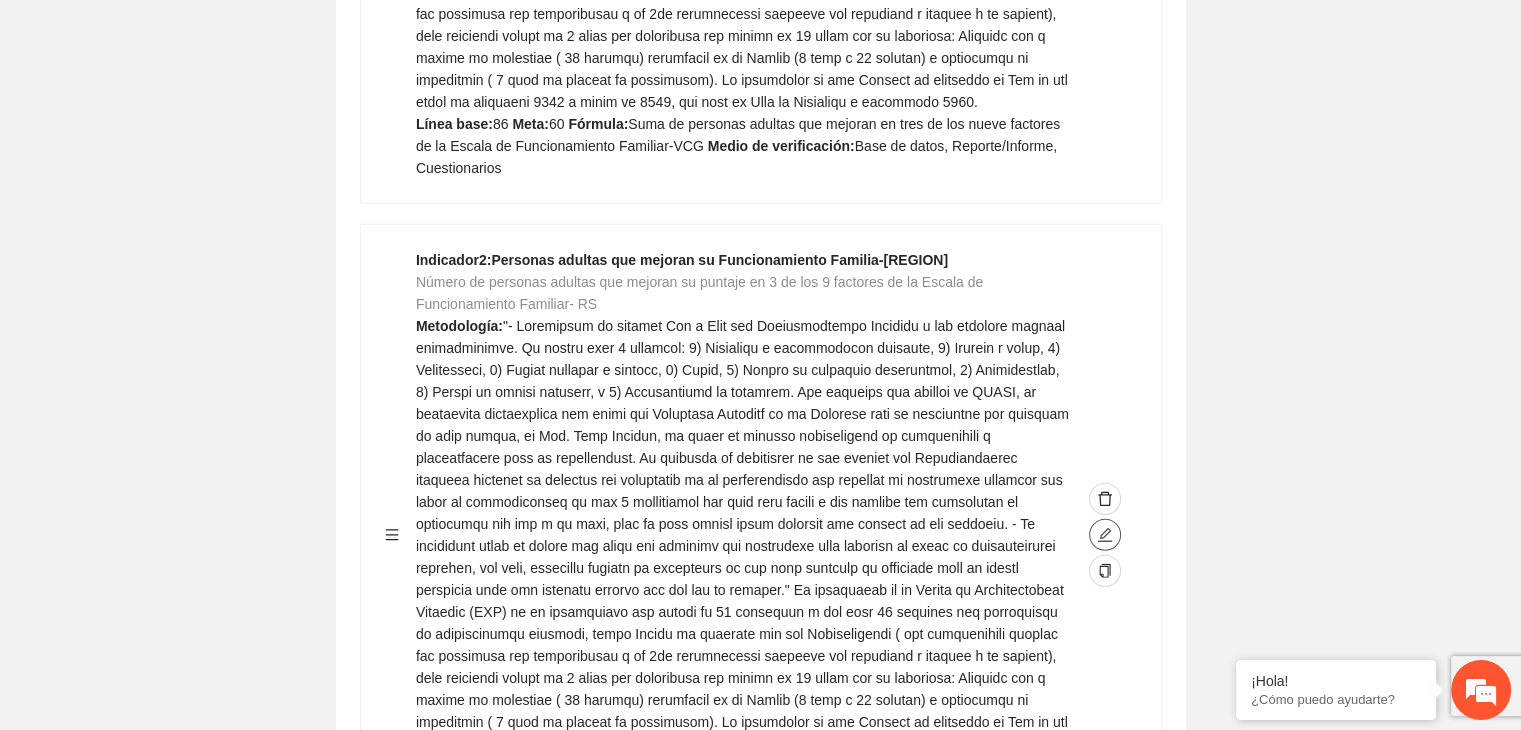 click 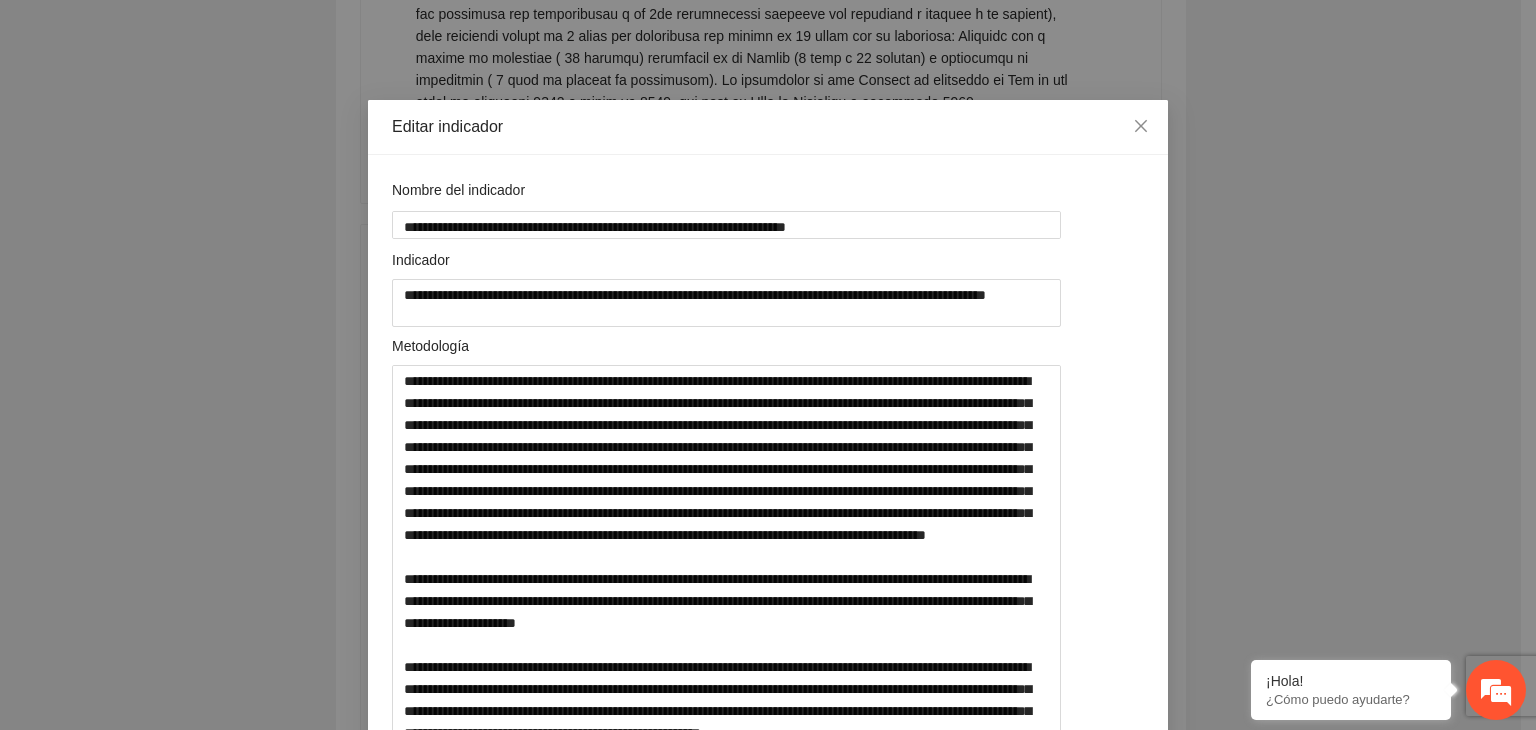 click on "**********" at bounding box center (768, 365) 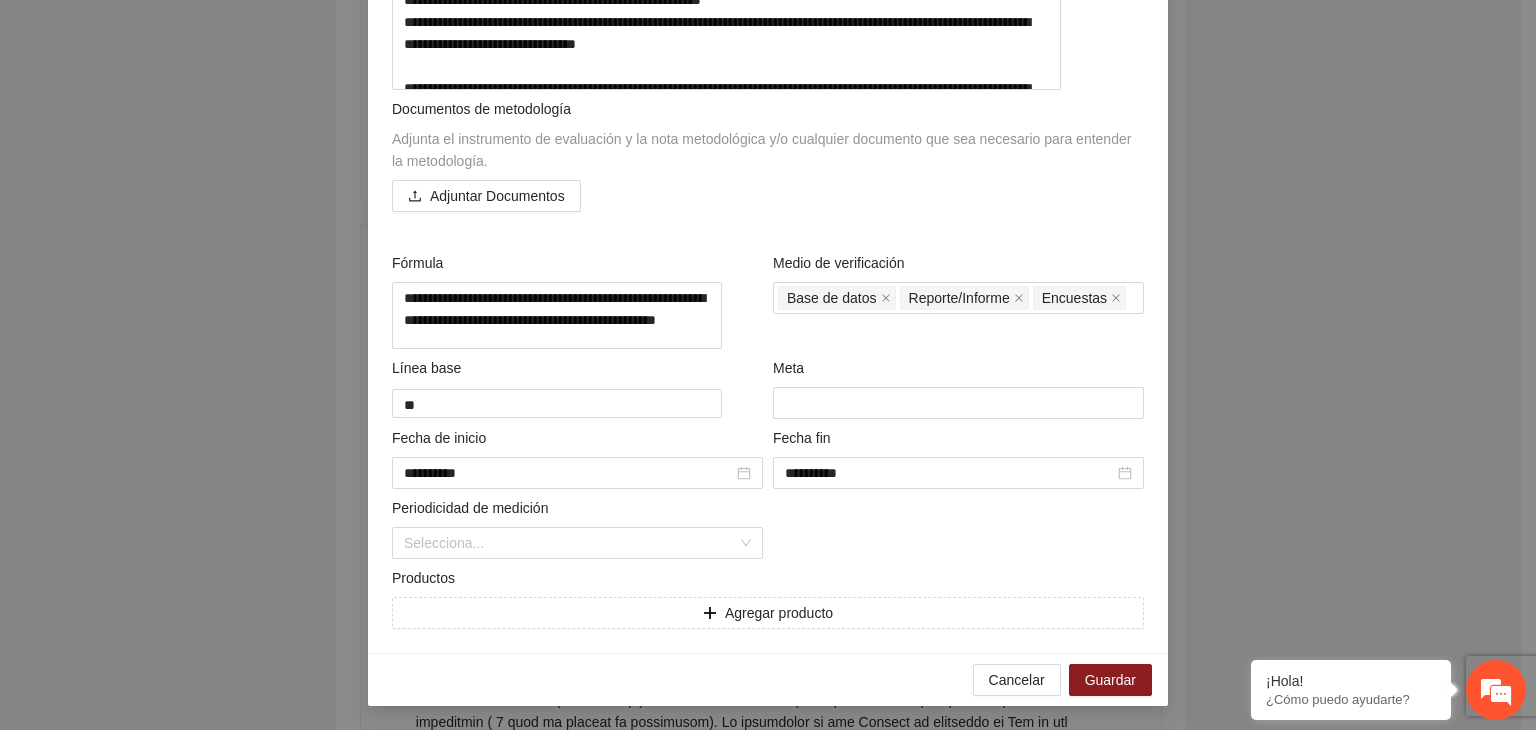 scroll, scrollTop: 804, scrollLeft: 0, axis: vertical 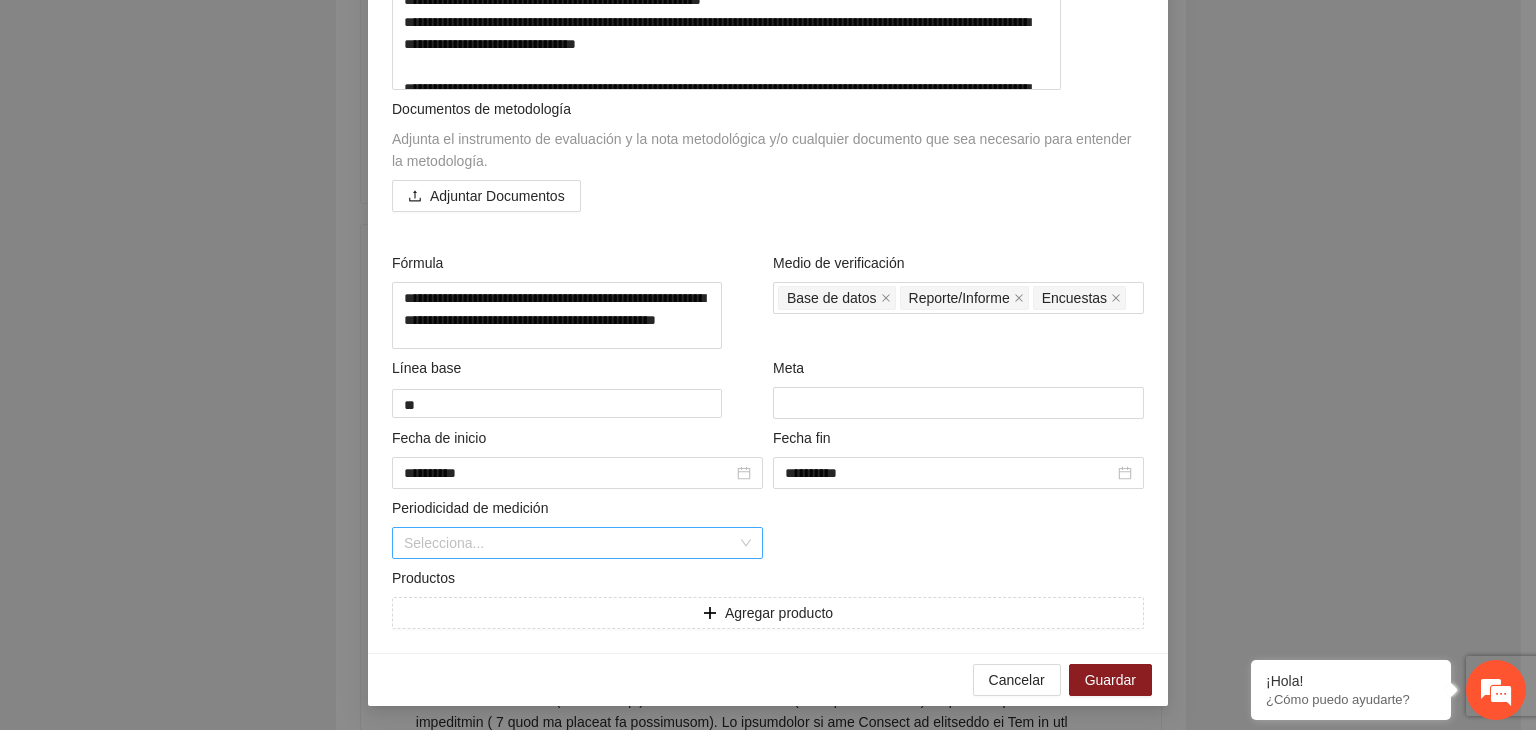 click at bounding box center [570, 543] 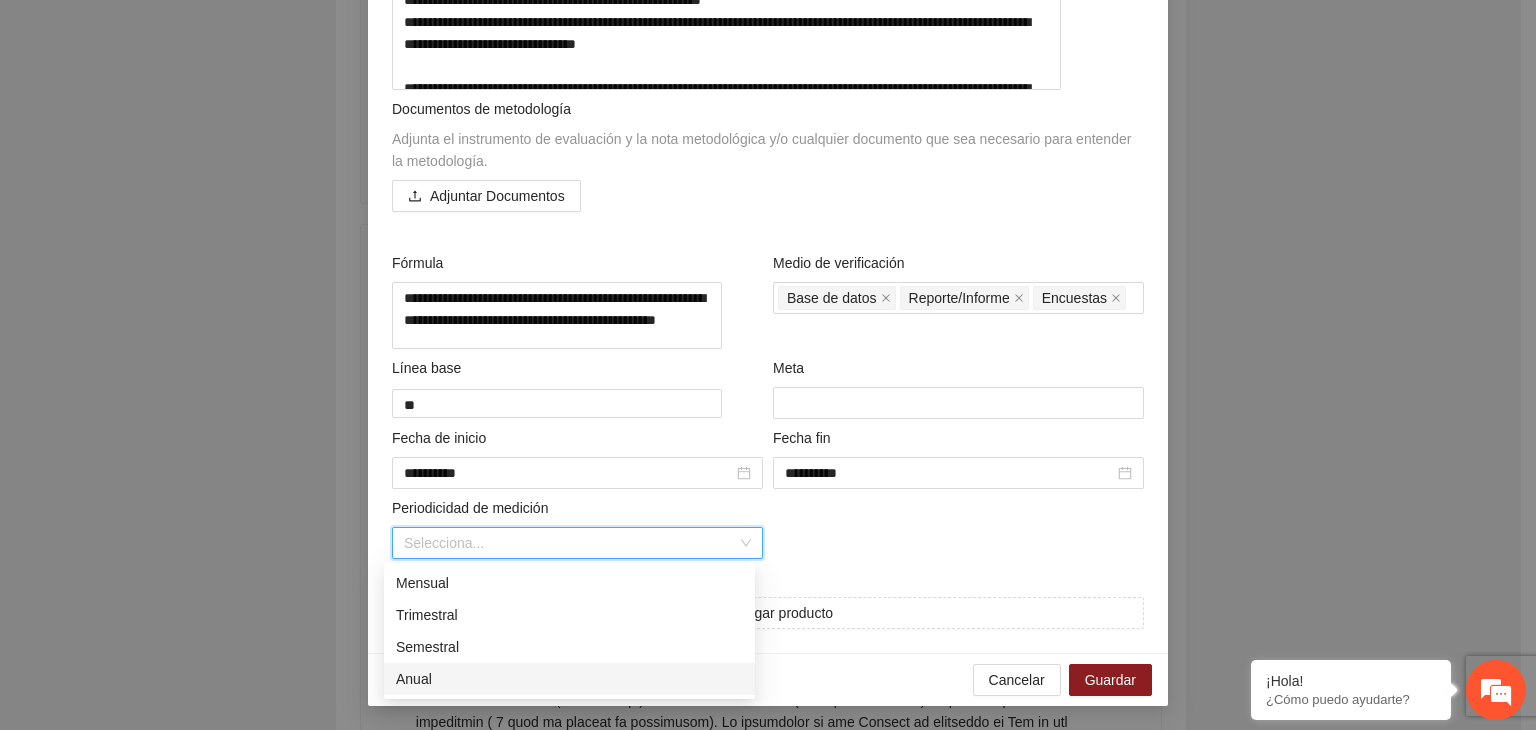 click on "Anual" at bounding box center [569, 679] 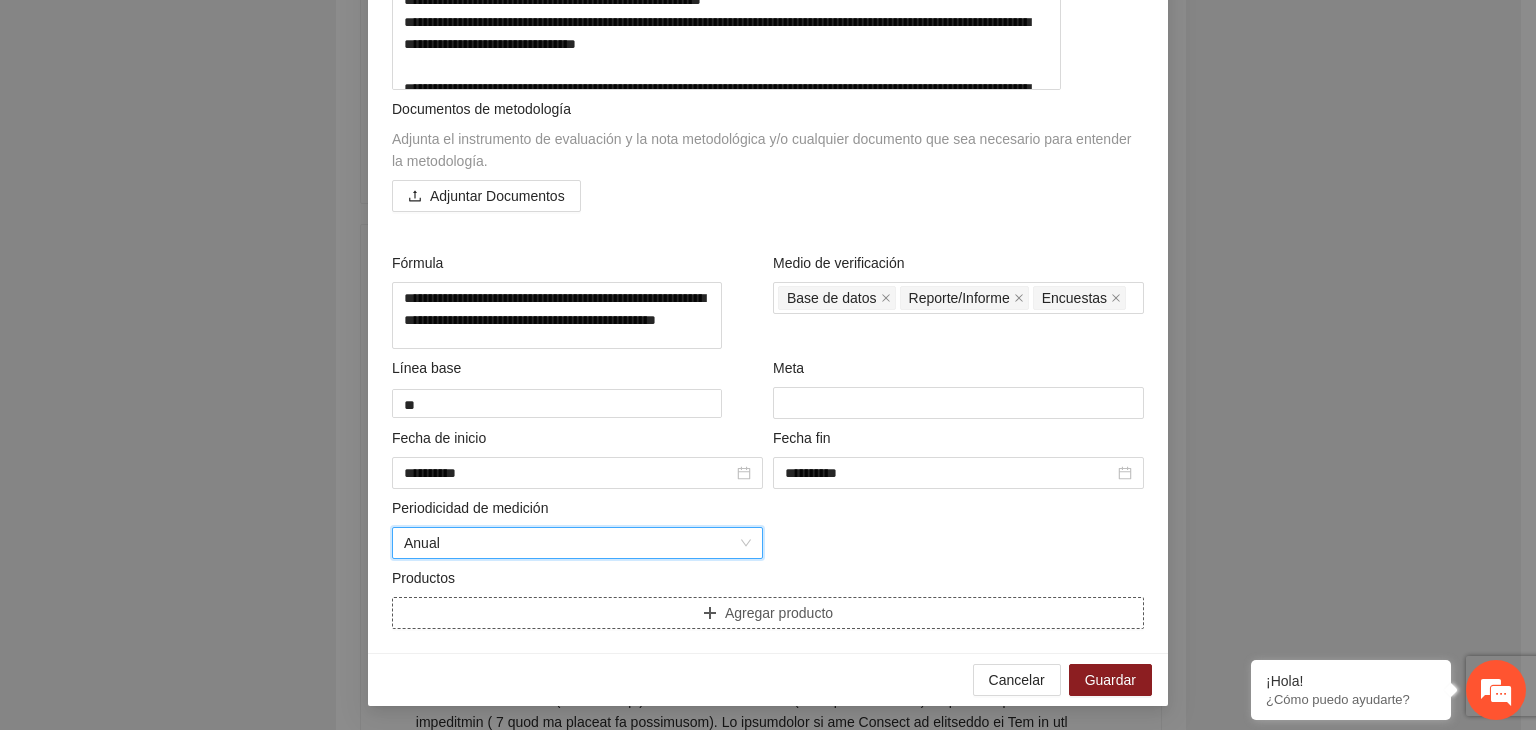 click on "Agregar producto" at bounding box center [768, 613] 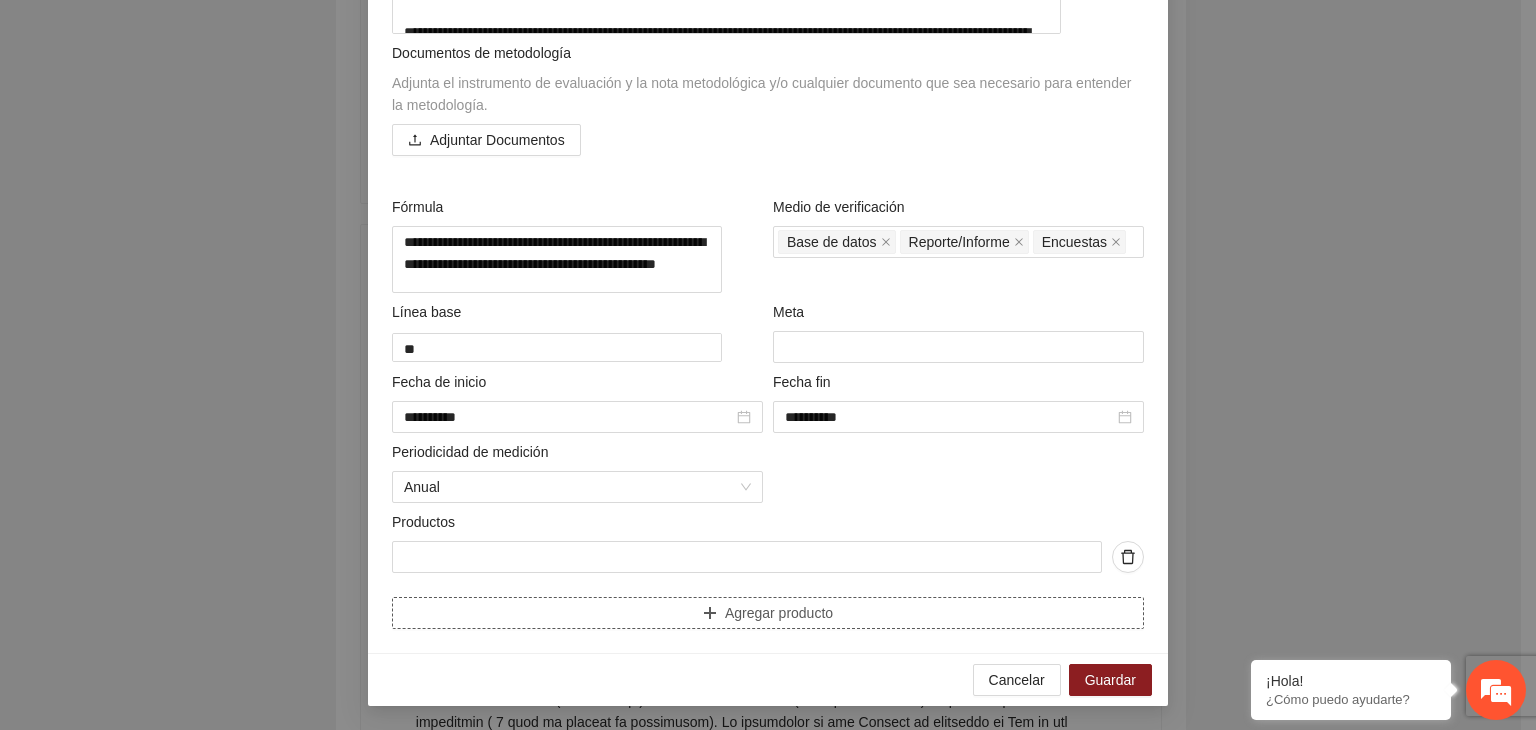 click on "Agregar producto" at bounding box center [768, 613] 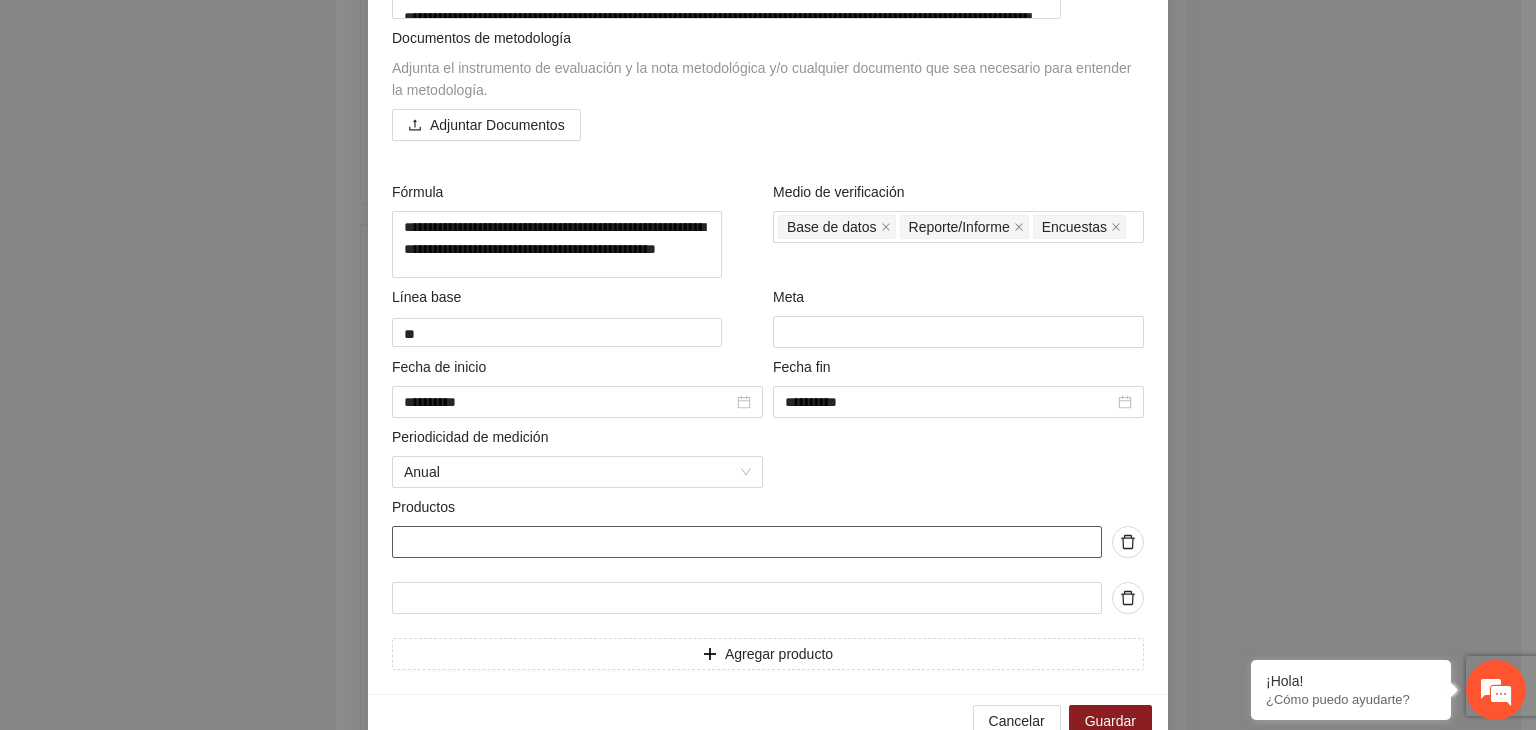 click at bounding box center (747, 542) 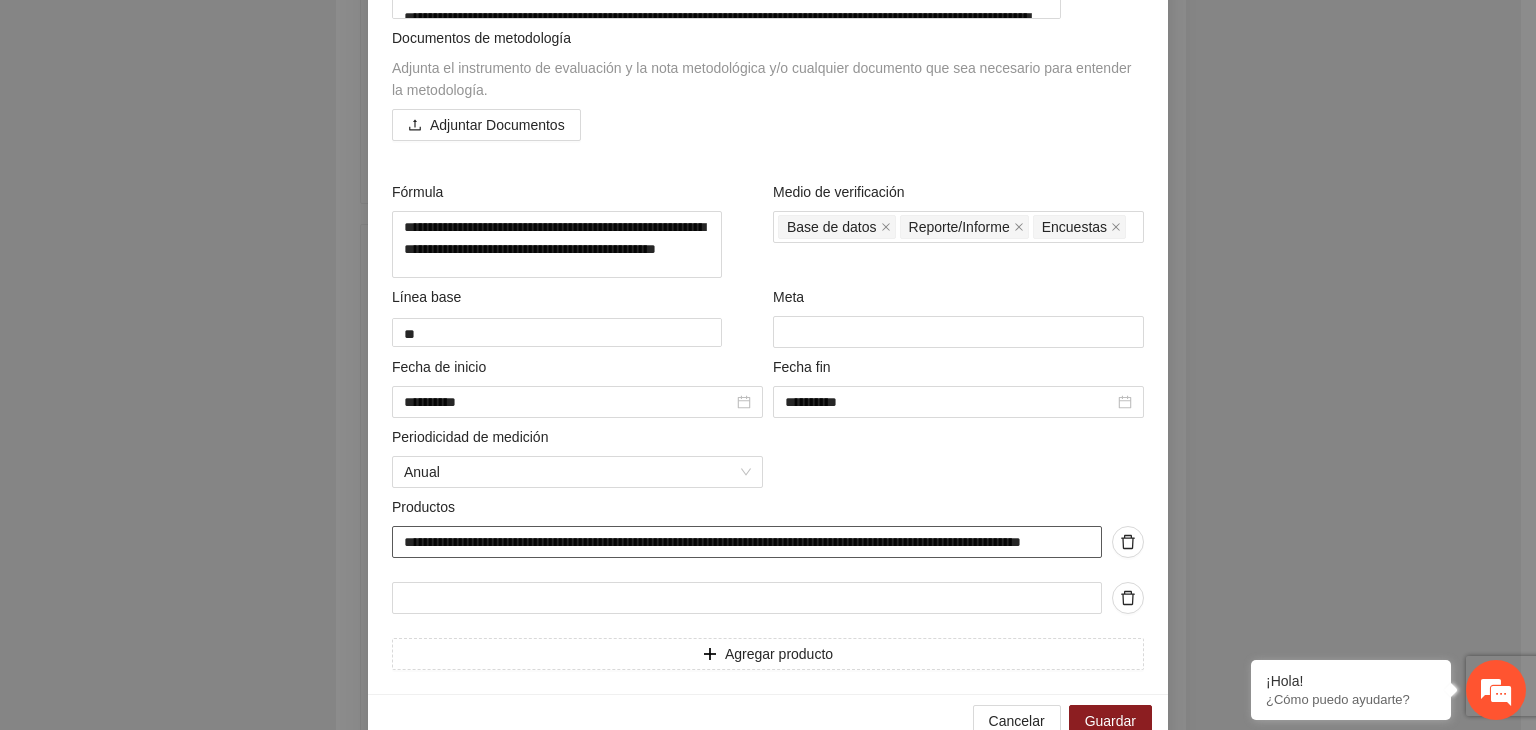 scroll, scrollTop: 0, scrollLeft: 92, axis: horizontal 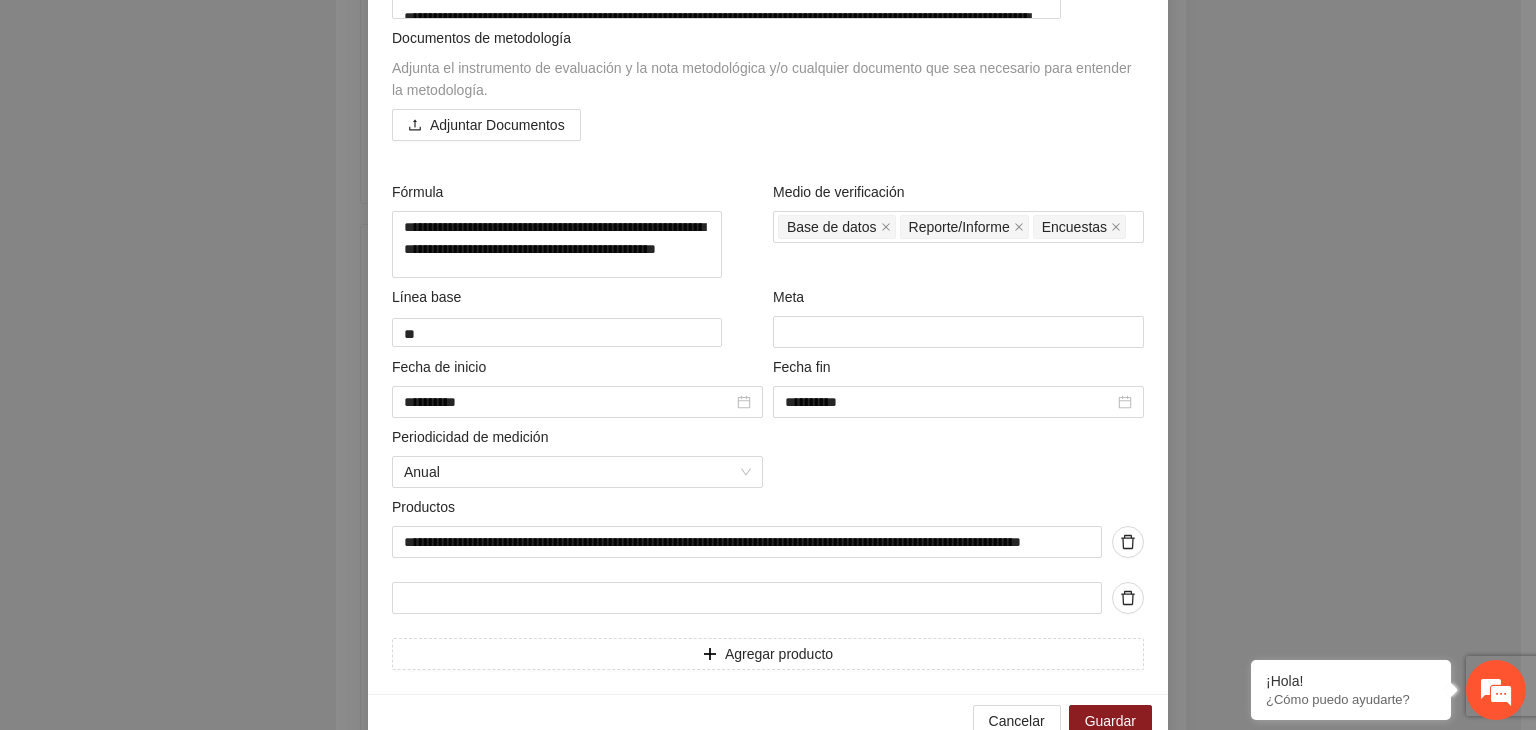 click on "**********" at bounding box center [768, 365] 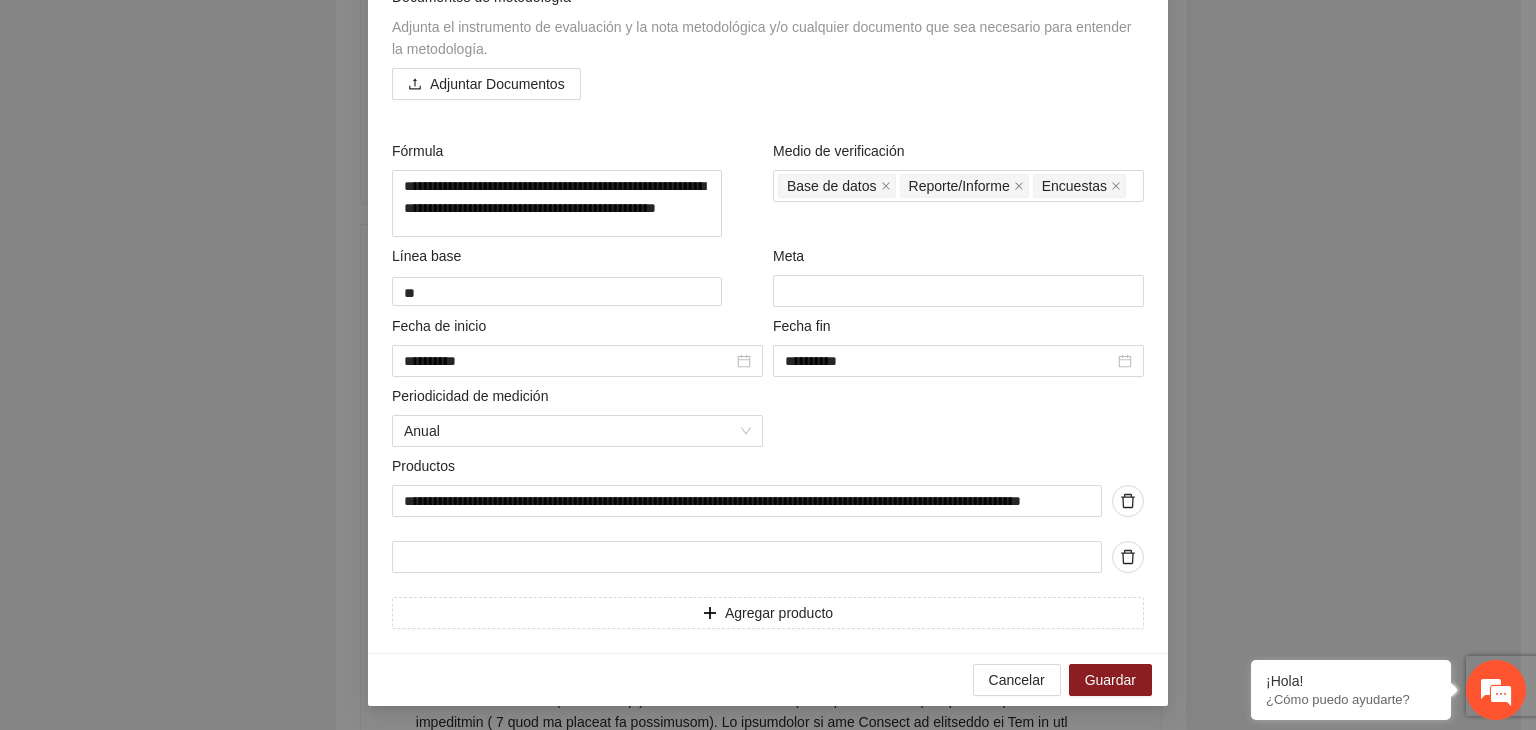 scroll, scrollTop: 916, scrollLeft: 0, axis: vertical 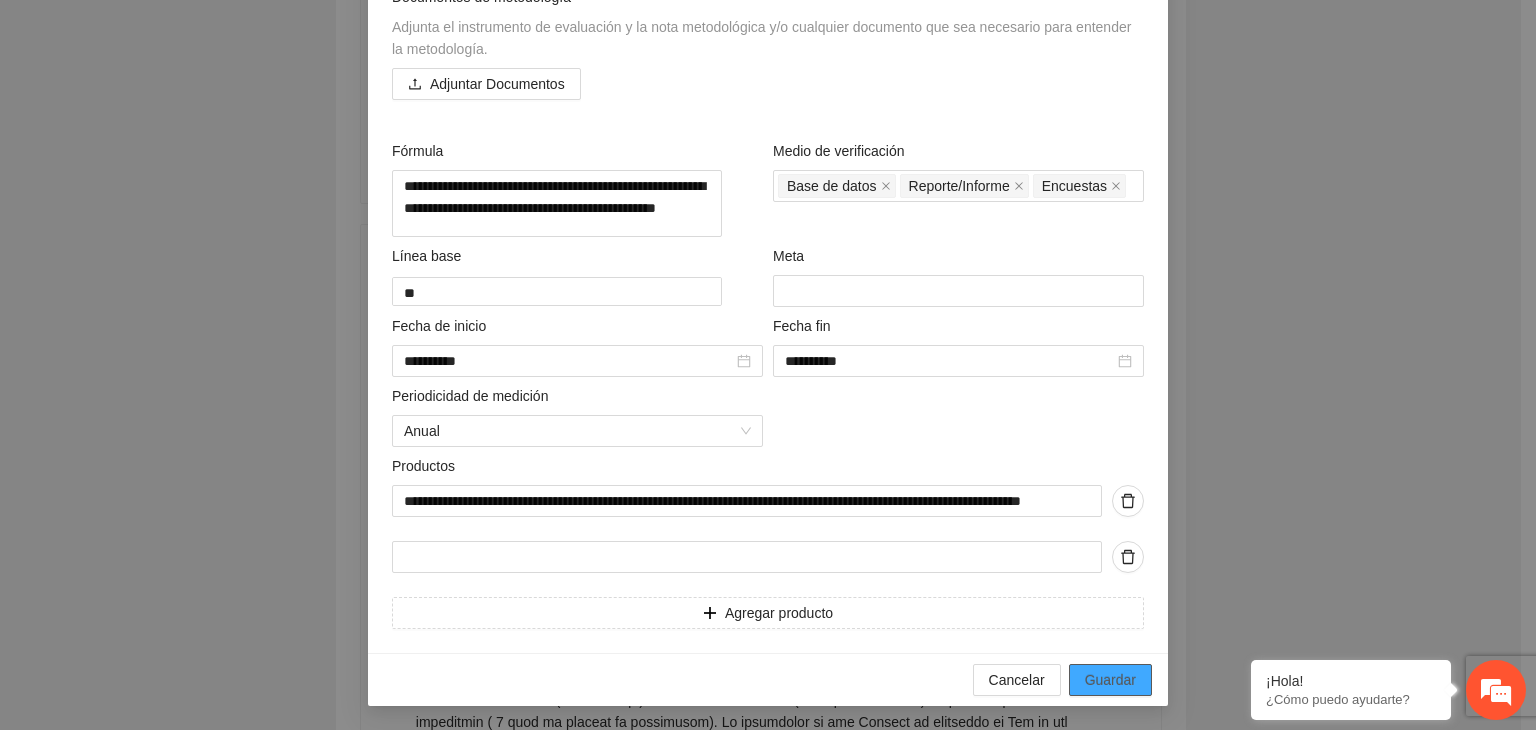 click on "Guardar" at bounding box center [1110, 680] 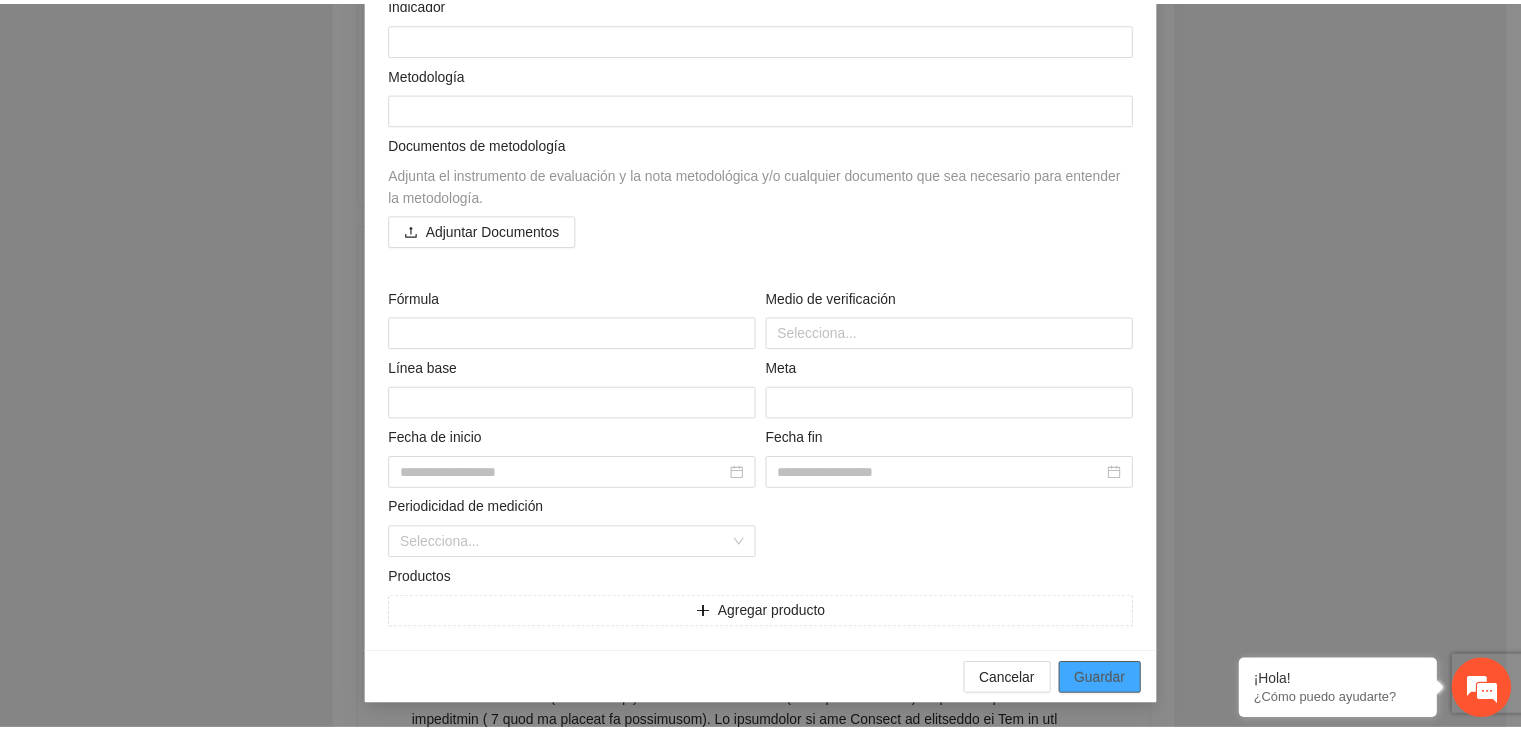 scroll, scrollTop: 156, scrollLeft: 0, axis: vertical 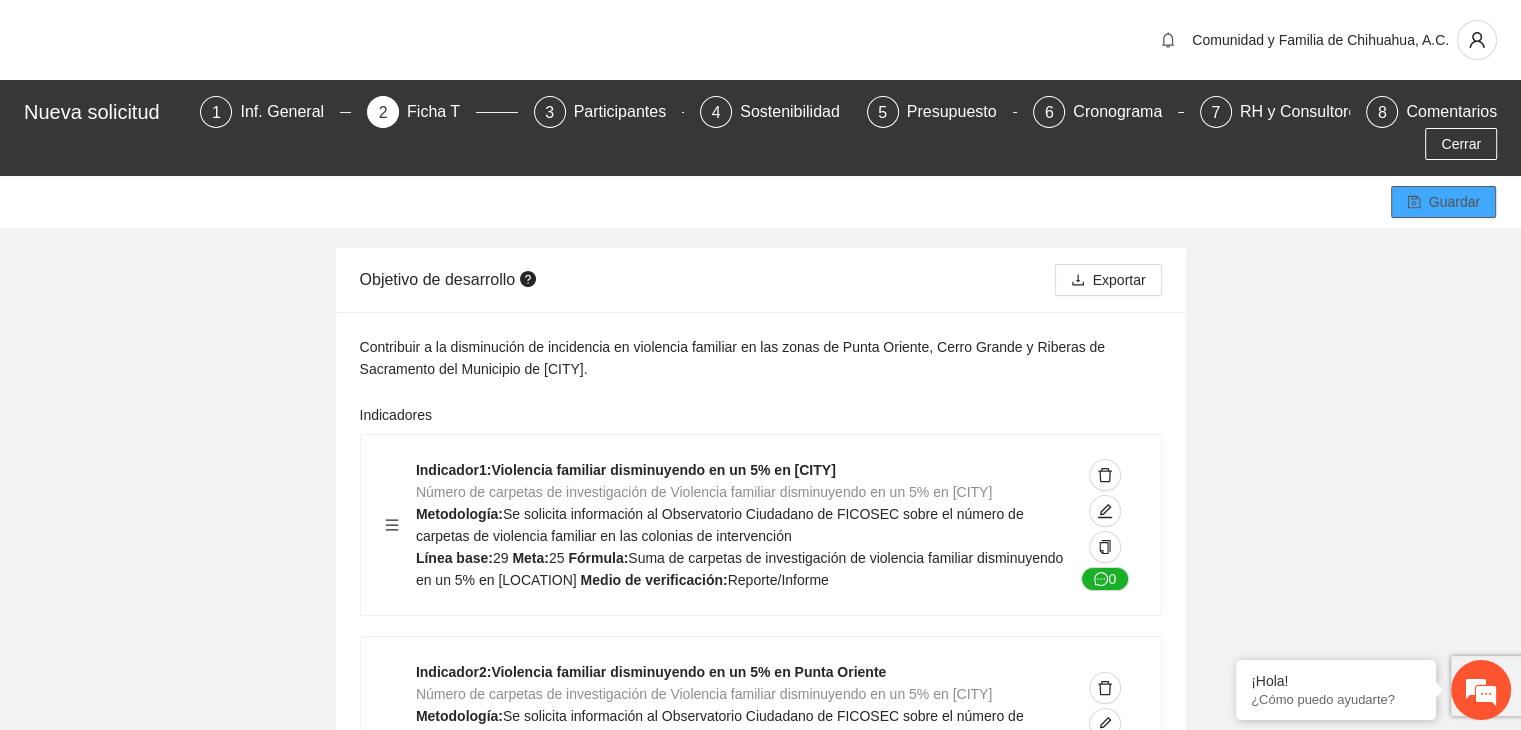 click on "Guardar" at bounding box center (1443, 202) 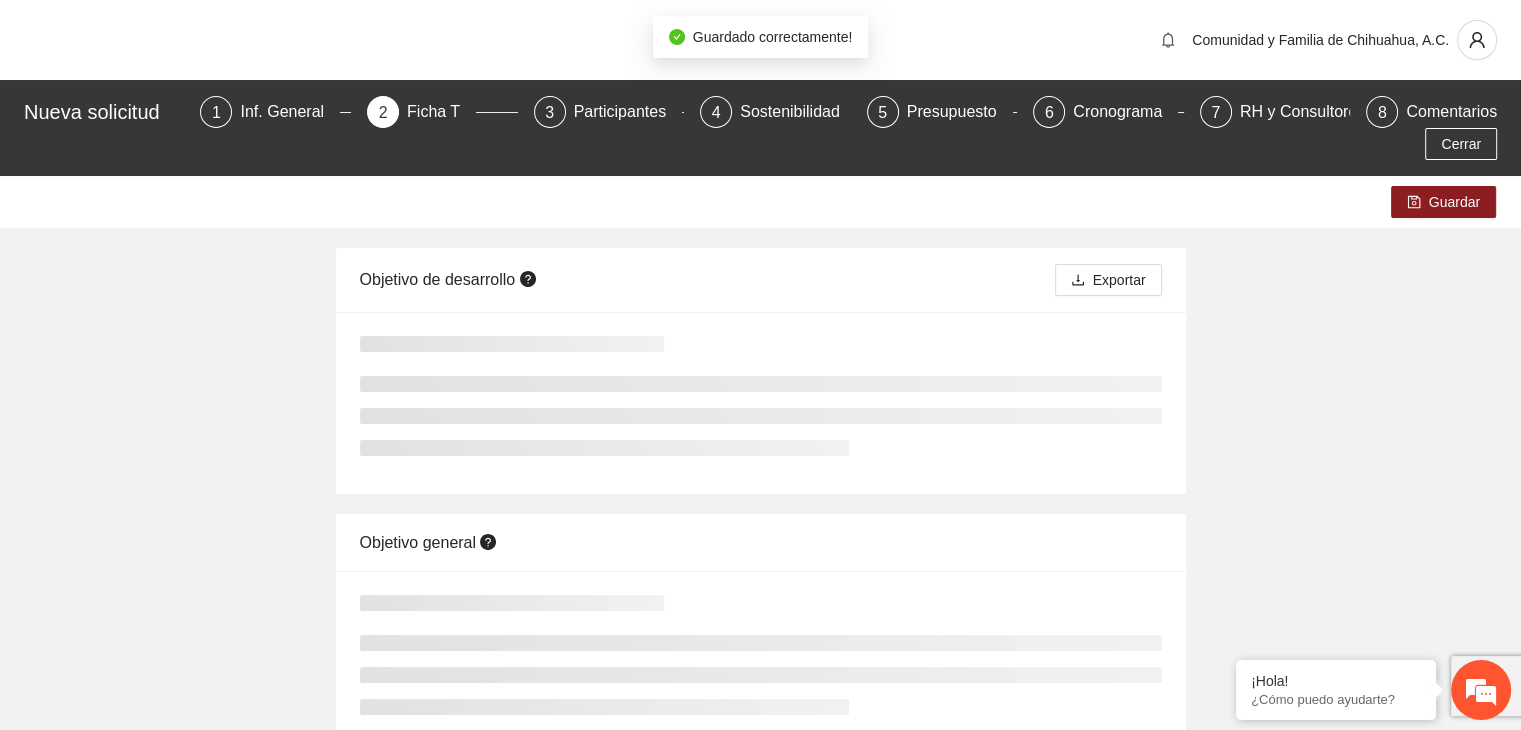 click on "Guardar Objetivo de desarrollo Exportar Objetivo general" at bounding box center (760, 565) 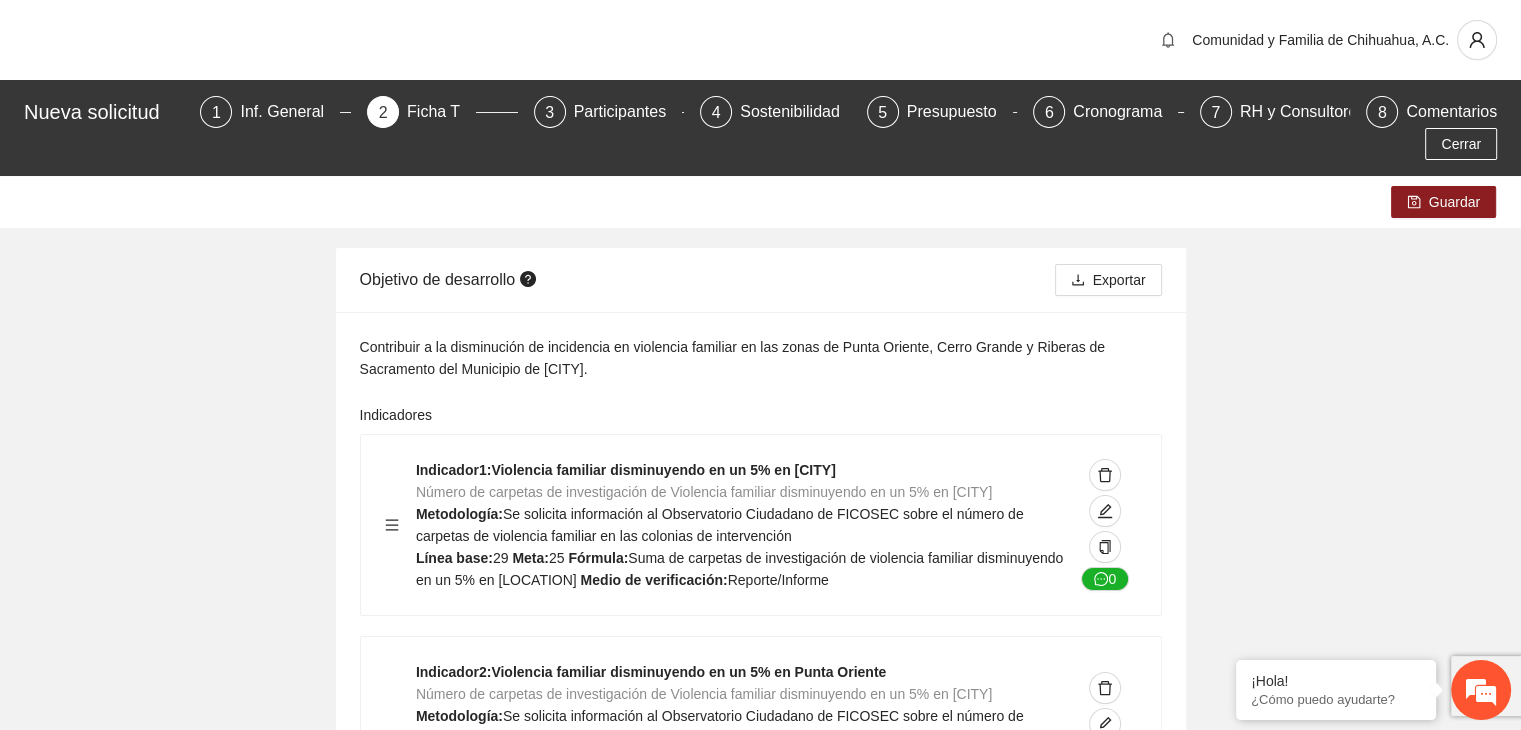 scroll, scrollTop: 638, scrollLeft: 0, axis: vertical 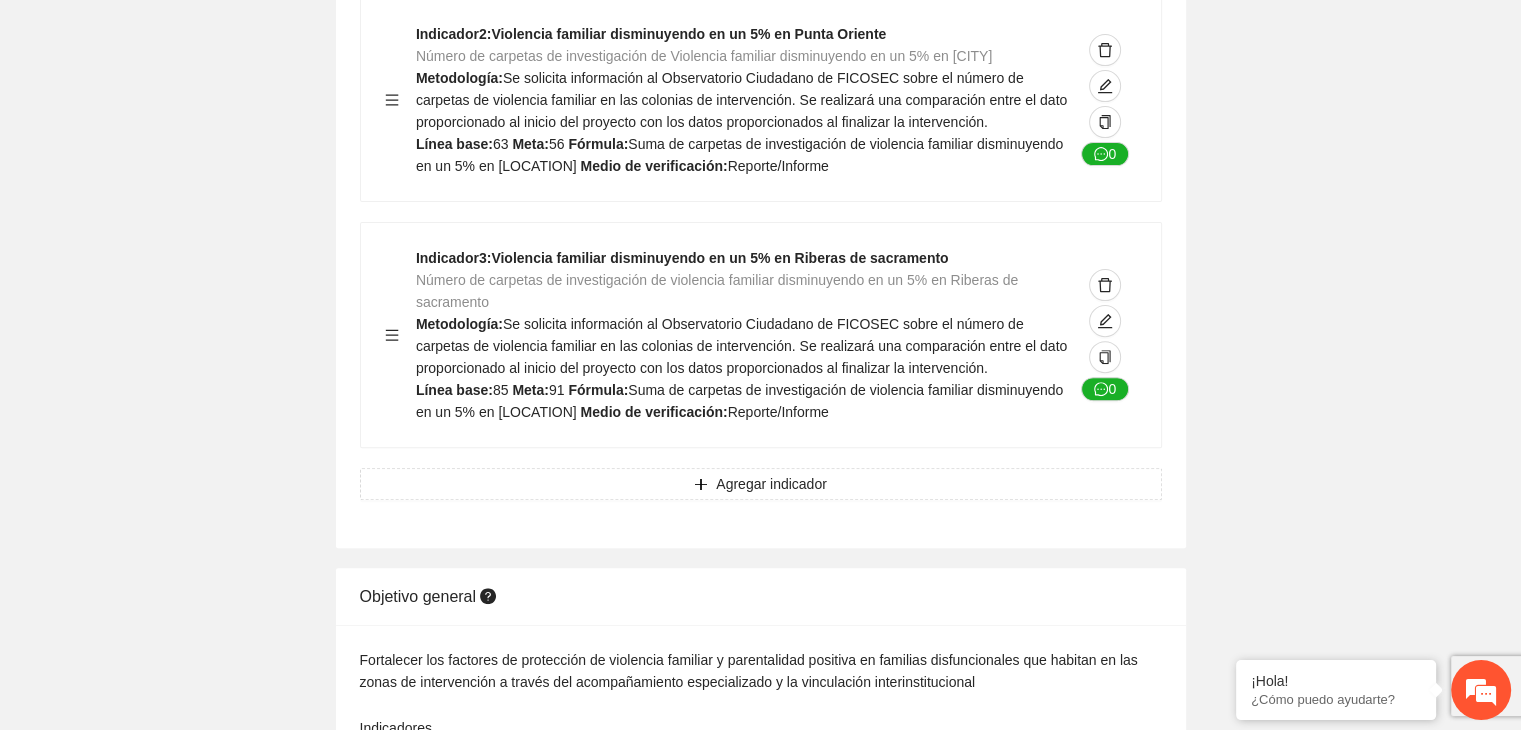 click on "Contribuir a la disminución de incidencia en violencia familiar en las zonas de Punta Oriente, Cerro Grande y Riberas de Sacramento del Municipio  de [CITY]. Indicadores Indicador  1 :  Violencia familiar disminuyendo en un 5% en Cerro grande Número de carpetas de investigación de Violencia familiar  disminuyendo en un 5% en Cerro grande Metodología:  Se solicita información al Observatorio Ciudadano de FICOSEC sobre el número de carpetas de violencia familiar en las colonias de intervención Línea base:  29   Meta:  25   Fórmula:  Suma de carpetas de investigación de violencia familiar disminuyendo  en un 5% en Punta Oriente   Medio de verificación:  Reporte/Informe 0 Indicador  2 :  Violencia familiar disminuyendo en un 5% en Punta Oriente Número de carpetas de investigación de Violencia familiar  disminuyendo en un 5% en Punta Oriente Metodología:  Línea base:  63   Meta:  56   Fórmula:    Medio de verificación:  Reporte/Informe 0 3 :" at bounding box center [760, 3226] 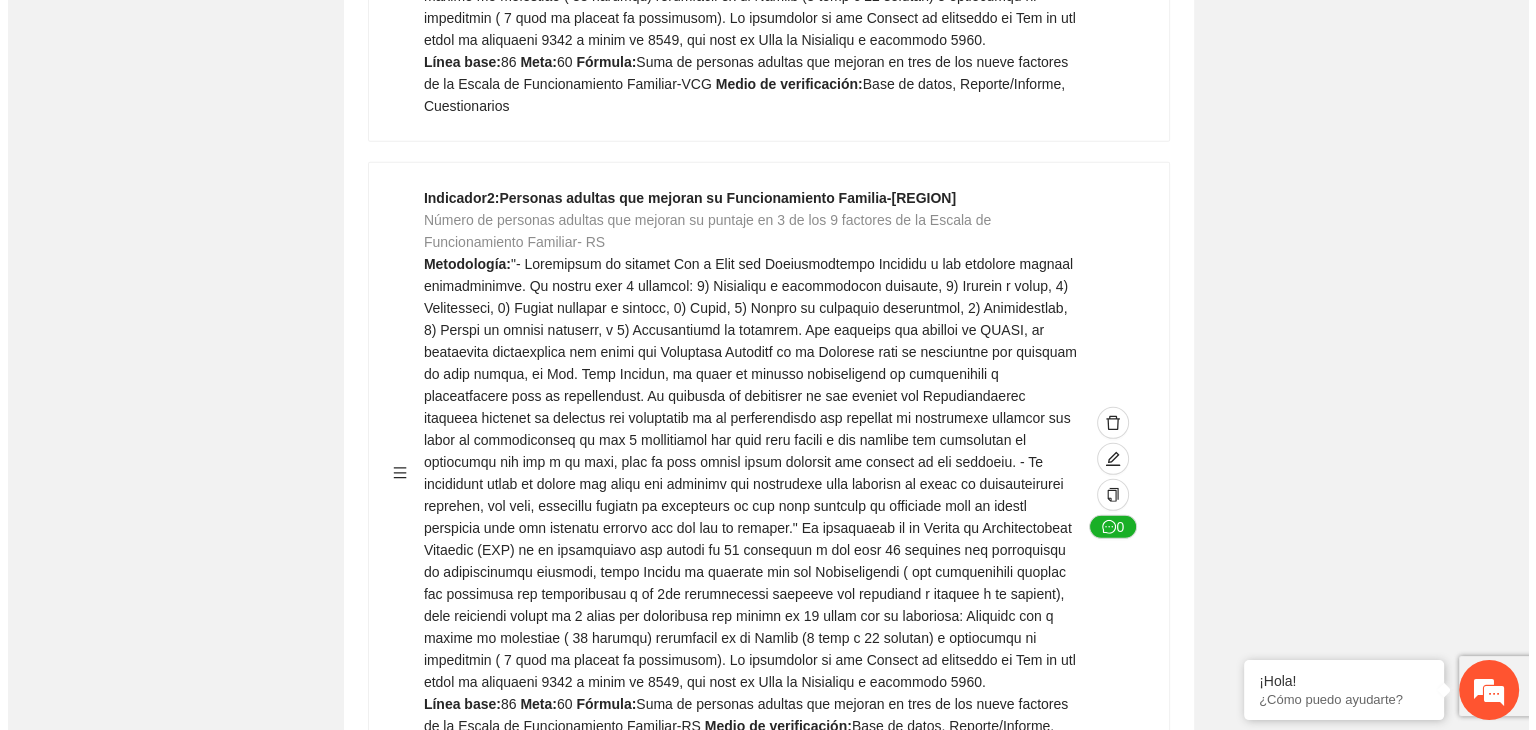 scroll, scrollTop: 5798, scrollLeft: 0, axis: vertical 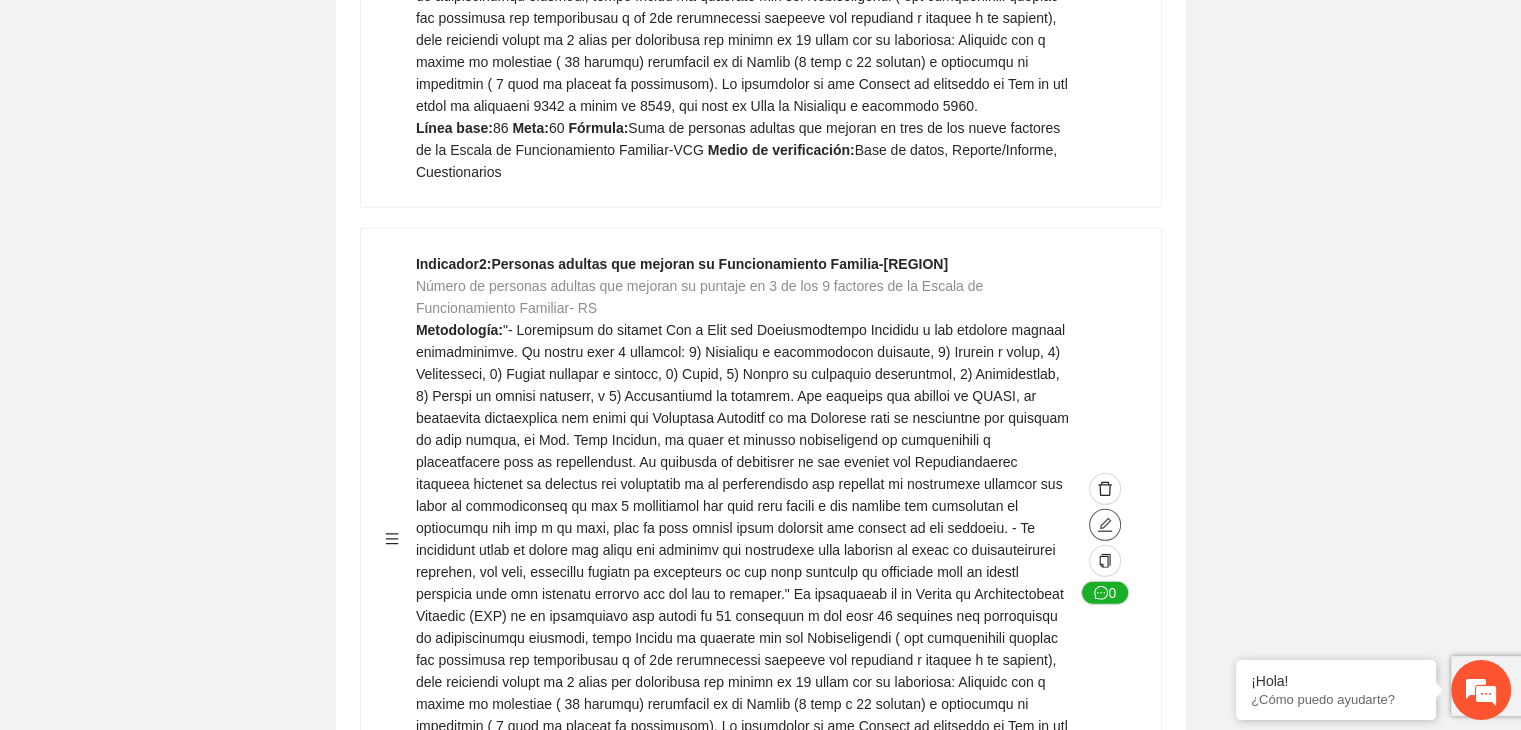 click 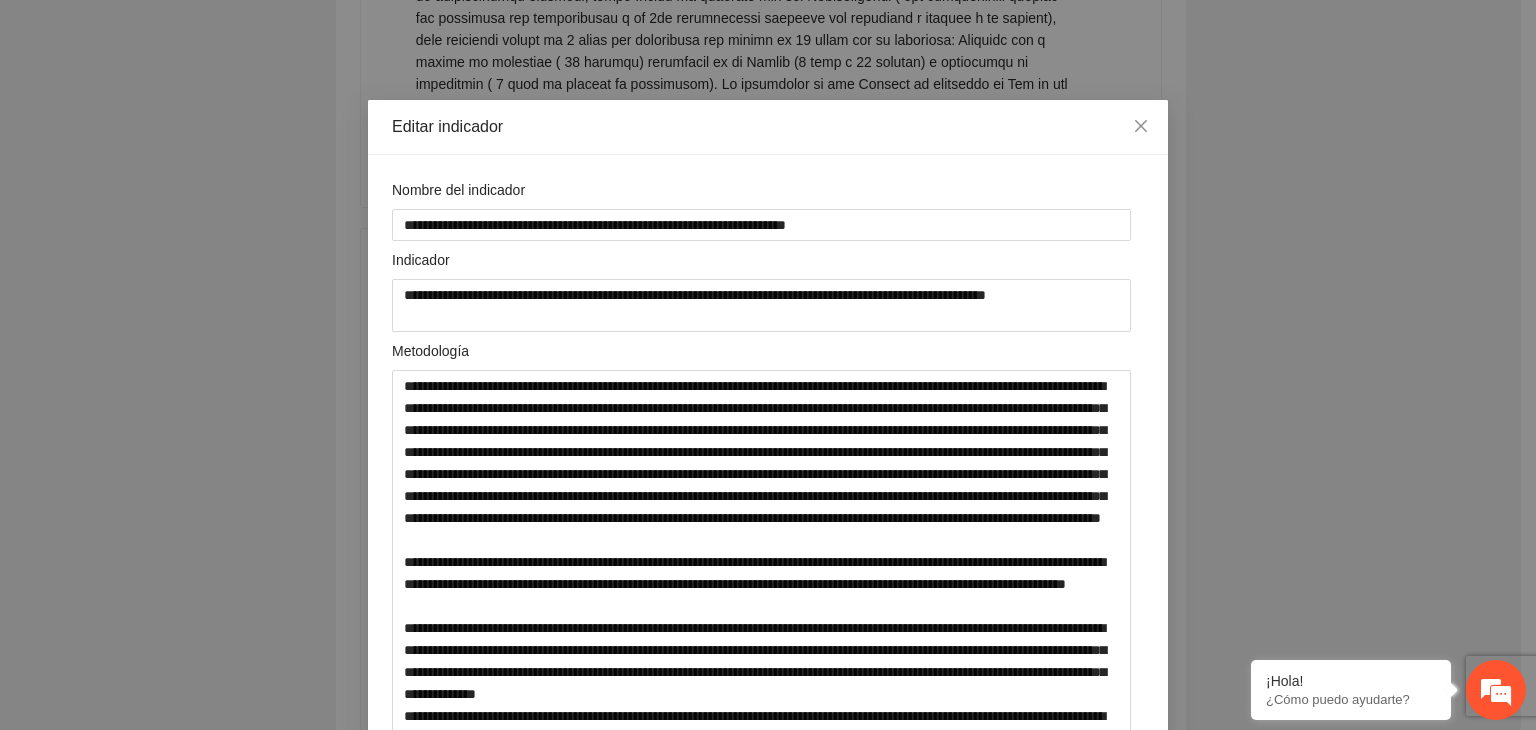 click on "**********" at bounding box center [768, 365] 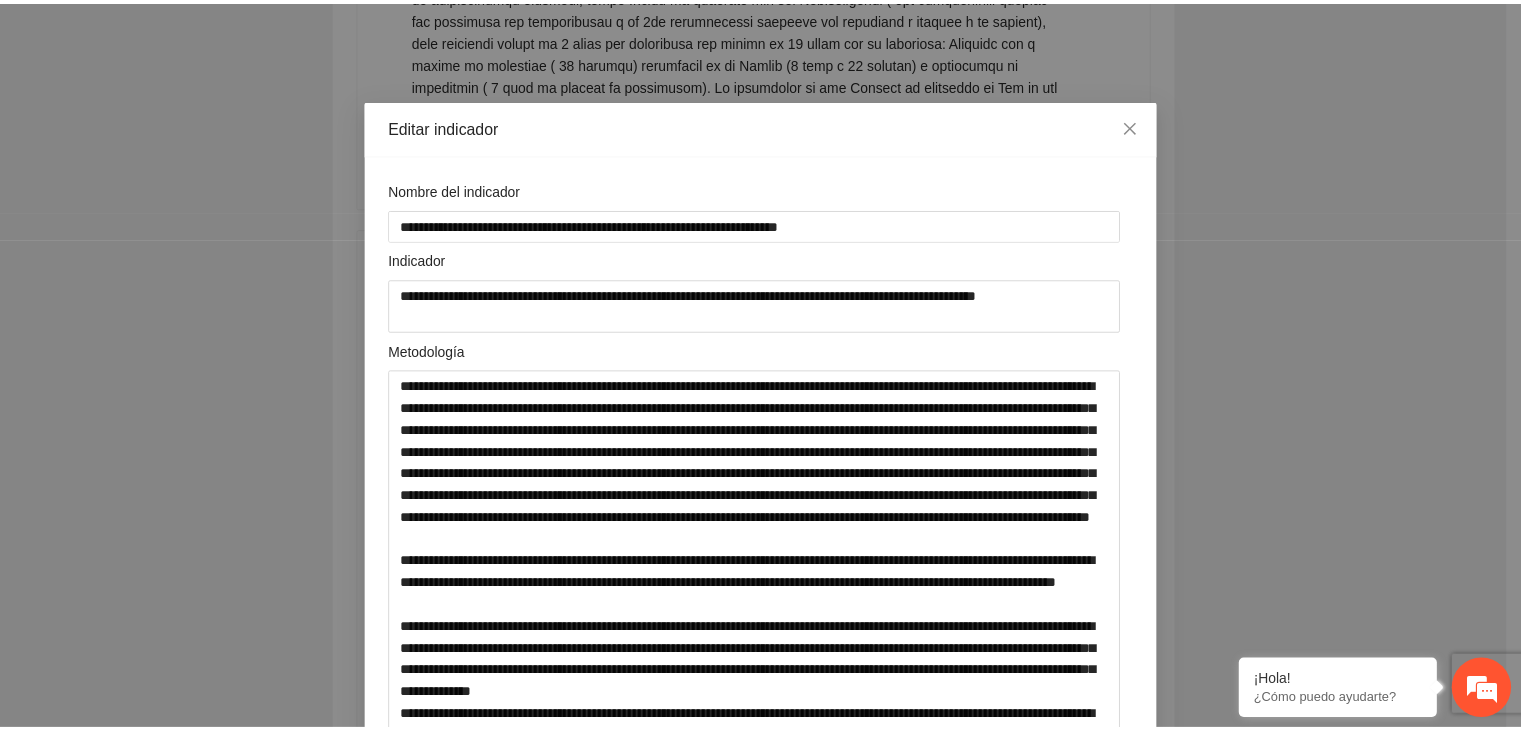scroll, scrollTop: 40, scrollLeft: 0, axis: vertical 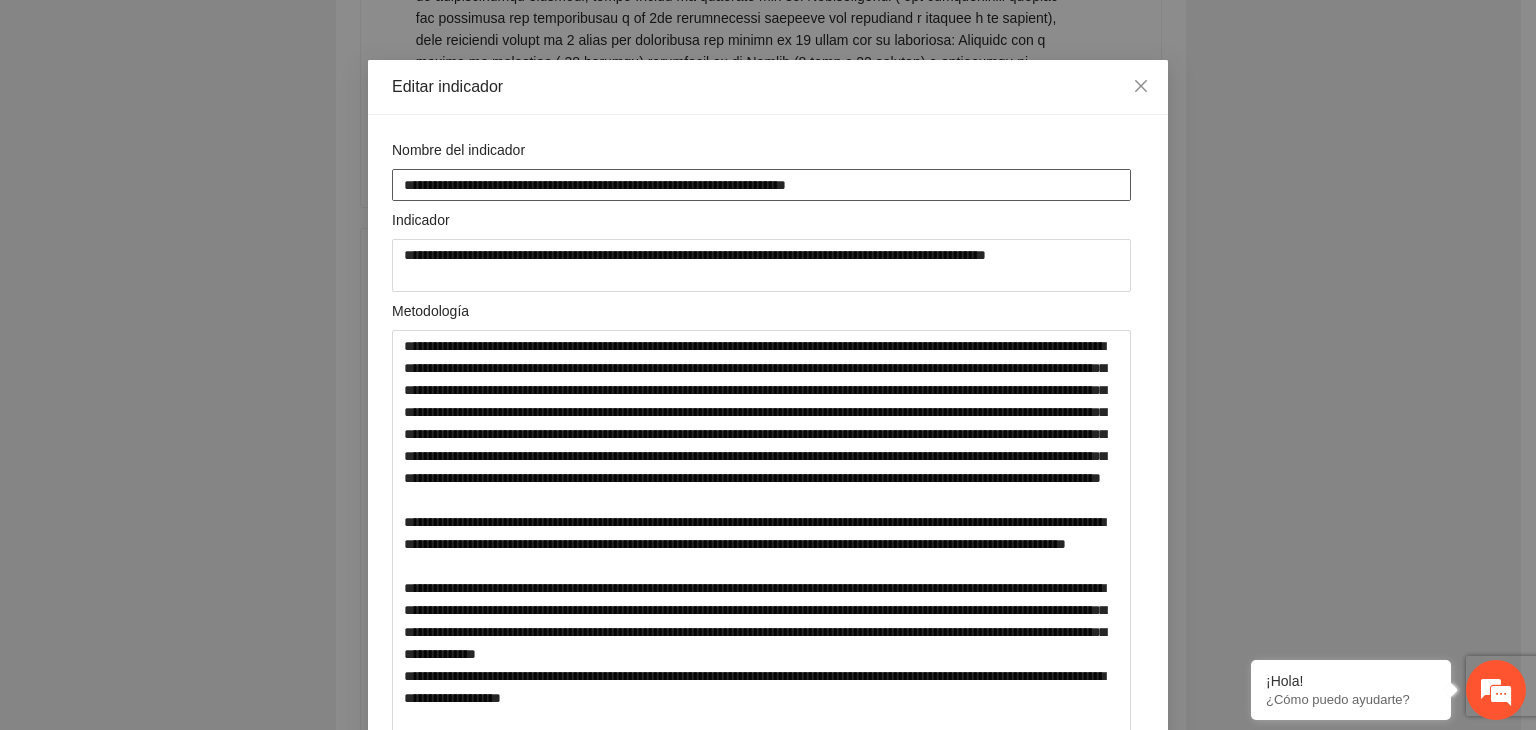 click on "**********" at bounding box center (761, 184) 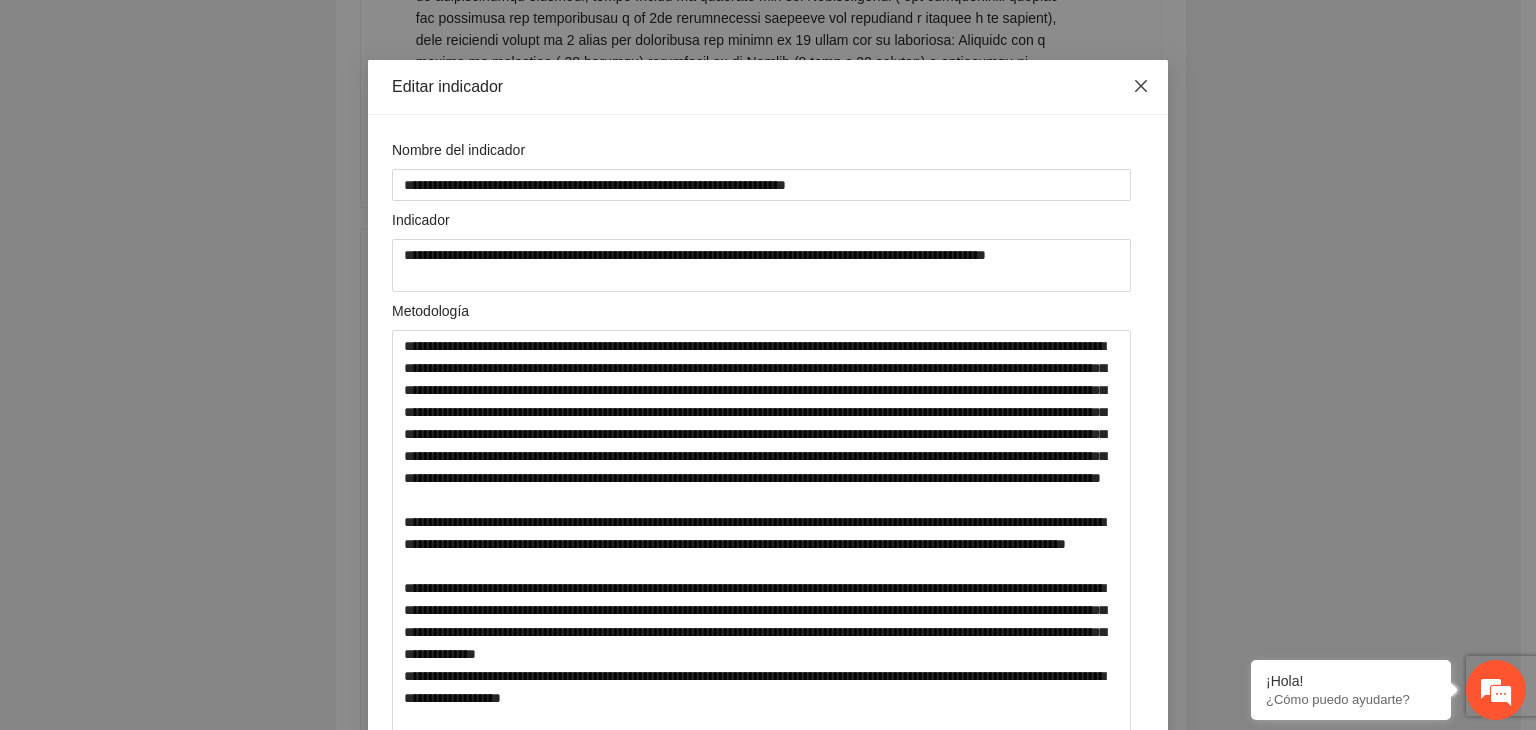 click at bounding box center [1141, 87] 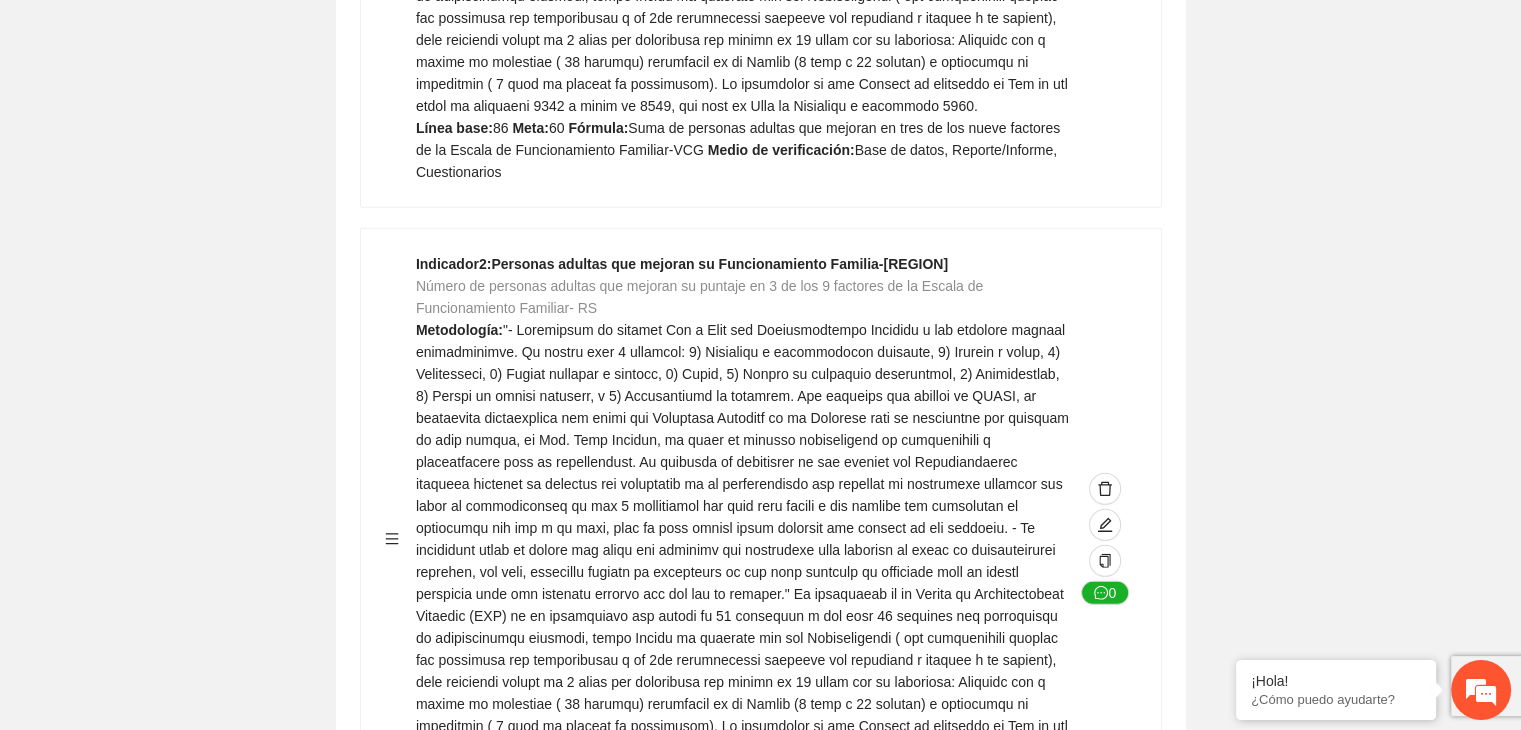click on "Contribuir a la disminución de incidencia en violencia familiar en las zonas de Punta Oriente, Cerro Grande y Riberas de Sacramento del Municipio  de [CITY]. Indicadores Indicador  1 :  Violencia familiar disminuyendo en un 5% en Cerro grande Número de carpetas de investigación de Violencia familiar  disminuyendo en un 5% en Cerro grande Metodología:  Se solicita información al Observatorio Ciudadano de FICOSEC sobre el número de carpetas de violencia familiar en las colonias de intervención Línea base:  29   Meta:  25   Fórmula:  Suma de carpetas de investigación de violencia familiar disminuyendo  en un 5% en Punta Oriente   Medio de verificación:  Reporte/Informe 0 Indicador  2 :  Violencia familiar disminuyendo en un 5% en Punta Oriente Número de carpetas de investigación de Violencia familiar  disminuyendo en un 5% en Punta Oriente Metodología:  Línea base:  63   Meta:  56   Fórmula:    Medio de verificación:  Reporte/Informe 0 3 :" at bounding box center (760, -1934) 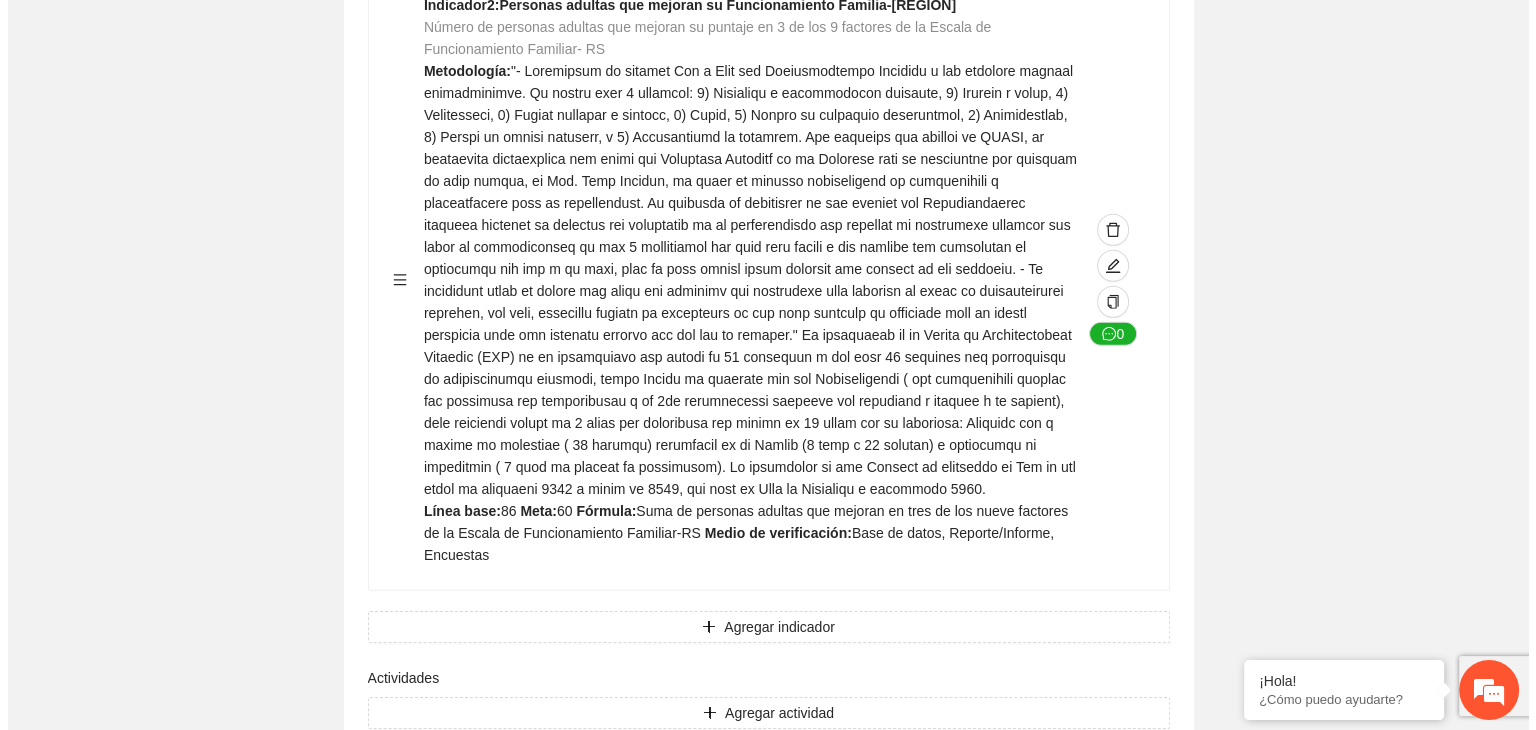scroll, scrollTop: 6078, scrollLeft: 0, axis: vertical 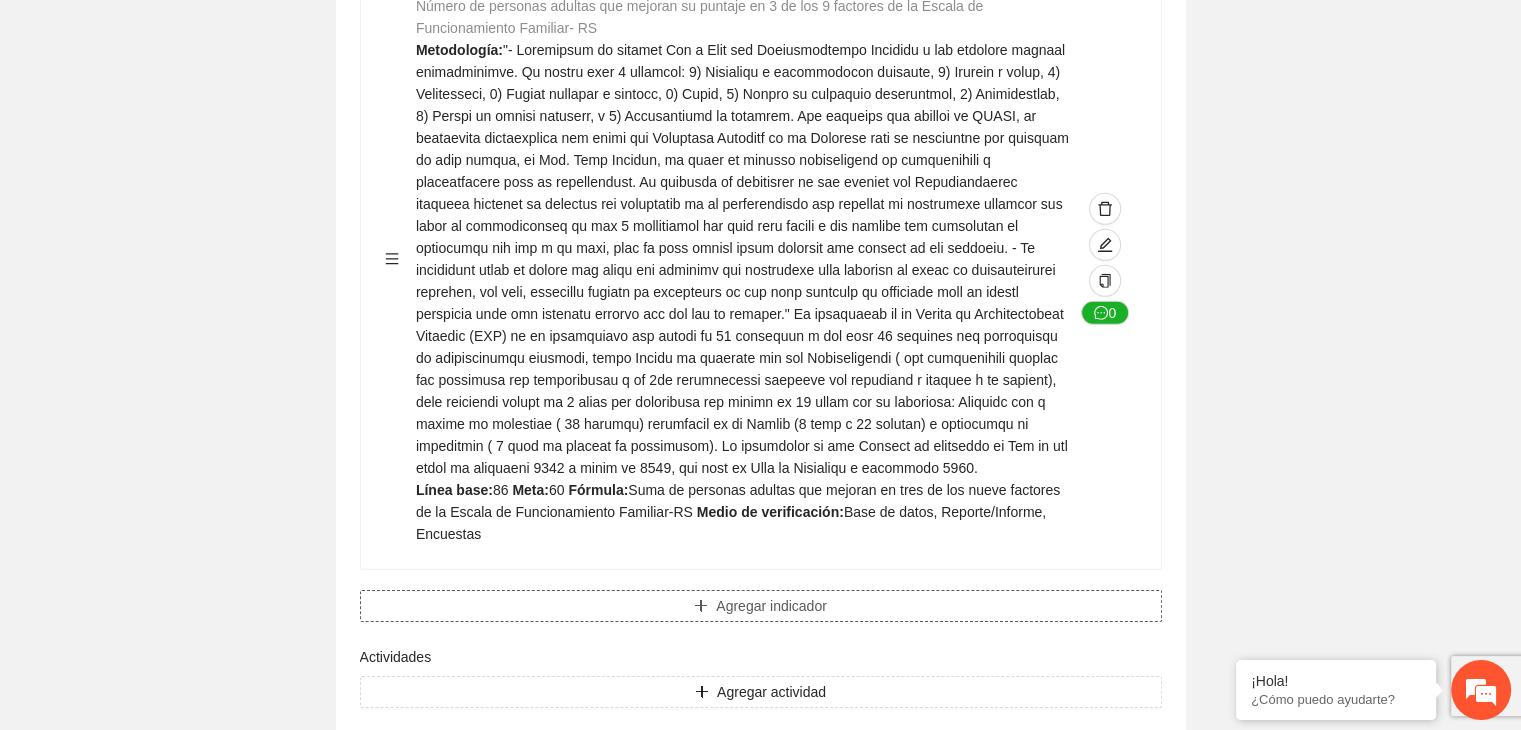 click on "Agregar indicador" at bounding box center [771, 606] 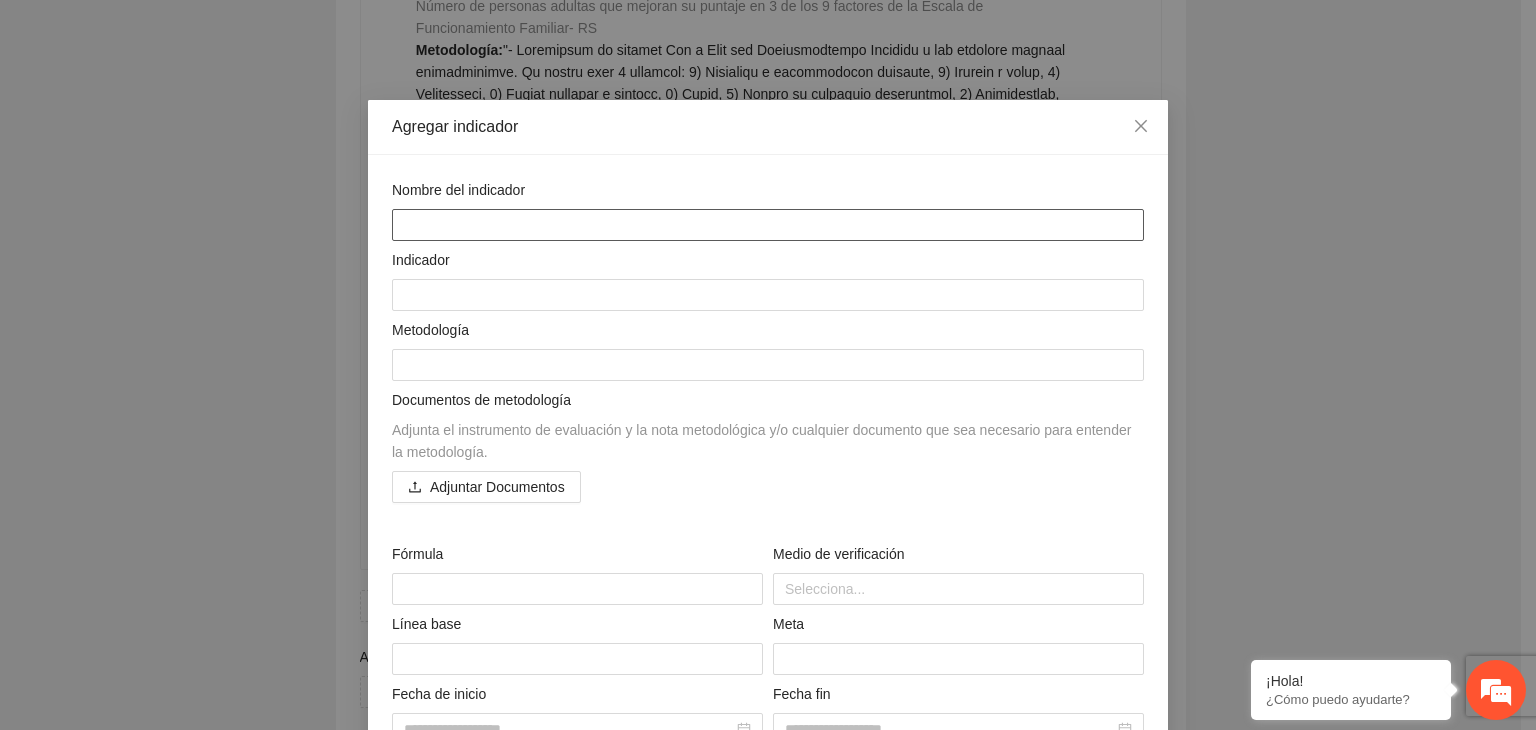 click at bounding box center [768, 225] 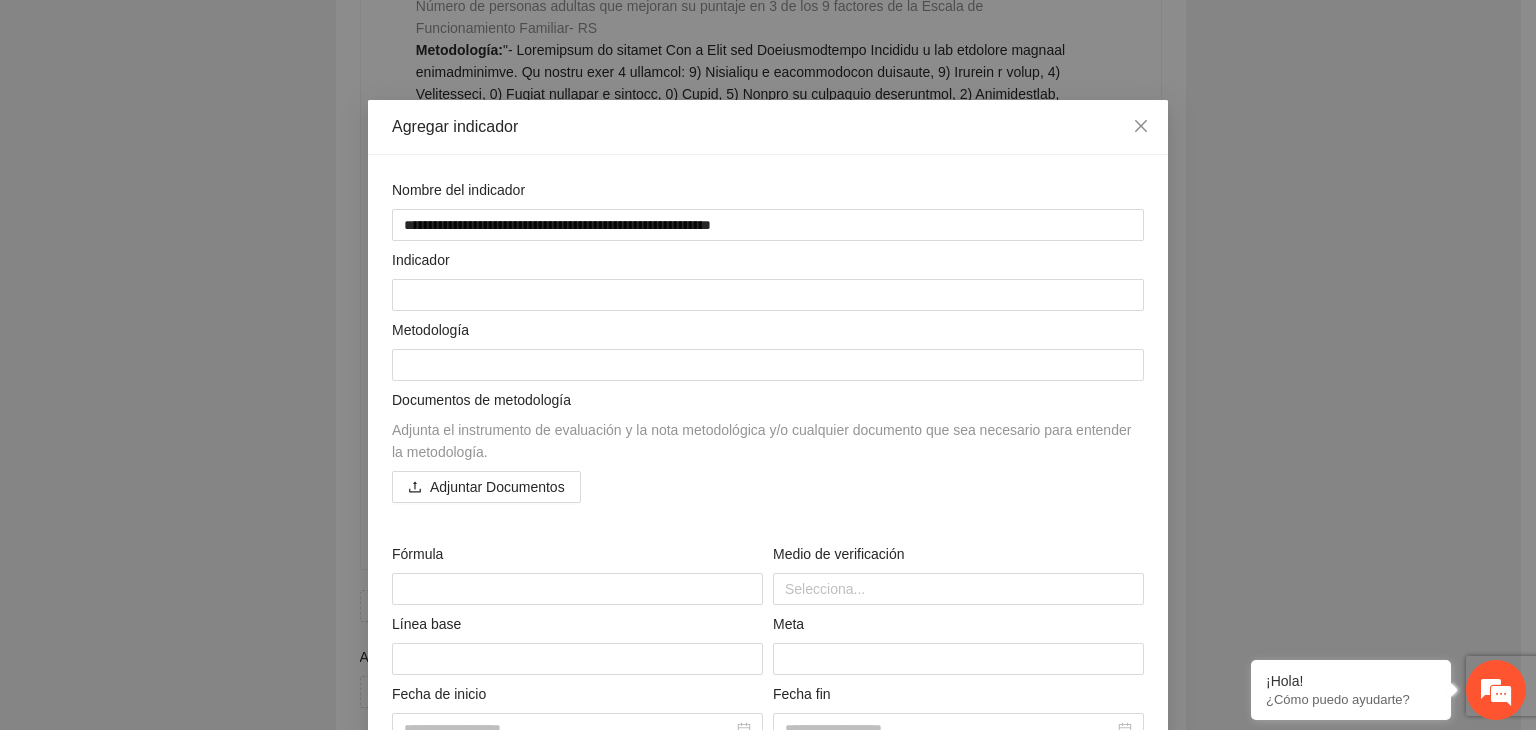 click on "**********" at bounding box center (768, 365) 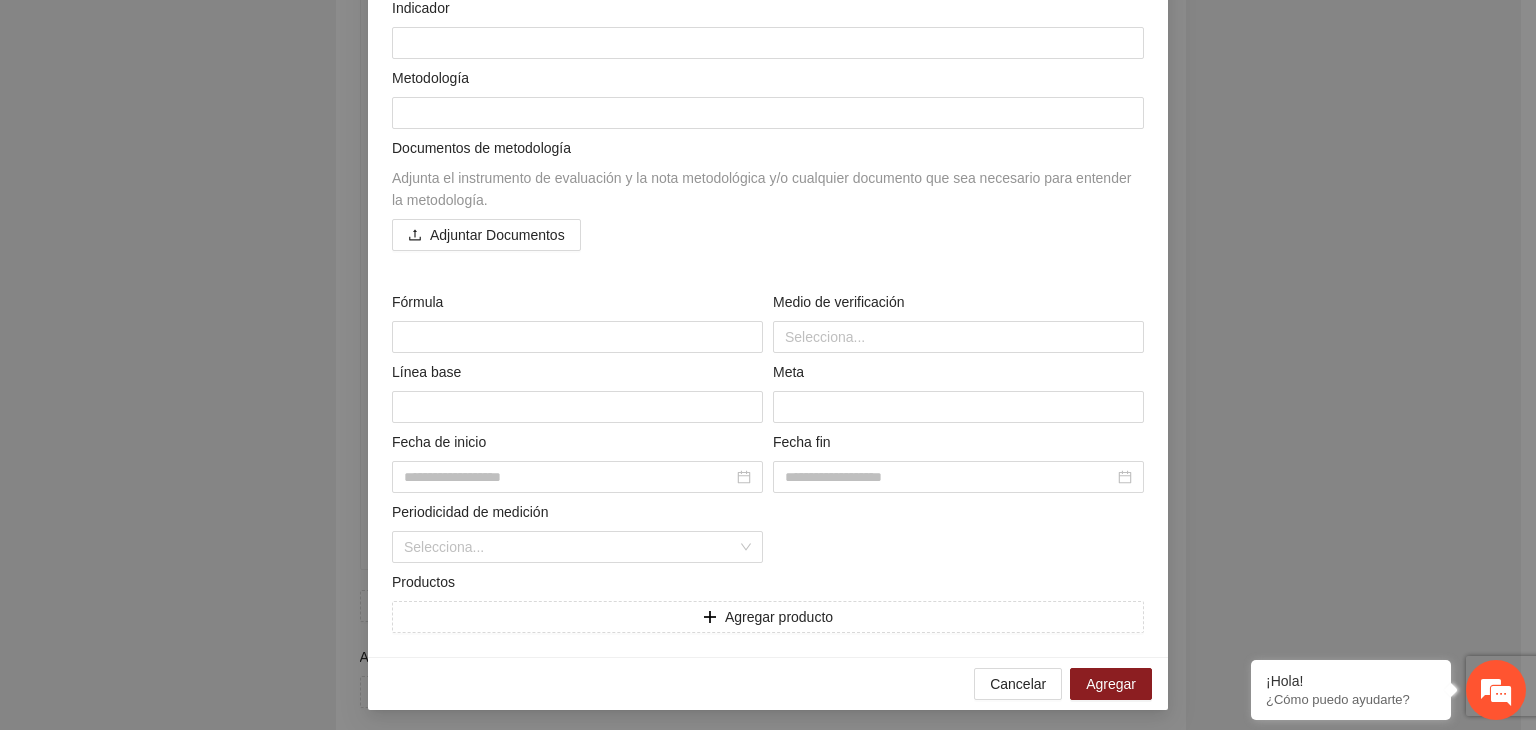 scroll, scrollTop: 256, scrollLeft: 0, axis: vertical 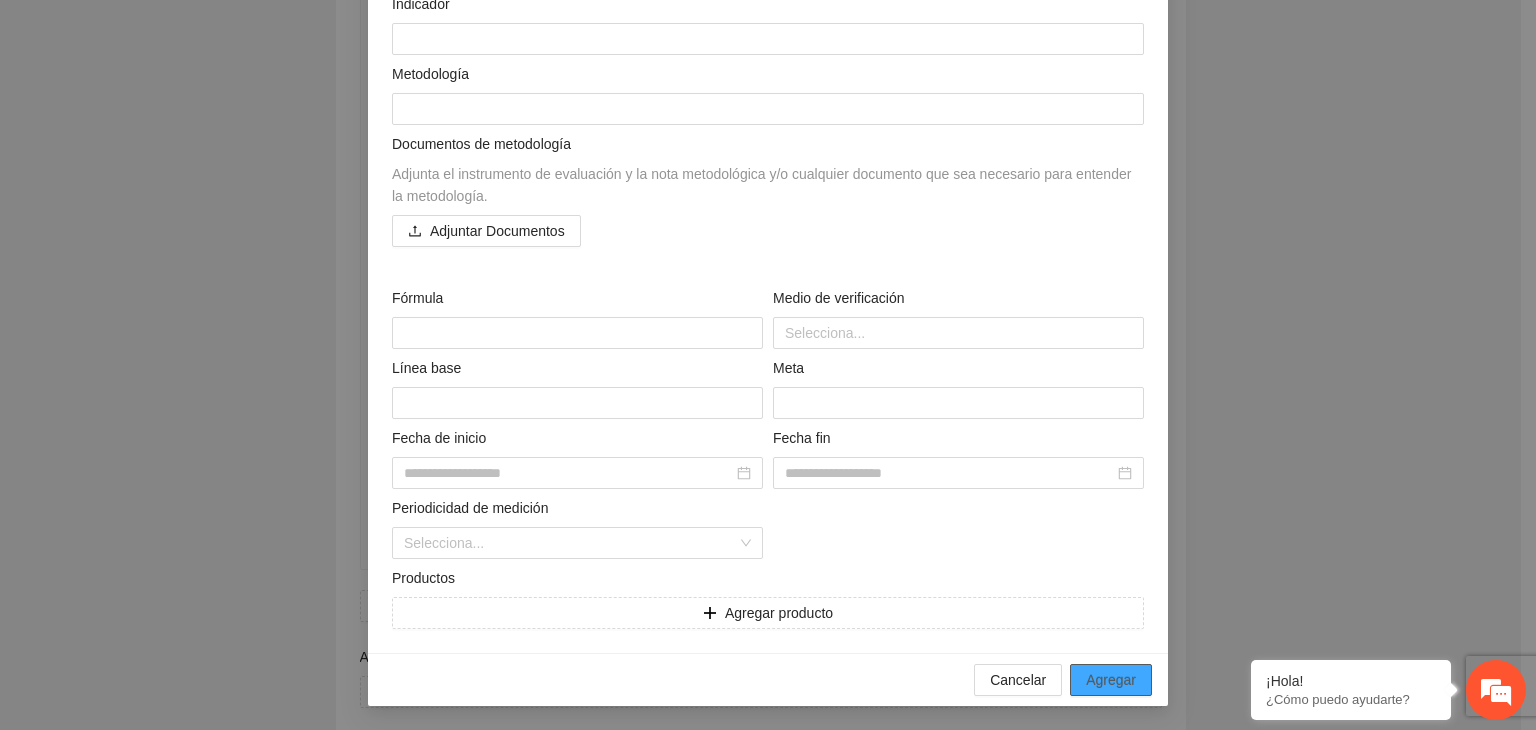 click on "Agregar" at bounding box center (1111, 680) 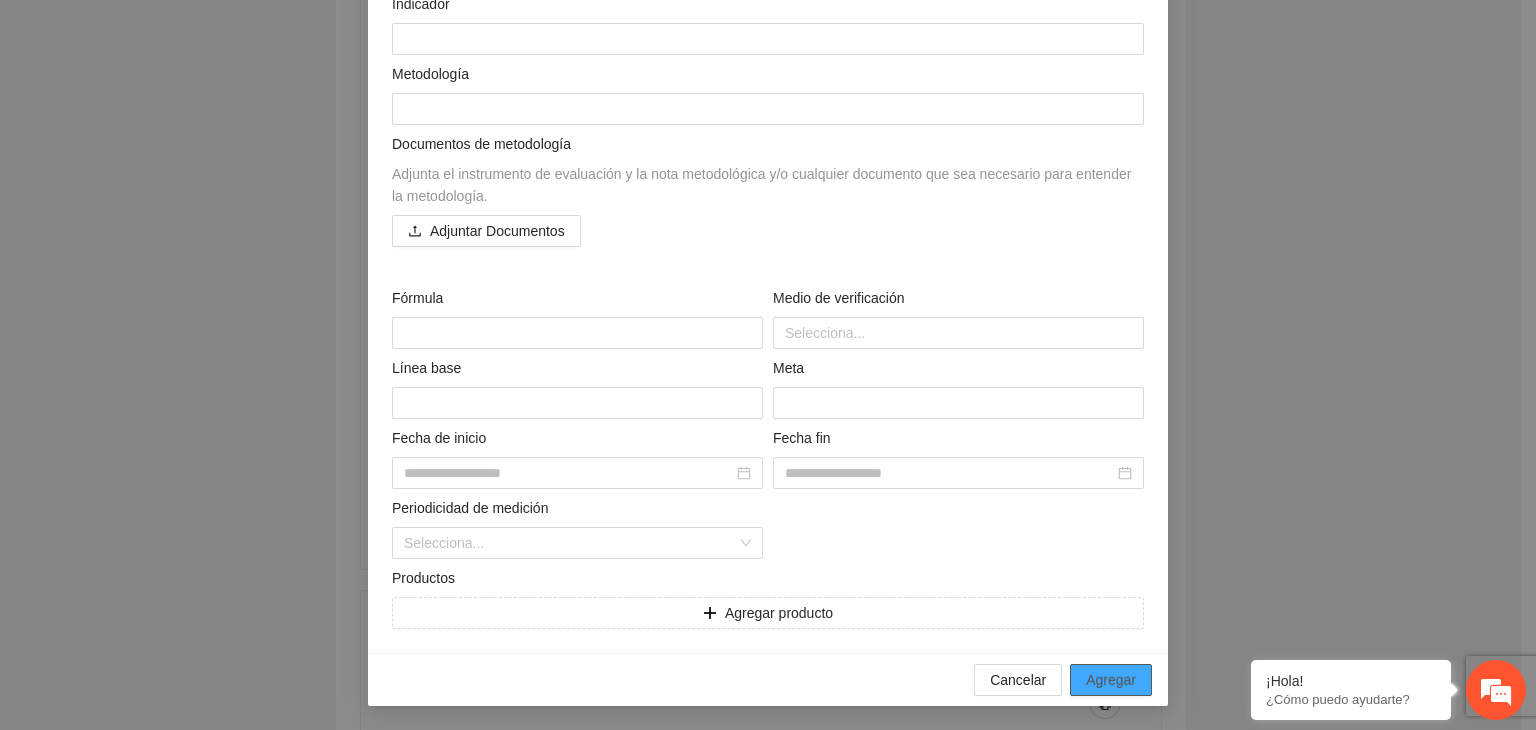 scroll, scrollTop: 6252, scrollLeft: 0, axis: vertical 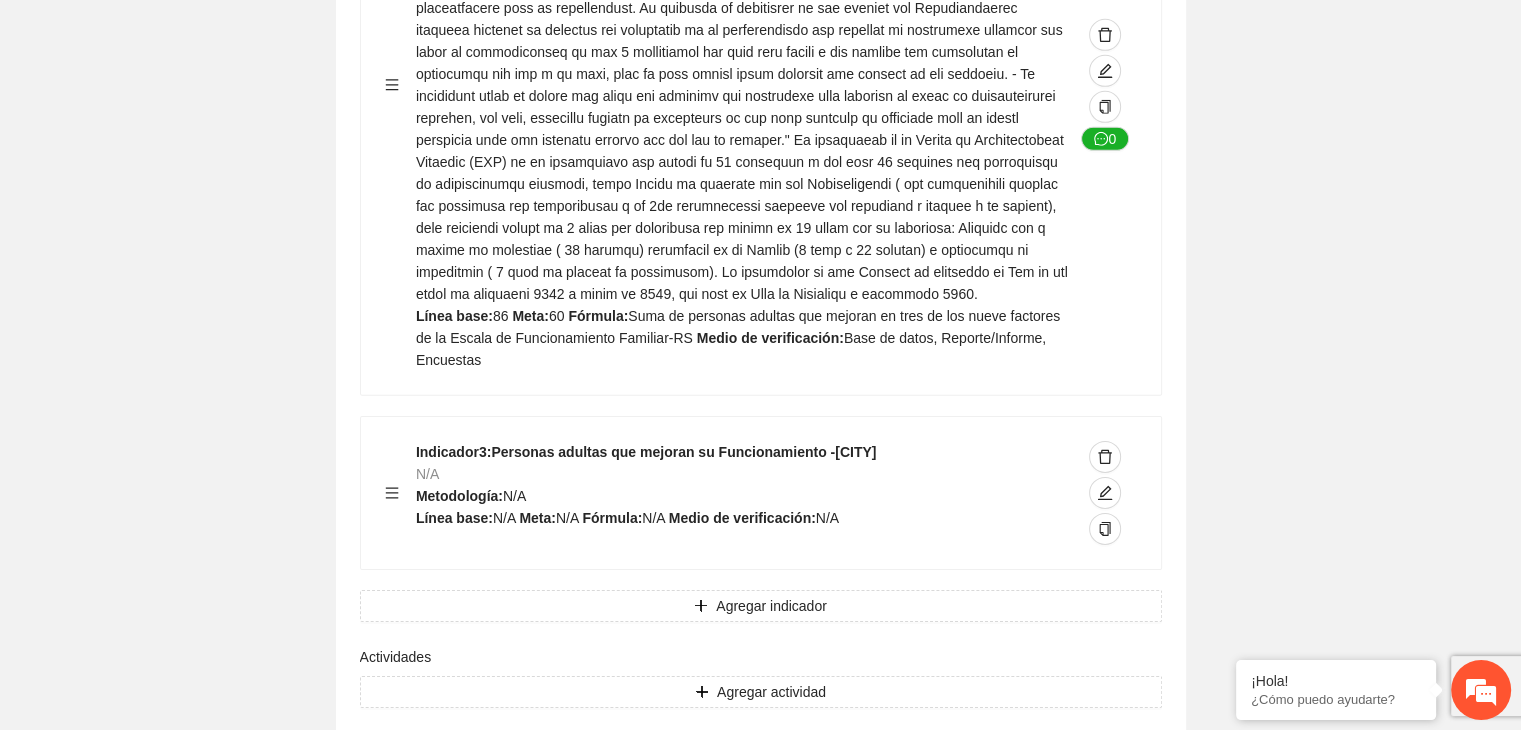 click on "Contribuir a la disminución de incidencia en violencia familiar en las zonas de Punta Oriente, Cerro Grande y Riberas de Sacramento del Municipio  de [CITY]. Indicadores Indicador  1 :  Violencia familiar disminuyendo en un 5% en Cerro grande Número de carpetas de investigación de Violencia familiar  disminuyendo en un 5% en Cerro grande Metodología:  Se solicita información al Observatorio Ciudadano de FICOSEC sobre el número de carpetas de violencia familiar en las colonias de intervención Línea base:  29   Meta:  25   Fórmula:  Suma de carpetas de investigación de violencia familiar disminuyendo  en un 5% en Punta Oriente   Medio de verificación:  Reporte/Informe 0 Indicador  2 :  Violencia familiar disminuyendo en un 5% en Punta Oriente Número de carpetas de investigación de Violencia familiar  disminuyendo en un 5% en Punta Oriente Metodología:  Línea base:  63   Meta:  56   Fórmula:    Medio de verificación:  Reporte/Informe 0 3 :" at bounding box center [760, -2301] 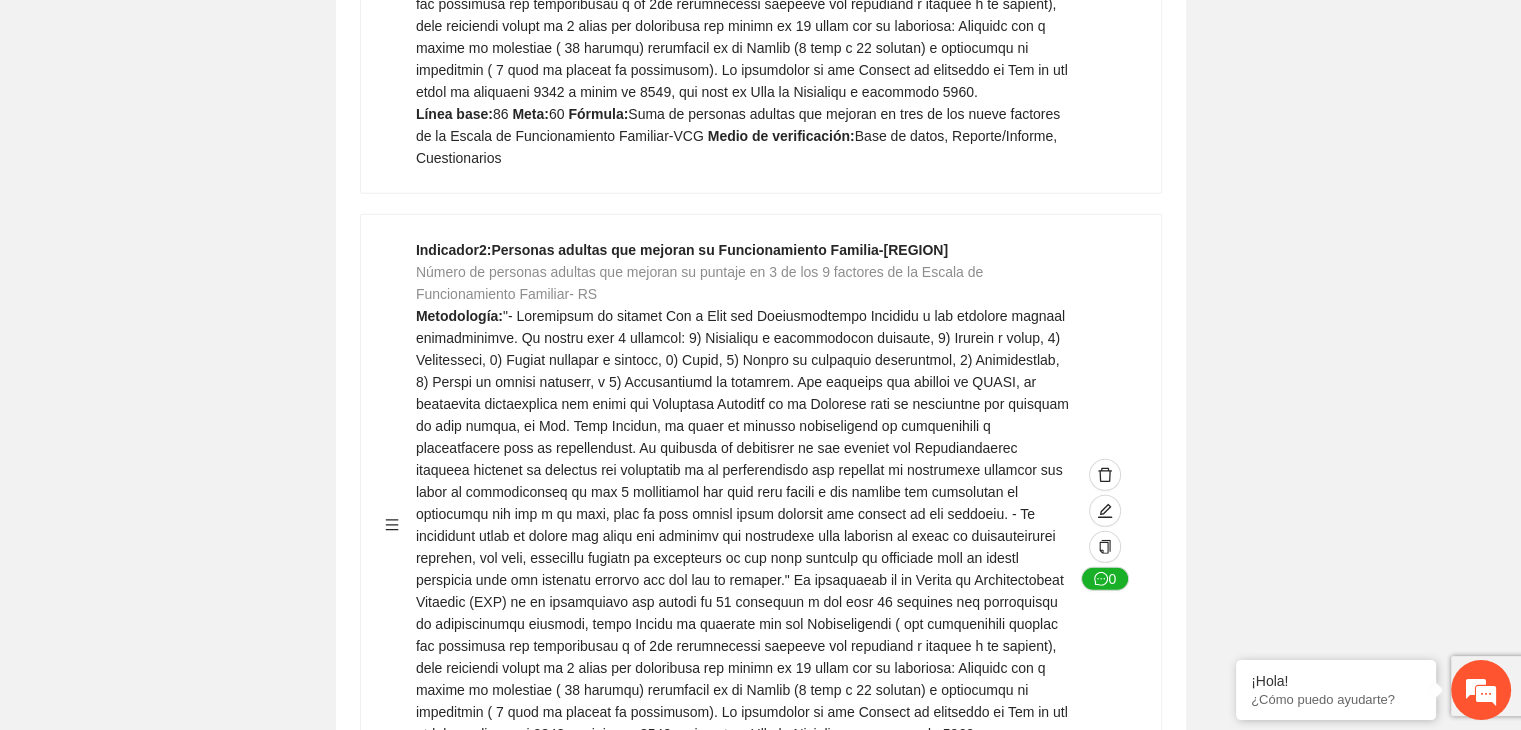 scroll, scrollTop: 5772, scrollLeft: 0, axis: vertical 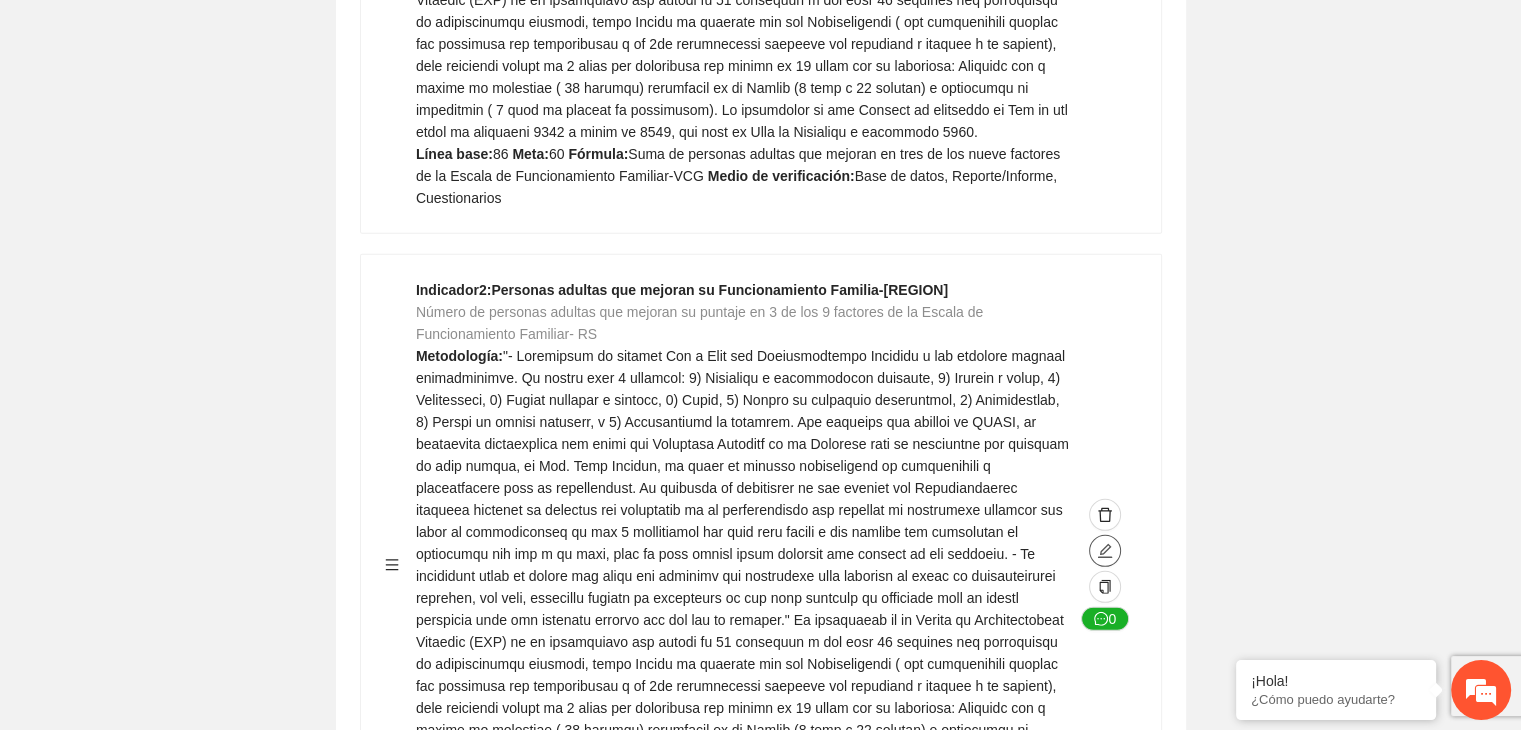 click 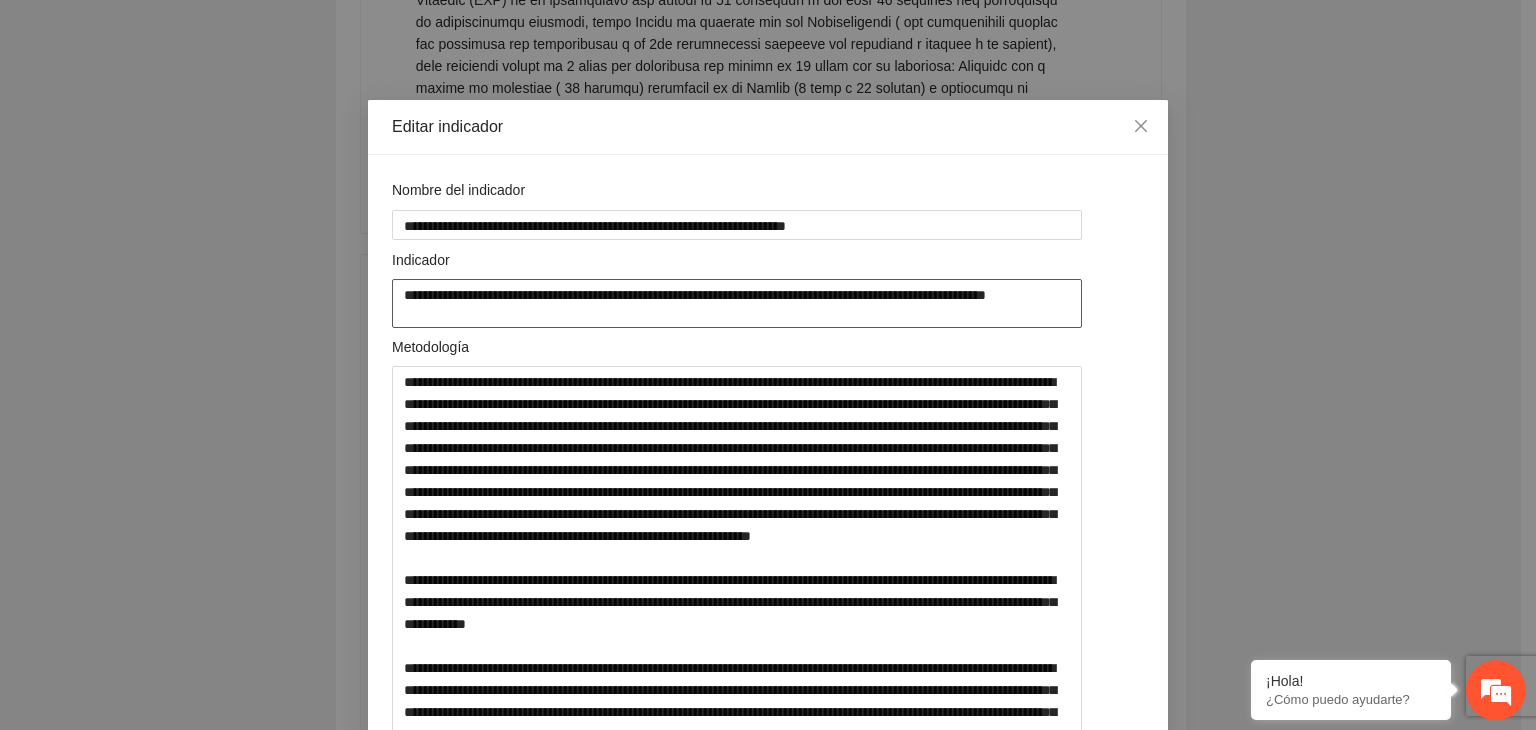 drag, startPoint x: 418, startPoint y: 318, endPoint x: 376, endPoint y: 268, distance: 65.29931 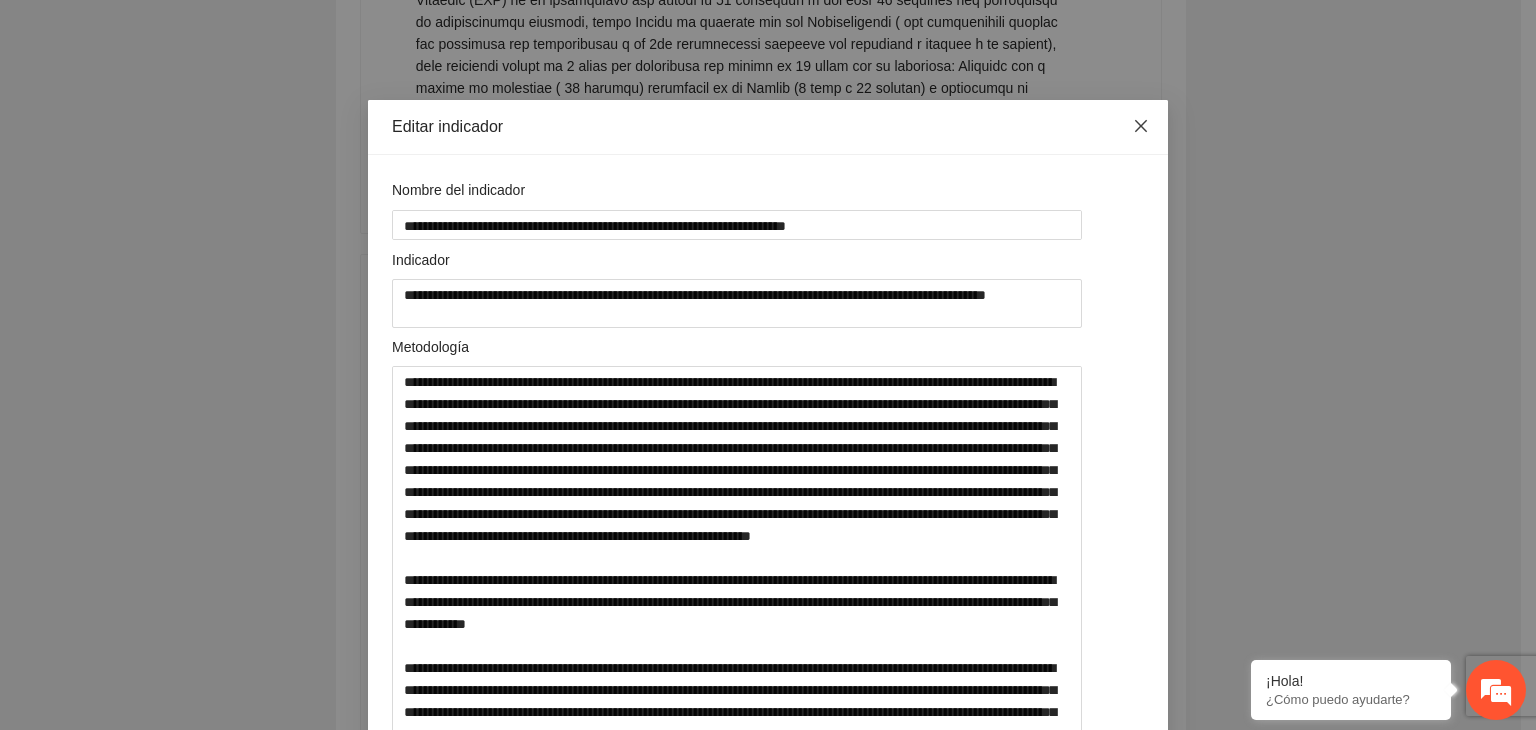 click 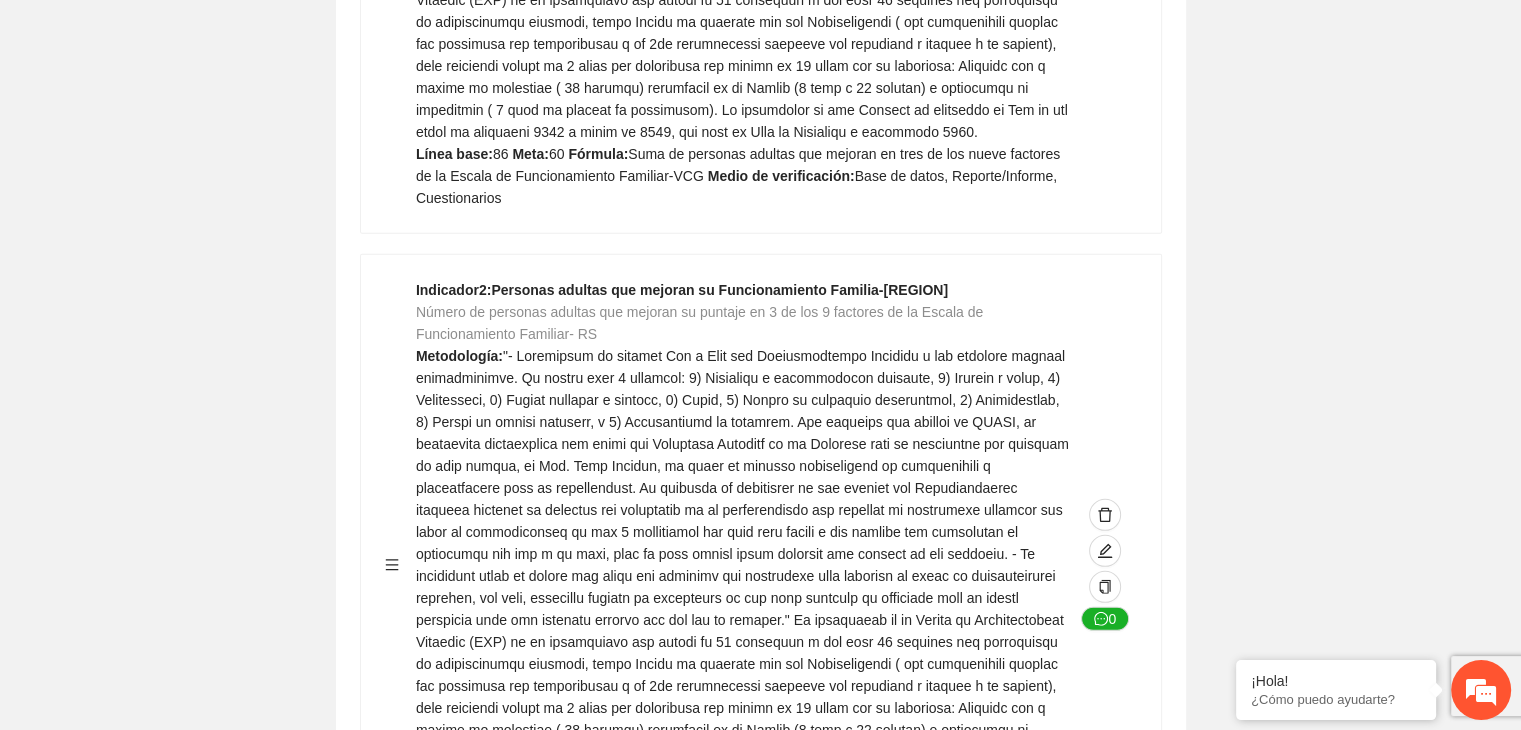 click on "Indicador  2 :  Personas adultas que mejoran su Funcionamiento Familia-[REGION]. Número de personas adultas que mejoran su puntaje en 3 de los 9 factores de la Escala de Funcionamiento Familiar- RS Metodología:  Línea base:  86   Meta:  60   Fórmula:  Suma de personas adultas que mejoran  en tres de los nueve factores de la Escala de Funcionamiento Familiar-RS   Medio de verificación:  Base de datos, Reporte/Informe, Encuestas 0" at bounding box center (761, 565) 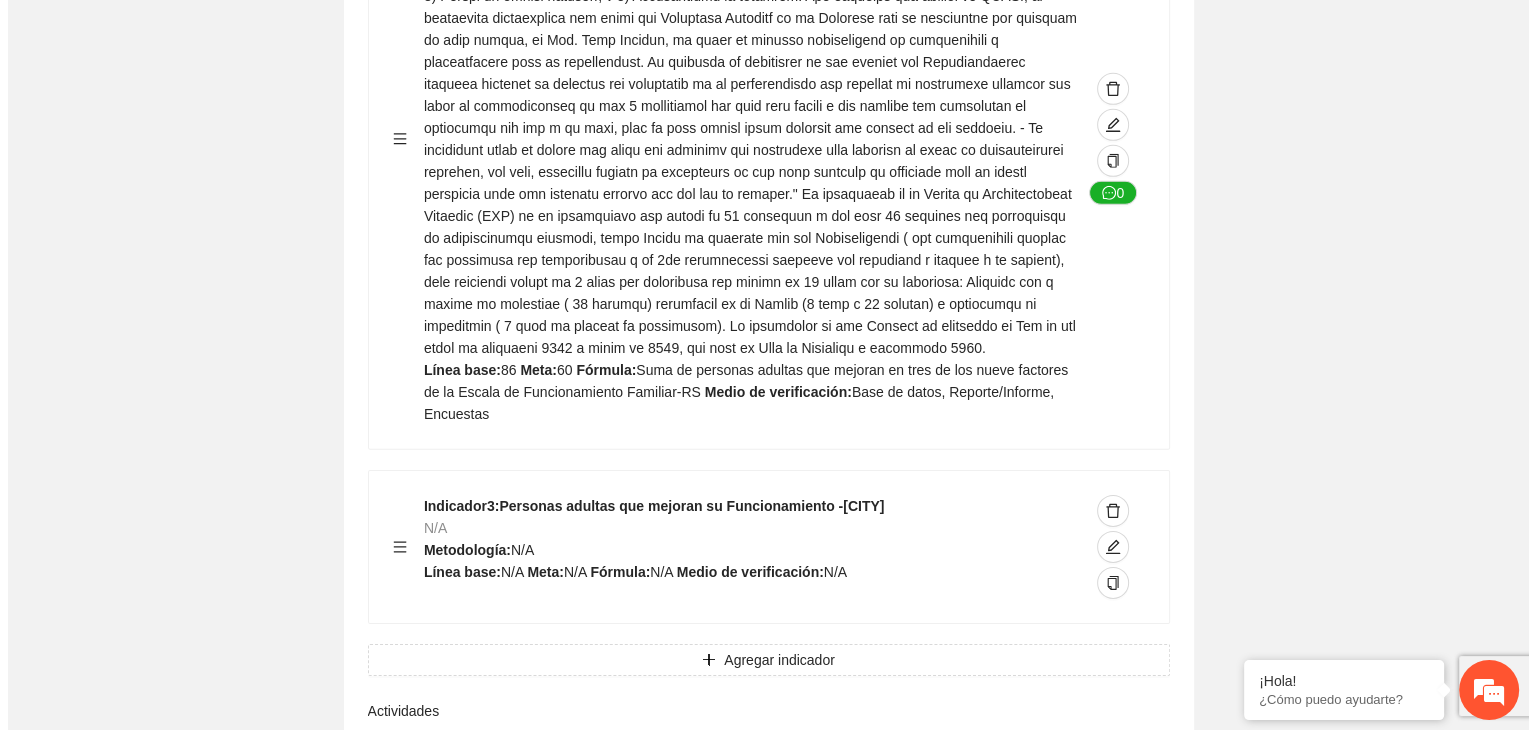 scroll, scrollTop: 6212, scrollLeft: 0, axis: vertical 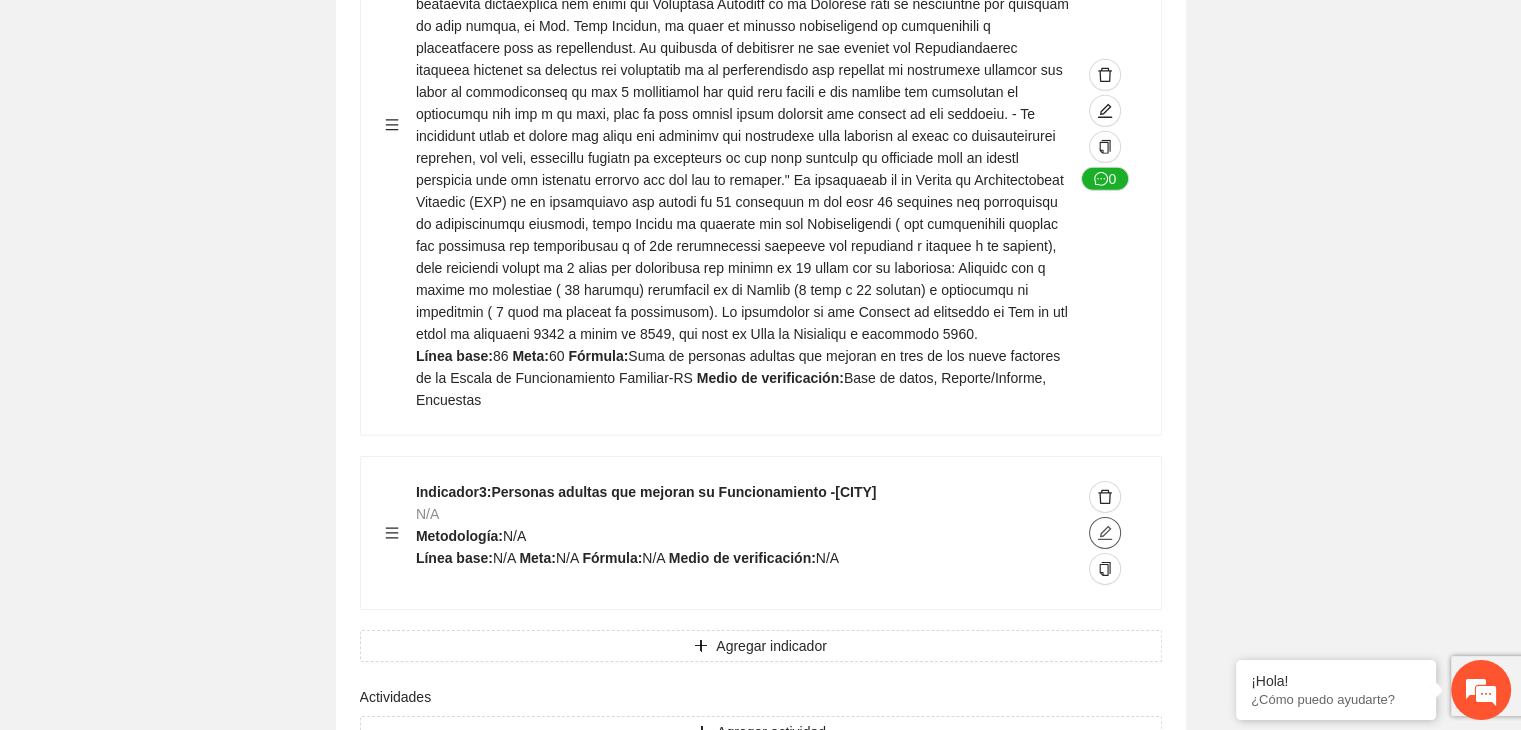 click 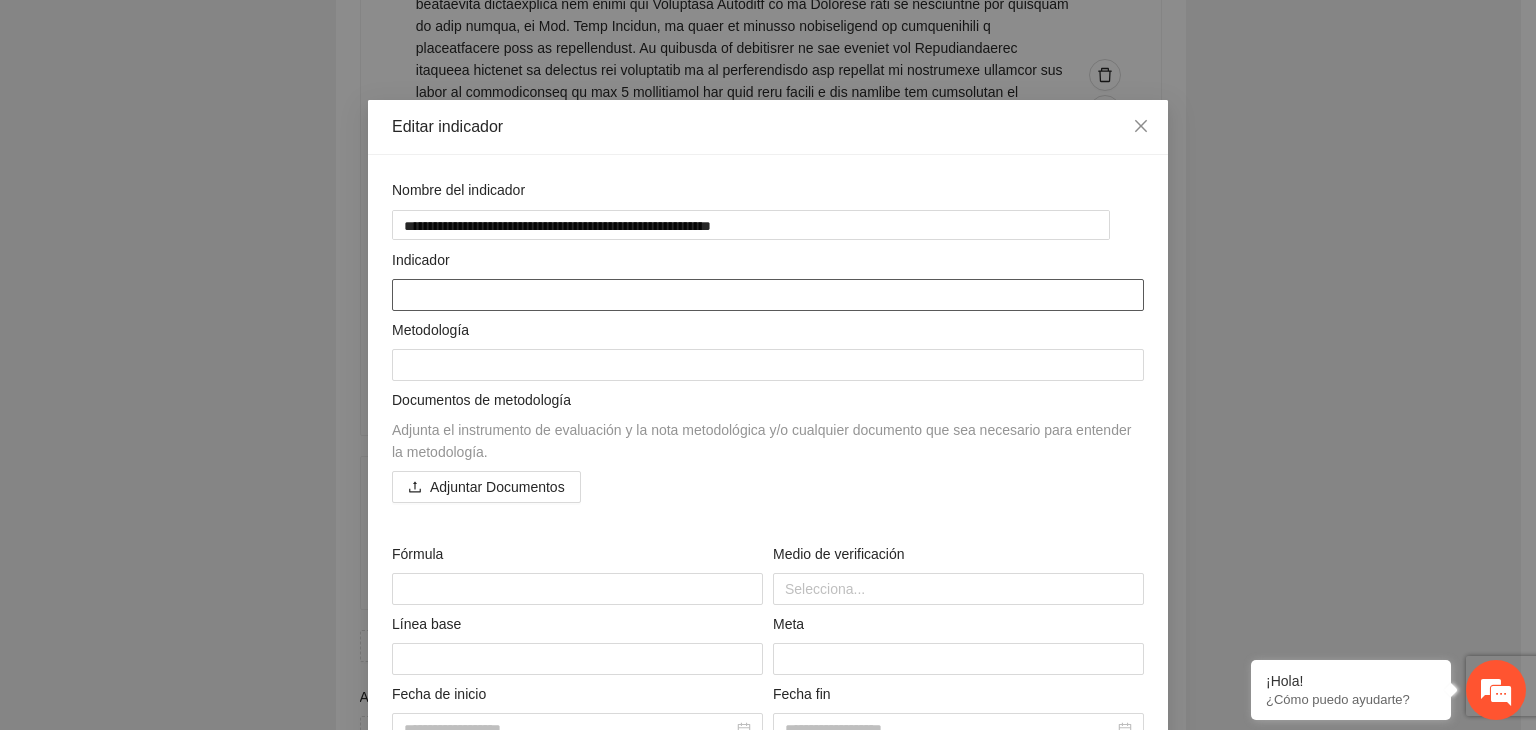 click at bounding box center (768, 295) 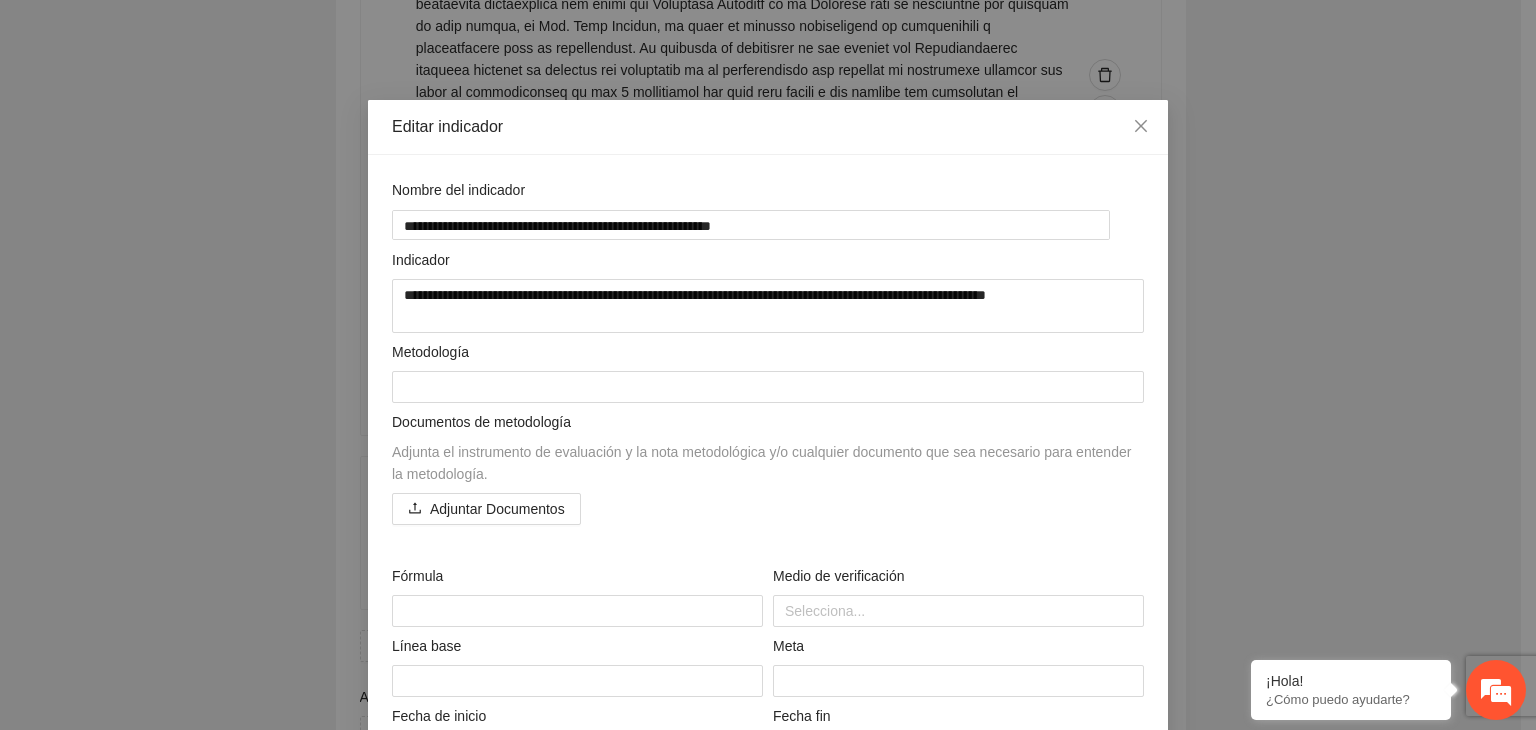 click on "**********" at bounding box center (768, 365) 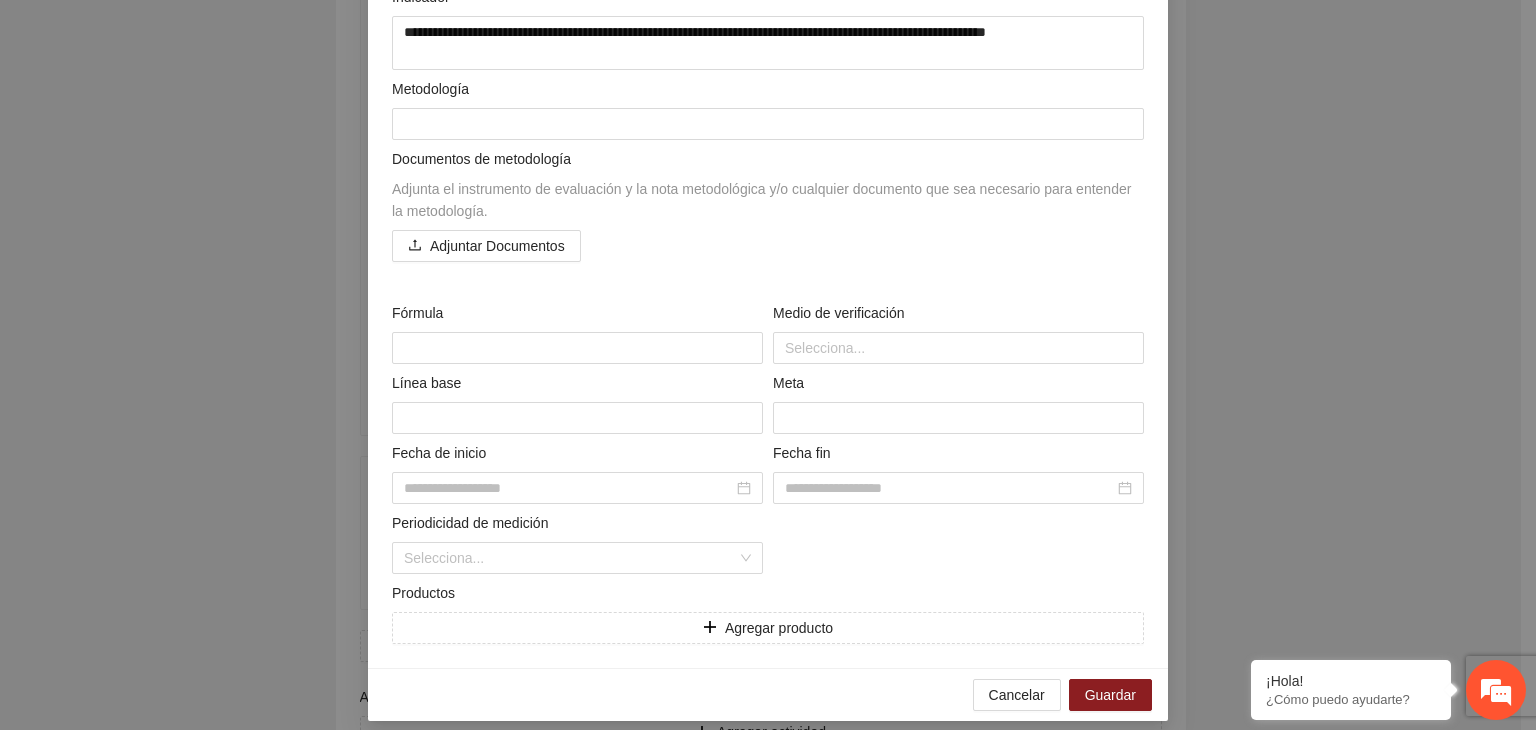 scroll, scrollTop: 277, scrollLeft: 0, axis: vertical 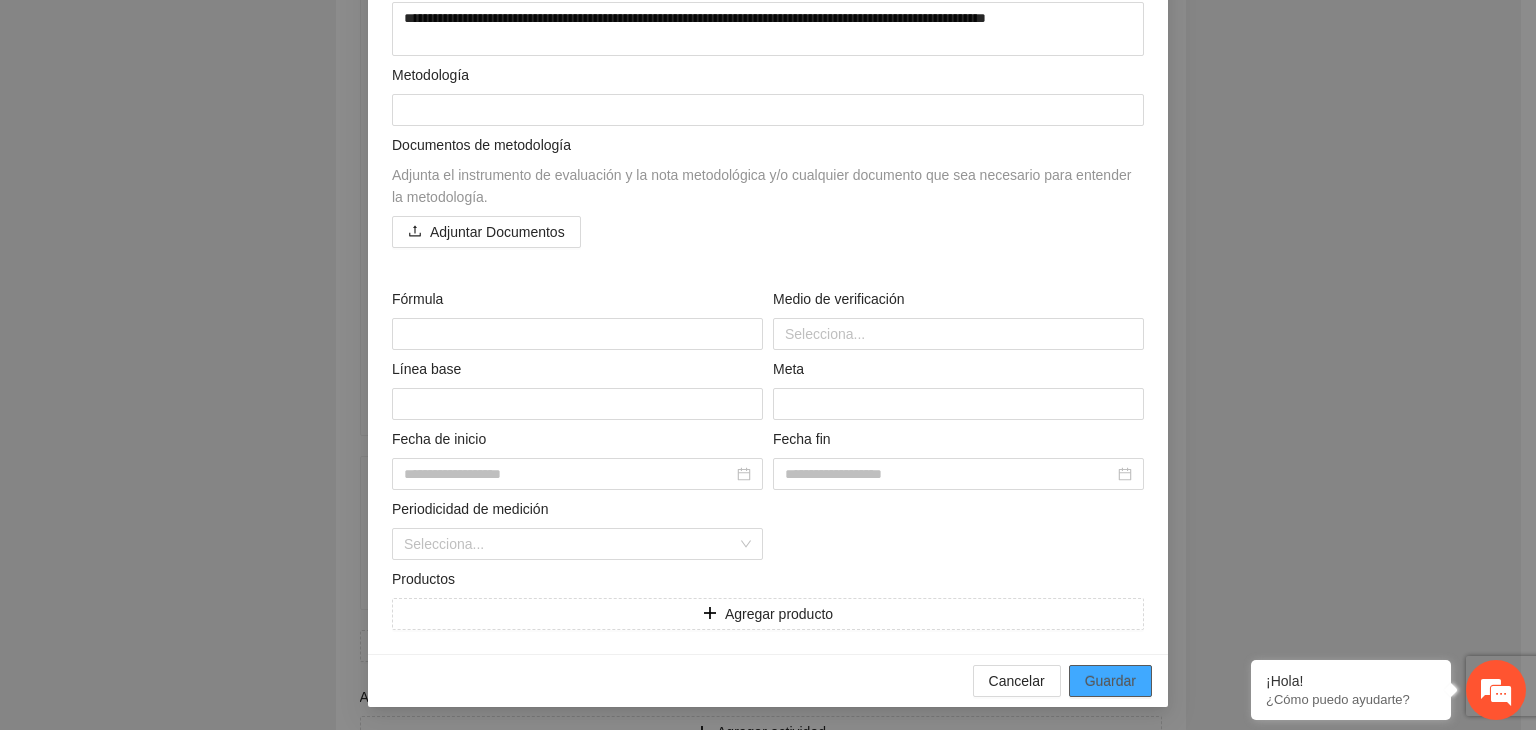 click on "Guardar" at bounding box center (1110, 681) 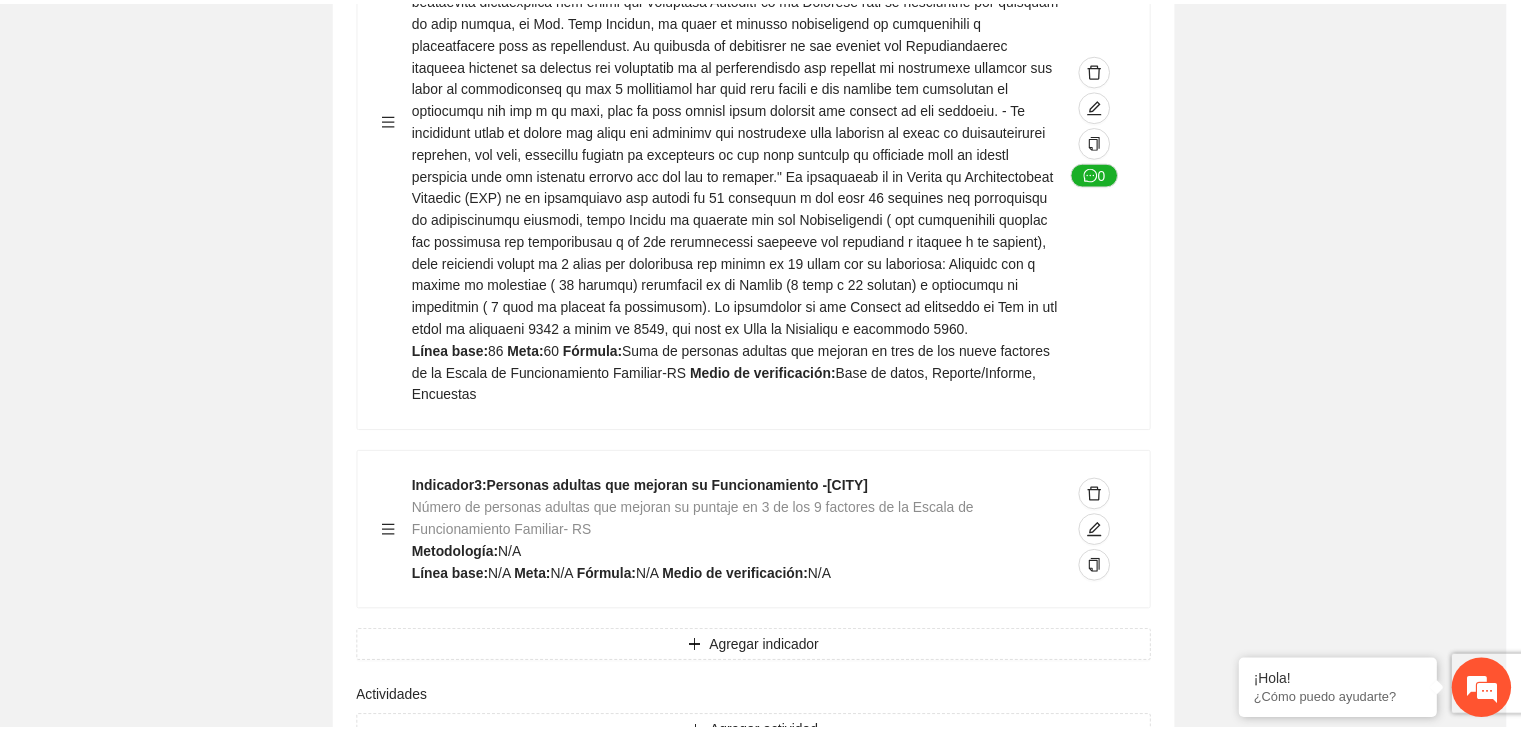 scroll, scrollTop: 156, scrollLeft: 0, axis: vertical 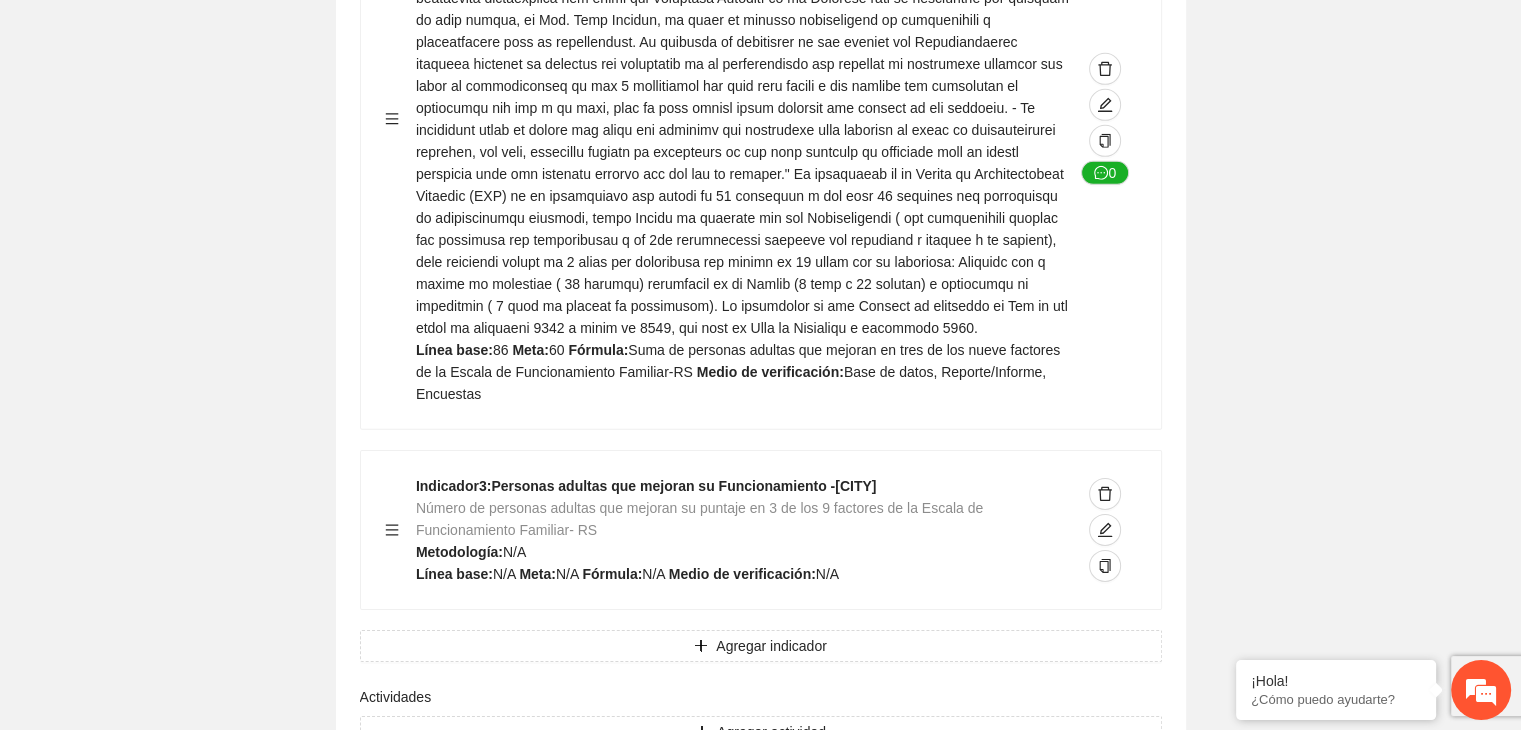 click on "Contribuir a la disminución de incidencia en violencia familiar en las zonas de Punta Oriente, Cerro Grande y Riberas de Sacramento del Municipio  de [CITY]. Indicadores Indicador  1 :  Violencia familiar disminuyendo en un 5% en Cerro grande Número de carpetas de investigación de Violencia familiar  disminuyendo en un 5% en Cerro grande Metodología:  Se solicita información al Observatorio Ciudadano de FICOSEC sobre el número de carpetas de violencia familiar en las colonias de intervención Línea base:  29   Meta:  25   Fórmula:  Suma de carpetas de investigación de violencia familiar disminuyendo  en un 5% en Punta Oriente   Medio de verificación:  Reporte/Informe 0 Indicador  2 :  Violencia familiar disminuyendo en un 5% en Punta Oriente Número de carpetas de investigación de Violencia familiar  disminuyendo en un 5% en Punta Oriente Metodología:  Línea base:  63   Meta:  56   Fórmula:    Medio de verificación:  Reporte/Informe 0 3 :" at bounding box center [760, -2264] 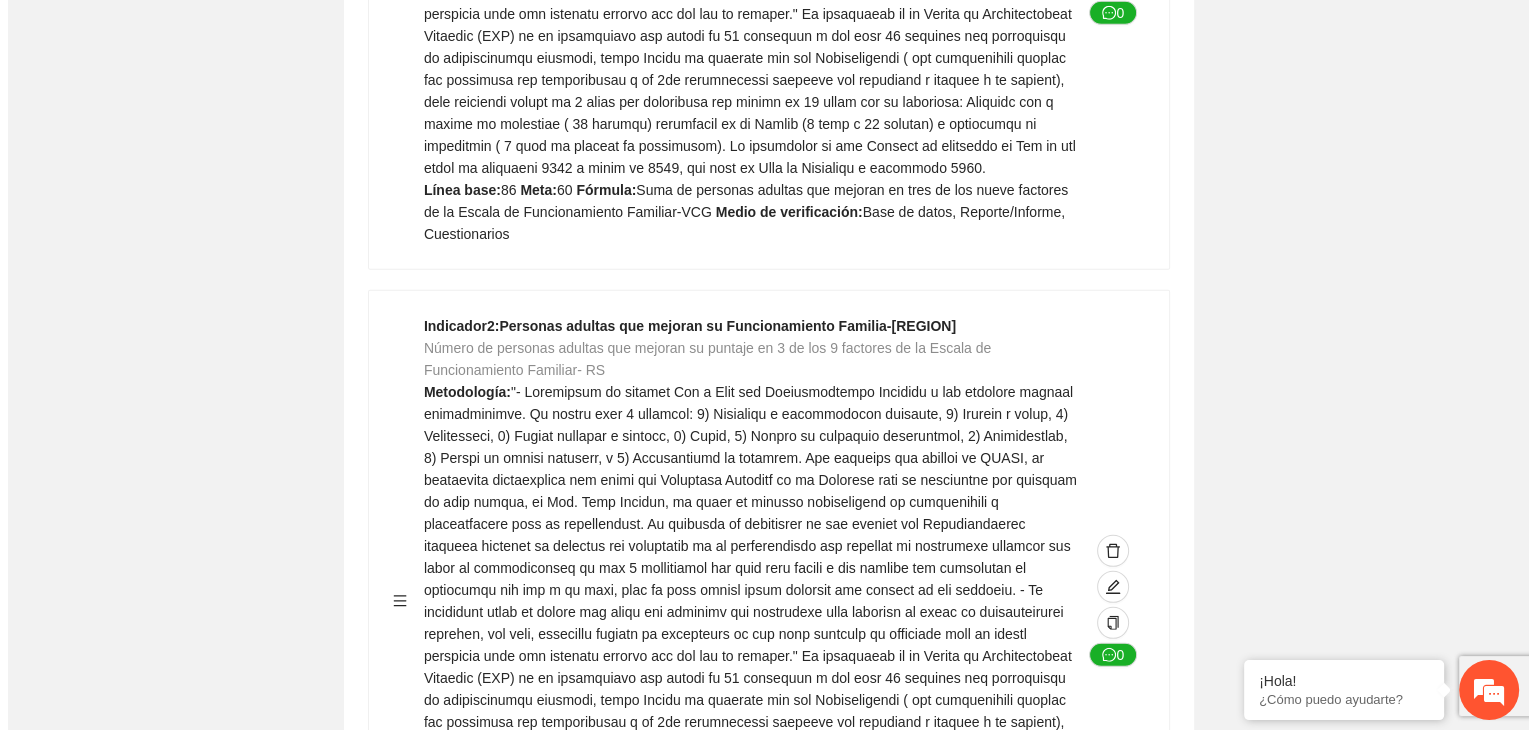 scroll, scrollTop: 5738, scrollLeft: 0, axis: vertical 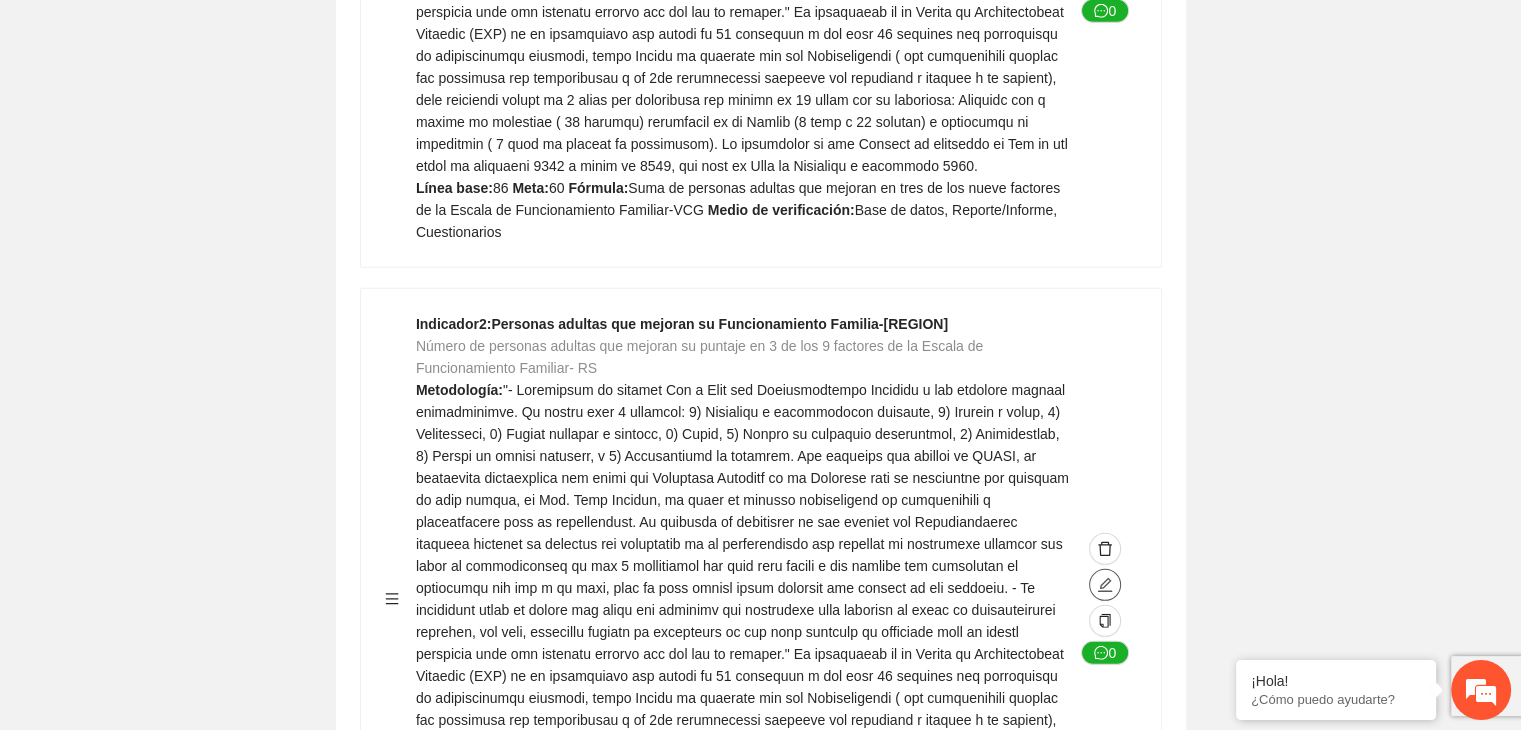 click 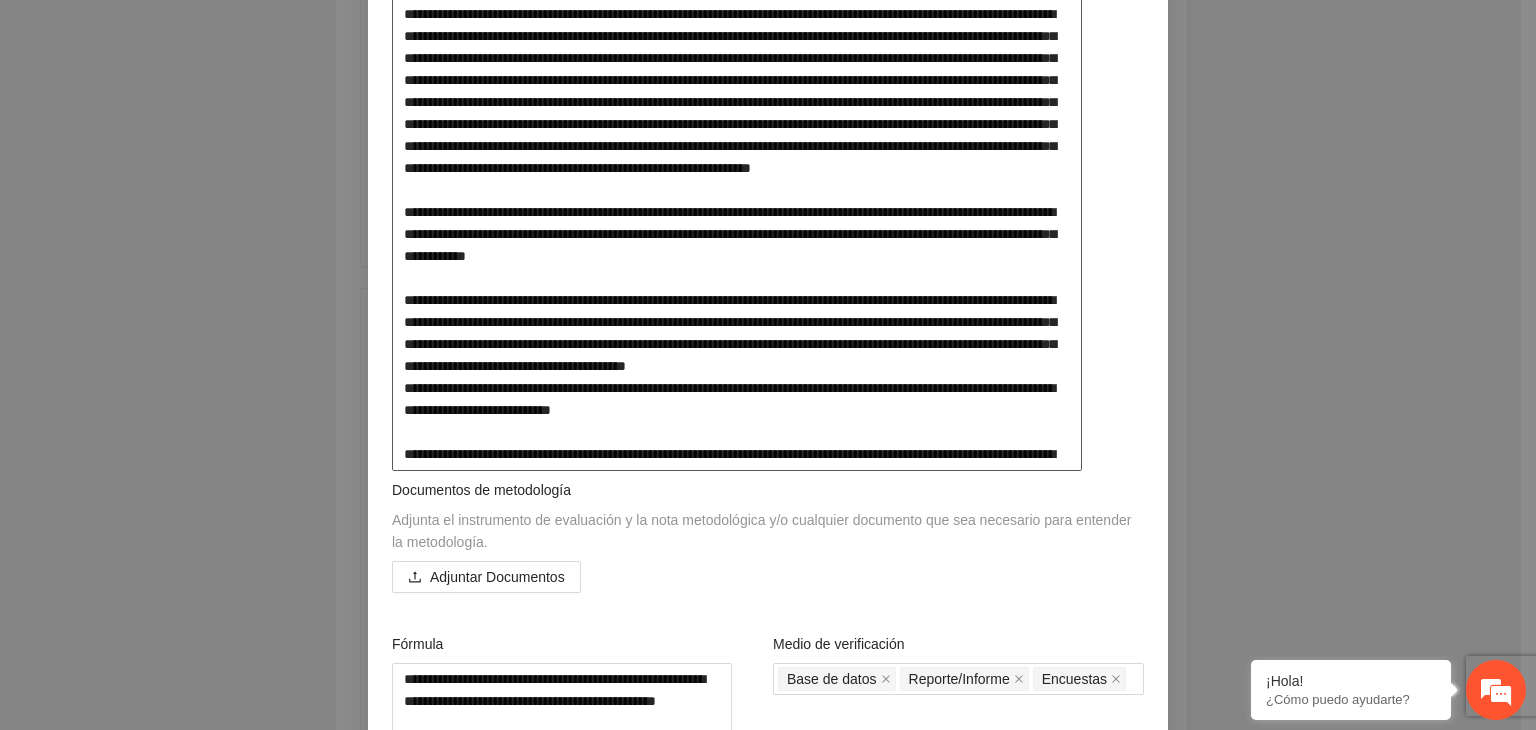scroll, scrollTop: 525, scrollLeft: 0, axis: vertical 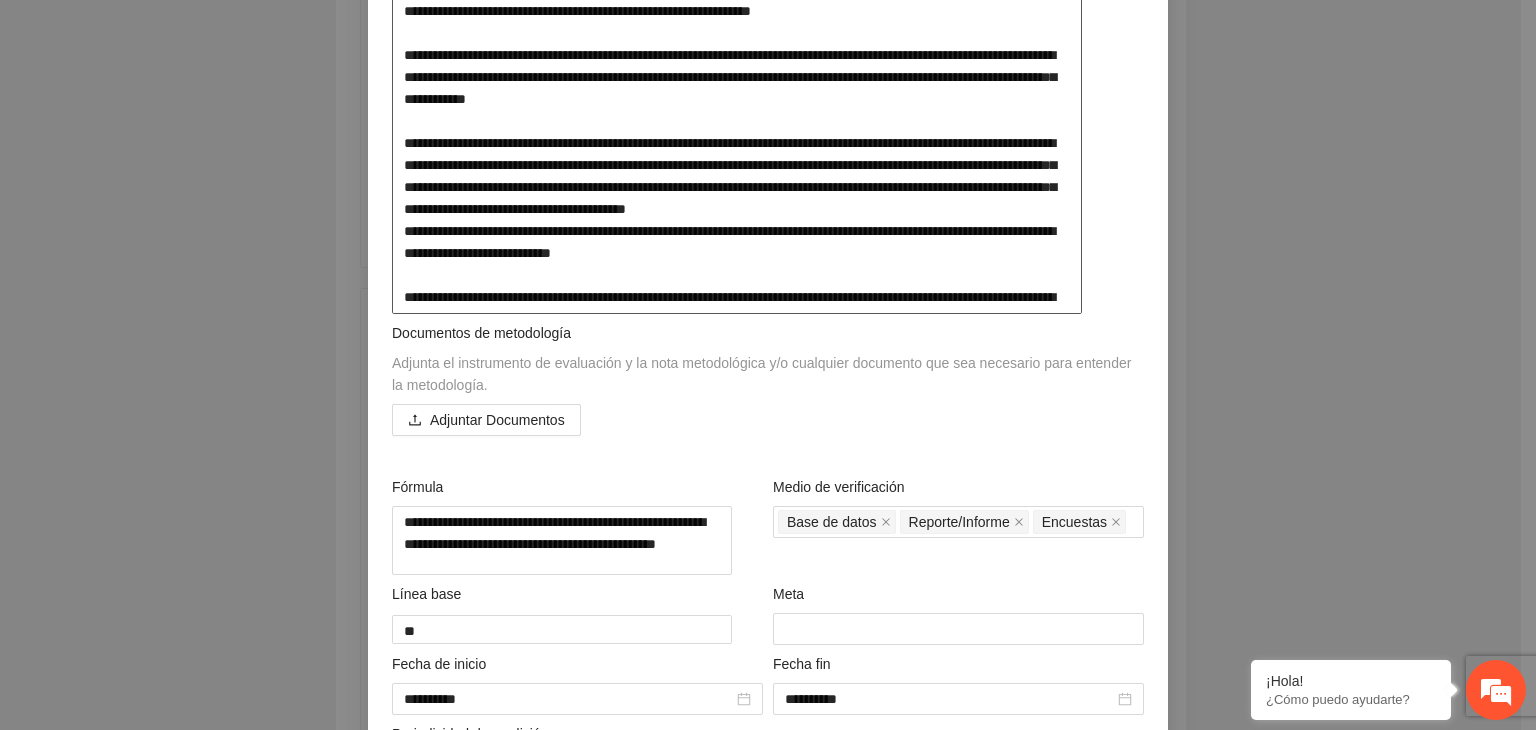 drag, startPoint x: 392, startPoint y: 381, endPoint x: 616, endPoint y: 724, distance: 409.6645 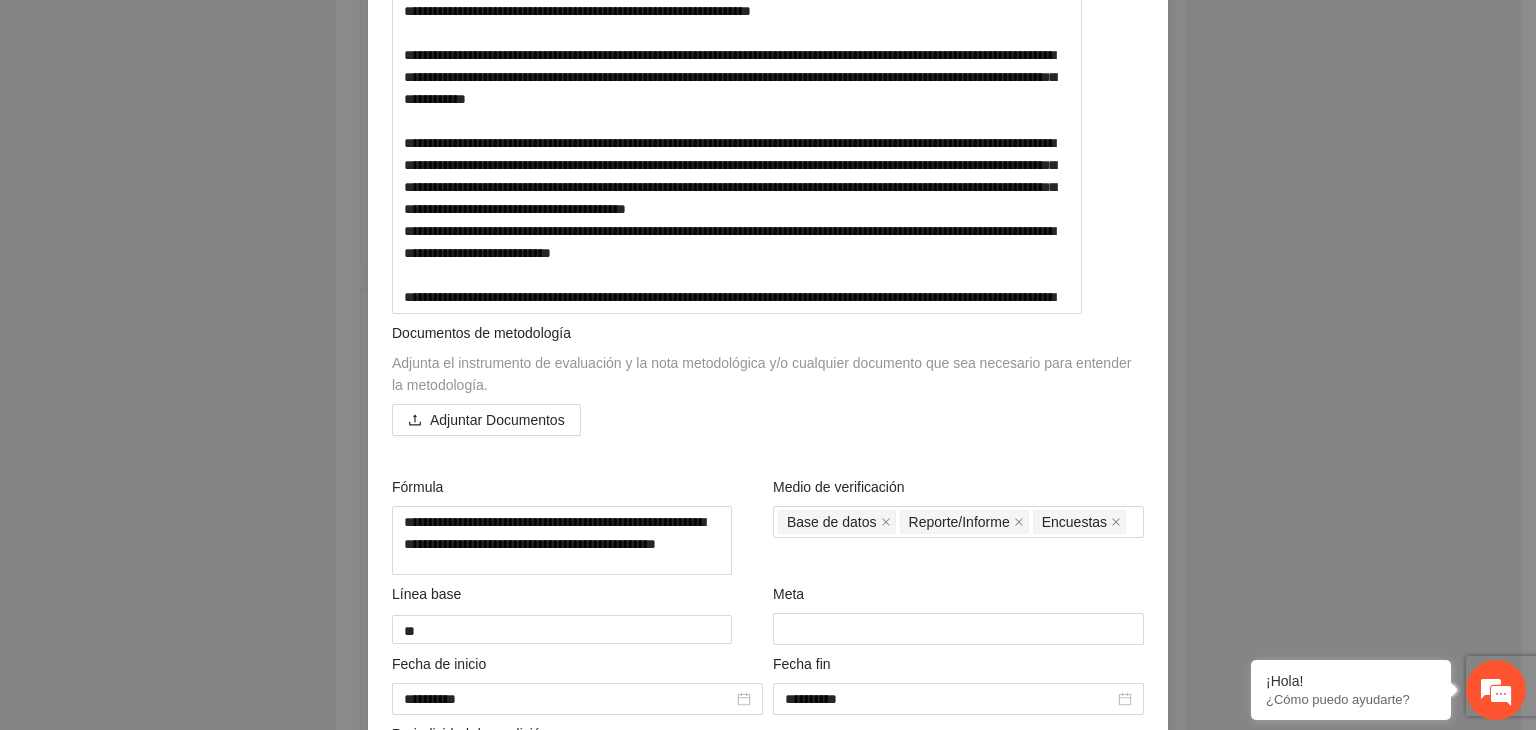 click on "**********" at bounding box center [768, 365] 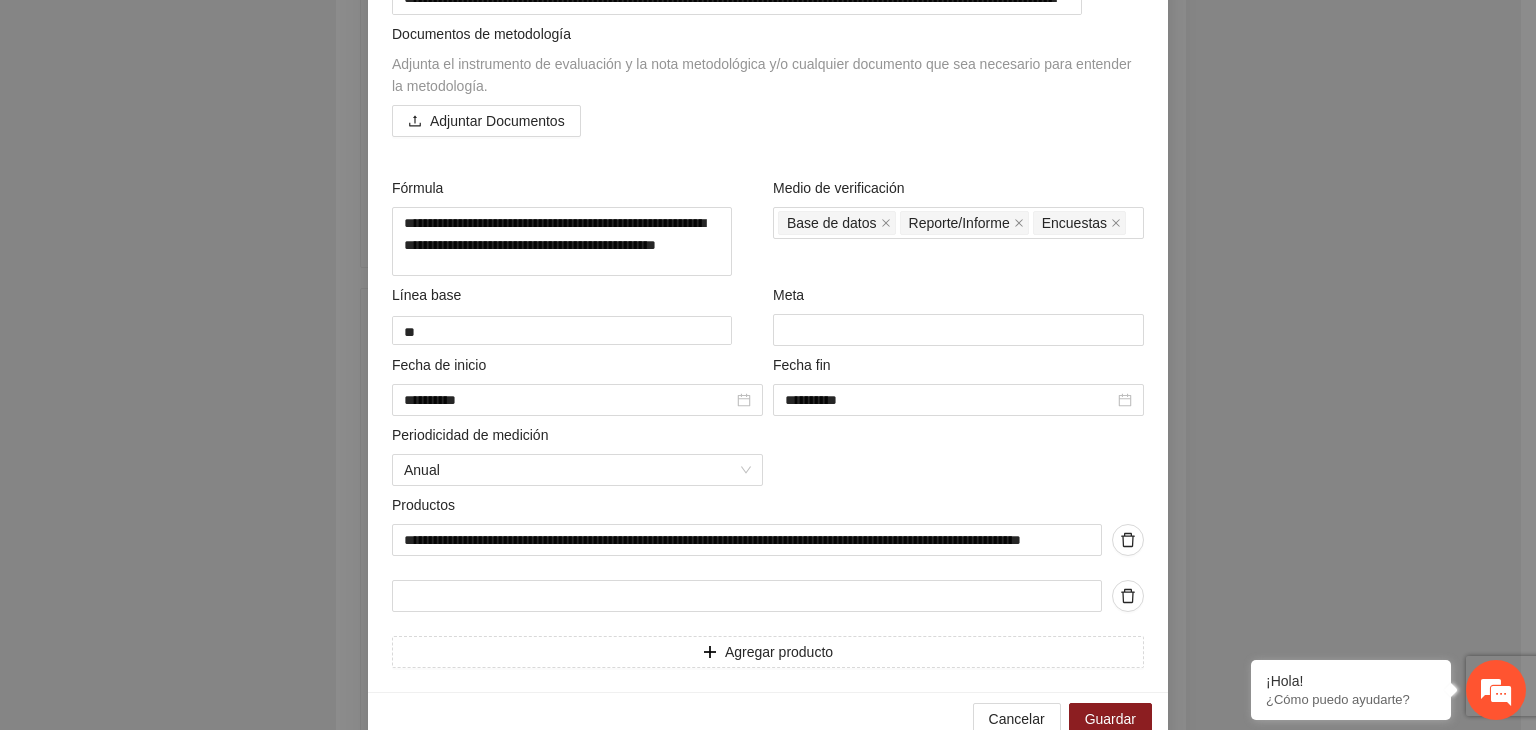 scroll, scrollTop: 916, scrollLeft: 0, axis: vertical 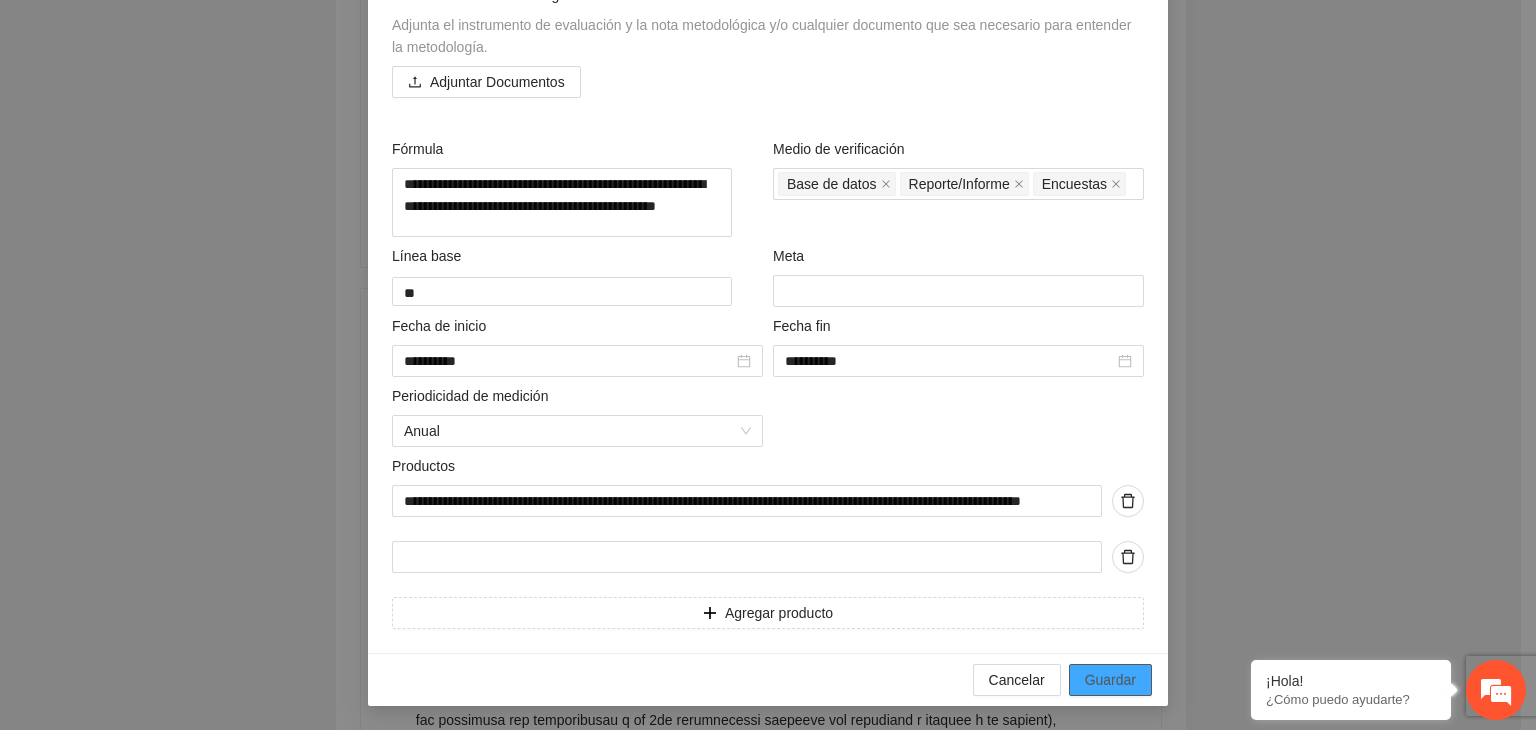 click on "Guardar" at bounding box center (1110, 680) 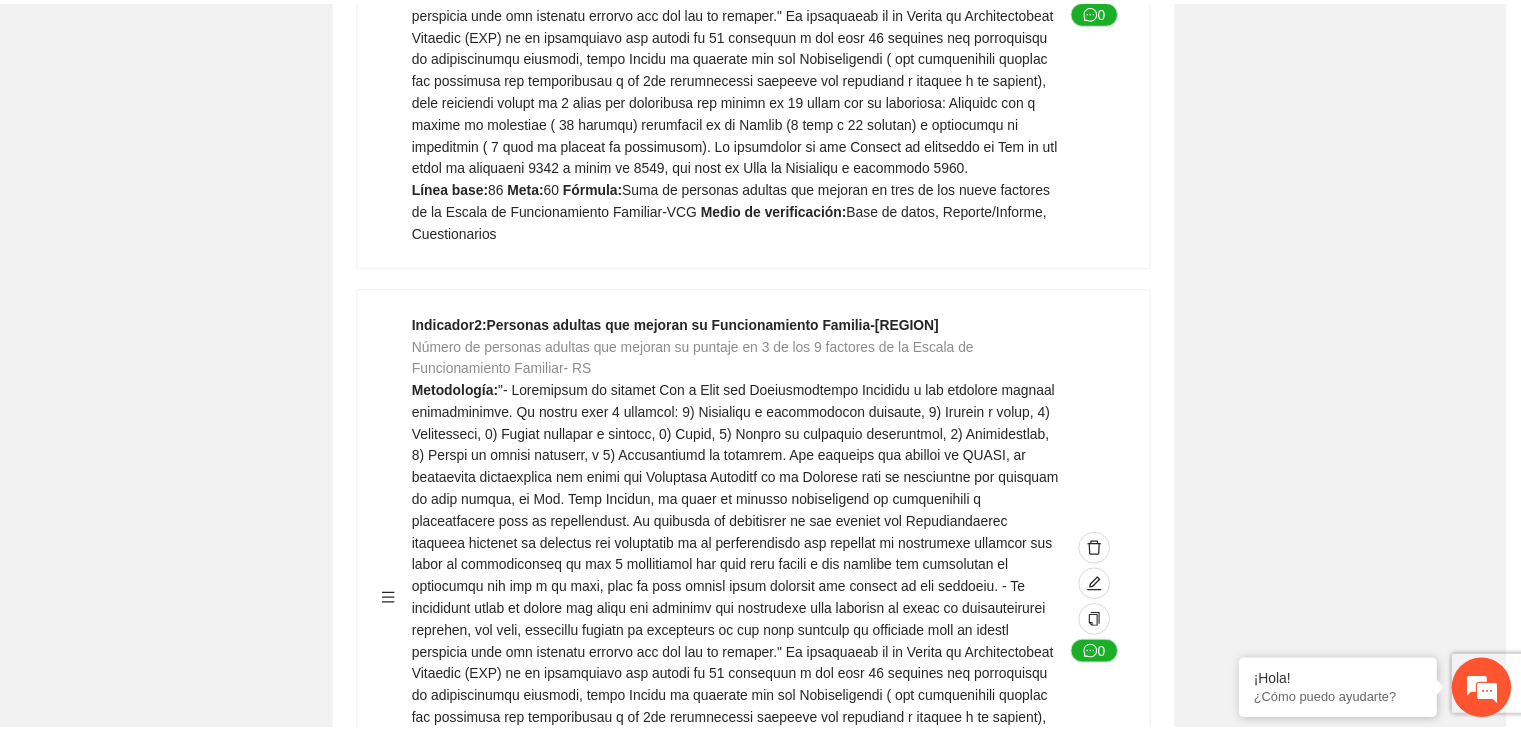 scroll, scrollTop: 156, scrollLeft: 0, axis: vertical 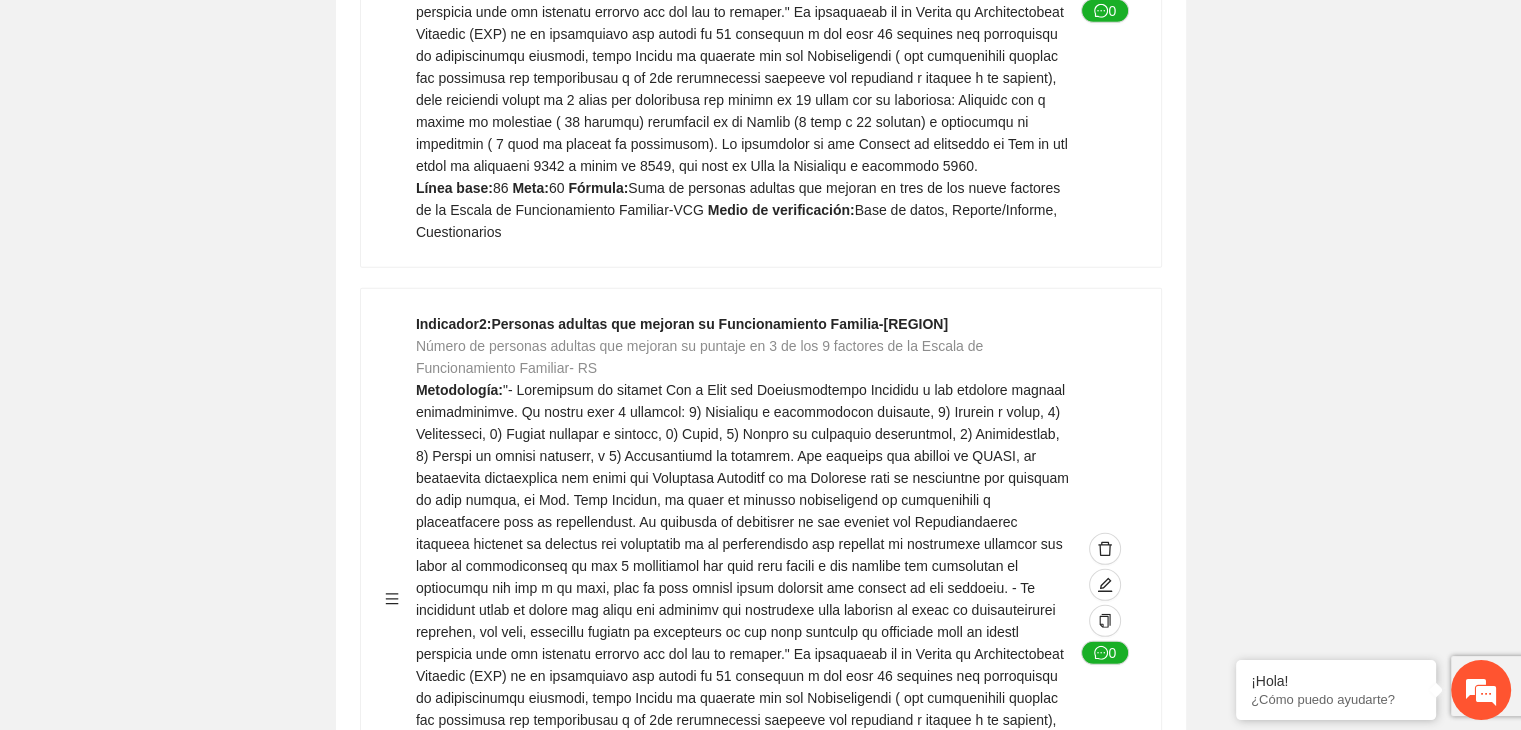 click on "Contribuir a la disminución de incidencia en violencia familiar en las zonas de Punta Oriente, Cerro Grande y Riberas de Sacramento del Municipio  de [CITY]. Indicadores Indicador  1 :  Violencia familiar disminuyendo en un 5% en Cerro grande Número de carpetas de investigación de Violencia familiar  disminuyendo en un 5% en Cerro grande Metodología:  Se solicita información al Observatorio Ciudadano de FICOSEC sobre el número de carpetas de violencia familiar en las colonias de intervención Línea base:  29   Meta:  25   Fórmula:  Suma de carpetas de investigación de violencia familiar disminuyendo  en un 5% en Punta Oriente   Medio de verificación:  Reporte/Informe 0 Indicador  2 :  Violencia familiar disminuyendo en un 5% en Punta Oriente Número de carpetas de investigación de Violencia familiar  disminuyendo en un 5% en Punta Oriente Metodología:  Línea base:  63   Meta:  56   Fórmula:    Medio de verificación:  Reporte/Informe 0 3 :" at bounding box center (760, -1784) 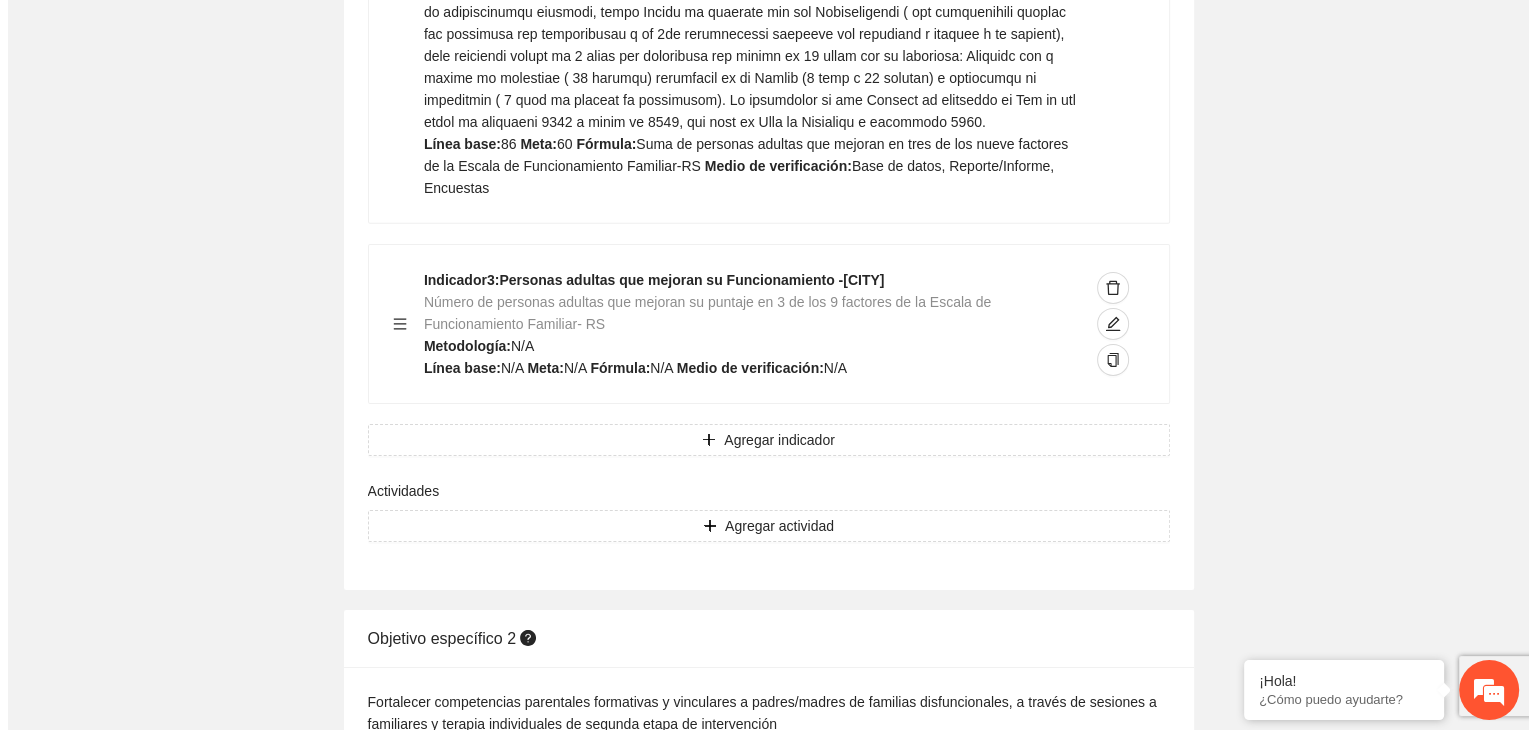 scroll, scrollTop: 6418, scrollLeft: 0, axis: vertical 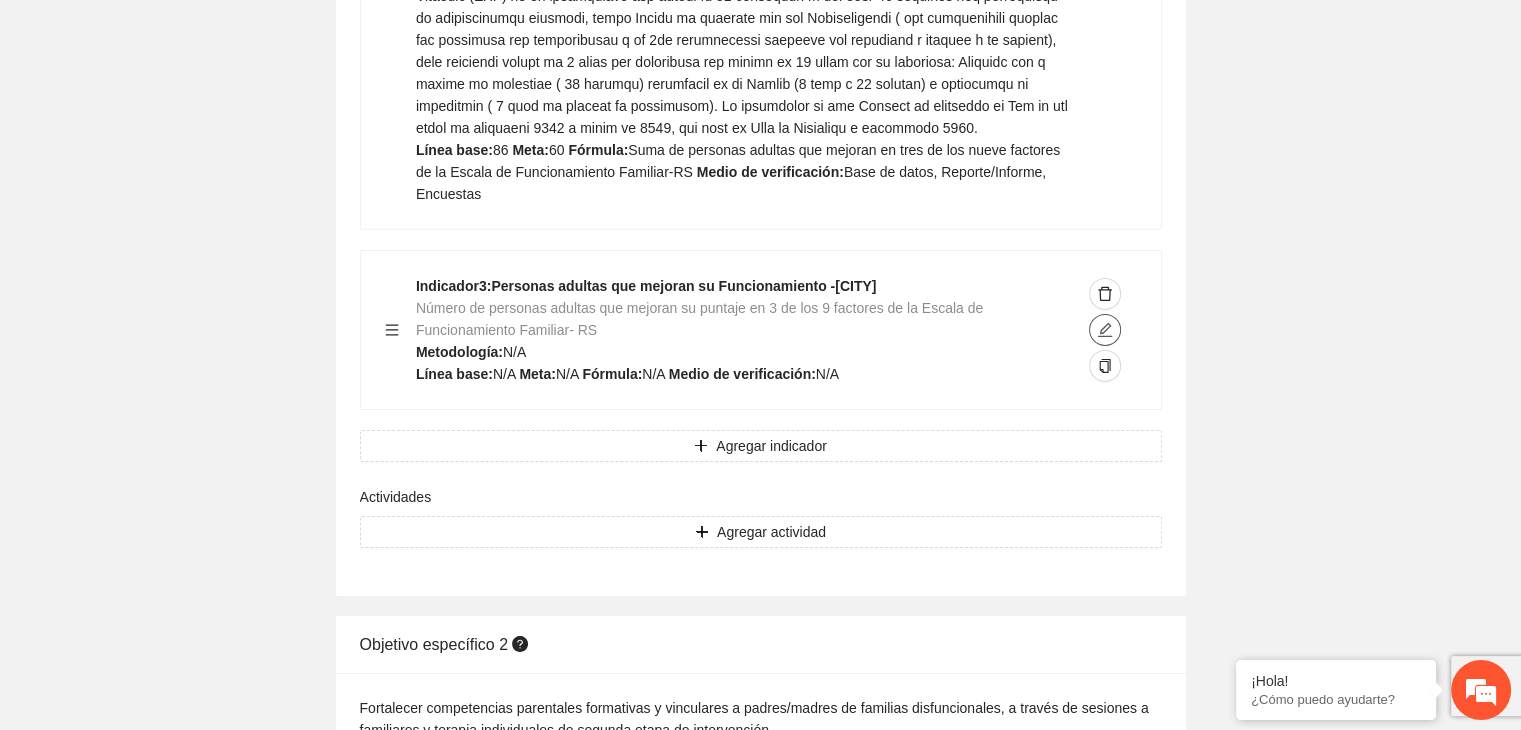 click 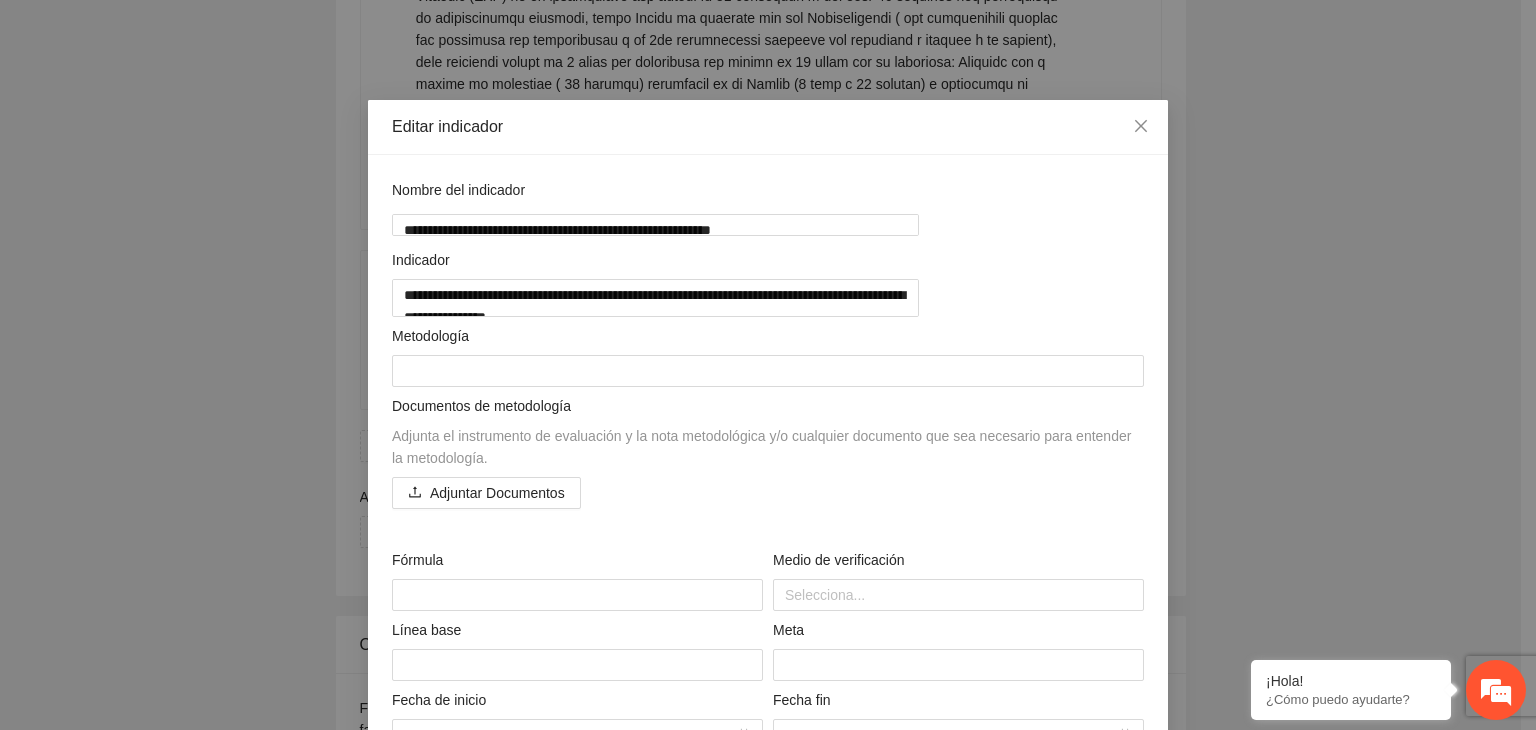 click on "Adjunta el instrumento de evaluación y la nota metodológica y/o   cualquier documento que sea necesario para entender la metodología." at bounding box center [761, 447] 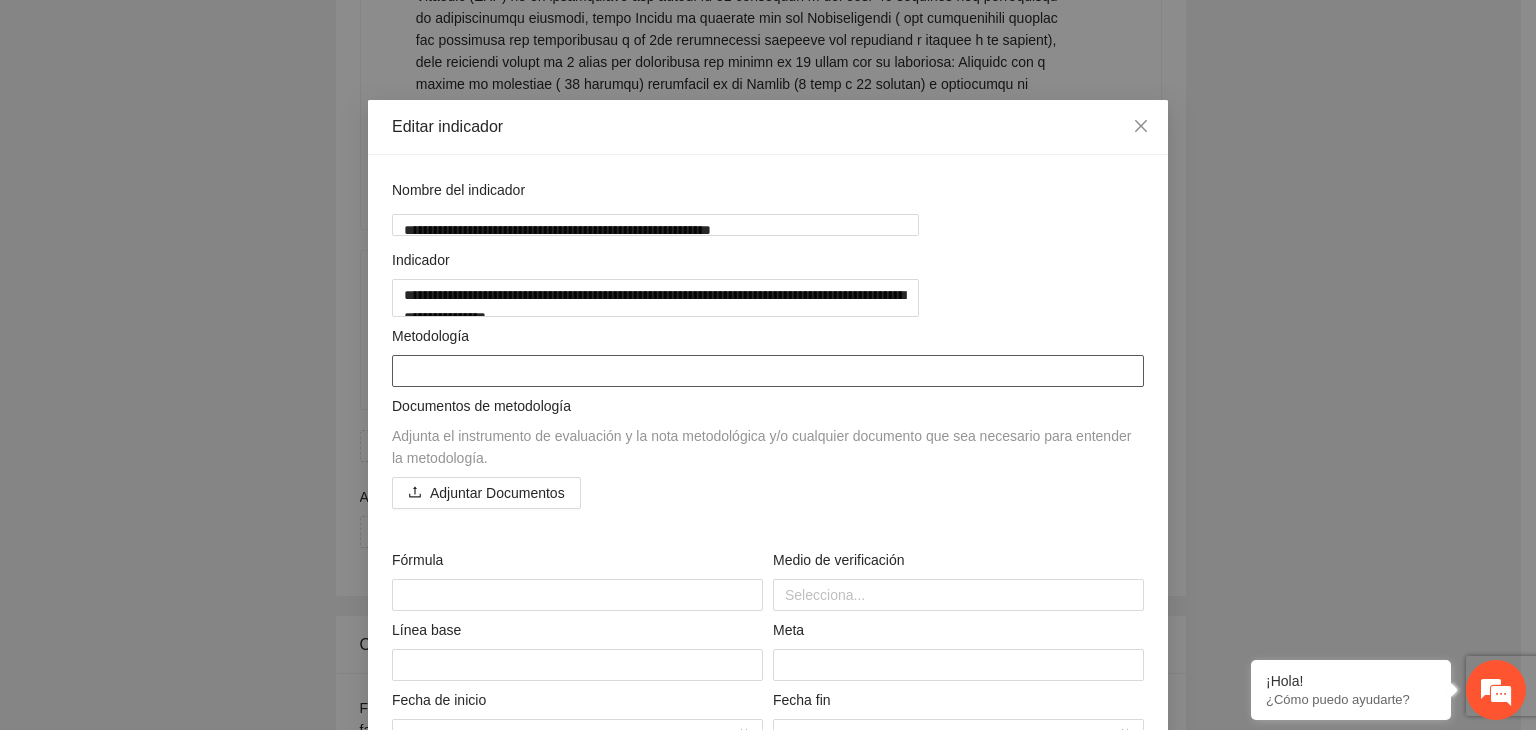 click at bounding box center [768, 371] 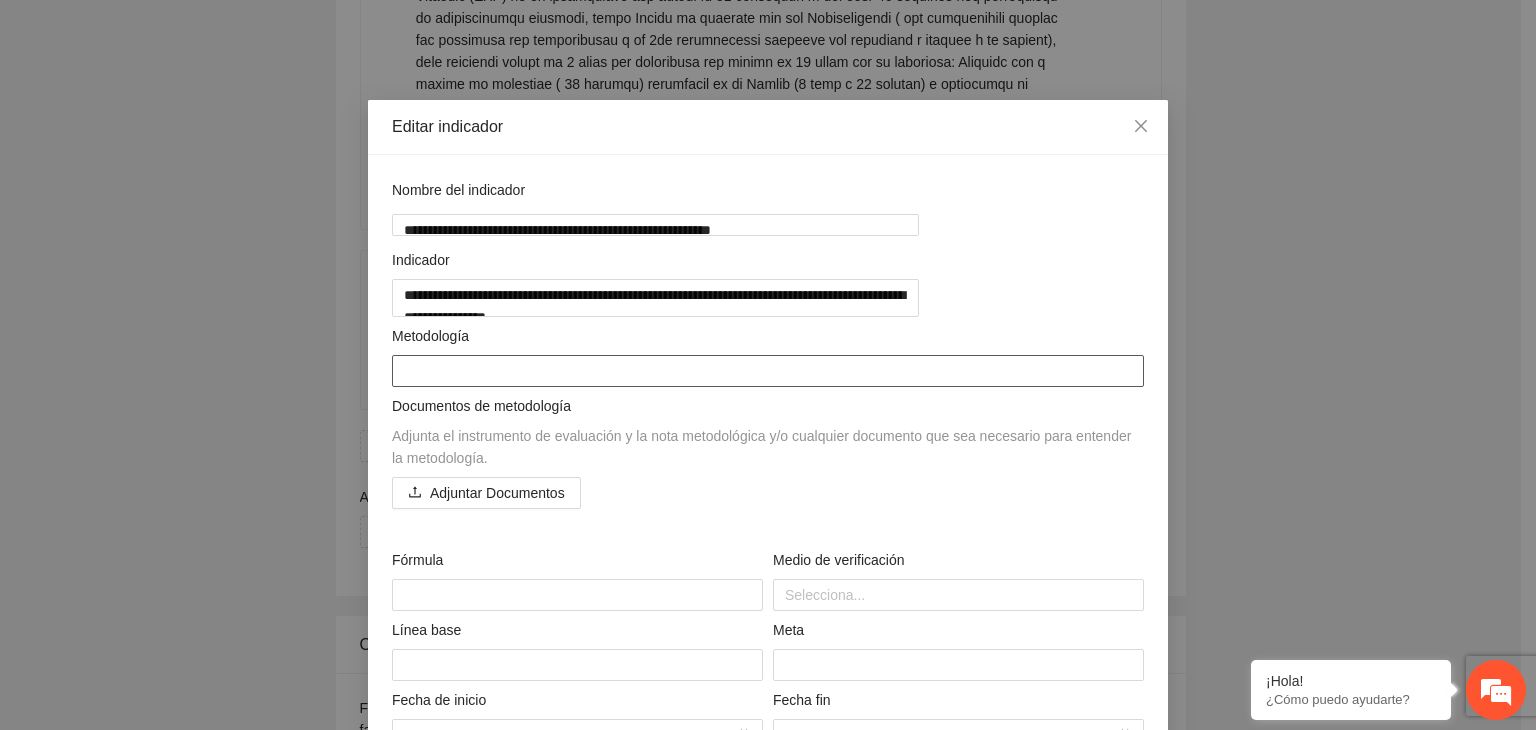 paste on "**********" 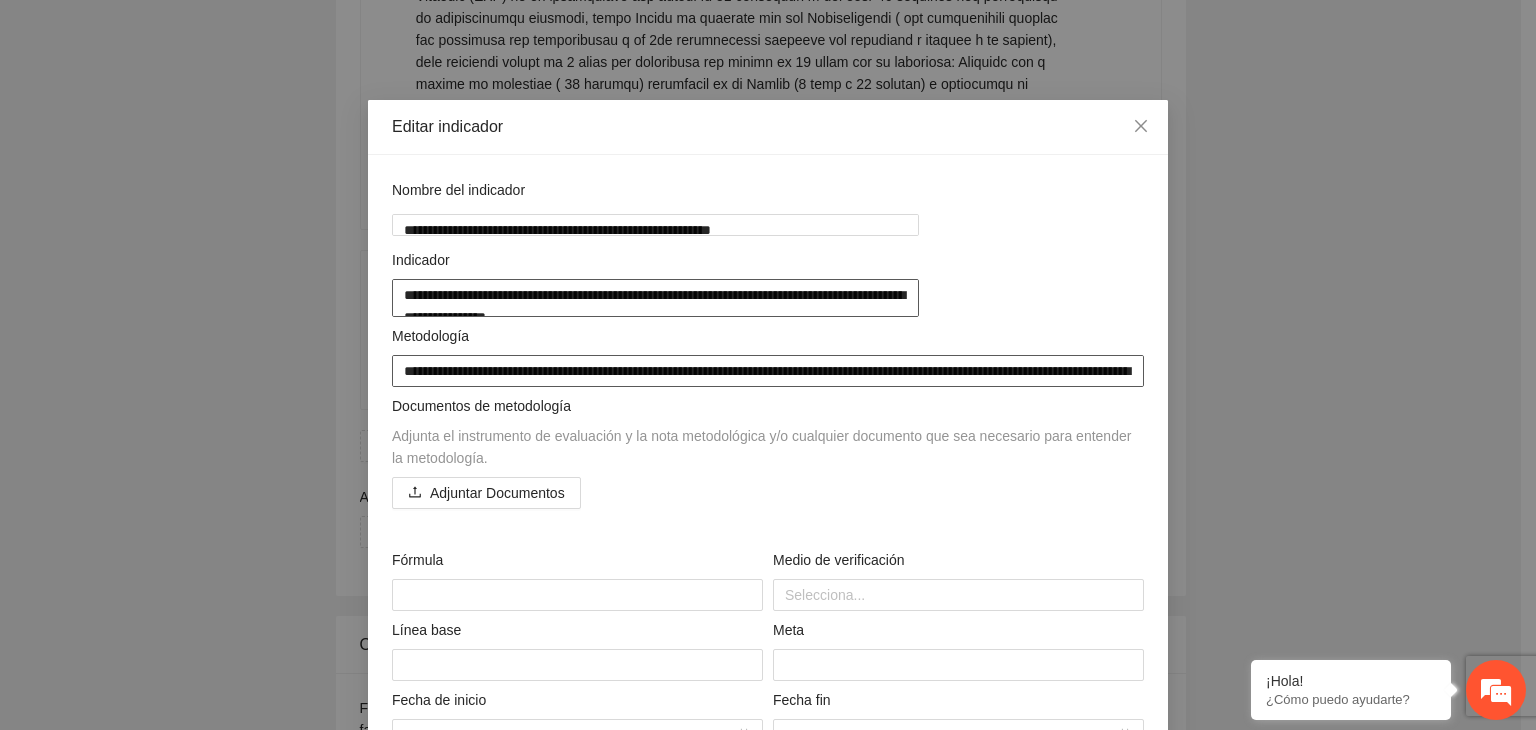 scroll, scrollTop: 149, scrollLeft: 0, axis: vertical 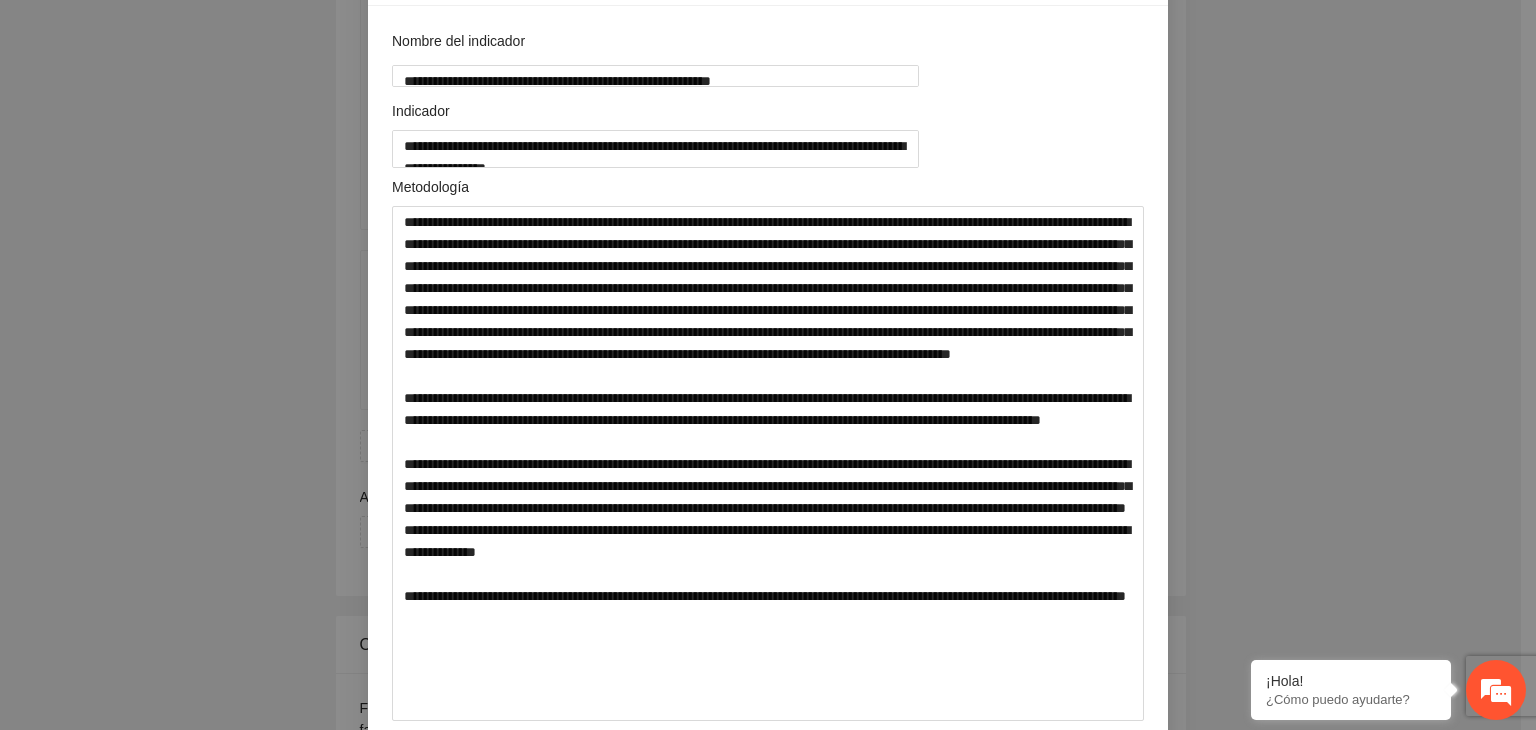 click on "**********" at bounding box center [768, 365] 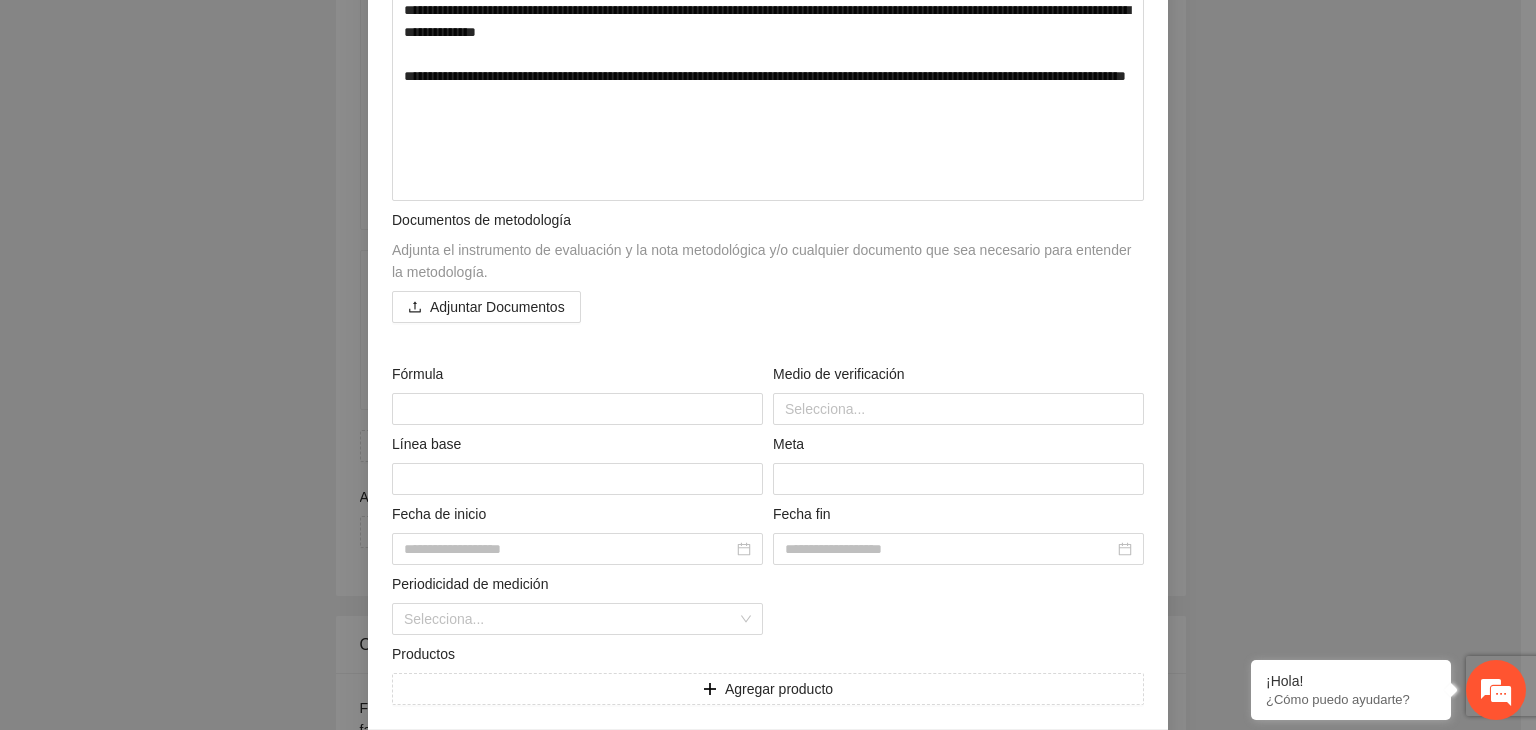 scroll, scrollTop: 709, scrollLeft: 0, axis: vertical 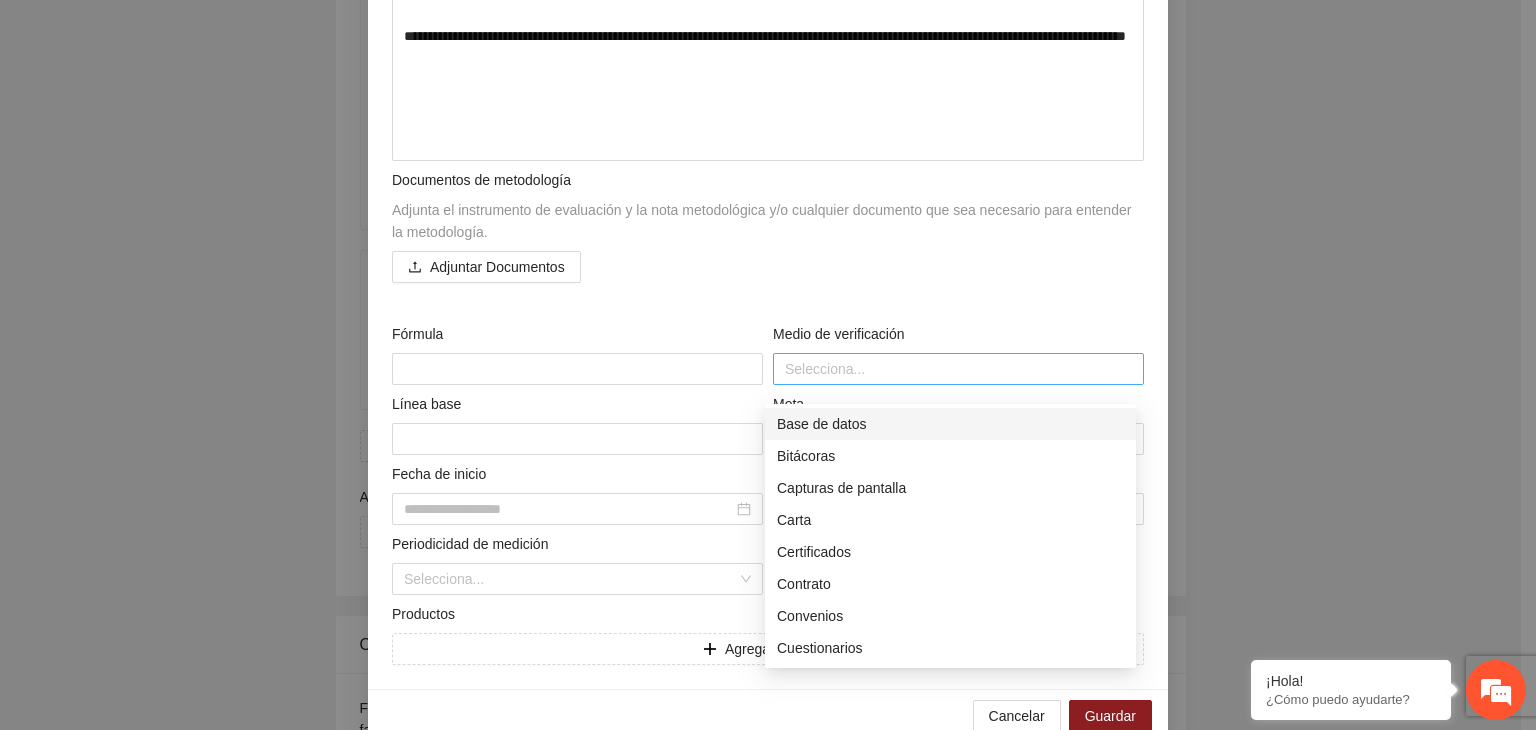 click at bounding box center (958, 369) 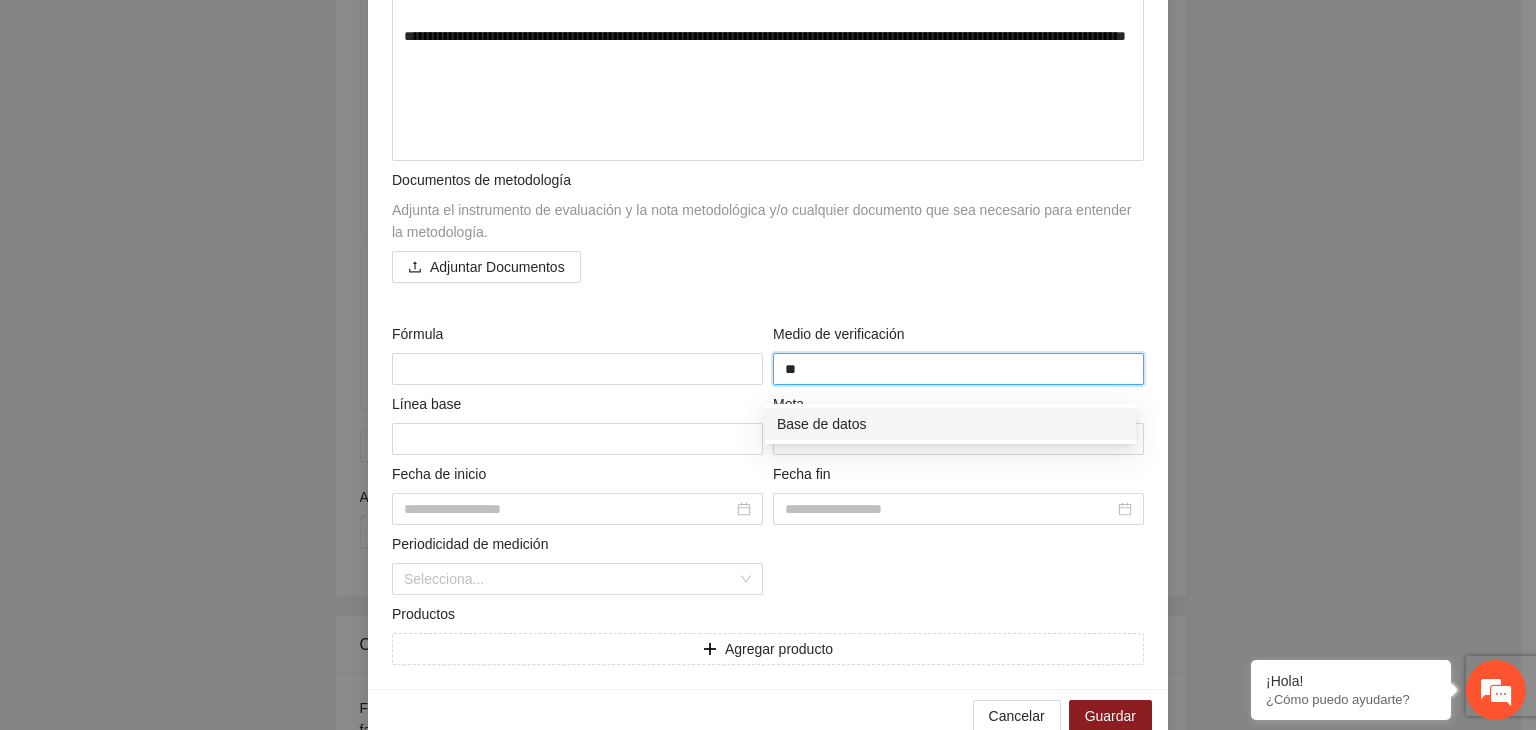 click on "Base de datos" at bounding box center (950, 424) 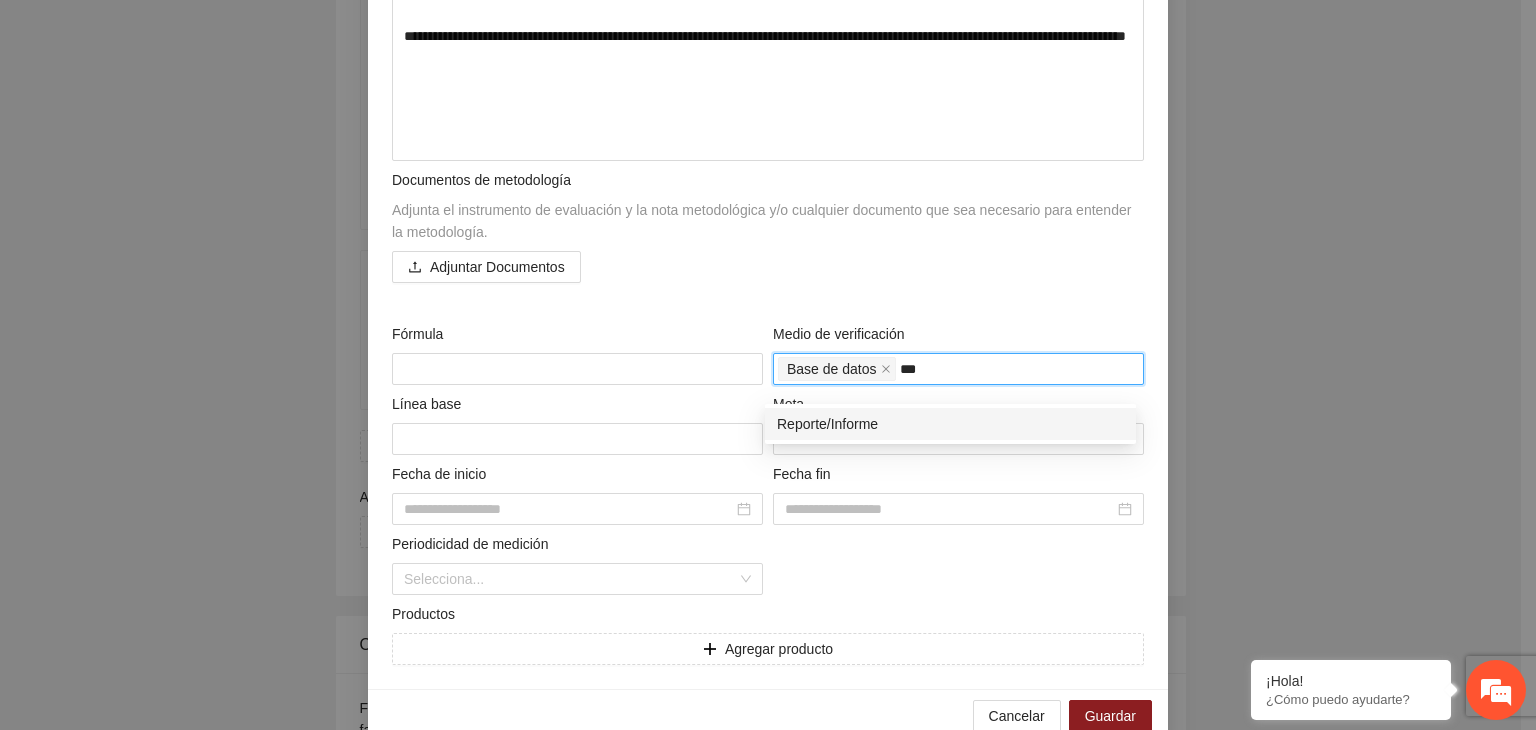 click on "Reporte/Informe" at bounding box center (950, 424) 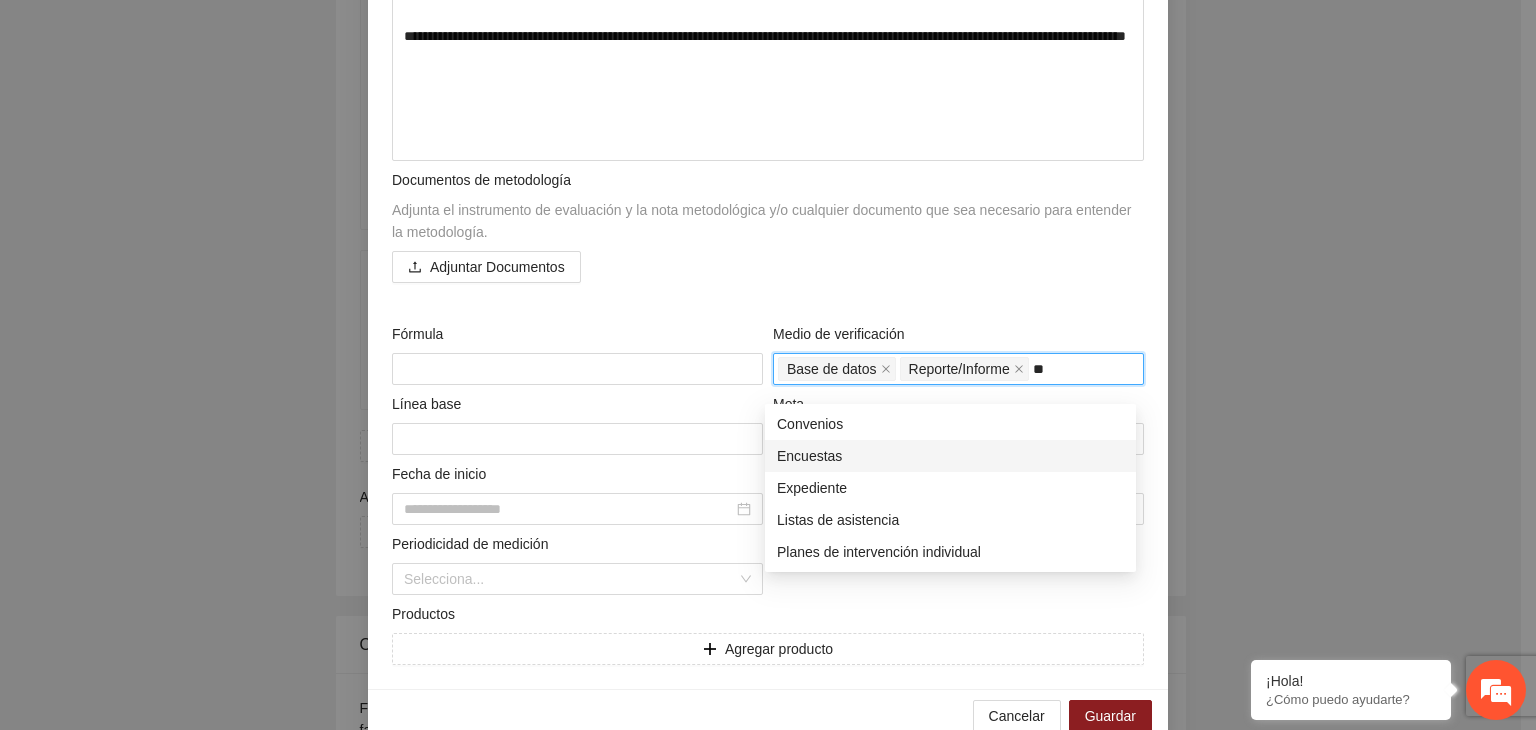 click on "Encuestas" at bounding box center [950, 456] 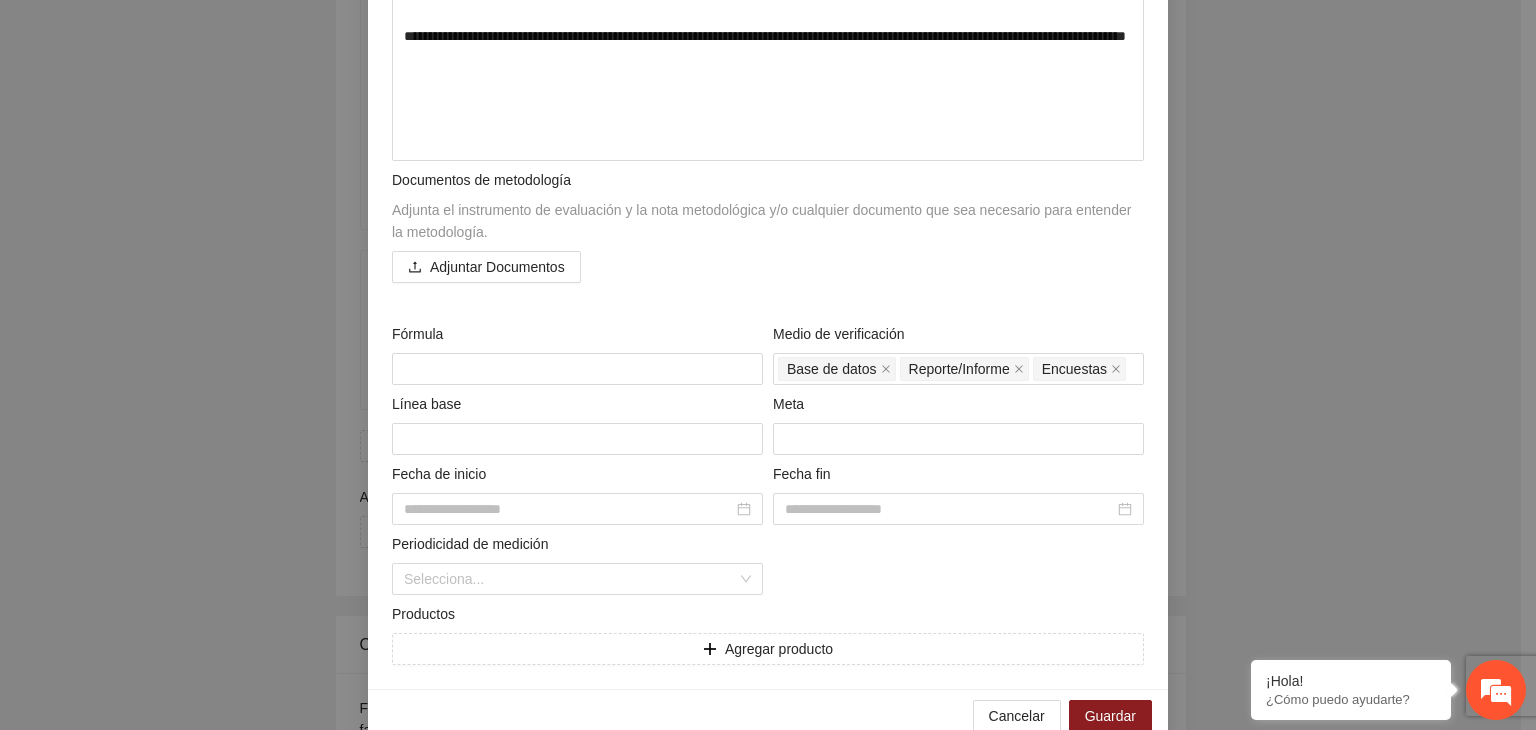 click on "**********" at bounding box center [768, 365] 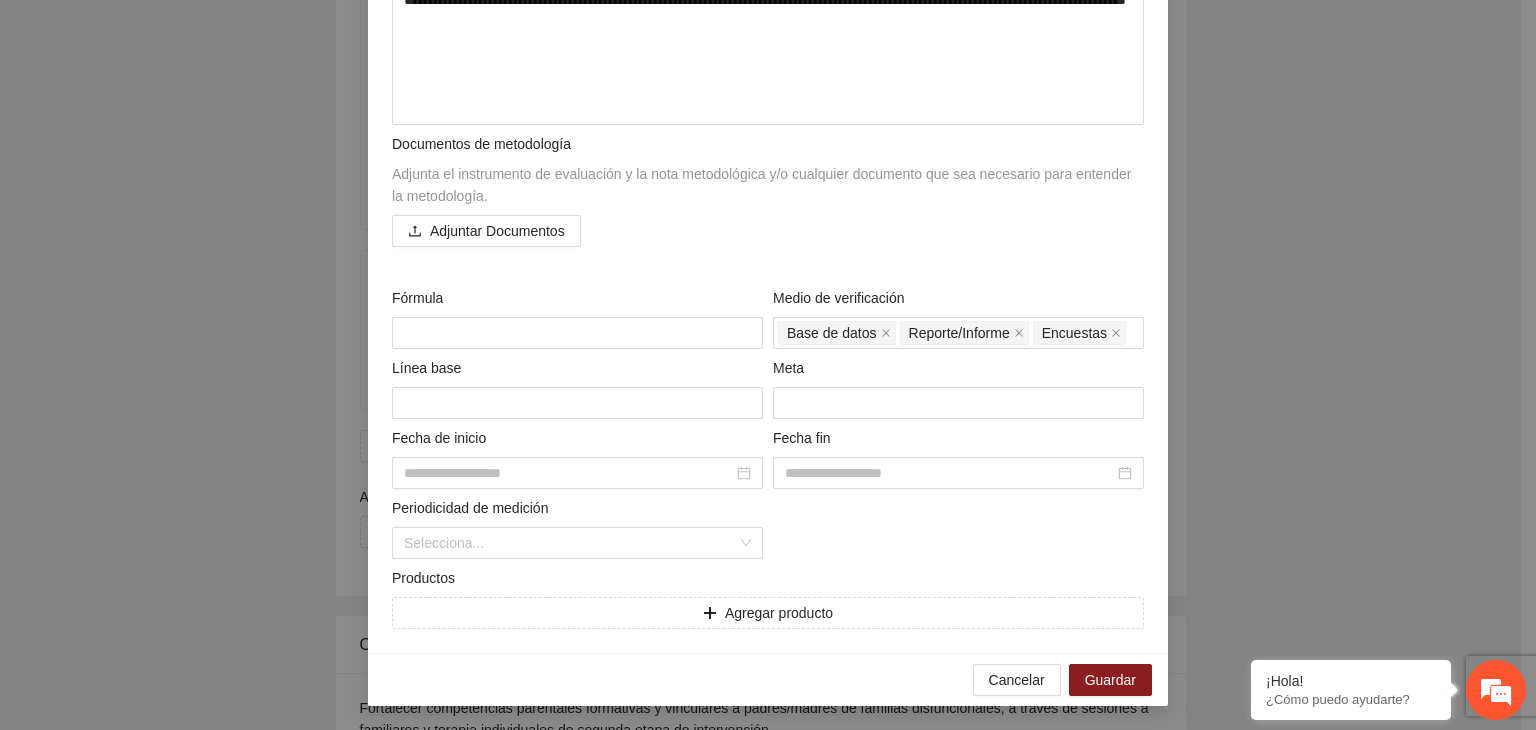 scroll, scrollTop: 761, scrollLeft: 0, axis: vertical 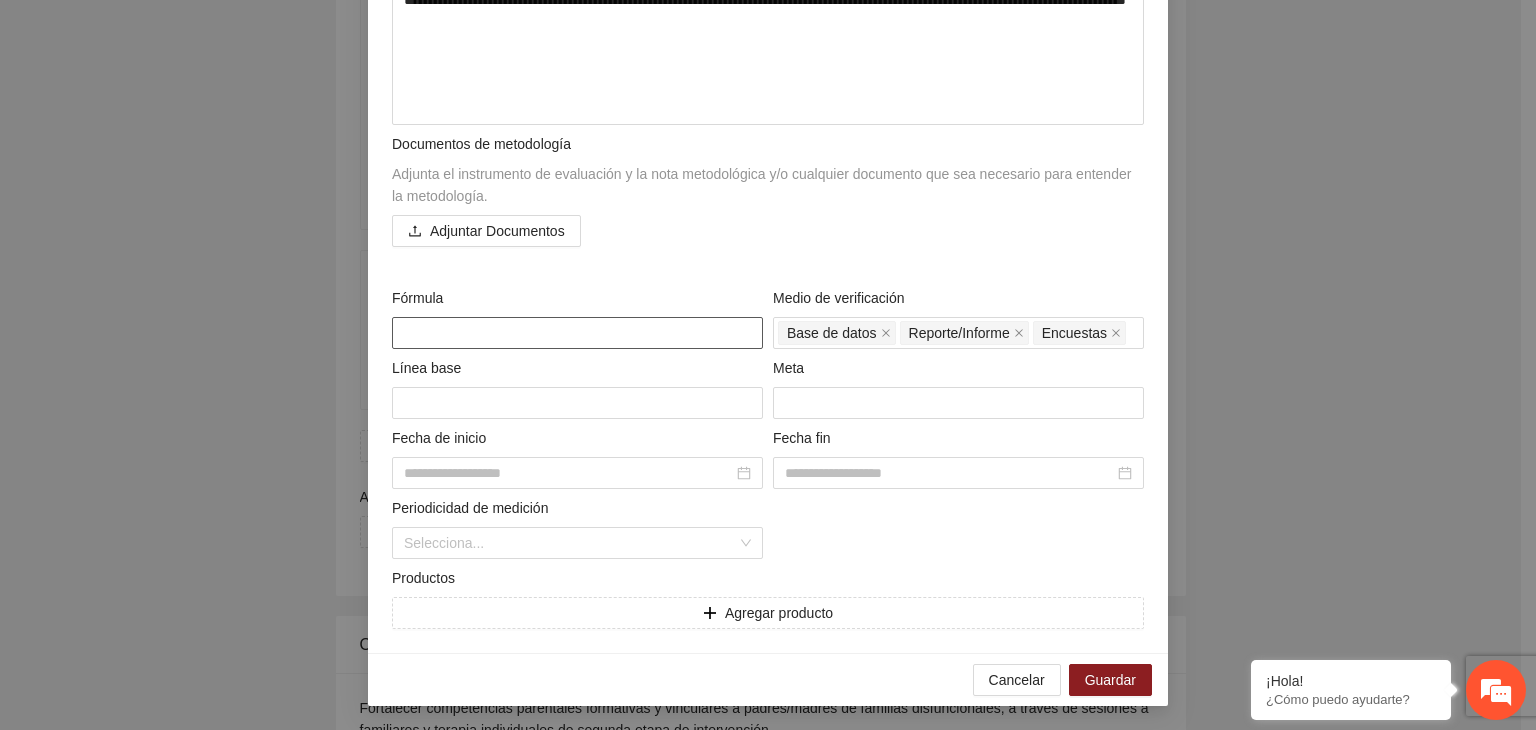 click at bounding box center (577, 333) 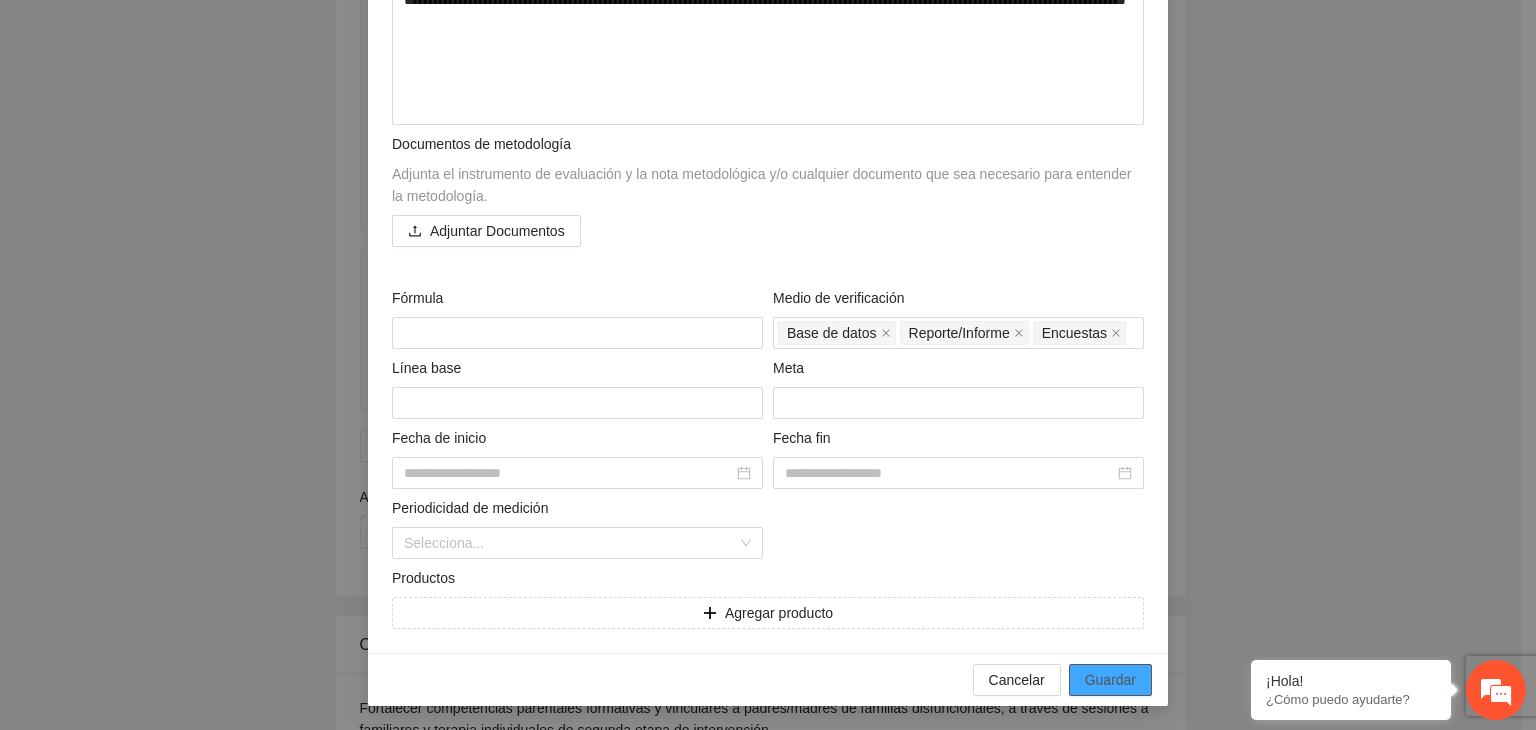 click on "Guardar" at bounding box center (1110, 680) 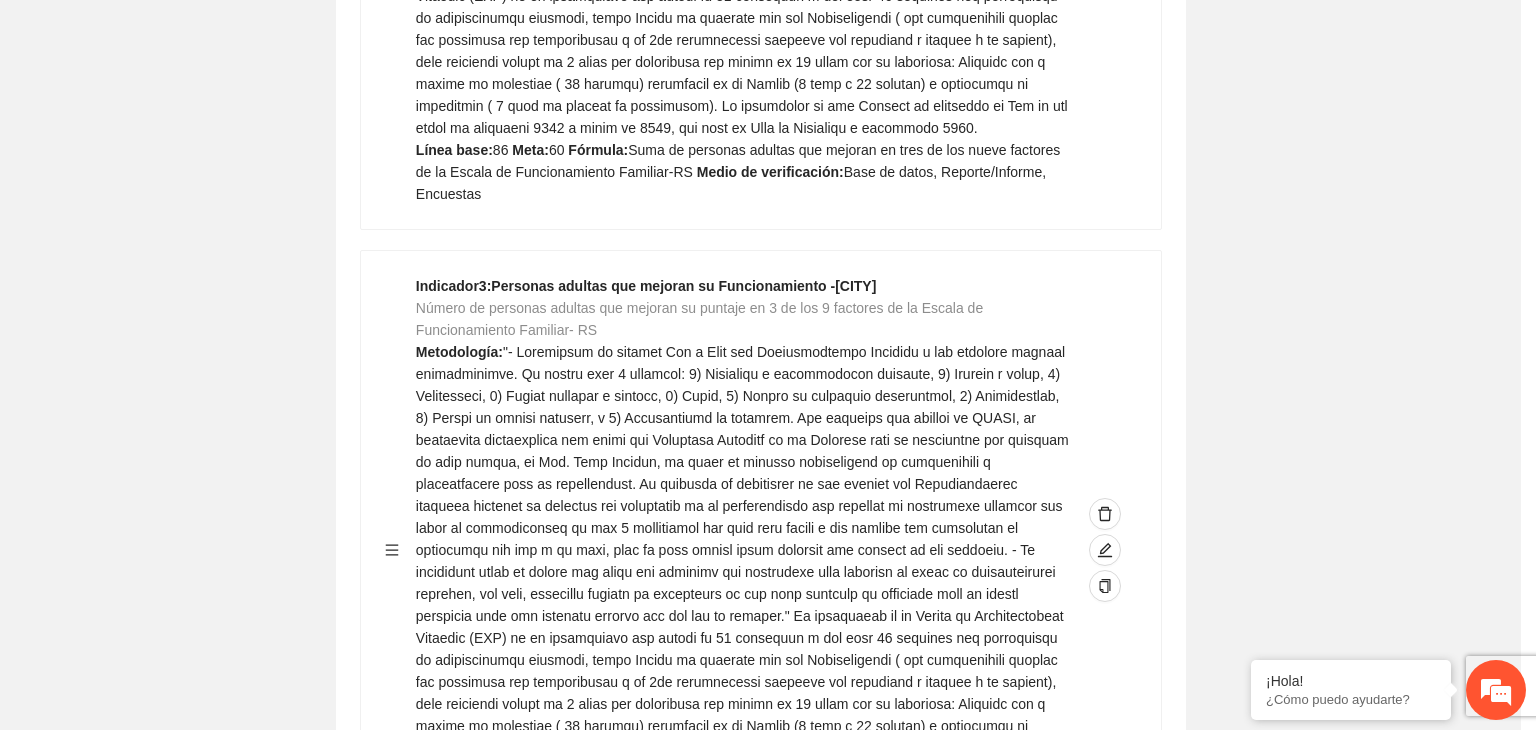 scroll, scrollTop: 156, scrollLeft: 0, axis: vertical 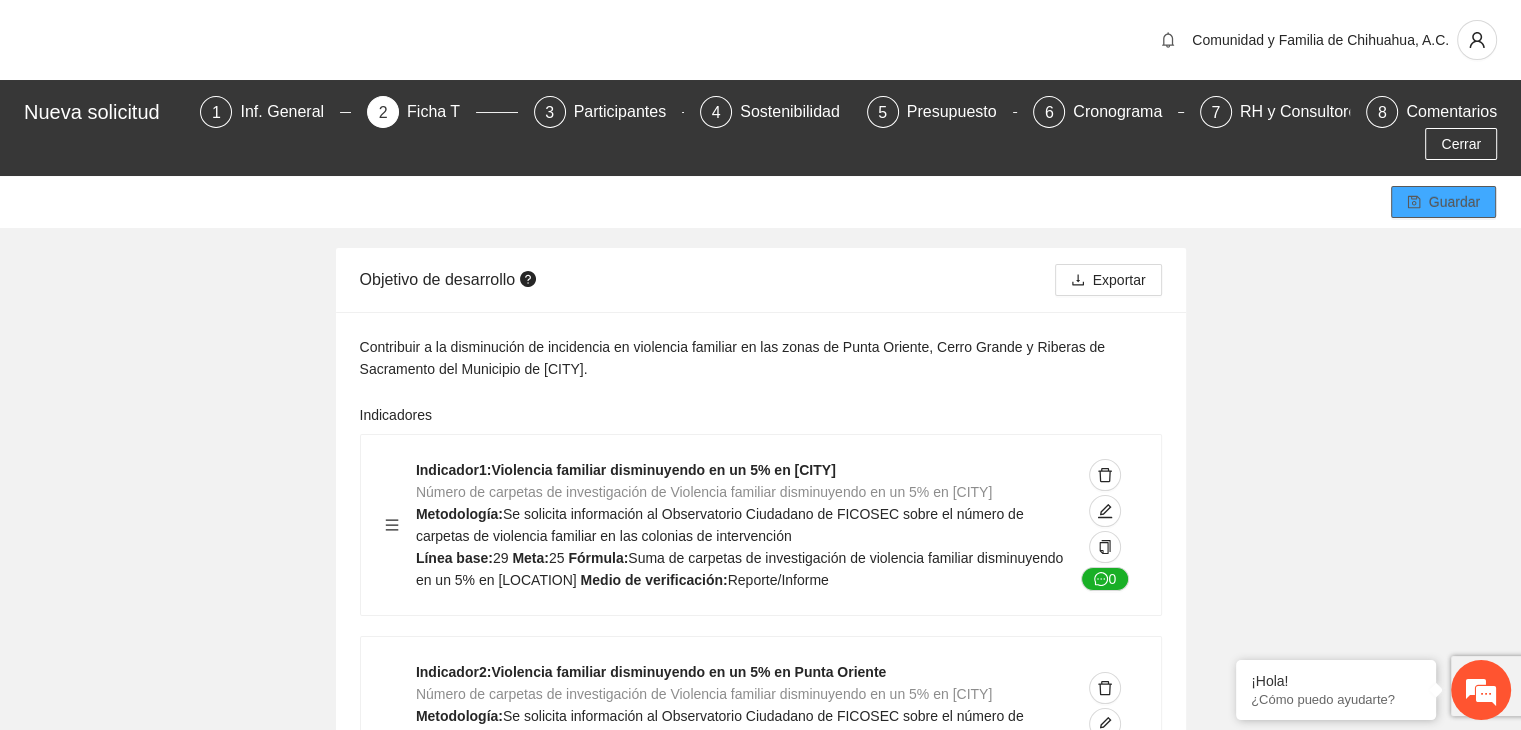 click 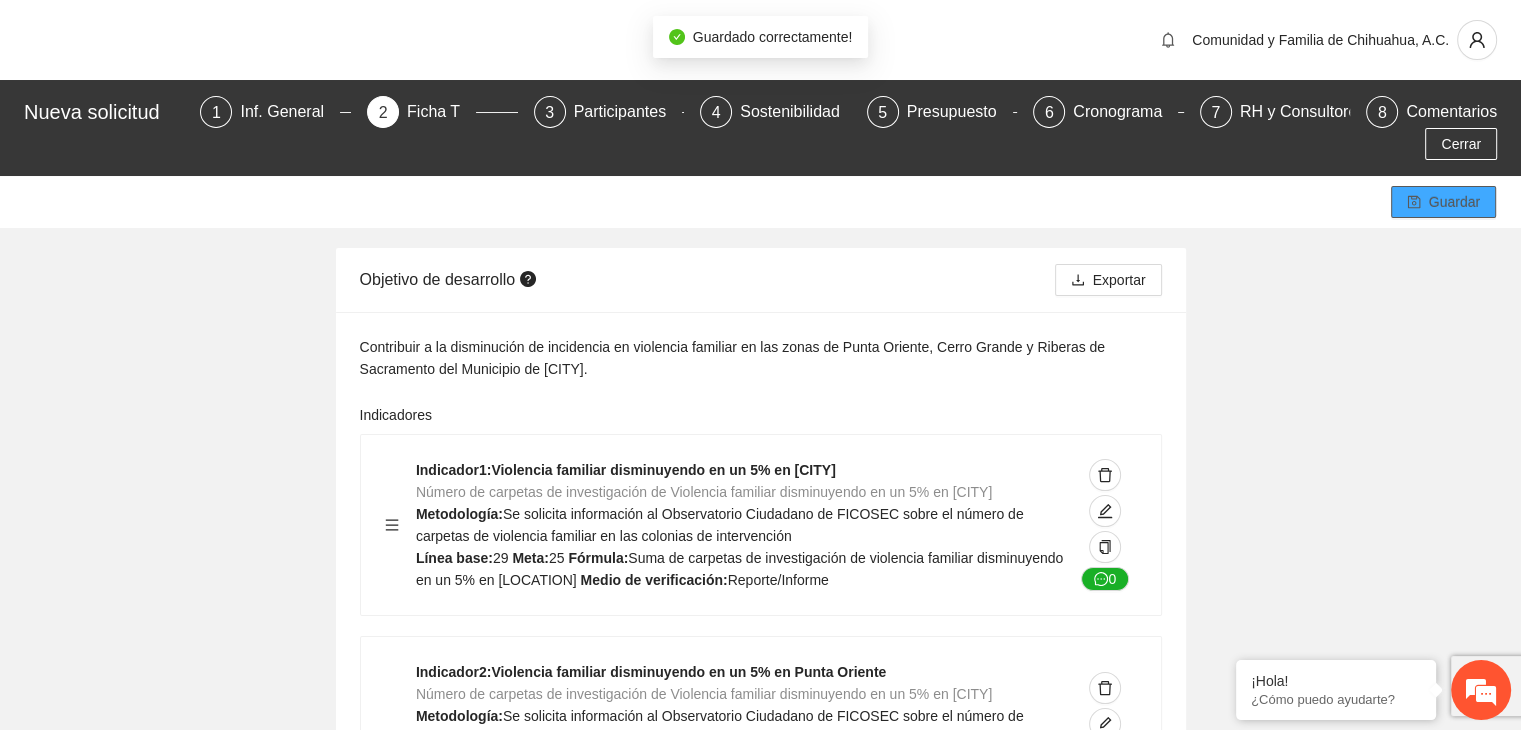 click 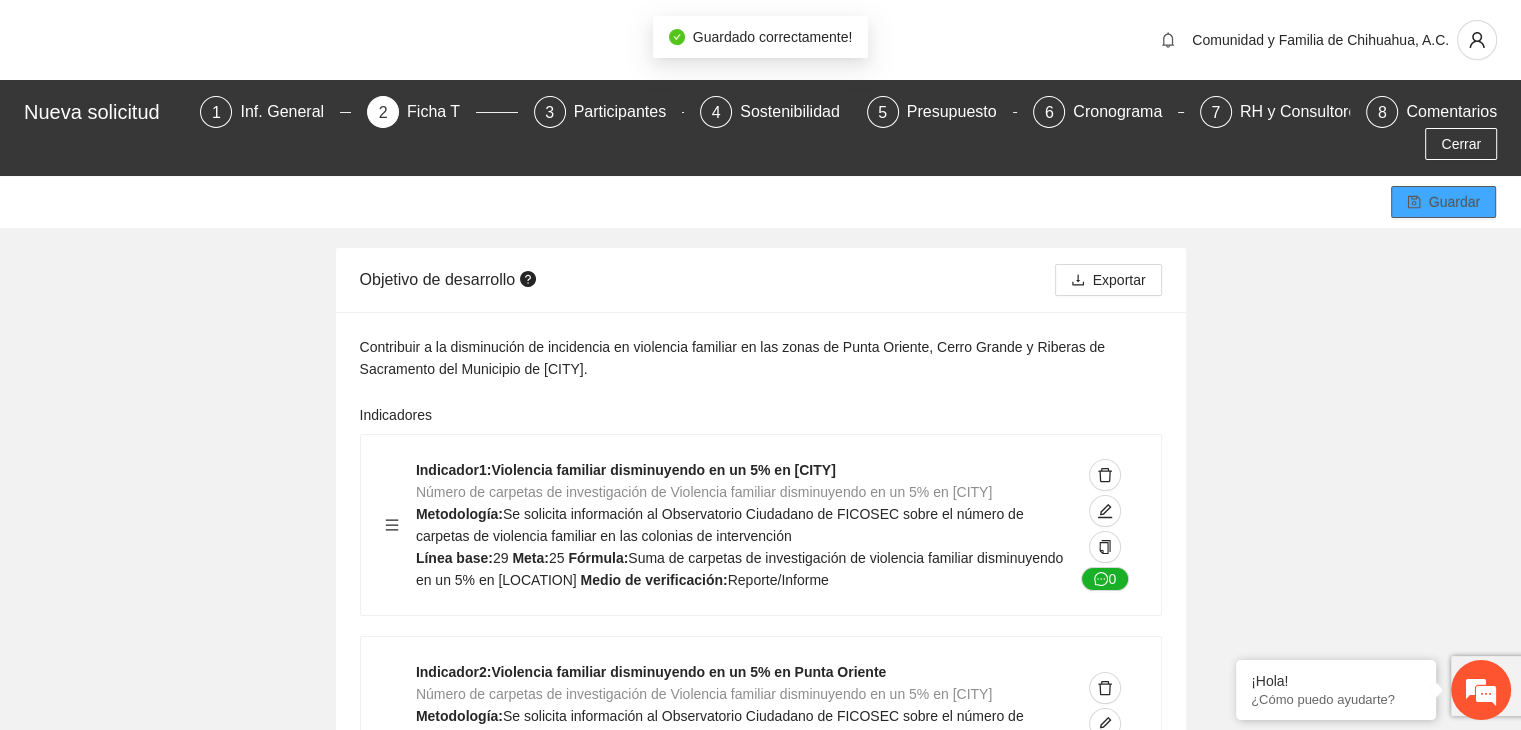 click on "Guardar" at bounding box center [1443, 202] 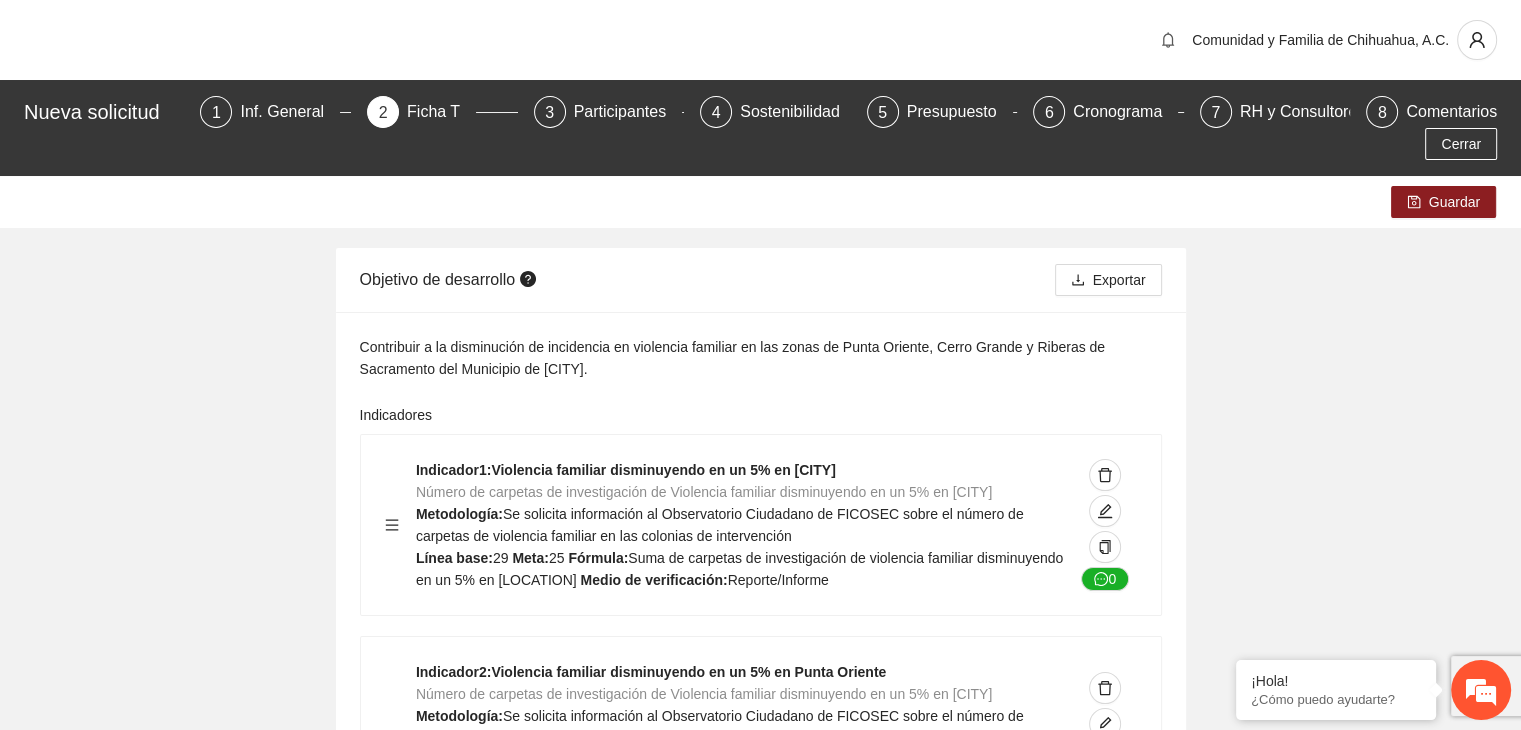 click on "Contribuir a la disminución de incidencia en violencia familiar en las zonas de Punta Oriente, Cerro Grande y Riberas de Sacramento del Municipio  de [CITY]. Indicadores Indicador  1 :  Violencia familiar disminuyendo en un 5% en Cerro grande Número de carpetas de investigación de Violencia familiar  disminuyendo en un 5% en Cerro grande Metodología:  Se solicita información al Observatorio Ciudadano de FICOSEC sobre el número de carpetas de violencia familiar en las colonias de intervención Línea base:  29   Meta:  25   Fórmula:  Suma de carpetas de investigación de violencia familiar disminuyendo  en un 5% en Punta Oriente   Medio de verificación:  Reporte/Informe 0 Indicador  2 :  Violencia familiar disminuyendo en un 5% en Punta Oriente Número de carpetas de investigación de Violencia familiar  disminuyendo en un 5% en Punta Oriente Metodología:  Línea base:  63   Meta:  56   Fórmula:    Medio de verificación:  Reporte/Informe 0 3 :" at bounding box center (760, 4174) 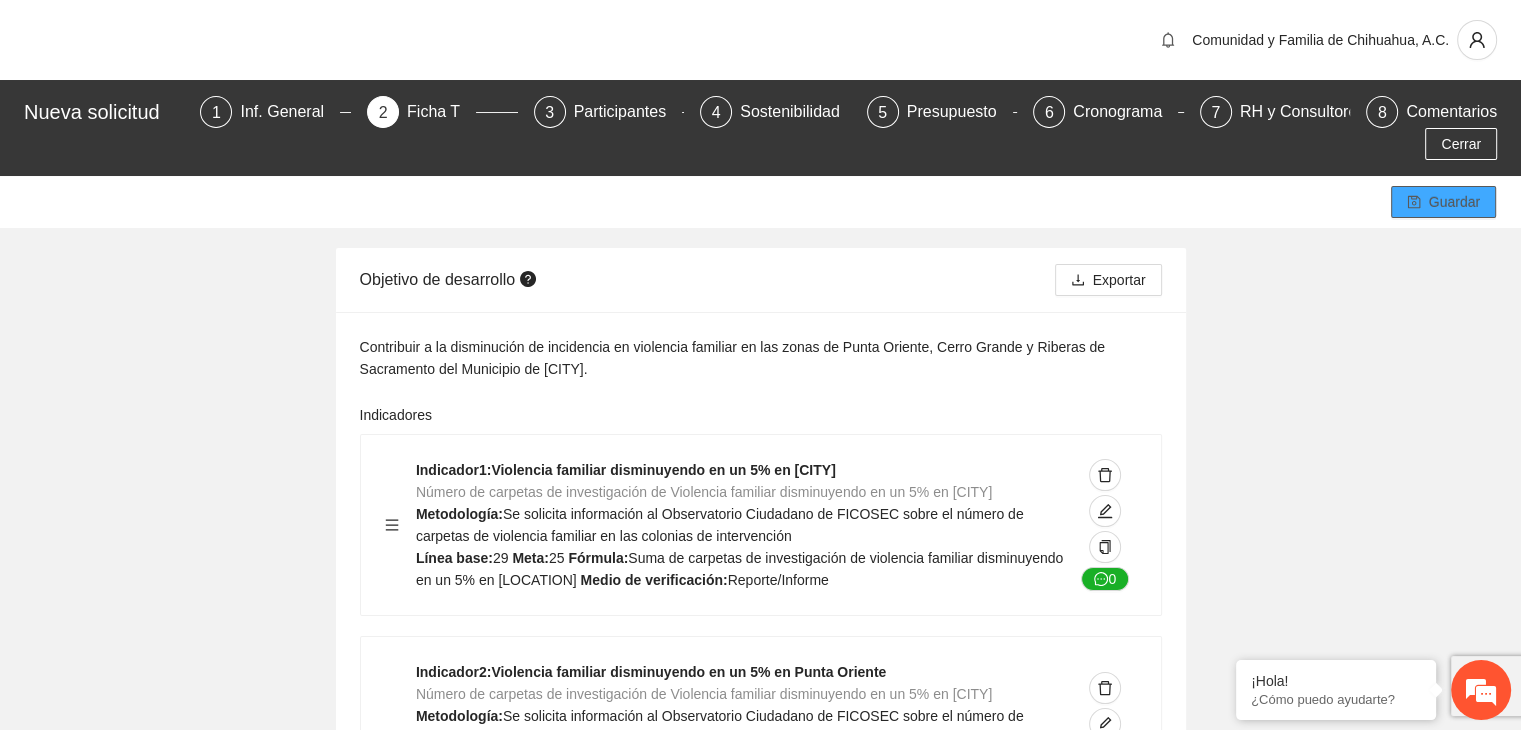 click on "Guardar" at bounding box center [1454, 202] 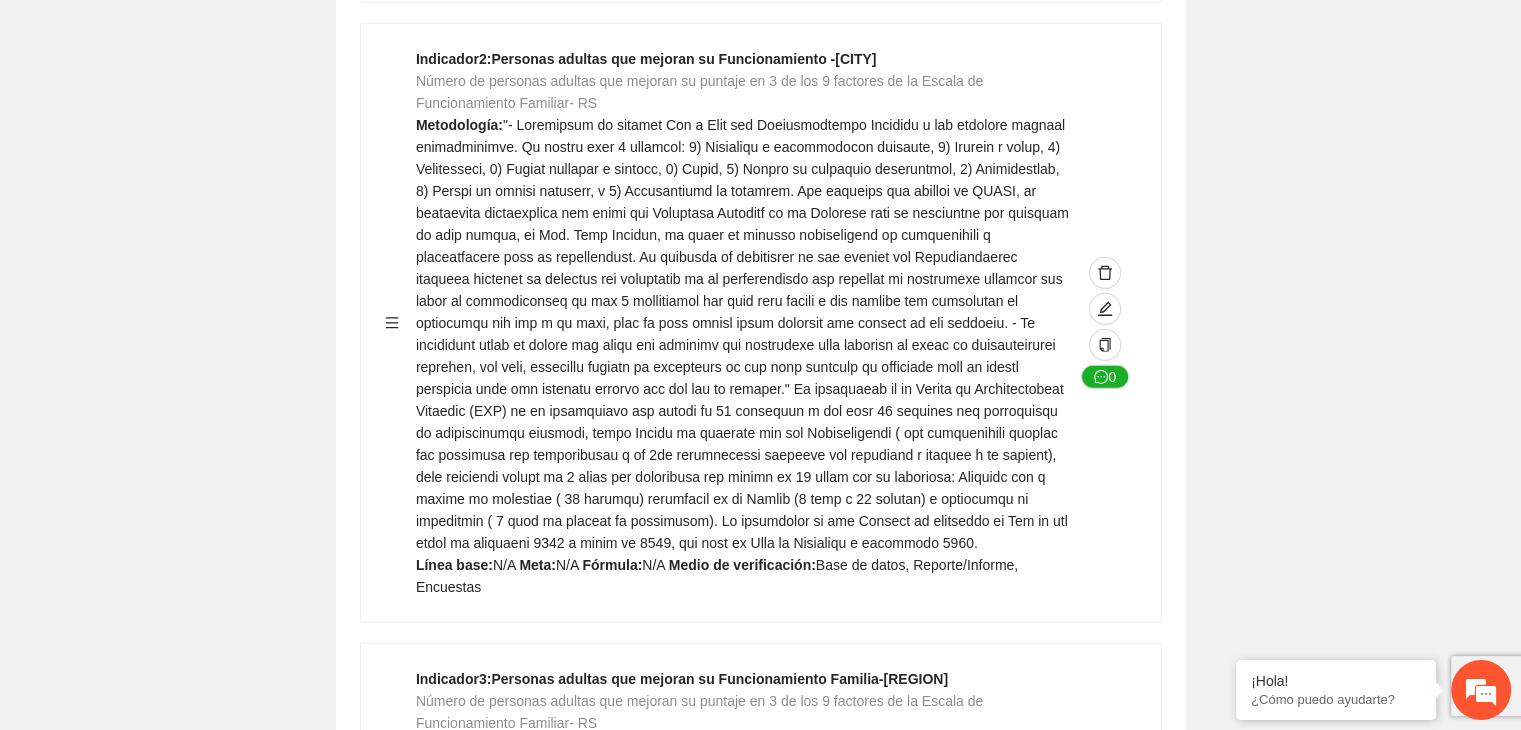 scroll, scrollTop: 5993, scrollLeft: 0, axis: vertical 